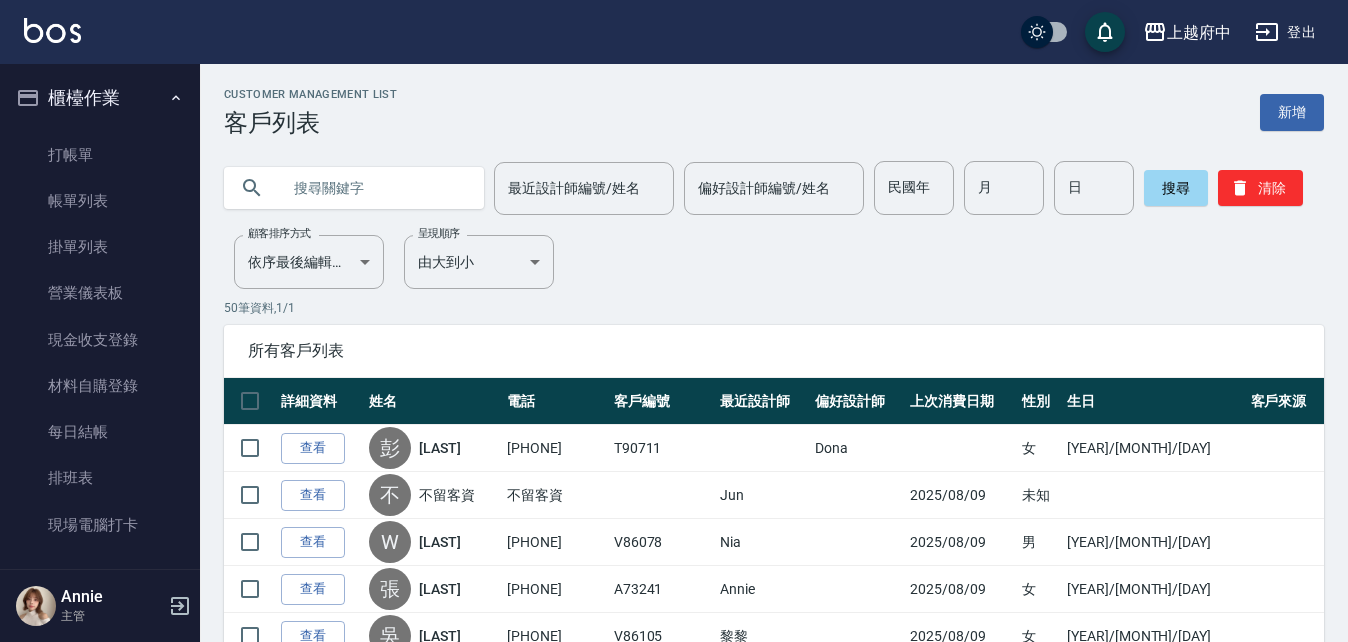scroll, scrollTop: 0, scrollLeft: 0, axis: both 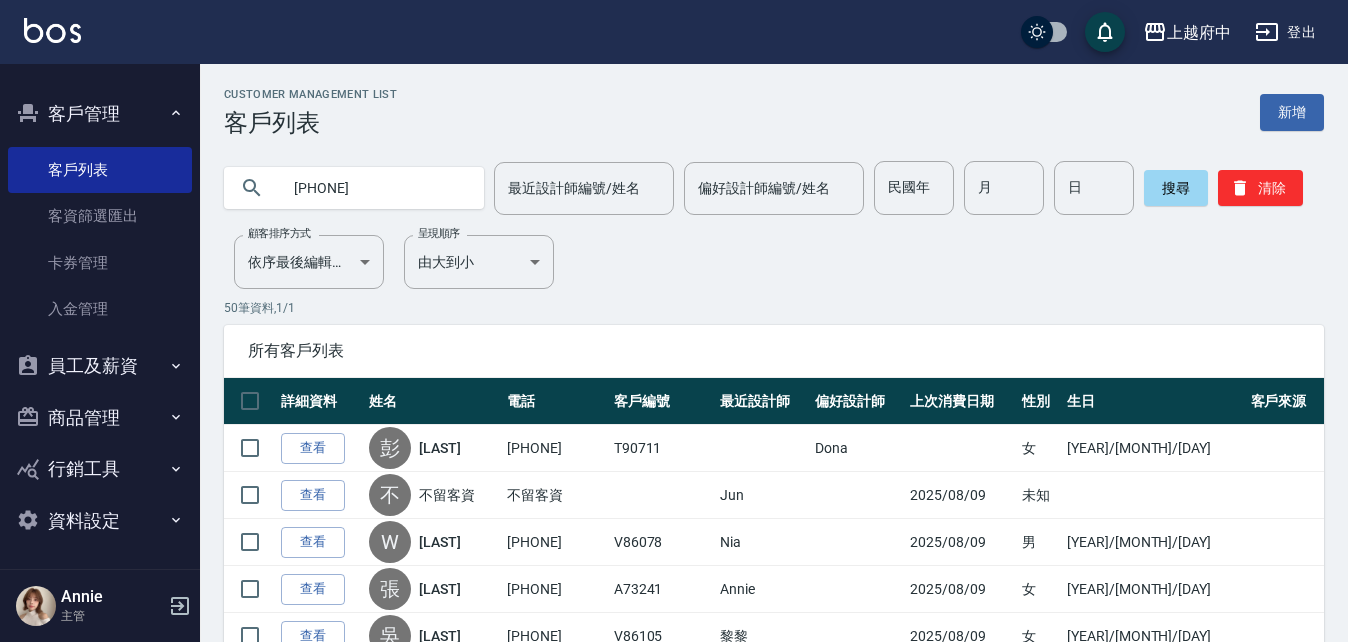 type on "0988764760" 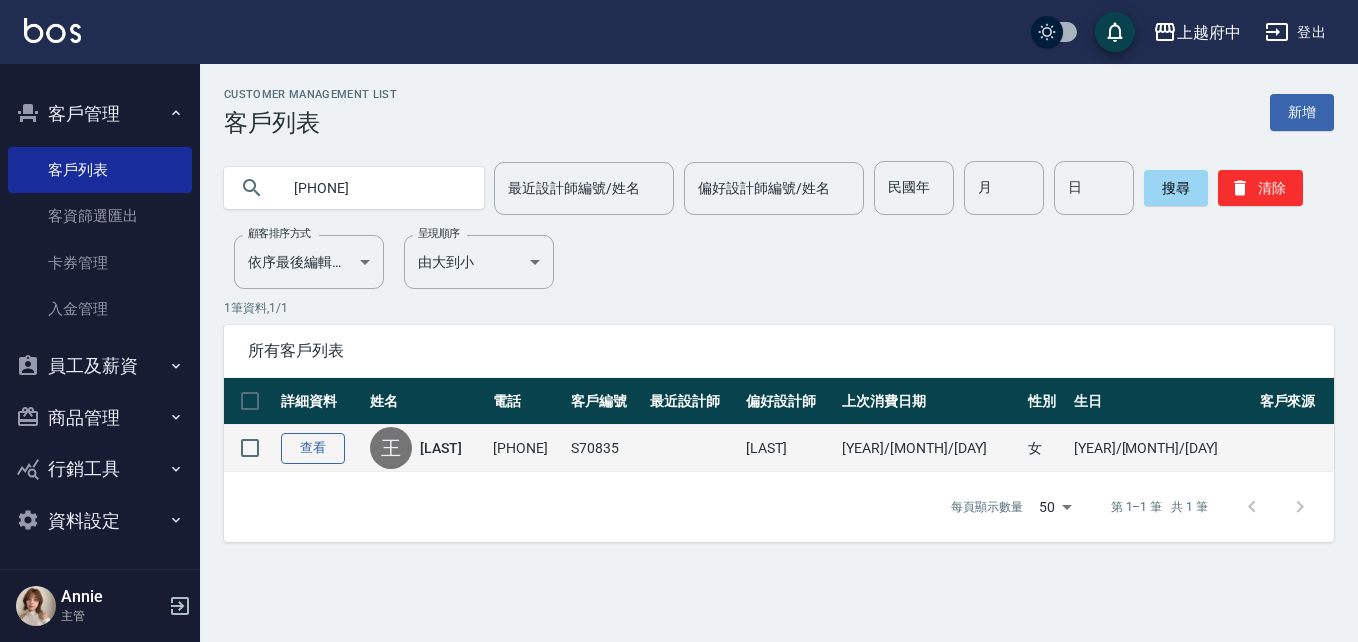 click on "查看" at bounding box center (313, 448) 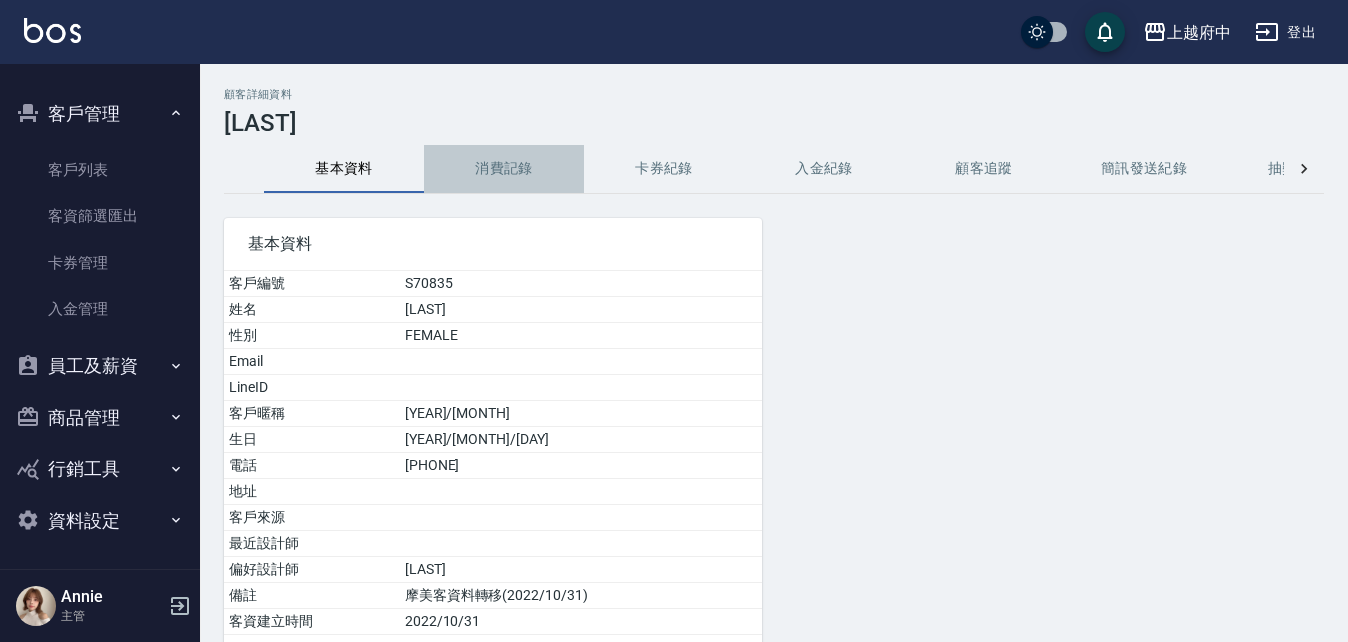 click on "消費記錄" at bounding box center [504, 169] 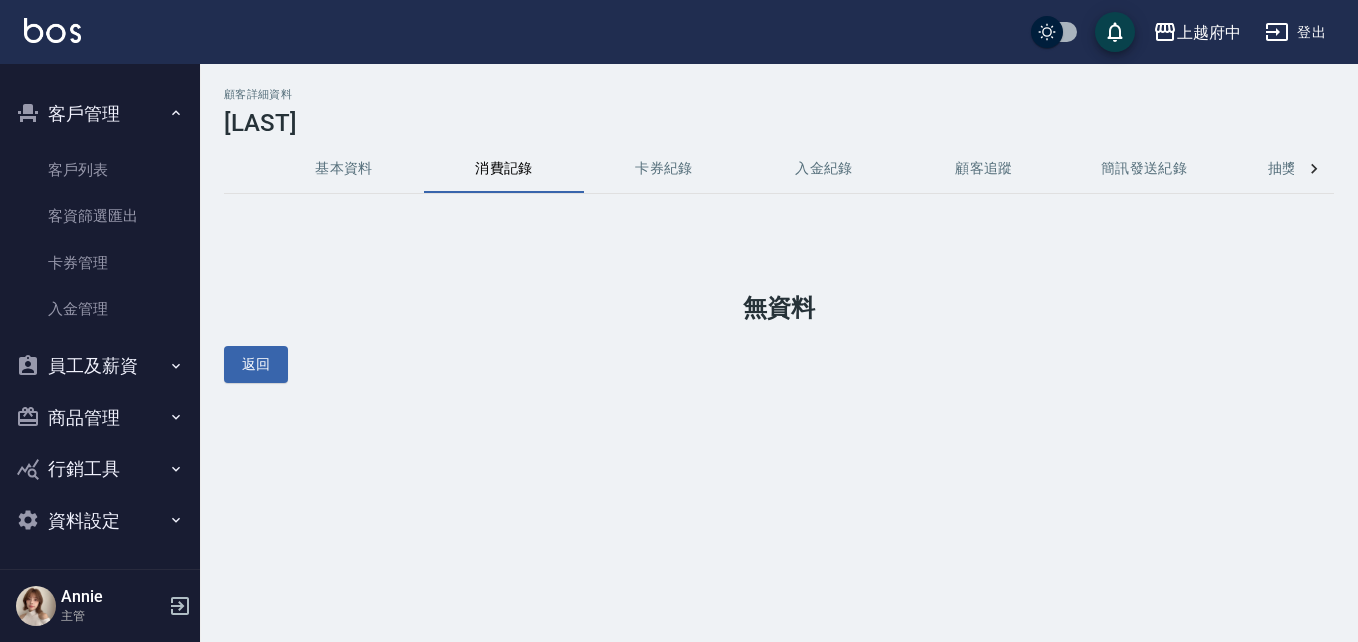 click on "基本資料" at bounding box center [344, 169] 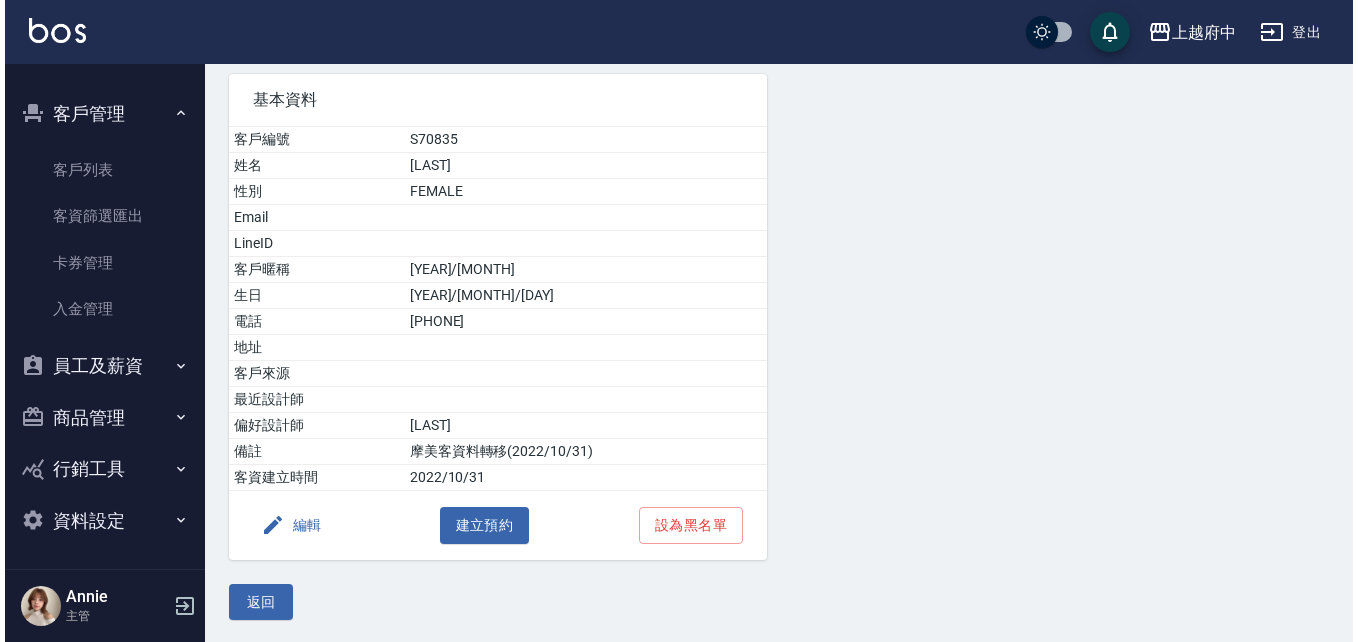 scroll, scrollTop: 146, scrollLeft: 0, axis: vertical 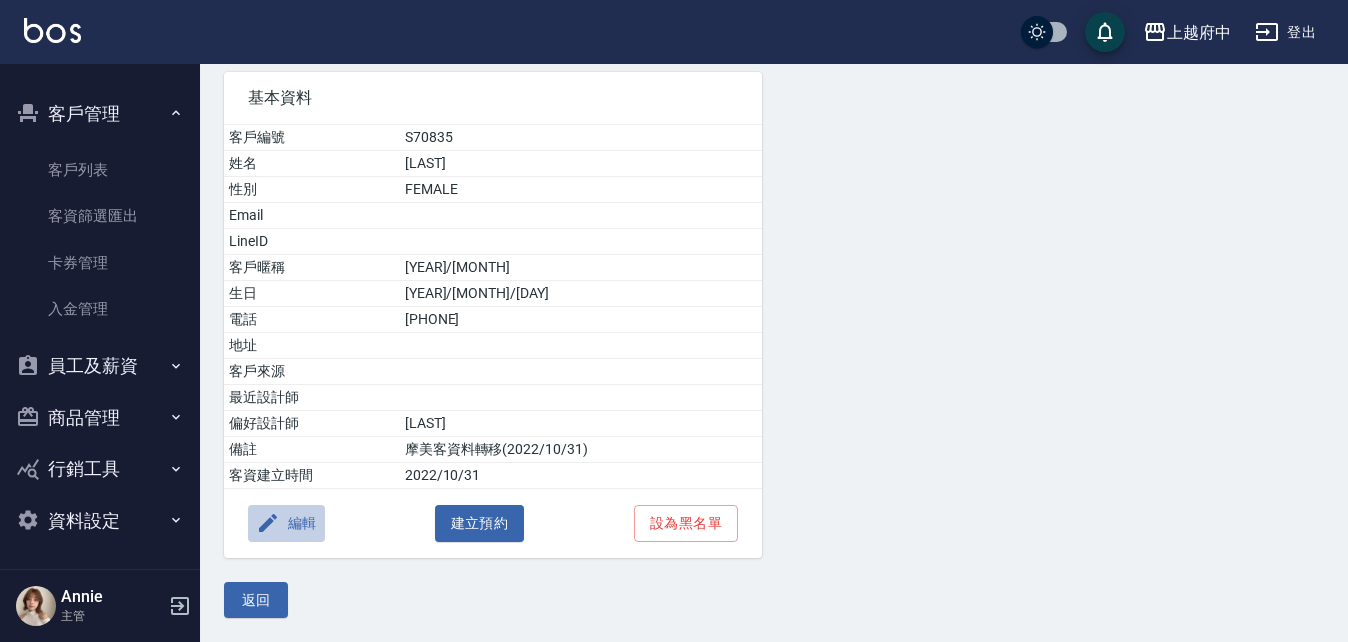 click on "編輯" at bounding box center [286, 523] 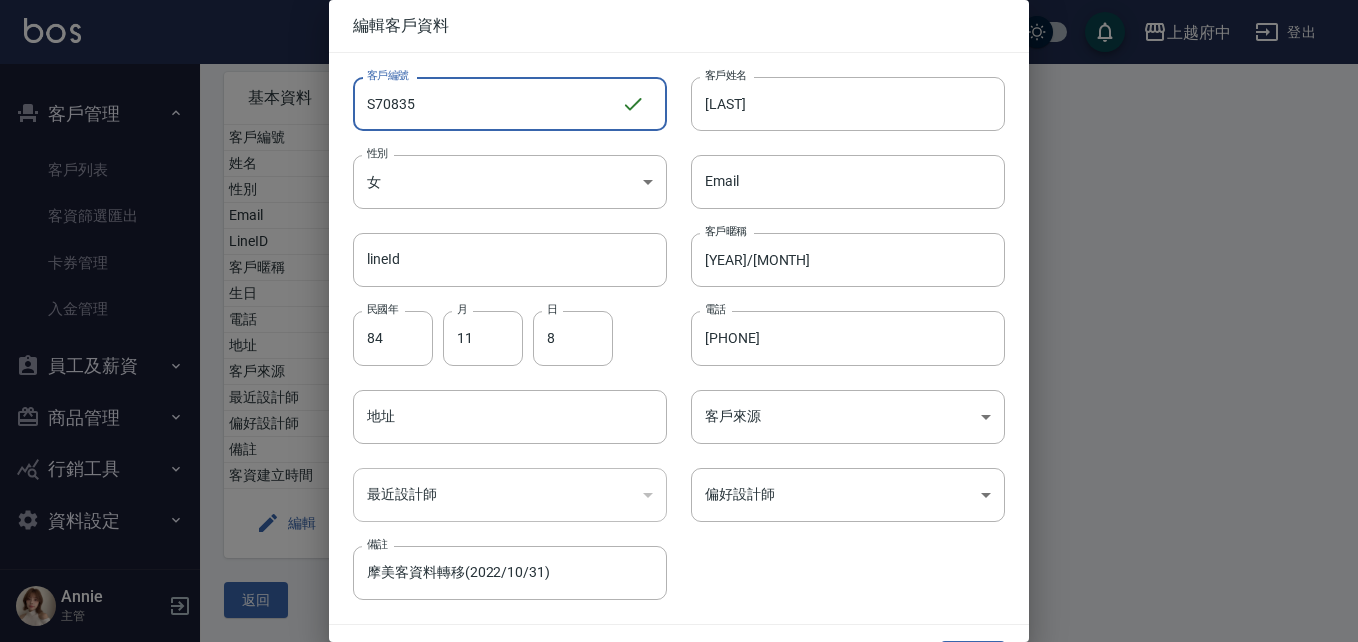 drag, startPoint x: 481, startPoint y: 109, endPoint x: 311, endPoint y: 112, distance: 170.02647 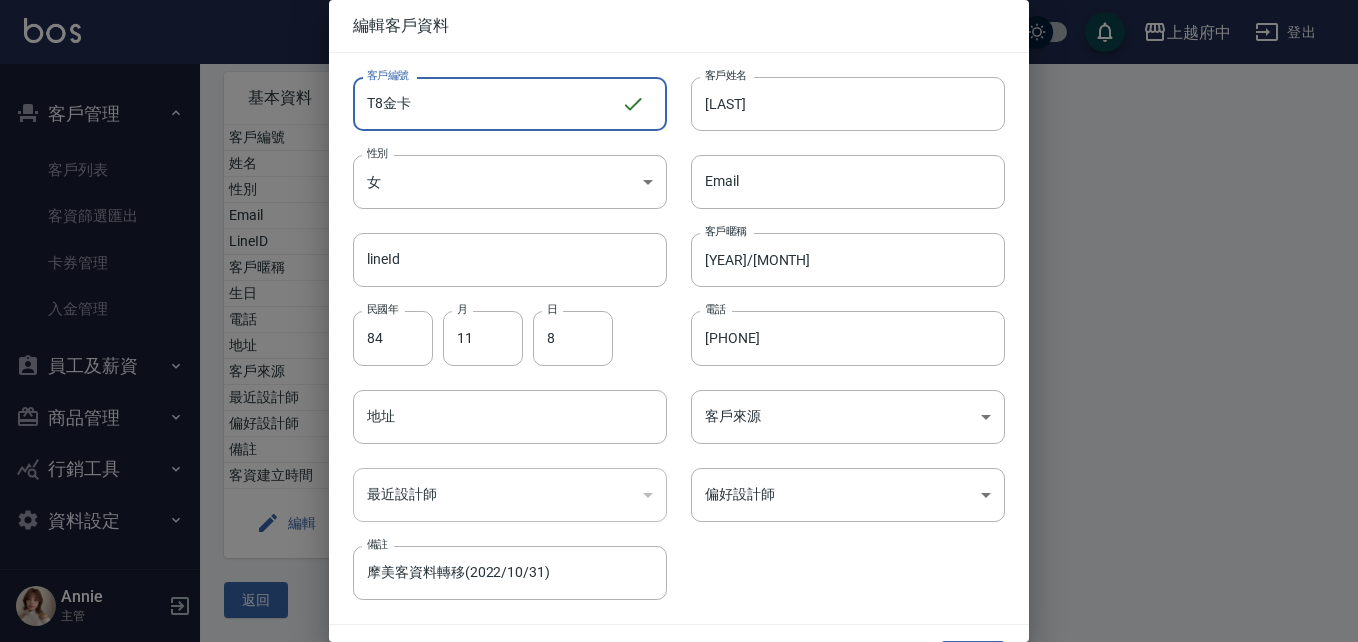click on "T8金卡" at bounding box center [487, 104] 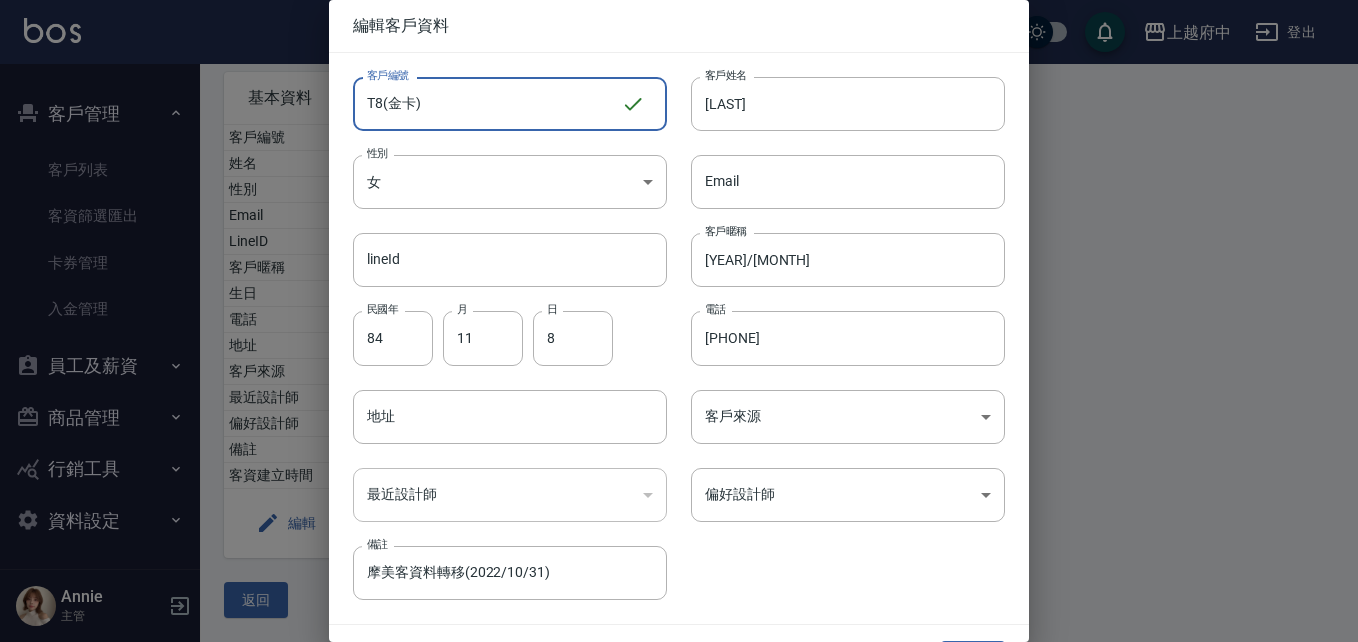 type on "T8(金卡)" 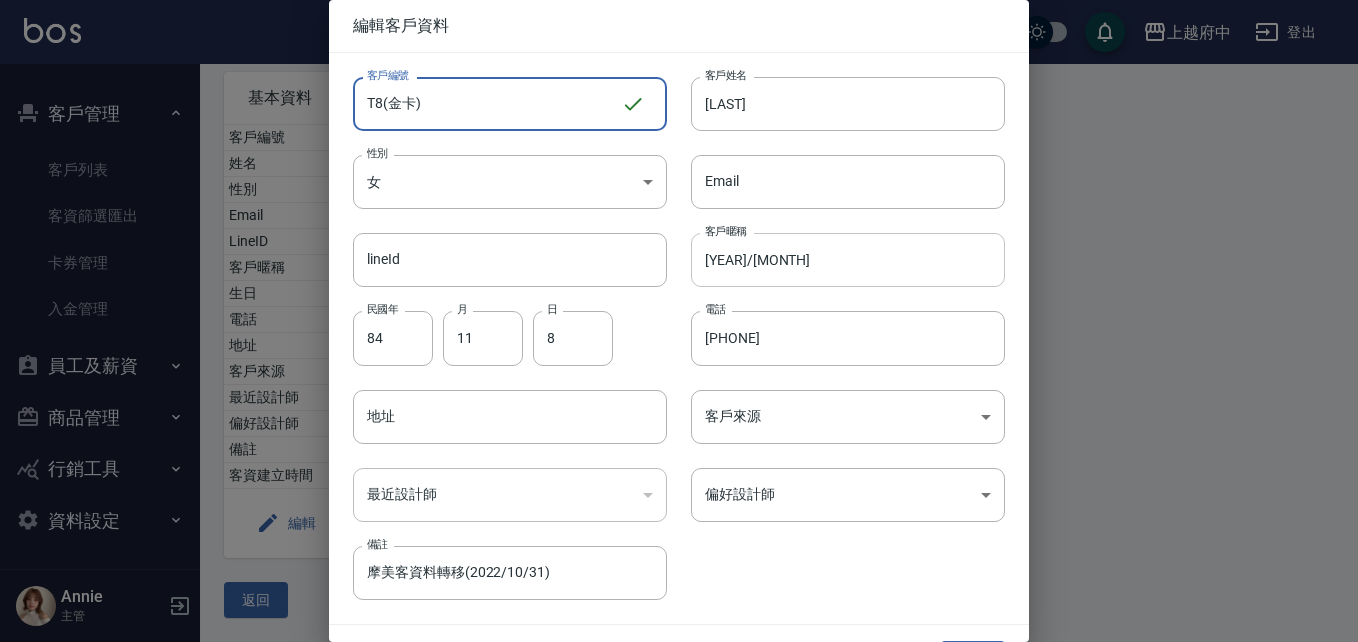 click on "2021/01" at bounding box center (848, 260) 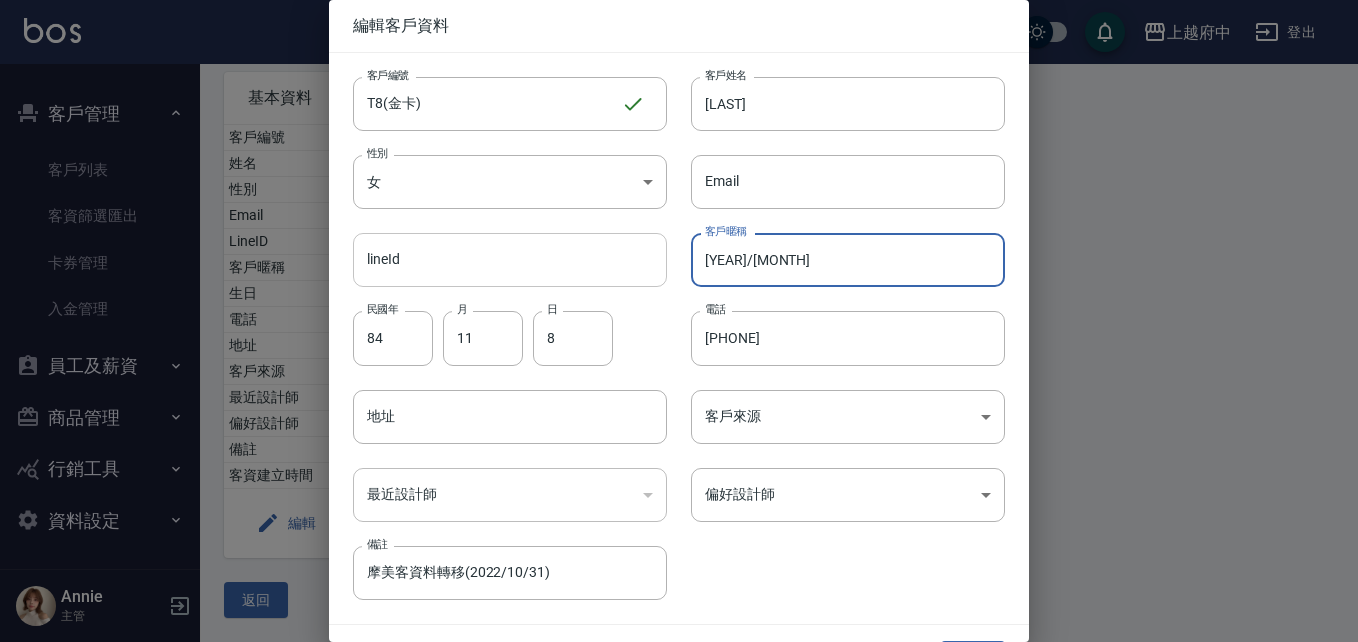 drag, startPoint x: 796, startPoint y: 262, endPoint x: 648, endPoint y: 261, distance: 148.00337 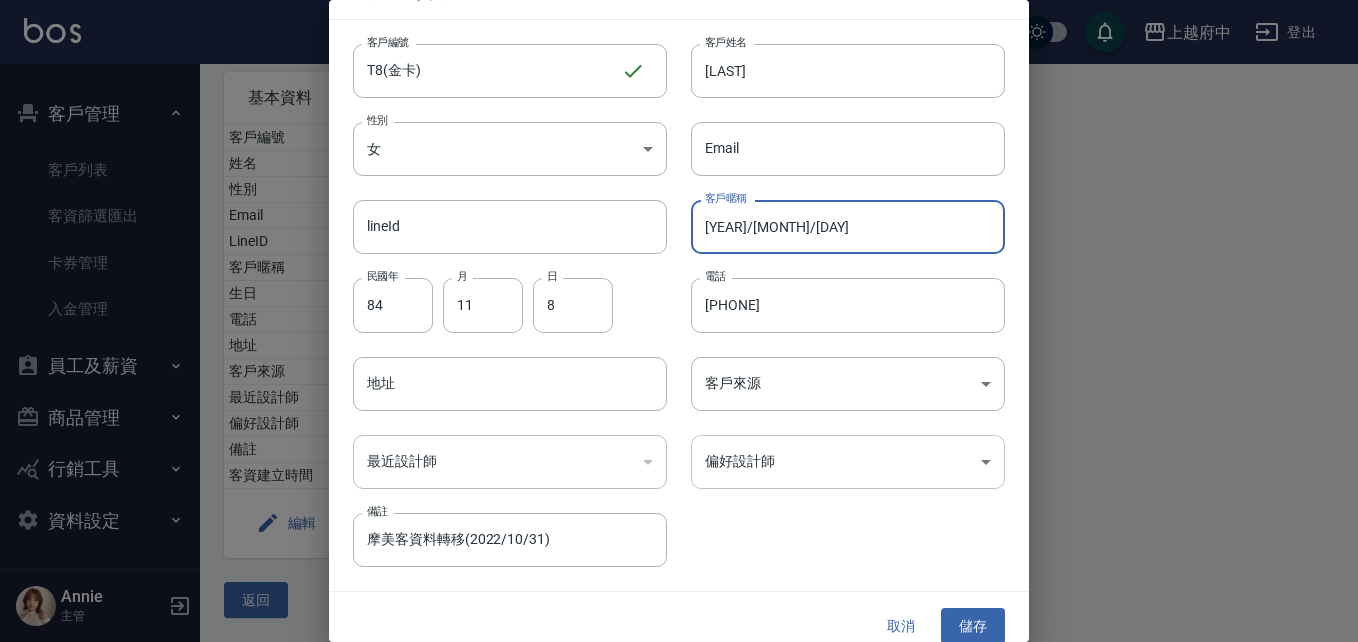 scroll, scrollTop: 51, scrollLeft: 0, axis: vertical 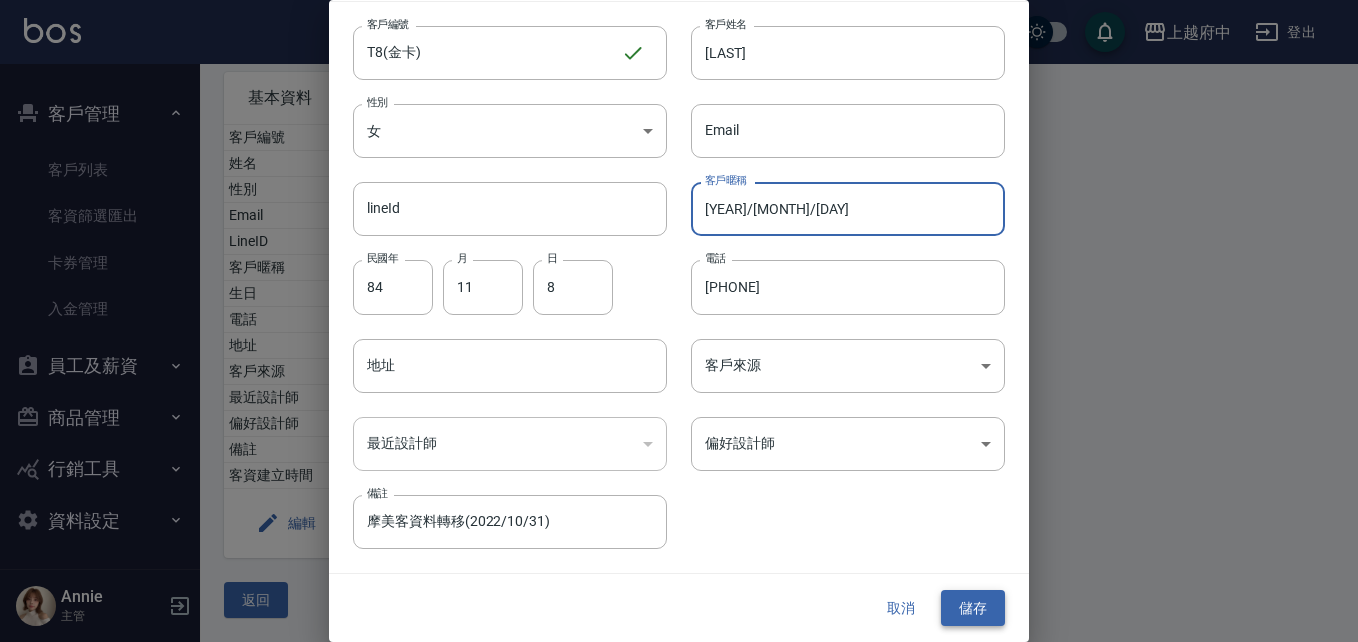 type on "2026/10/31" 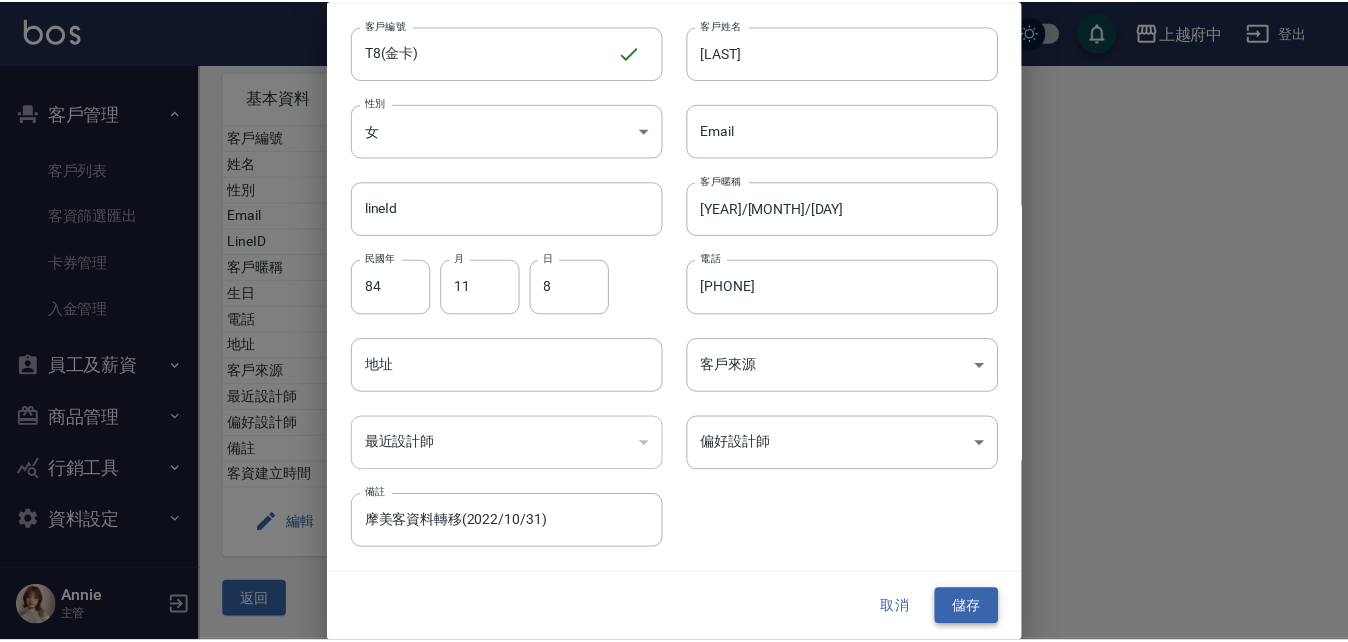 scroll, scrollTop: 0, scrollLeft: 0, axis: both 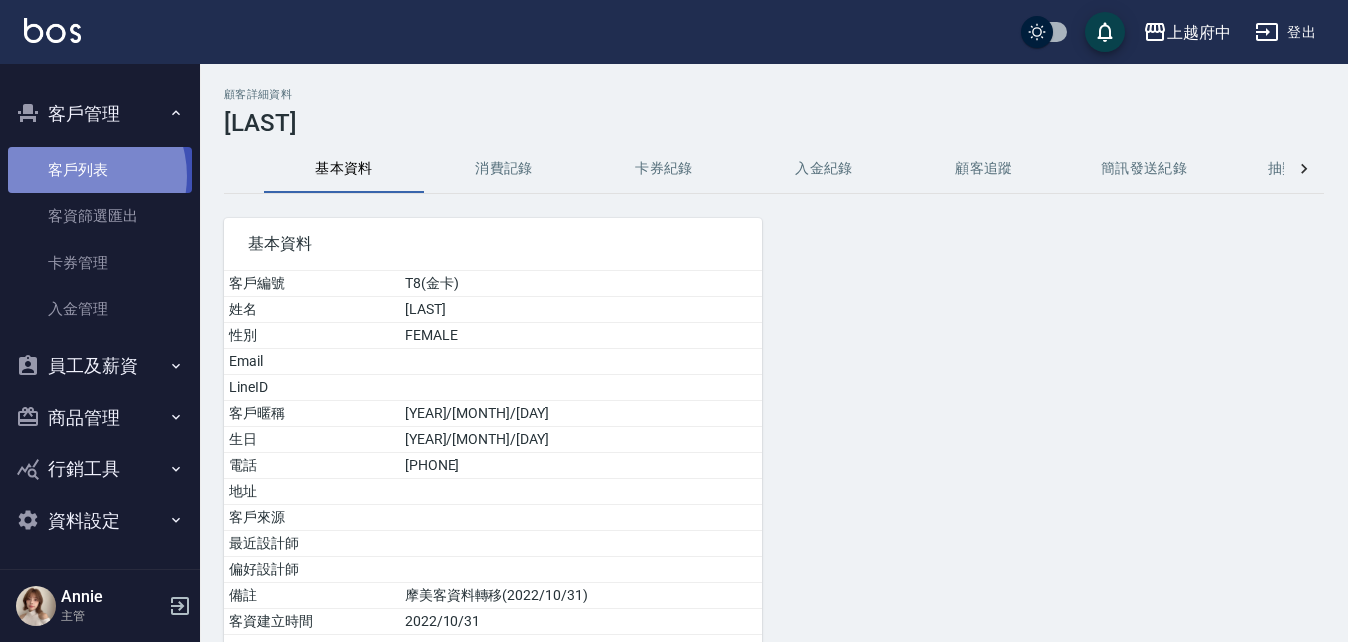 click on "客戶列表" at bounding box center [100, 170] 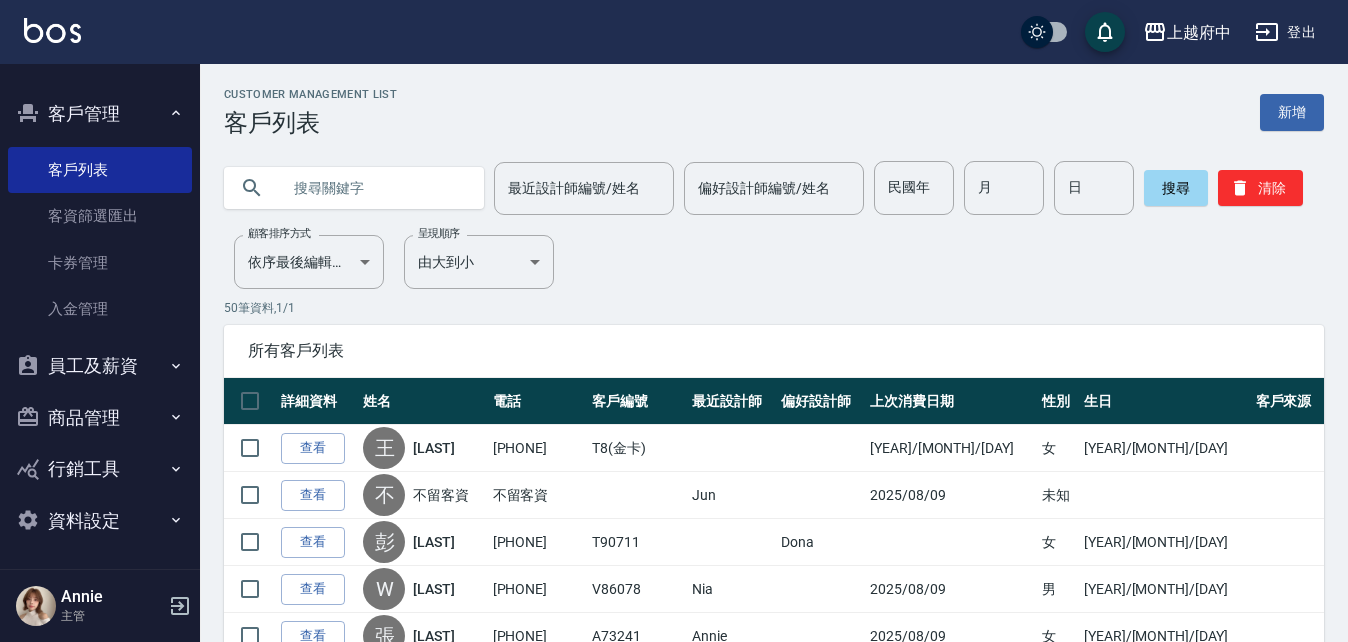click at bounding box center (374, 188) 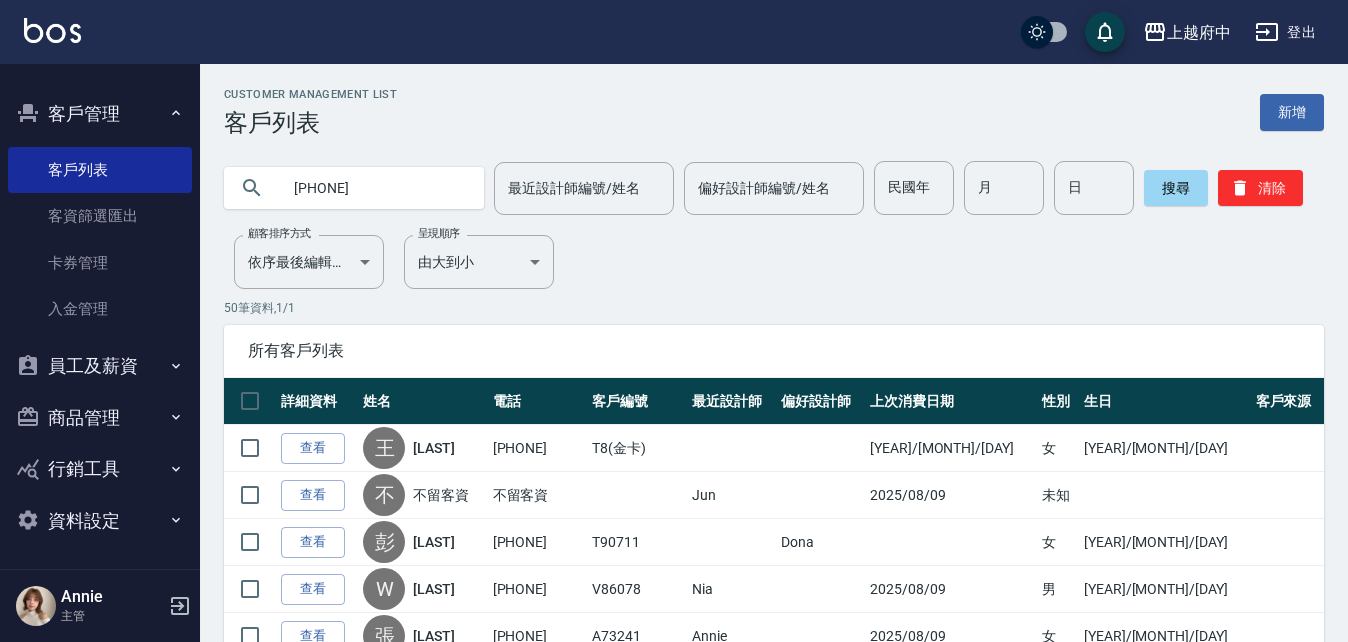 type on "0989874597" 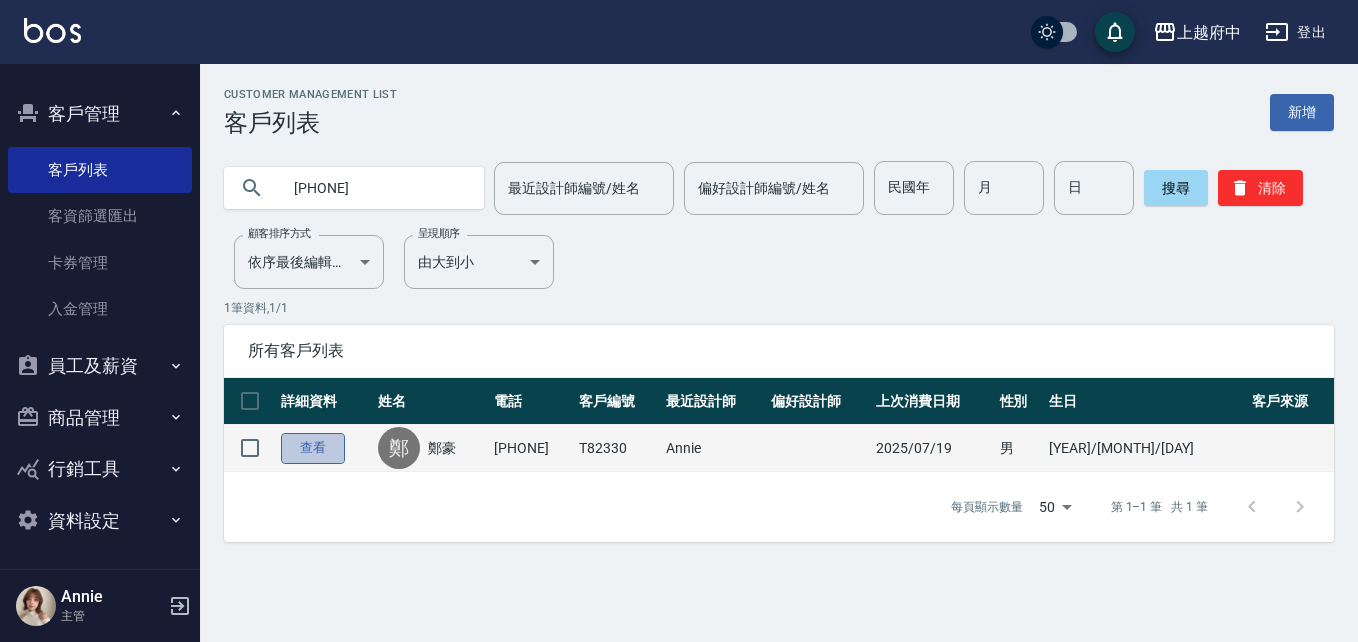 click on "查看" at bounding box center (313, 448) 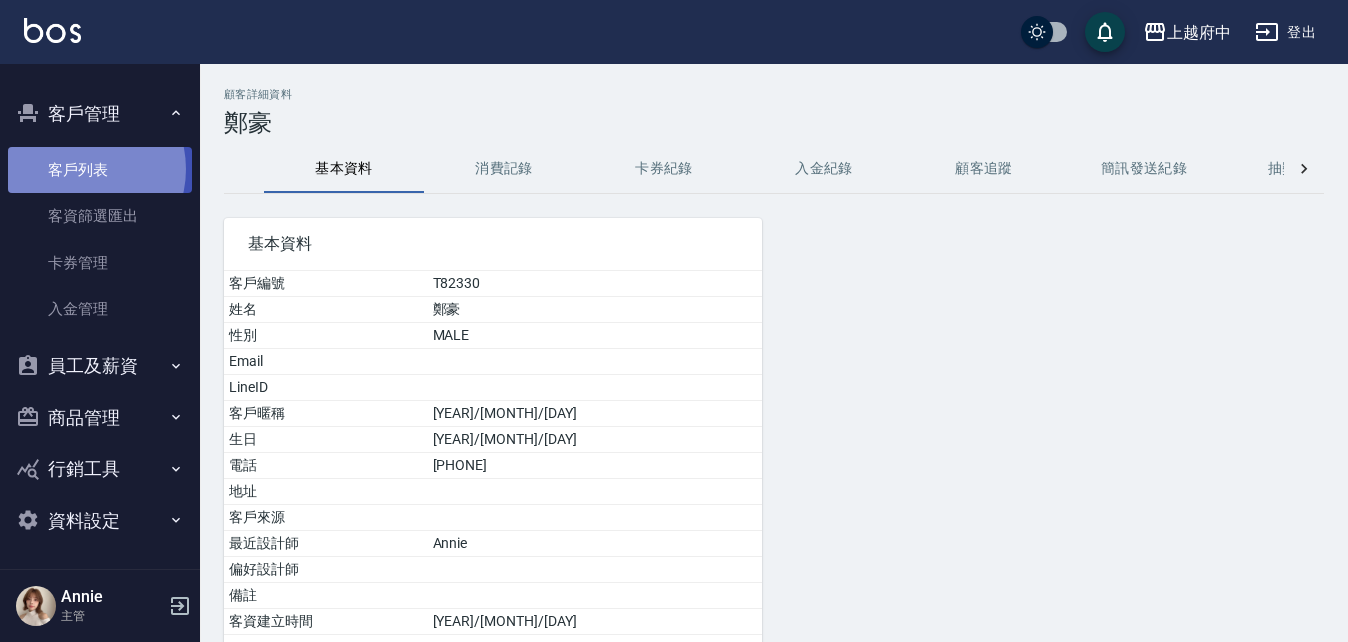 click on "客戶列表" at bounding box center [100, 170] 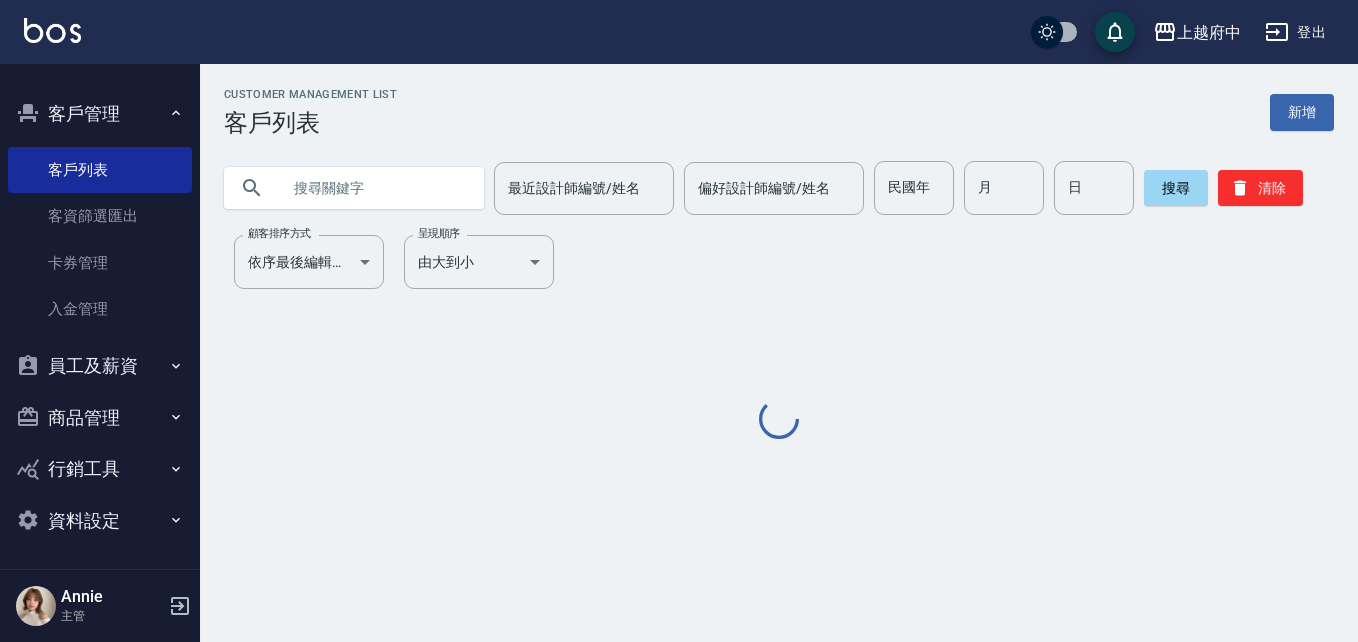 click at bounding box center (374, 188) 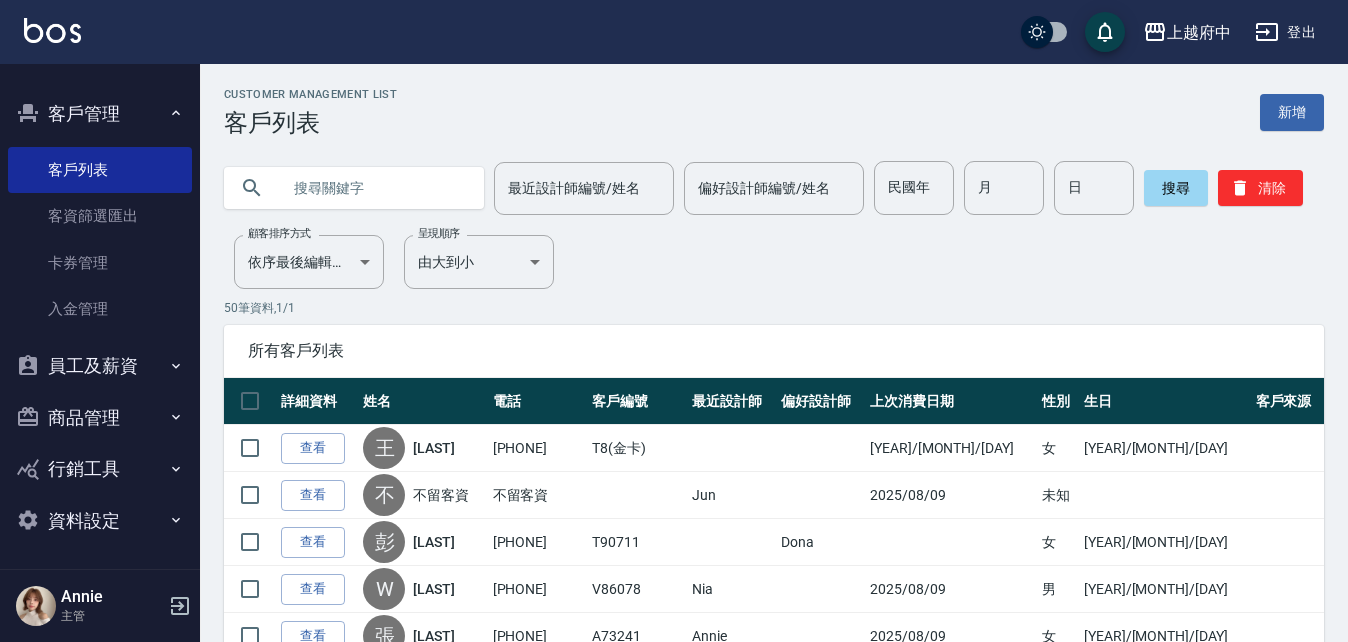 type on "ㄔ" 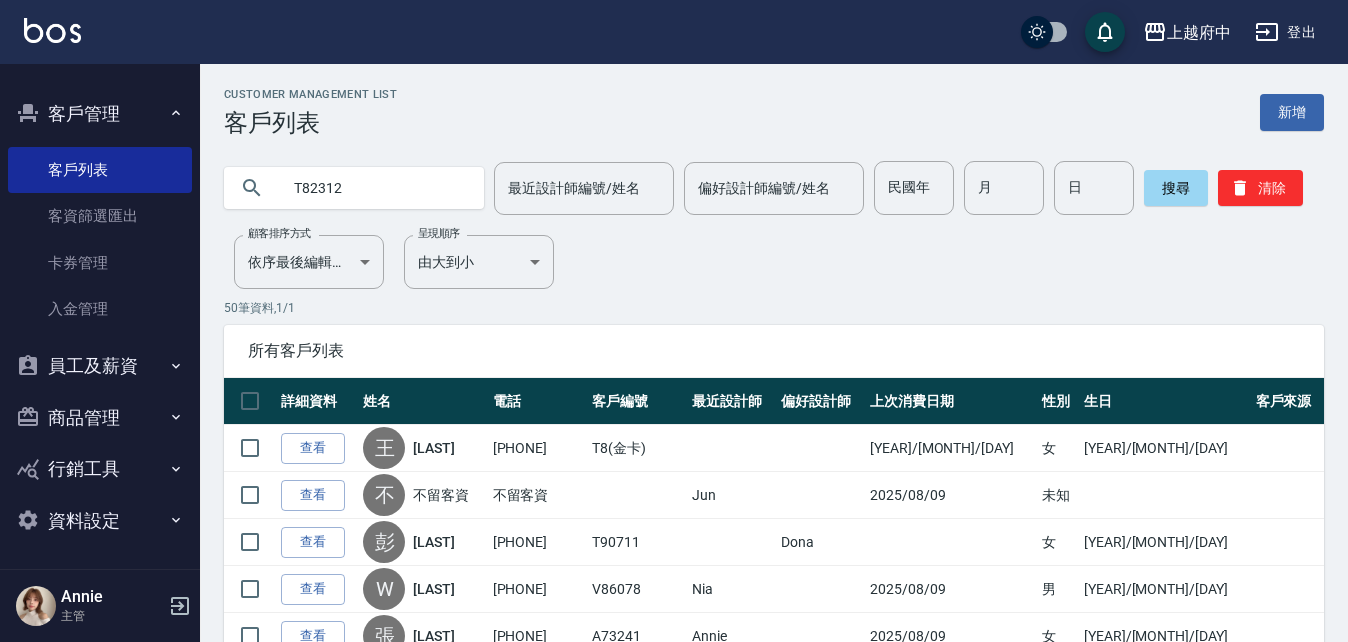 type on "T82312" 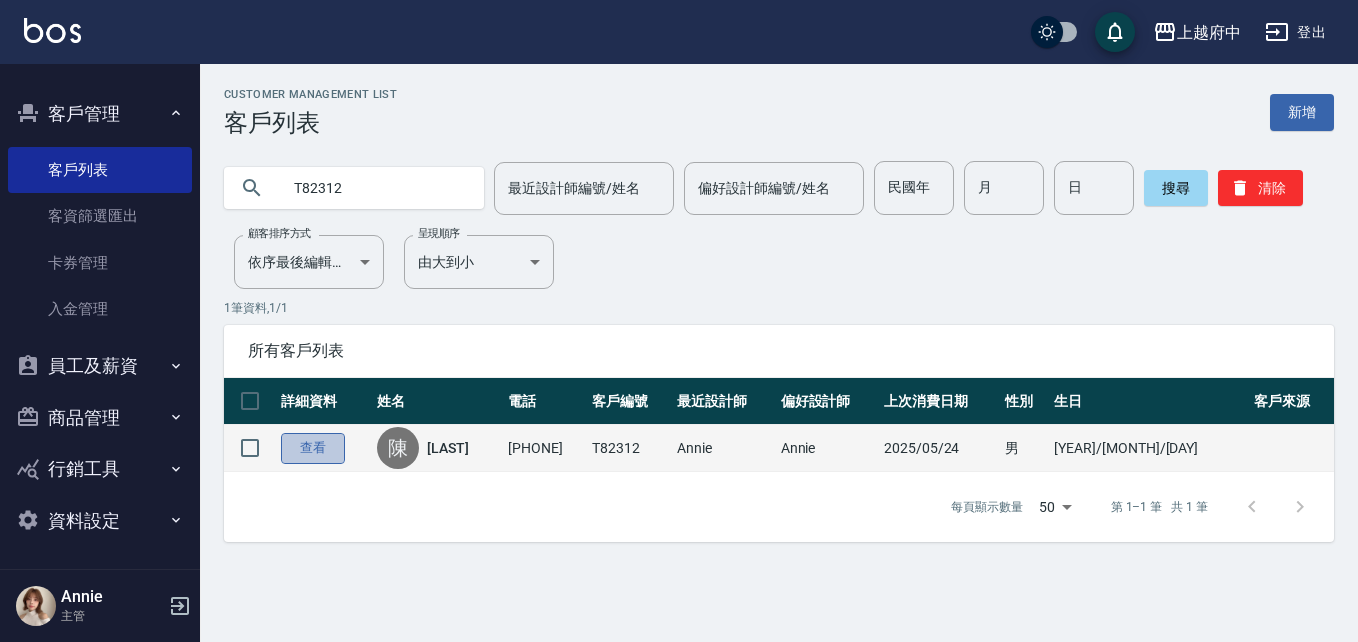 click on "查看" at bounding box center (313, 448) 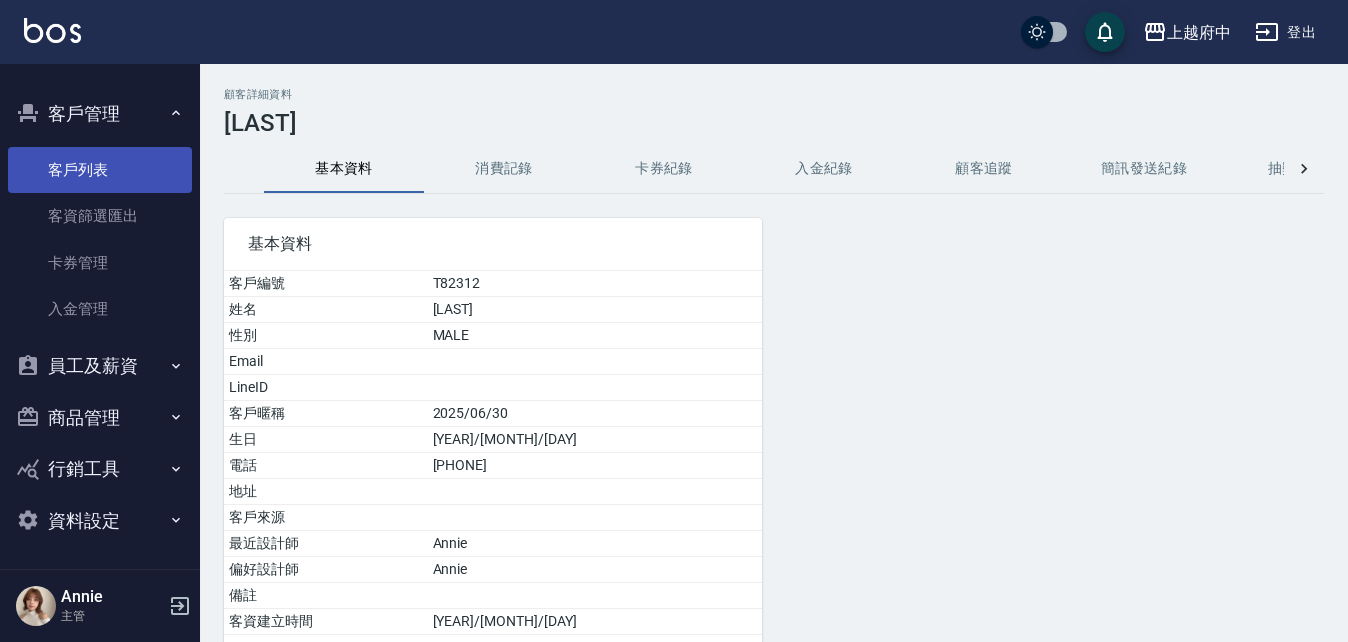 click on "客戶列表" at bounding box center [100, 170] 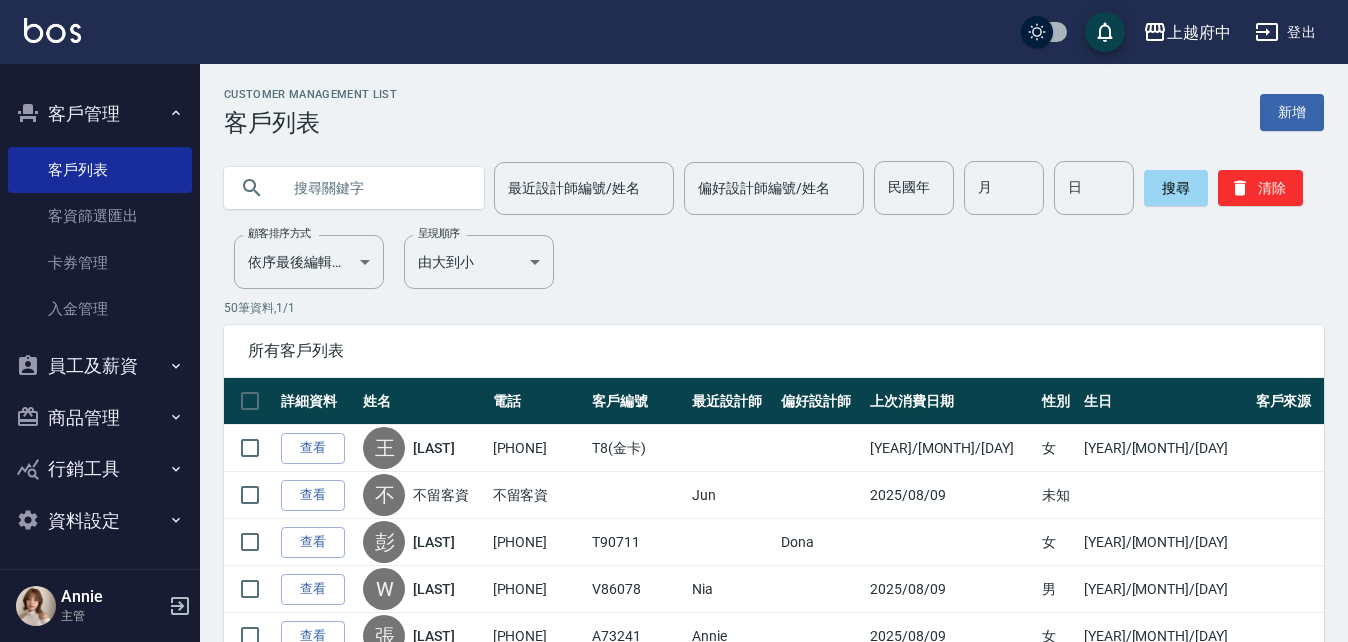 click at bounding box center [374, 188] 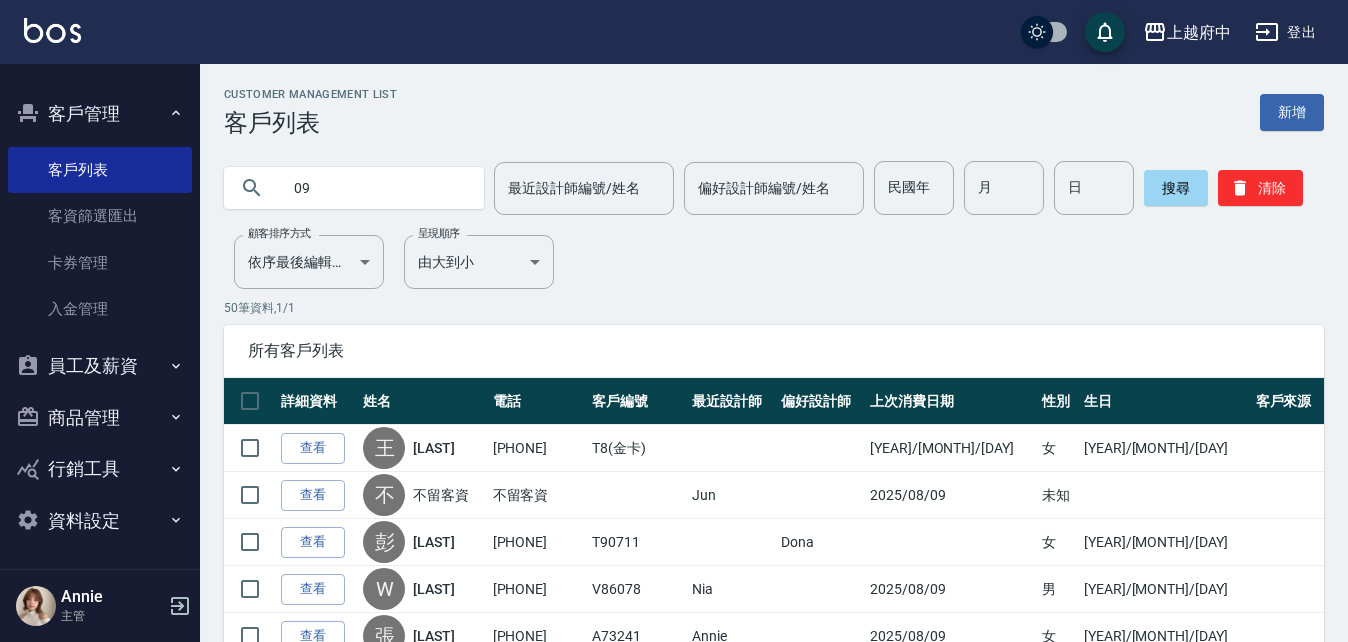 type on "0" 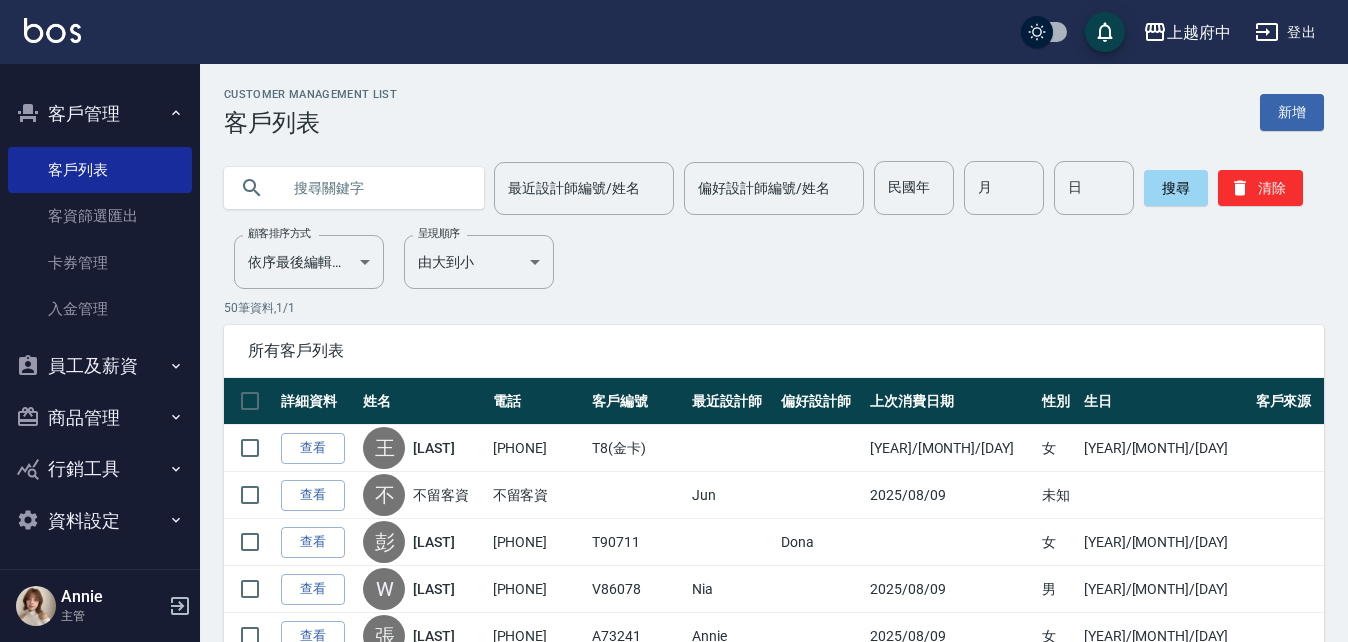 click at bounding box center [374, 188] 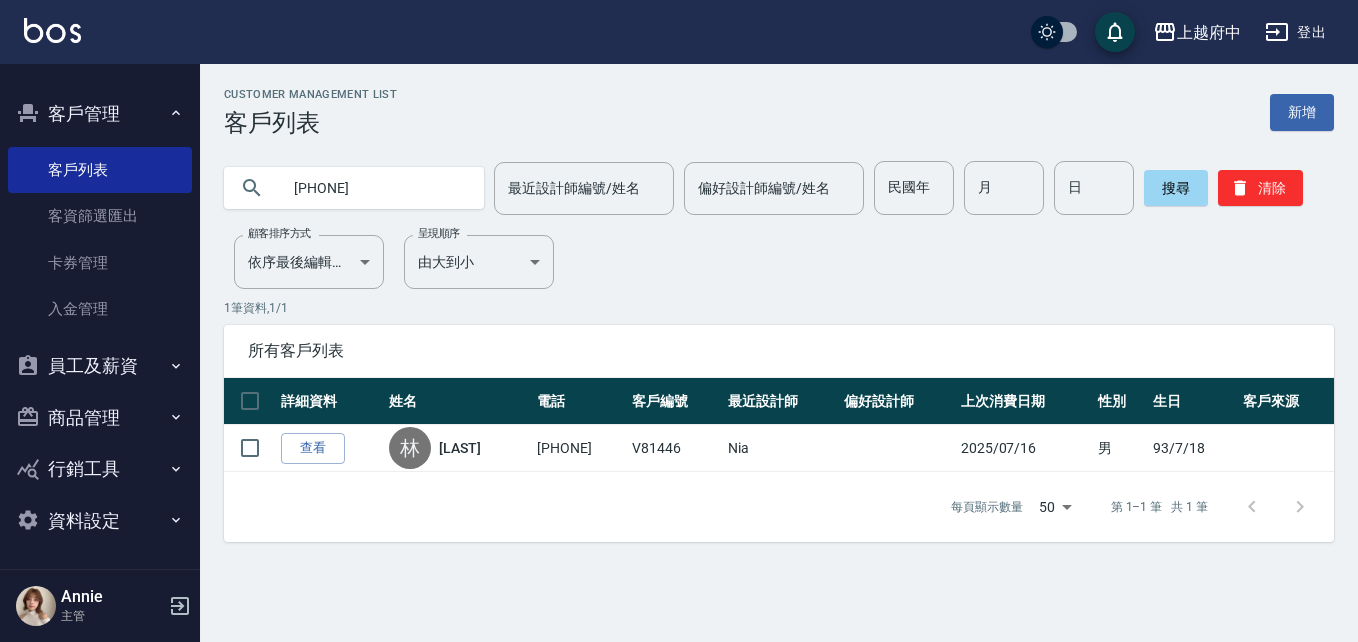 drag, startPoint x: 373, startPoint y: 190, endPoint x: 198, endPoint y: 189, distance: 175.00285 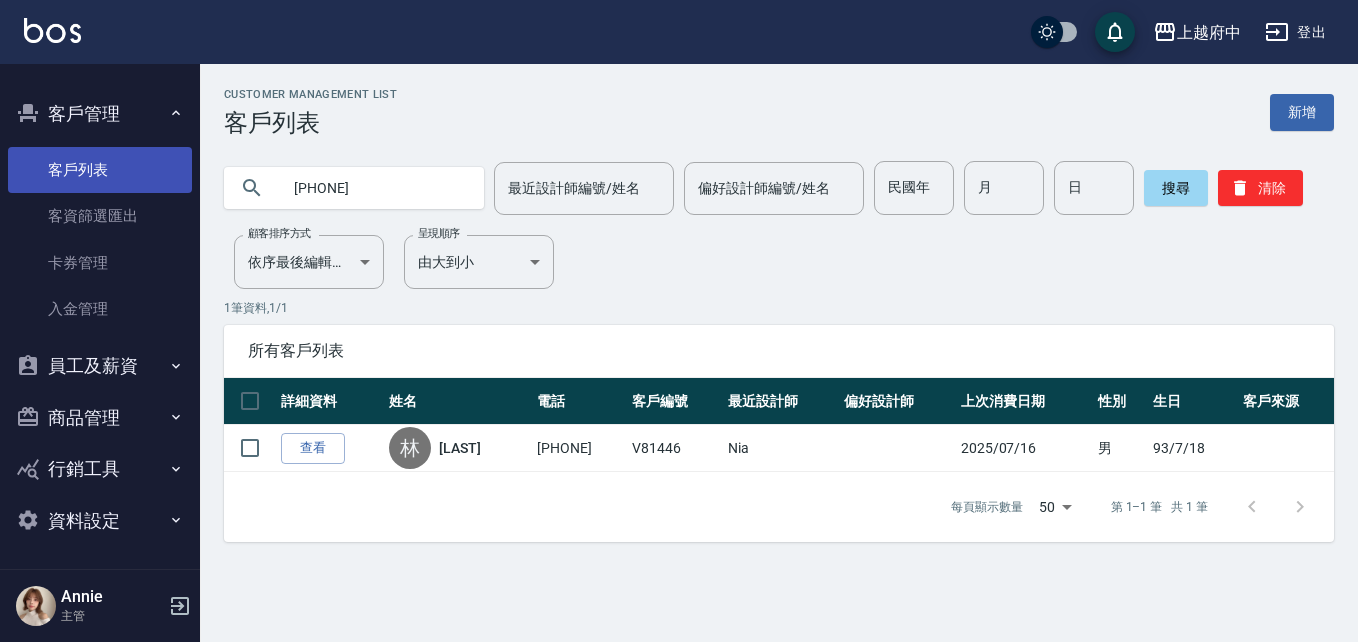 type on "0981558364" 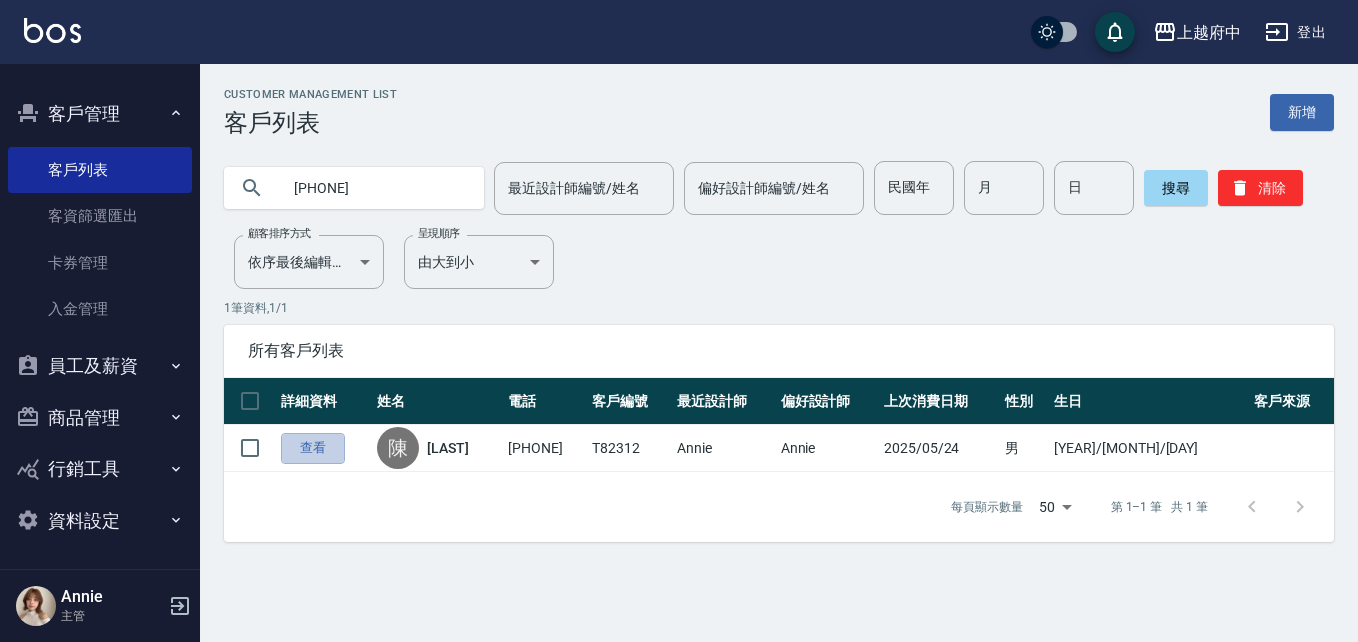 click on "查看" at bounding box center [313, 448] 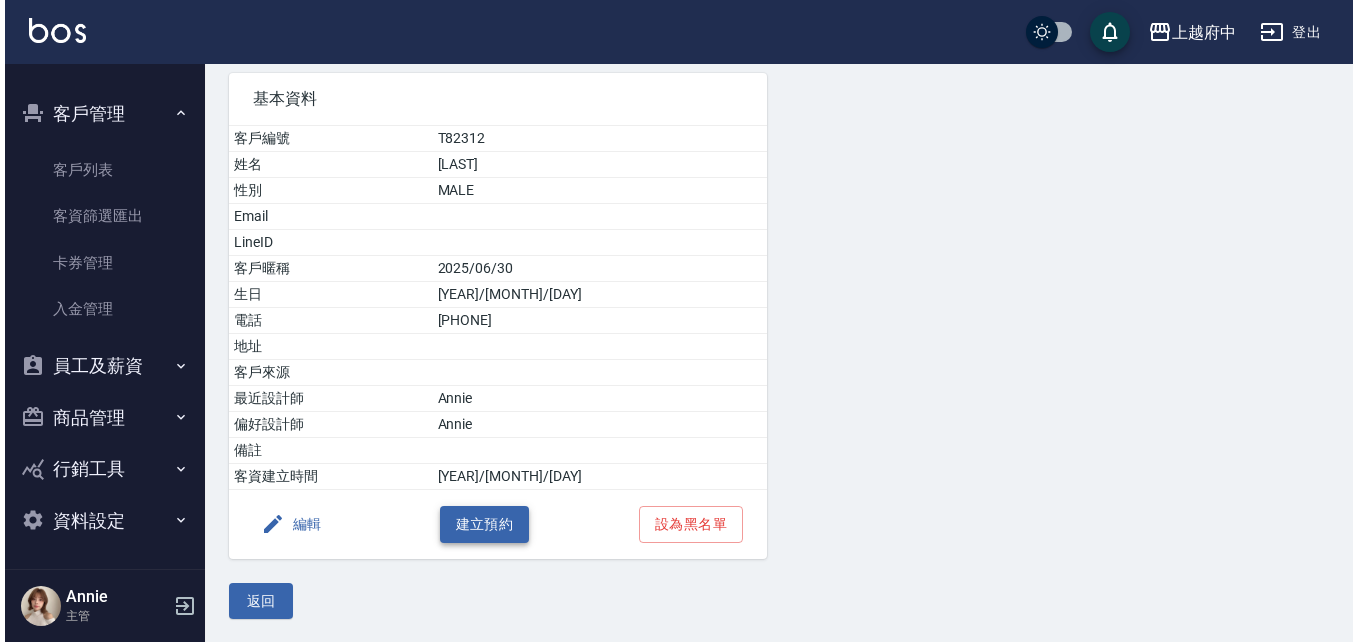 scroll, scrollTop: 146, scrollLeft: 0, axis: vertical 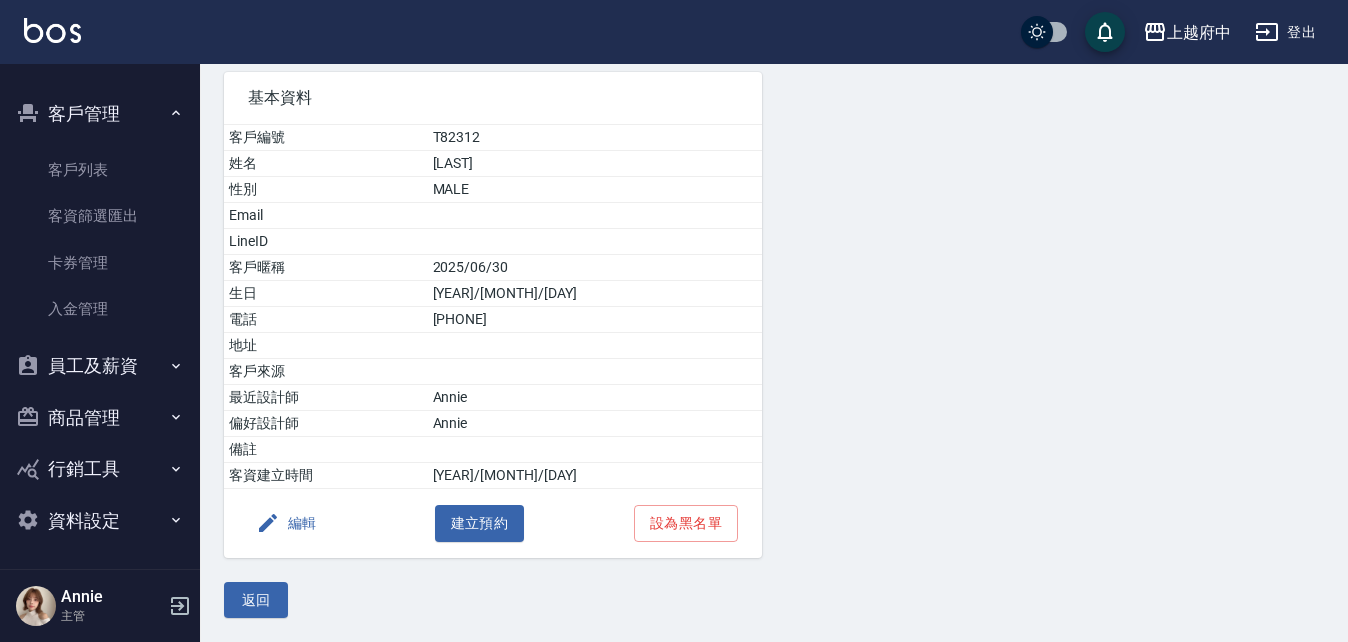 click on "編輯" at bounding box center (286, 523) 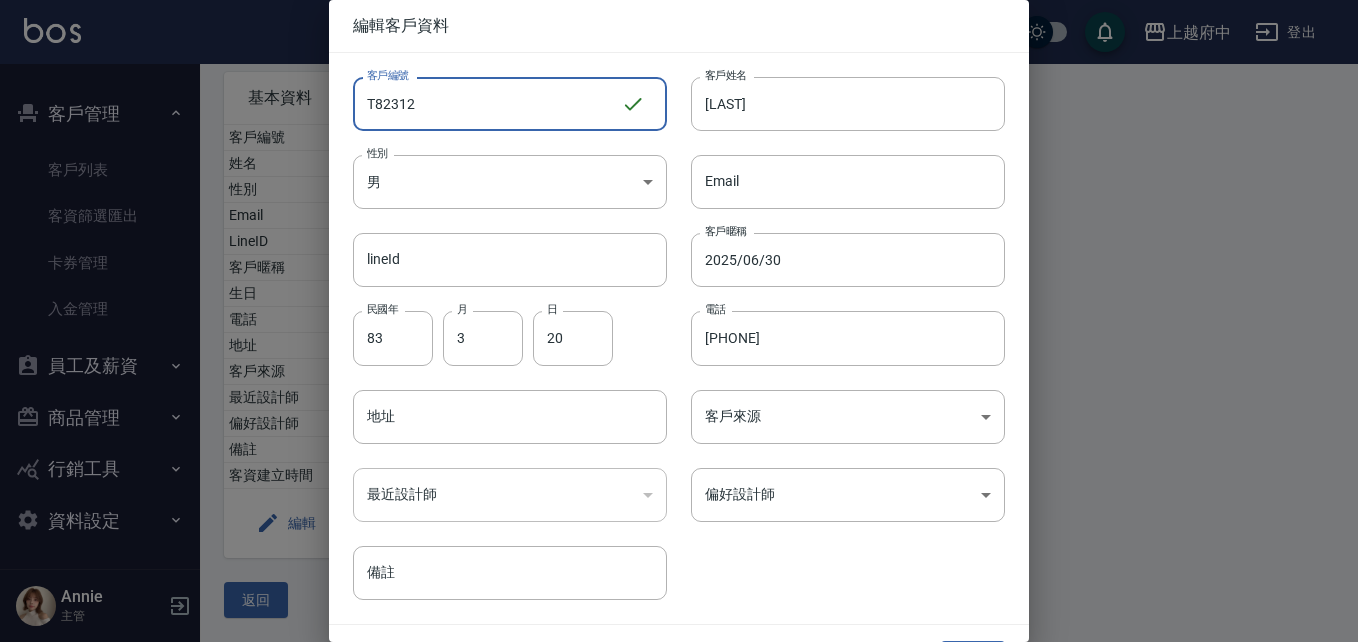 drag, startPoint x: 429, startPoint y: 110, endPoint x: 377, endPoint y: 108, distance: 52.03845 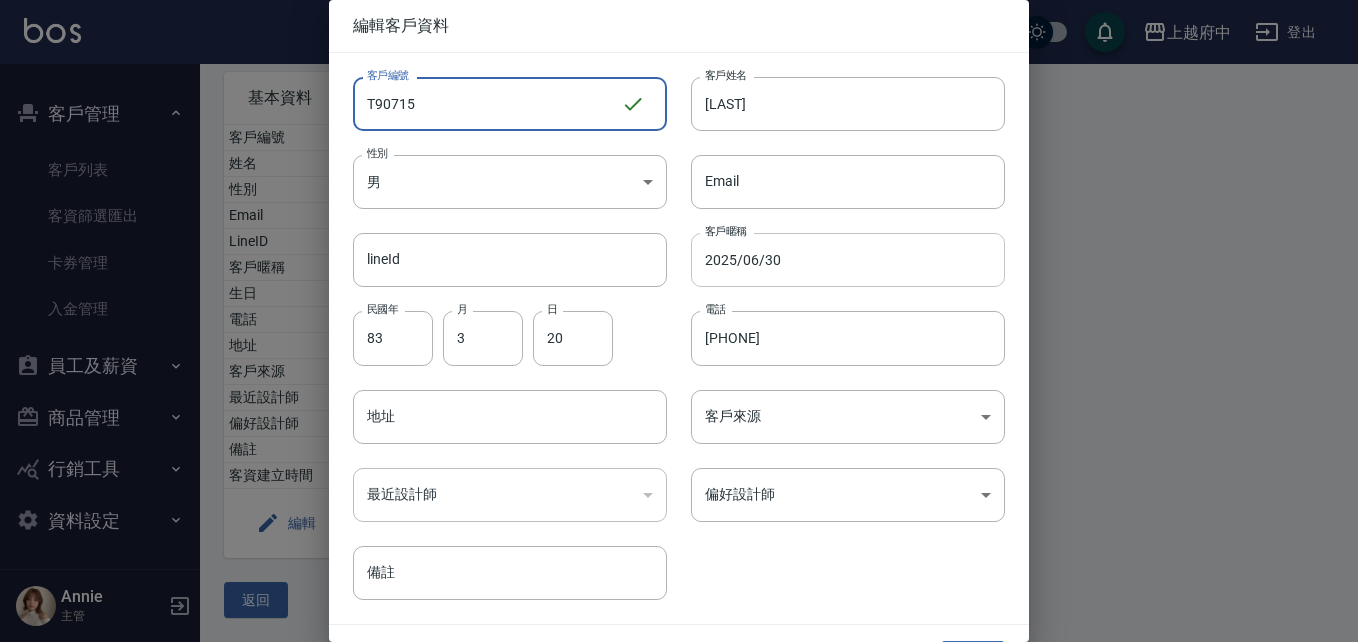 type on "T90715" 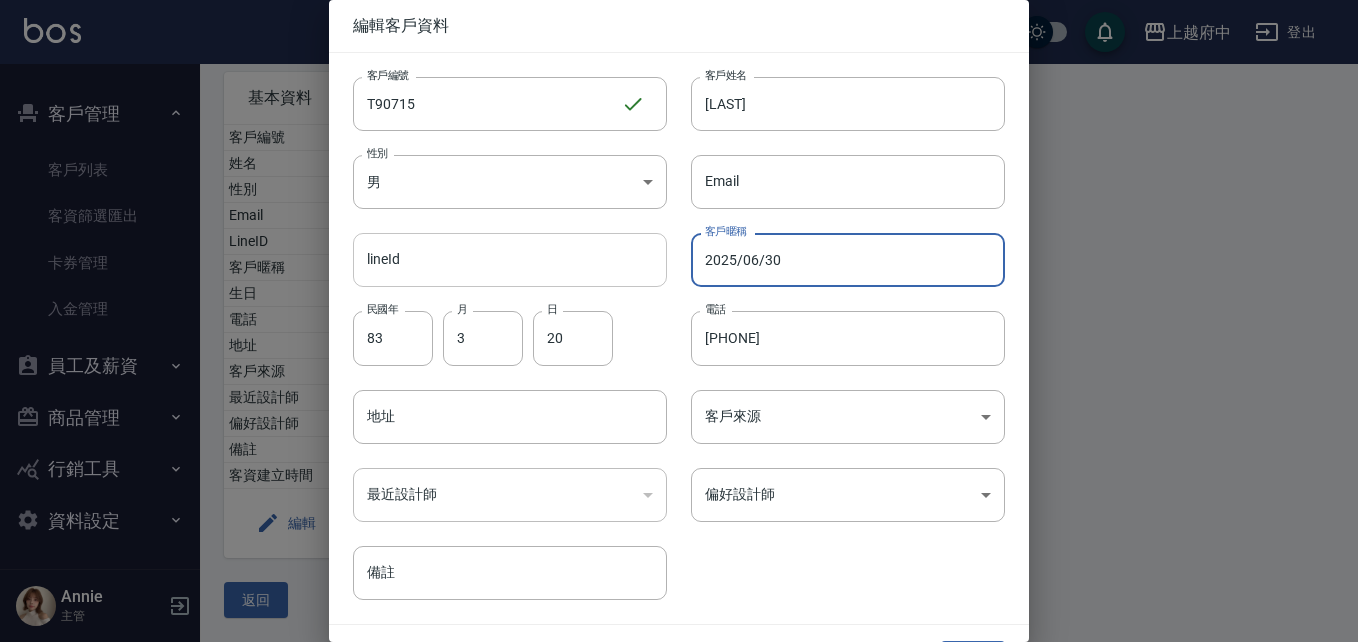 drag, startPoint x: 811, startPoint y: 260, endPoint x: 577, endPoint y: 266, distance: 234.0769 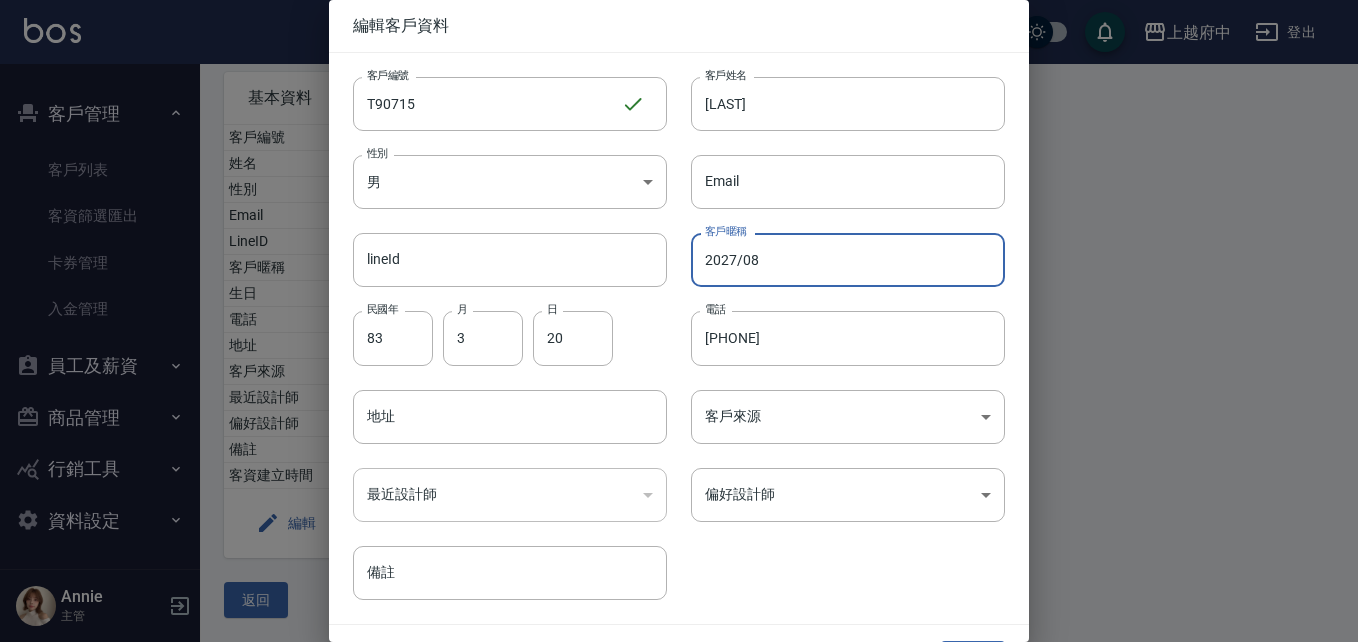 type on "2027/08" 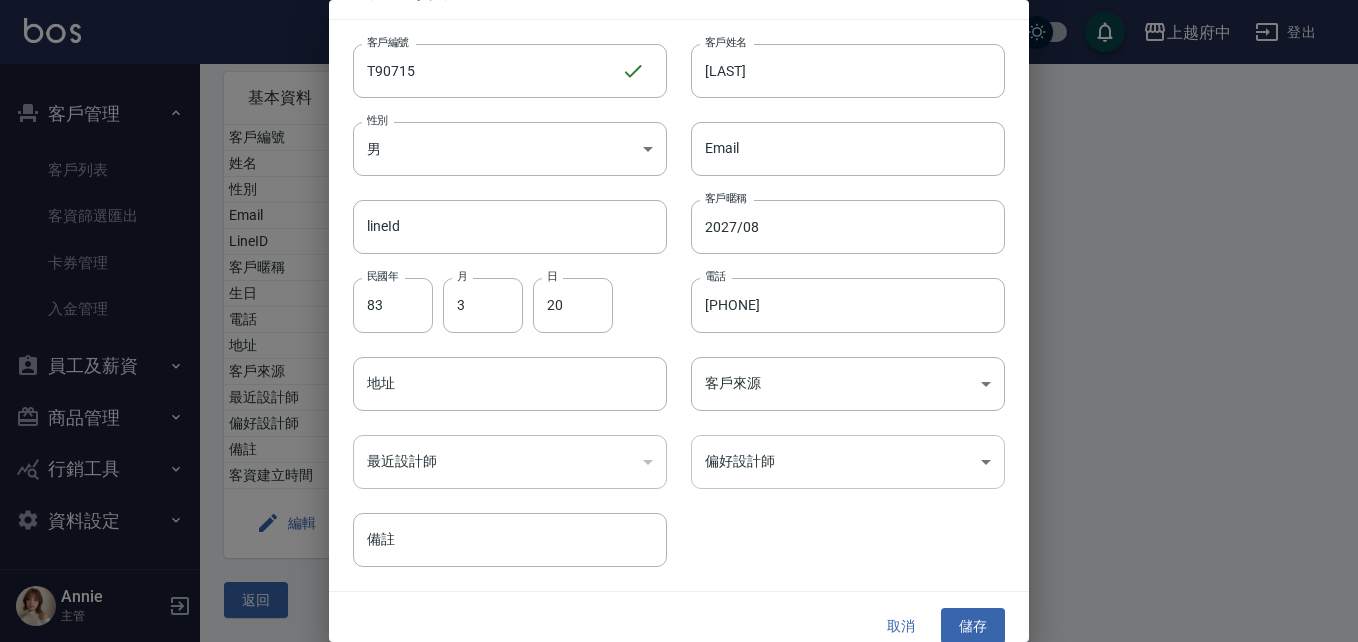 scroll, scrollTop: 51, scrollLeft: 0, axis: vertical 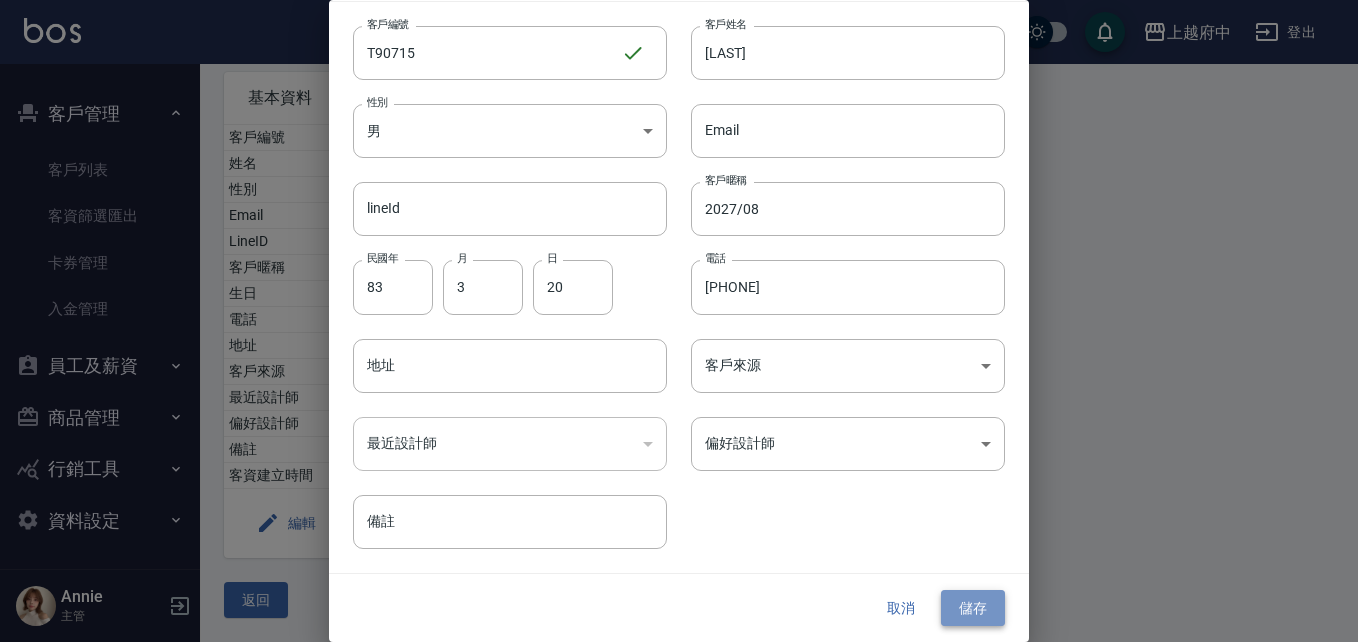 click on "儲存" at bounding box center [973, 608] 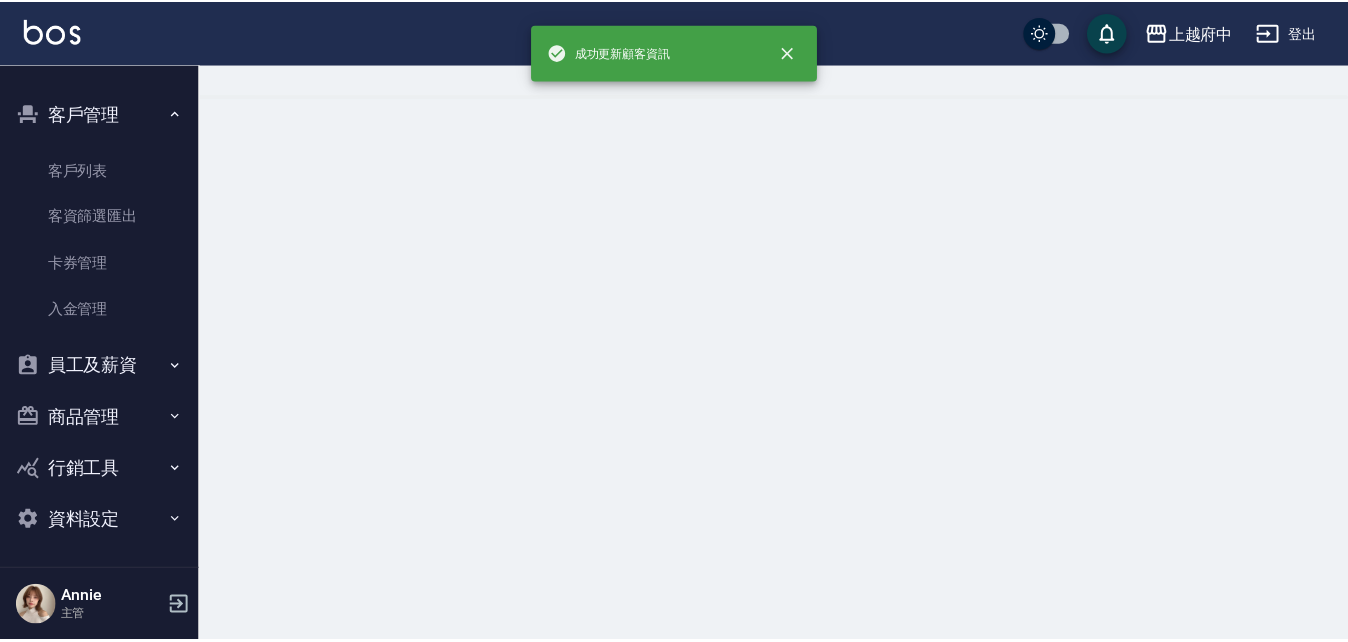 scroll, scrollTop: 0, scrollLeft: 0, axis: both 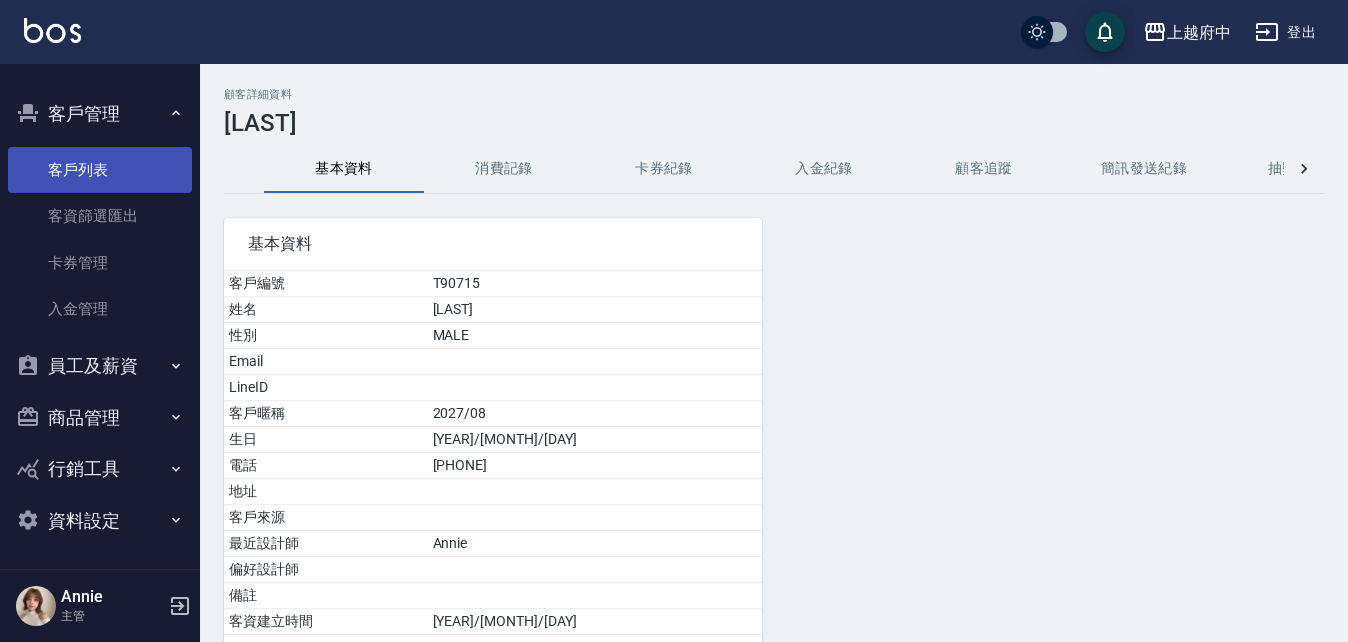 click on "客戶列表" at bounding box center (100, 170) 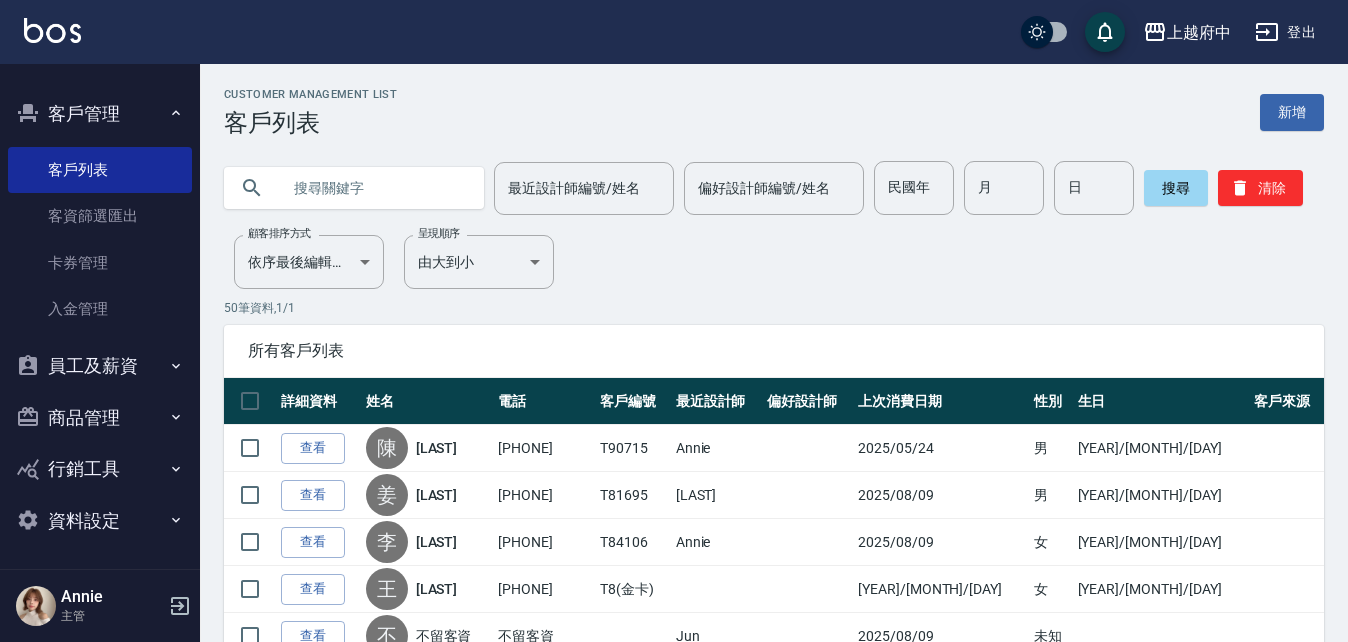 click at bounding box center [374, 188] 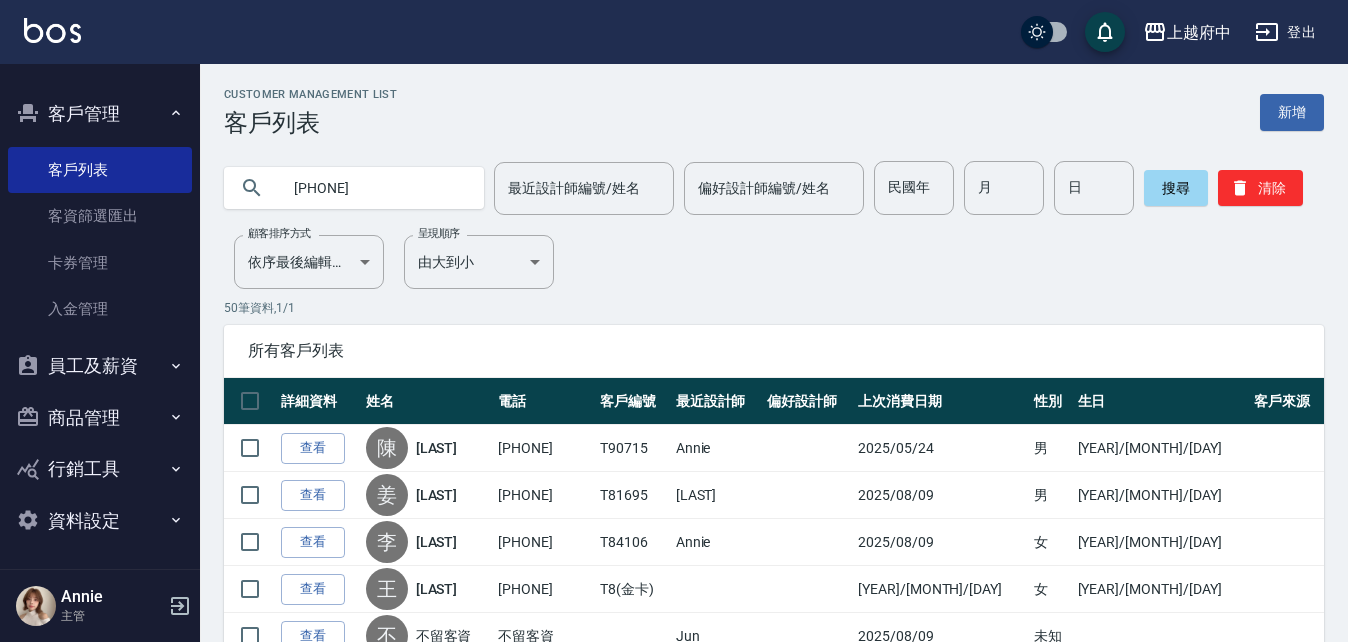 type on "0977042415" 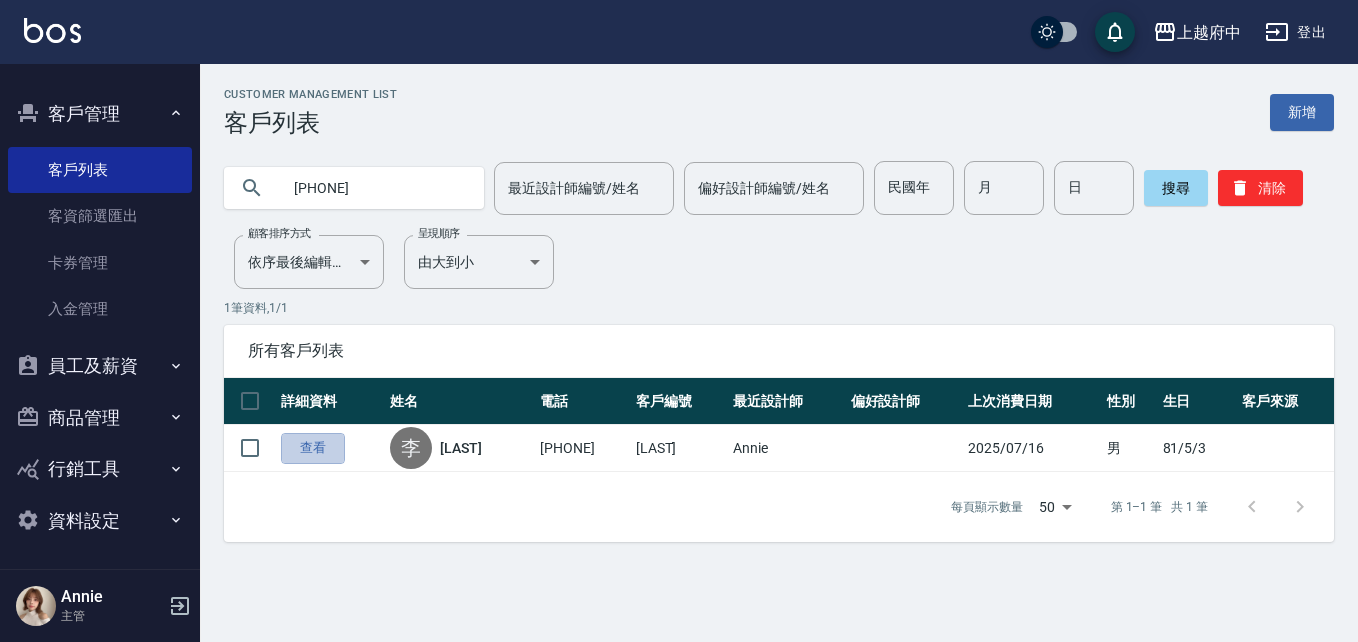 click on "查看" at bounding box center [313, 448] 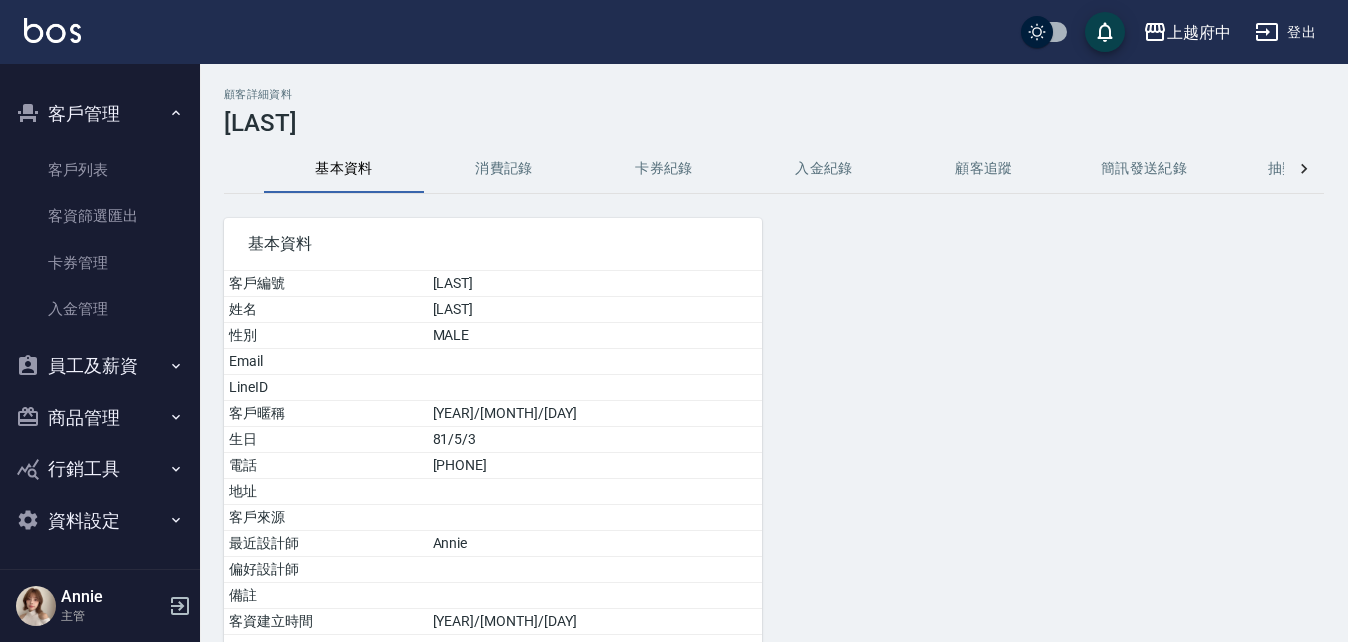 scroll, scrollTop: 100, scrollLeft: 0, axis: vertical 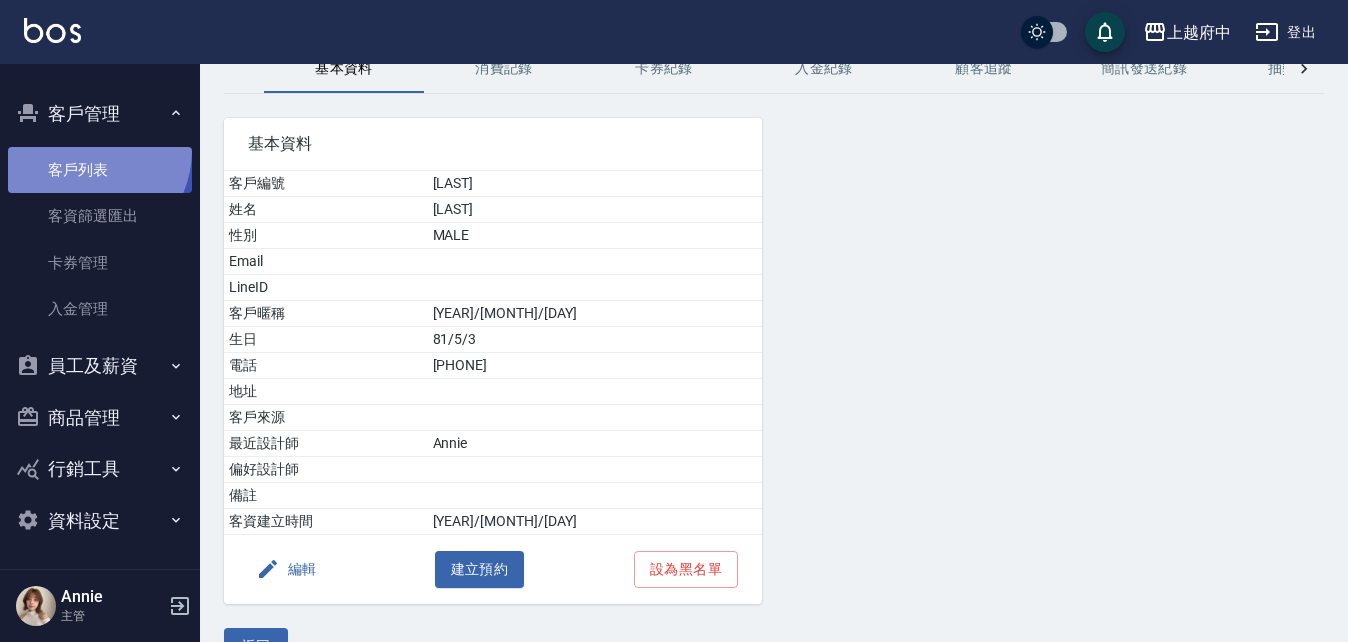 click on "客戶列表" at bounding box center [100, 170] 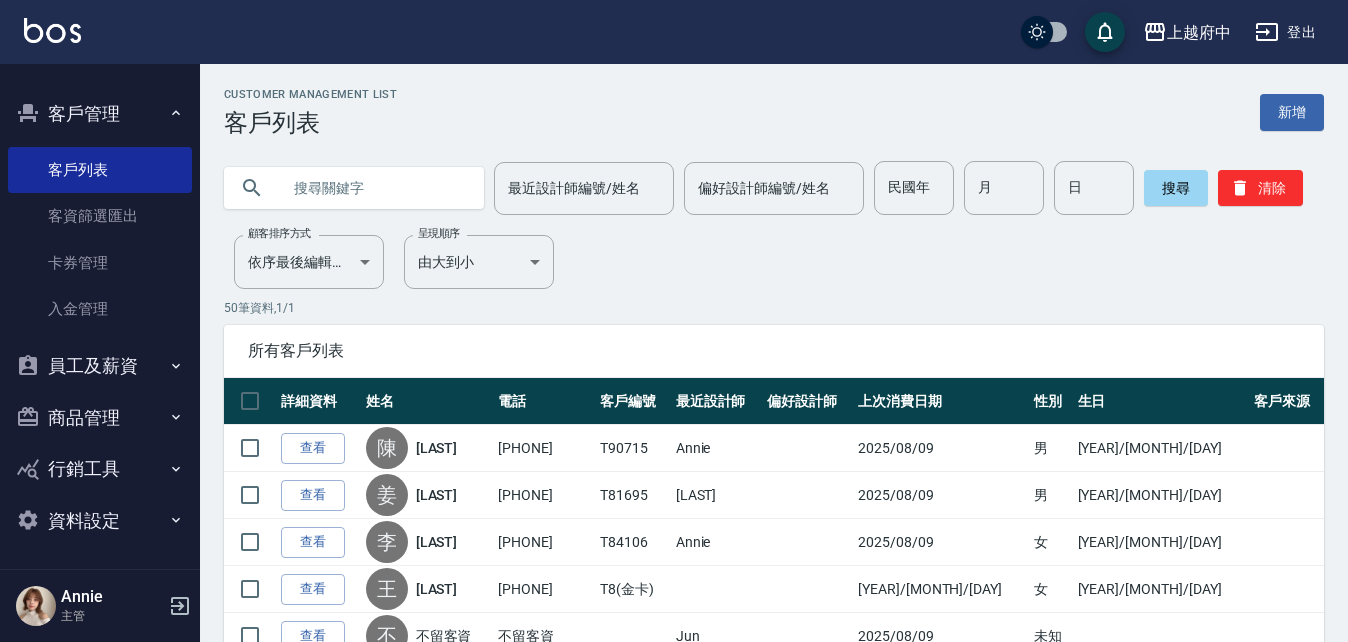 click at bounding box center [374, 188] 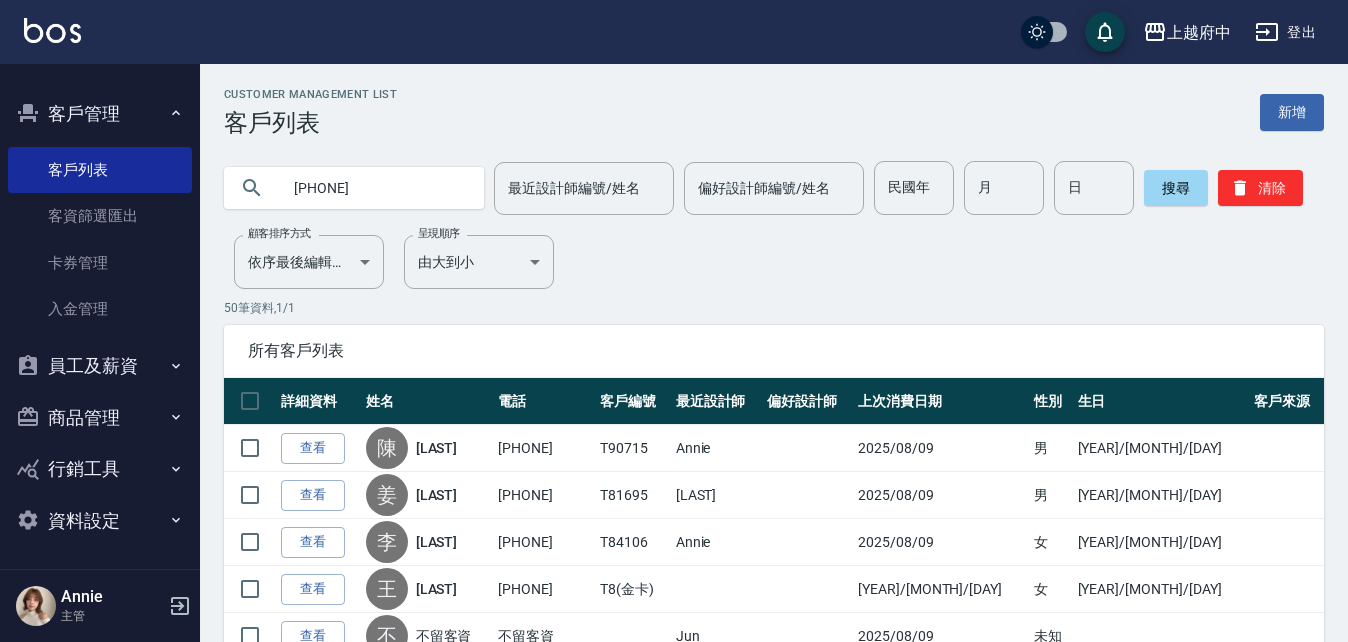 type on "0923232909" 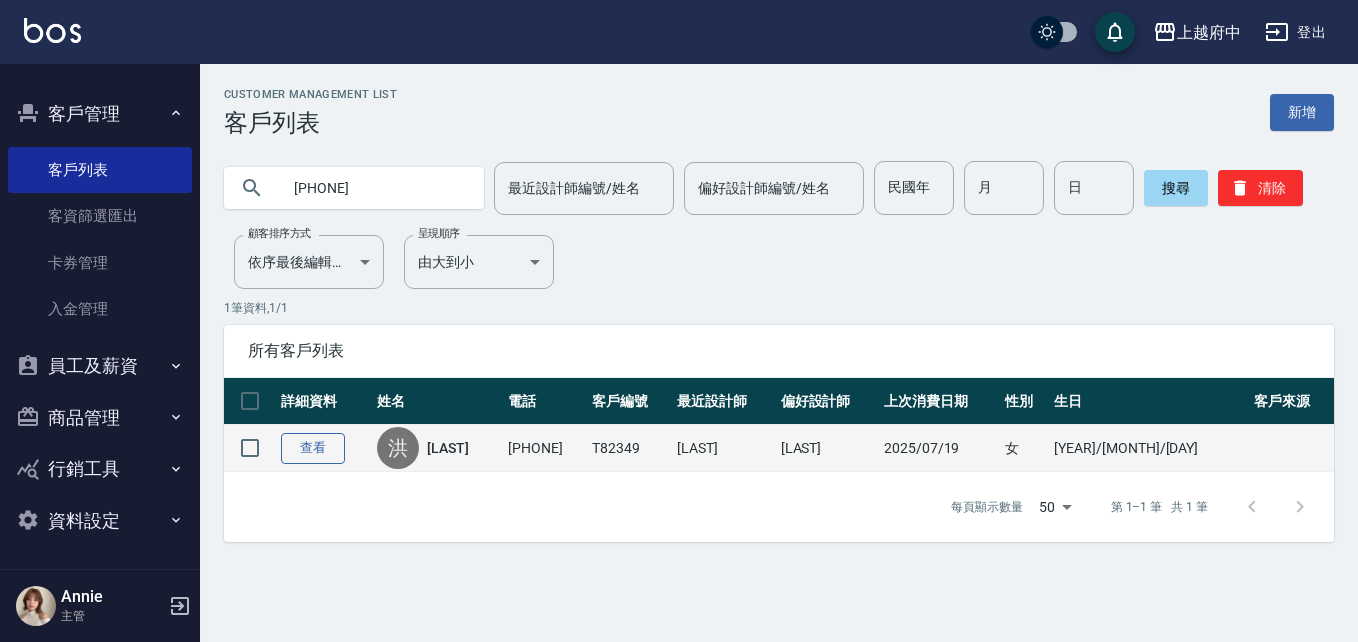 click on "查看" at bounding box center (313, 448) 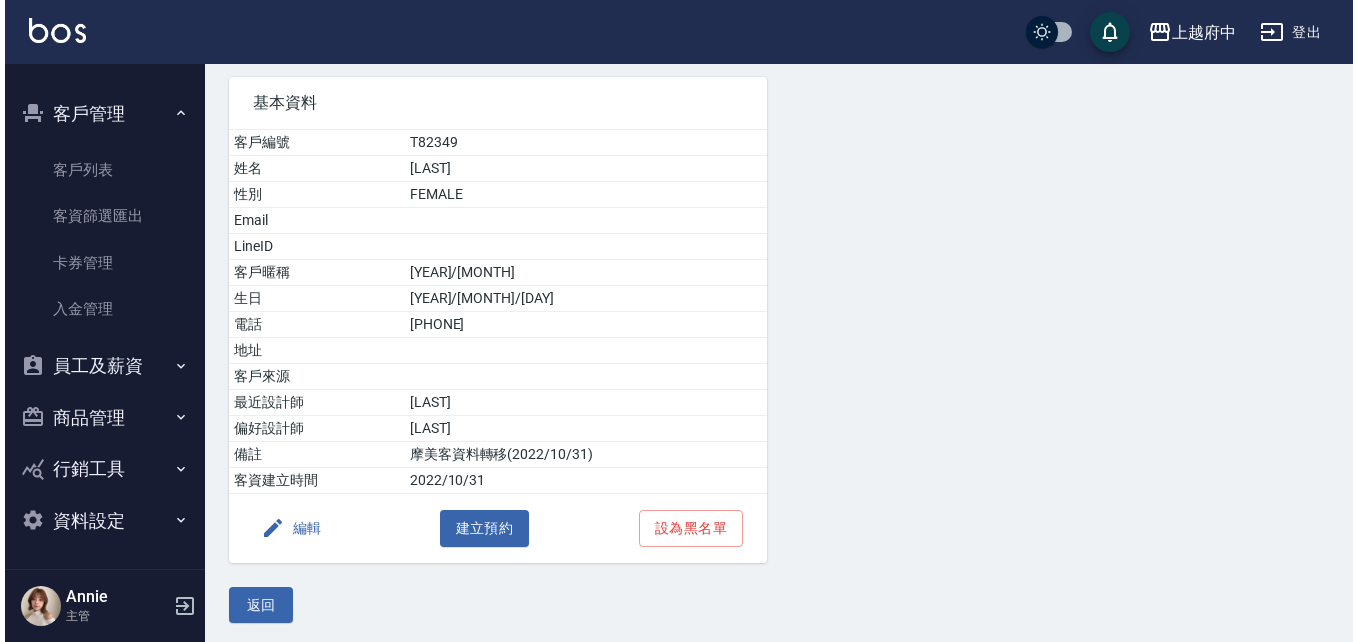 scroll, scrollTop: 146, scrollLeft: 0, axis: vertical 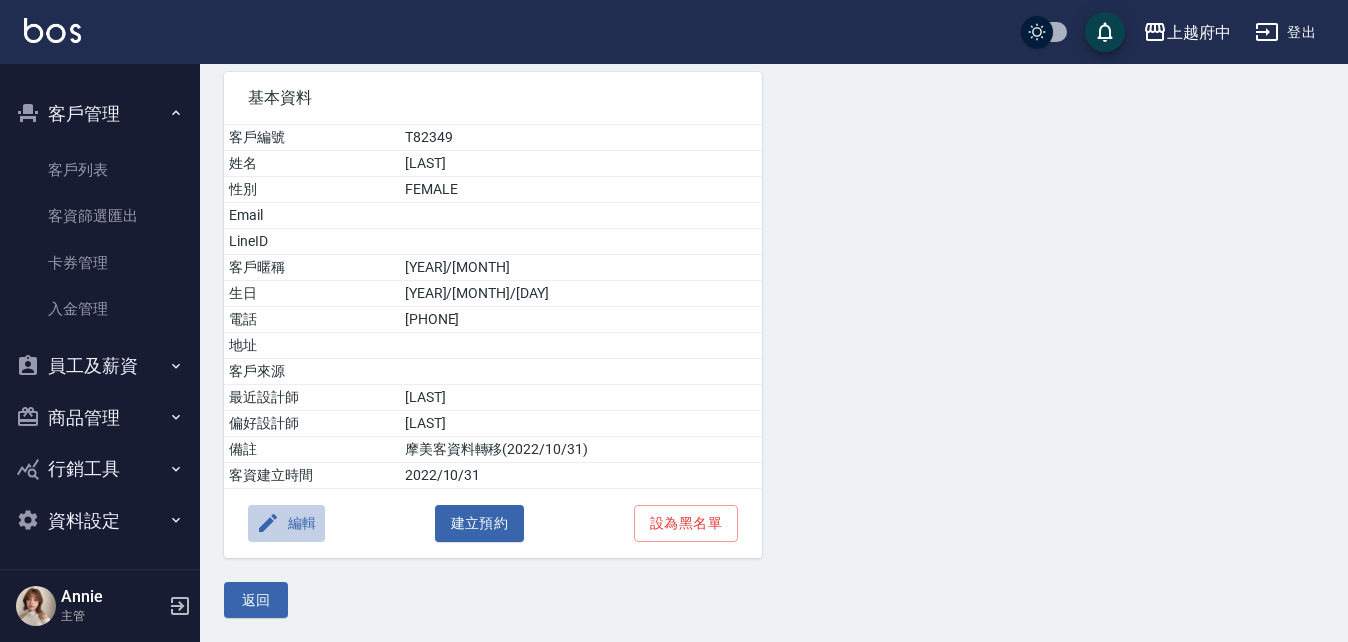 click on "編輯" at bounding box center [286, 523] 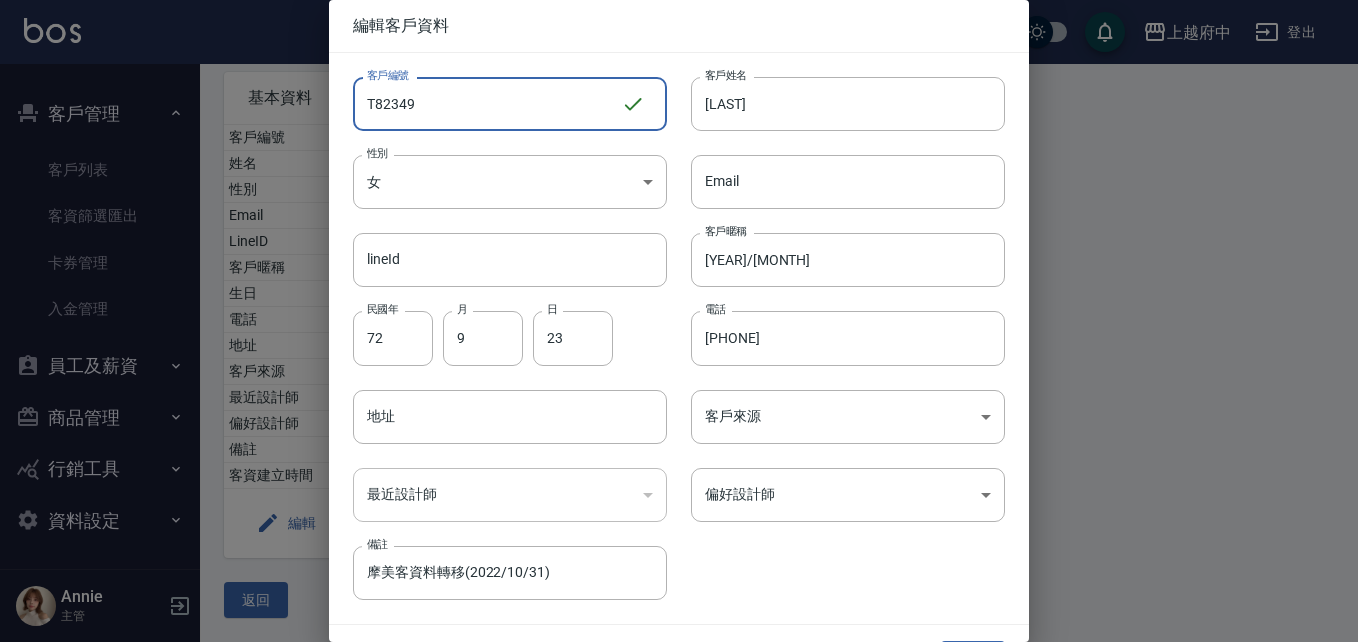 drag, startPoint x: 434, startPoint y: 104, endPoint x: 378, endPoint y: 101, distance: 56.0803 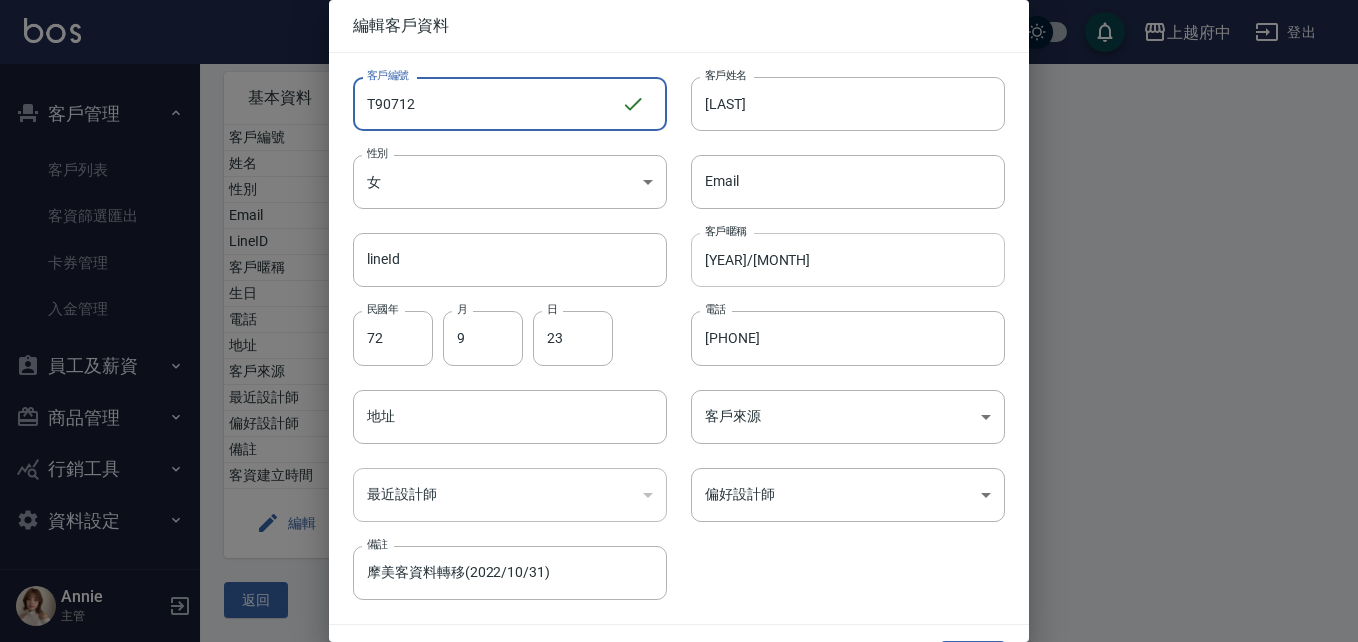type on "T90712" 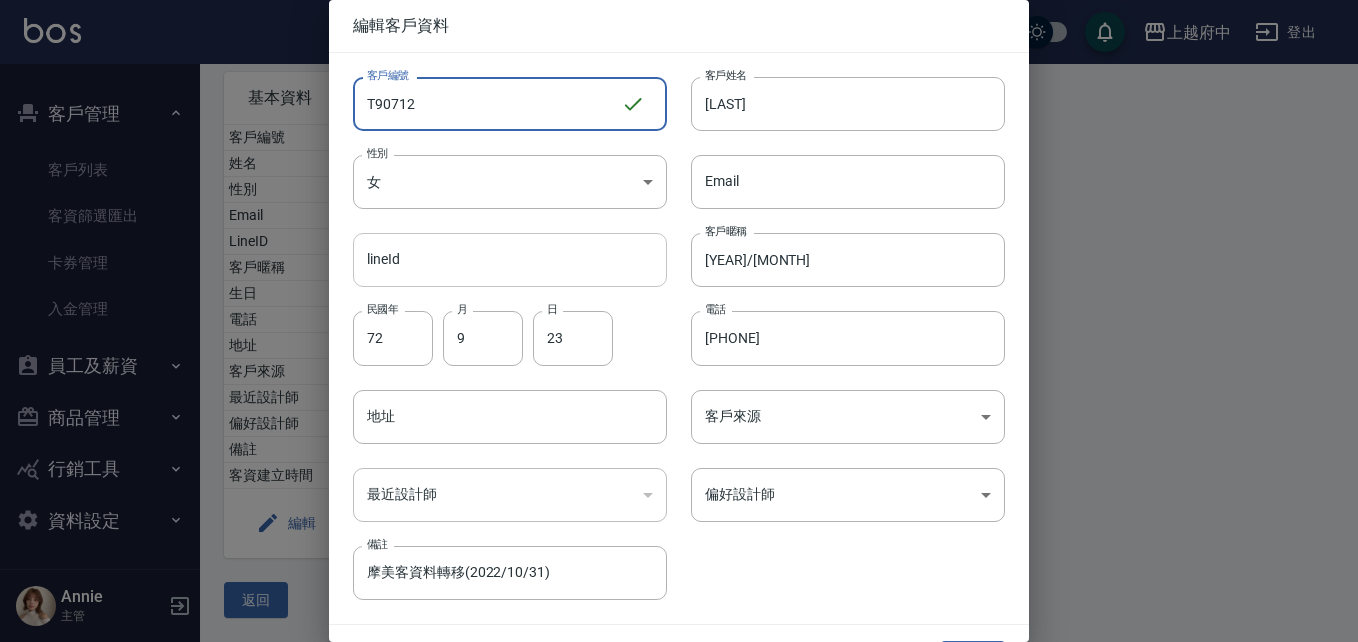 drag, startPoint x: 816, startPoint y: 262, endPoint x: 650, endPoint y: 268, distance: 166.1084 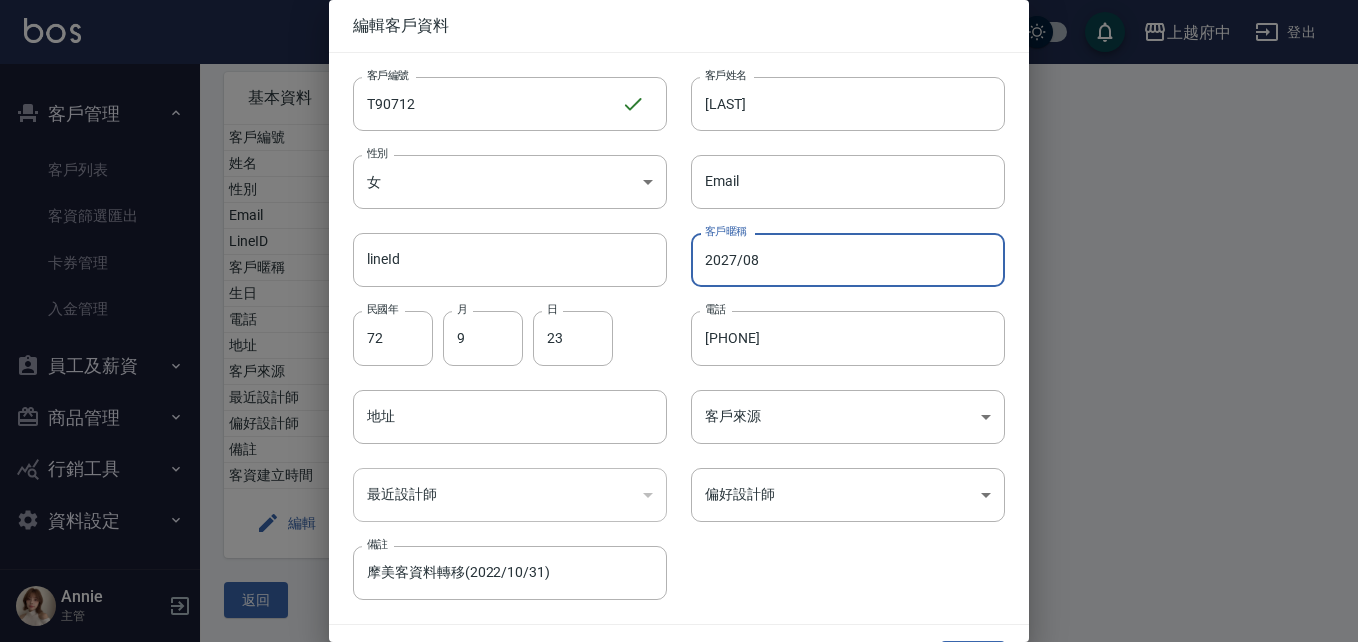 type on "2027/08" 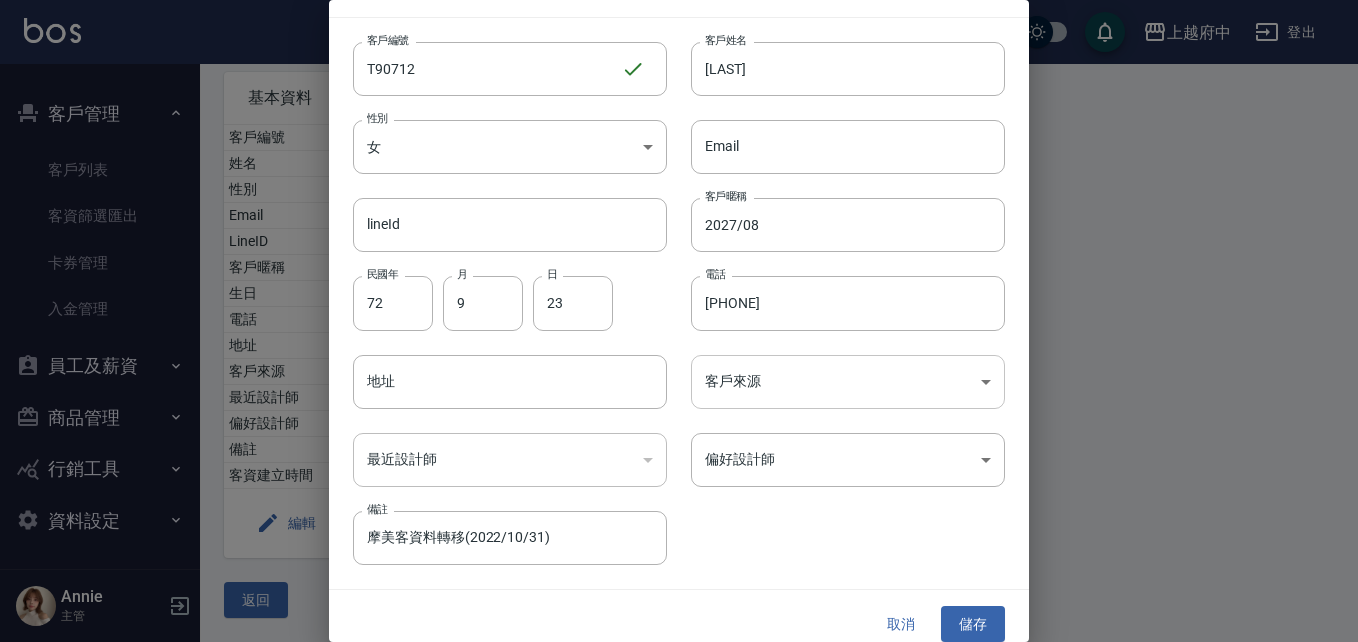 scroll, scrollTop: 51, scrollLeft: 0, axis: vertical 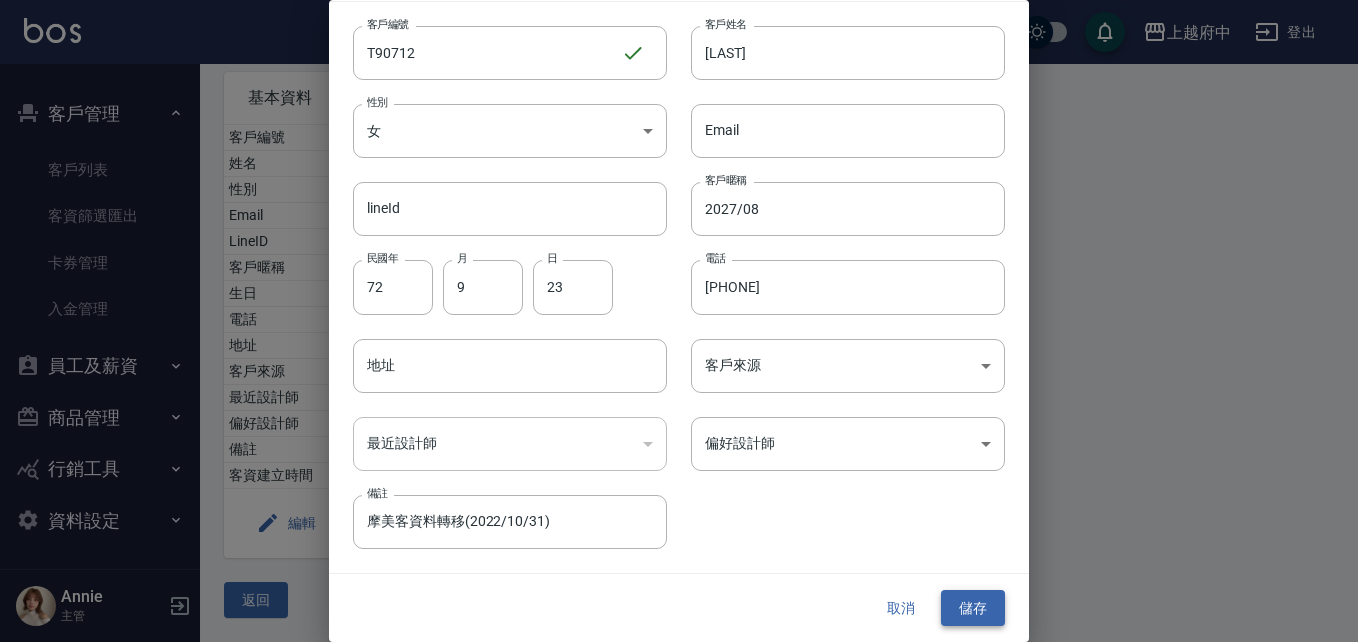 click on "儲存" at bounding box center (973, 608) 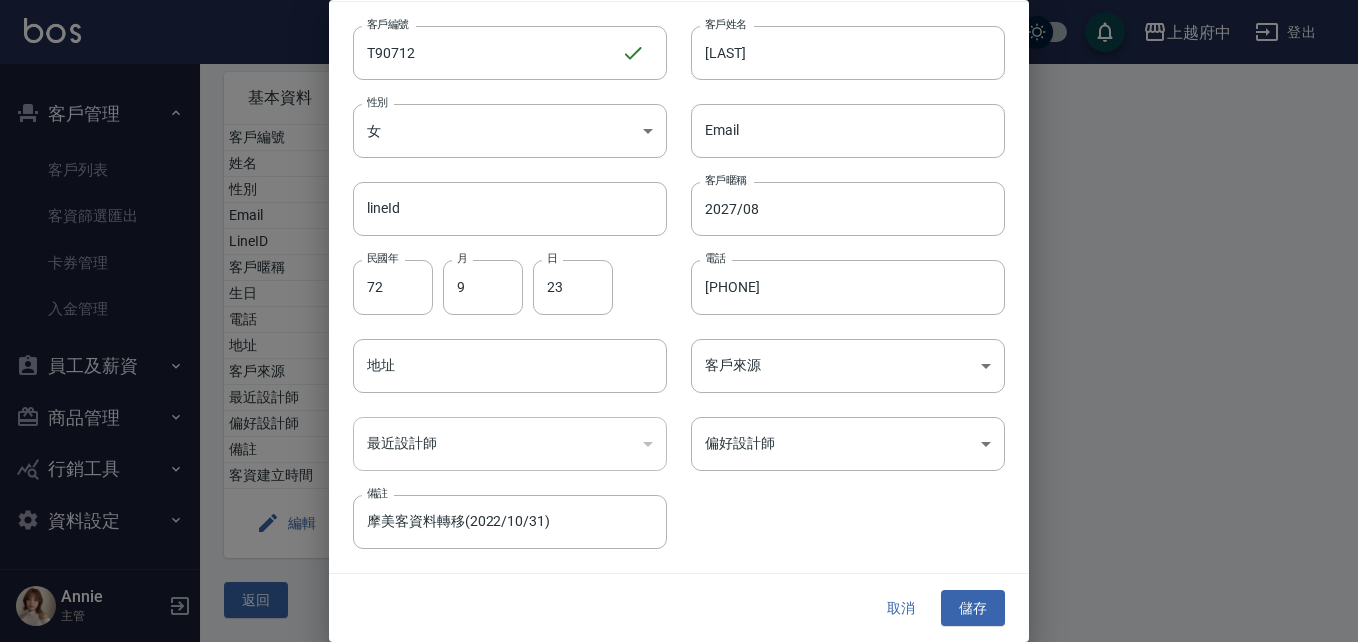 scroll, scrollTop: 0, scrollLeft: 0, axis: both 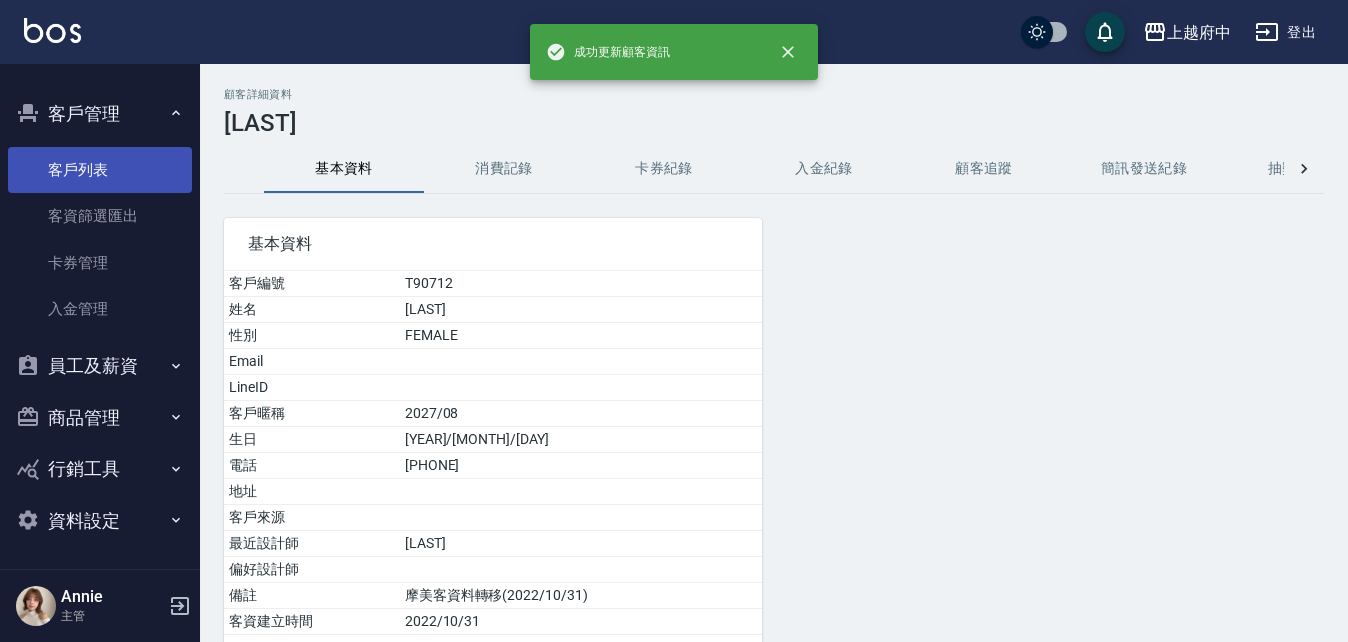 click on "客戶列表" at bounding box center [100, 170] 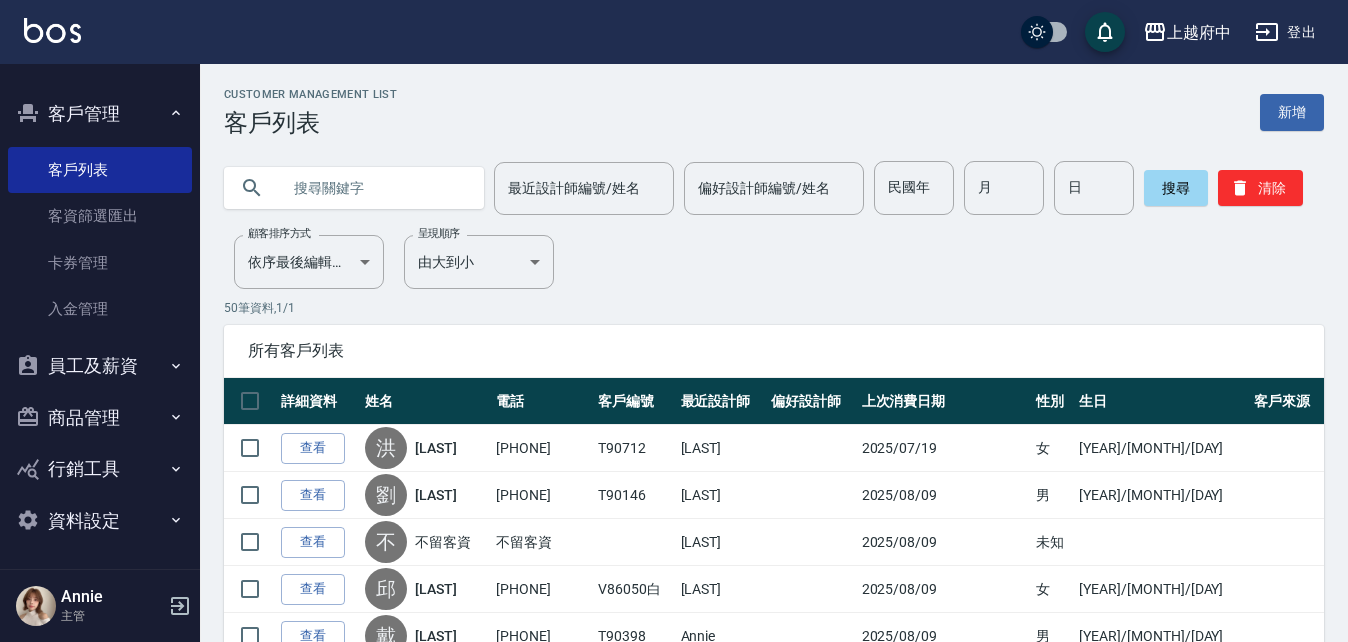 click at bounding box center [374, 188] 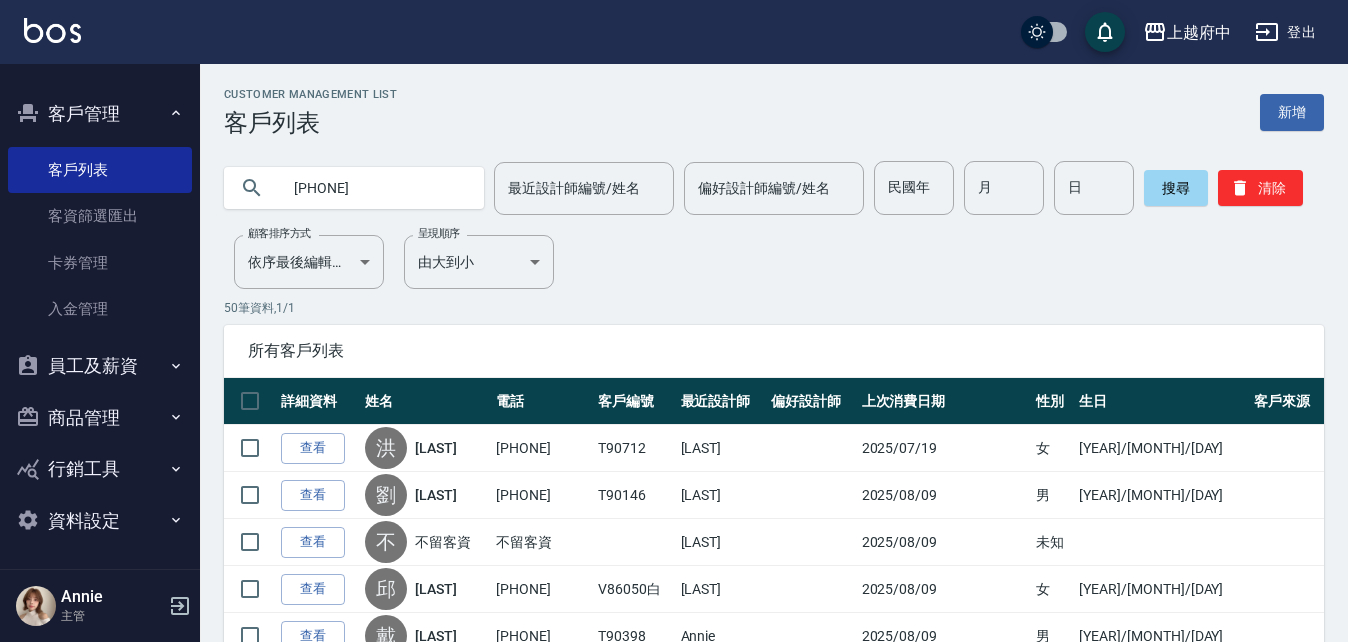 type on "0928040369" 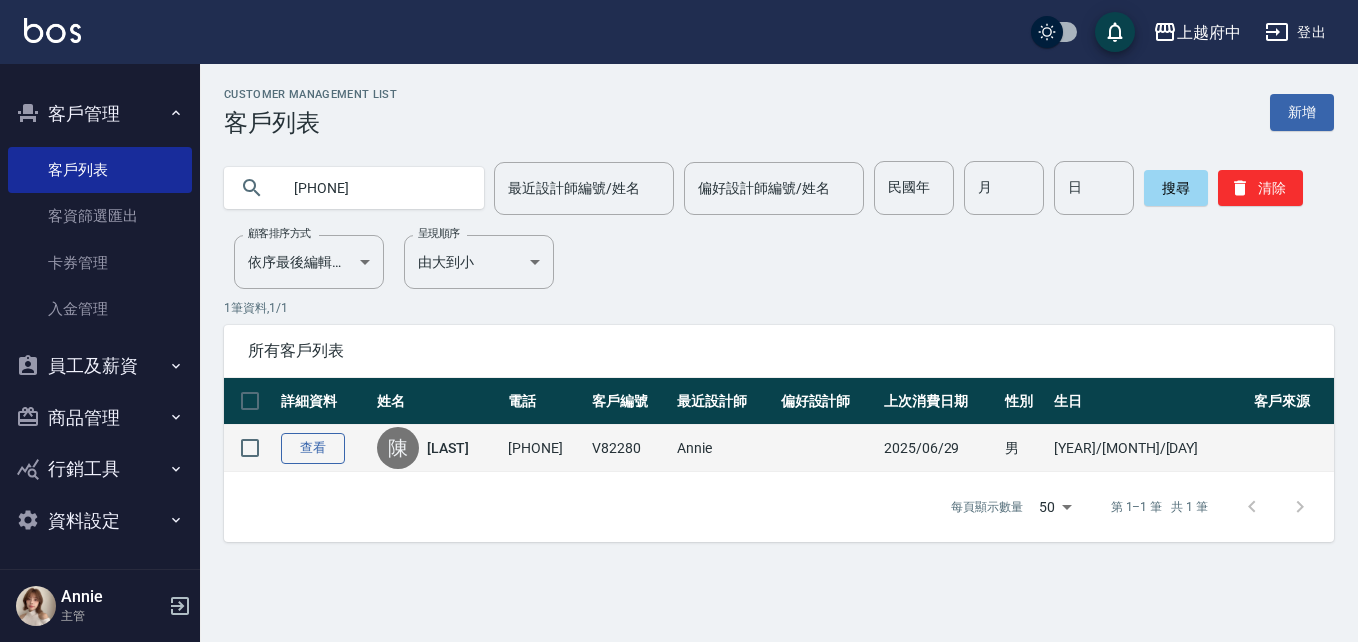 click on "查看" at bounding box center [313, 448] 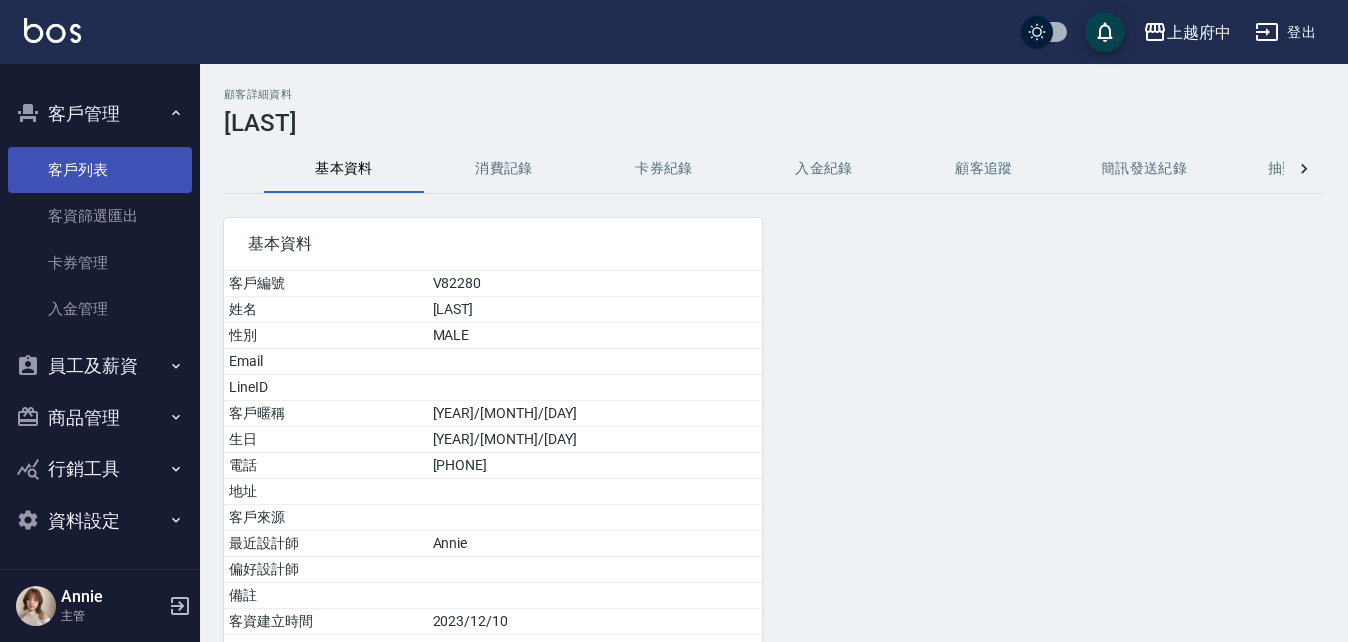 click on "客戶列表" at bounding box center (100, 170) 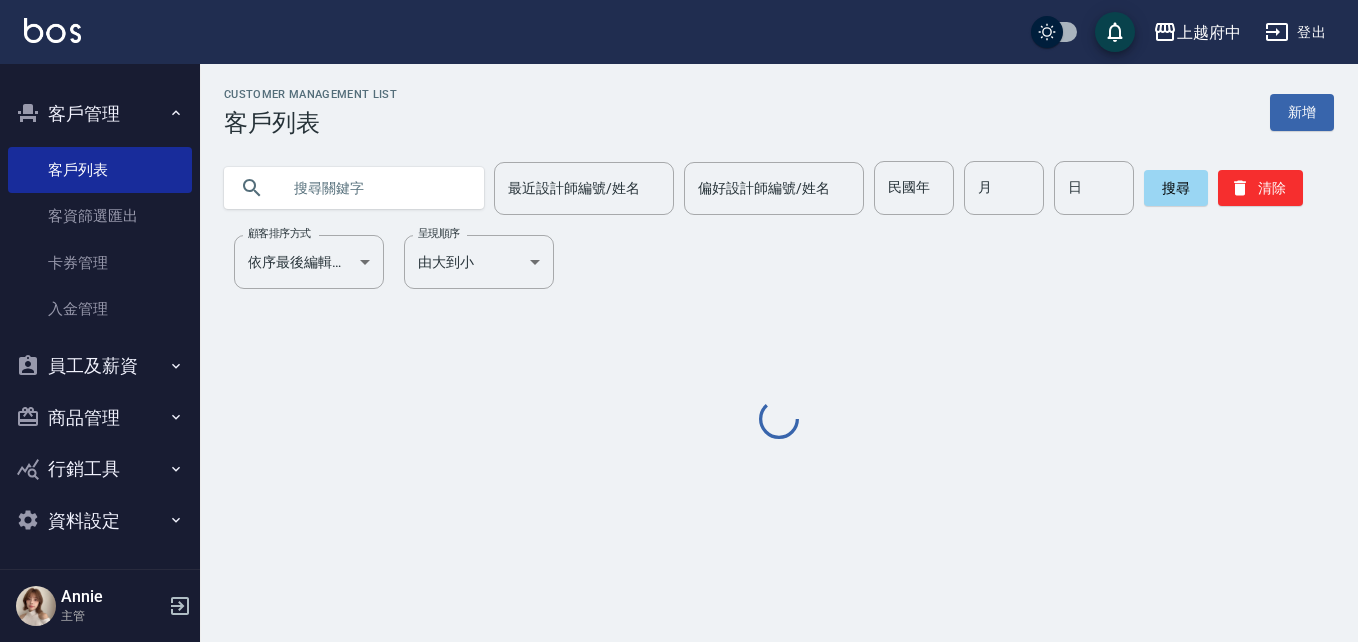 click at bounding box center (374, 188) 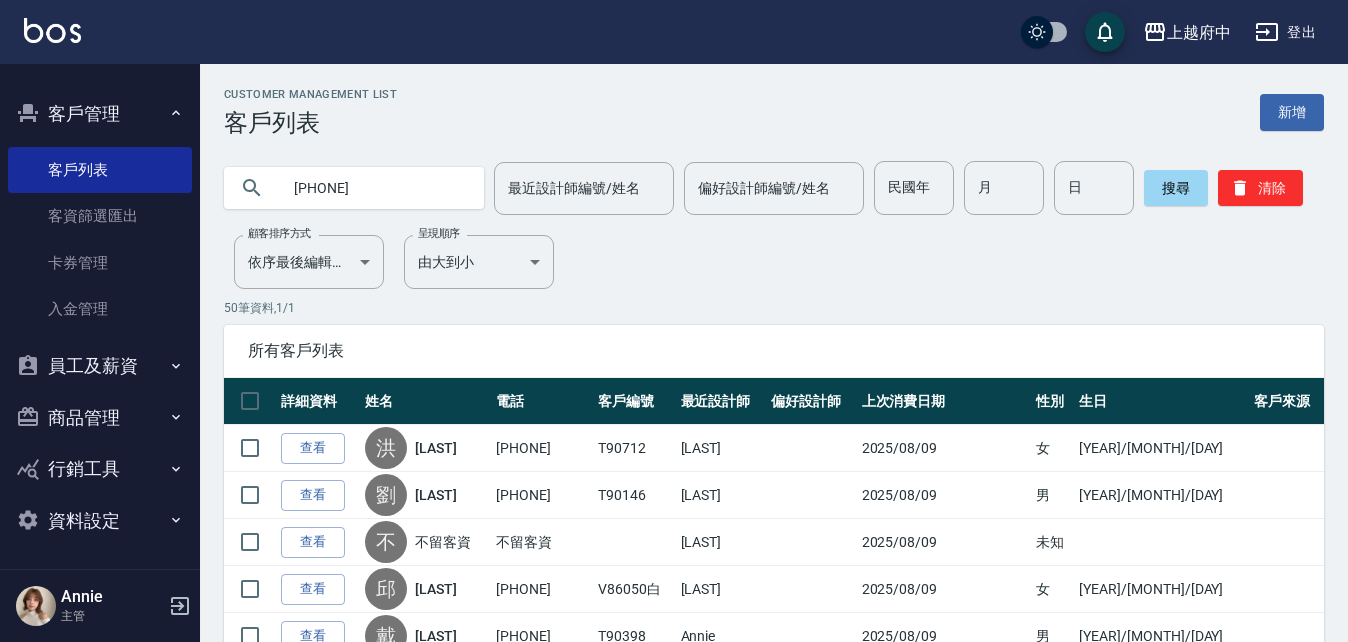 type on "0989157026" 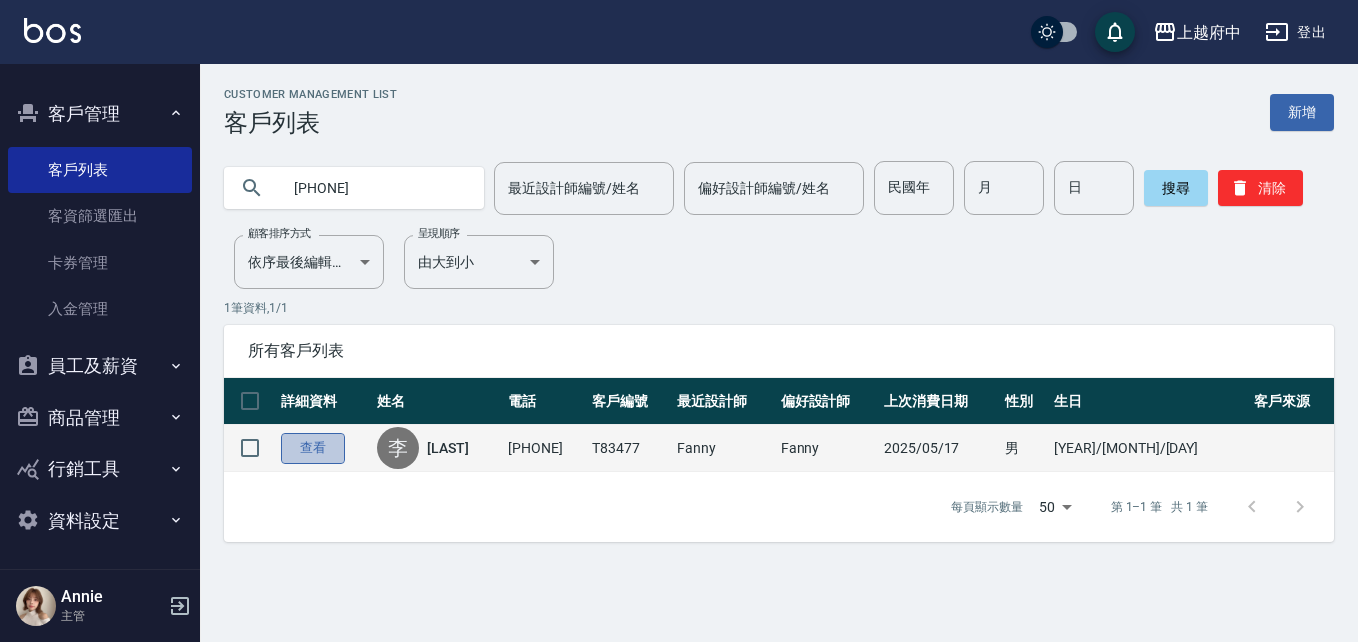 click on "查看" at bounding box center [313, 448] 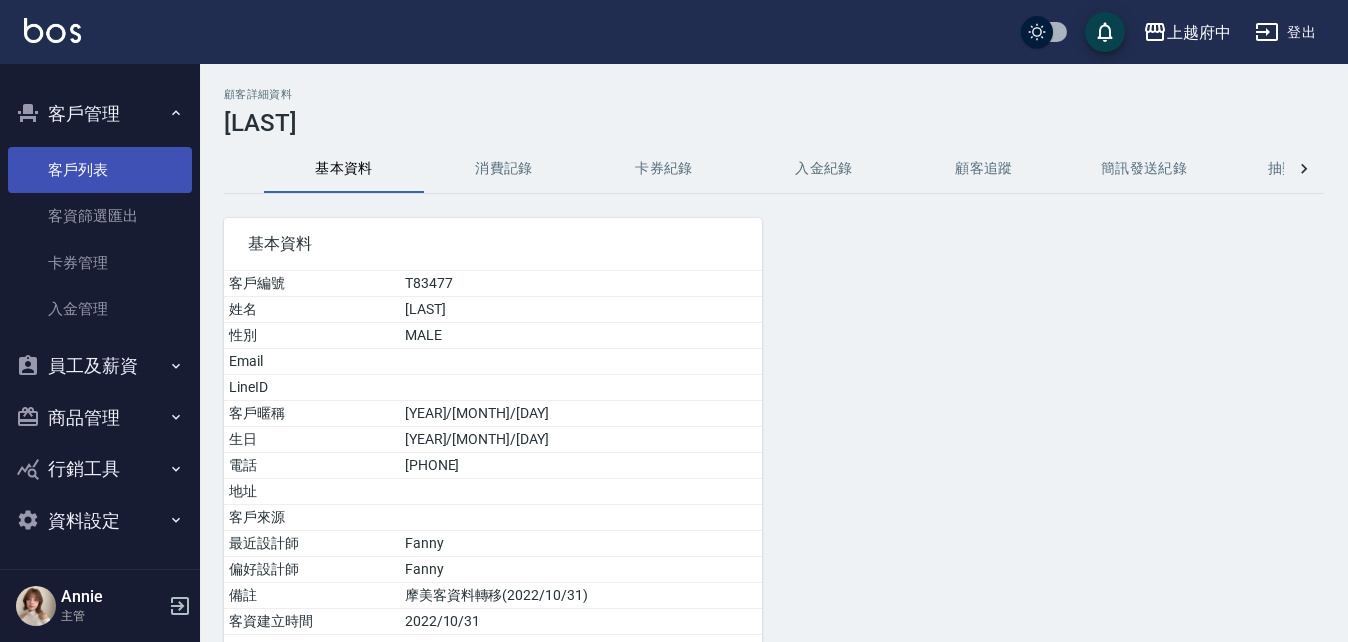 click on "客戶列表" at bounding box center [100, 170] 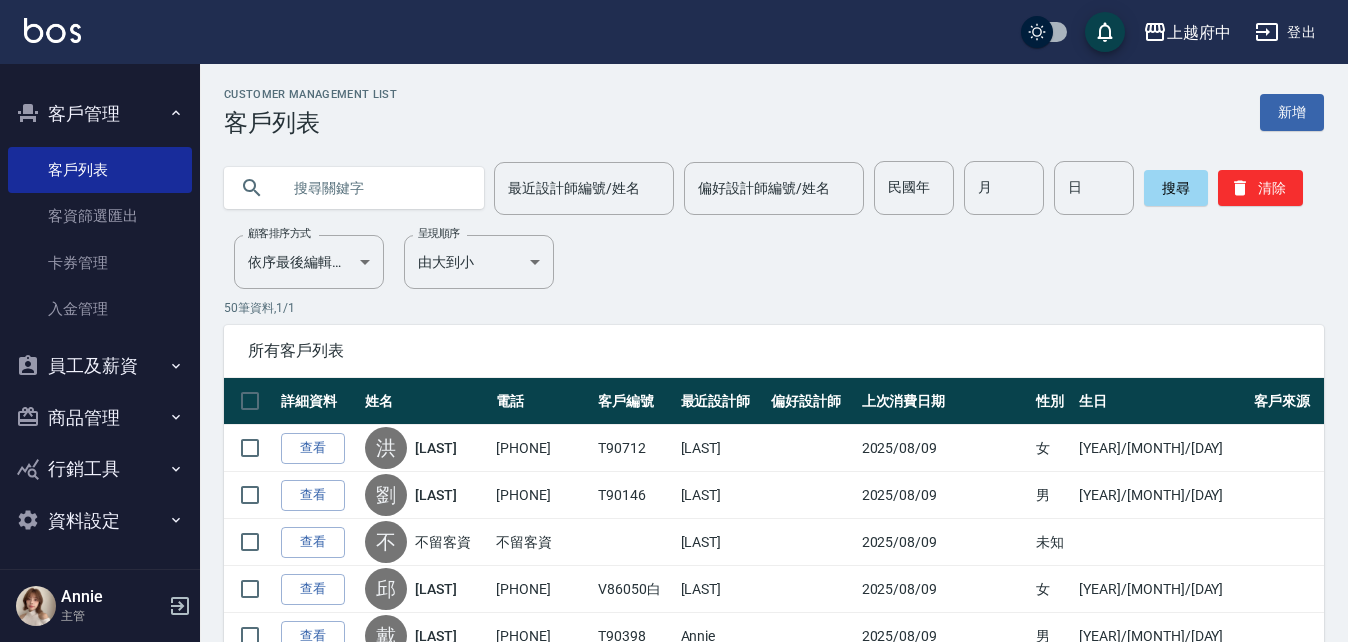 click at bounding box center (374, 188) 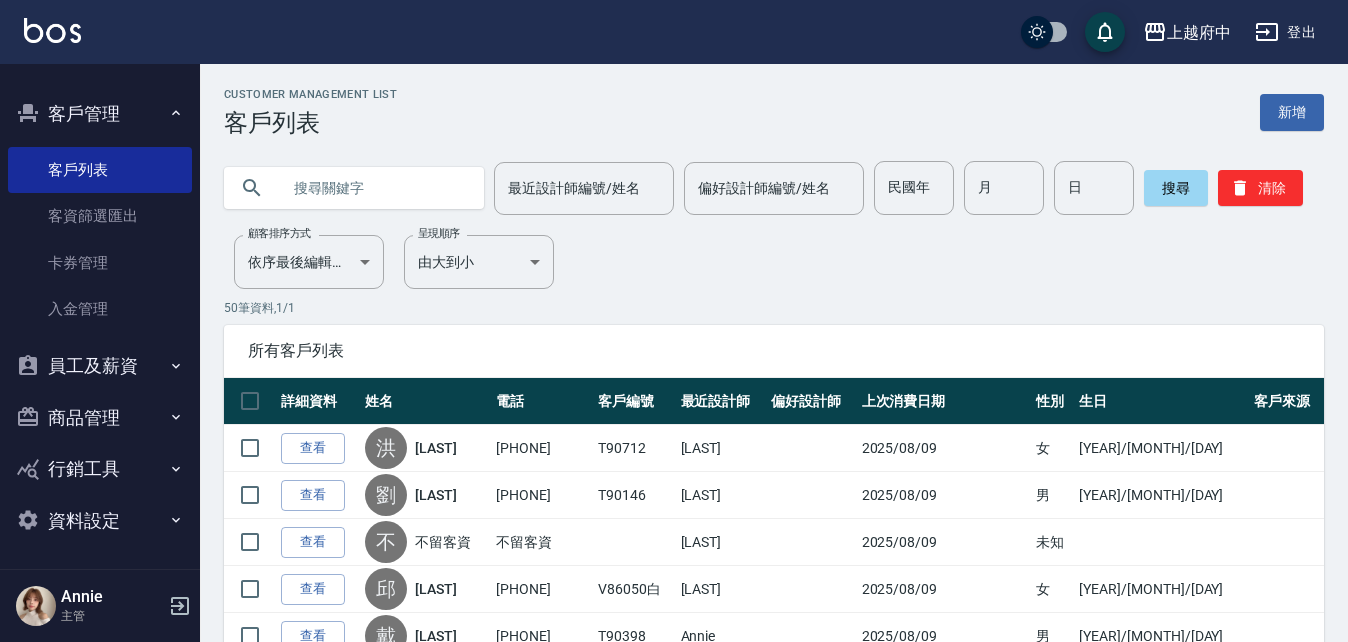 type on "Y" 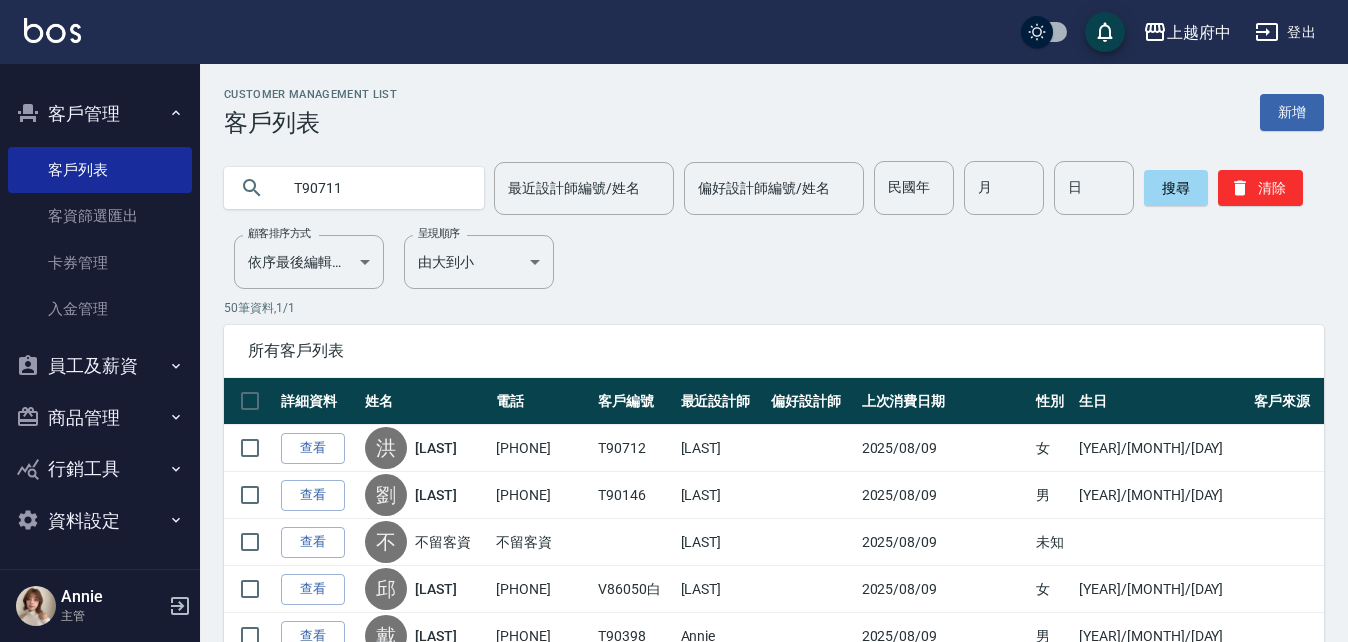 type on "T90711" 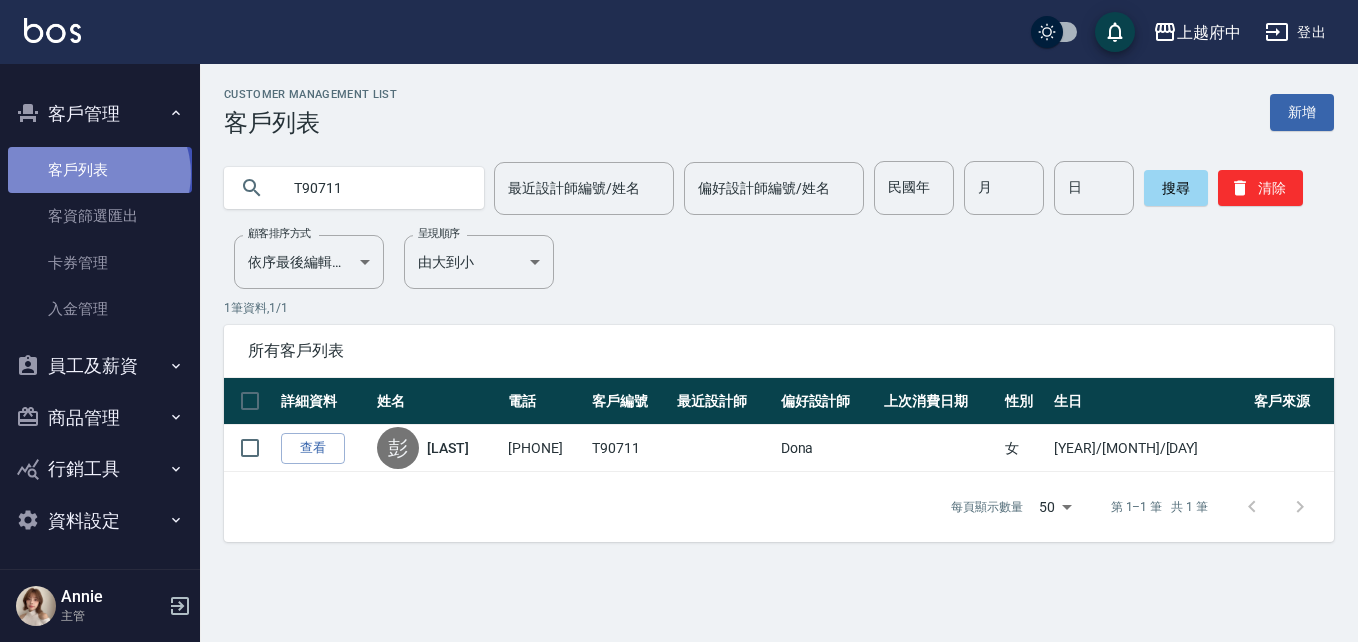 click on "客戶列表" at bounding box center [100, 170] 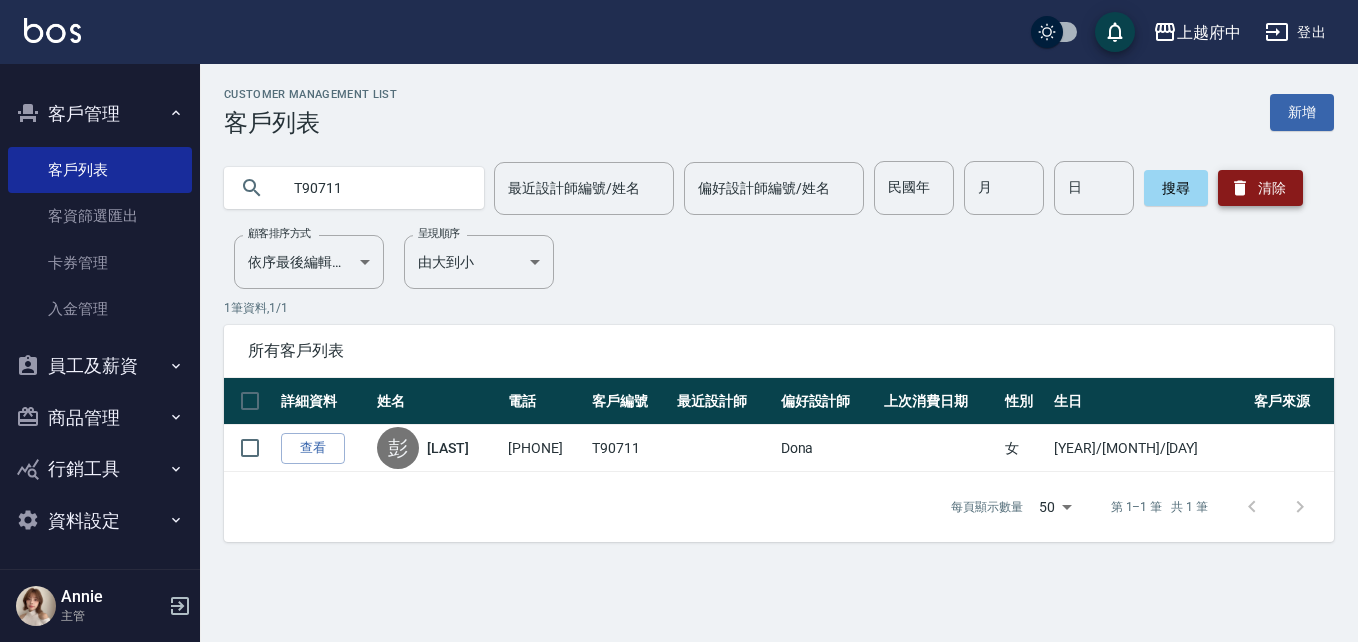 click on "清除" at bounding box center [1260, 188] 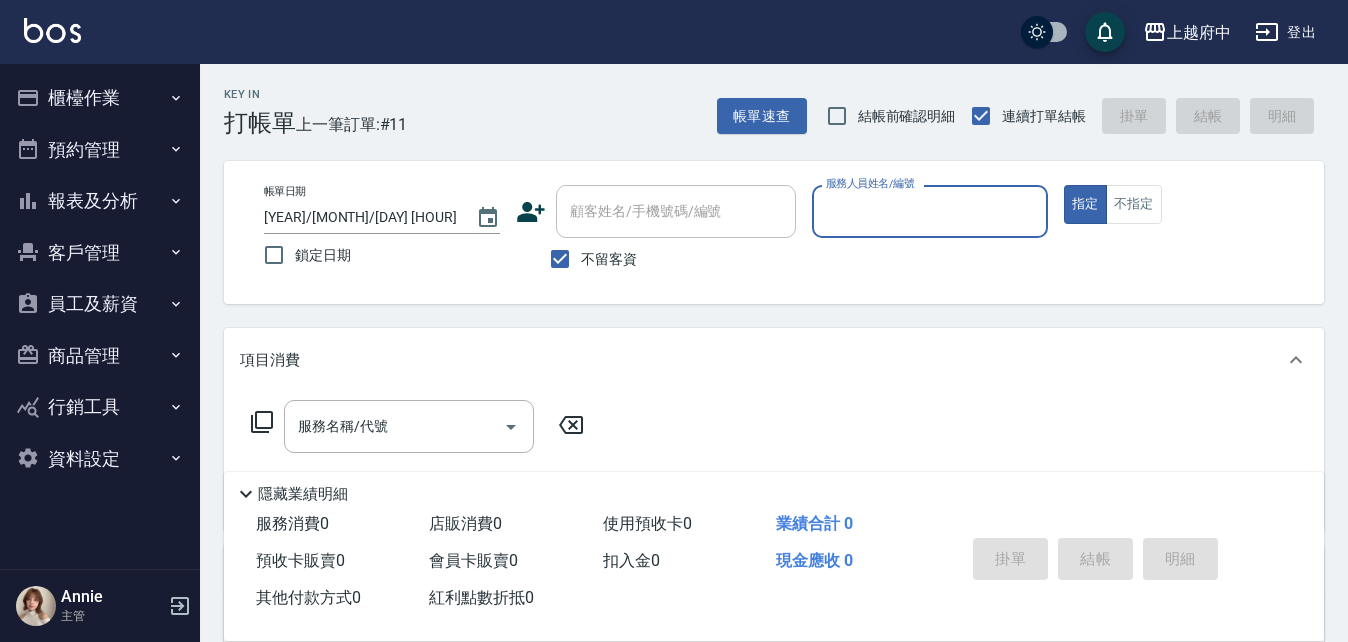 scroll, scrollTop: 0, scrollLeft: 0, axis: both 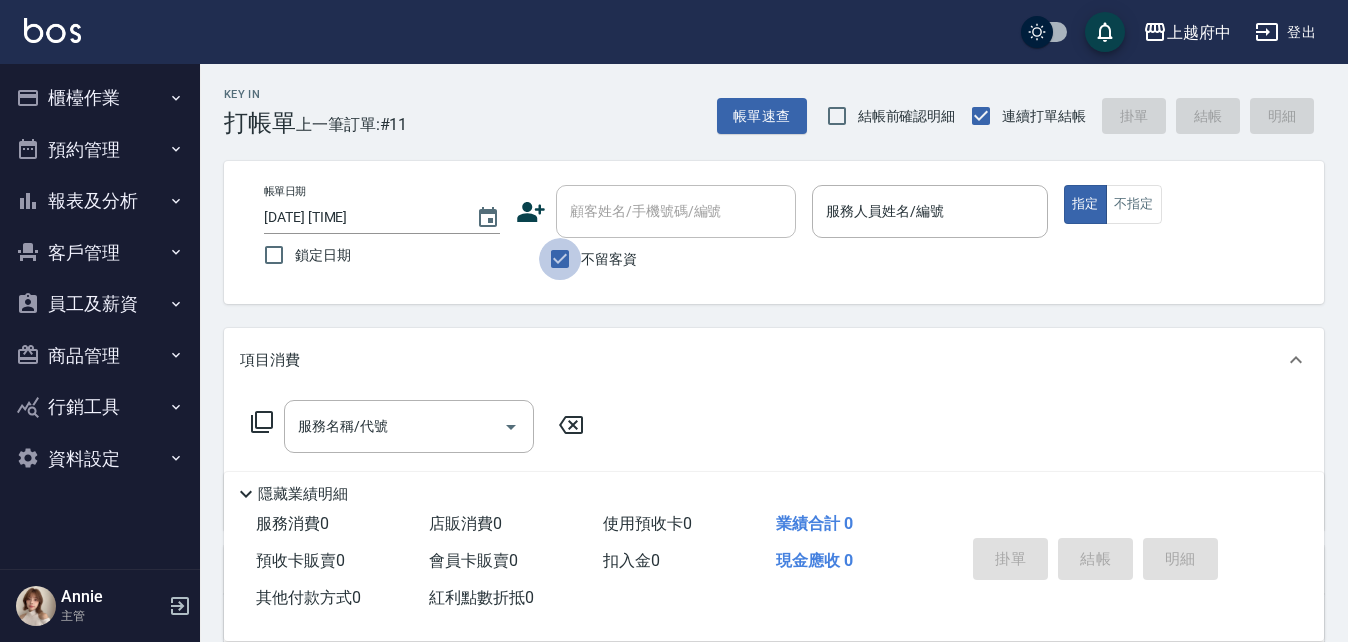 click on "不留客資" at bounding box center [560, 259] 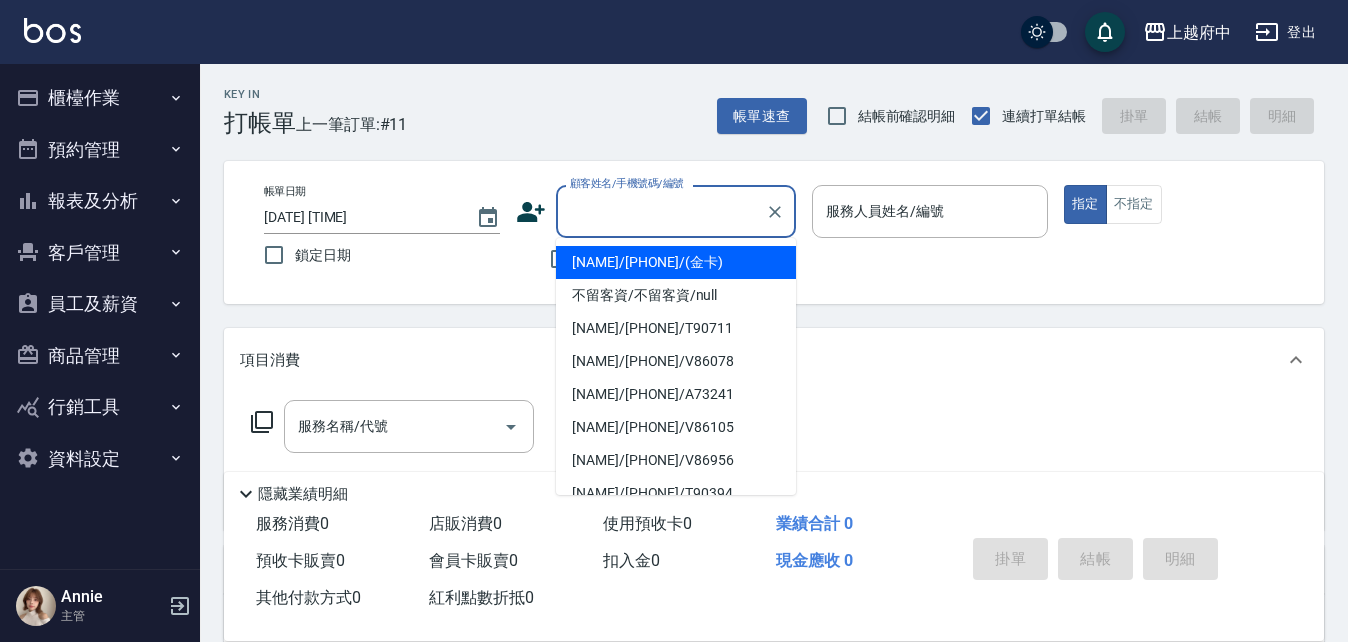 click on "顧客姓名/手機號碼/編號" at bounding box center [661, 211] 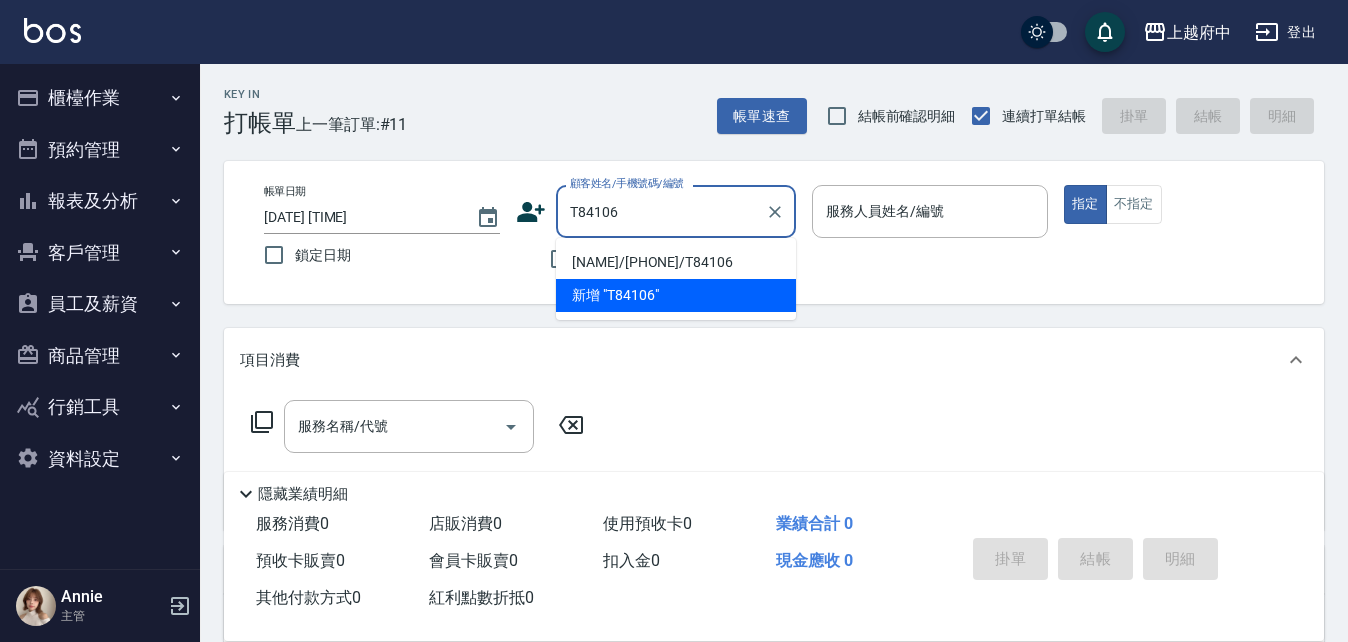 click on "[LAST]/[PHONE]/[CODE]" at bounding box center [676, 262] 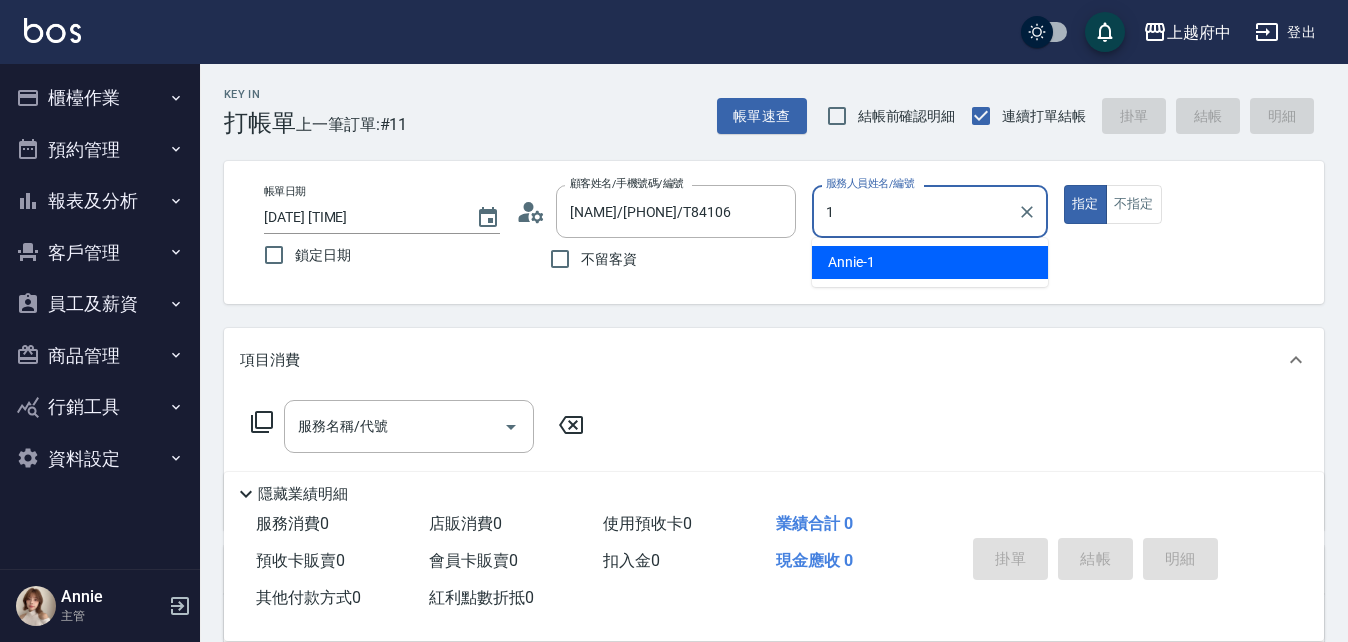 type on "Annie -1" 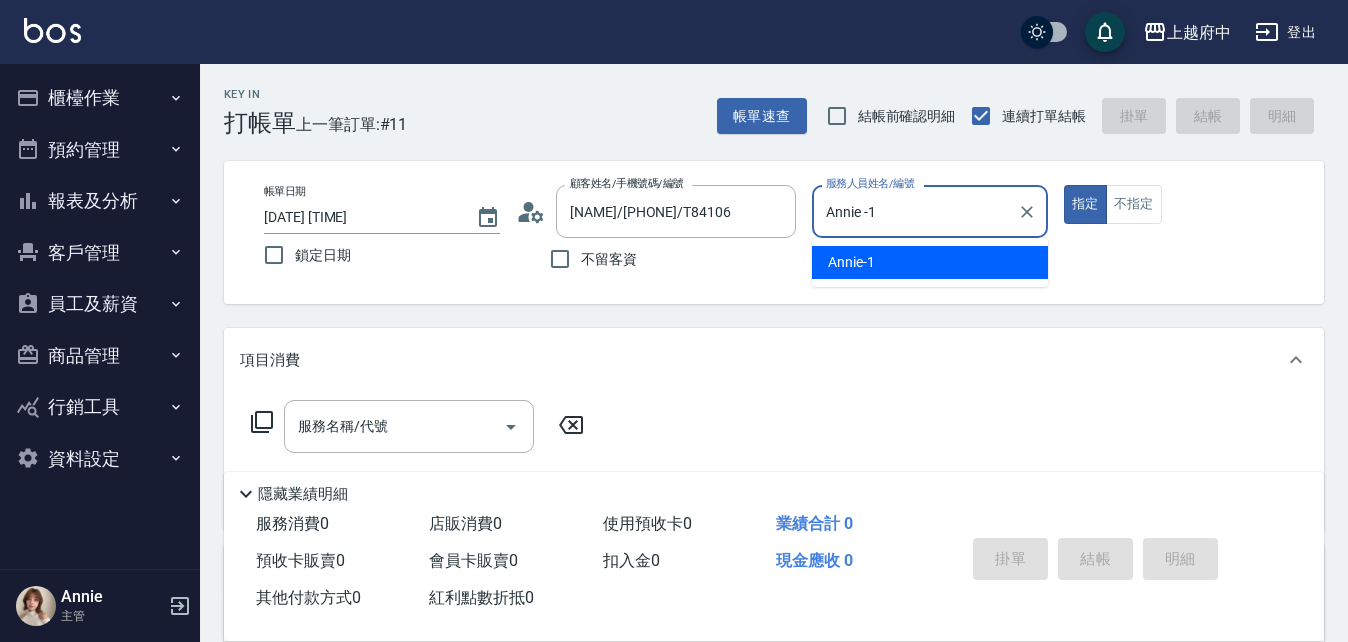 type on "true" 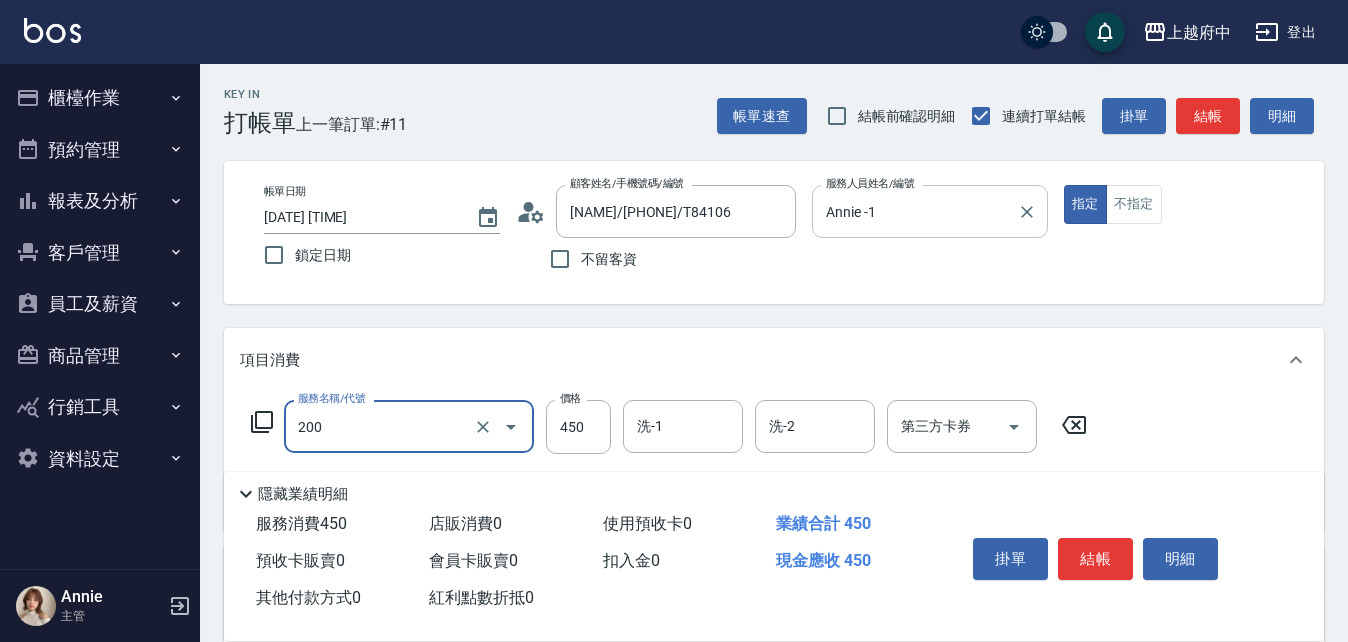 type on "有機洗髮(200)" 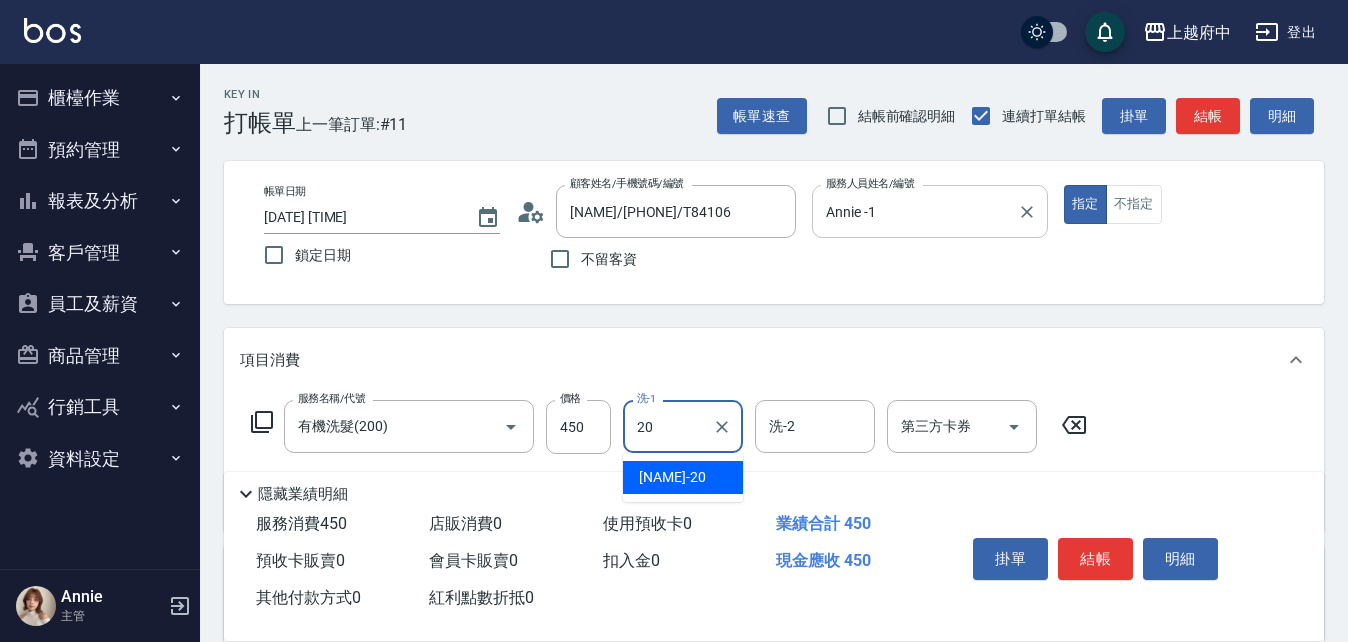 type on "Kimi-20" 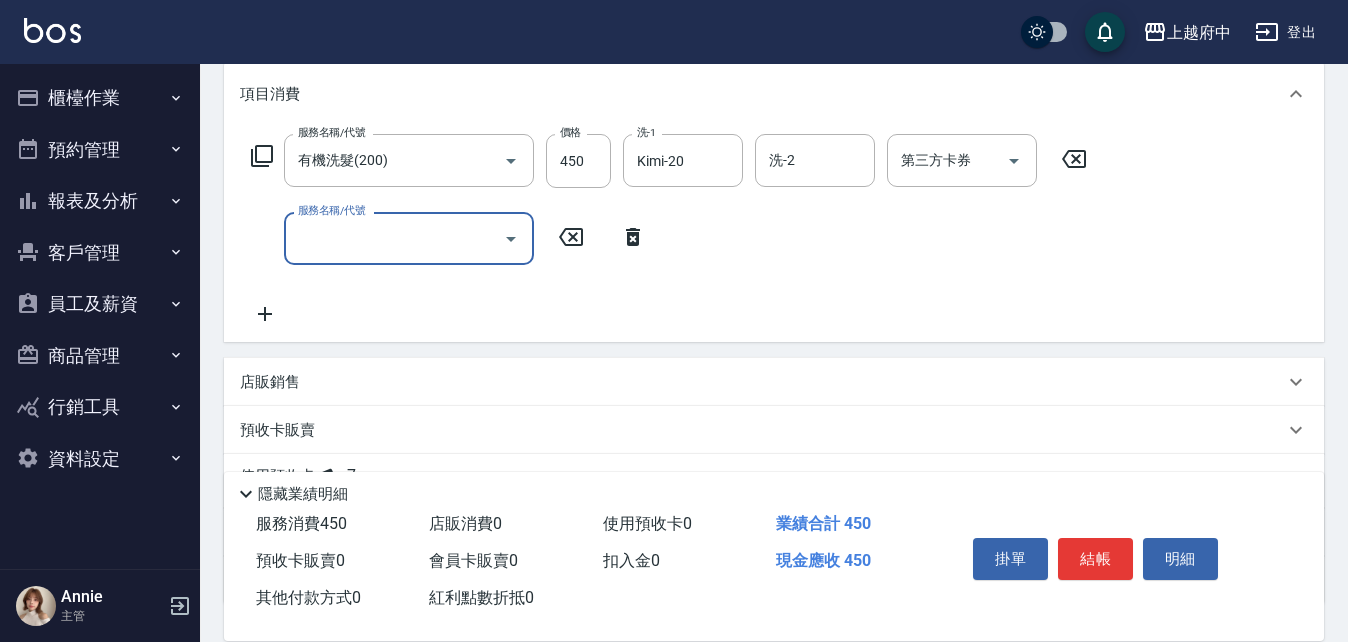 scroll, scrollTop: 300, scrollLeft: 0, axis: vertical 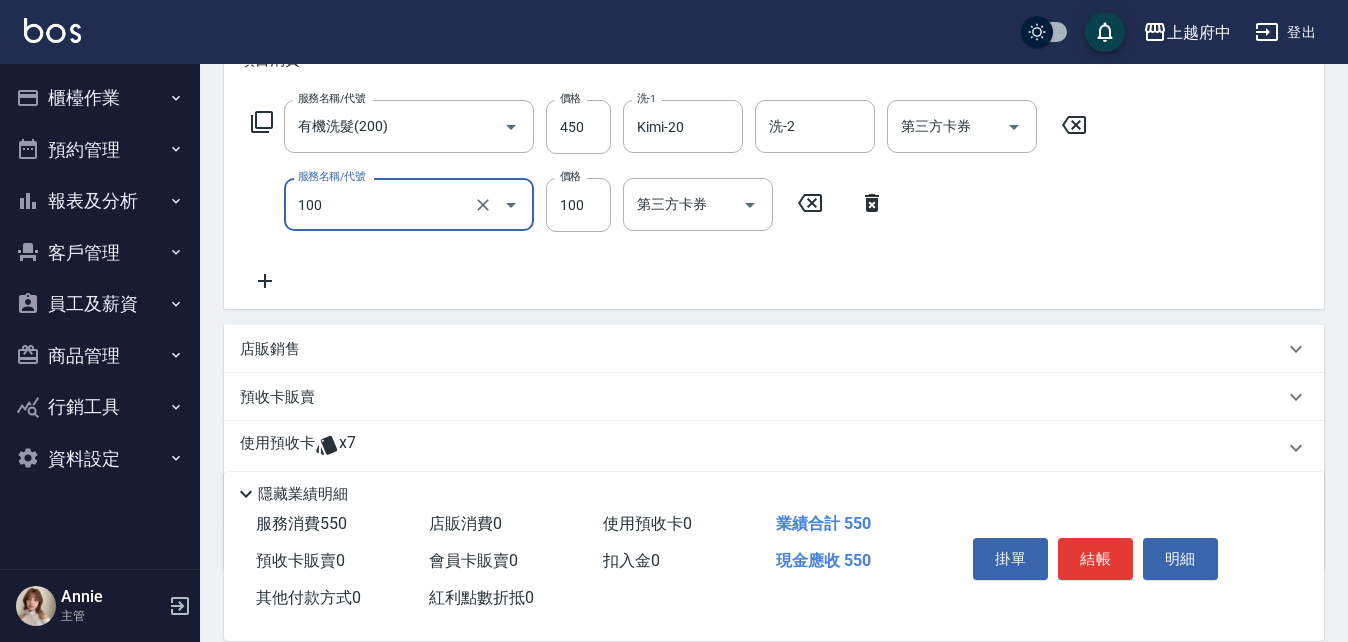 type on "造型/修劉海(100)" 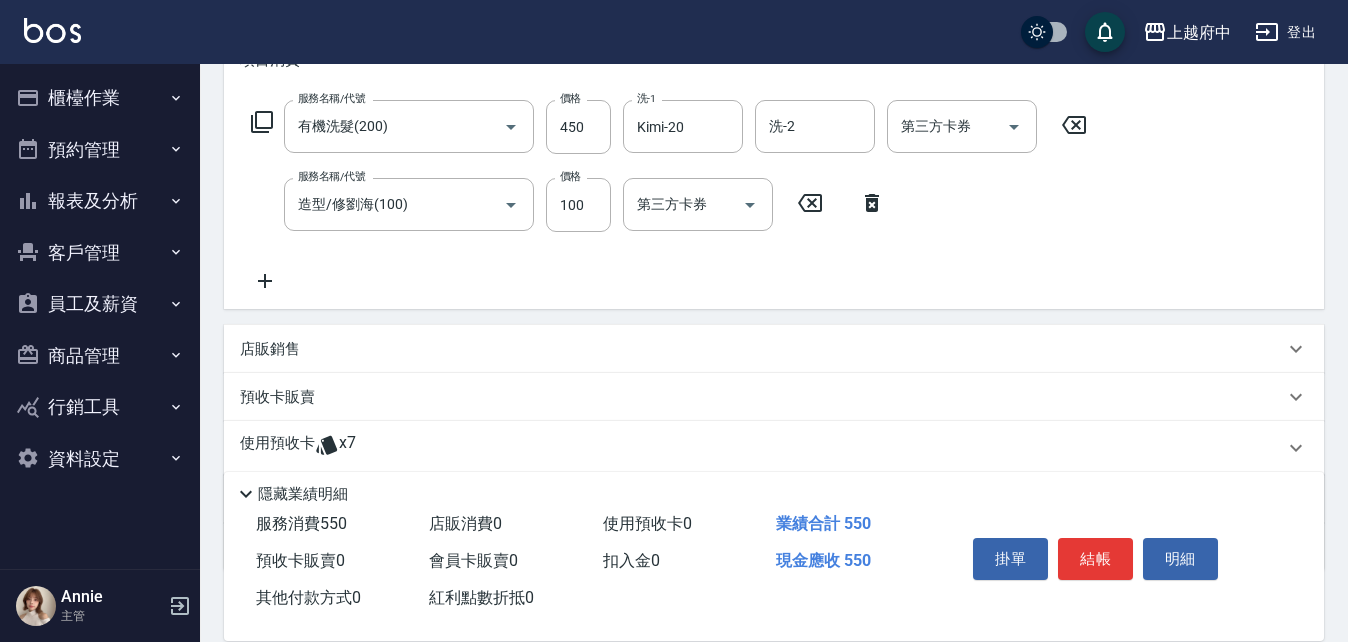 click on "服務名稱/代號 有機洗髮(200) 服務名稱/代號 價格 450 價格 洗-1 Kimi-20 洗-1 洗-2 洗-2 第三方卡券 第三方卡券 服務名稱/代號 造型/修劉海(100) 服務名稱/代號 價格 100 價格 第三方卡券 第三方卡券" at bounding box center [774, 200] 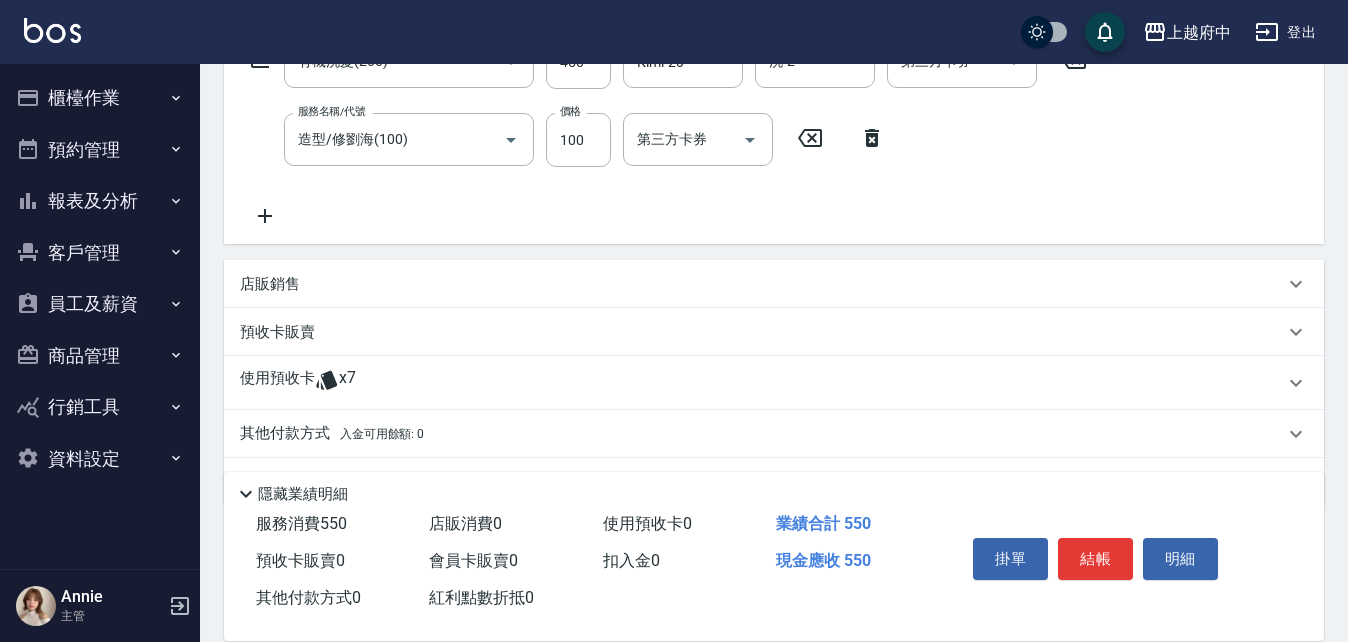 scroll, scrollTop: 400, scrollLeft: 0, axis: vertical 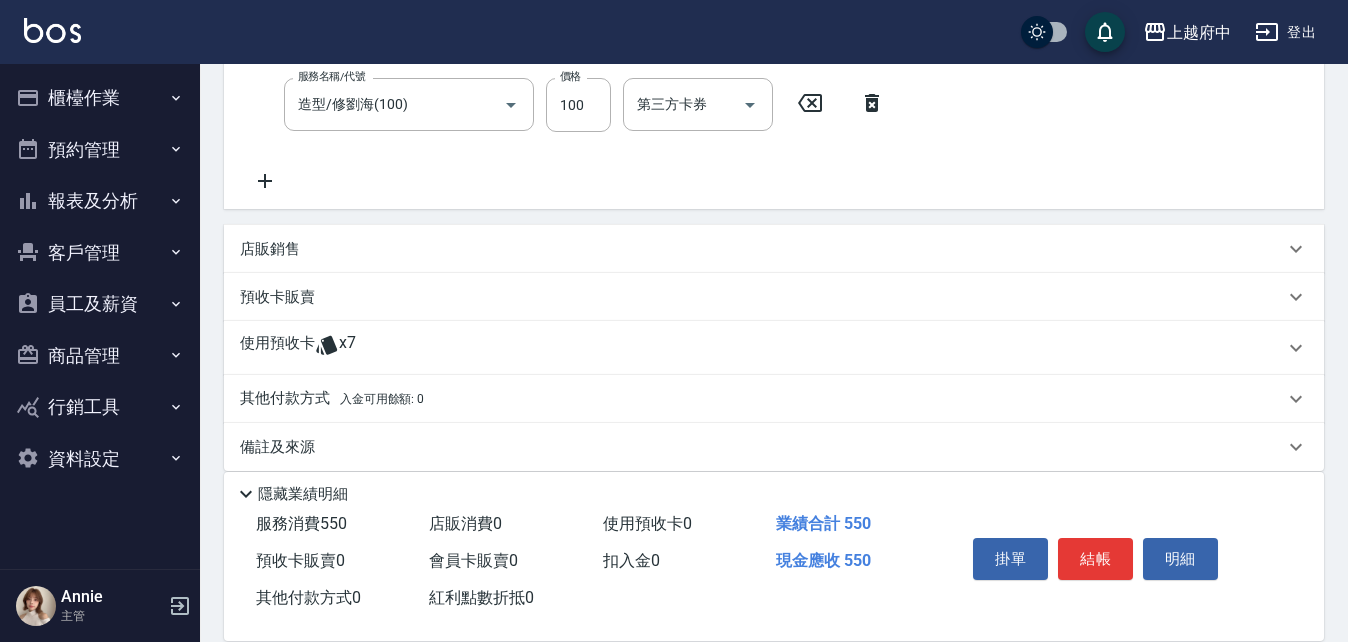 click on "使用預收卡" at bounding box center [277, 348] 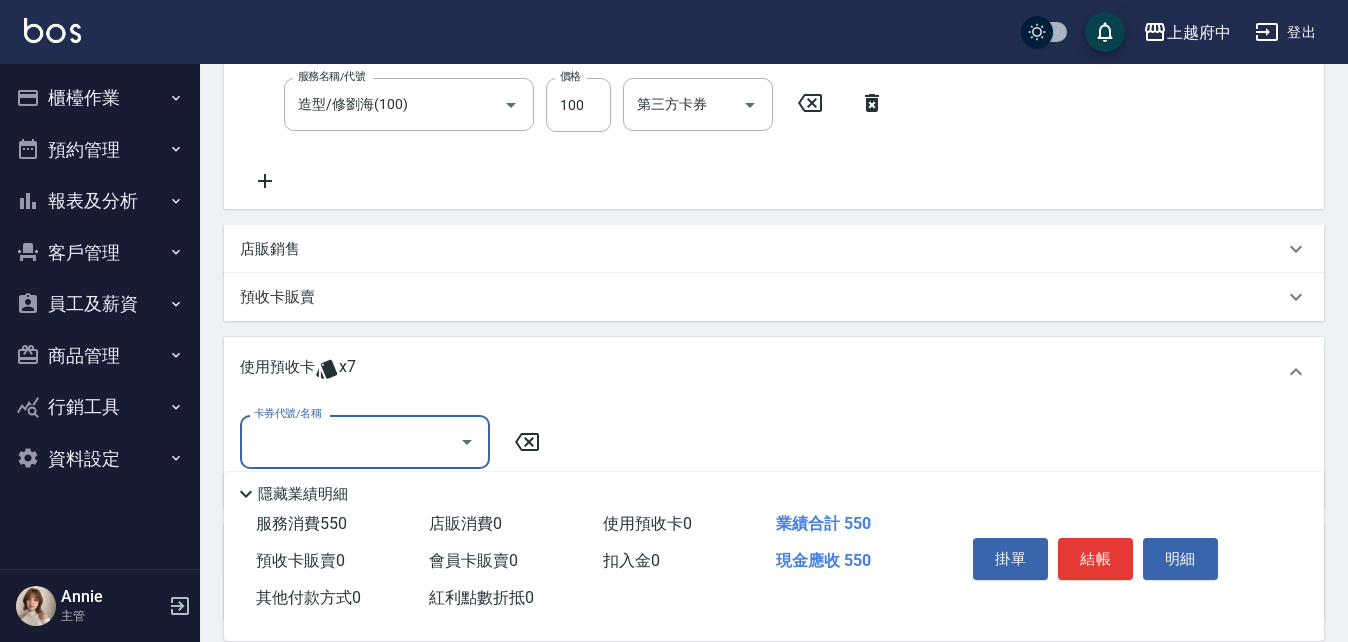 scroll, scrollTop: 0, scrollLeft: 0, axis: both 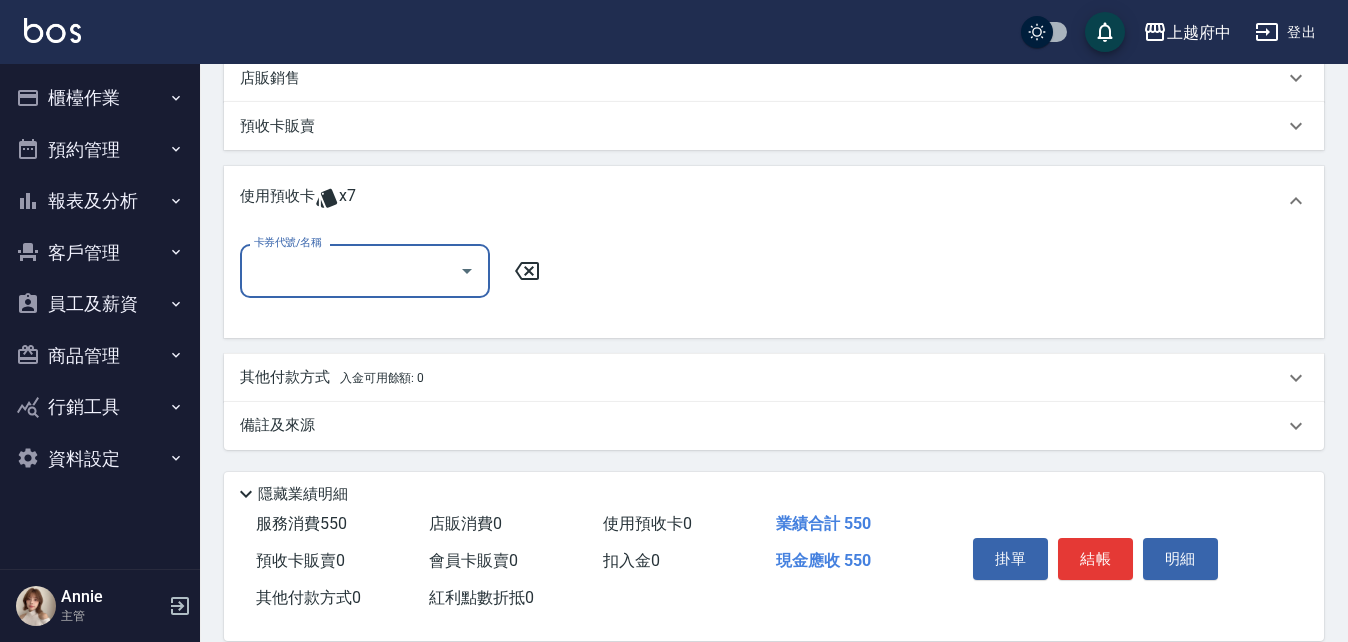 click 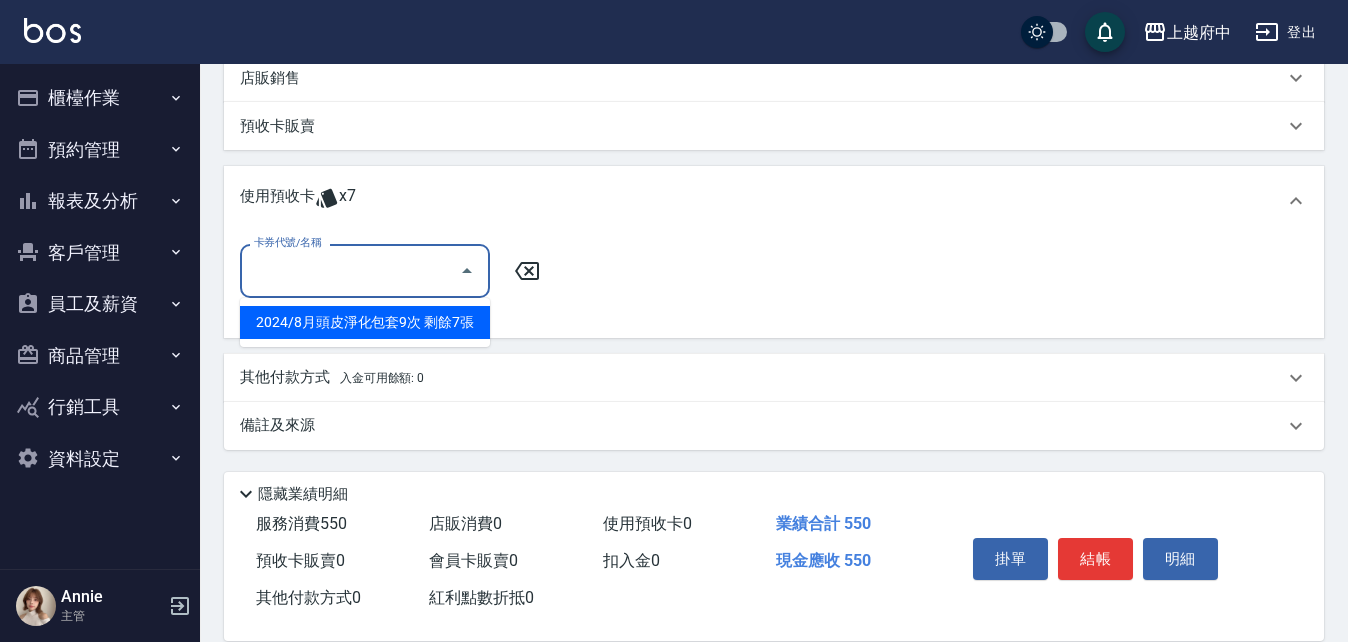 click on "2024/8月頭皮淨化包套9次 剩餘7張" at bounding box center (365, 322) 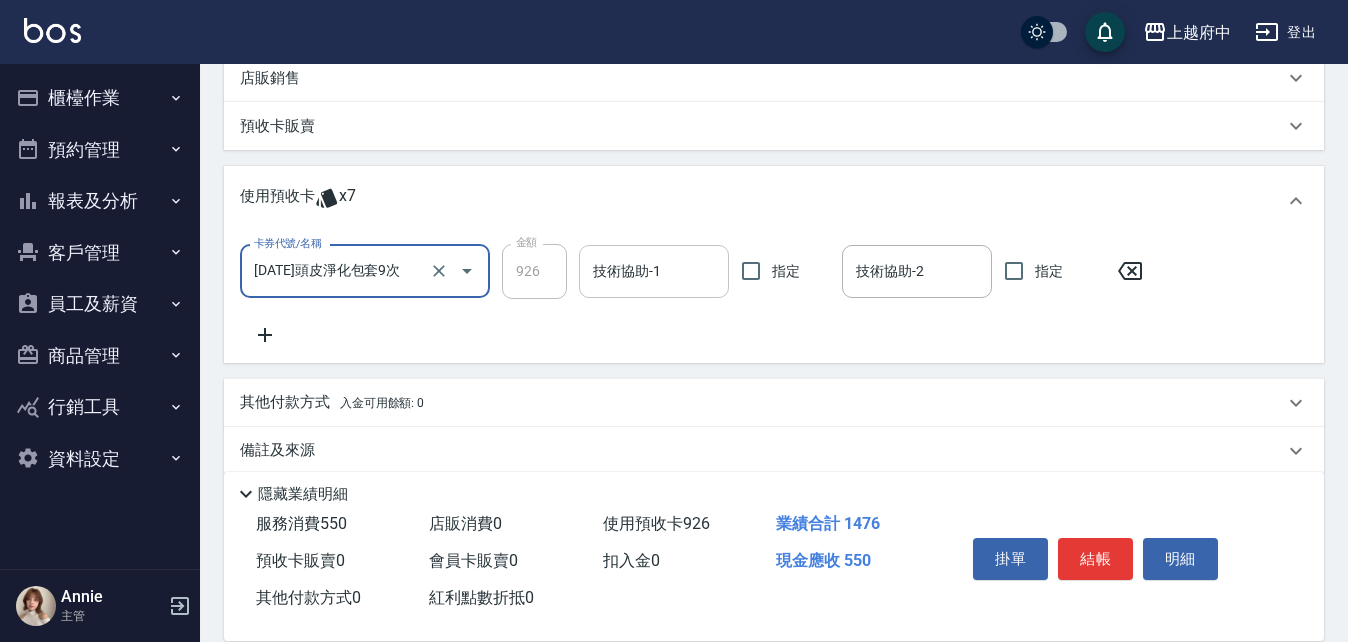 click on "技術協助-1" at bounding box center [654, 271] 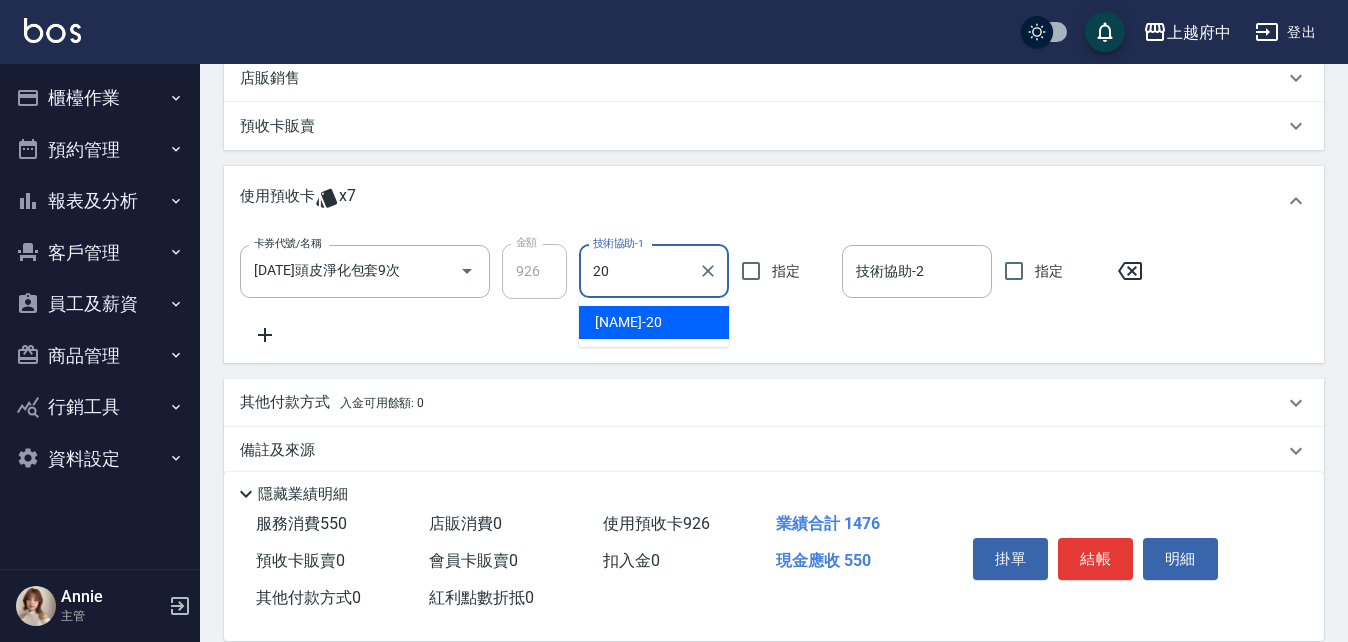 type on "Kimi-20" 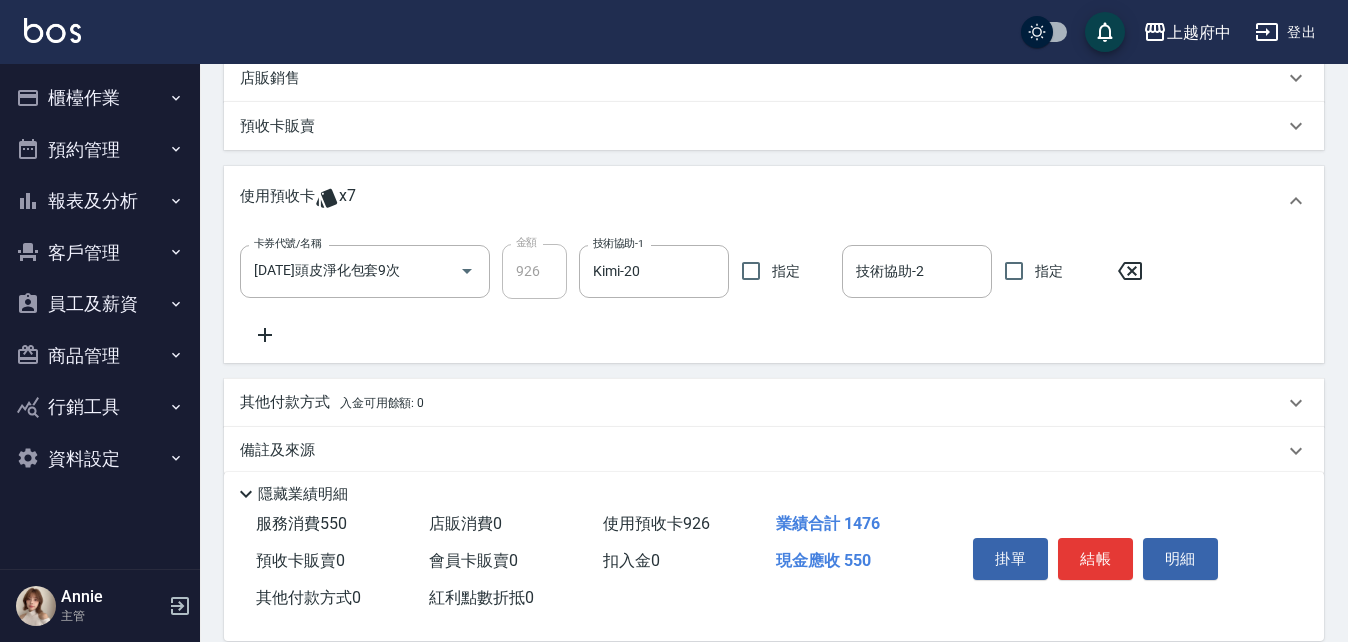 click on "卡券代號/名稱 2024/8月頭皮淨化包套9次 卡券代號/名稱 金額 926 金額 技術協助-1 Kimi-20 技術協助-1 指定 技術協助-2 技術協助-2 指定" at bounding box center (774, 295) 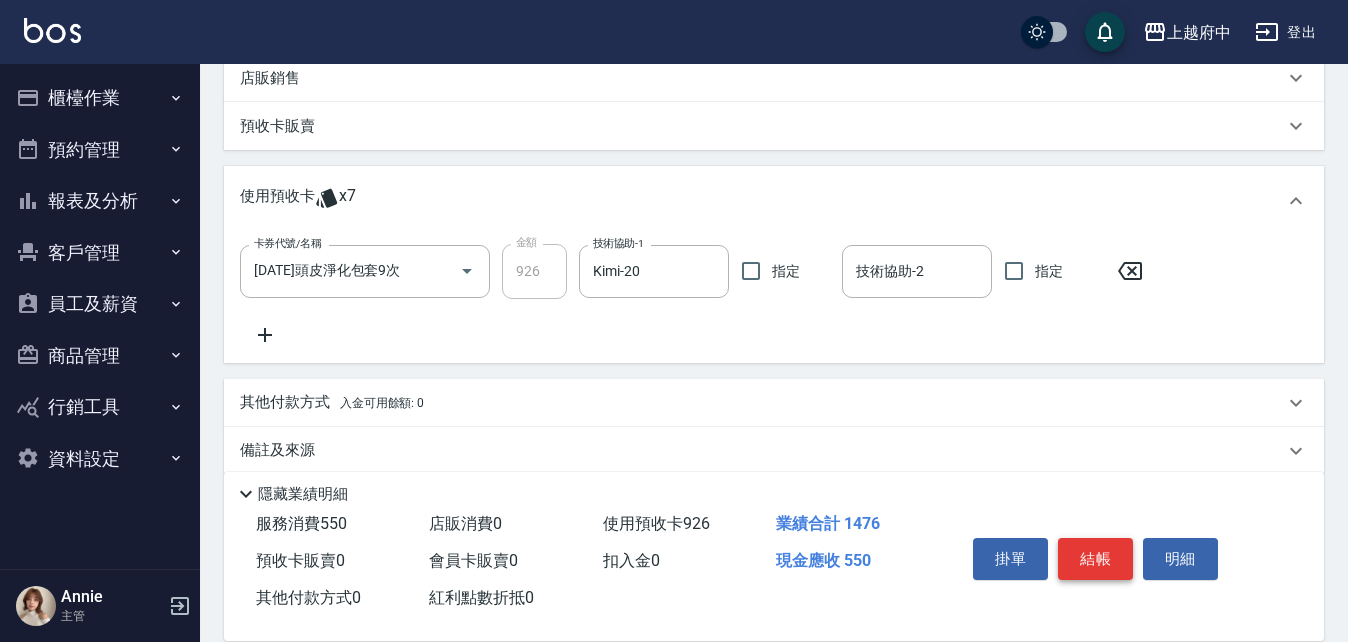 click on "結帳" at bounding box center [1095, 559] 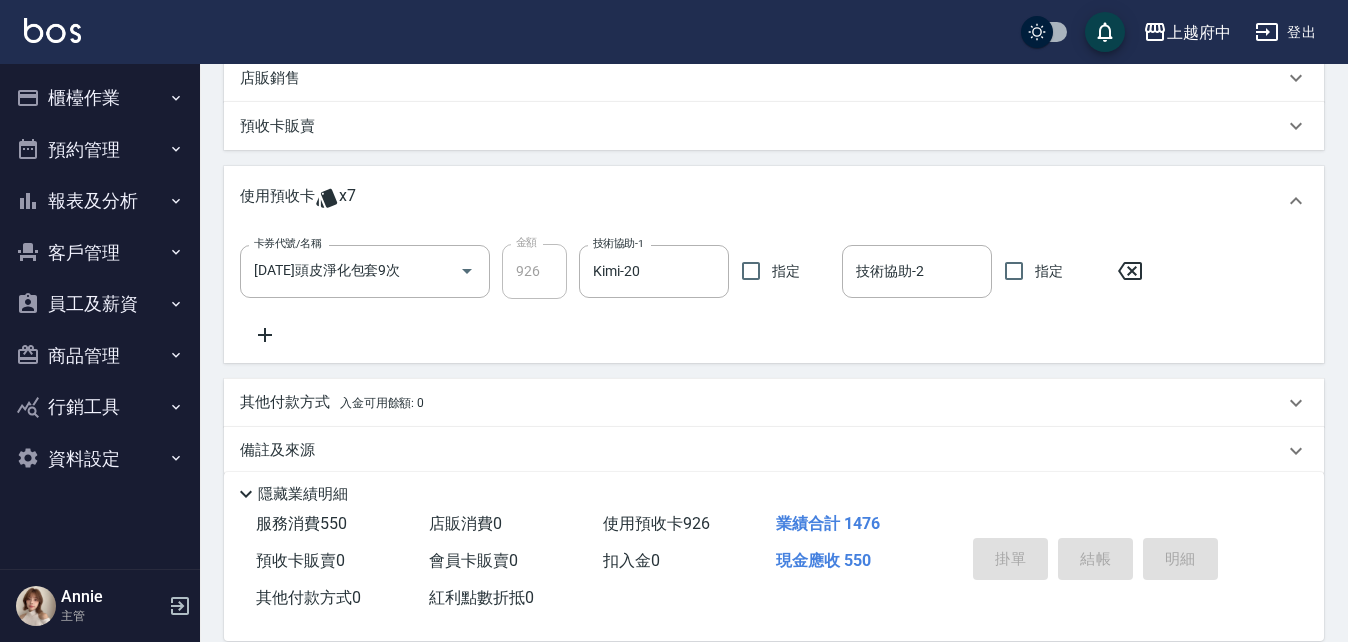 type on "2025/08/09 16:54" 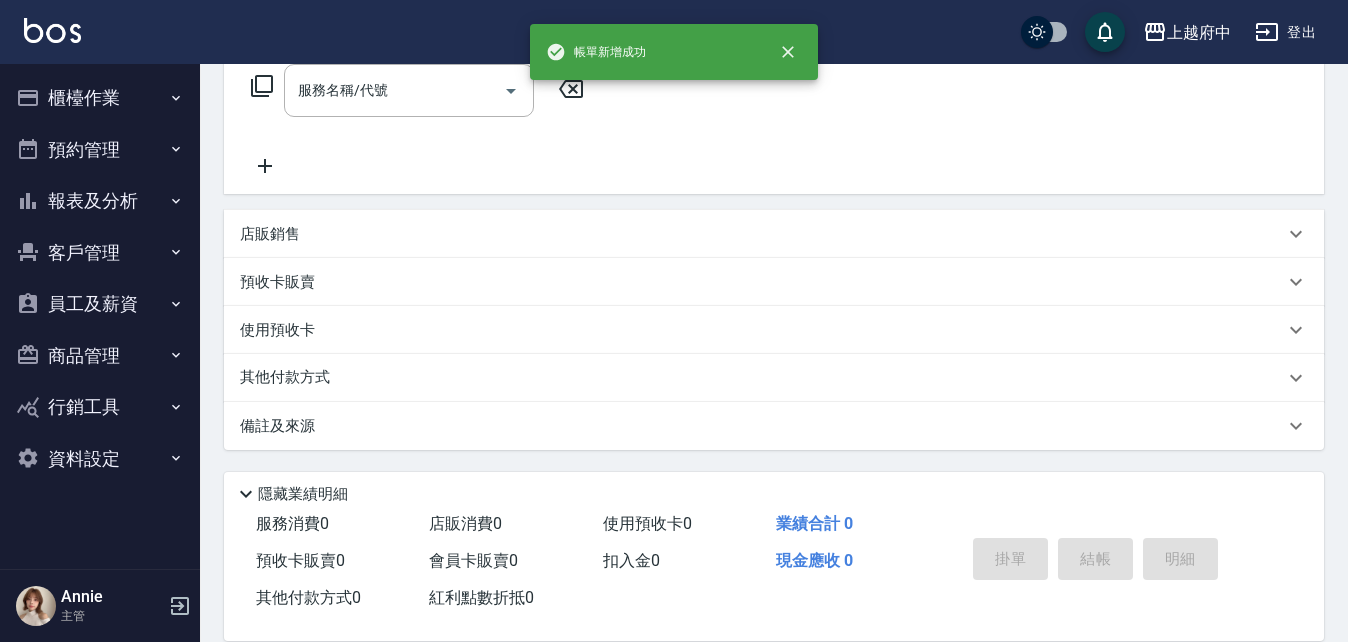 scroll, scrollTop: 0, scrollLeft: 0, axis: both 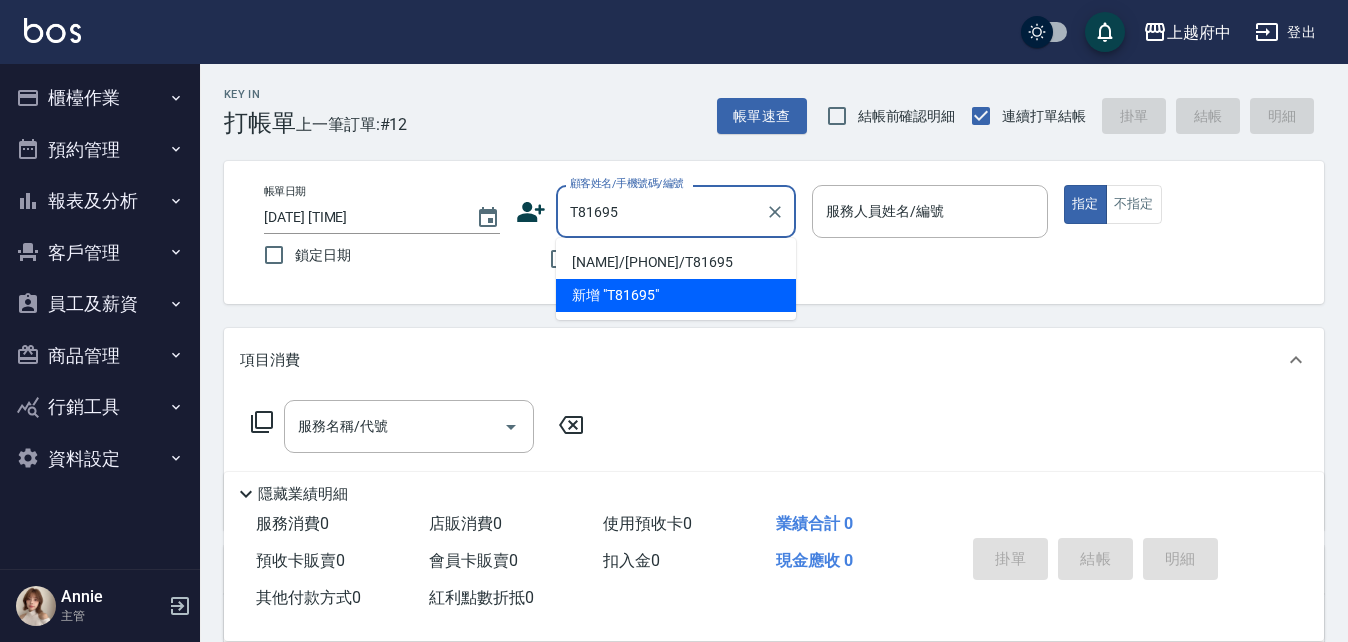 click on "[LAST]/[PHONE]/[CODE]" at bounding box center (676, 262) 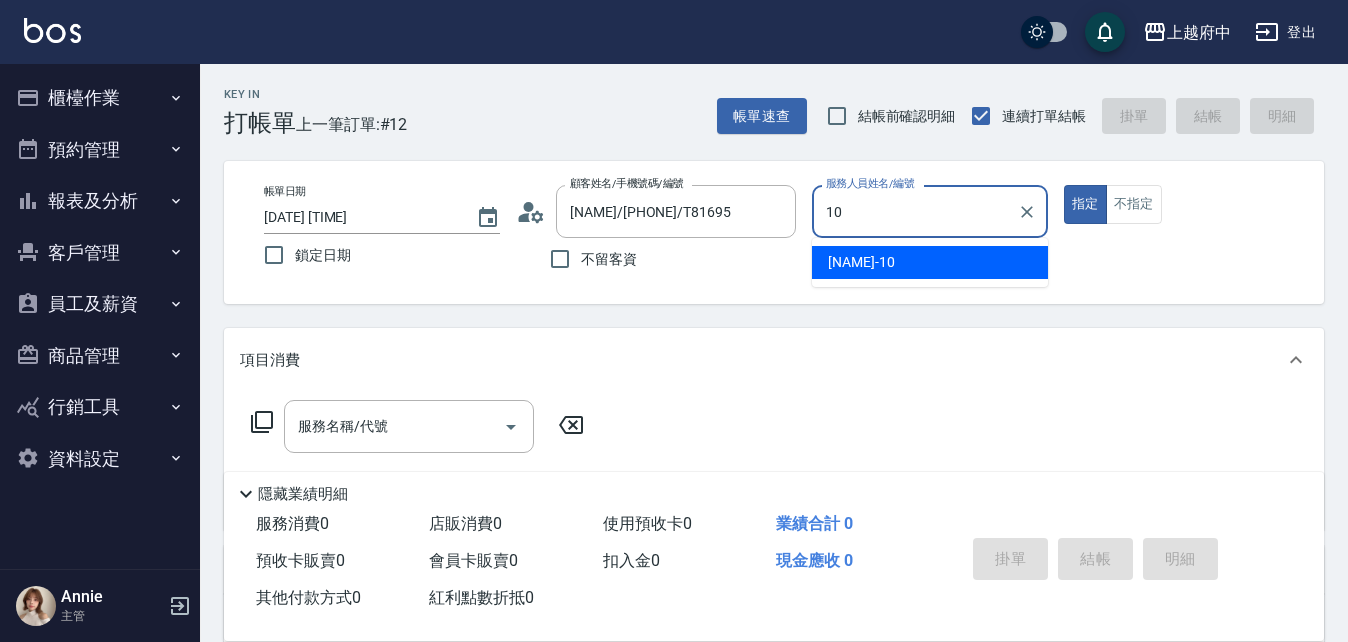 type on "Kevin-10" 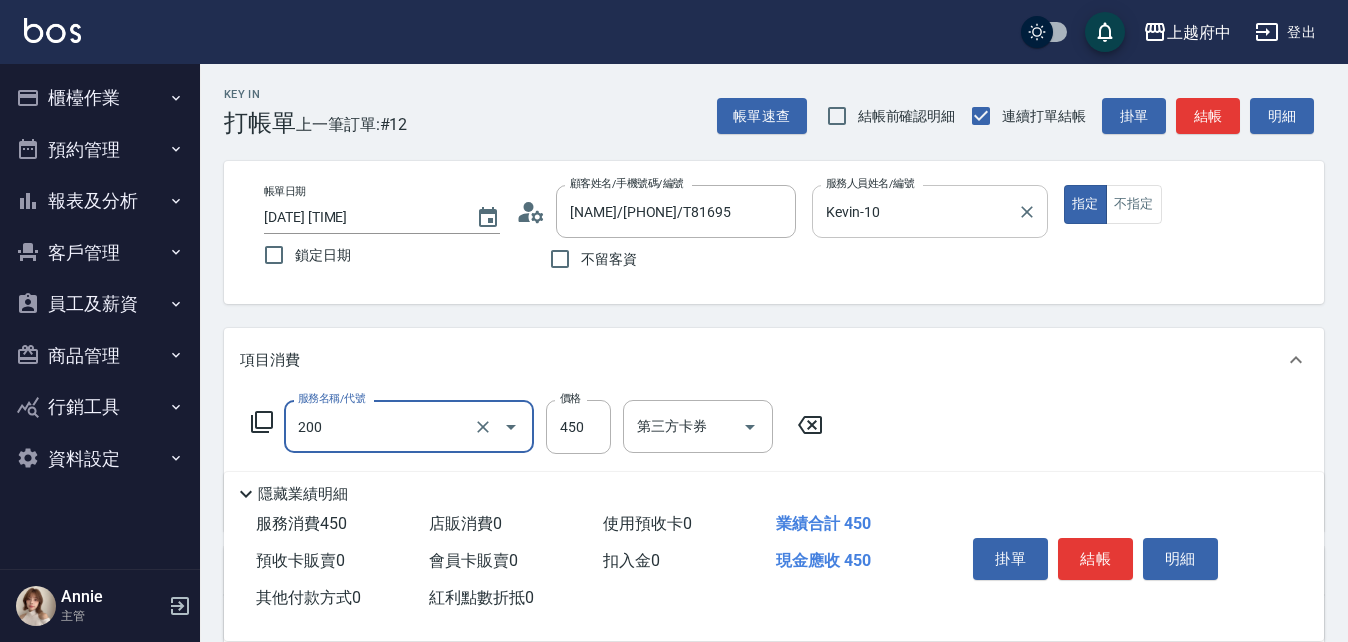 type on "有機洗髮(200)" 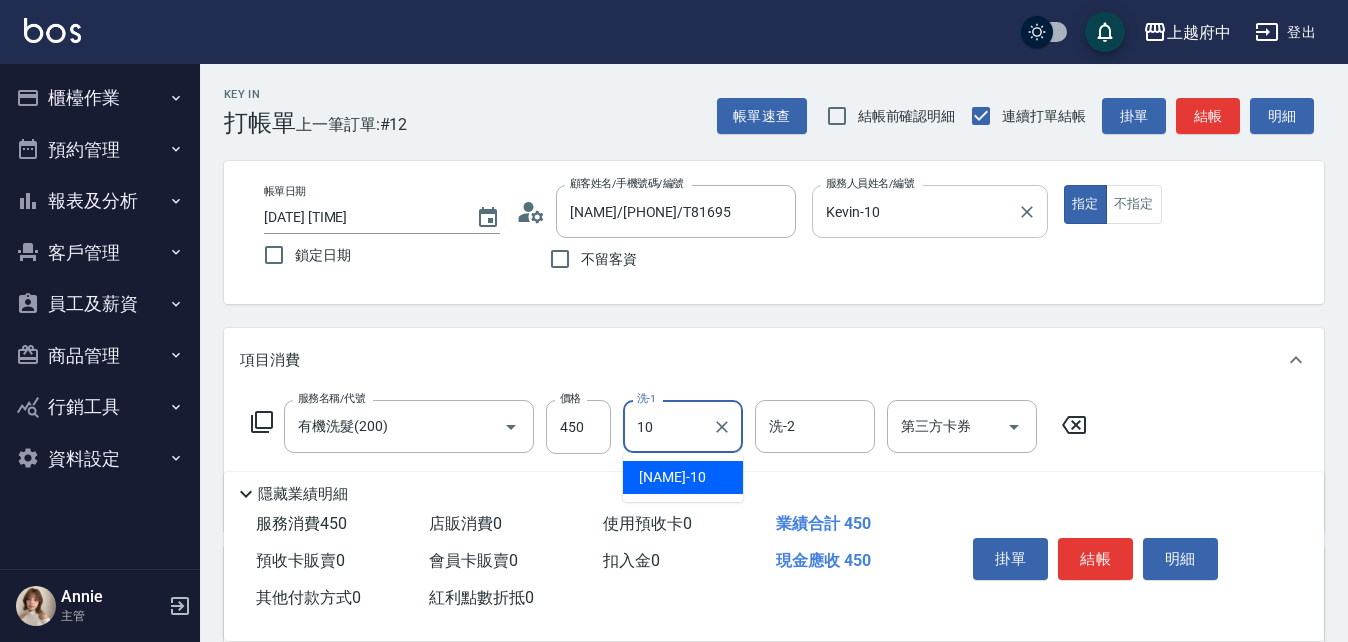 type on "Kevin-10" 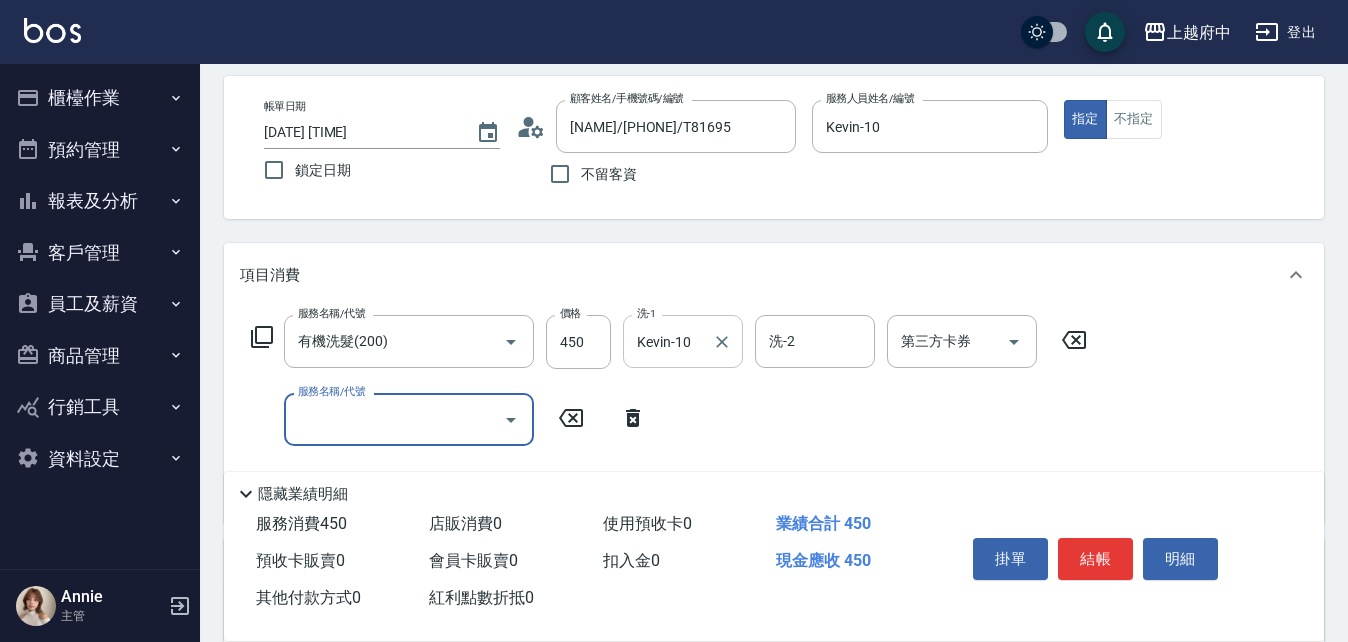 scroll, scrollTop: 200, scrollLeft: 0, axis: vertical 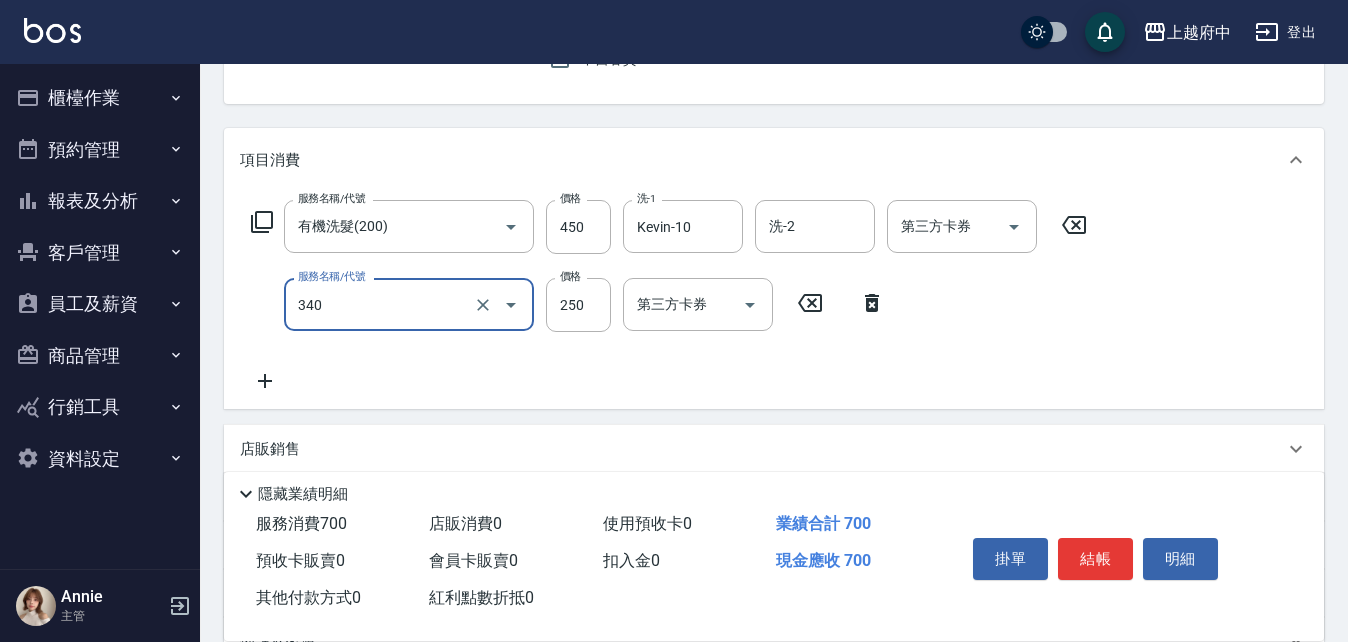 type on "剪髮(340)" 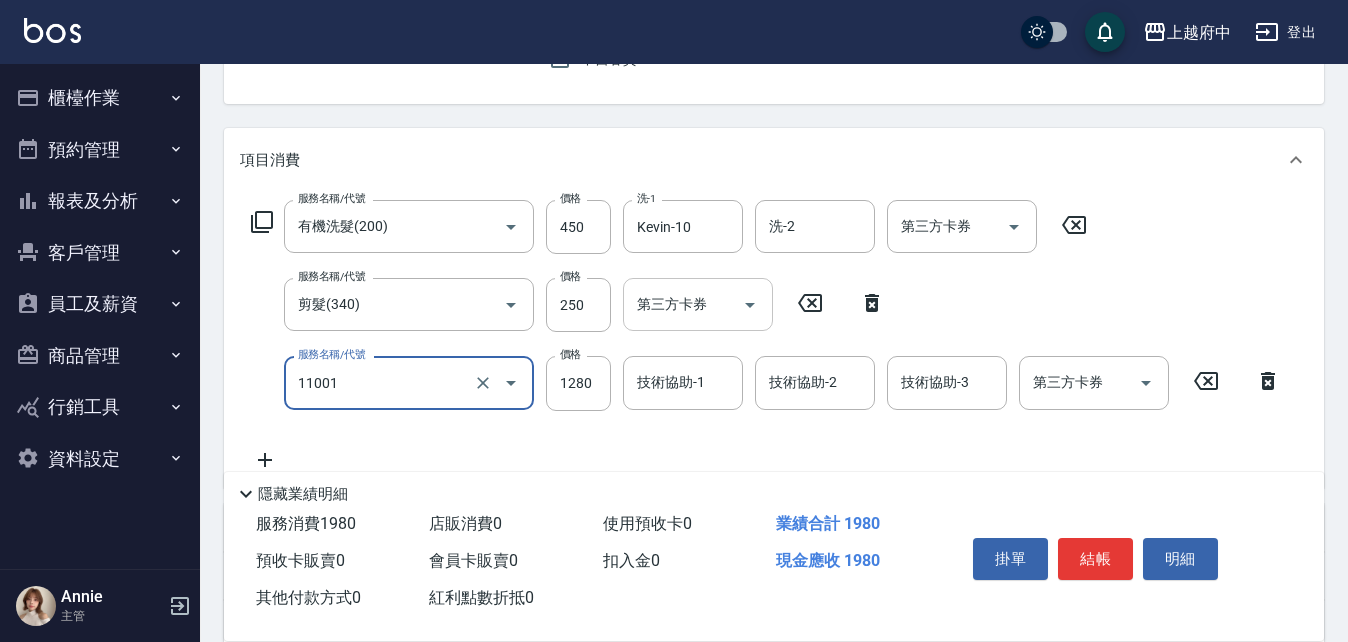 type on "燙髮S(11001)" 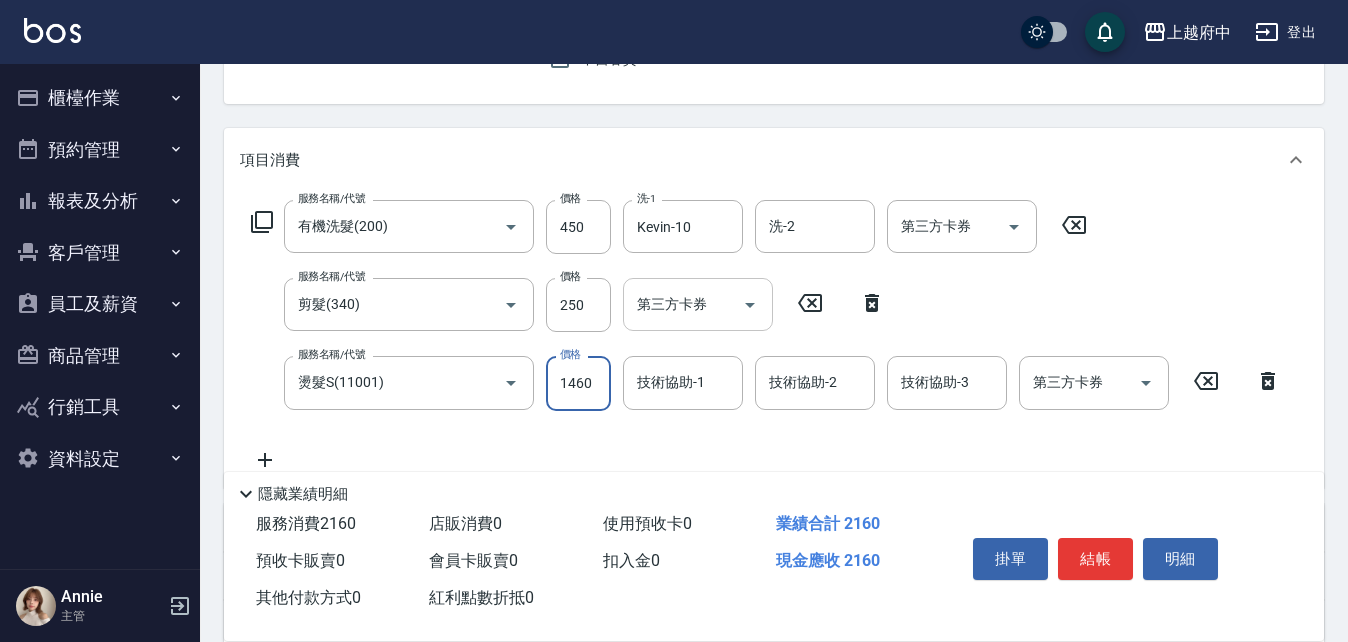 type on "1460" 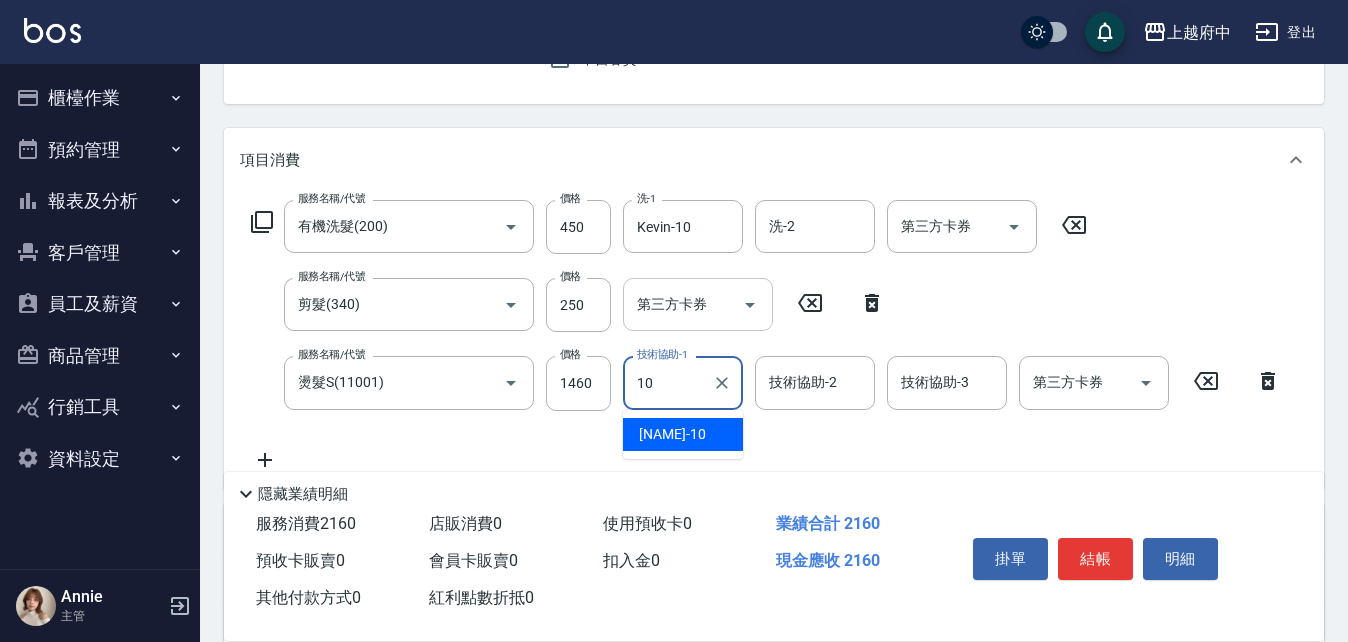 type on "Kevin-10" 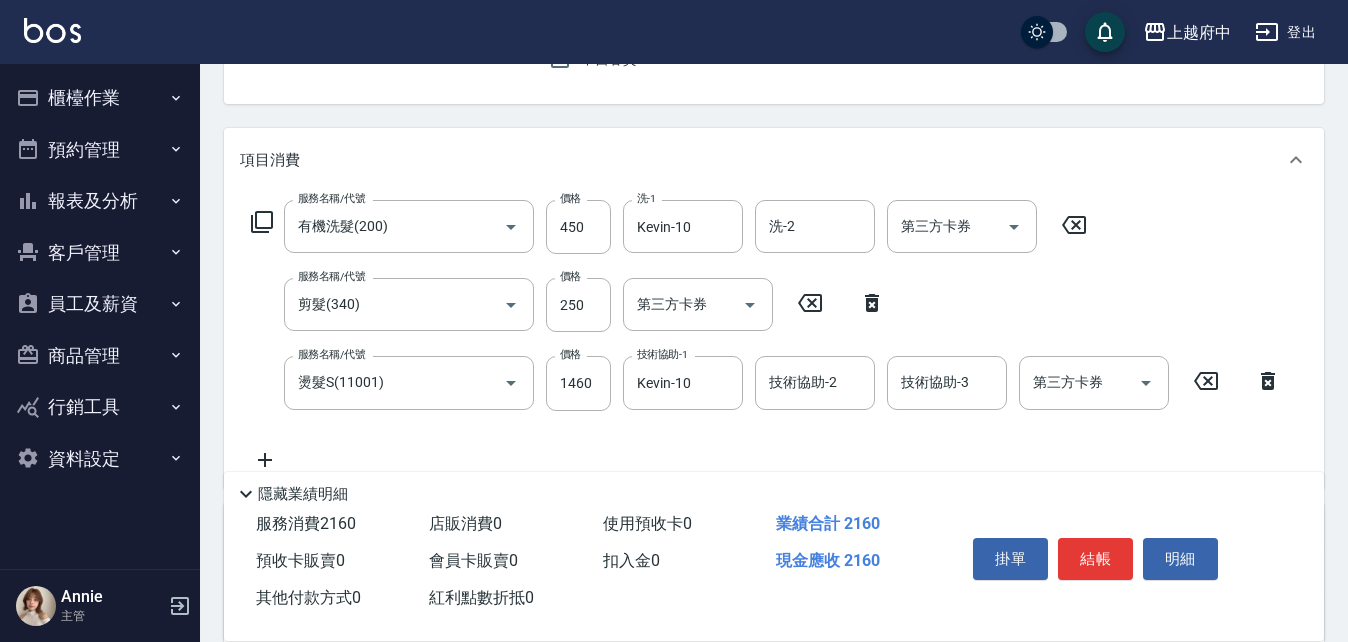 click on "服務名稱/代號 有機洗髮(200) 服務名稱/代號 價格 450 價格 洗-1 Kevin-10 洗-1 洗-2 洗-2 第三方卡券 第三方卡券 服務名稱/代號 剪髮(340) 服務名稱/代號 價格 250 價格 第三方卡券 第三方卡券 服務名稱/代號 燙髮S(11001) 服務名稱/代號 價格 1460 價格 技術協助-1 Kevin-10 技術協助-1 技術協助-2 技術協助-2 技術協助-3 技術協助-3 第三方卡券 第三方卡券" at bounding box center (766, 335) 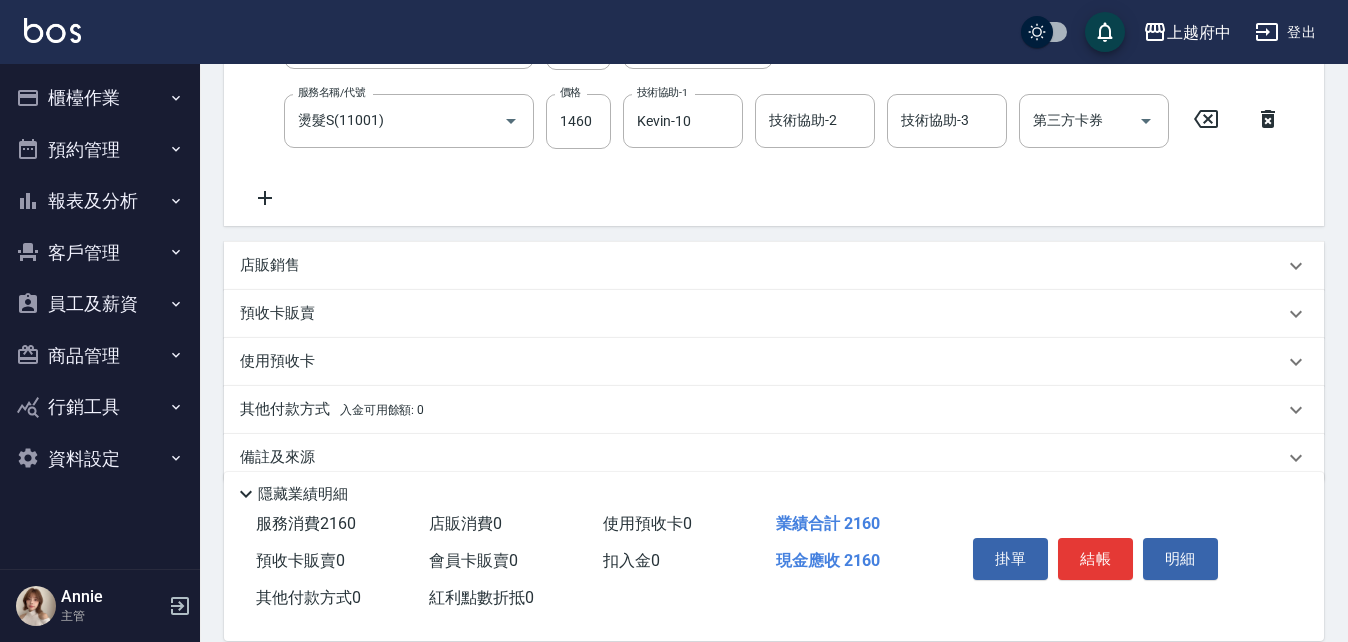 scroll, scrollTop: 494, scrollLeft: 0, axis: vertical 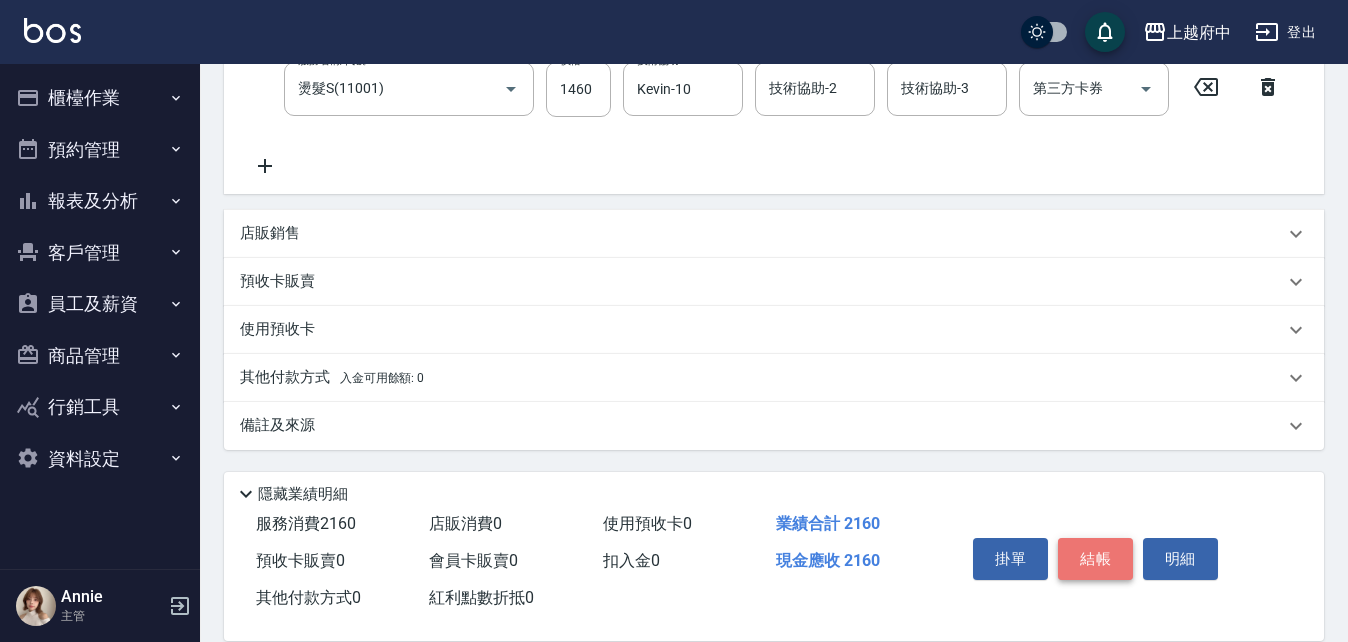 click on "結帳" at bounding box center (1095, 559) 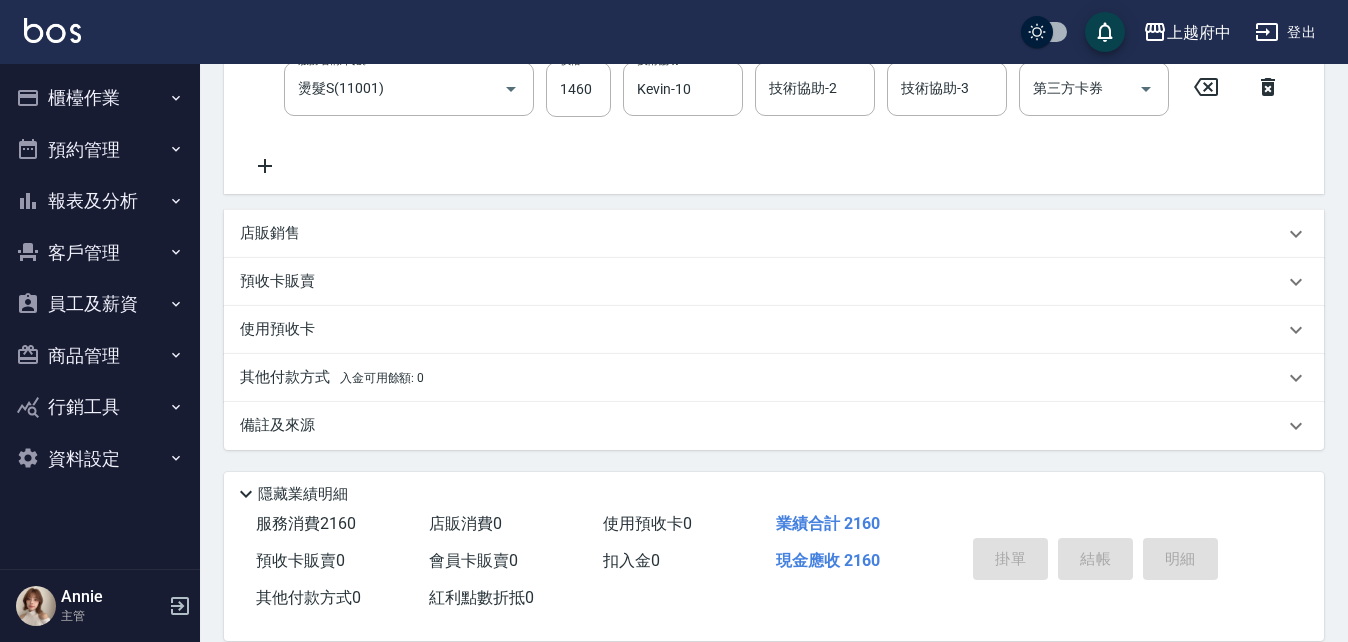 type on "2025/08/09 16:57" 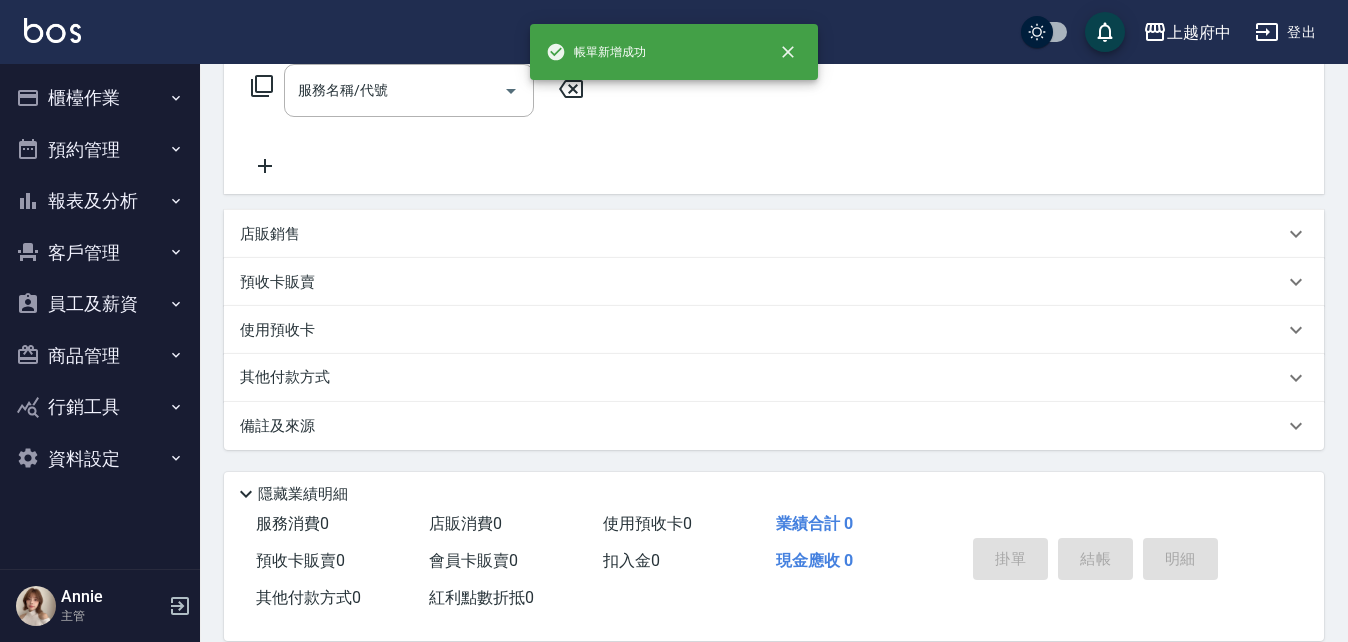 scroll, scrollTop: 0, scrollLeft: 0, axis: both 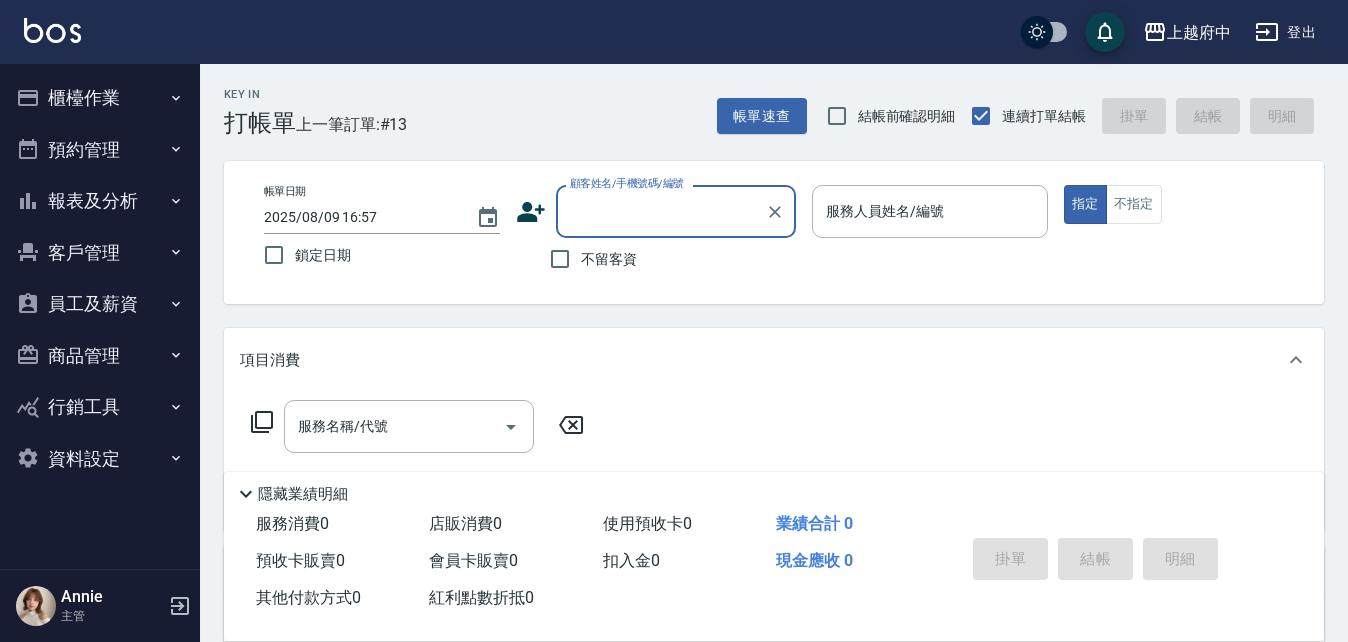 type on "T" 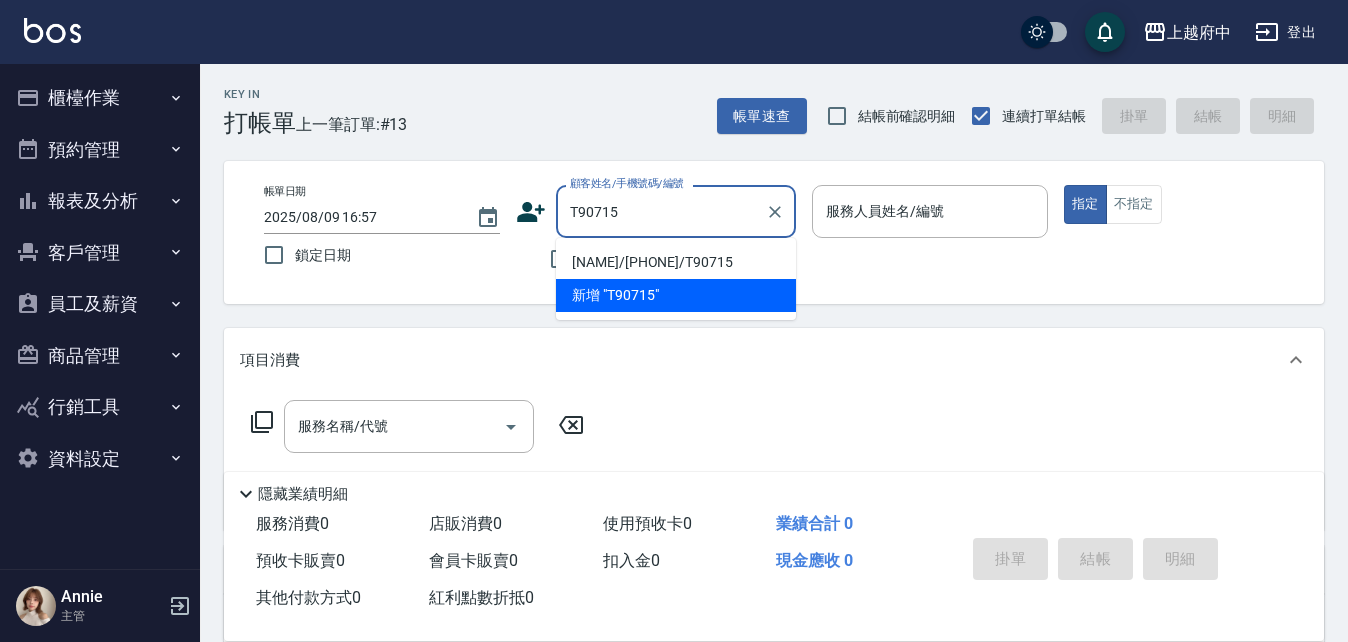 click on "[LAST]/[PHONE]/[CODE]" at bounding box center [676, 262] 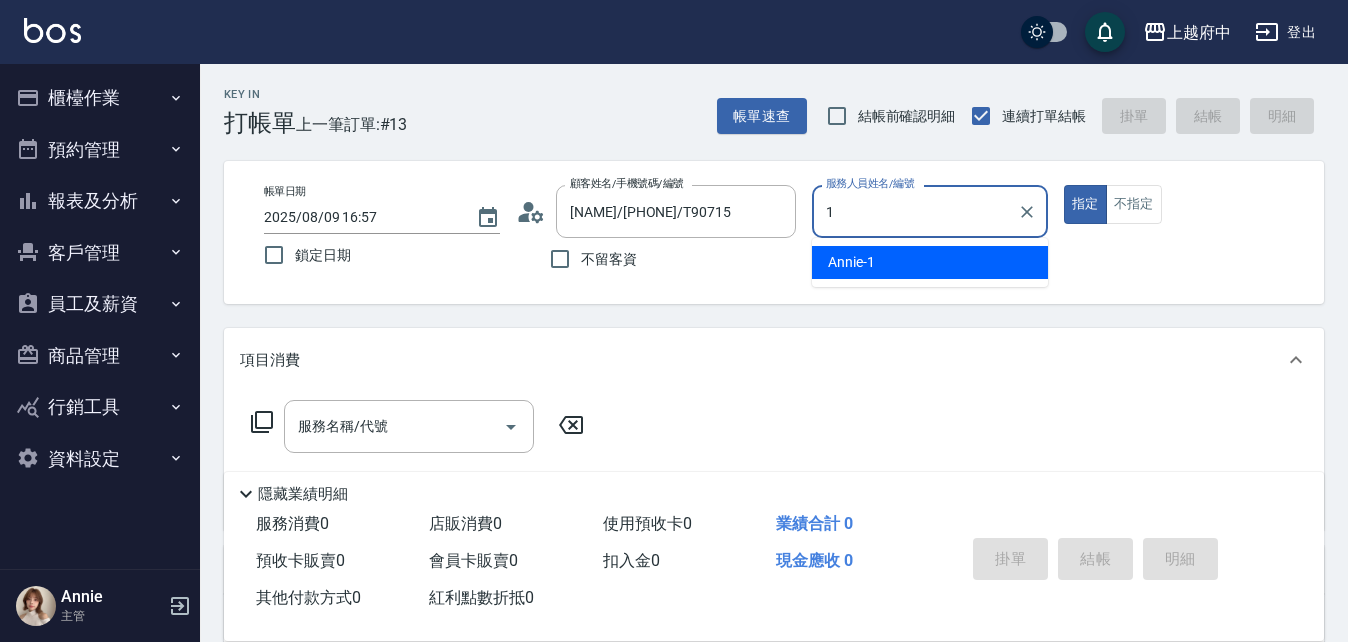 type on "Annie -1" 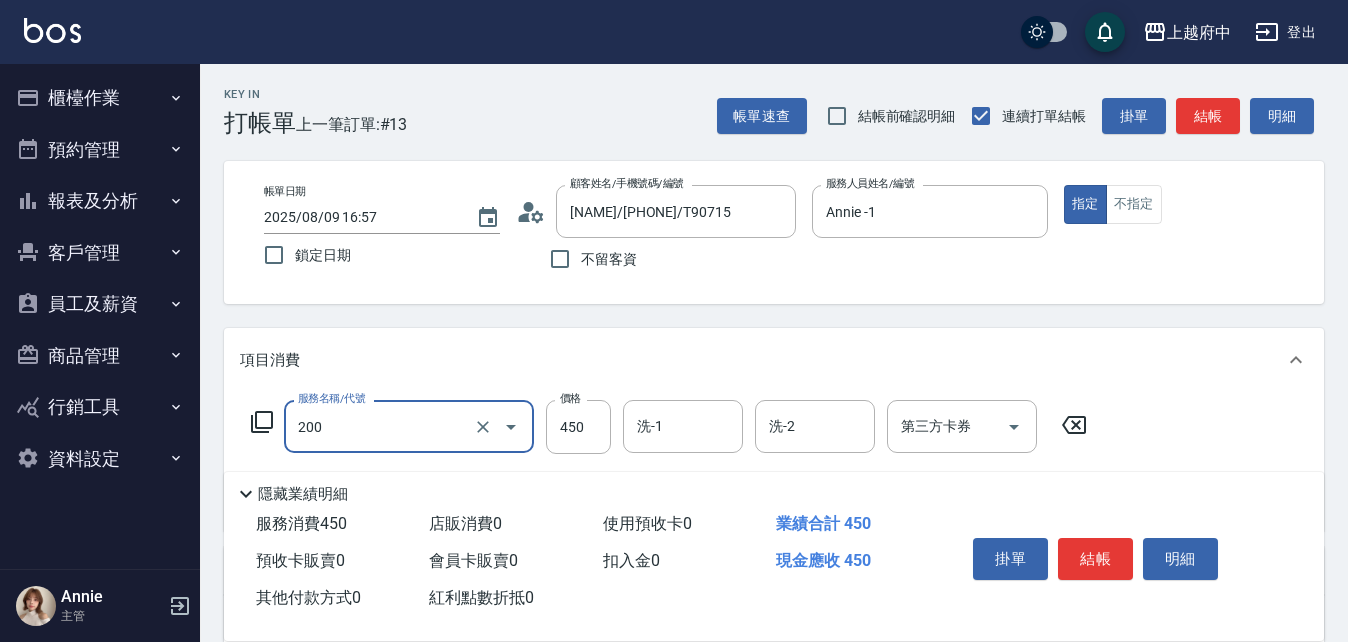type on "有機洗髮(200)" 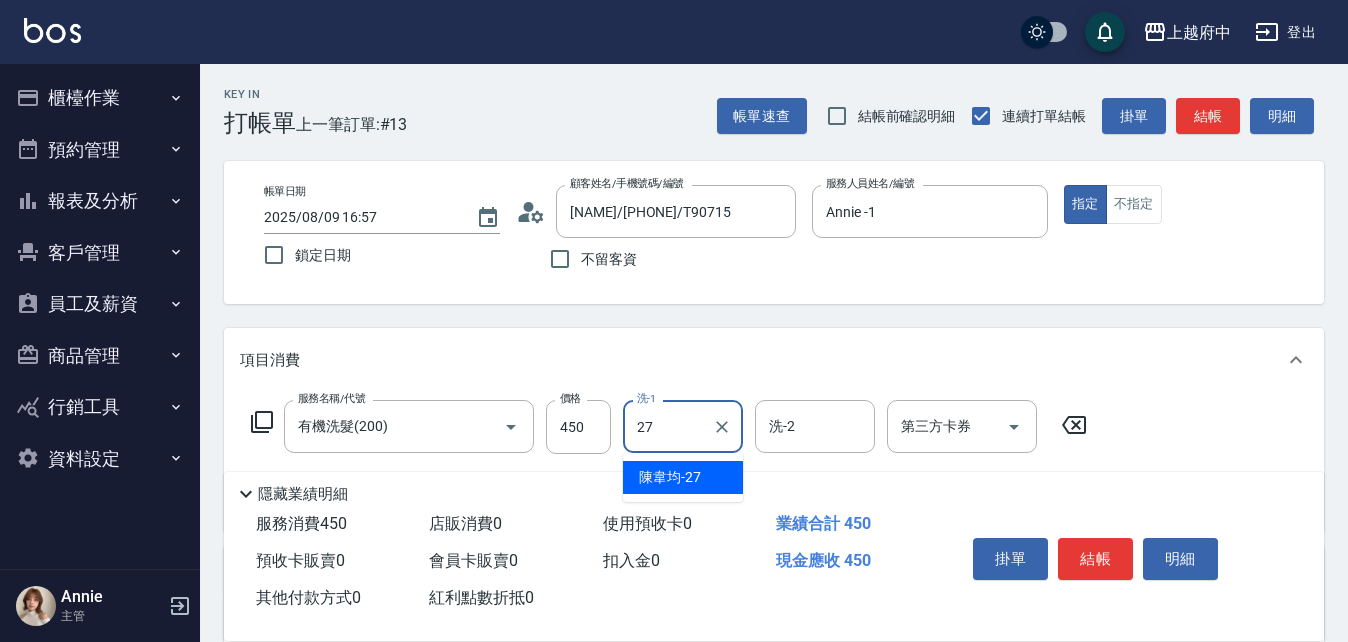 type on "陳韋均-27" 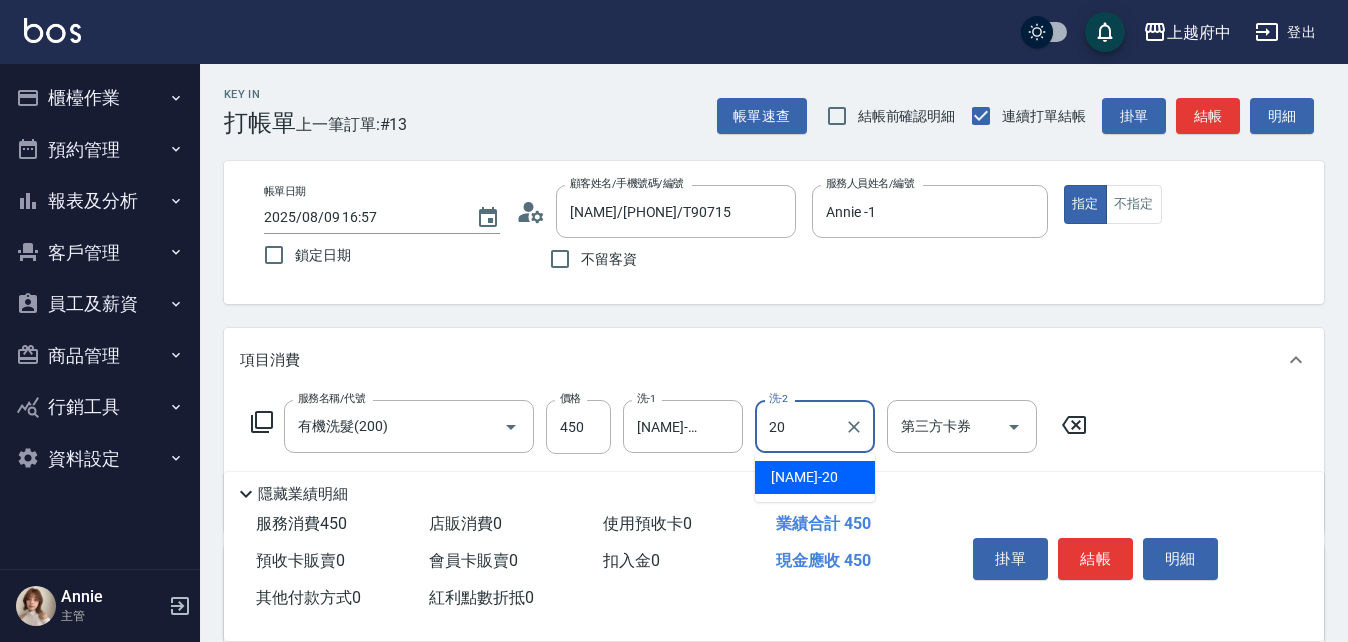 type on "Kimi-20" 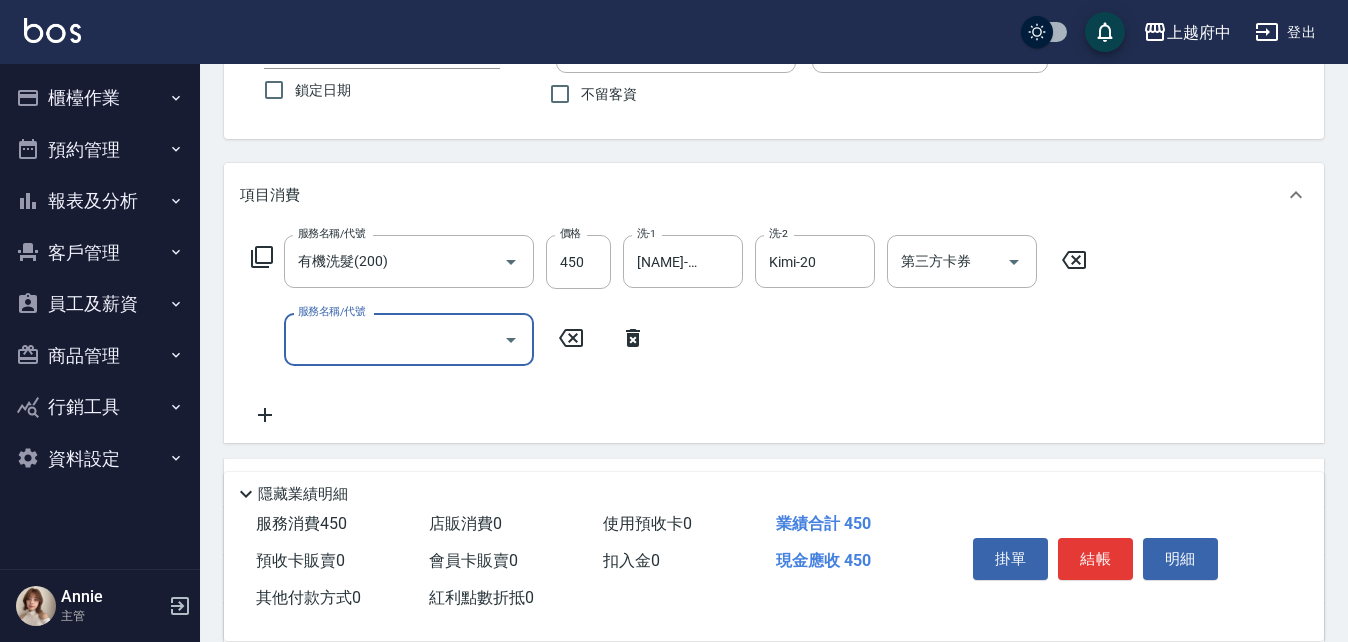 scroll, scrollTop: 200, scrollLeft: 0, axis: vertical 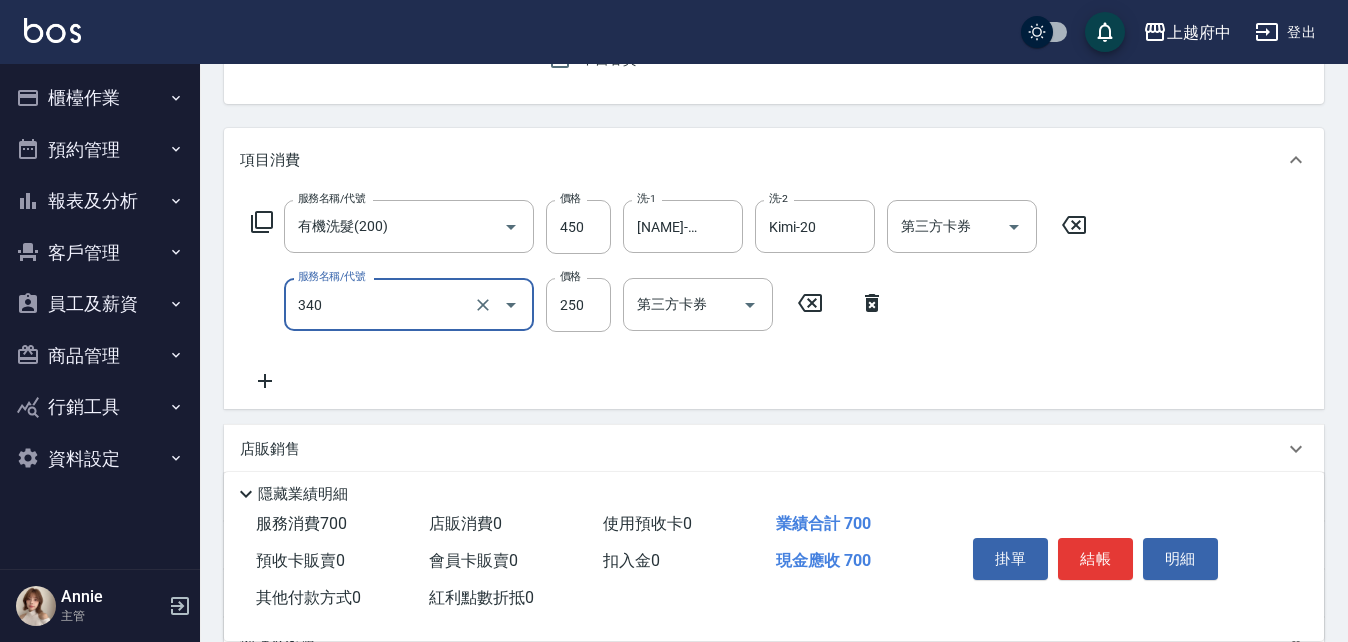 type on "剪髮(340)" 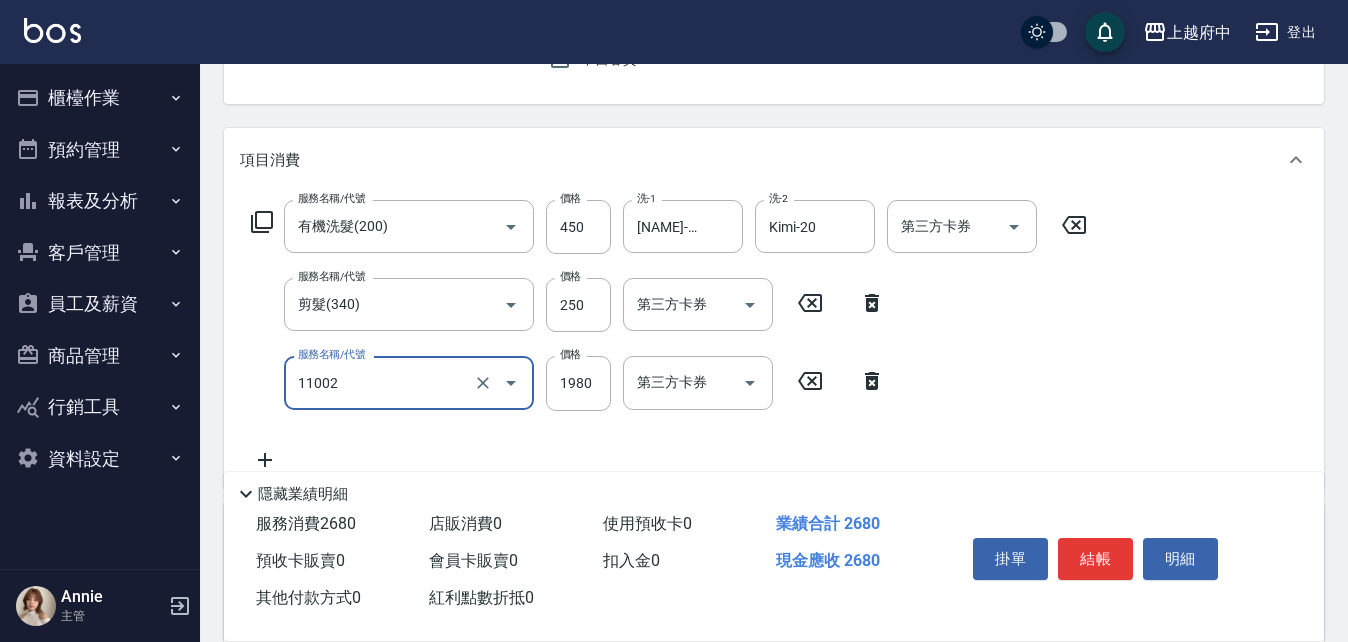 type on "染髮S(11002)" 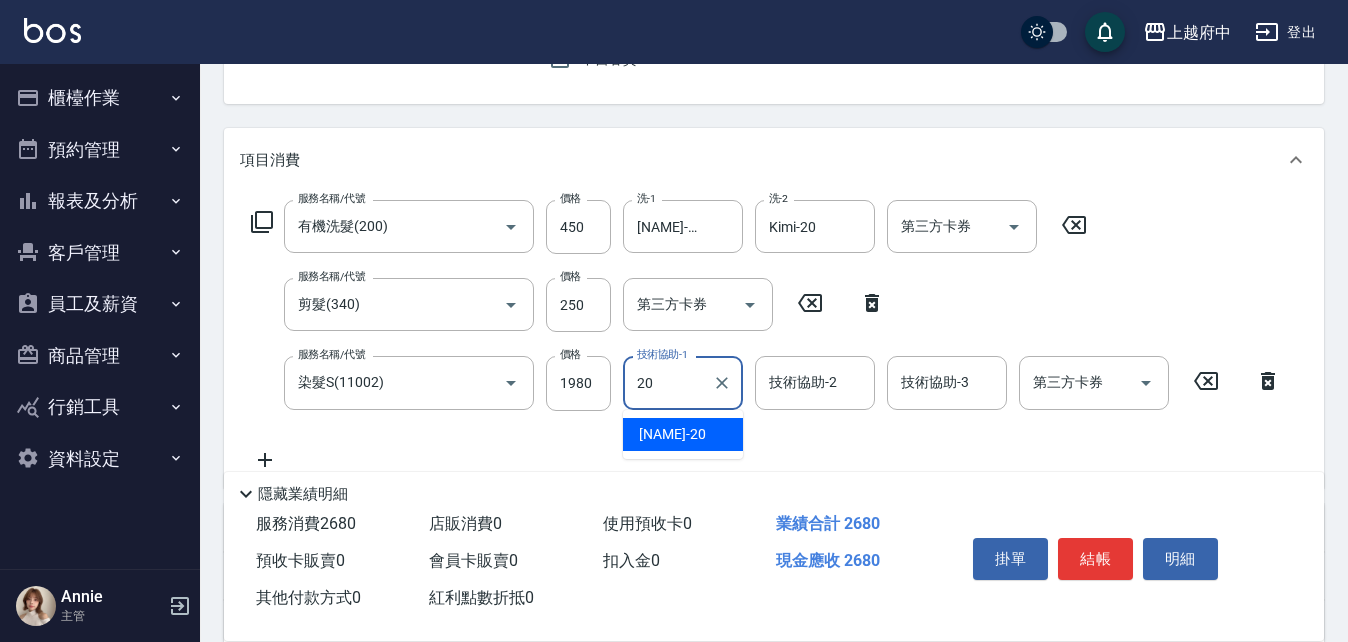 type on "Kimi-20" 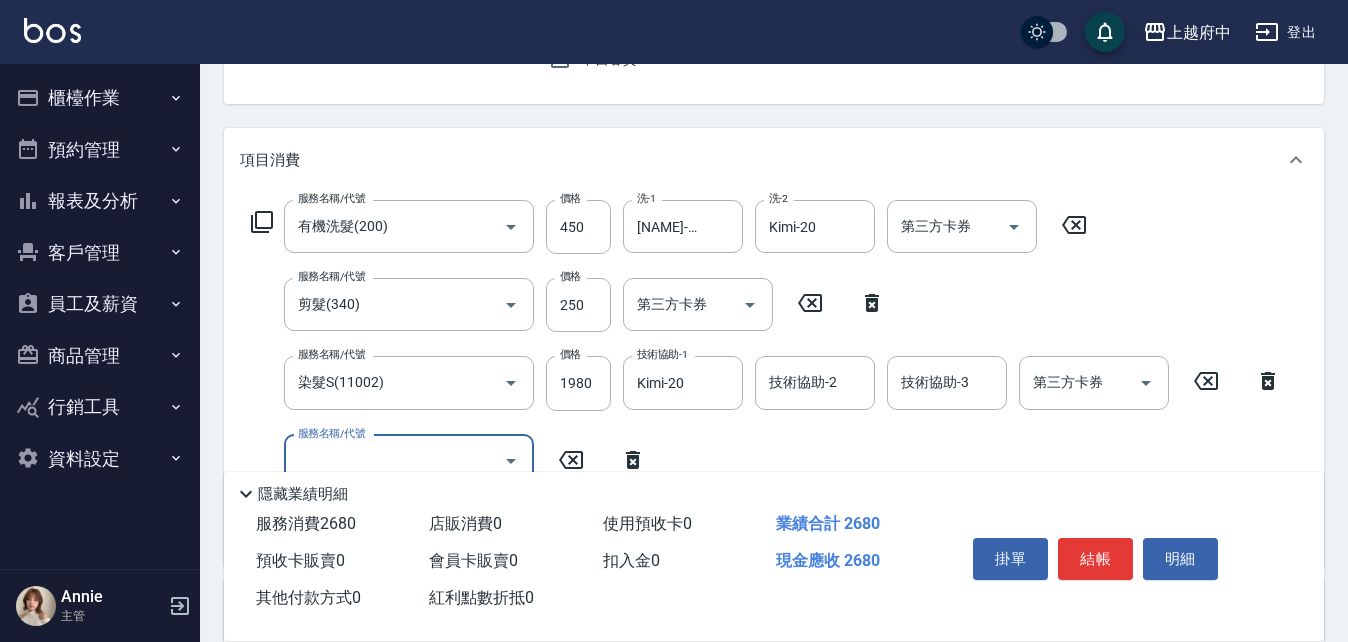 scroll, scrollTop: 300, scrollLeft: 0, axis: vertical 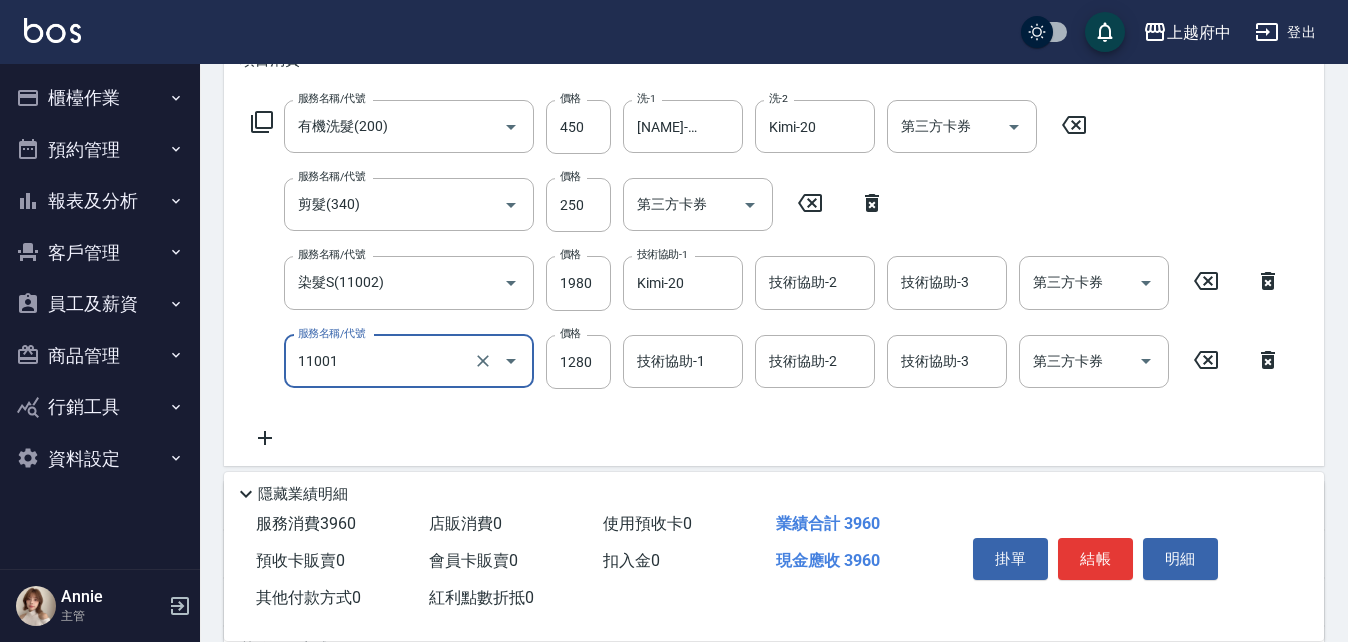 type on "燙髮S(11001)" 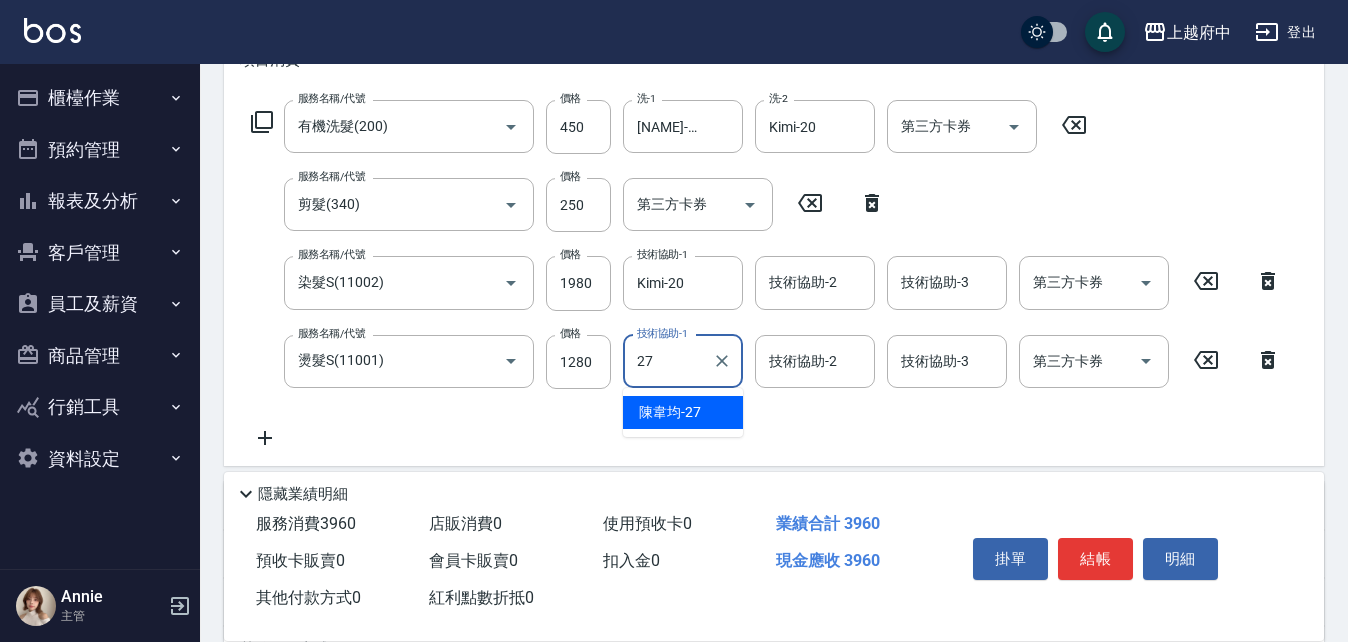 type on "陳韋均-27" 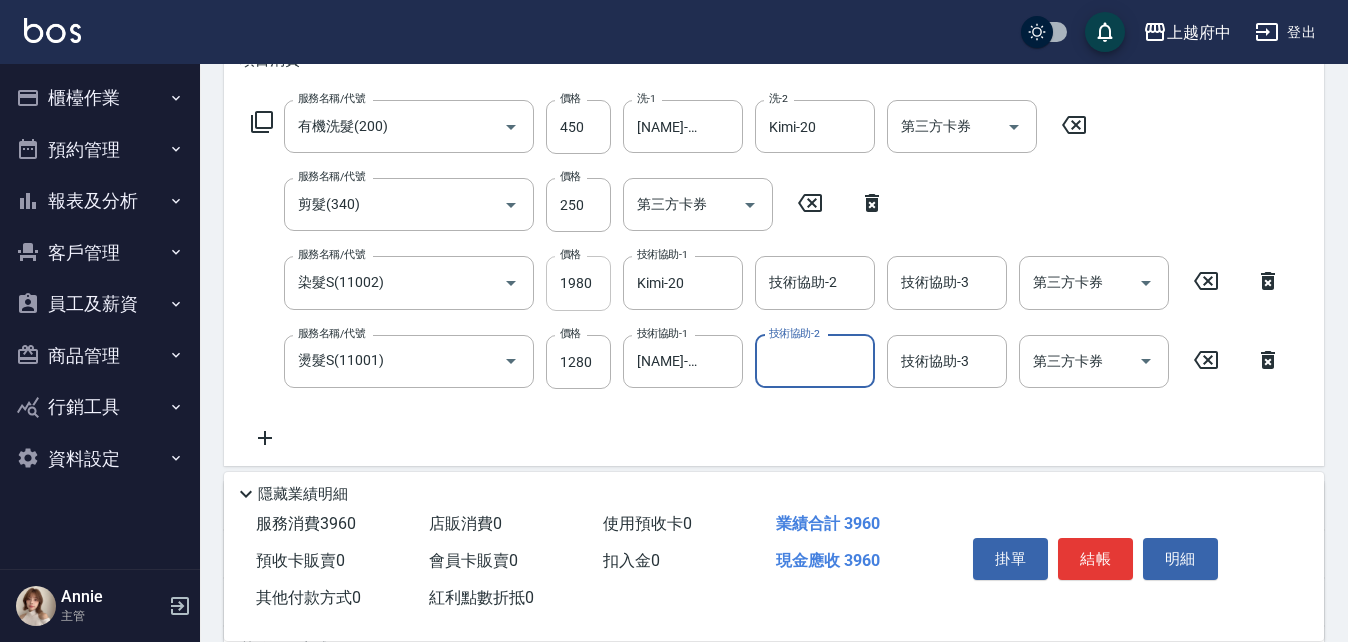 click on "1980" at bounding box center [578, 283] 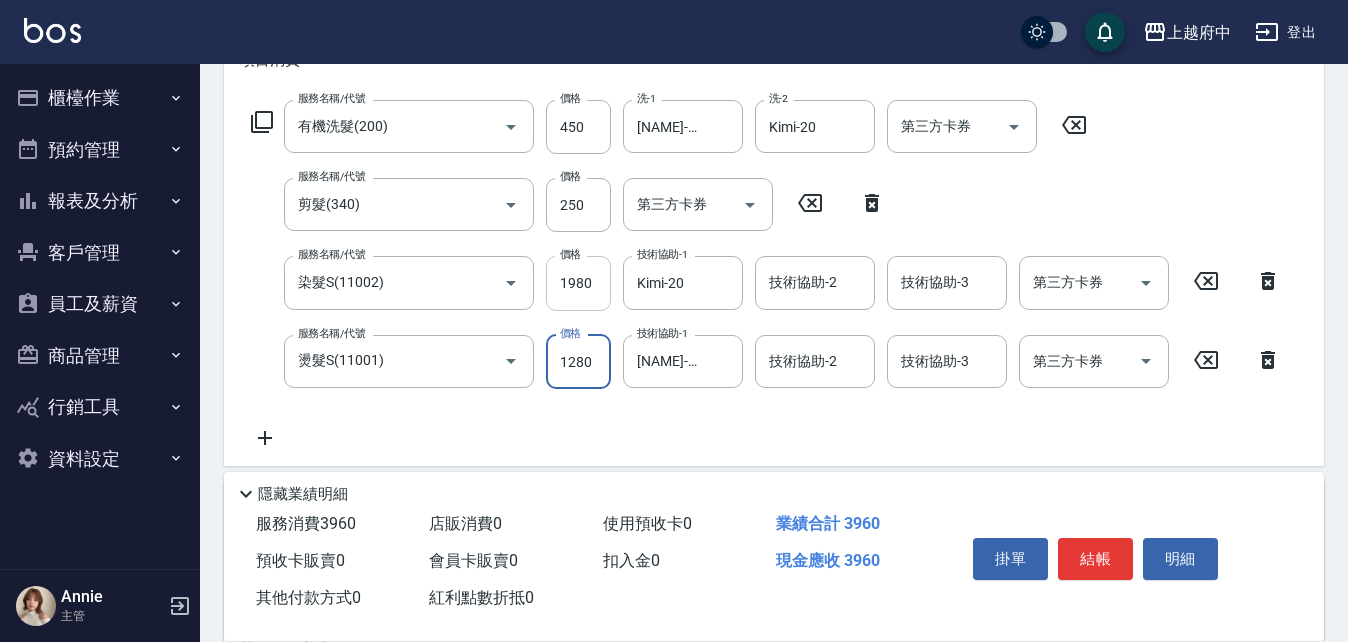 click on "1980" at bounding box center (578, 283) 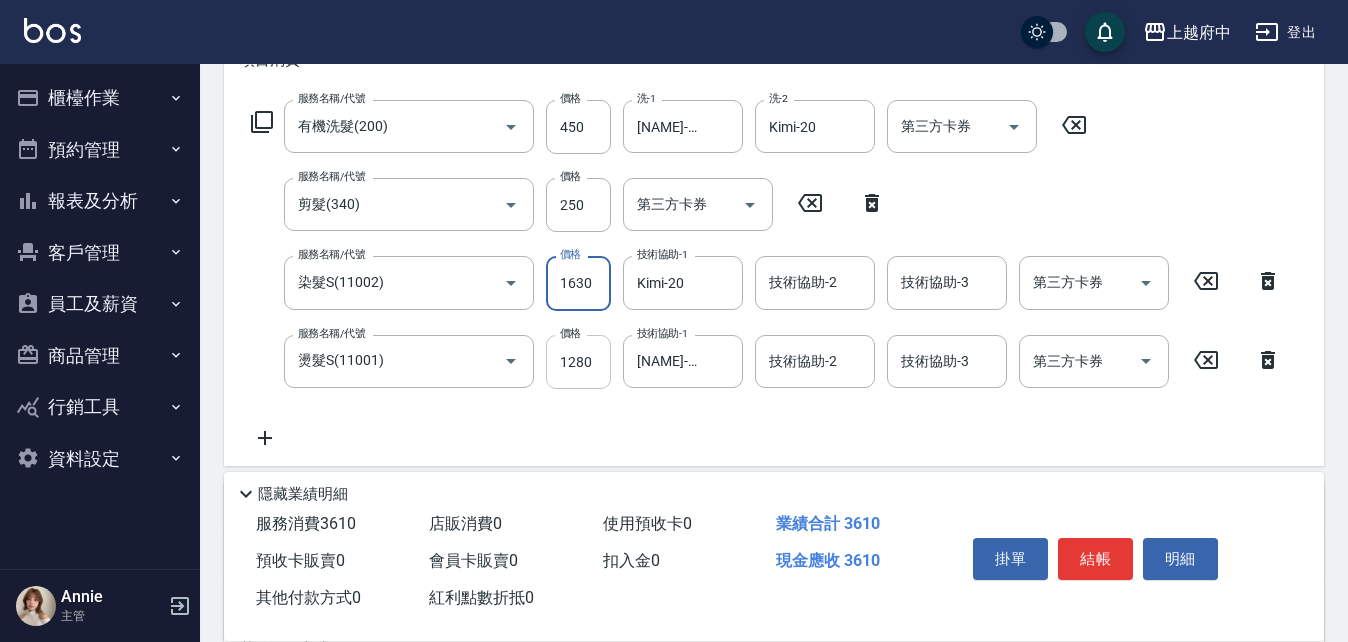 type on "1630" 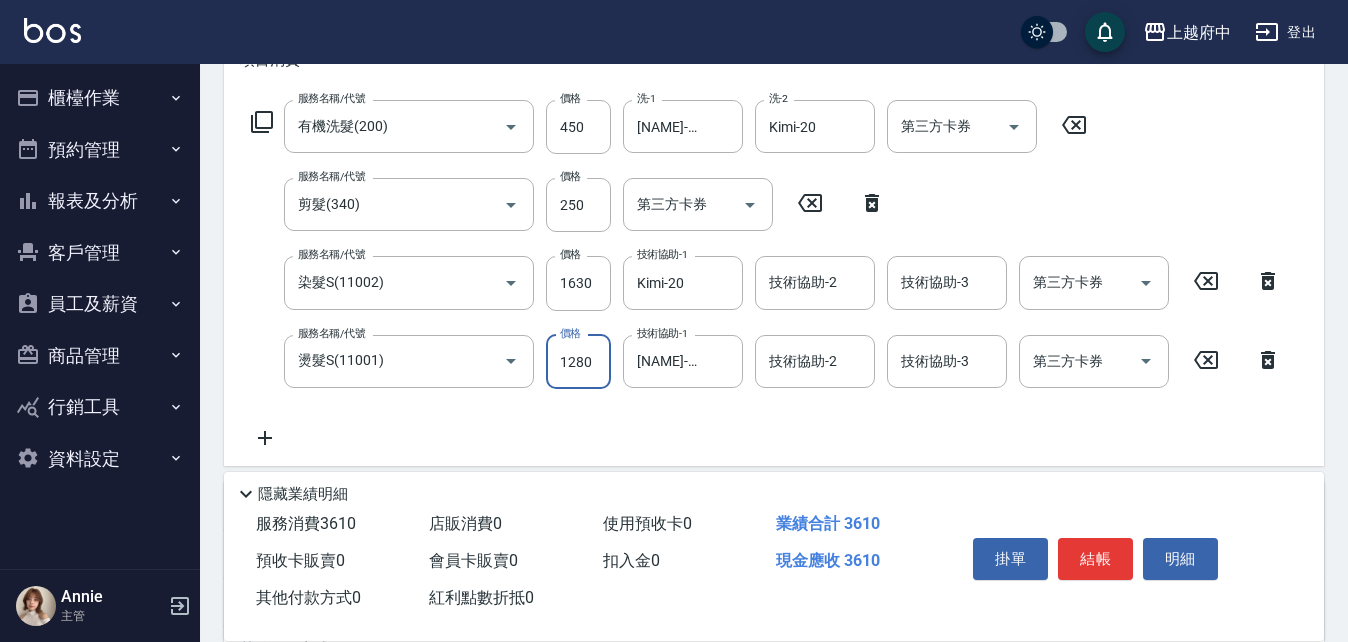 click on "1280" at bounding box center (578, 362) 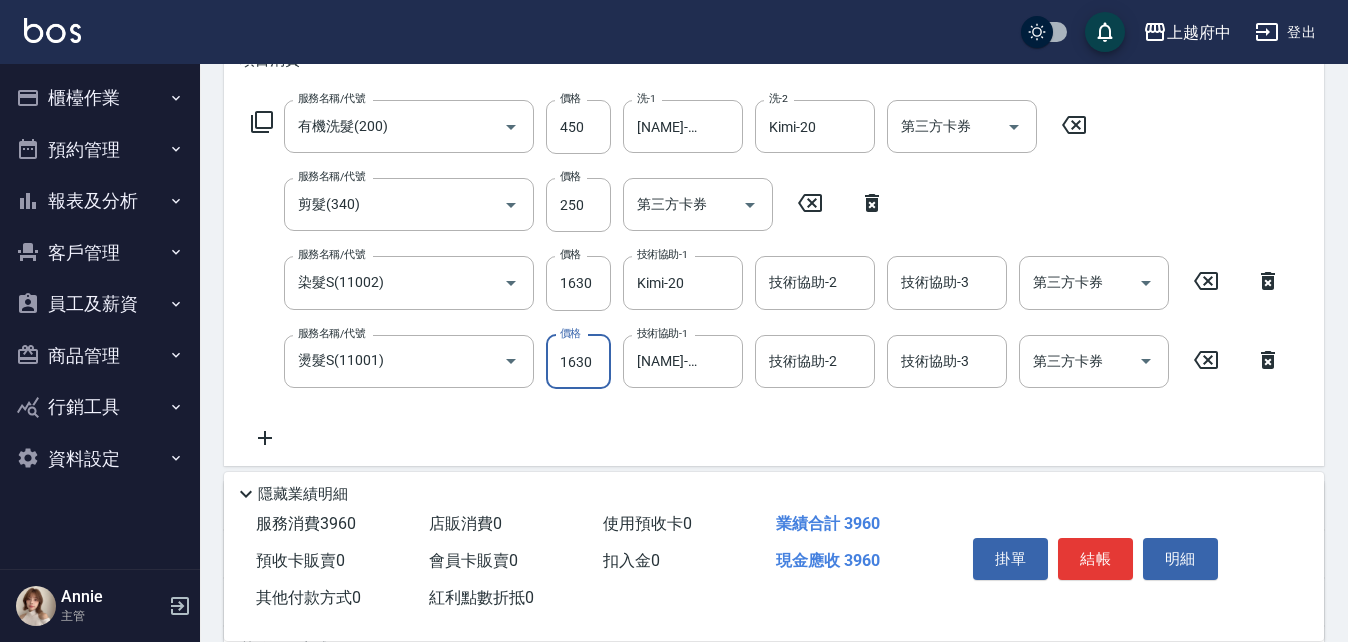 type on "1630" 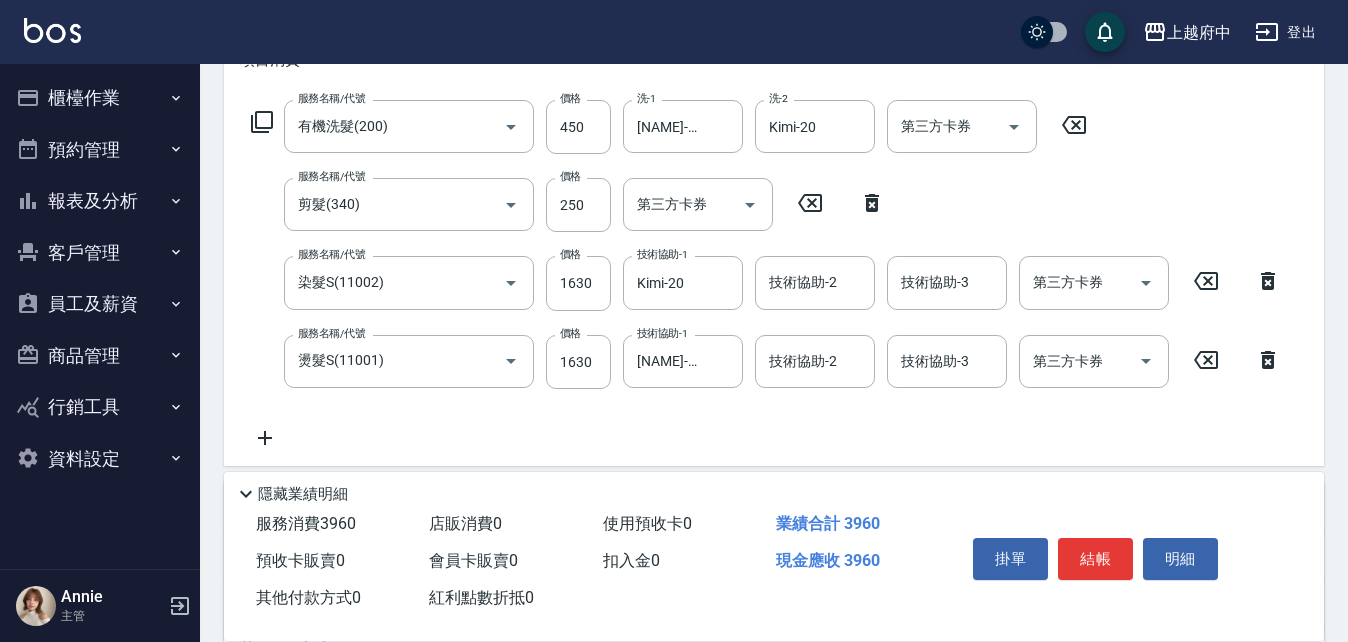 click on "服務名稱/代號 有機洗髮(200) 服務名稱/代號 價格 450 價格 洗-1 陳韋均-27 洗-1 洗-2 Kimi-20 洗-2 第三方卡券 第三方卡券 服務名稱/代號 剪髮(340) 服務名稱/代號 價格 250 價格 第三方卡券 第三方卡券 服務名稱/代號 染髮S(11002) 服務名稱/代號 價格 1630 價格 技術協助-1 Kimi-20 技術協助-1 技術協助-2 技術協助-2 技術協助-3 技術協助-3 第三方卡券 第三方卡券 服務名稱/代號 燙髮S(11001) 服務名稱/代號 價格 1630 價格 技術協助-1 陳韋均-27 技術協助-1 技術協助-2 技術協助-2 技術協助-3 技術協助-3 第三方卡券 第三方卡券" at bounding box center [766, 275] 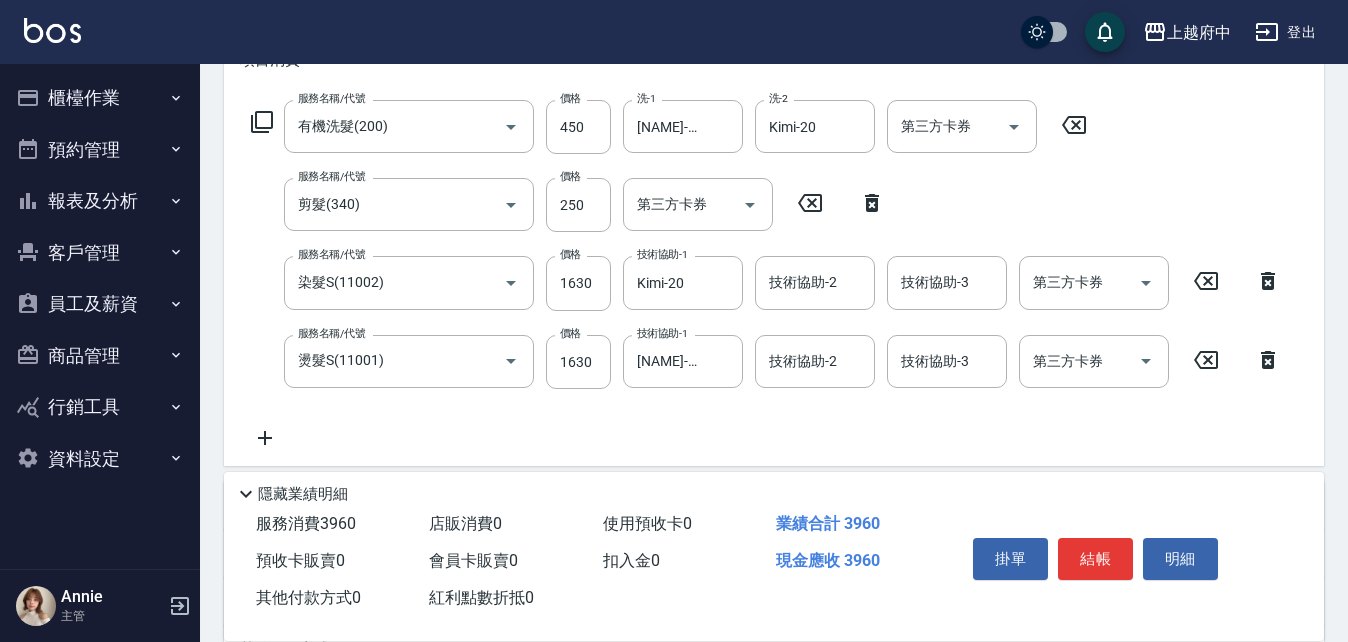 click 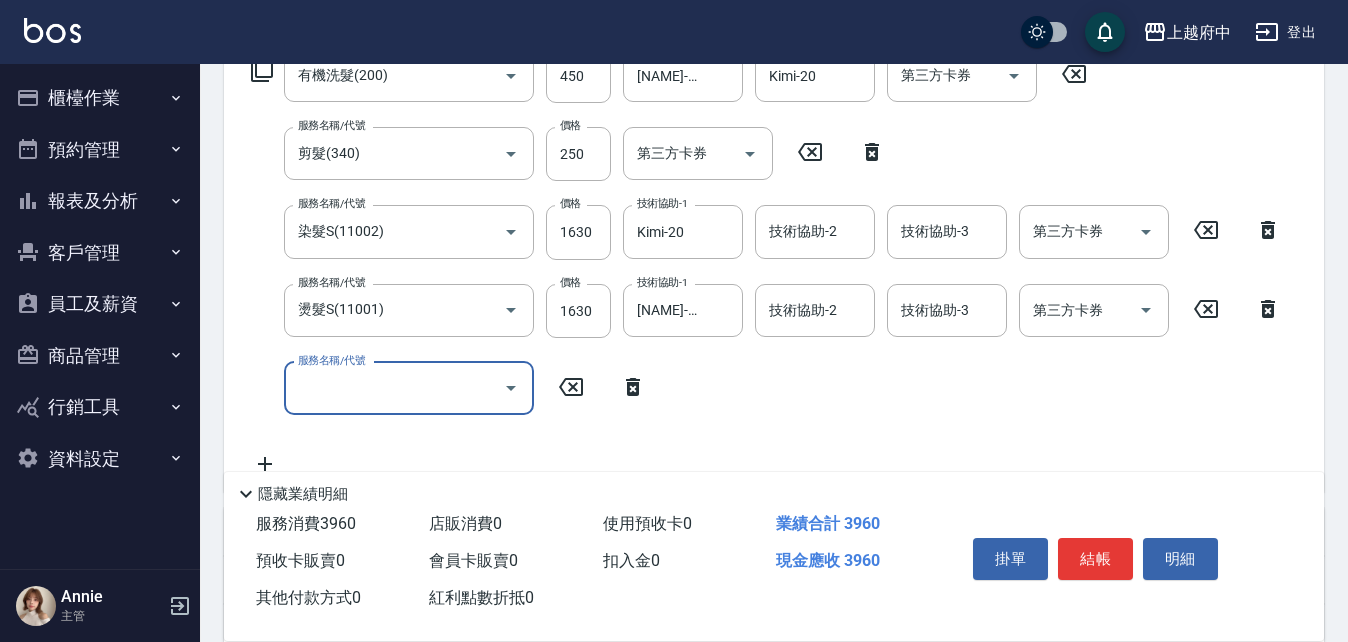 scroll, scrollTop: 400, scrollLeft: 0, axis: vertical 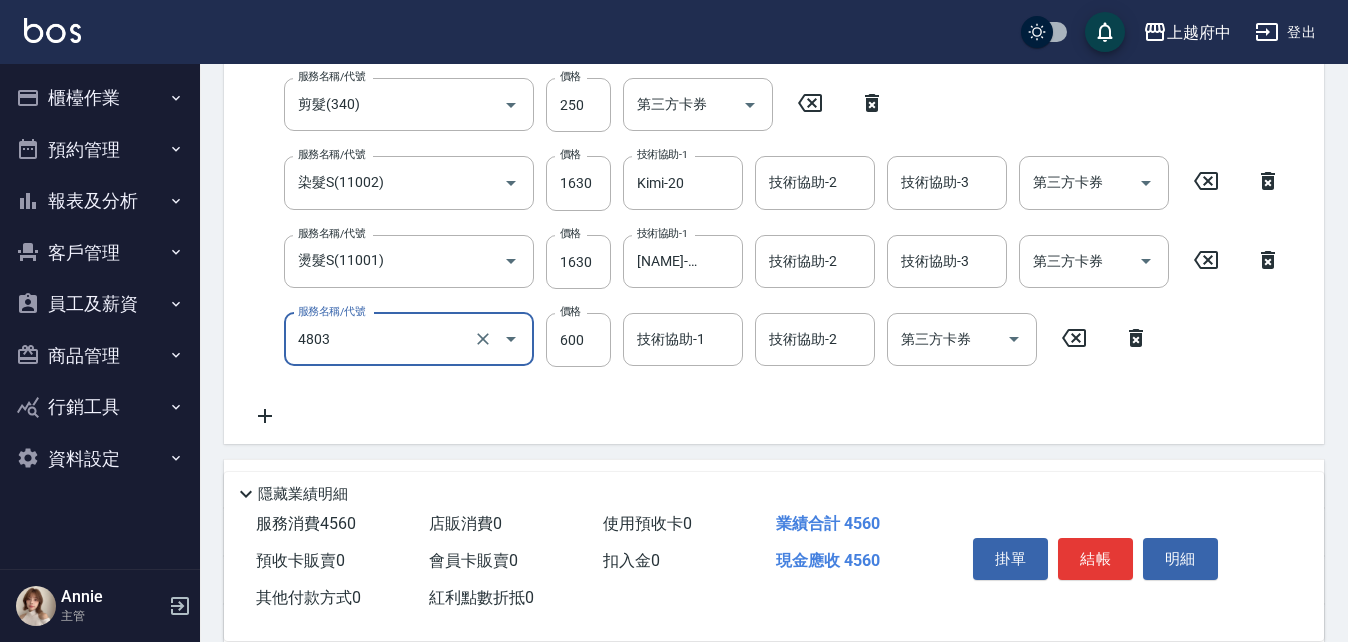 type on "潤澤修護(4803)" 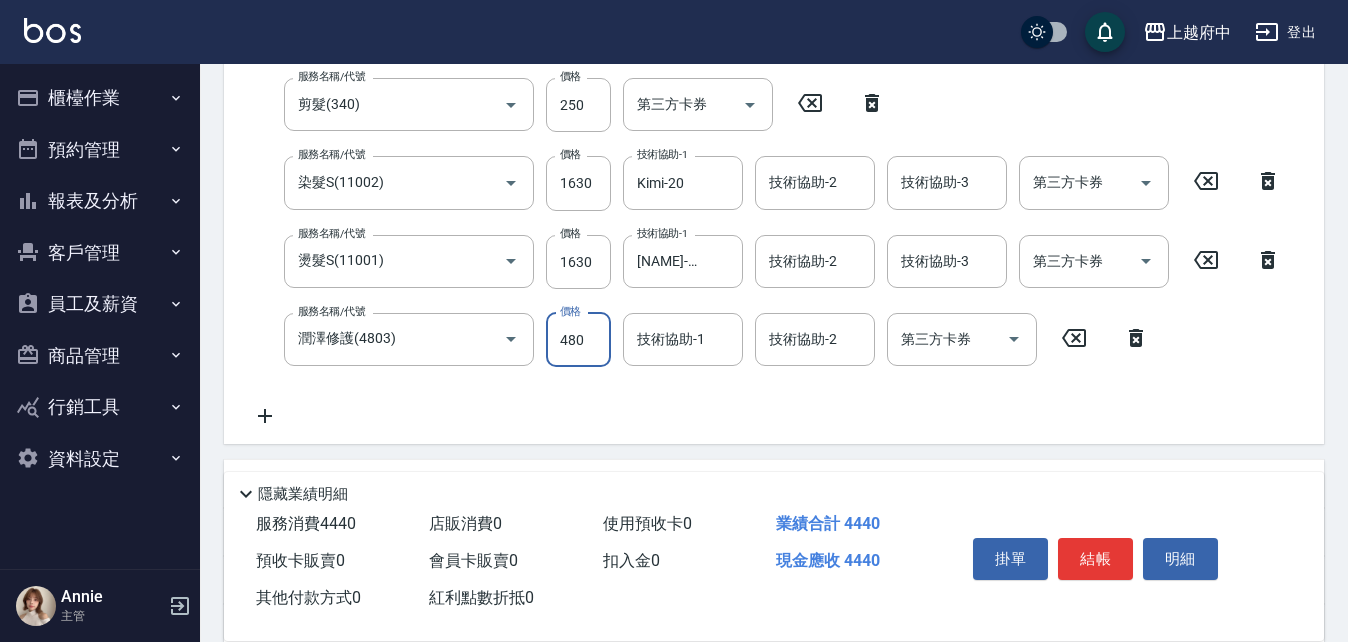 type on "480" 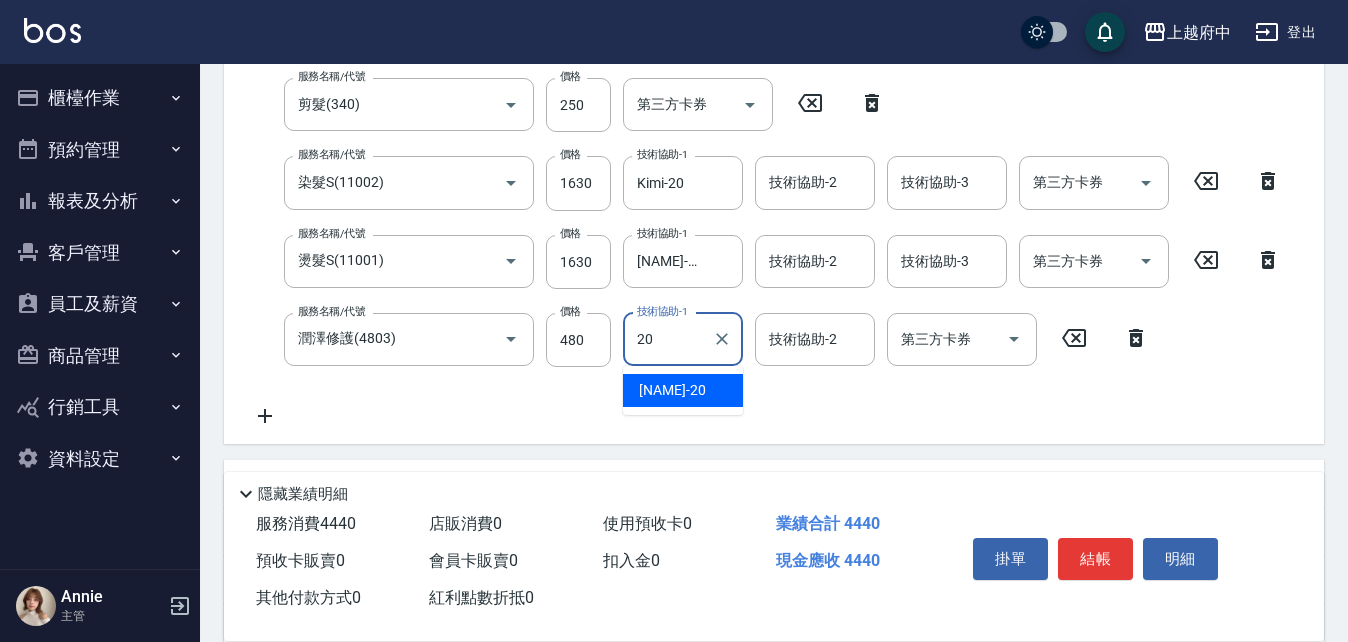 type on "Kimi-20" 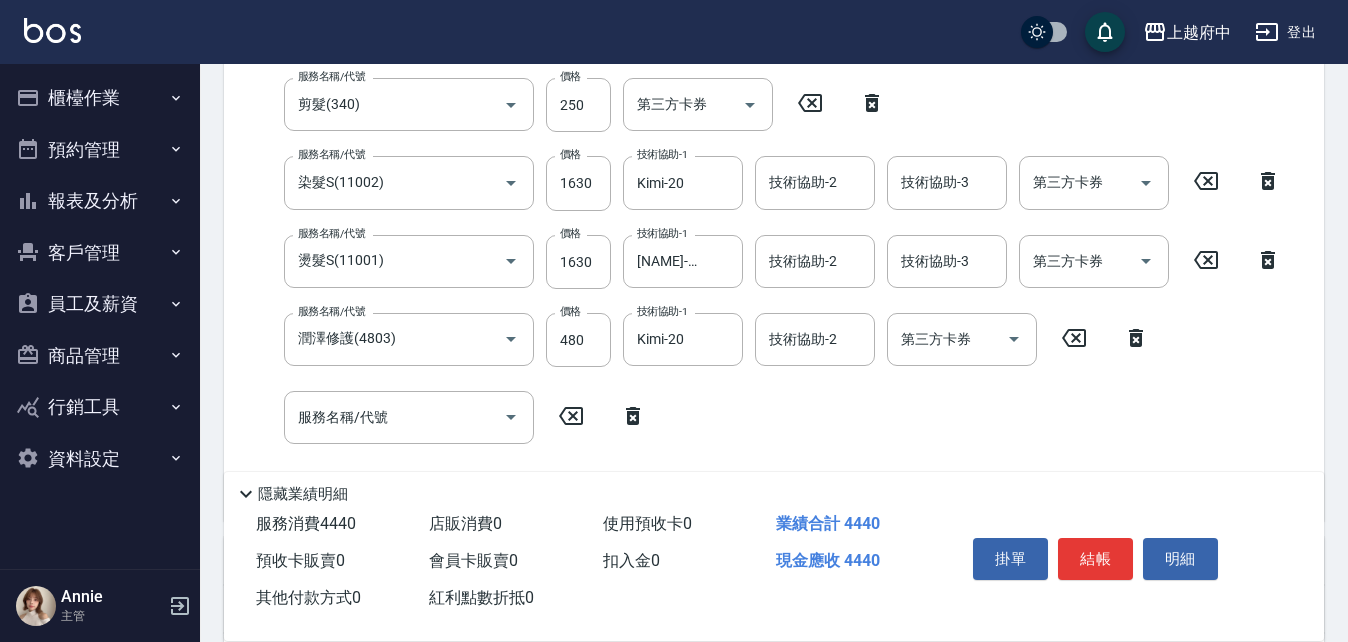 click 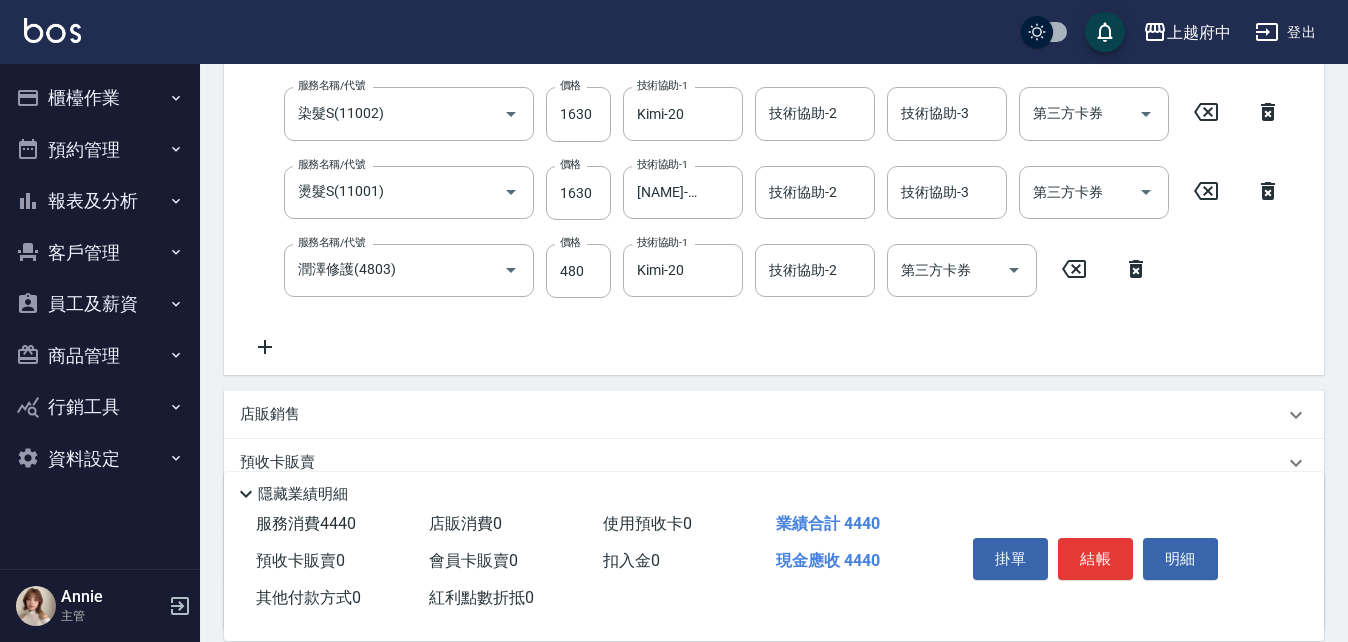 scroll, scrollTop: 500, scrollLeft: 0, axis: vertical 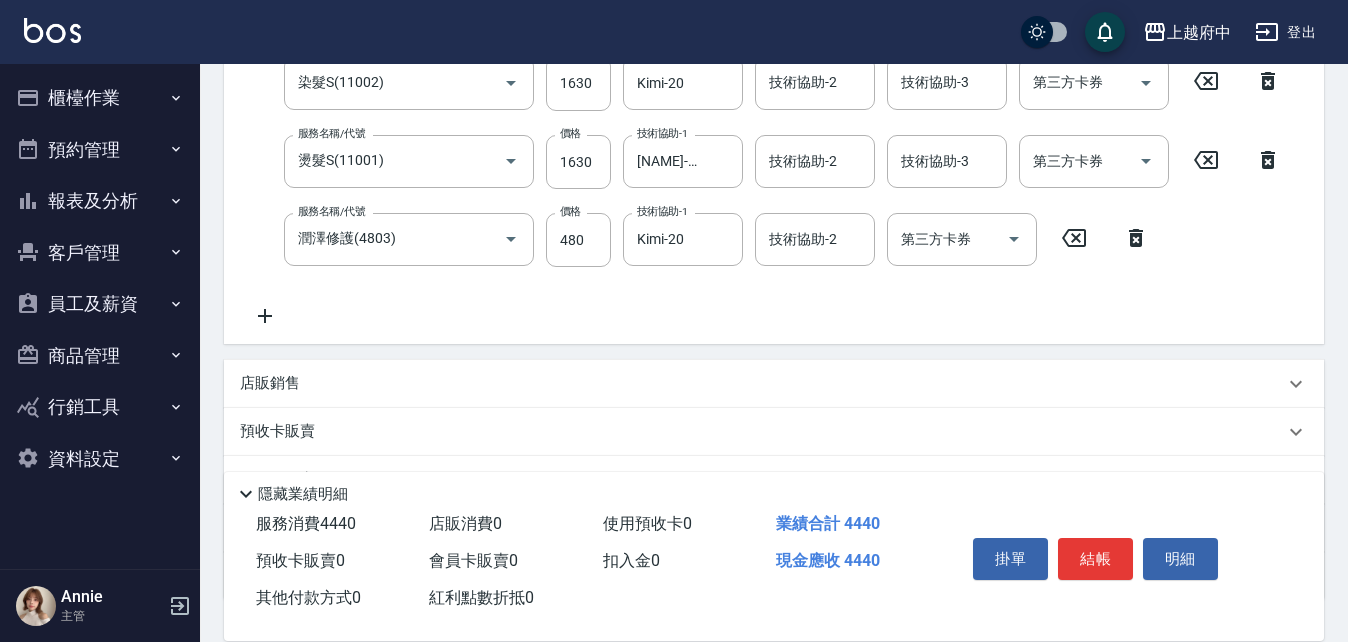 click on "店販銷售" at bounding box center [270, 383] 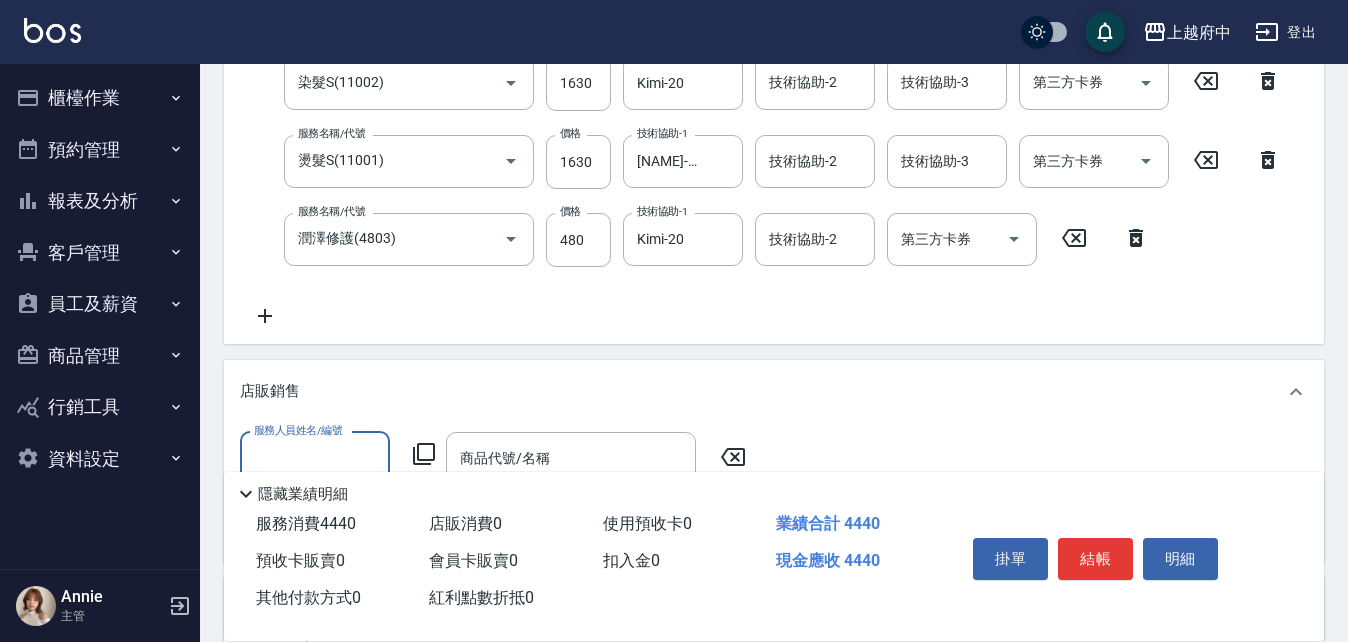 scroll, scrollTop: 0, scrollLeft: 0, axis: both 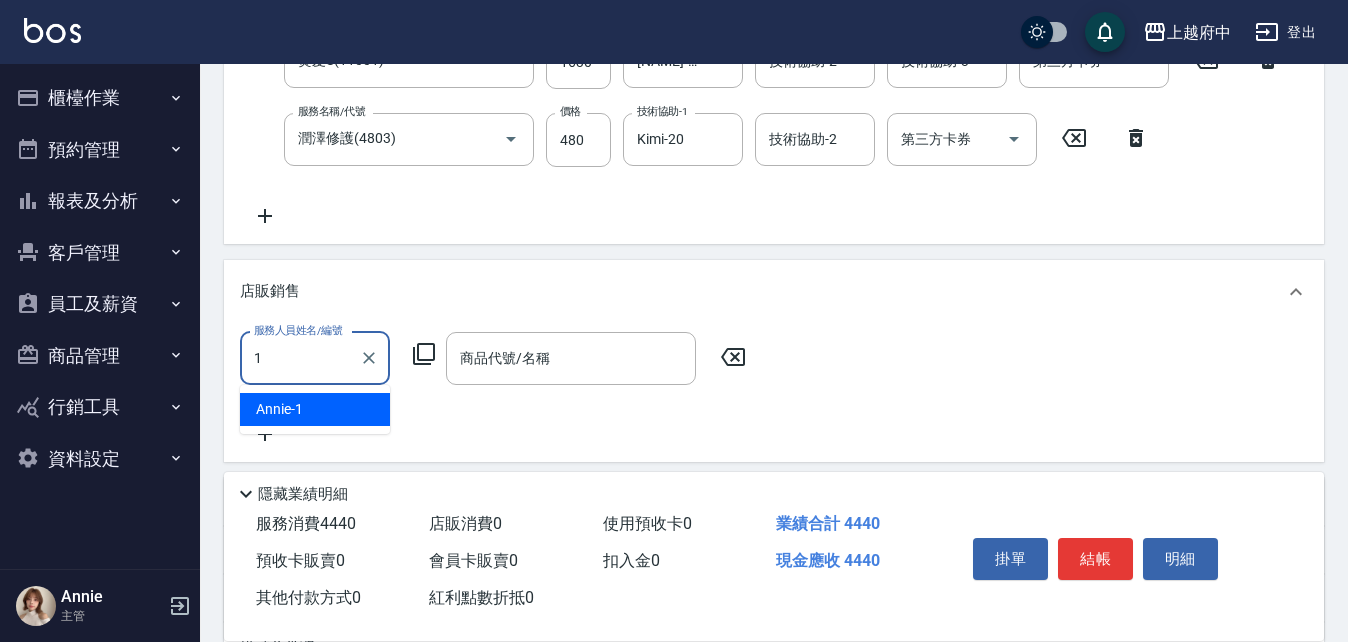 type on "Annie -1" 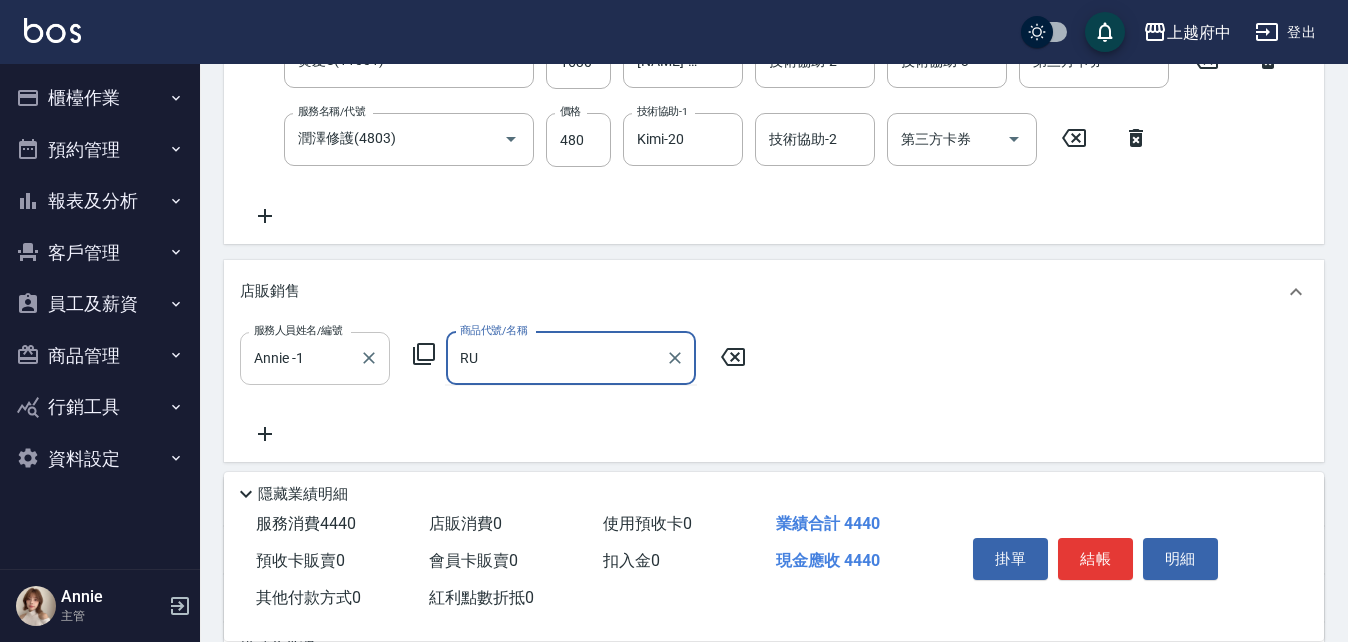 type on "R" 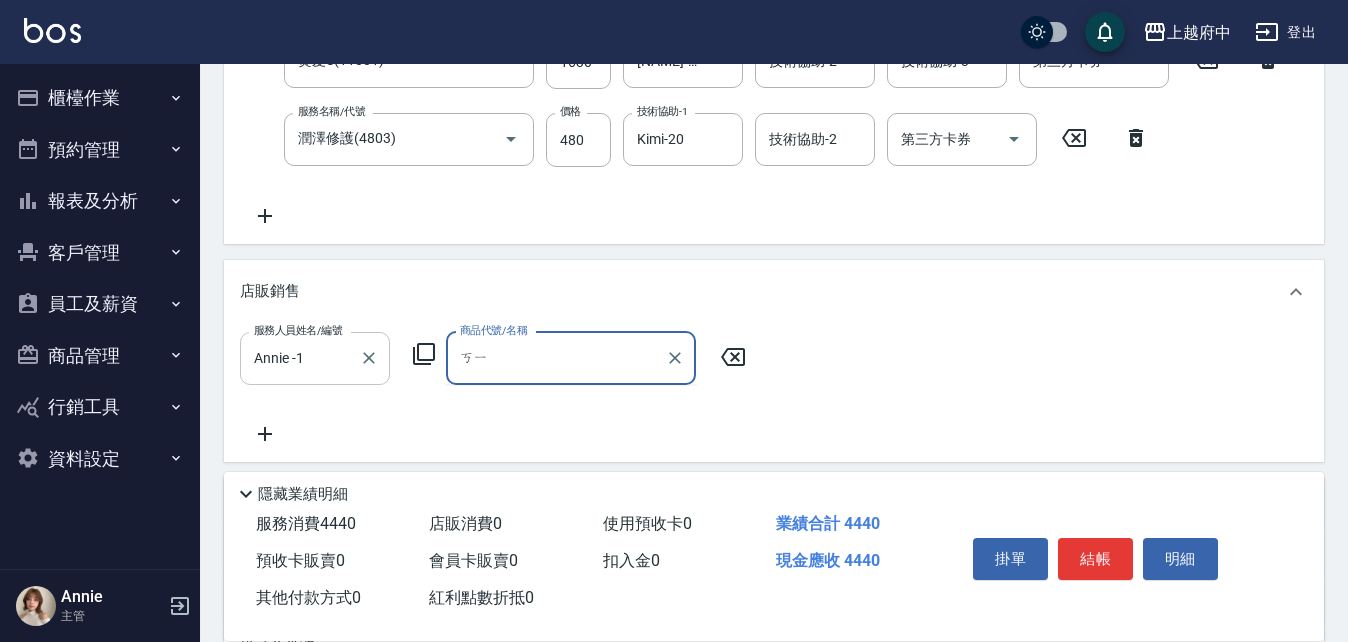type on "ㄎ" 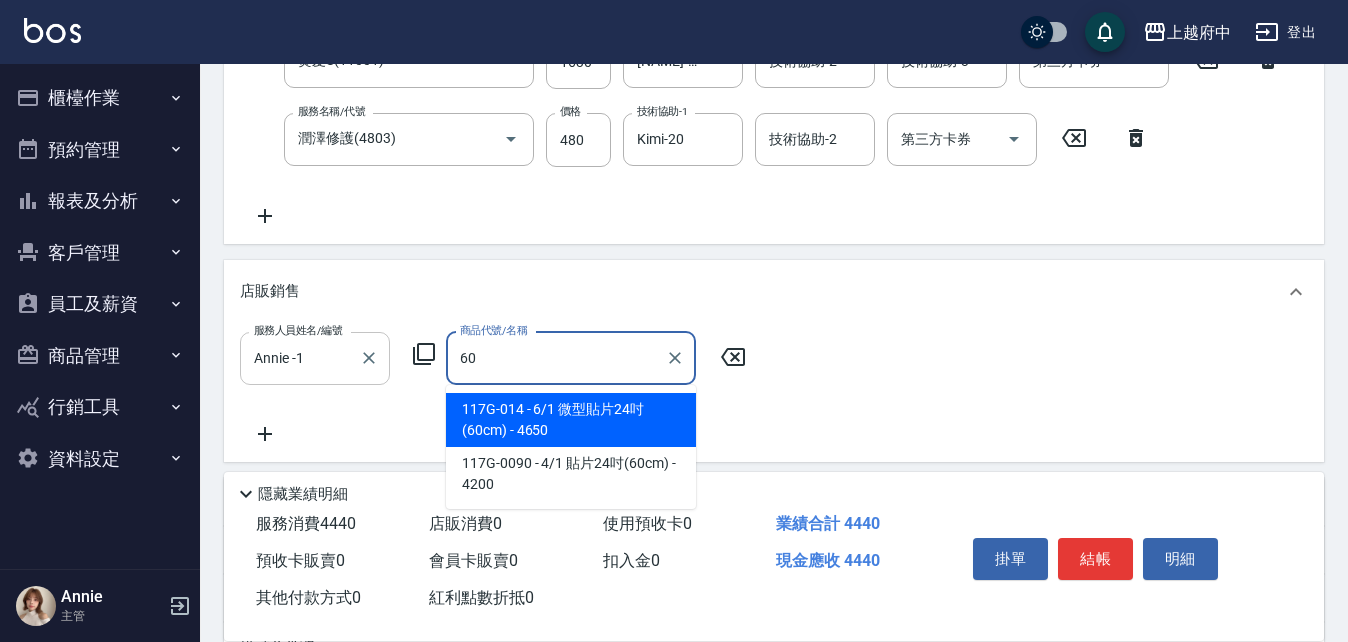 type on "6" 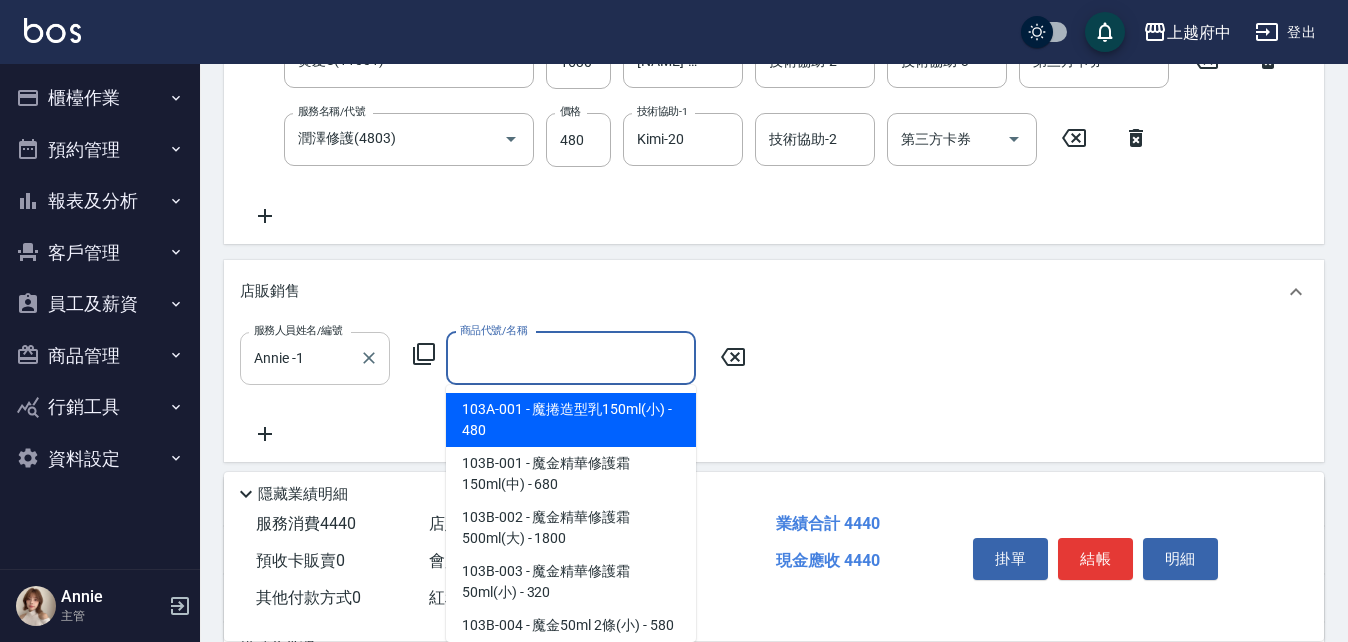 type on "ㄔ" 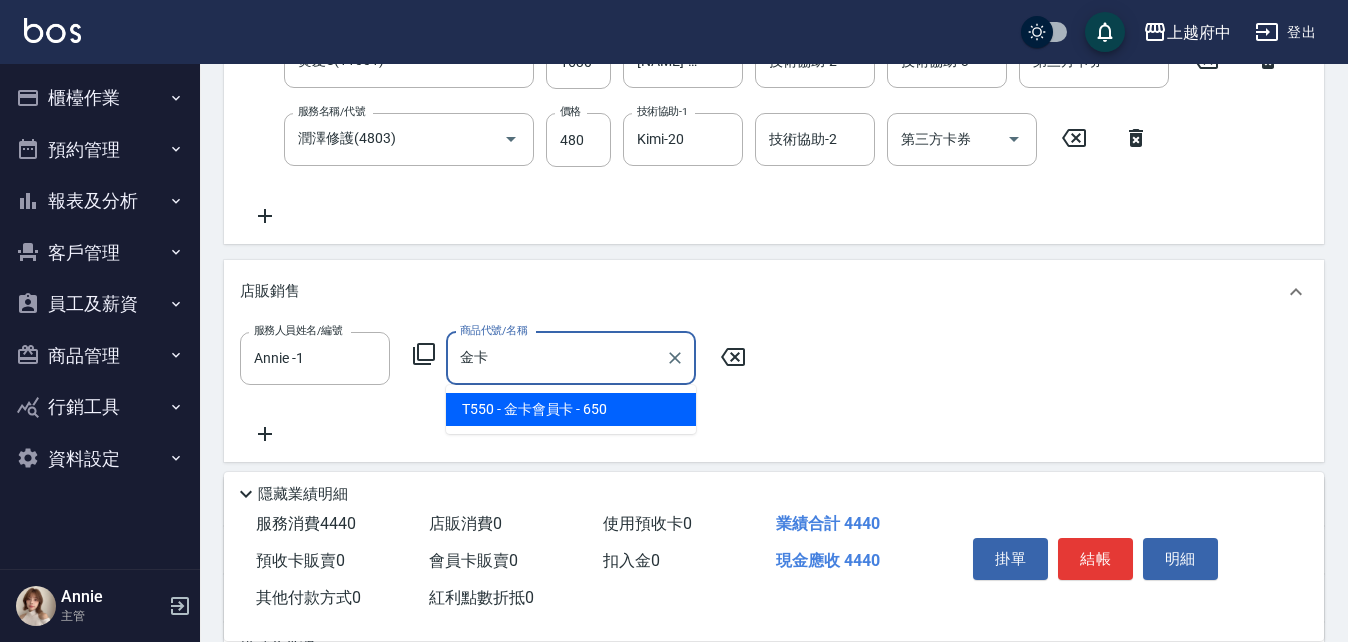 click on "T550 - 金卡會員卡 - 650" at bounding box center (571, 409) 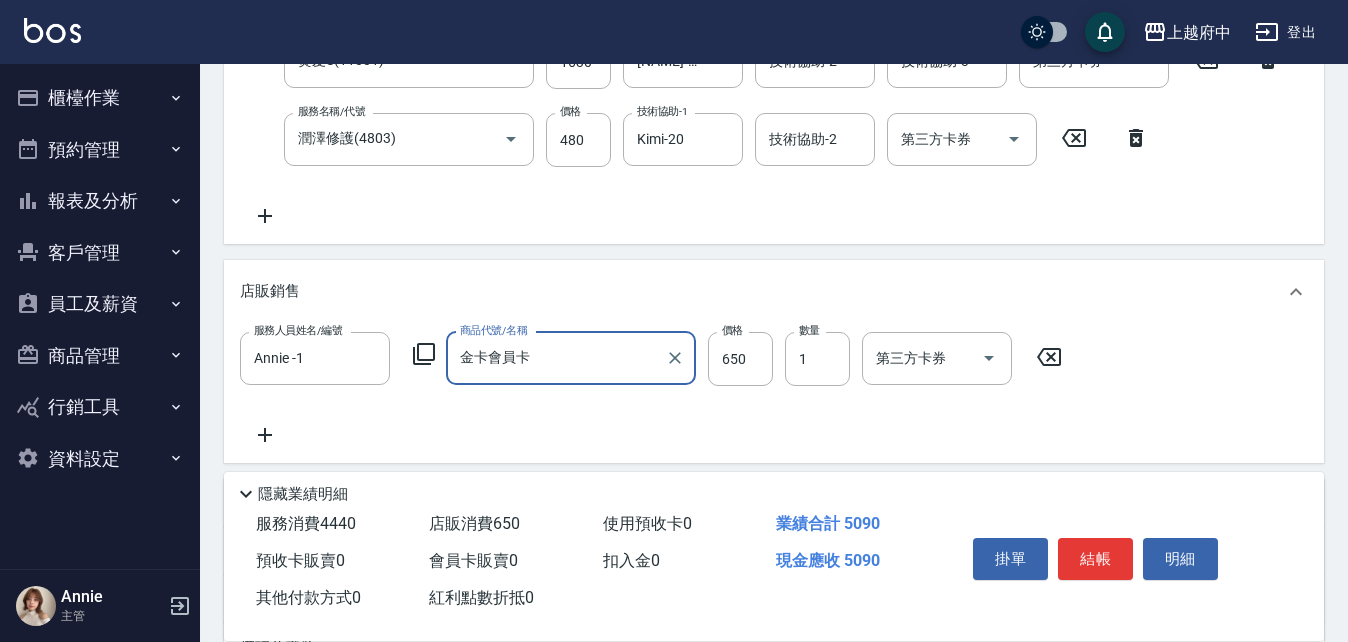 type on "金卡會員卡" 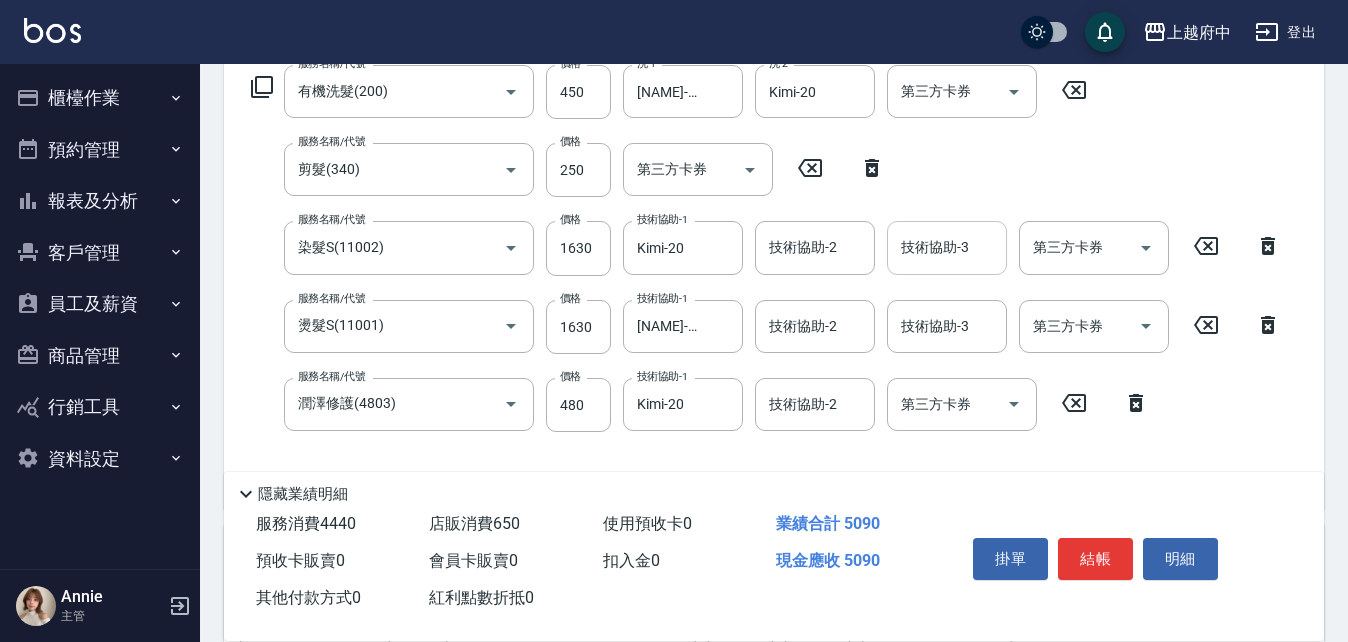 scroll, scrollTop: 300, scrollLeft: 0, axis: vertical 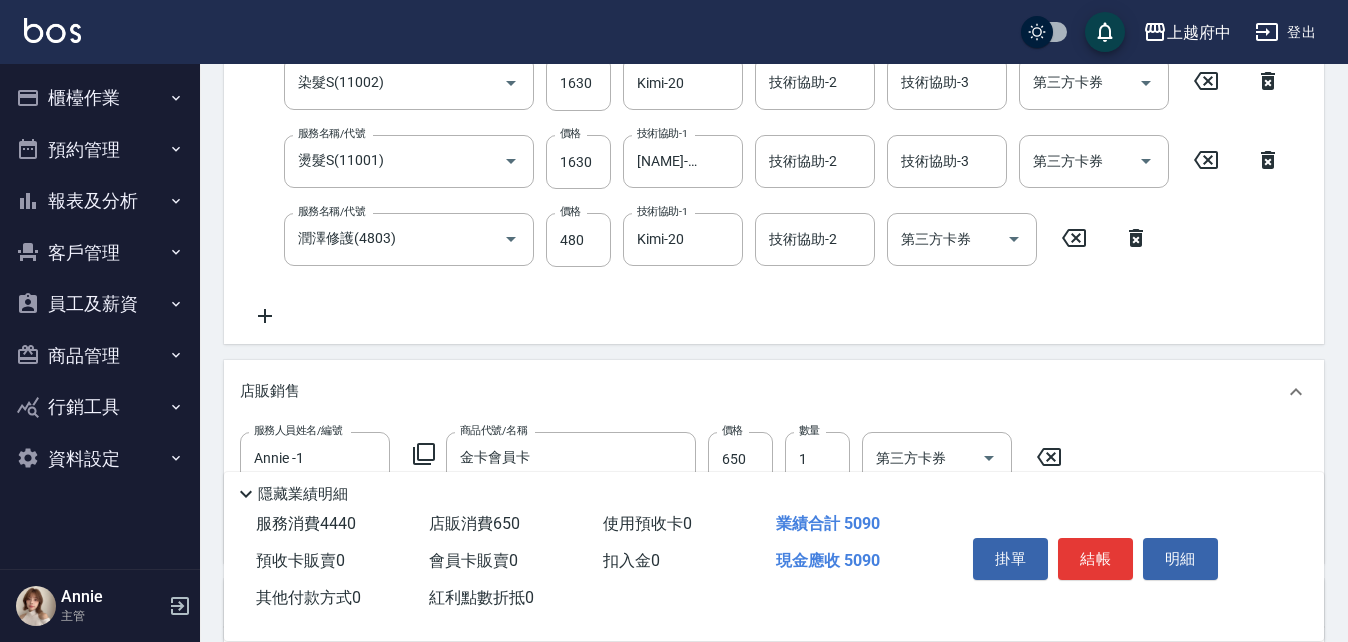 click on "服務名稱/代號 有機洗髮(200) 服務名稱/代號 價格 450 價格 洗-1 陳韋均-27 洗-1 洗-2 Kimi-20 洗-2 第三方卡券 第三方卡券 服務名稱/代號 剪髮(340) 服務名稱/代號 價格 250 價格 第三方卡券 第三方卡券 服務名稱/代號 染髮S(11002) 服務名稱/代號 價格 1630 價格 技術協助-1 Kimi-20 技術協助-1 技術協助-2 技術協助-2 技術協助-3 技術協助-3 第三方卡券 第三方卡券 服務名稱/代號 燙髮S(11001) 服務名稱/代號 價格 1630 價格 技術協助-1 陳韋均-27 技術協助-1 技術協助-2 技術協助-2 技術協助-3 技術協助-3 第三方卡券 第三方卡券 服務名稱/代號 潤澤修護(4803) 服務名稱/代號 價格 480 價格 技術協助-1 Kimi-20 技術協助-1 技術協助-2 技術協助-2 第三方卡券 第三方卡券" at bounding box center [766, 114] 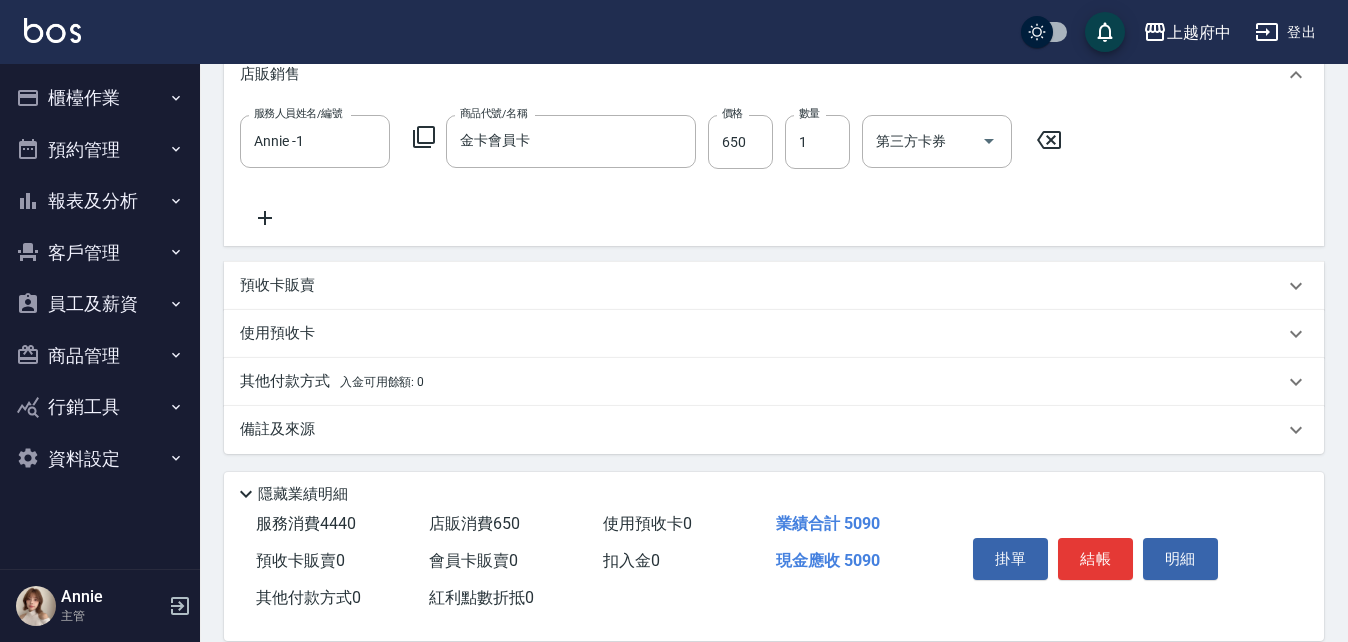 scroll, scrollTop: 821, scrollLeft: 0, axis: vertical 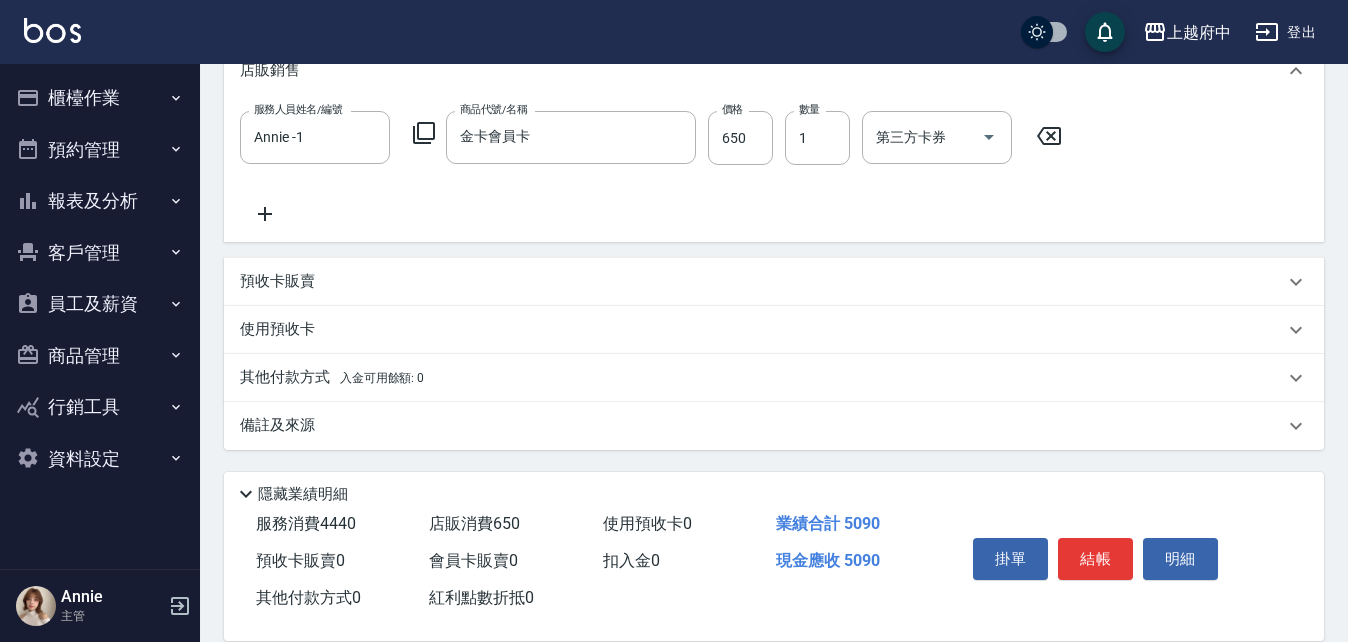 click on "其他付款方式 入金可用餘額: 0" at bounding box center (332, 378) 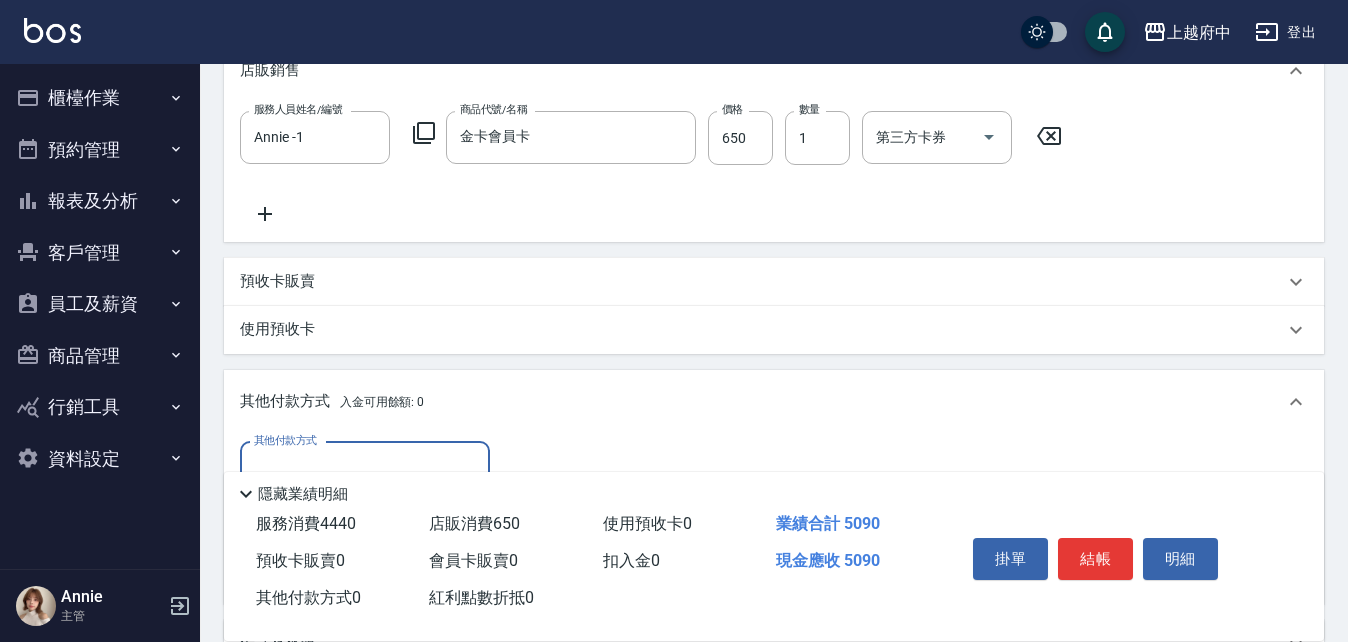 scroll, scrollTop: 0, scrollLeft: 0, axis: both 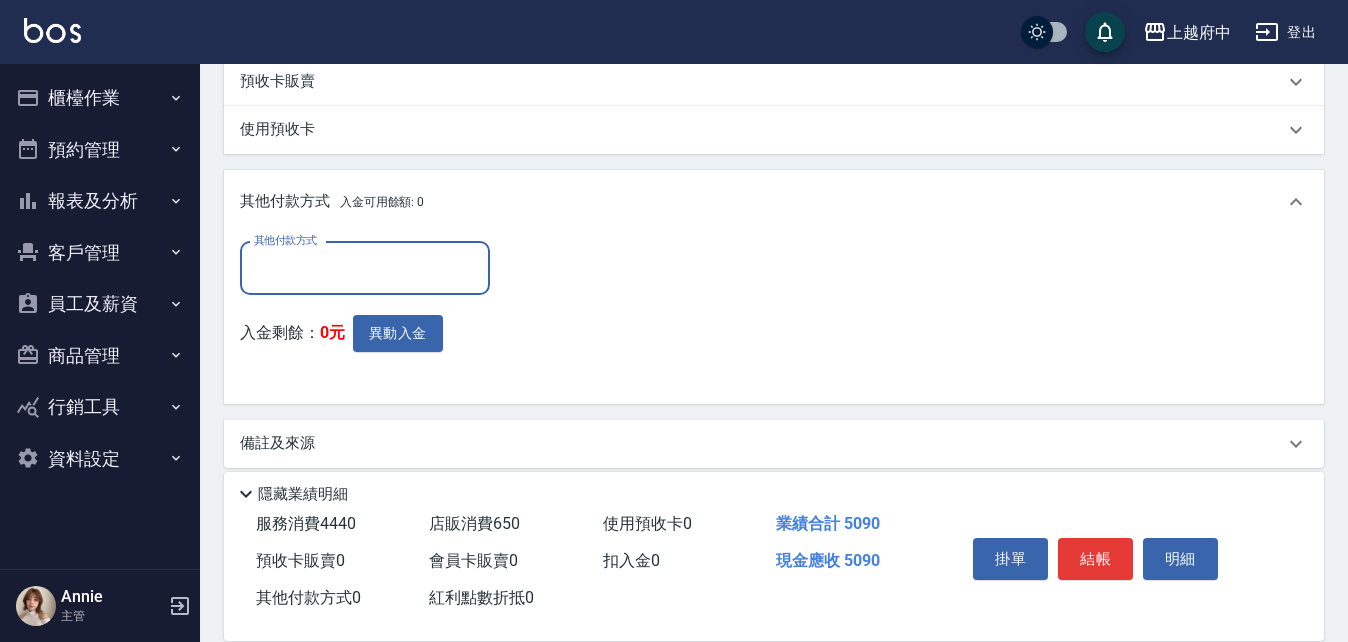 click on "其他付款方式" at bounding box center [365, 268] 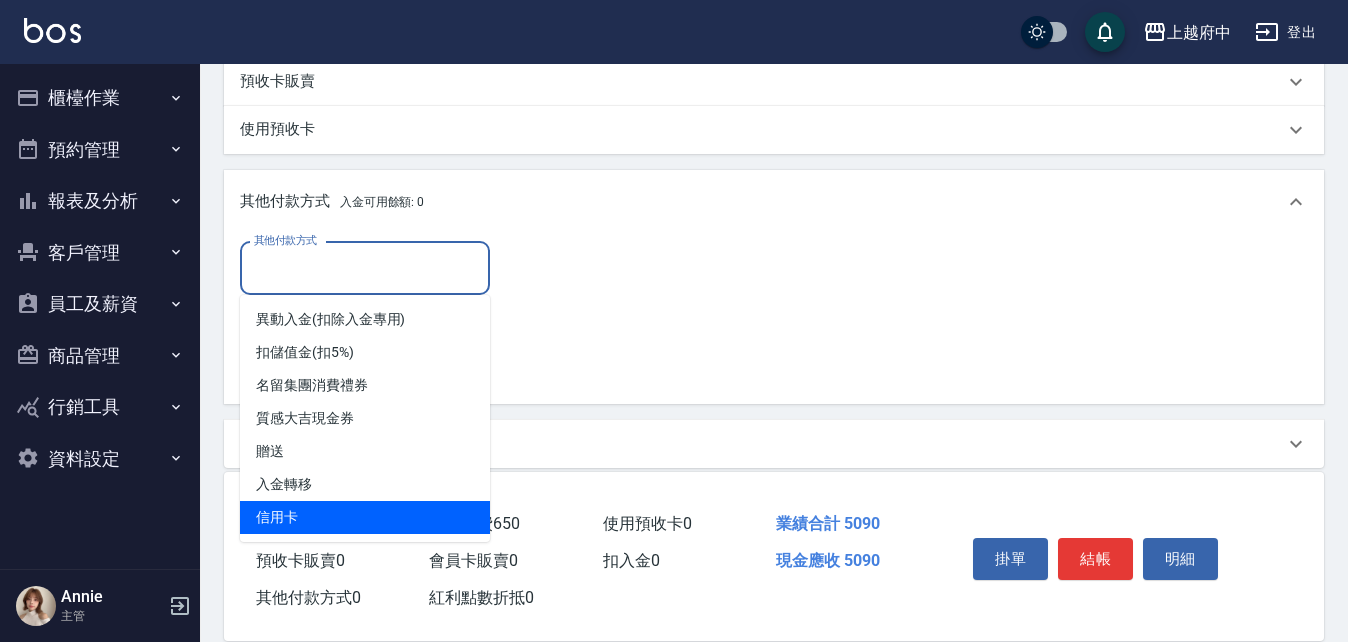 click on "信用卡" at bounding box center (365, 517) 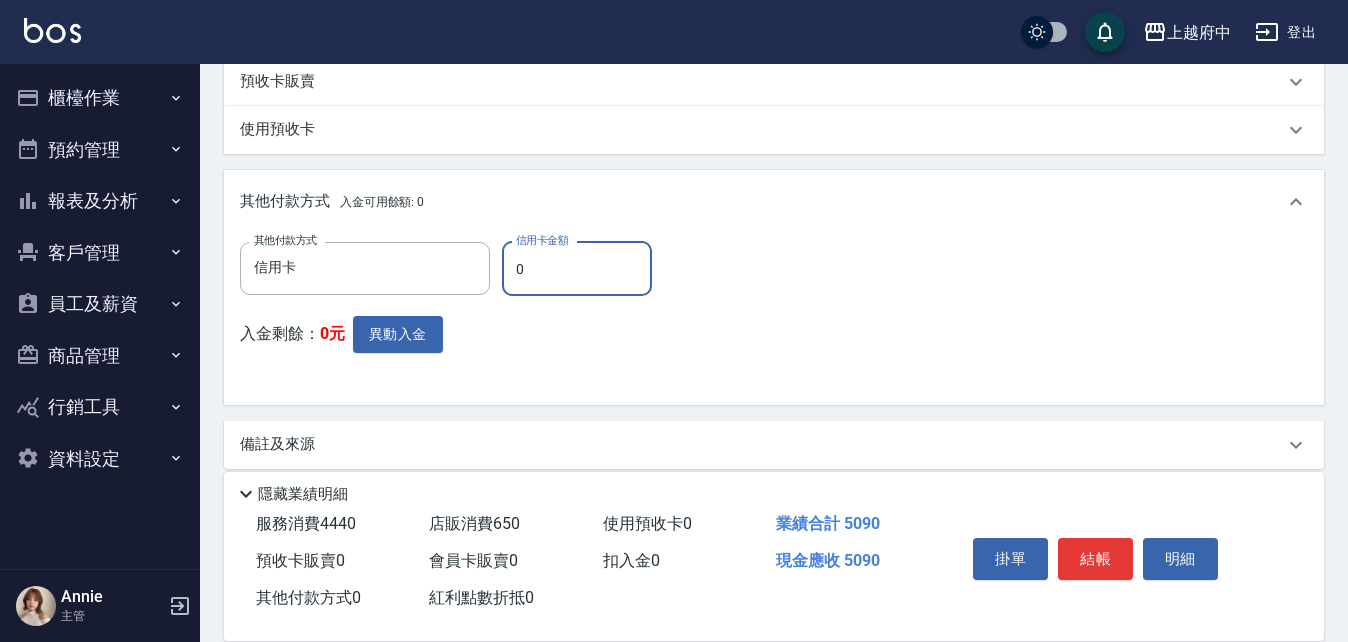 drag, startPoint x: 537, startPoint y: 273, endPoint x: 505, endPoint y: 267, distance: 32.55764 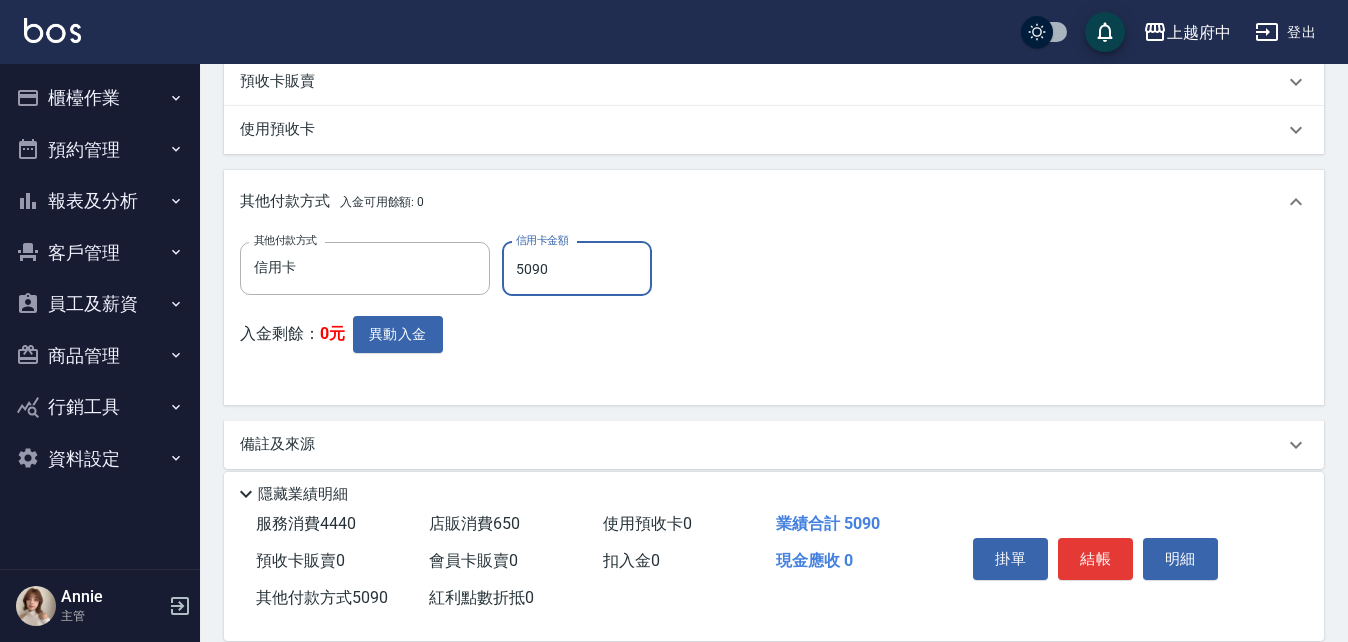 type on "5090" 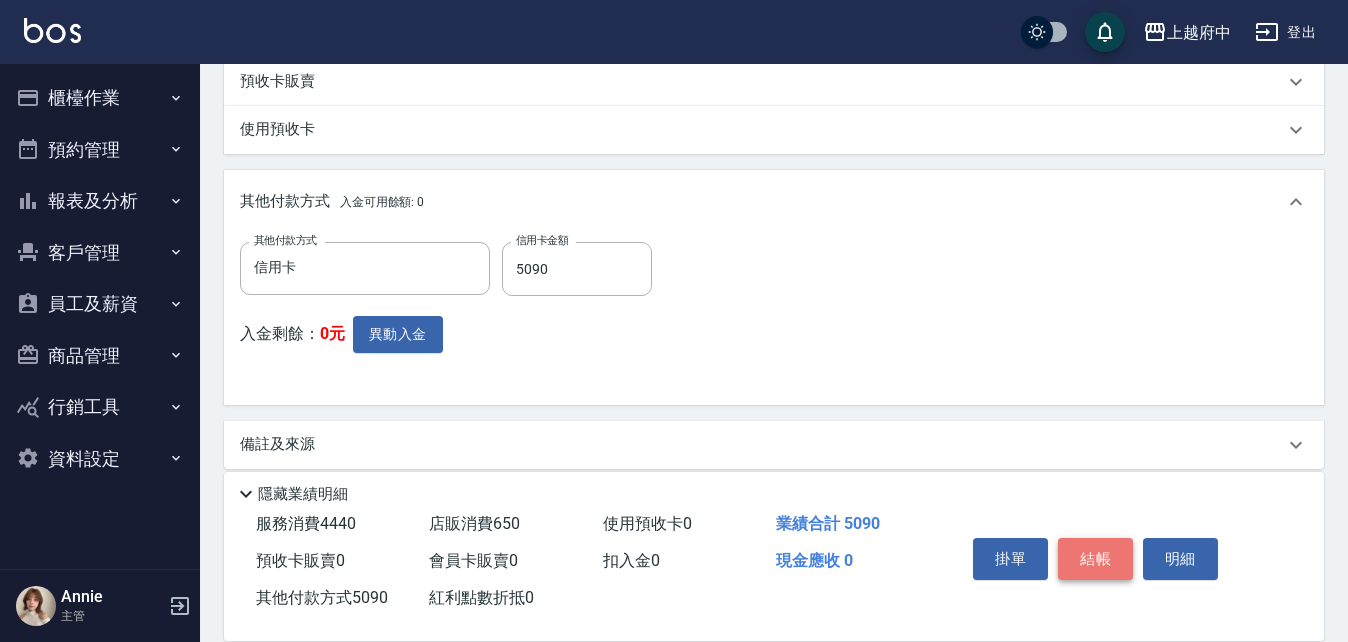 click on "結帳" at bounding box center (1095, 559) 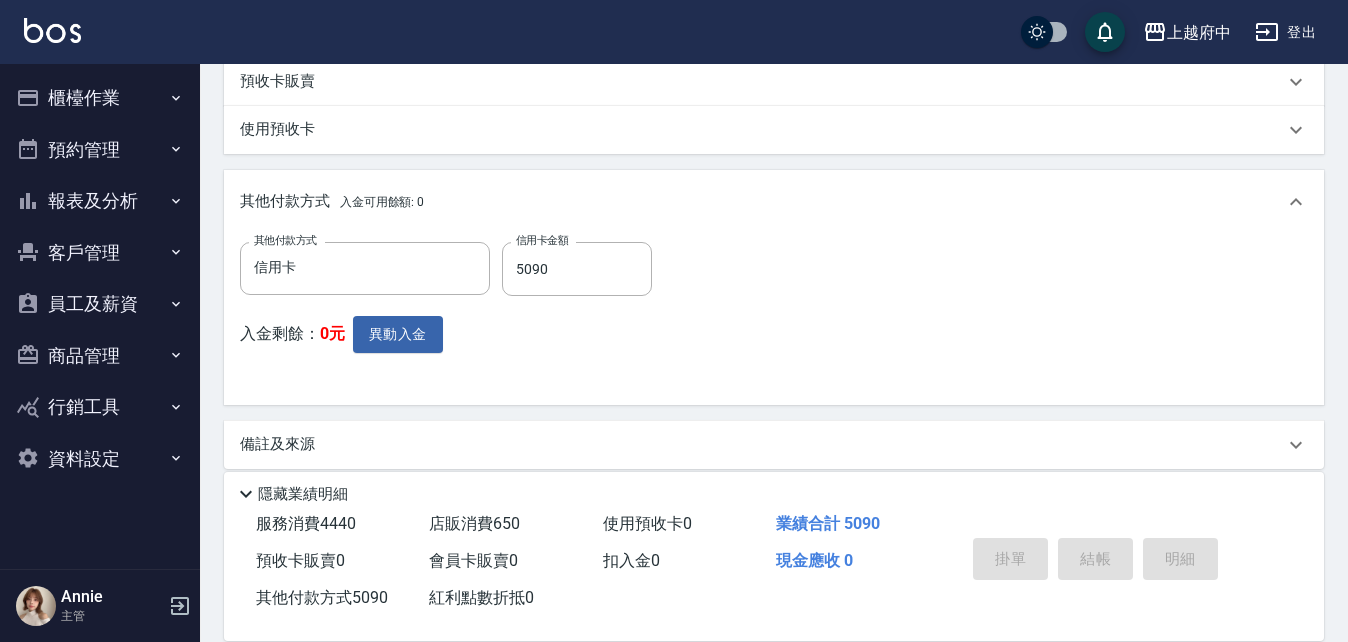 type on "2025/08/09 17:04" 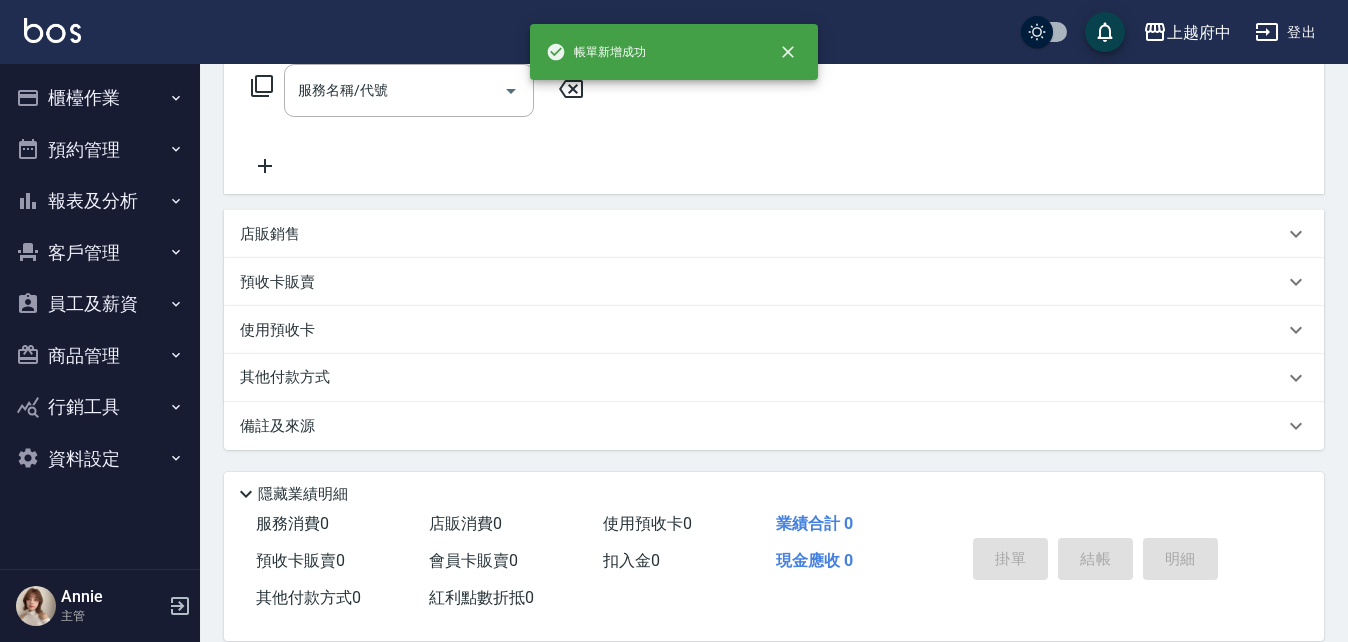 scroll, scrollTop: 0, scrollLeft: 0, axis: both 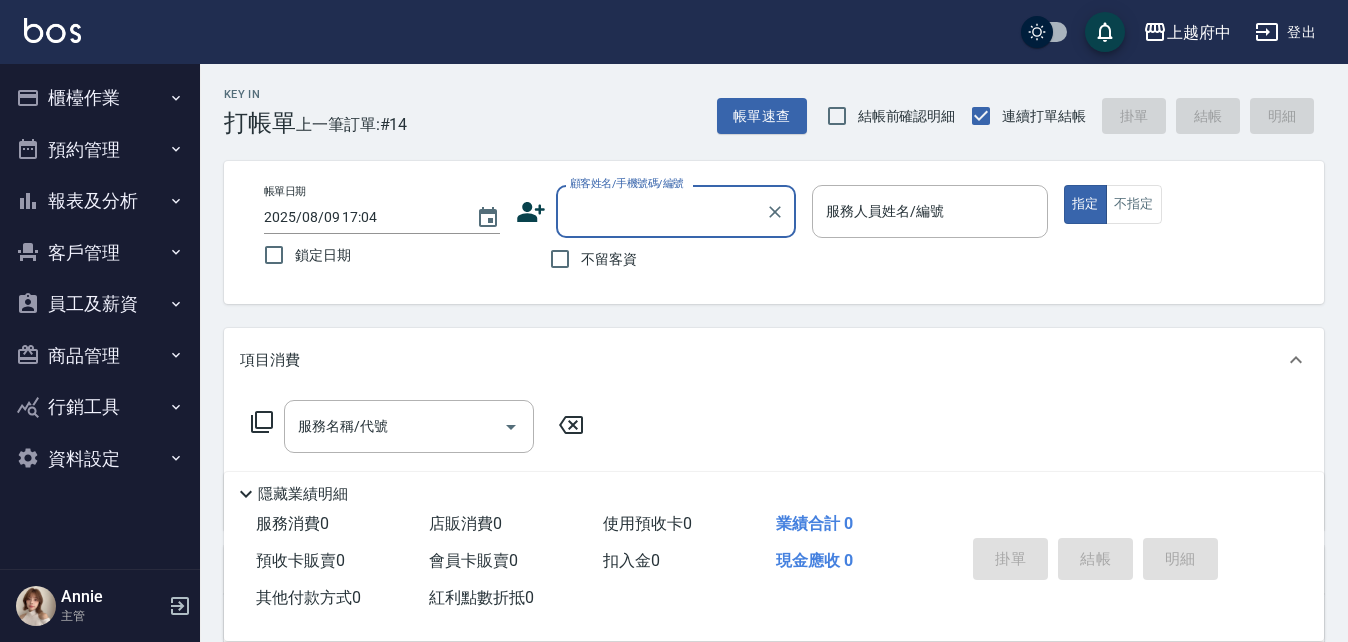 type on "ㄔ" 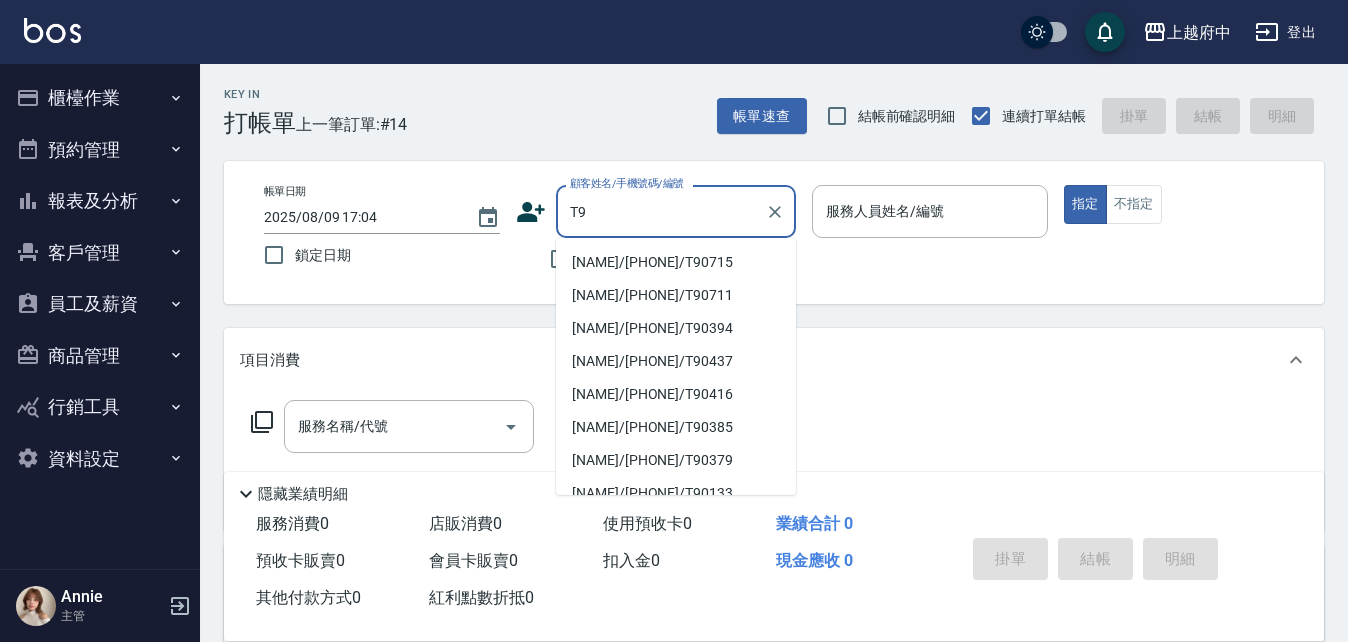 type on "T9" 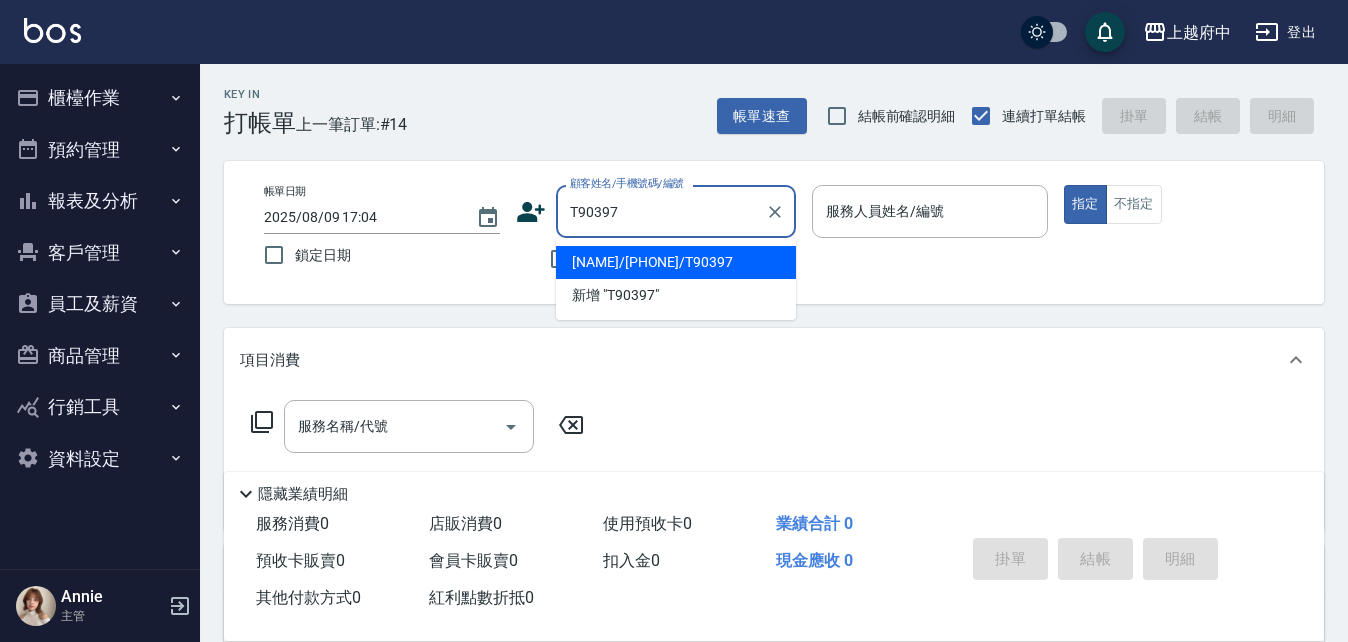 click on "陳君宇/0926109569/T90397" at bounding box center [676, 262] 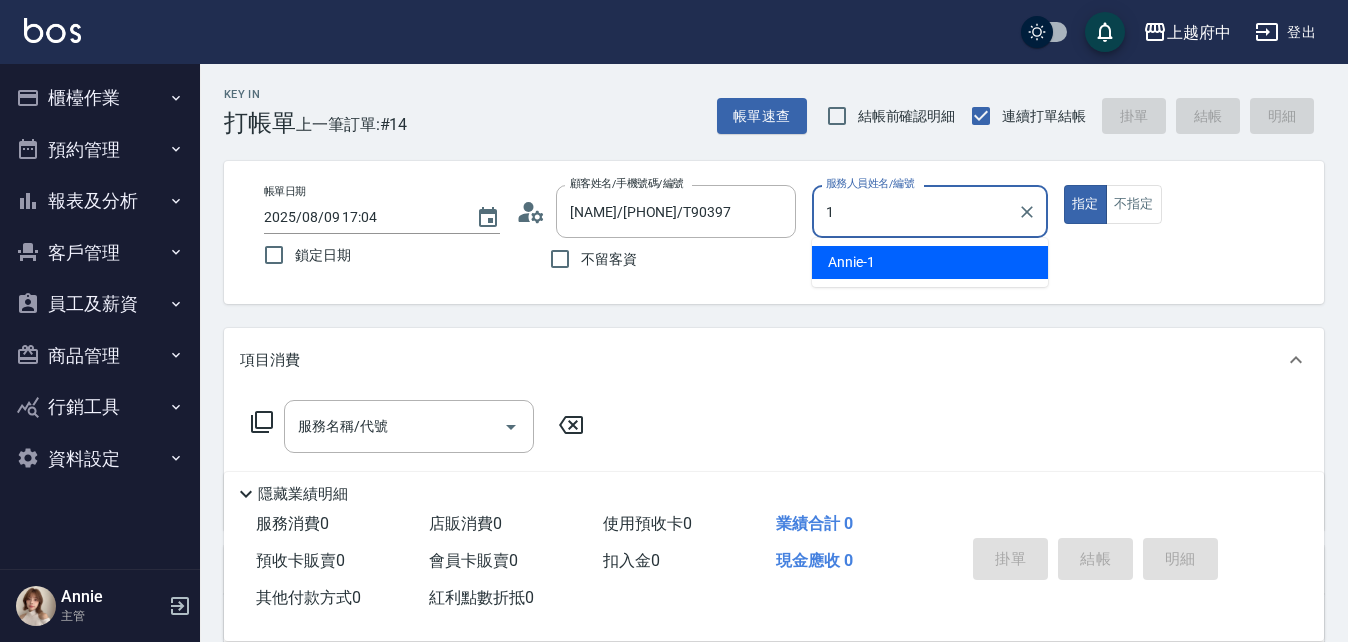 type on "Annie -1" 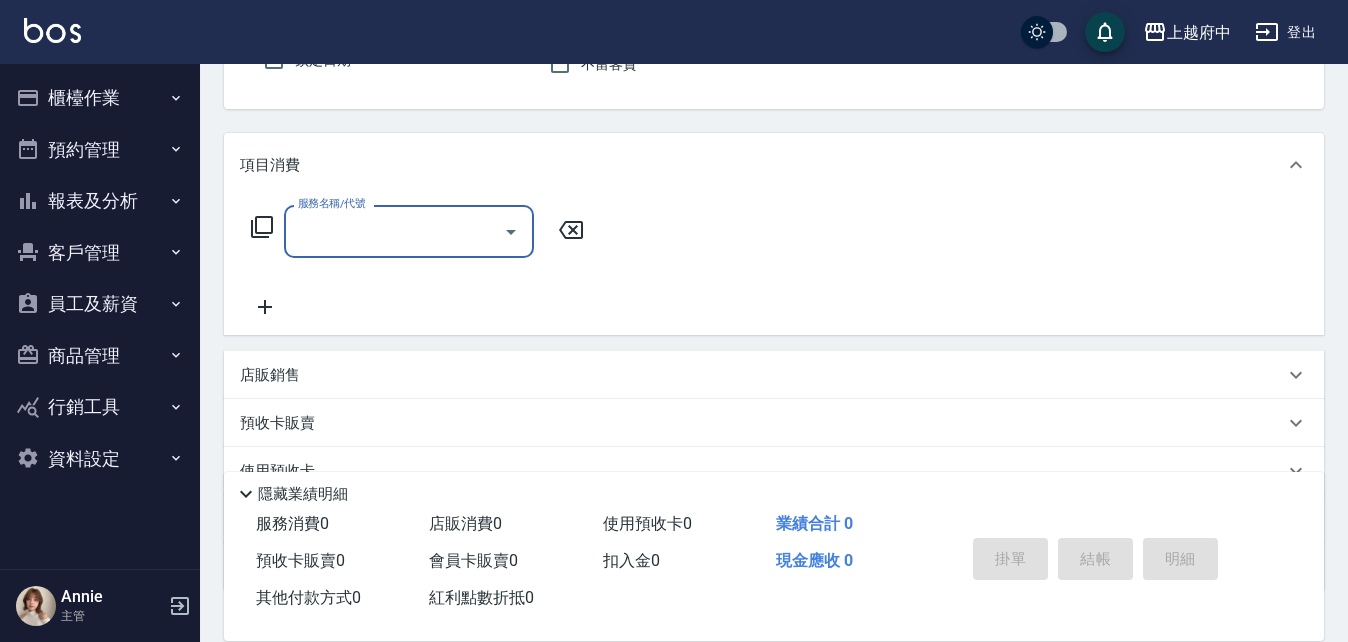 scroll, scrollTop: 200, scrollLeft: 0, axis: vertical 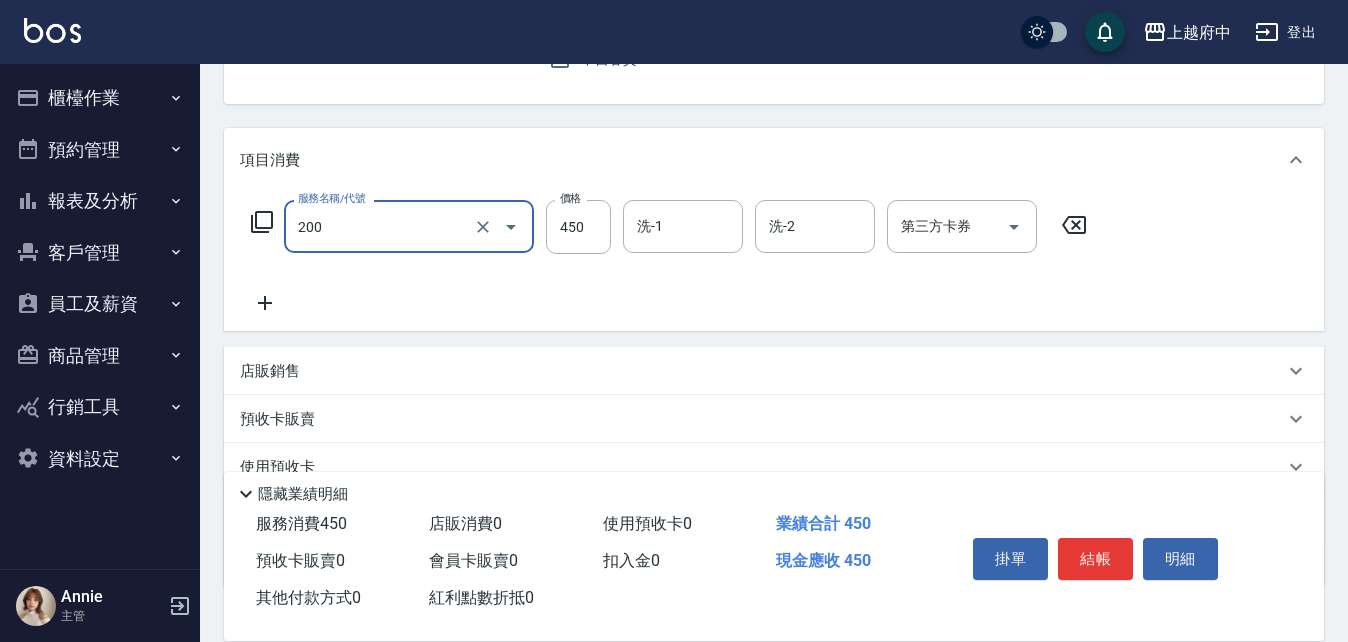 type on "有機洗髮(200)" 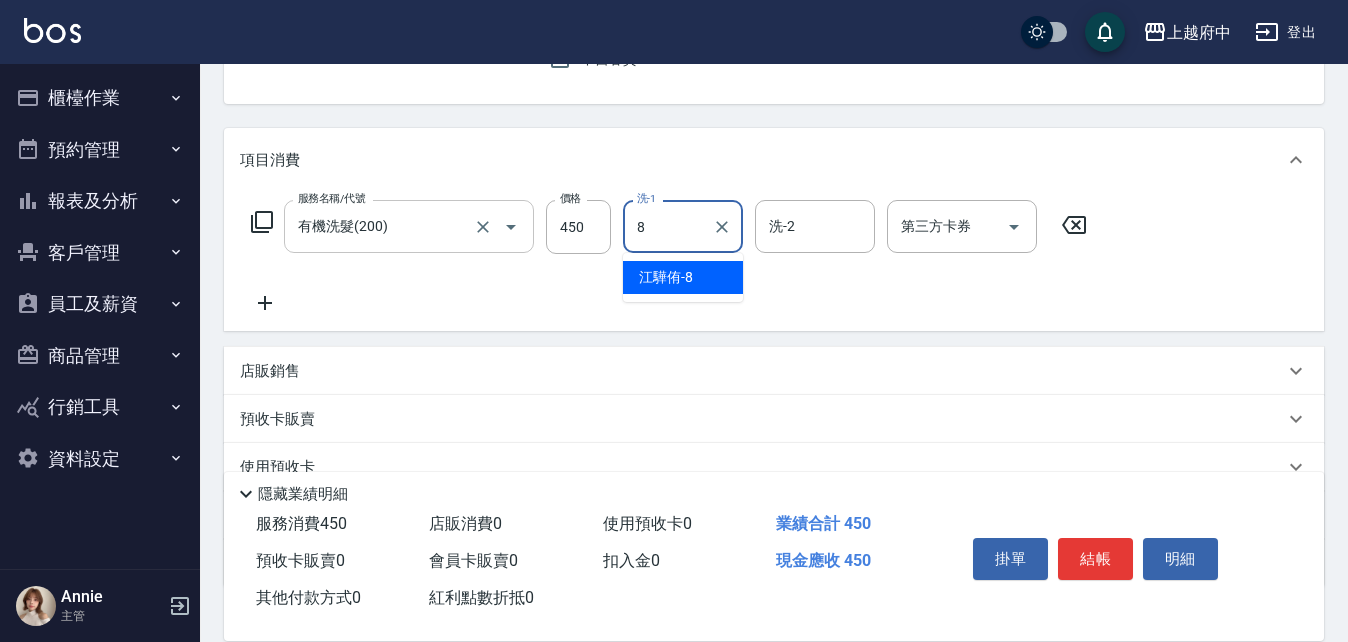 type on "江驊侑-8" 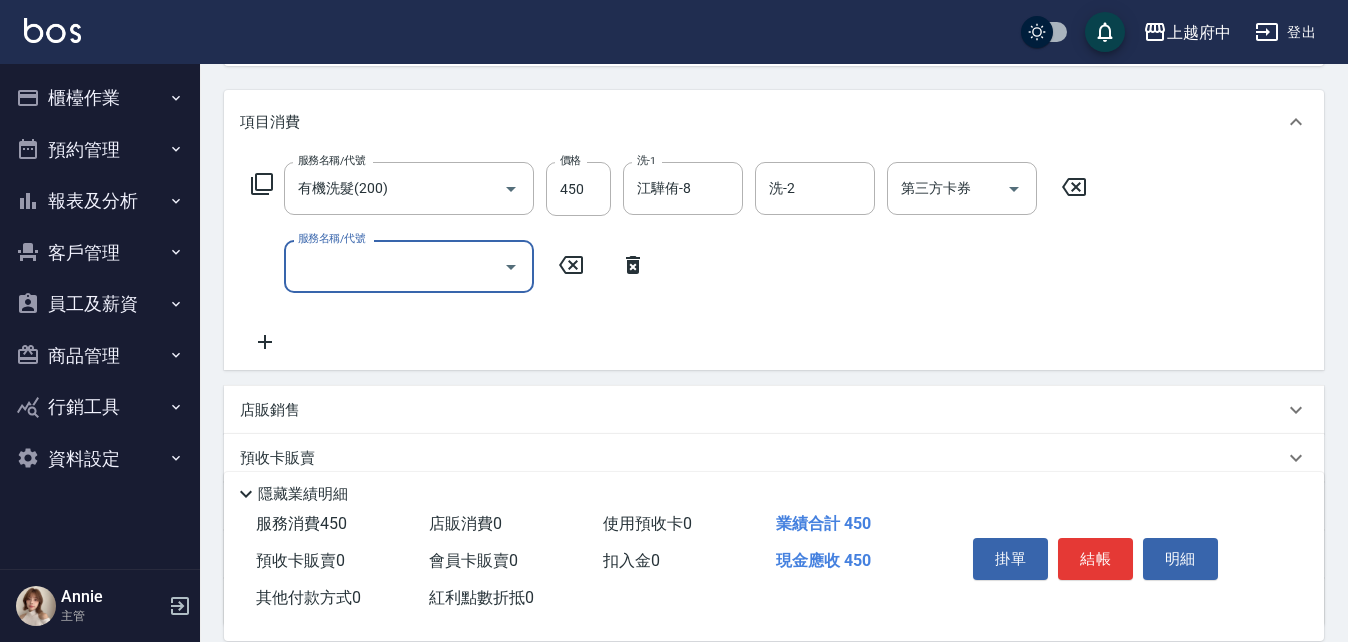 scroll, scrollTop: 300, scrollLeft: 0, axis: vertical 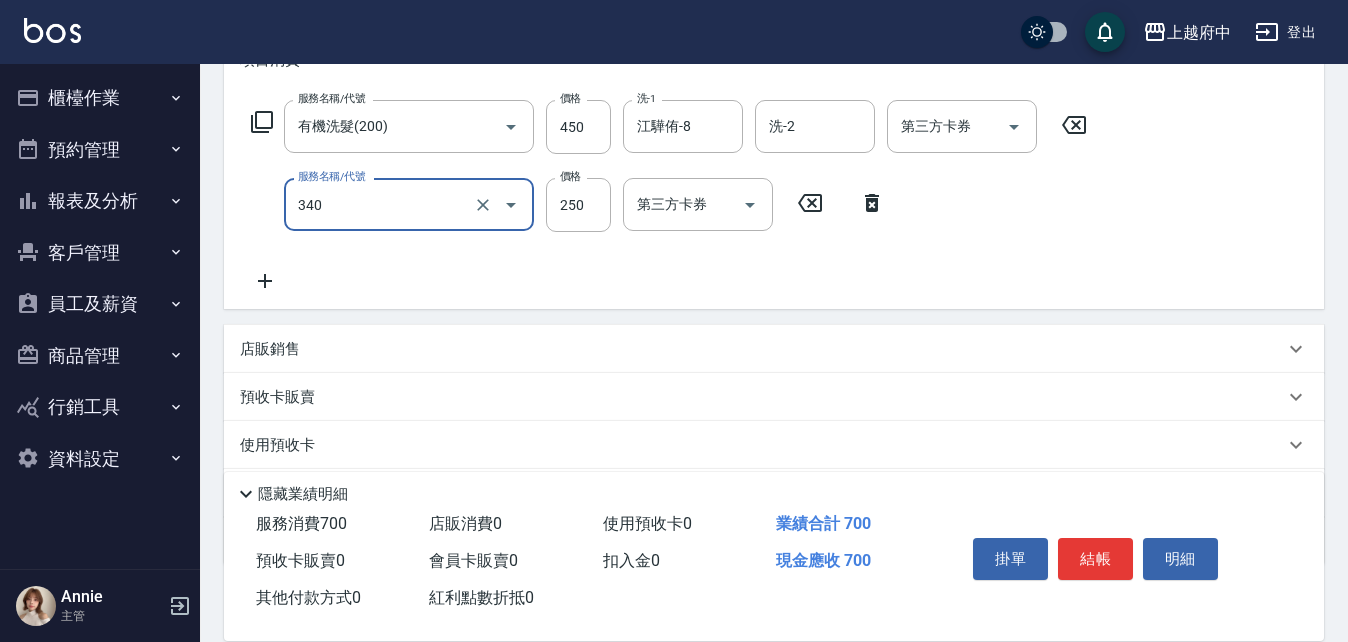 type on "剪髮(340)" 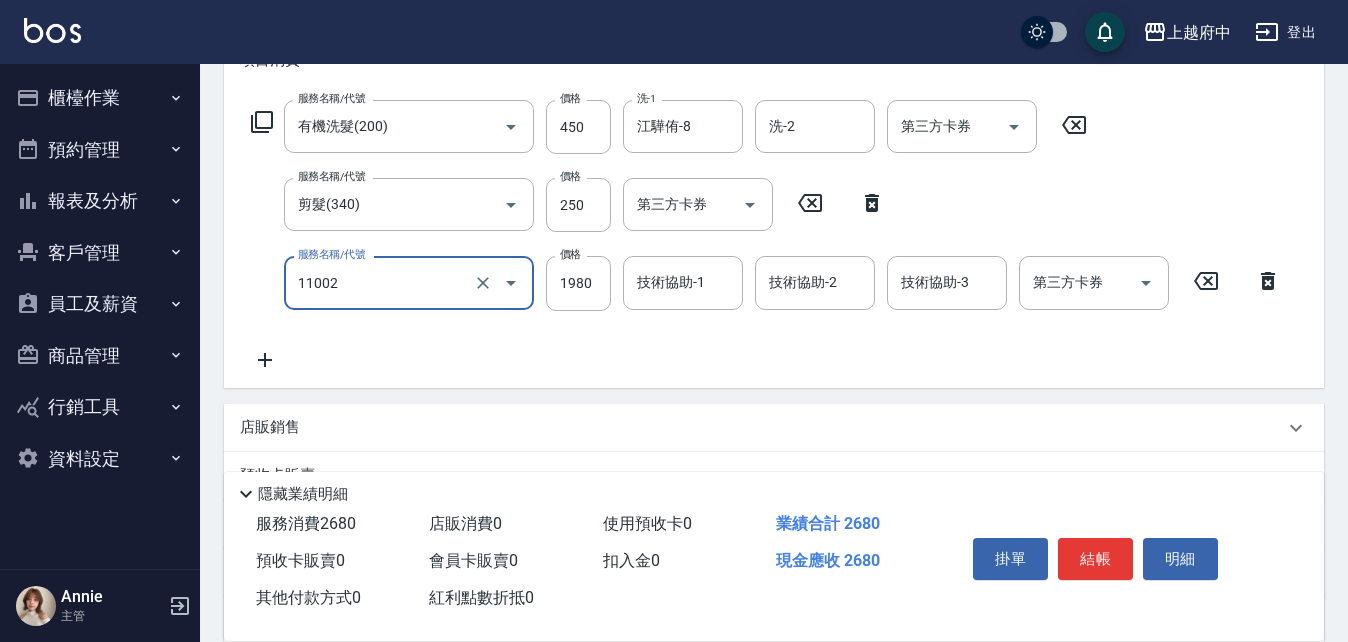 type on "染髮S(11002)" 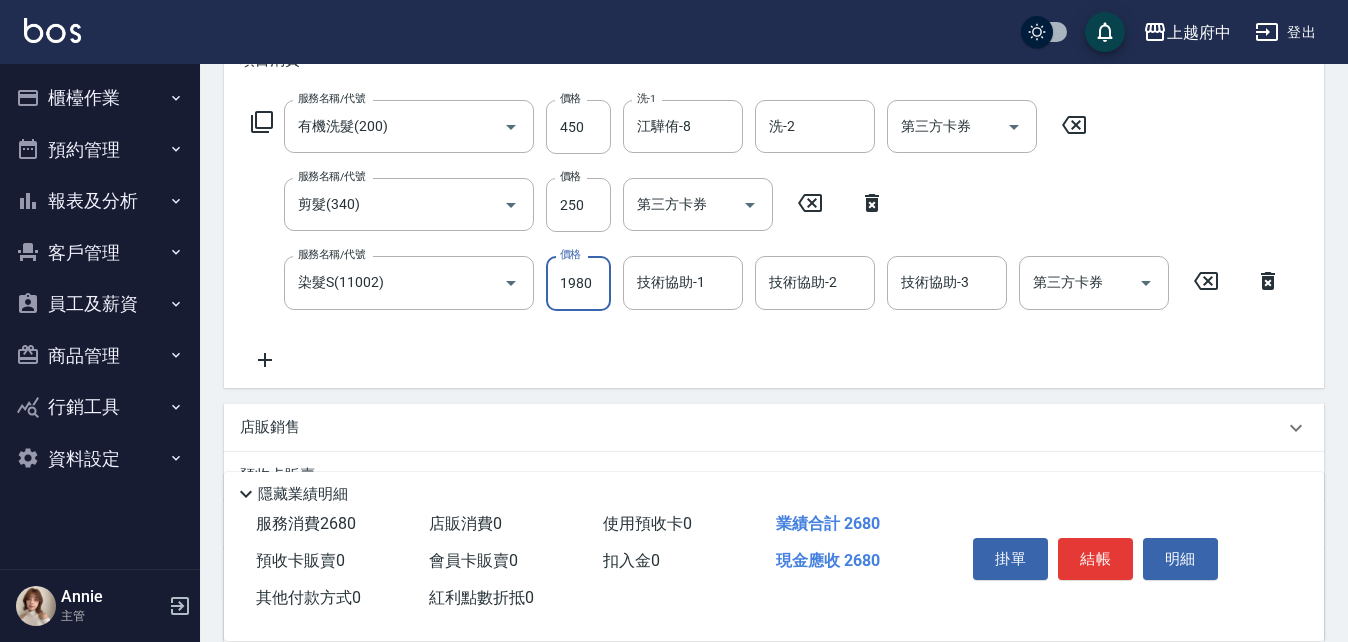 click on "1980" at bounding box center [578, 283] 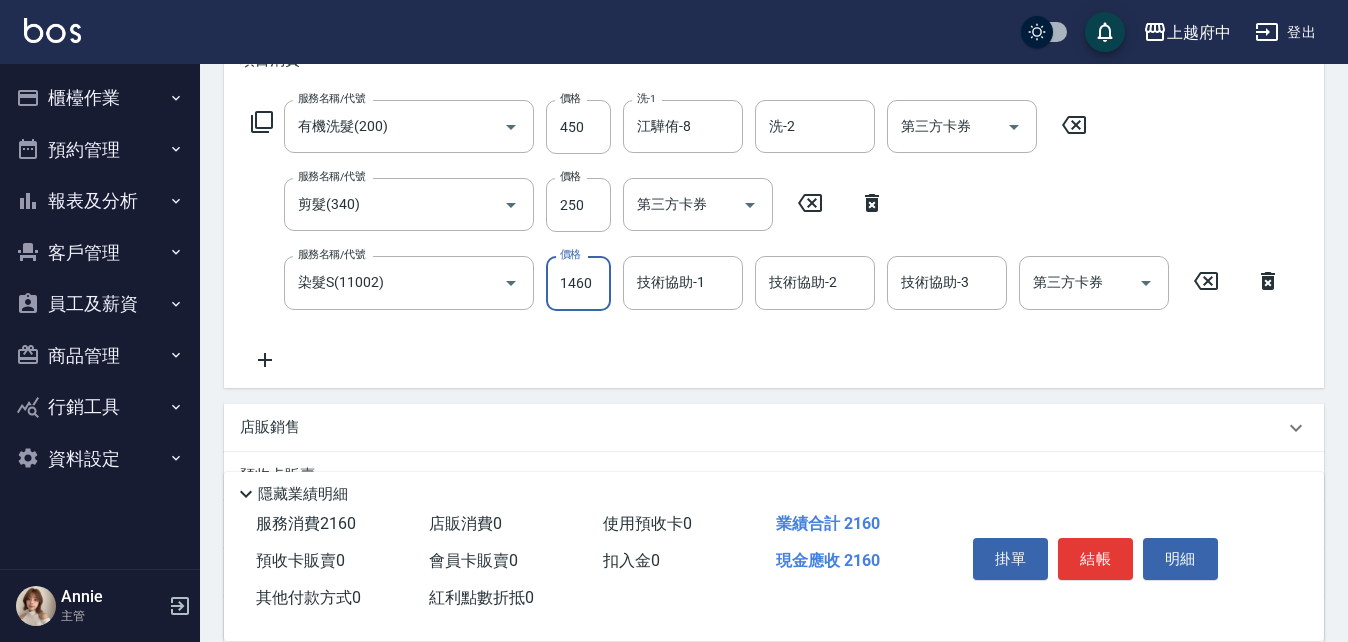 type on "1460" 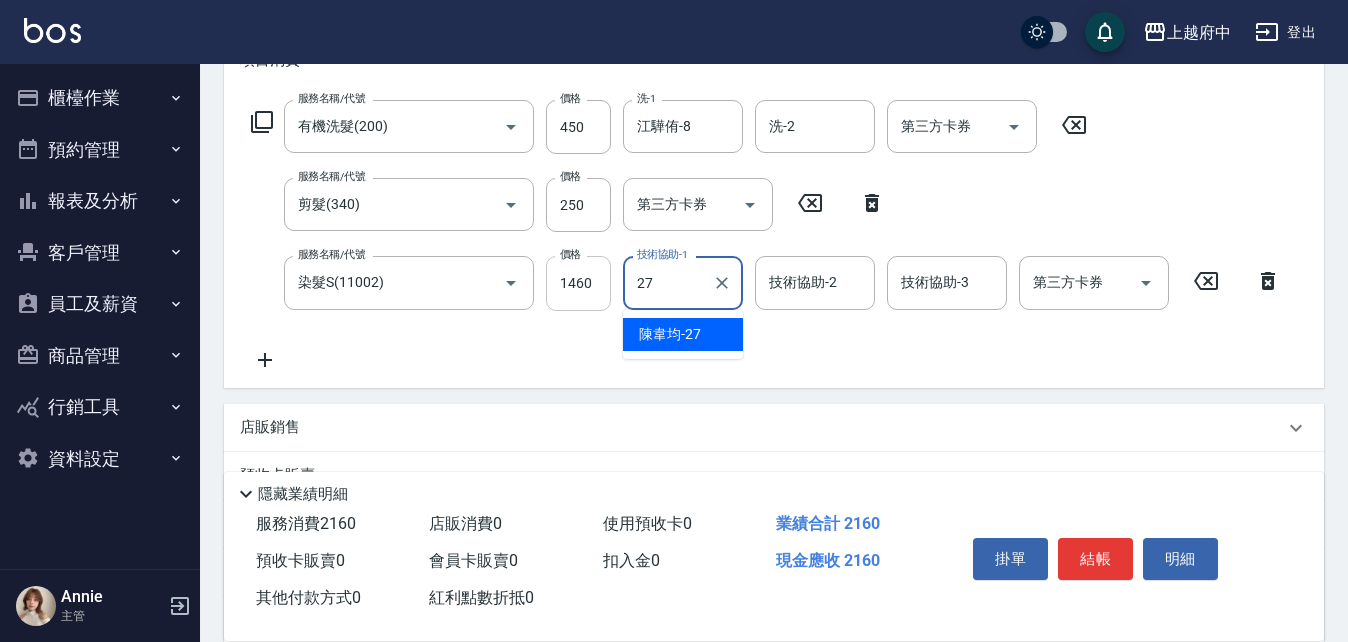 type on "陳韋均-27" 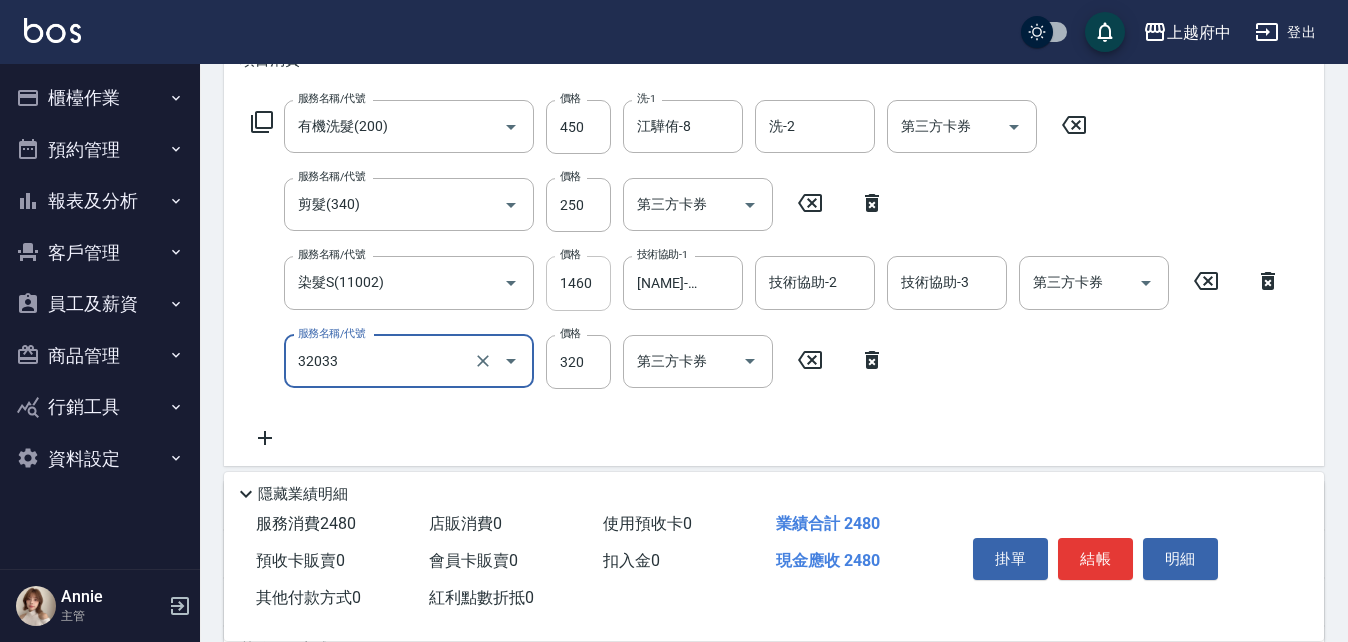 type on "頭皮隔離液(32033)" 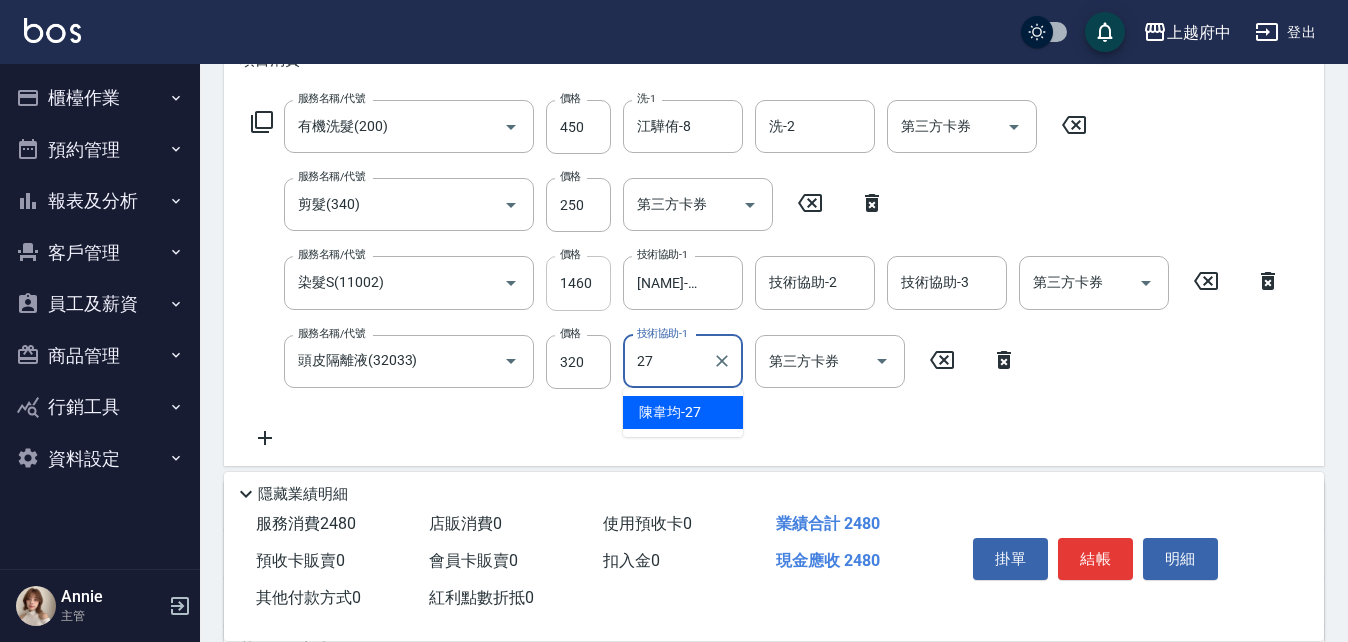 type on "陳韋均-27" 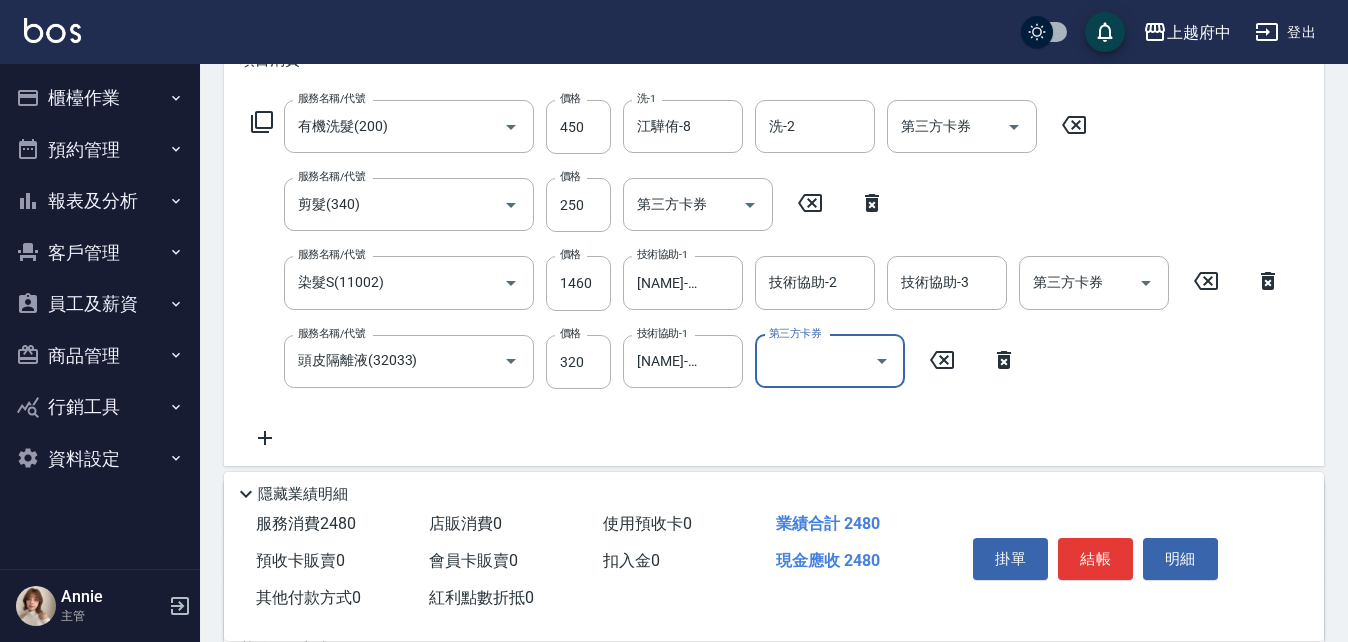 click on "服務名稱/代號 有機洗髮(200) 服務名稱/代號 價格 450 價格 洗-1 江驊侑-8 洗-1 洗-2 洗-2 第三方卡券 第三方卡券 服務名稱/代號 剪髮(340) 服務名稱/代號 價格 250 價格 第三方卡券 第三方卡券 服務名稱/代號 染髮S(11002) 服務名稱/代號 價格 1460 價格 技術協助-1 陳韋均-27 技術協助-1 技術協助-2 技術協助-2 技術協助-3 技術協助-3 第三方卡券 第三方卡券 服務名稱/代號 頭皮隔離液(32033) 服務名稱/代號 價格 320 價格 技術協助-1 陳韋均-27 技術協助-1 第三方卡券 第三方卡券" at bounding box center (766, 275) 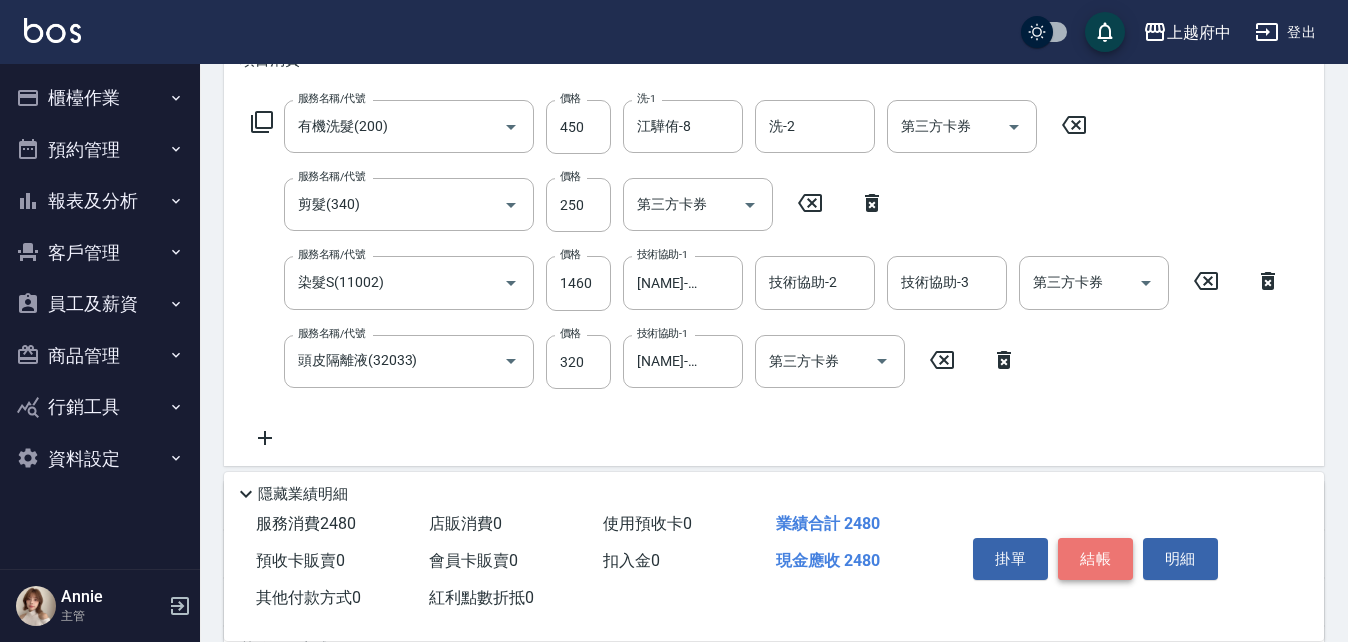 click on "結帳" at bounding box center (1095, 559) 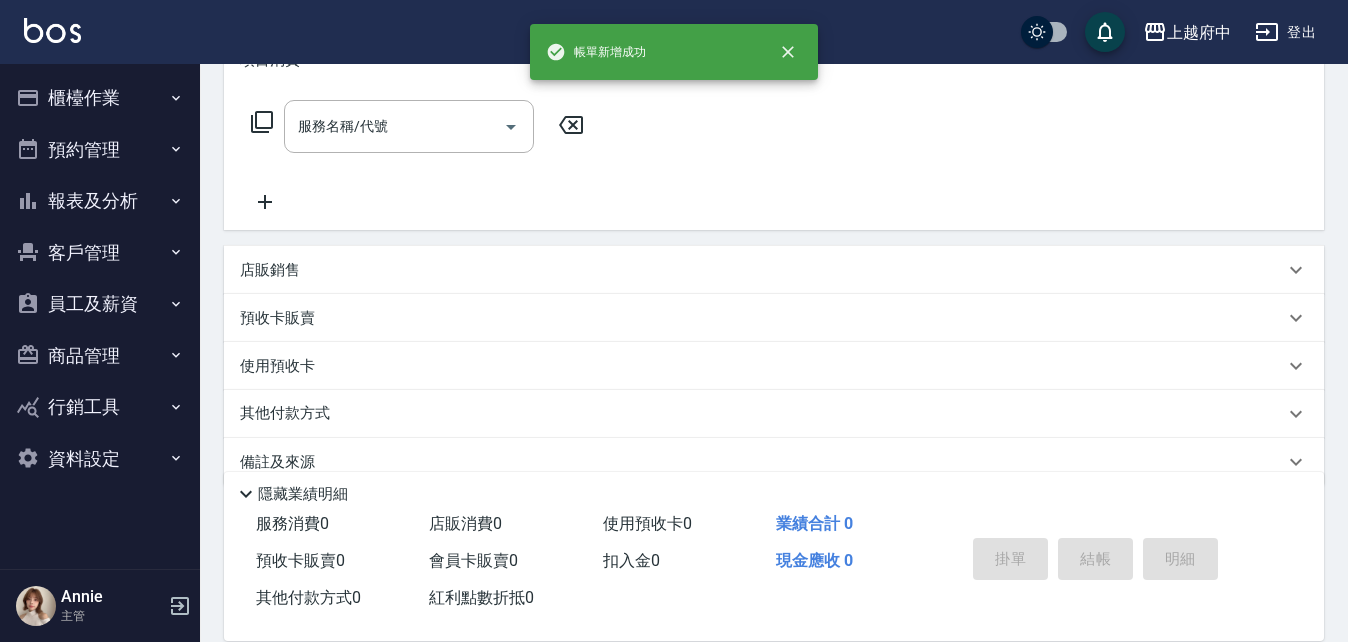 scroll, scrollTop: 0, scrollLeft: 0, axis: both 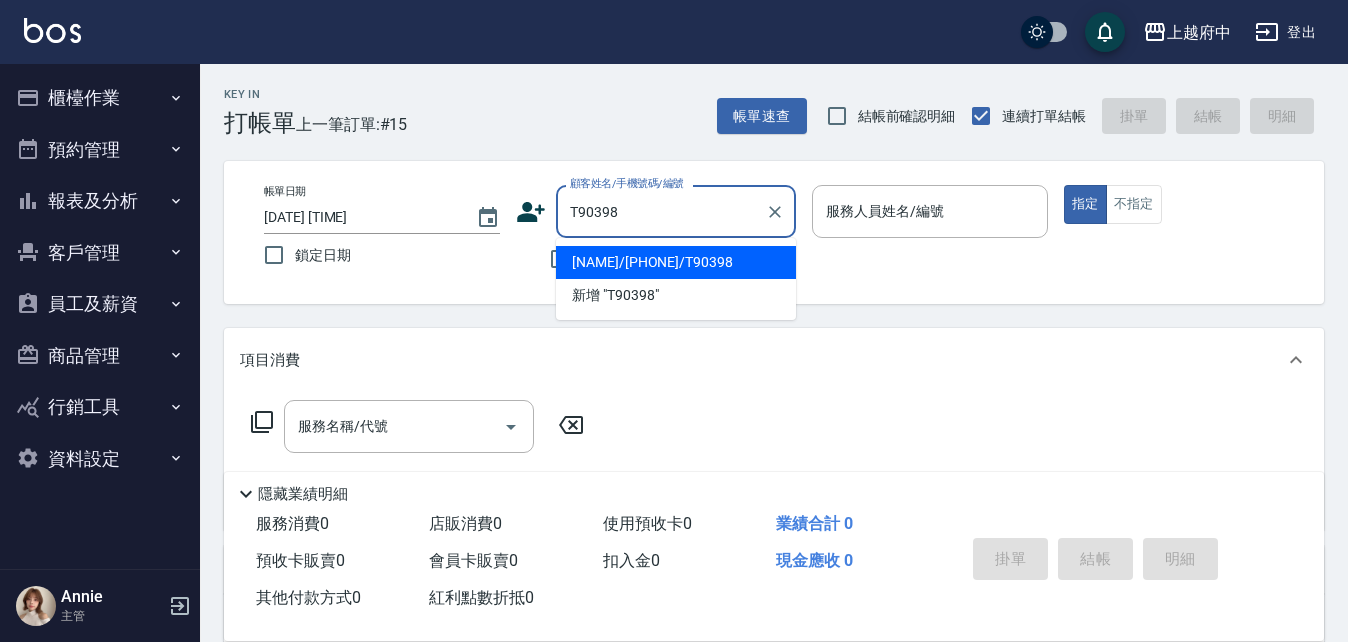 click on "戴瑞廷/0978173935/T90398" at bounding box center (676, 262) 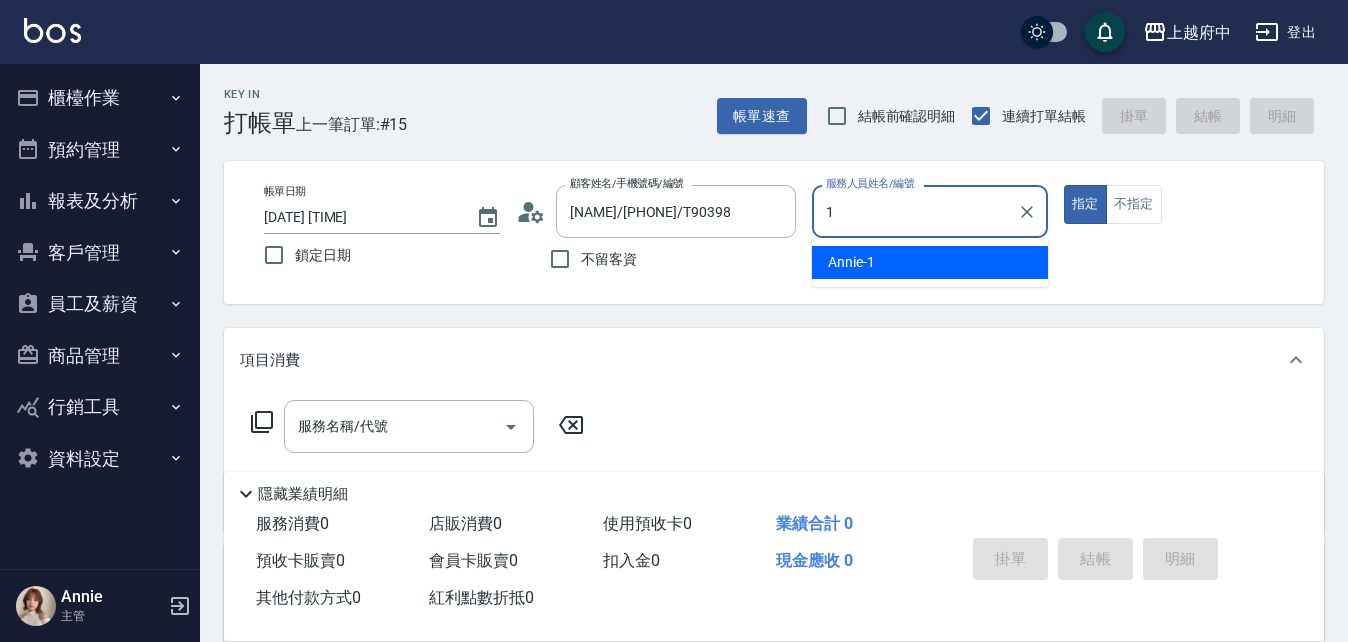 type on "Annie -1" 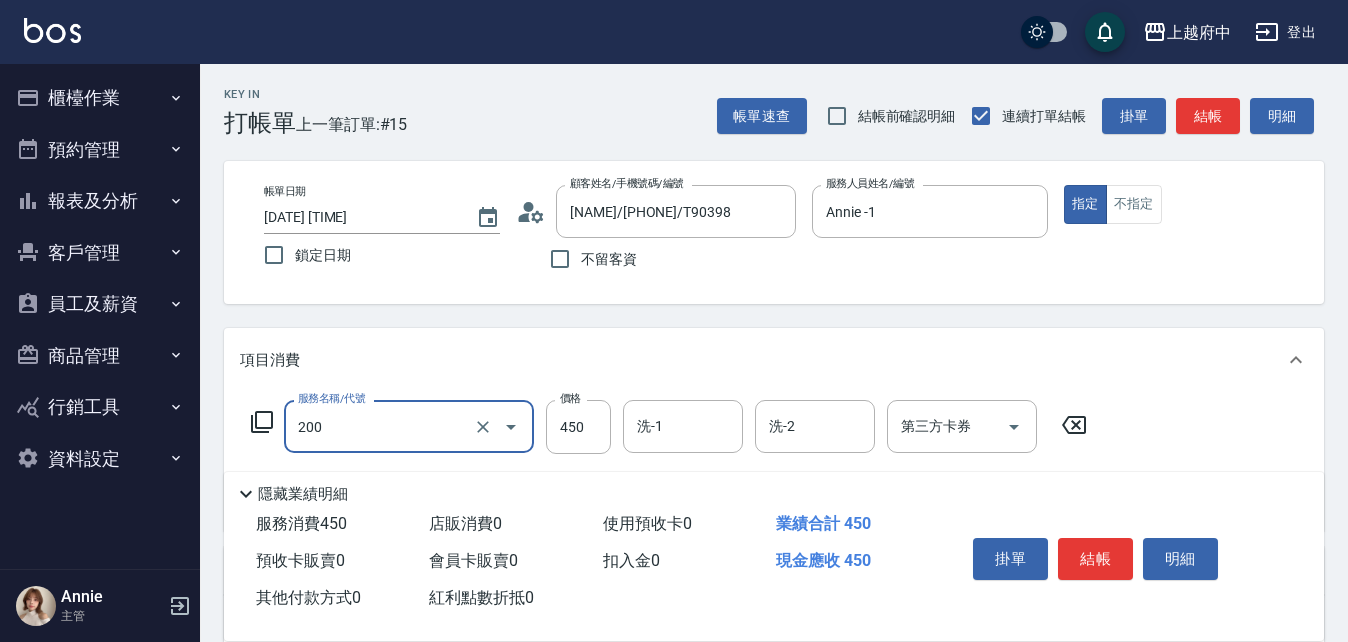 type on "有機洗髮(200)" 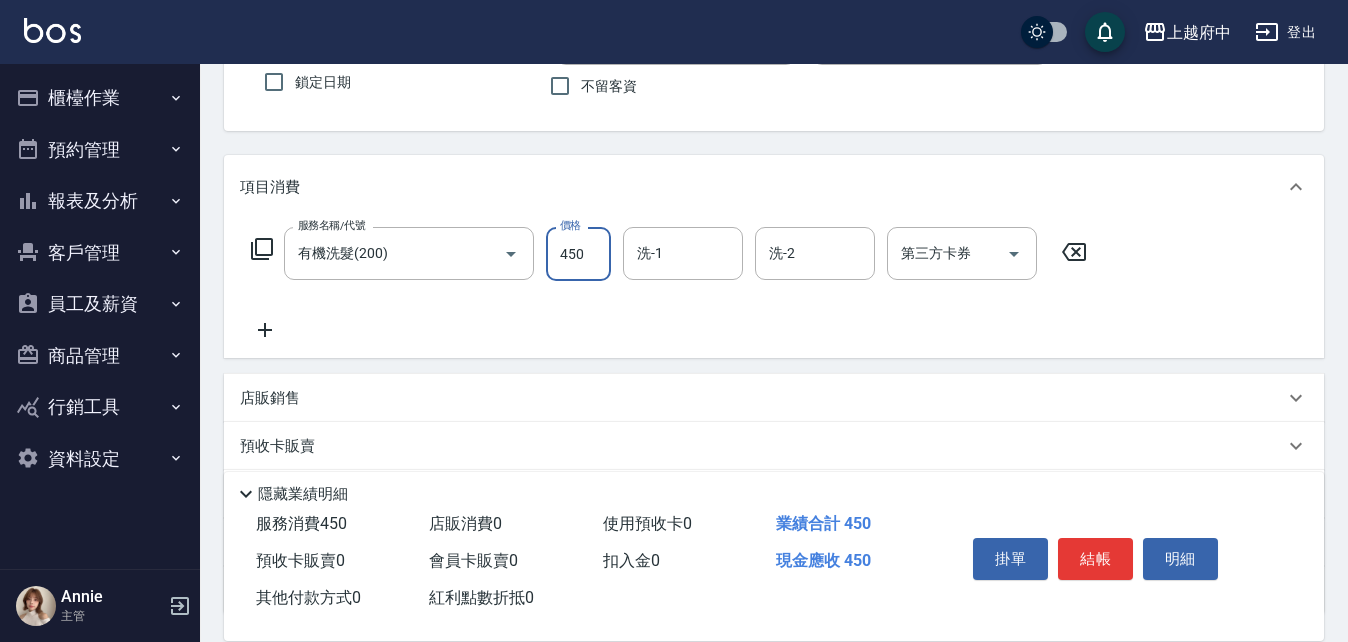 scroll, scrollTop: 200, scrollLeft: 0, axis: vertical 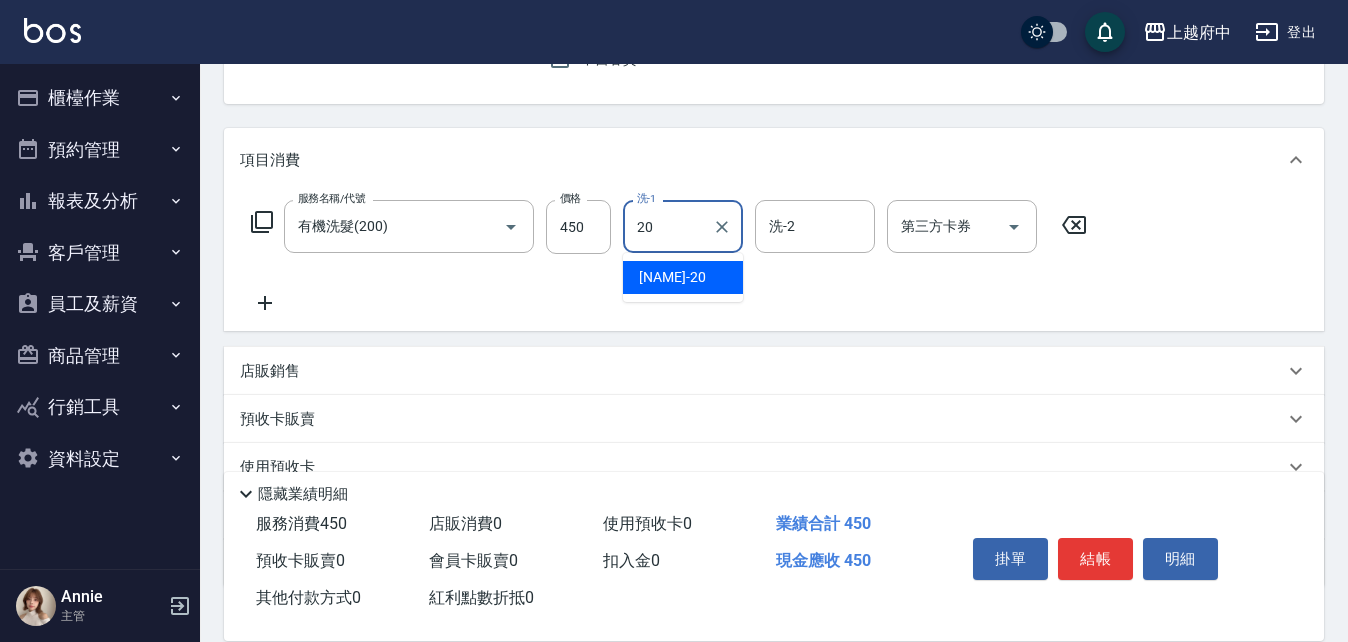 type on "Kimi-20" 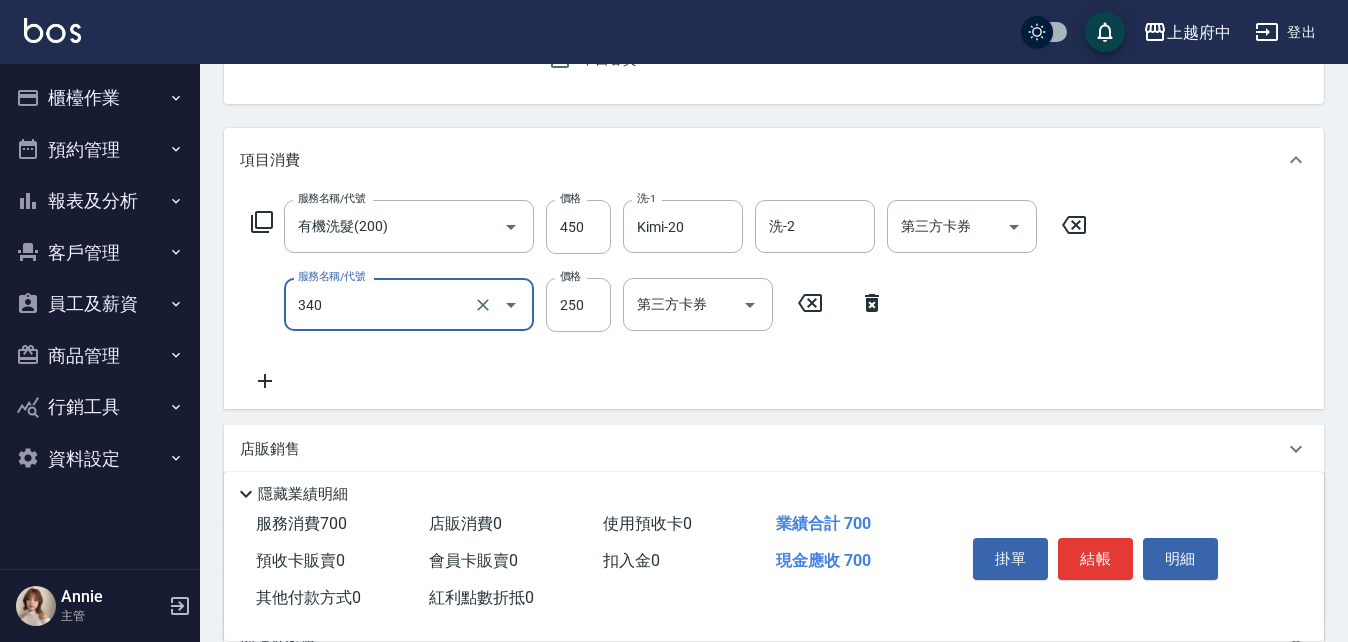 type on "剪髮(340)" 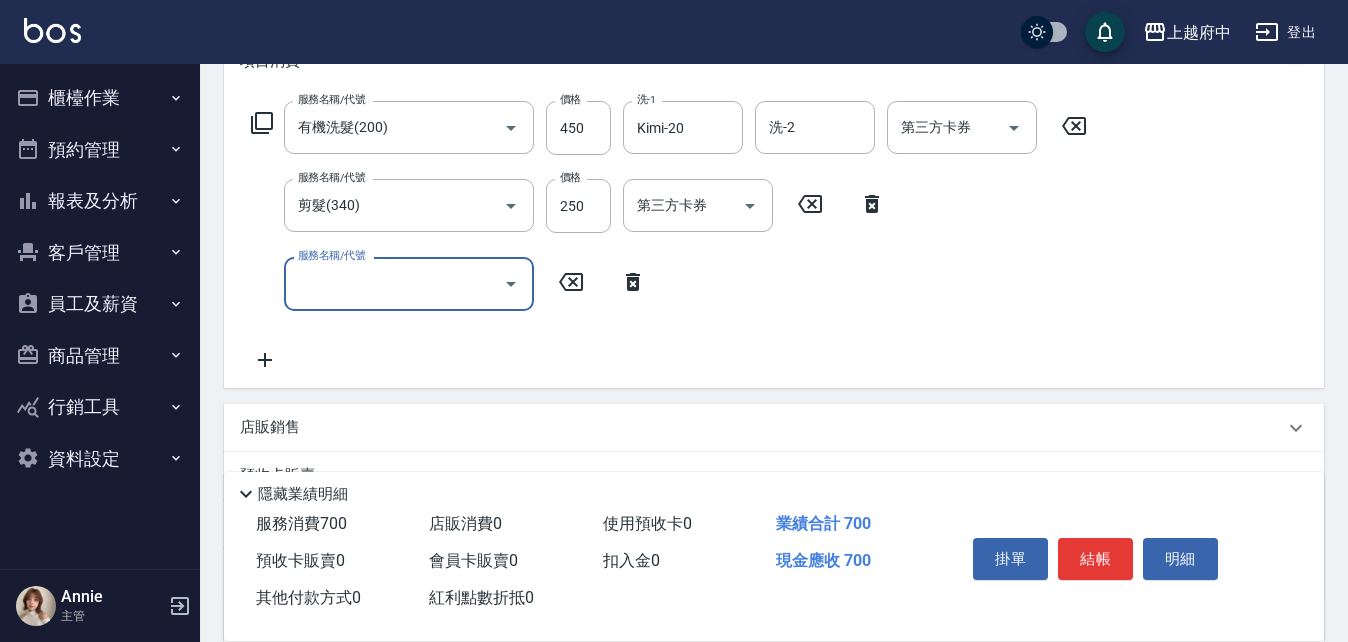 scroll, scrollTop: 300, scrollLeft: 0, axis: vertical 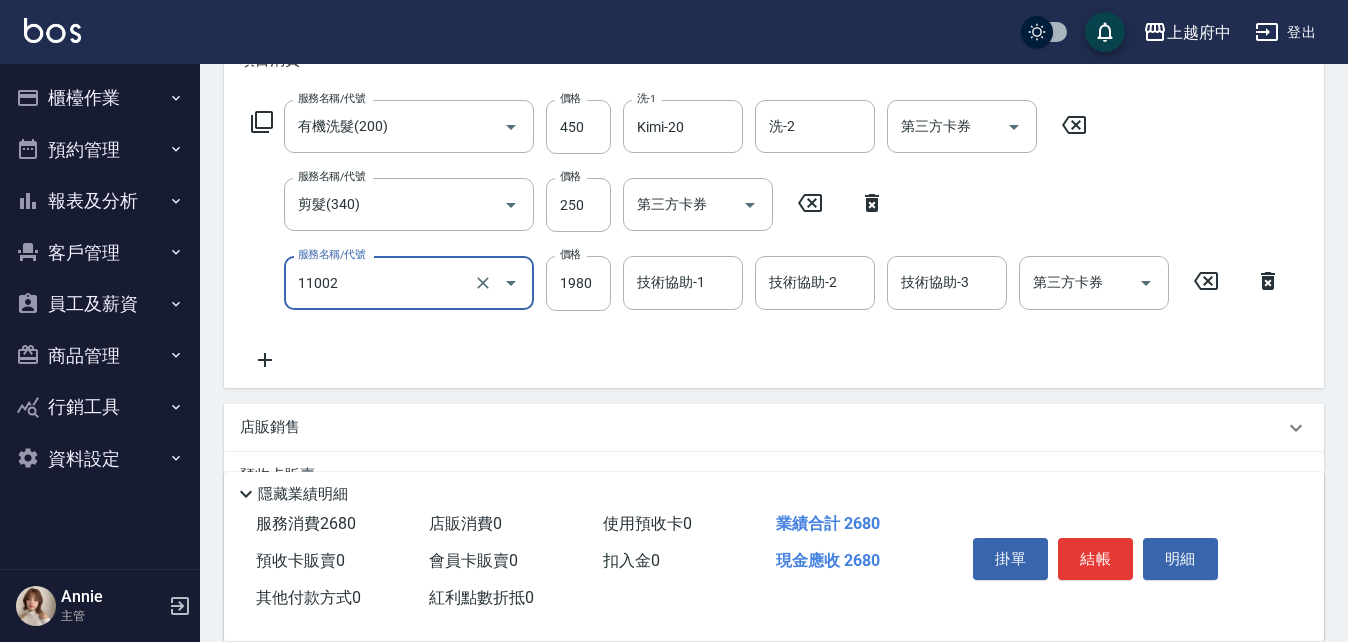 type on "染髮S(11002)" 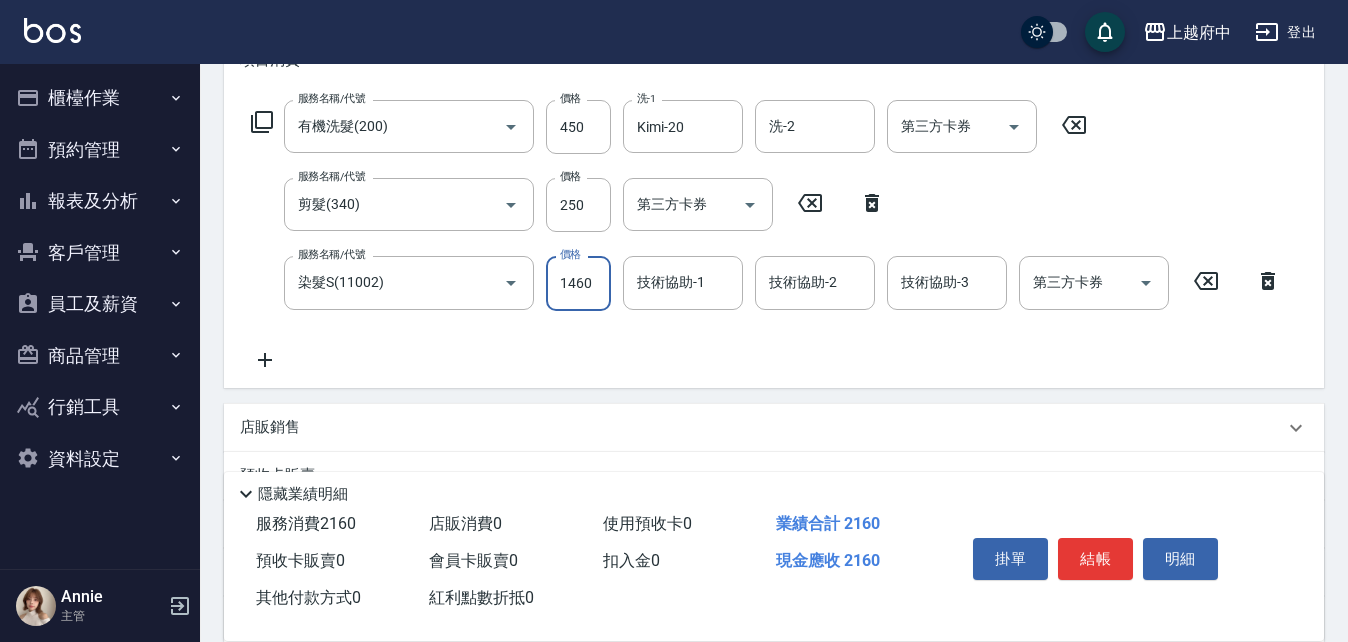 type on "1460" 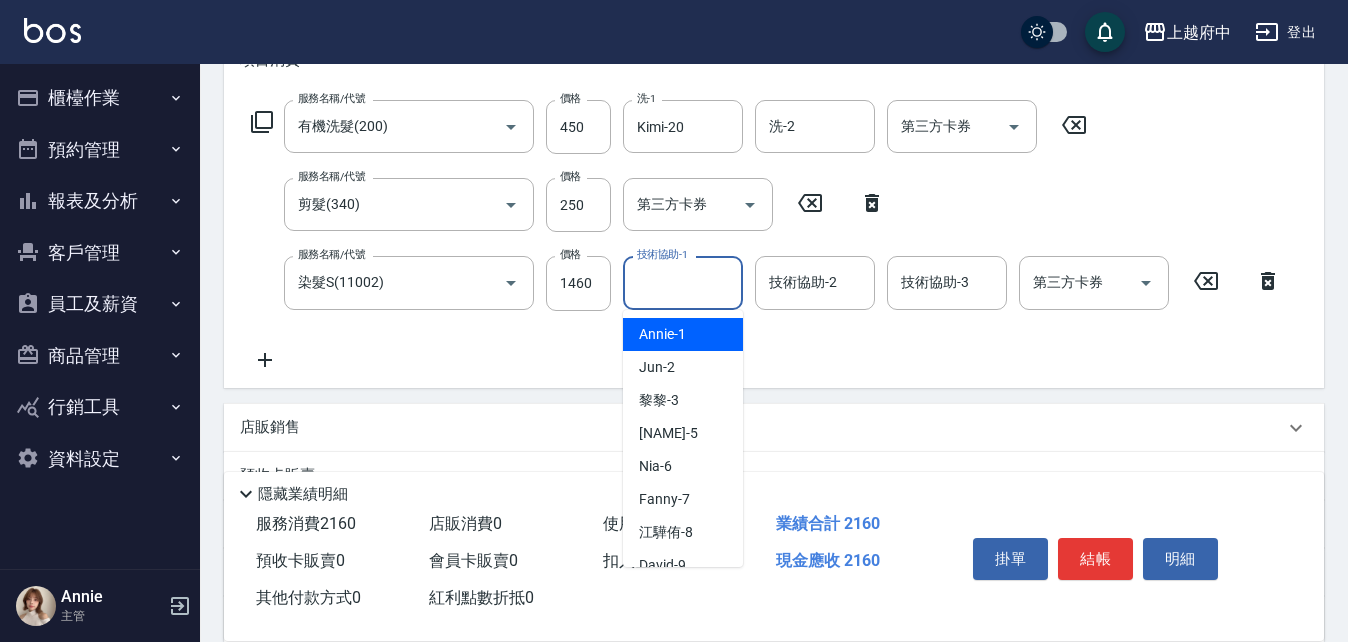 click on "技術協助-1" at bounding box center (683, 282) 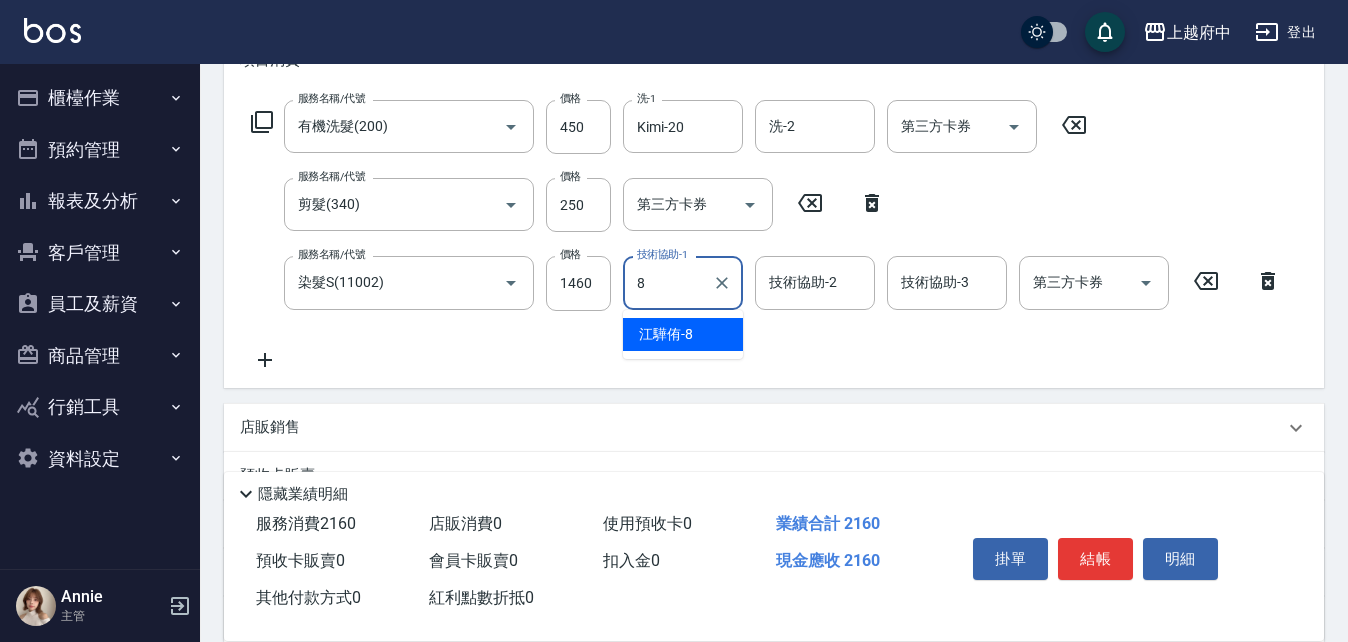 type on "江驊侑-8" 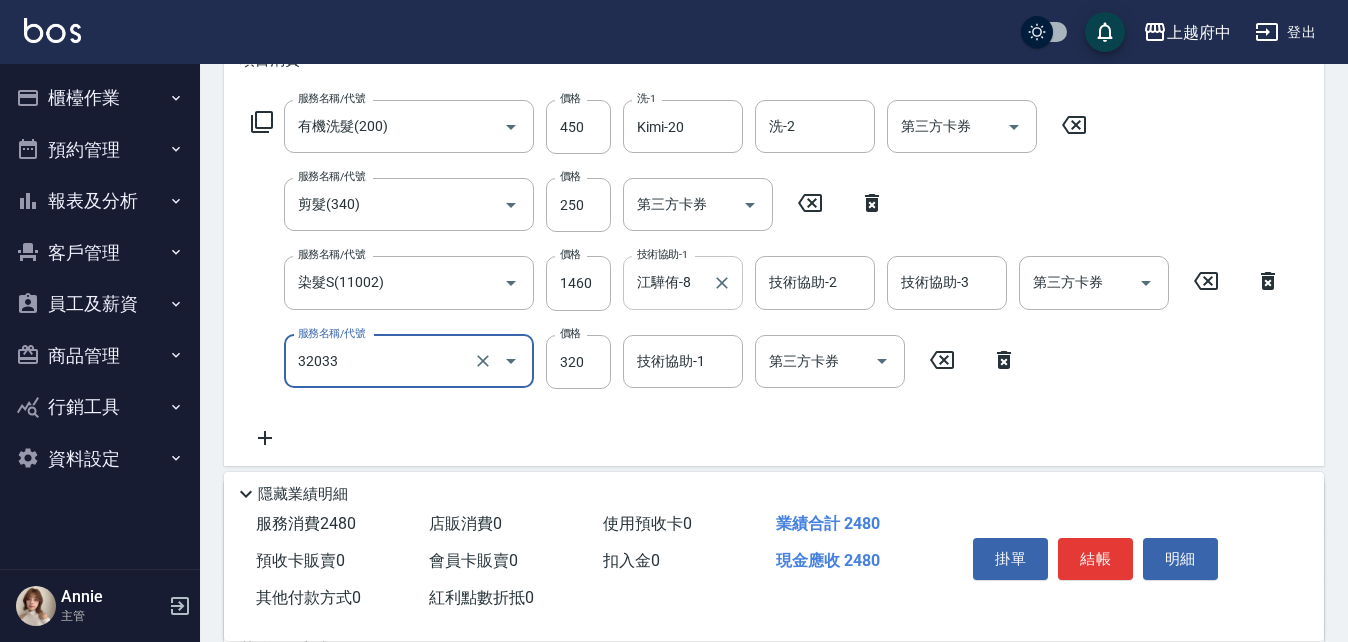 type on "頭皮隔離液(32033)" 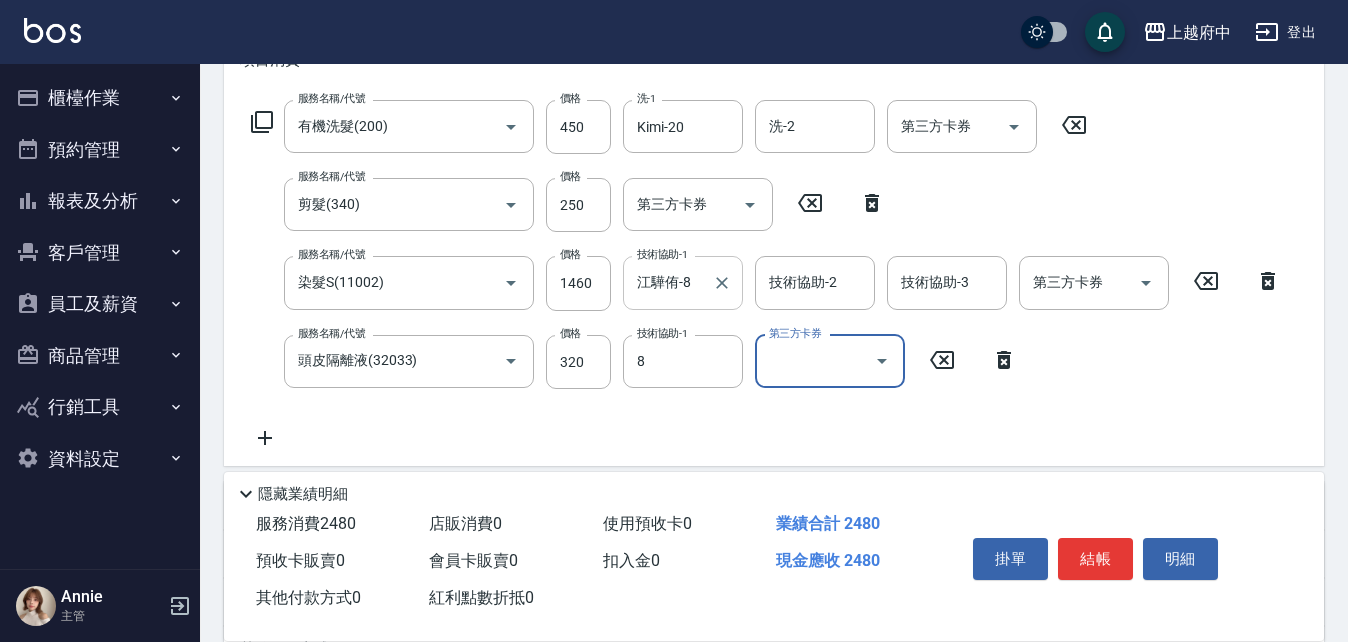 type on "江驊侑-8" 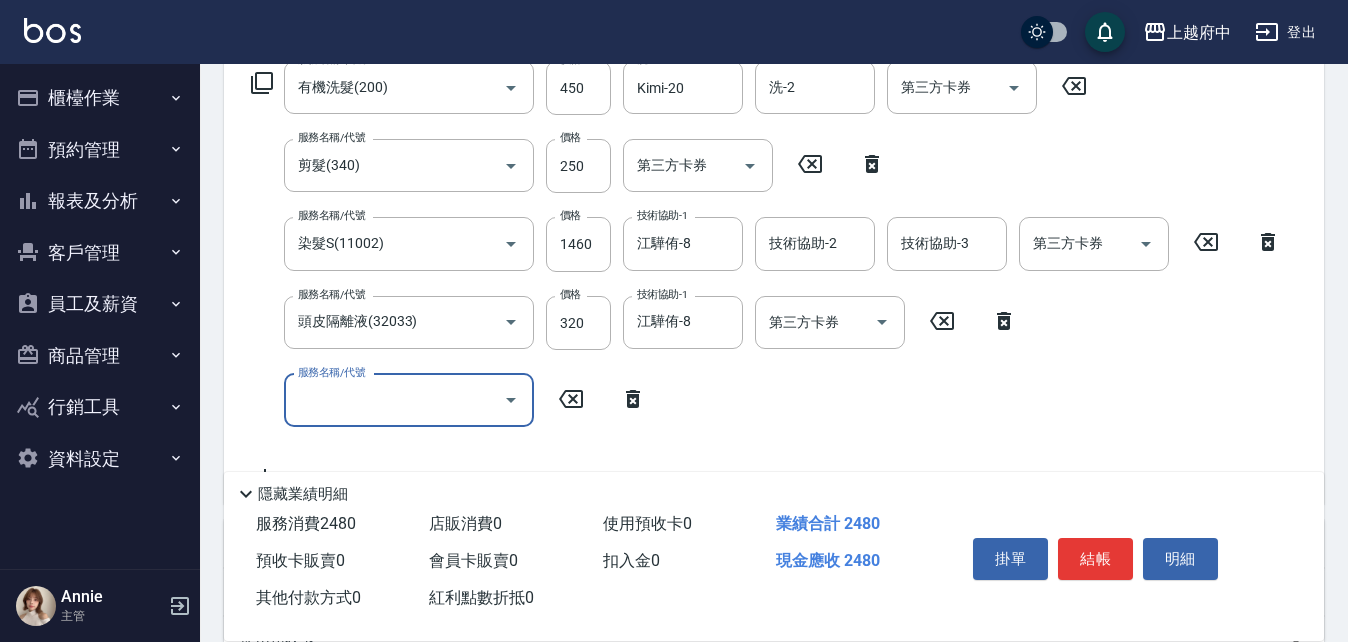 scroll, scrollTop: 400, scrollLeft: 0, axis: vertical 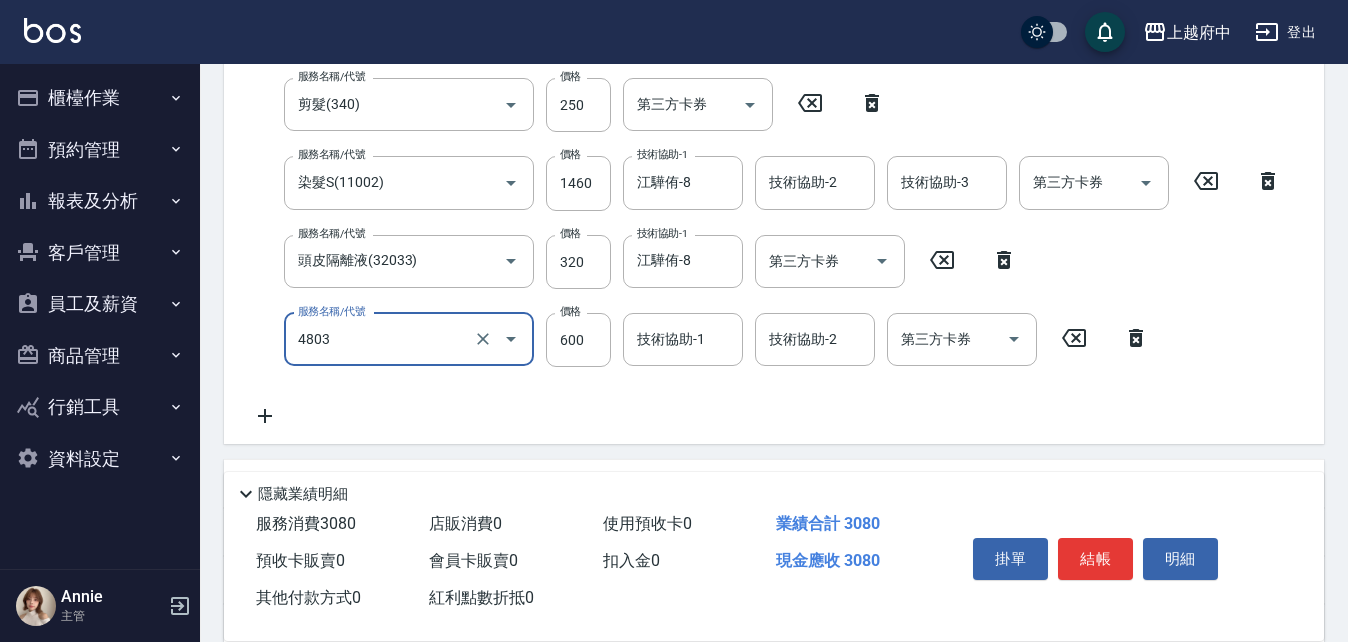 type on "潤澤修護(4803)" 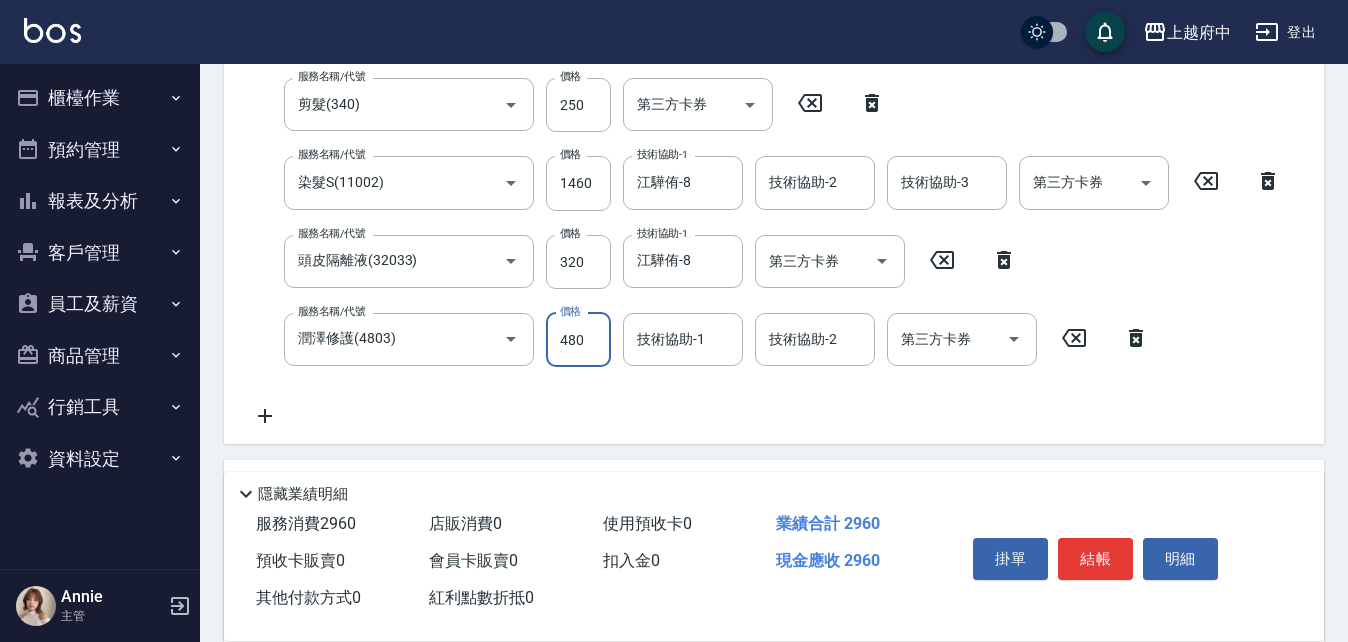 type on "480" 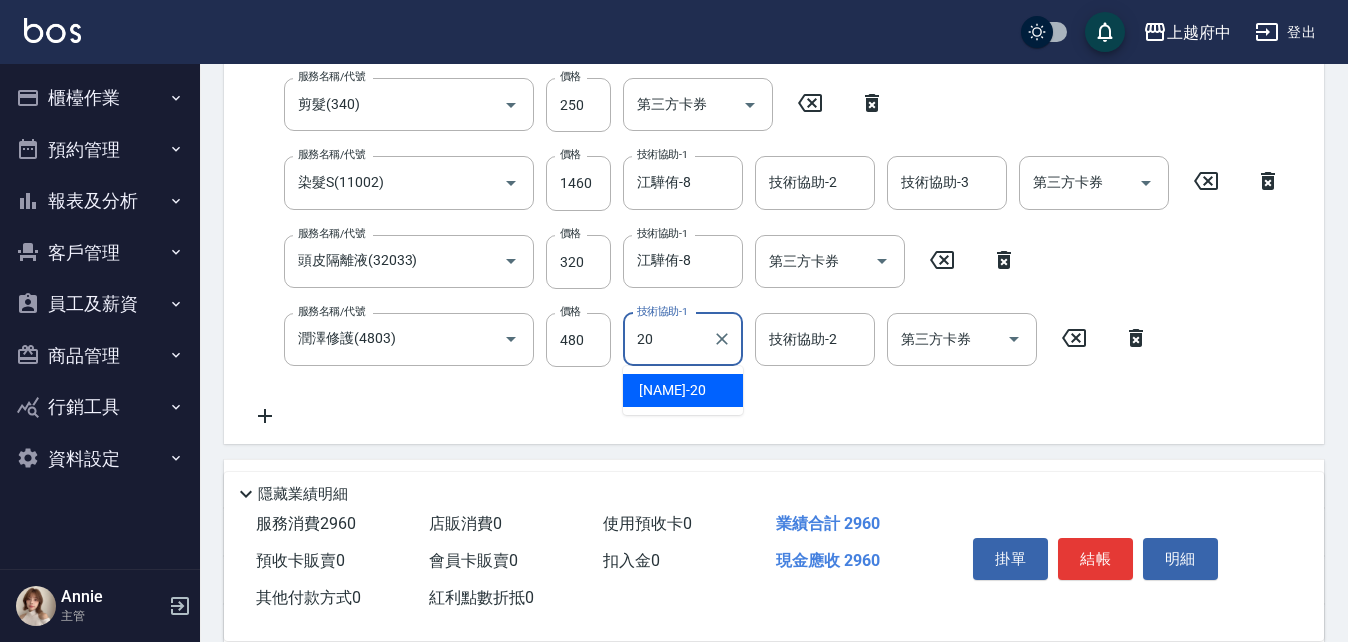 type on "Kimi-20" 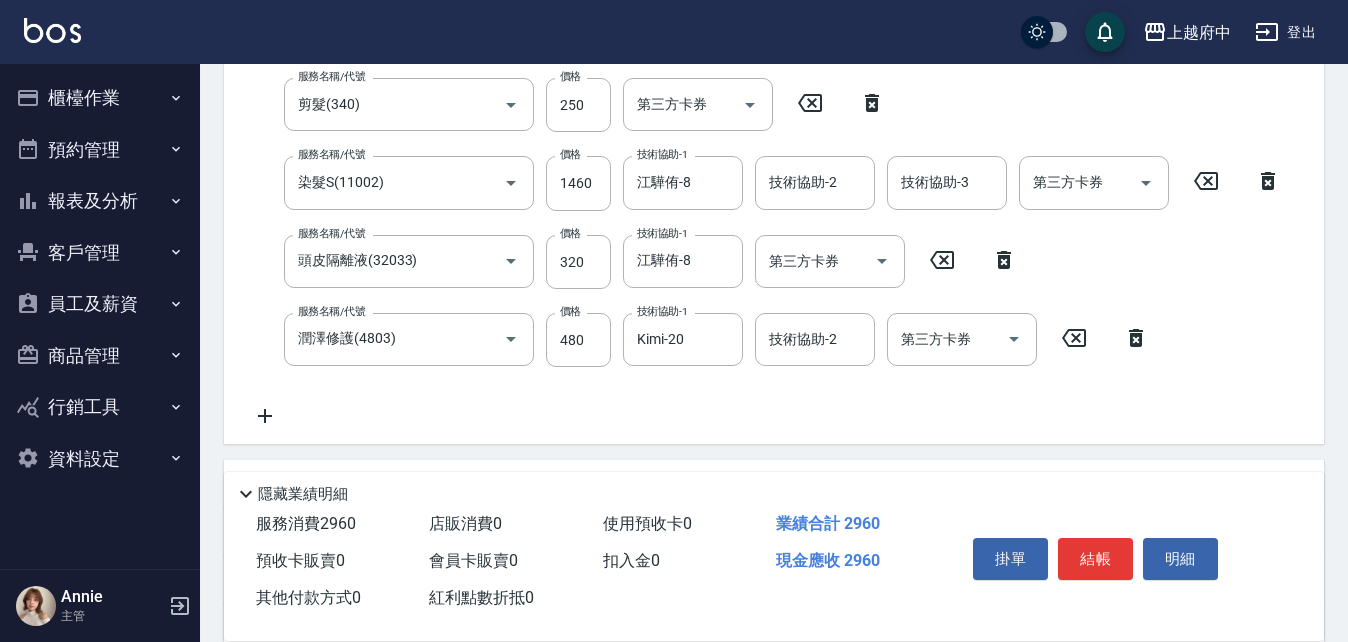 click on "服務名稱/代號 有機洗髮(200) 服務名稱/代號 價格 450 價格 洗-1 Kimi-20 洗-1 洗-2 洗-2 第三方卡券 第三方卡券 服務名稱/代號 剪髮(340) 服務名稱/代號 價格 250 價格 第三方卡券 第三方卡券 服務名稱/代號 染髮S(11002) 服務名稱/代號 價格 1460 價格 技術協助-1 江驊侑-8 技術協助-1 技術協助-2 技術協助-2 技術協助-3 技術協助-3 第三方卡券 第三方卡券 服務名稱/代號 頭皮隔離液(32033) 服務名稱/代號 價格 320 價格 技術協助-1 江驊侑-8 技術協助-1 第三方卡券 第三方卡券 服務名稱/代號 潤澤修護(4803) 服務名稱/代號 價格 480 價格 技術協助-1 Kimi-20 技術協助-1 技術協助-2 技術協助-2 第三方卡券 第三方卡券" at bounding box center [766, 214] 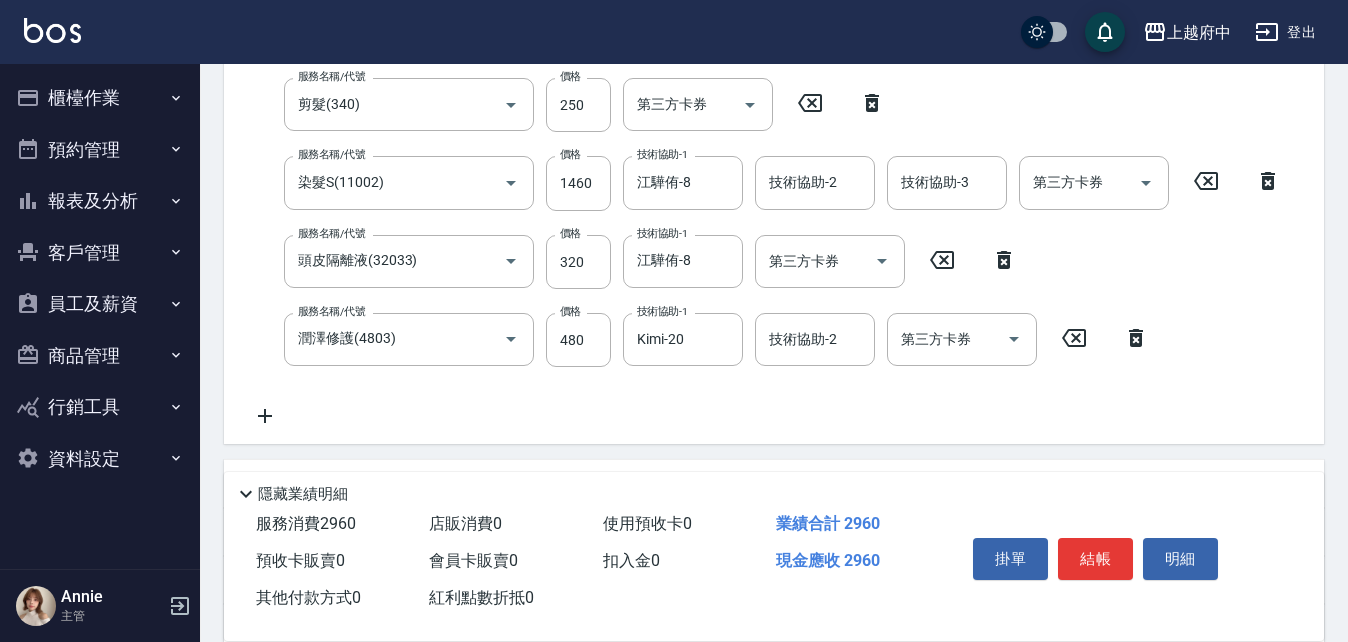 click on "服務名稱/代號 有機洗髮(200) 服務名稱/代號 價格 450 價格 洗-1 Kimi-20 洗-1 洗-2 洗-2 第三方卡券 第三方卡券 服務名稱/代號 剪髮(340) 服務名稱/代號 價格 250 價格 第三方卡券 第三方卡券 服務名稱/代號 染髮S(11002) 服務名稱/代號 價格 1460 價格 技術協助-1 江驊侑-8 技術協助-1 技術協助-2 技術協助-2 技術協助-3 技術協助-3 第三方卡券 第三方卡券 服務名稱/代號 頭皮隔離液(32033) 服務名稱/代號 價格 320 價格 技術協助-1 江驊侑-8 技術協助-1 第三方卡券 第三方卡券 服務名稱/代號 潤澤修護(4803) 服務名稱/代號 價格 480 價格 技術協助-1 Kimi-20 技術協助-1 技術協助-2 技術協助-2 第三方卡券 第三方卡券" at bounding box center (766, 214) 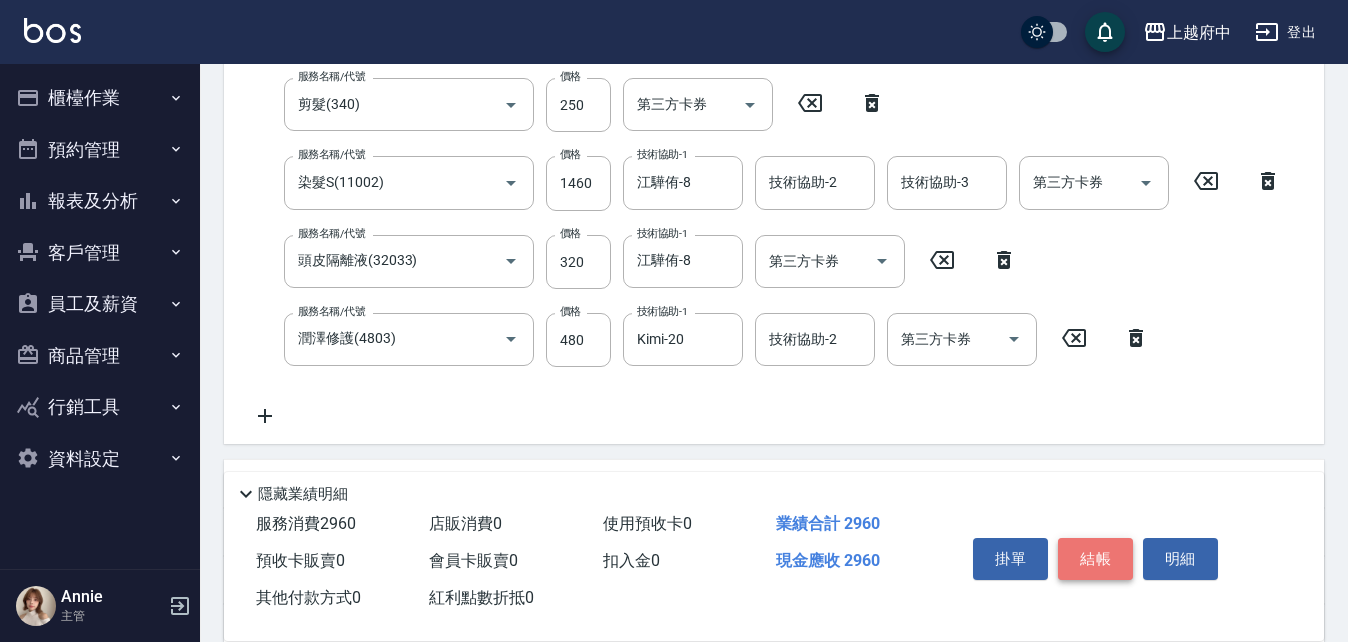 click on "結帳" at bounding box center [1095, 559] 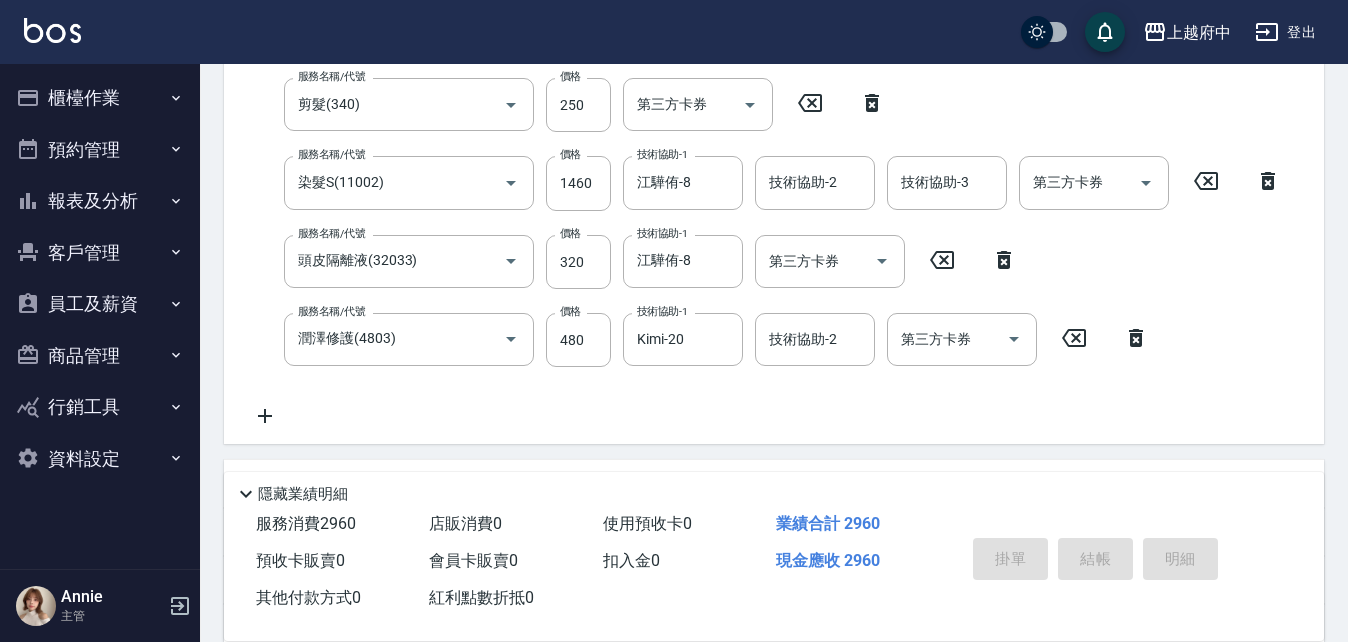 type on "2025/08/09 17:10" 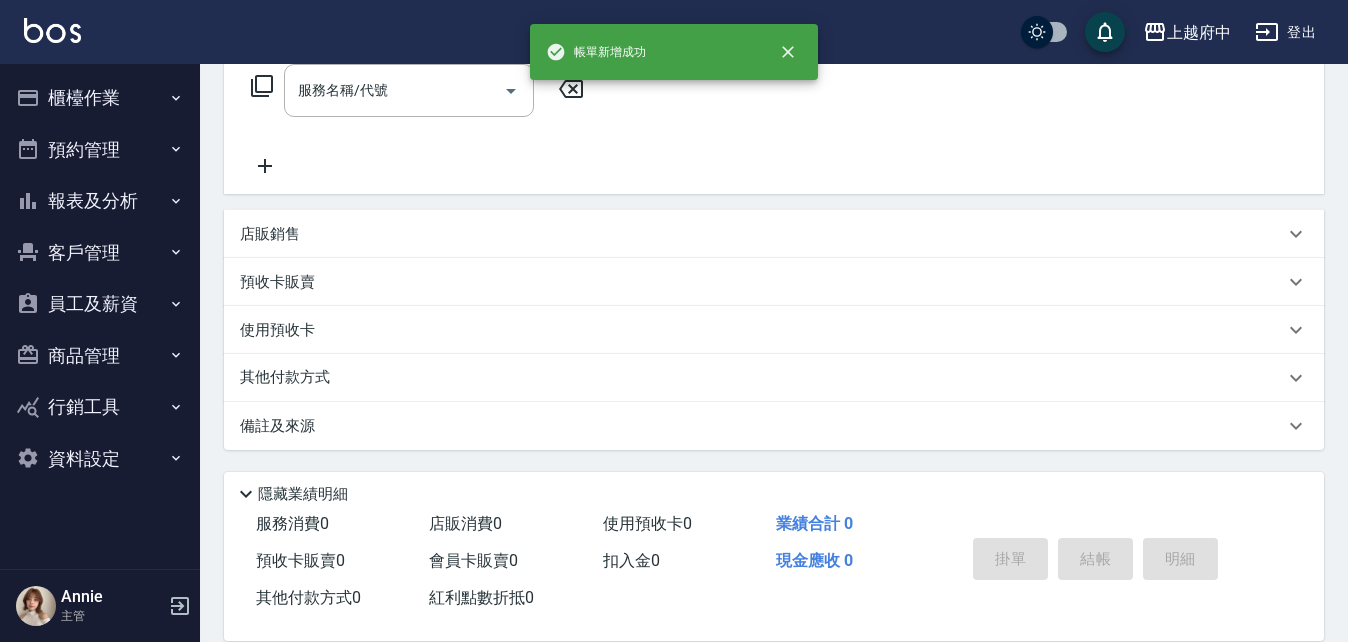 scroll, scrollTop: 0, scrollLeft: 0, axis: both 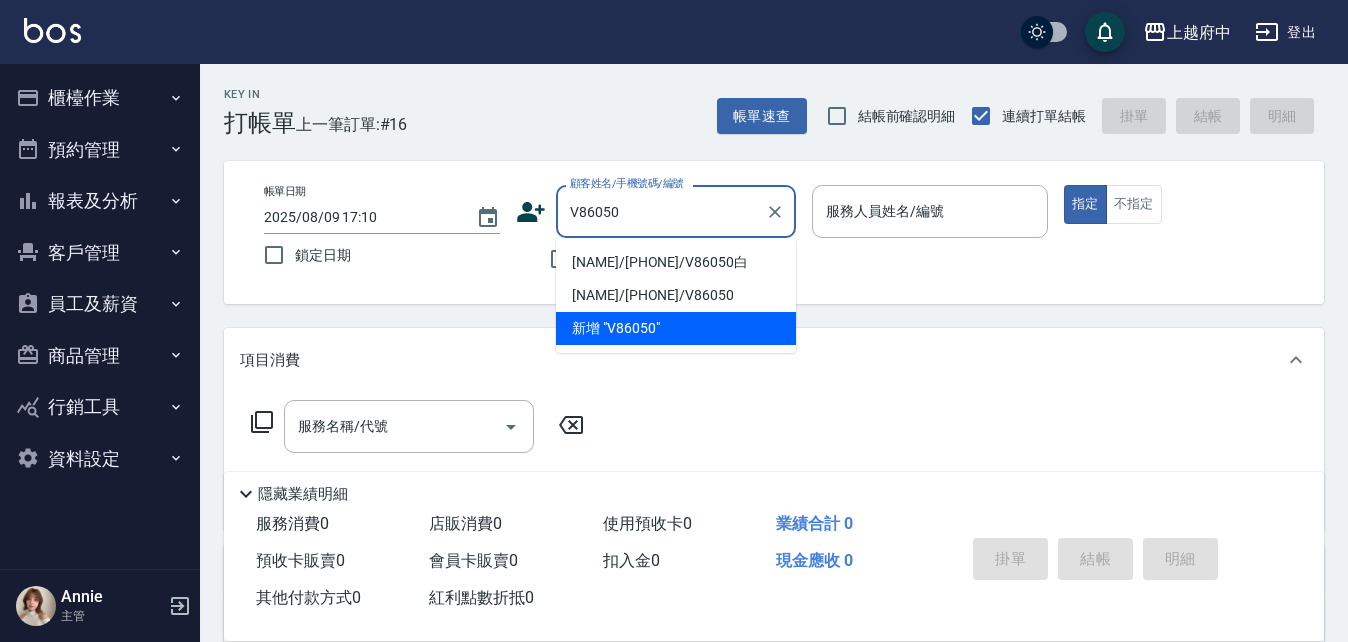 type on "邱炳傑/0930307325/V86050白" 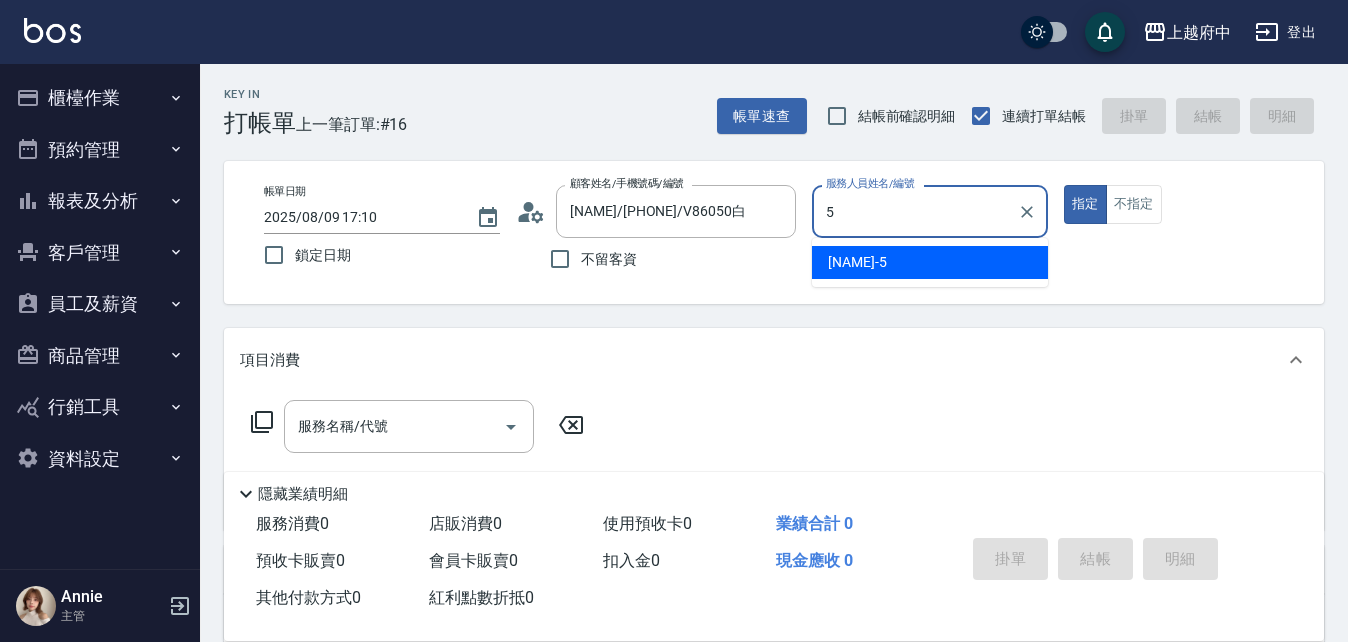 type on "Gary-5" 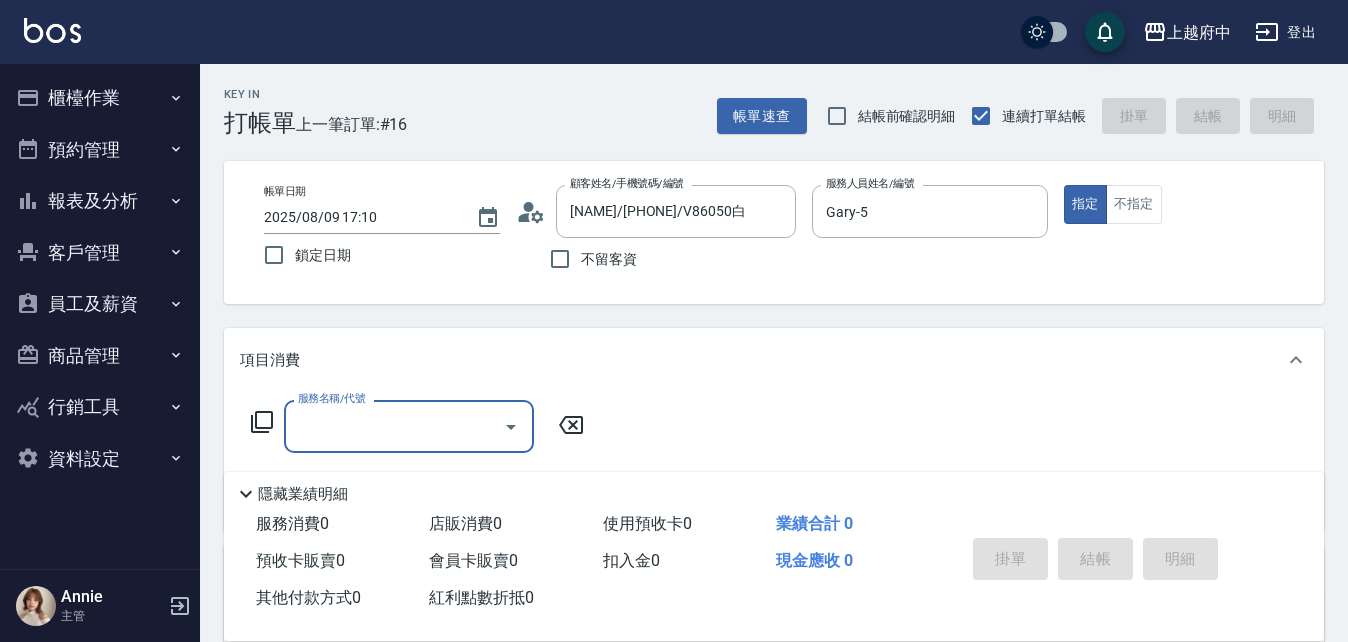 scroll, scrollTop: 100, scrollLeft: 0, axis: vertical 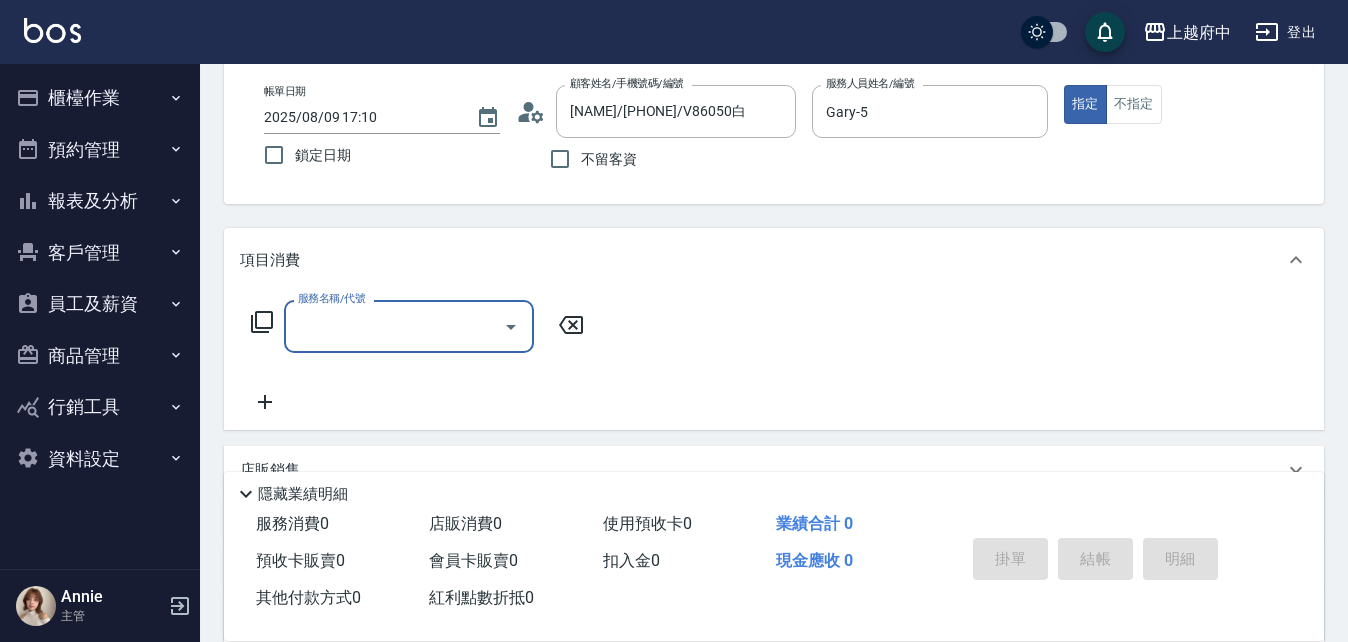 type on "5" 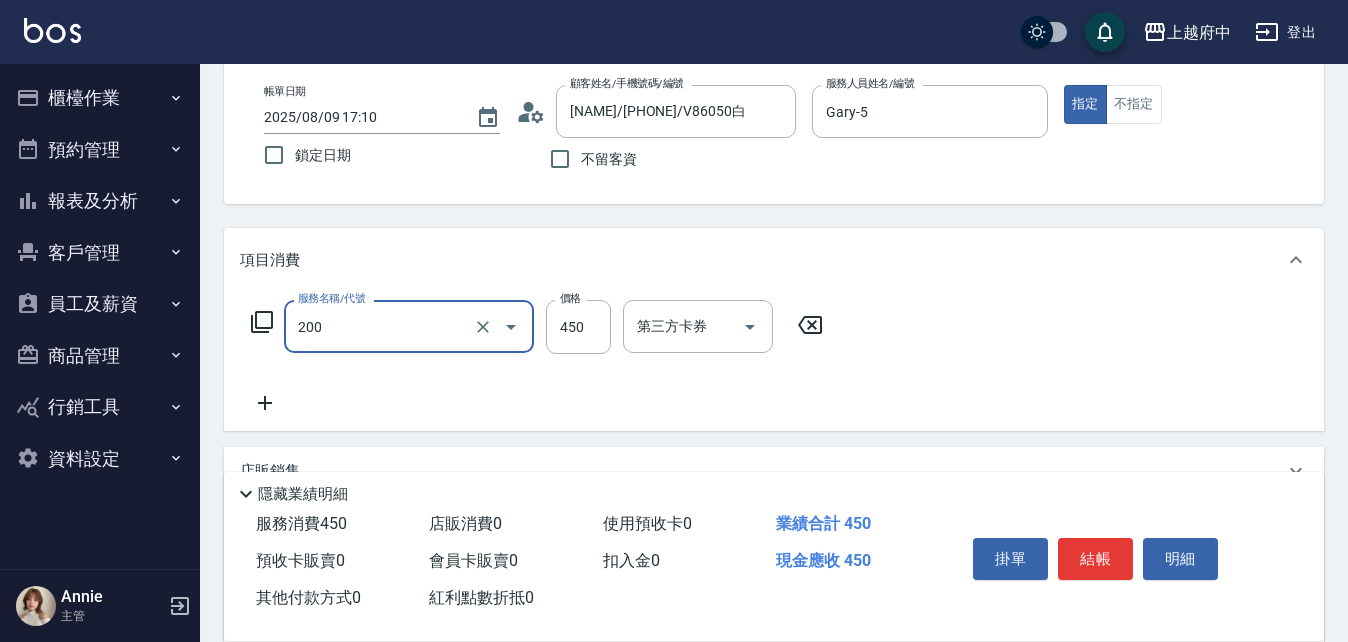 type on "有機洗髮(200)" 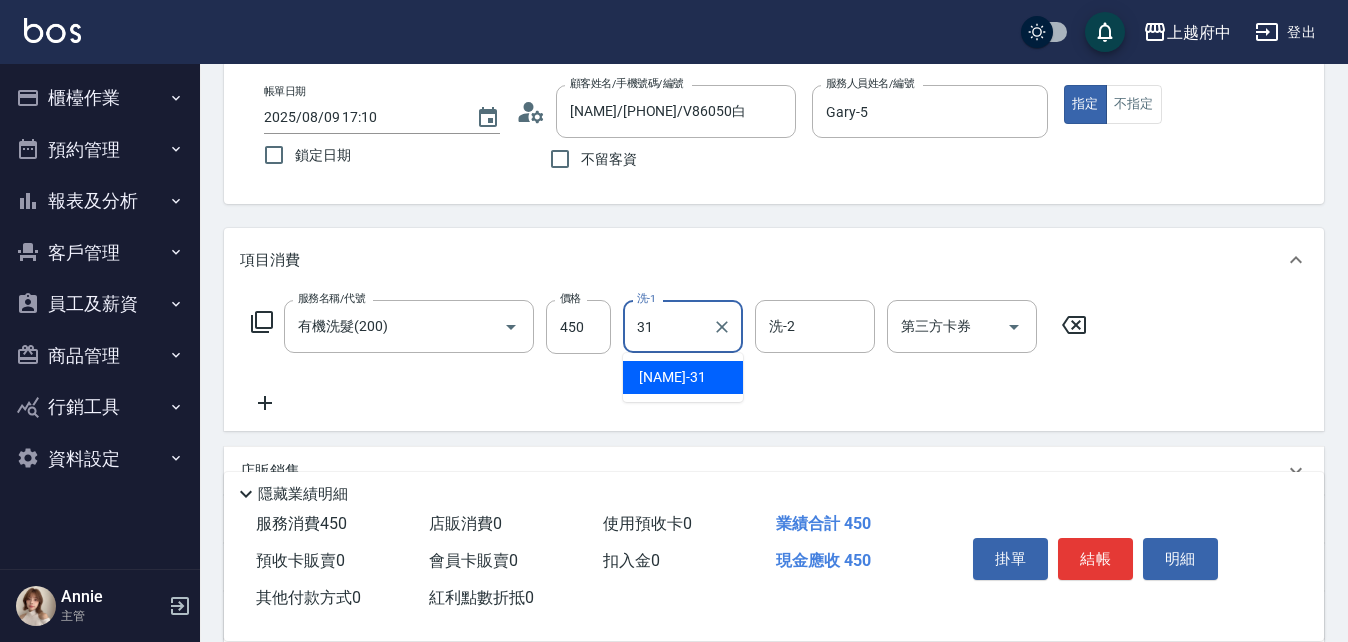 type on "王品云-31" 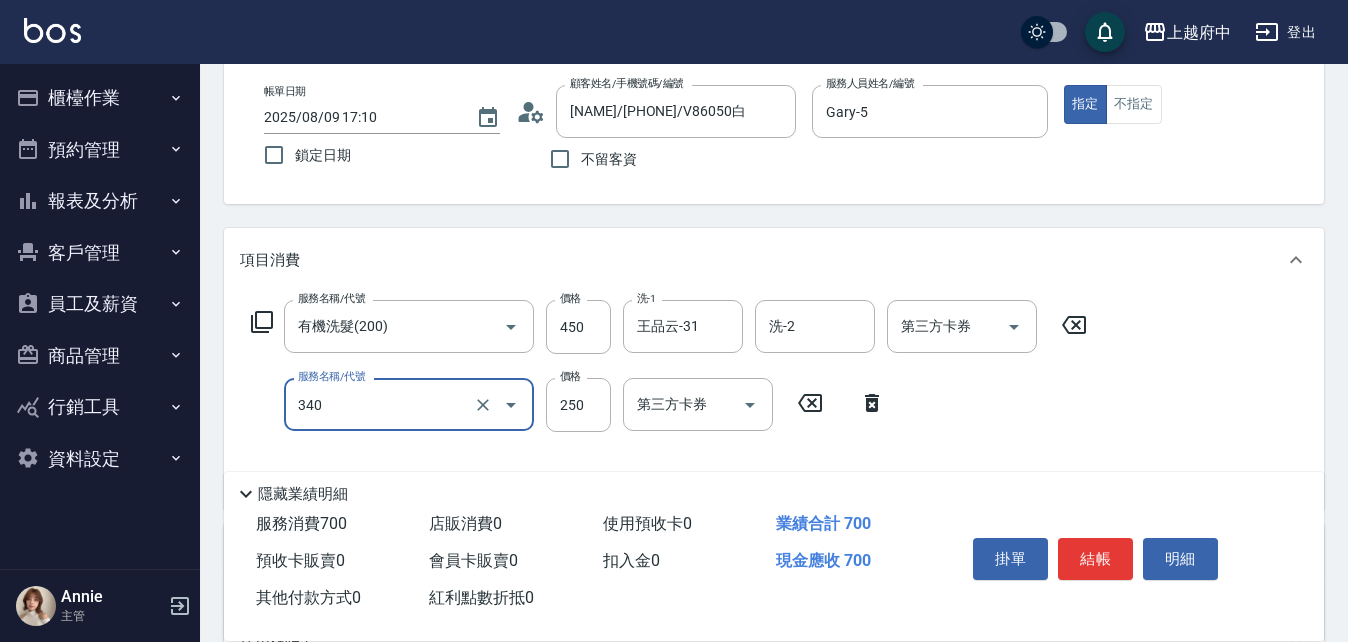 type on "剪髮(340)" 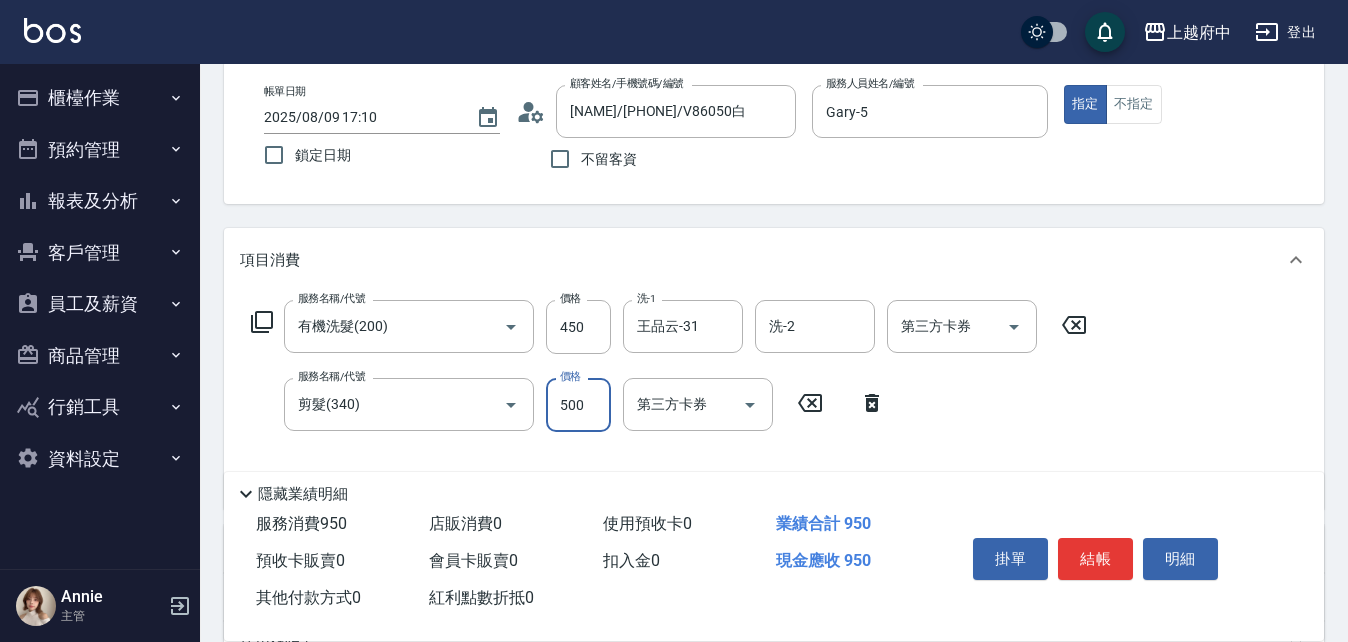 type on "500" 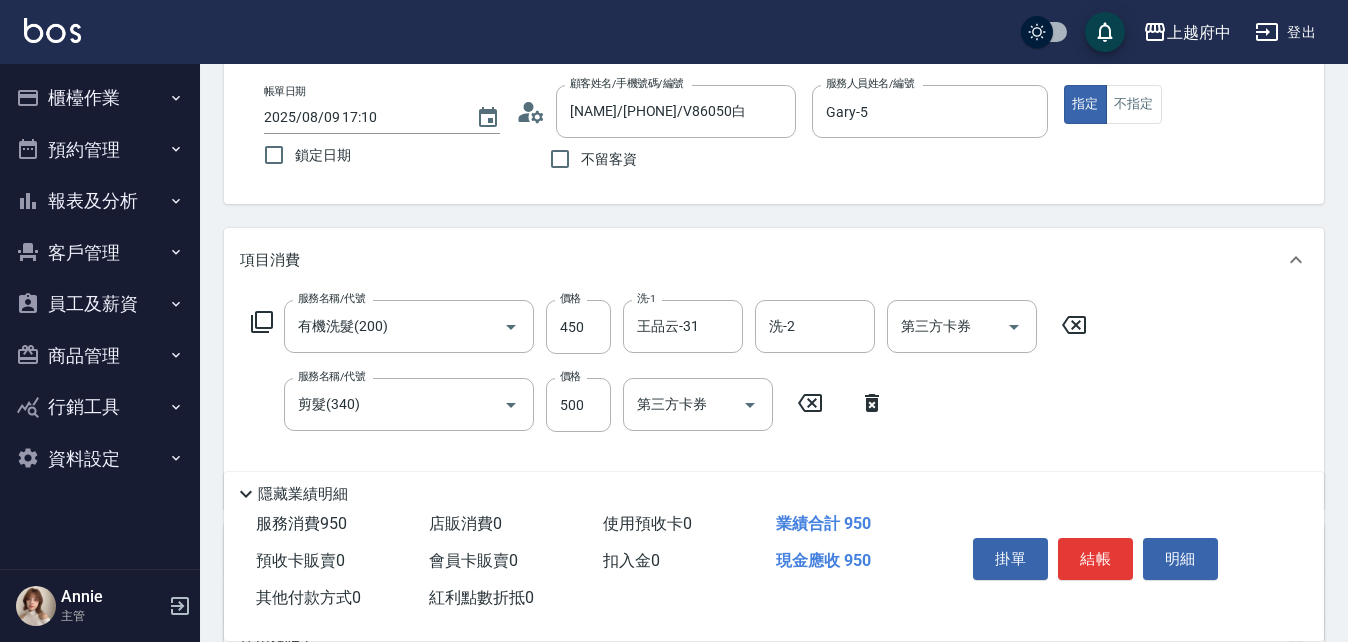 click on "服務名稱/代號 有機洗髮(200) 服務名稱/代號 價格 450 價格 洗-1 王品云-31 洗-1 洗-2 洗-2 第三方卡券 第三方卡券 服務名稱/代號 剪髮(340) 服務名稱/代號 價格 500 價格 第三方卡券 第三方卡券" at bounding box center [669, 396] 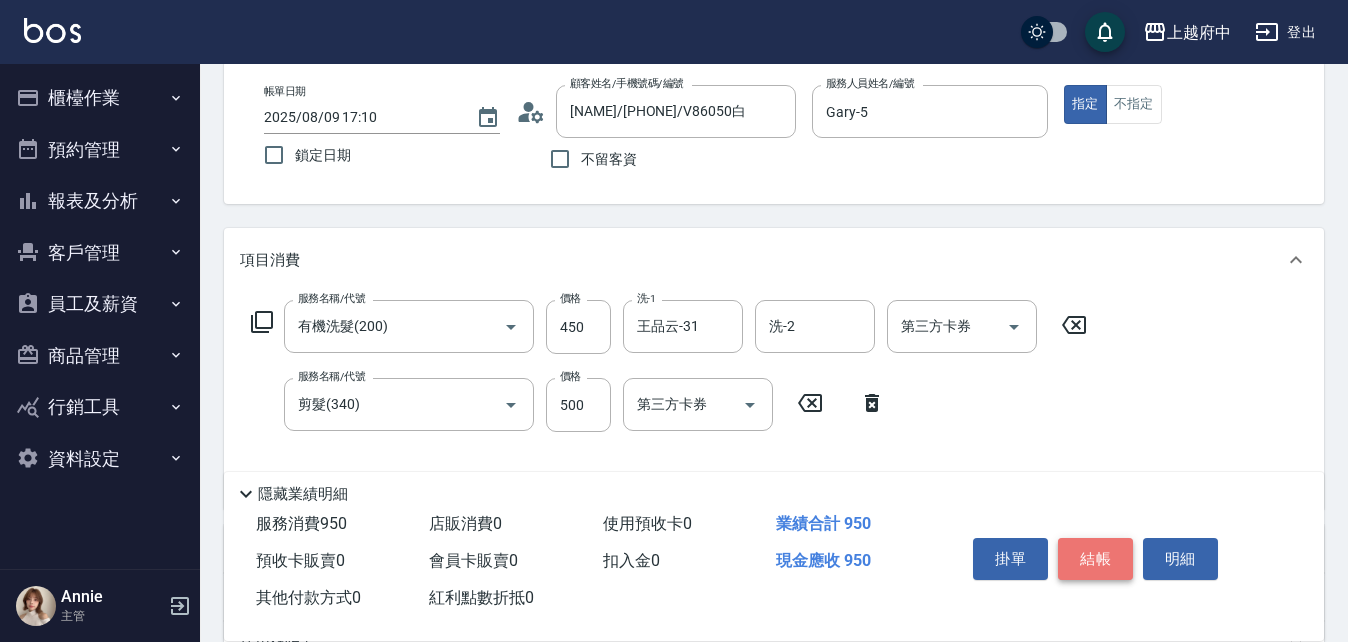click on "結帳" at bounding box center [1095, 559] 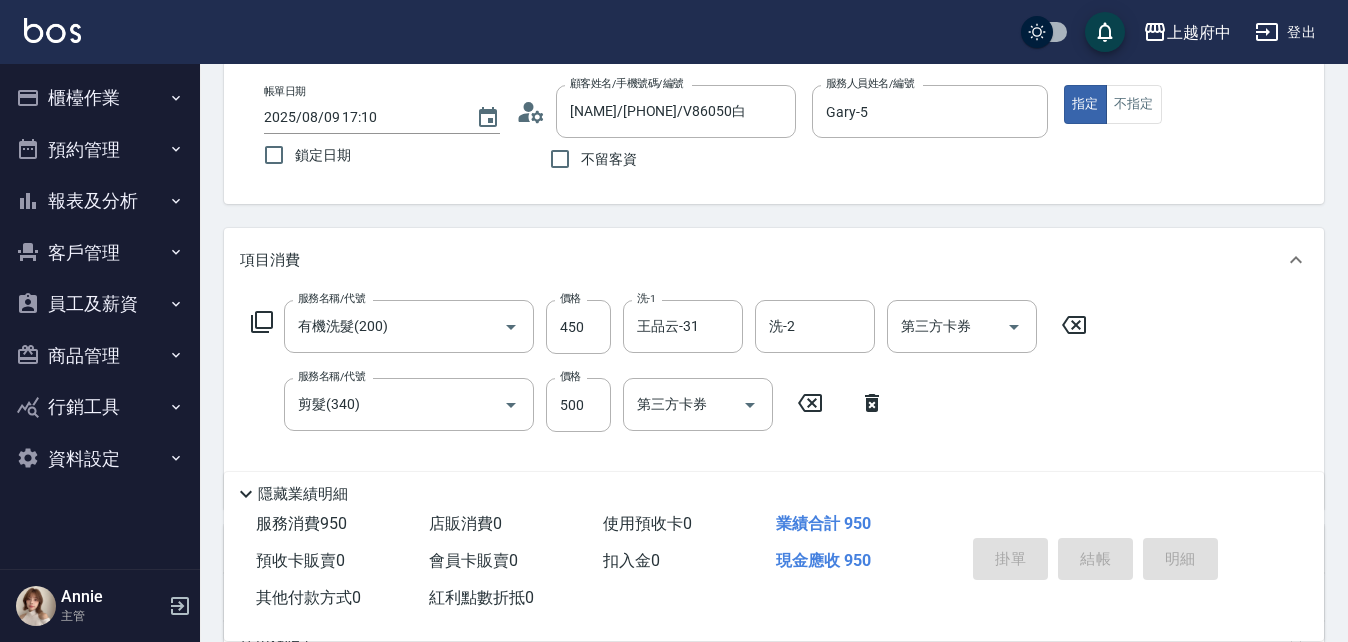 type on "2025/08/09 17:11" 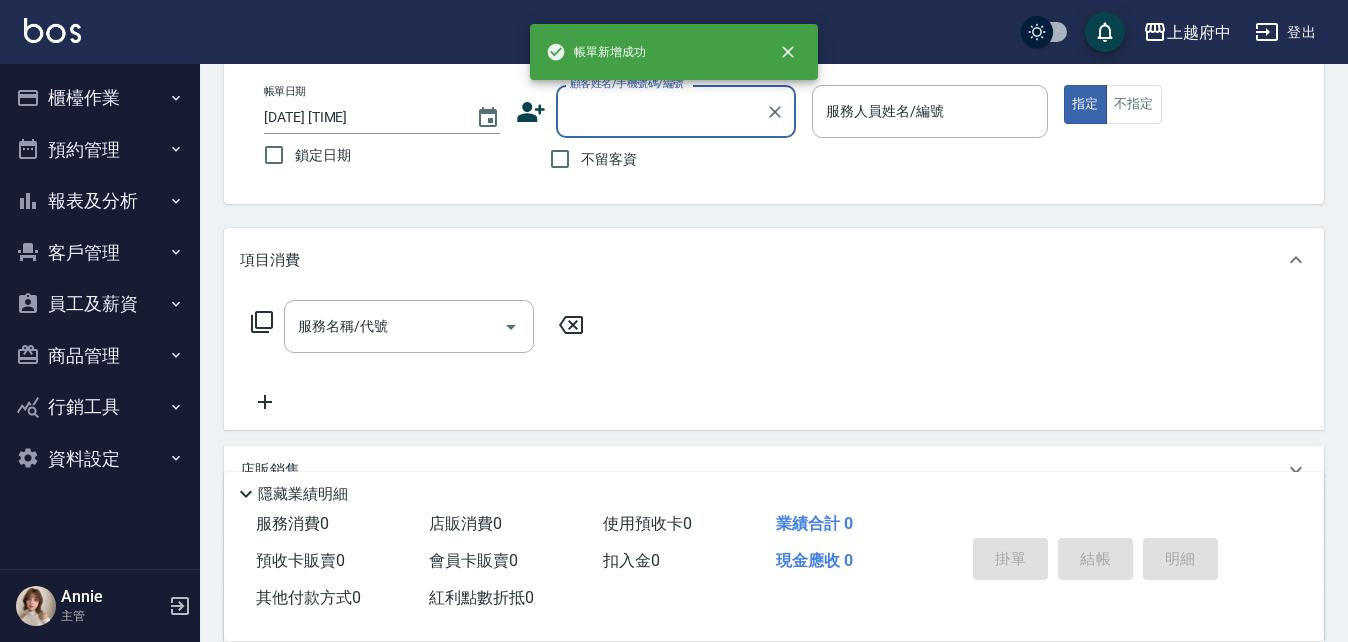 scroll, scrollTop: 0, scrollLeft: 0, axis: both 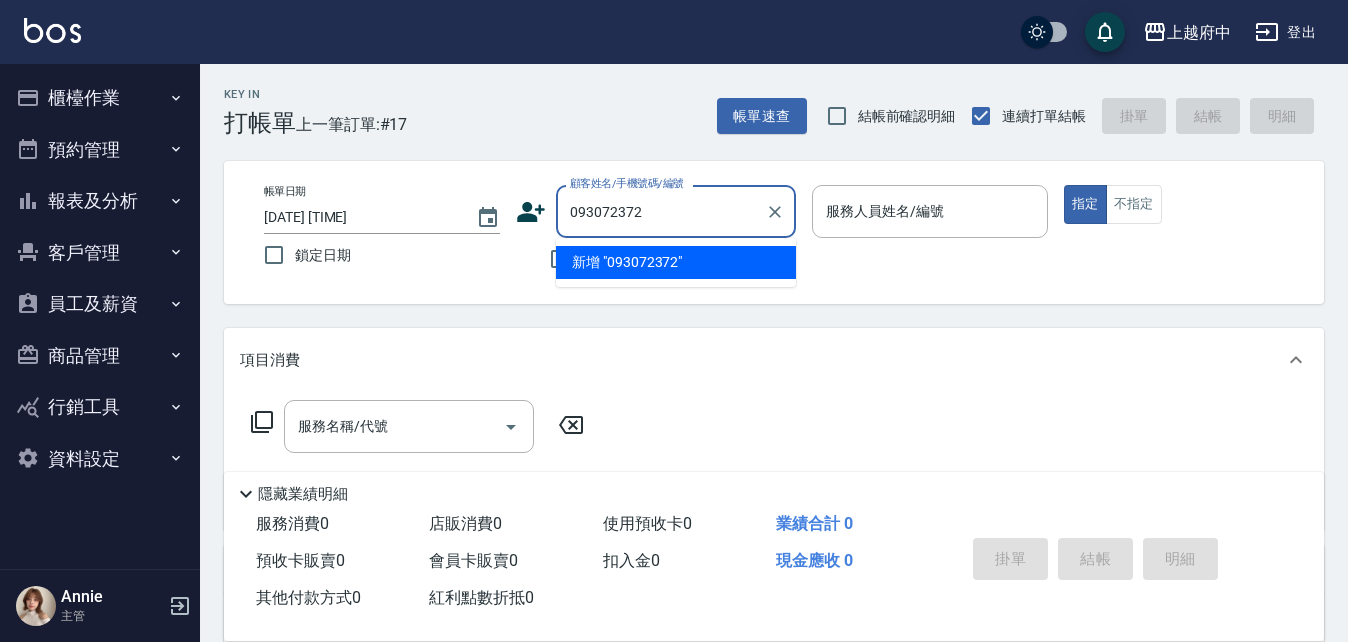 type on "0930723722" 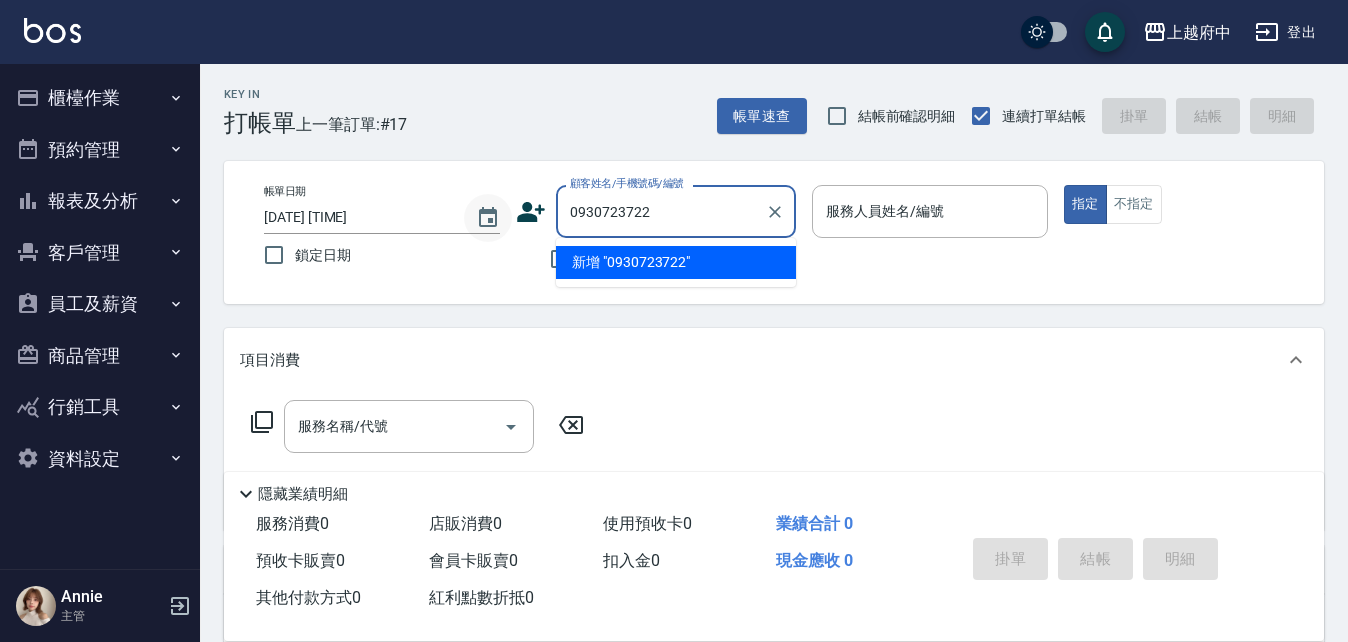 drag, startPoint x: 671, startPoint y: 216, endPoint x: 500, endPoint y: 220, distance: 171.04678 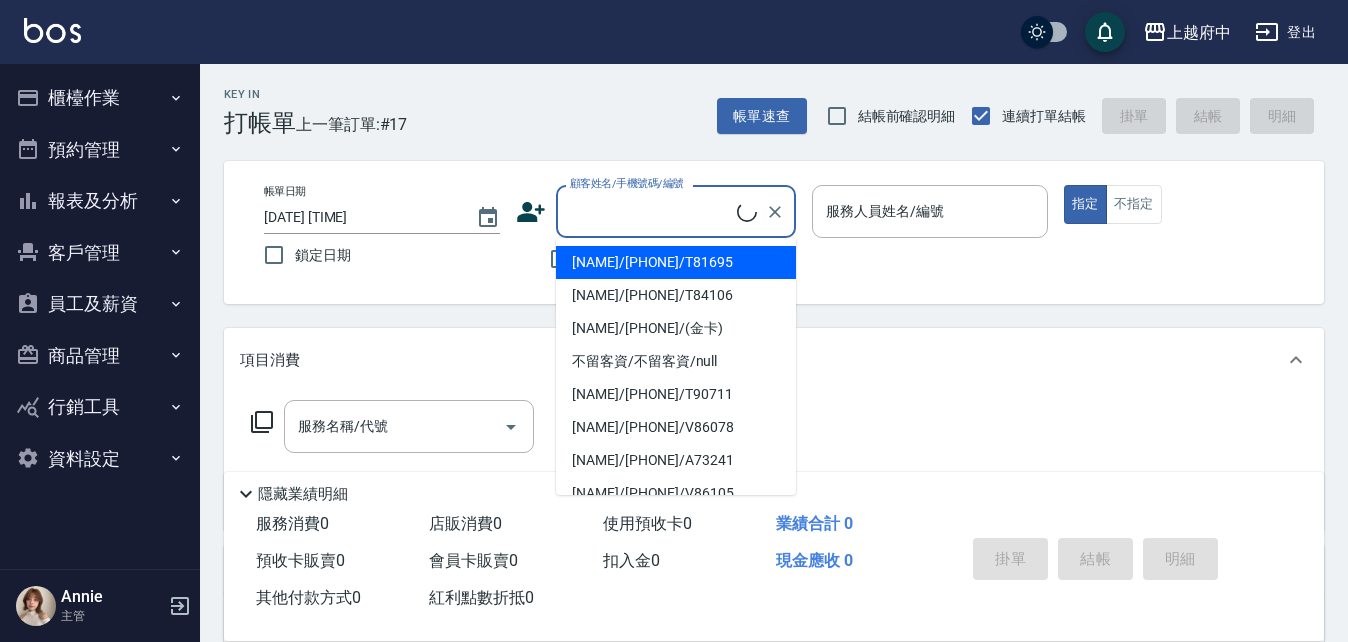 click on "不留客資" at bounding box center [656, 259] 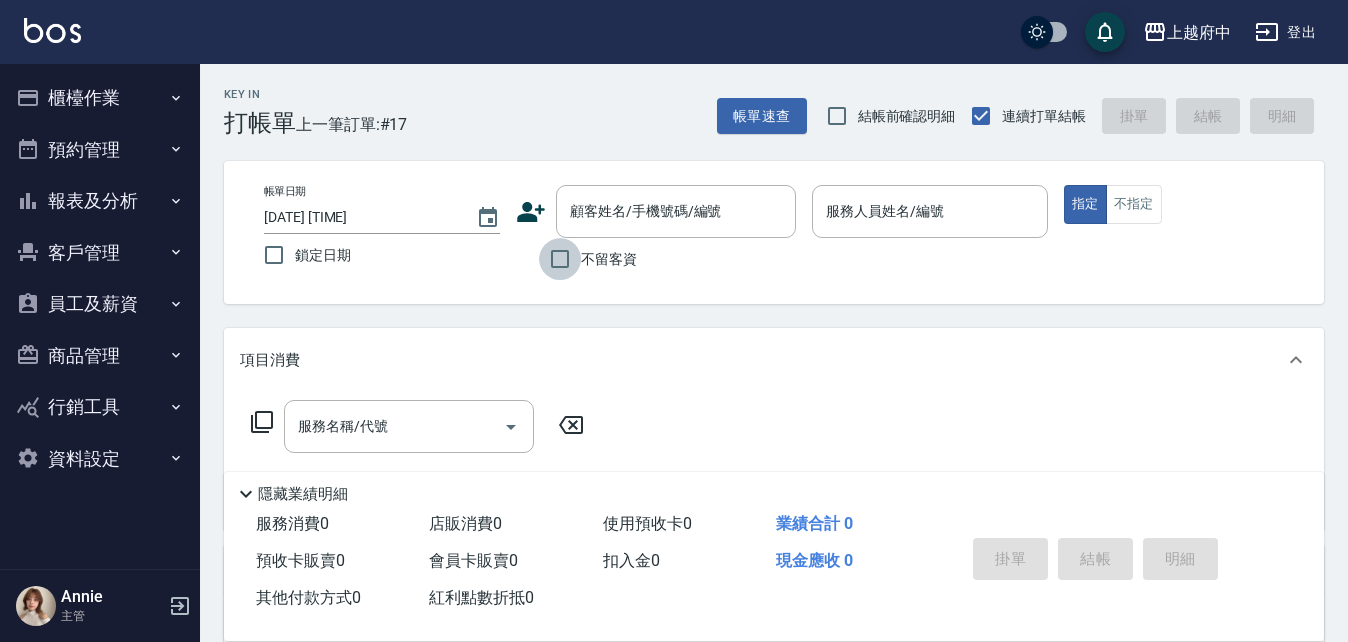 click on "不留客資" at bounding box center [560, 259] 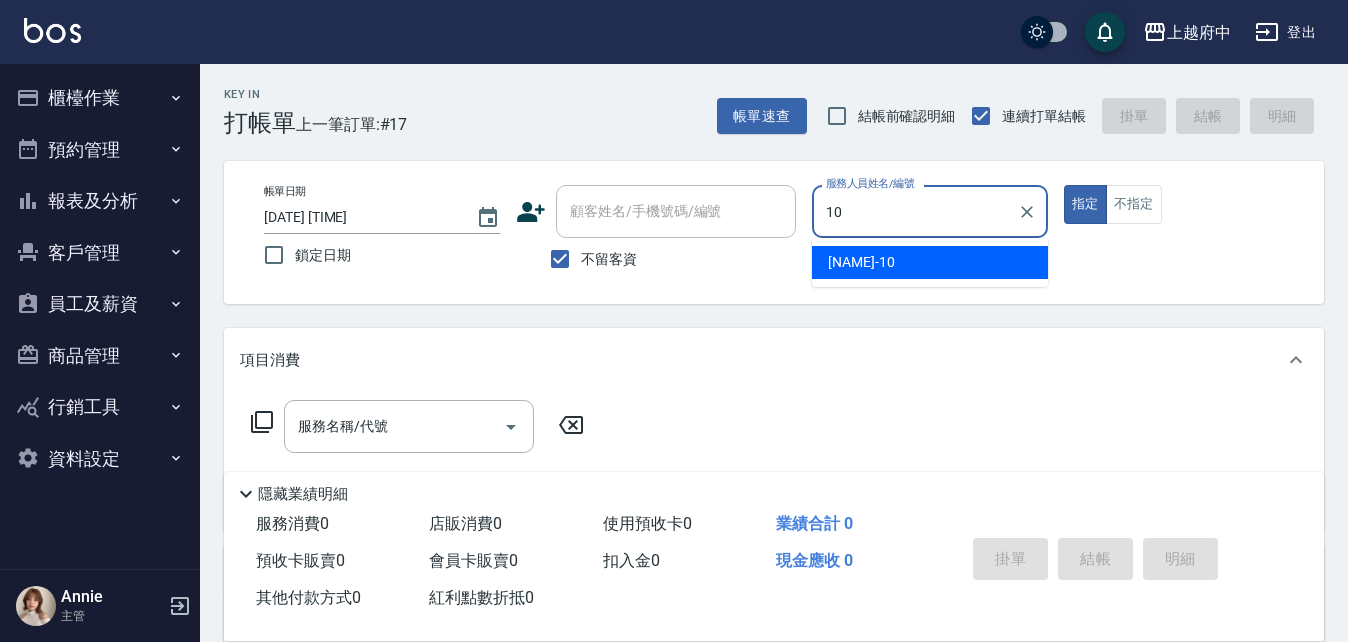 type on "Kevin-10" 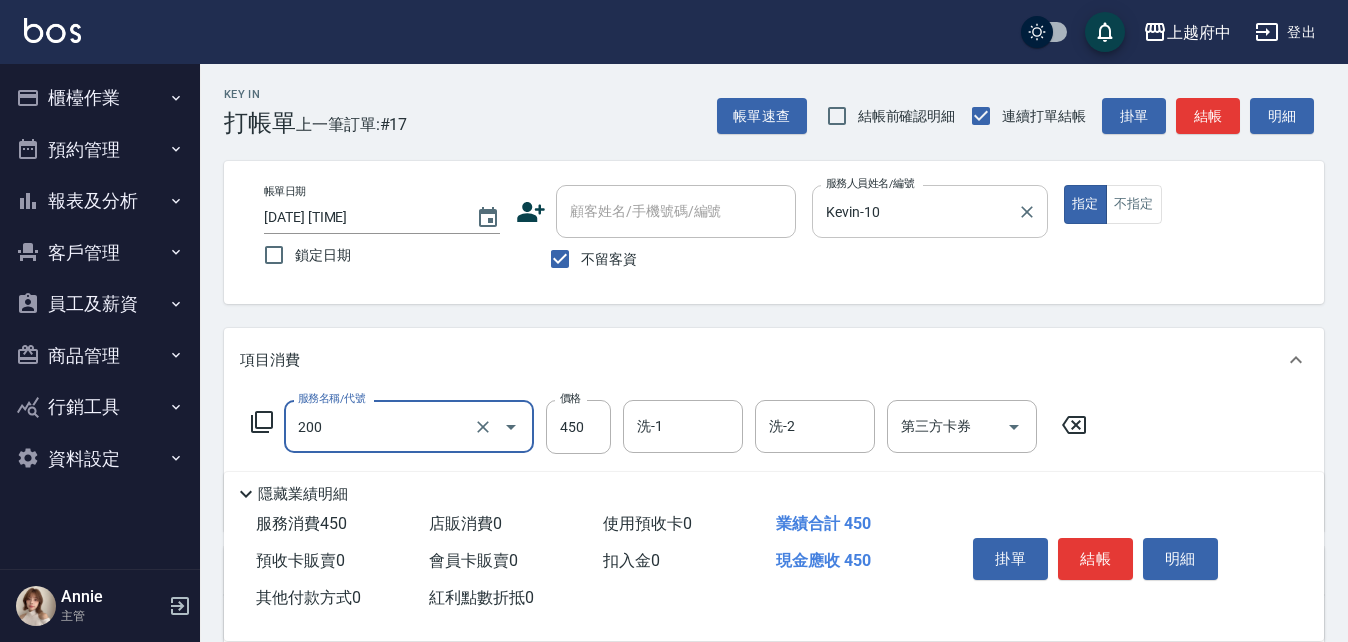 type on "有機洗髮(200)" 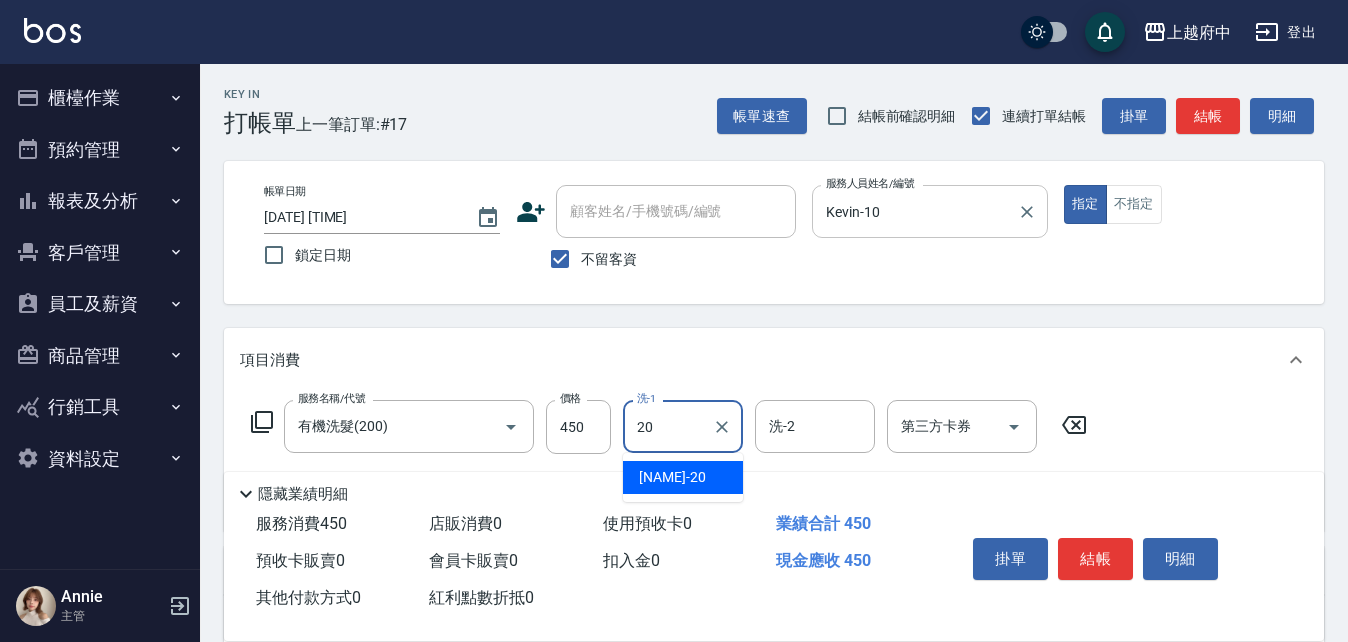 type on "Kimi-20" 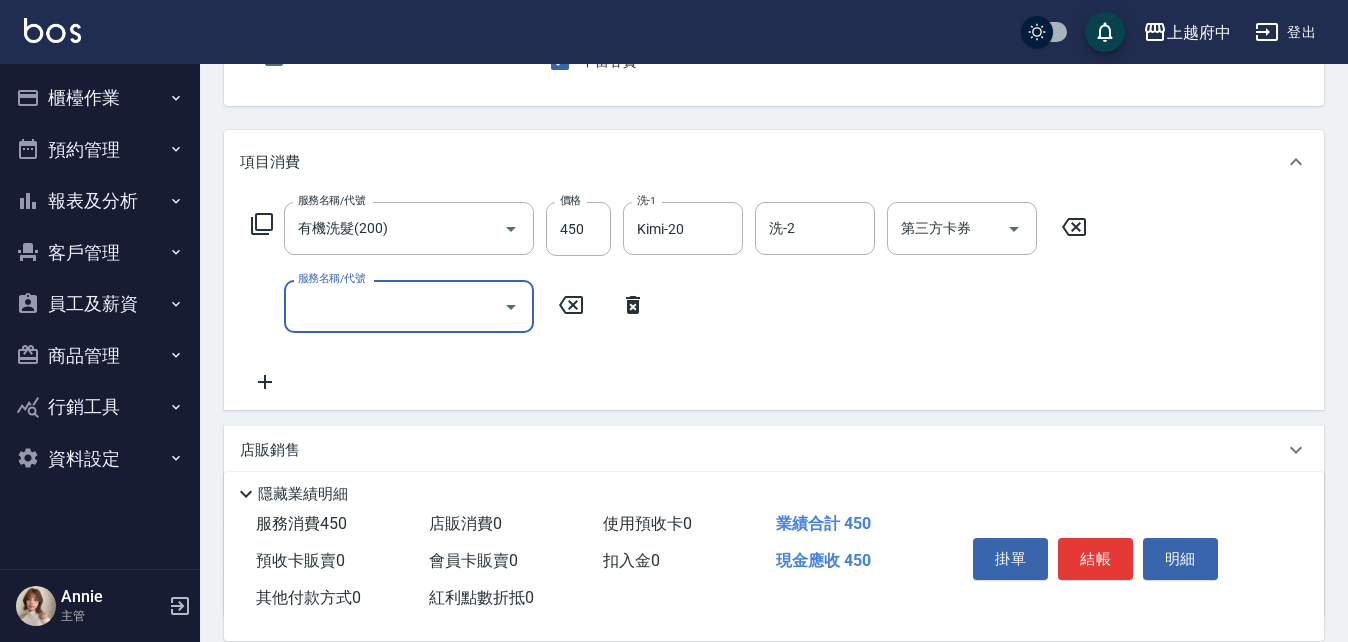 scroll, scrollTop: 200, scrollLeft: 0, axis: vertical 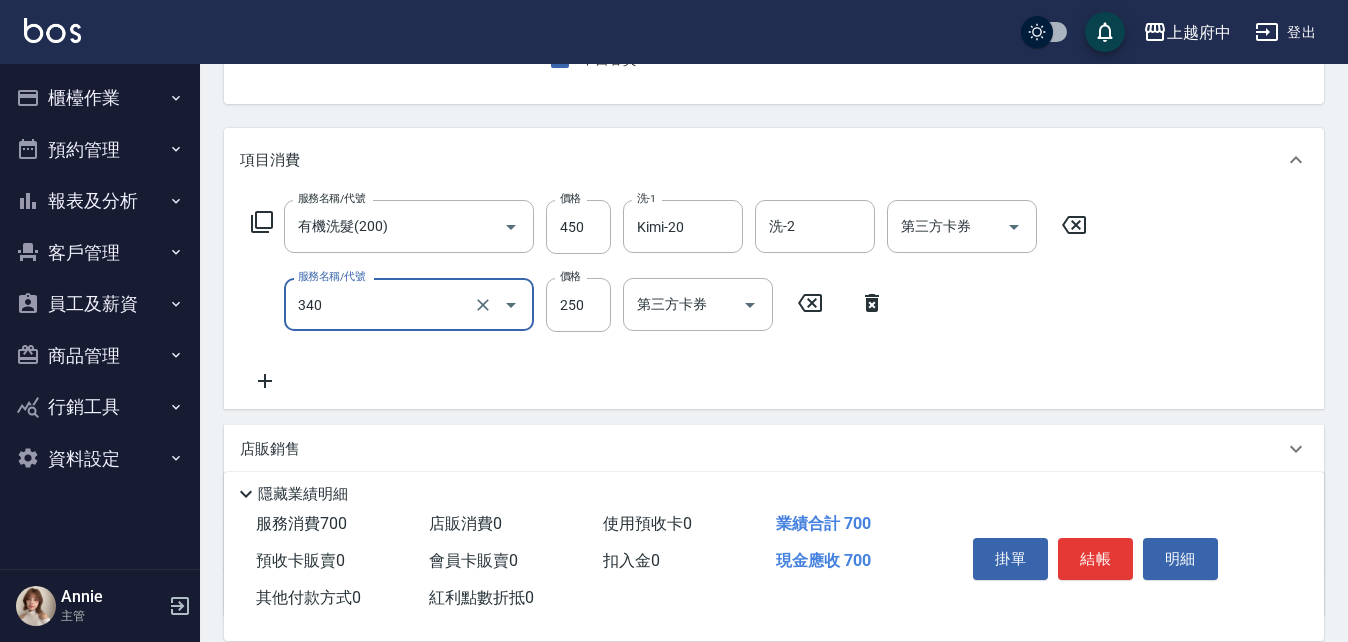 type on "剪髮(340)" 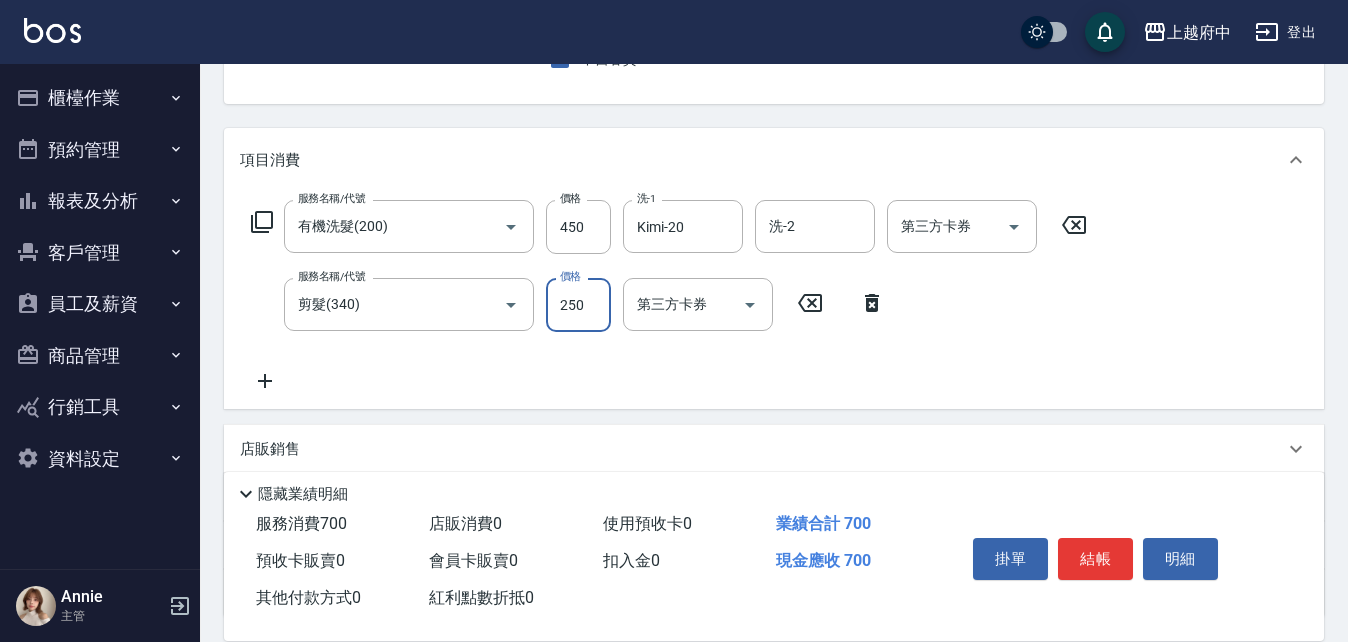 click on "服務名稱/代號 有機洗髮(200) 服務名稱/代號 價格 450 價格 洗-1 Kimi-20 洗-1 洗-2 洗-2 第三方卡券 第三方卡券 服務名稱/代號 剪髮(340) 服務名稱/代號 價格 250 價格 第三方卡券 第三方卡券" at bounding box center (669, 296) 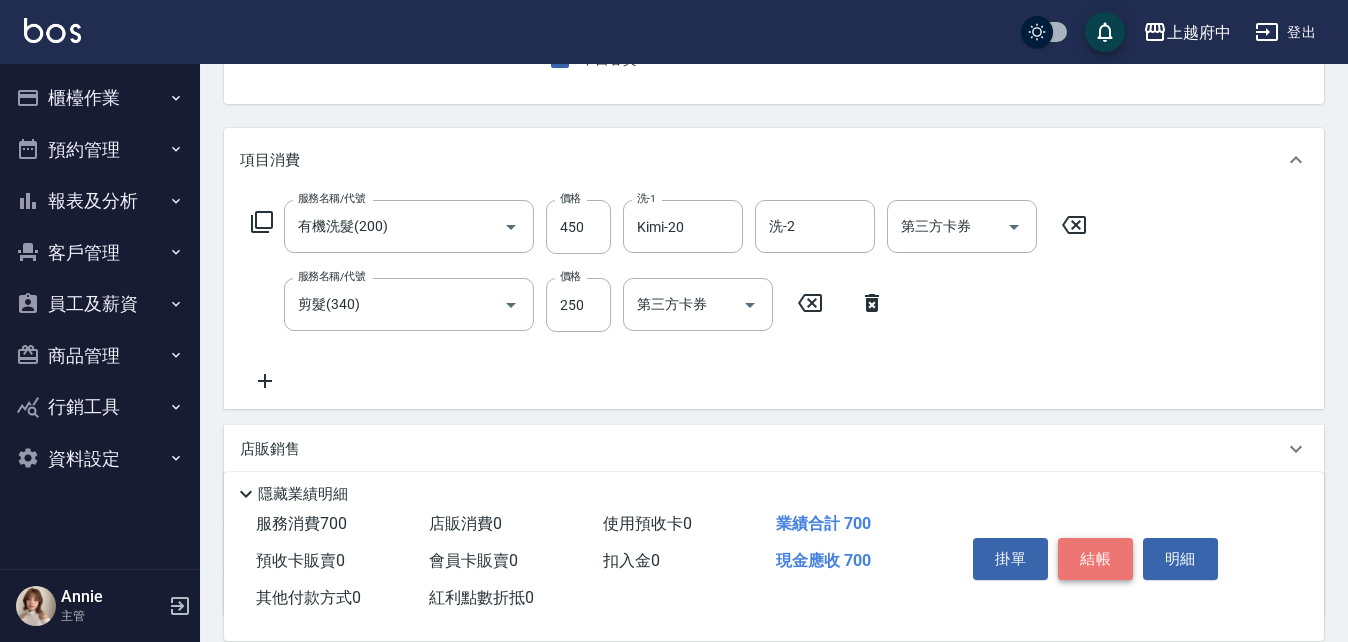 click on "結帳" at bounding box center [1095, 559] 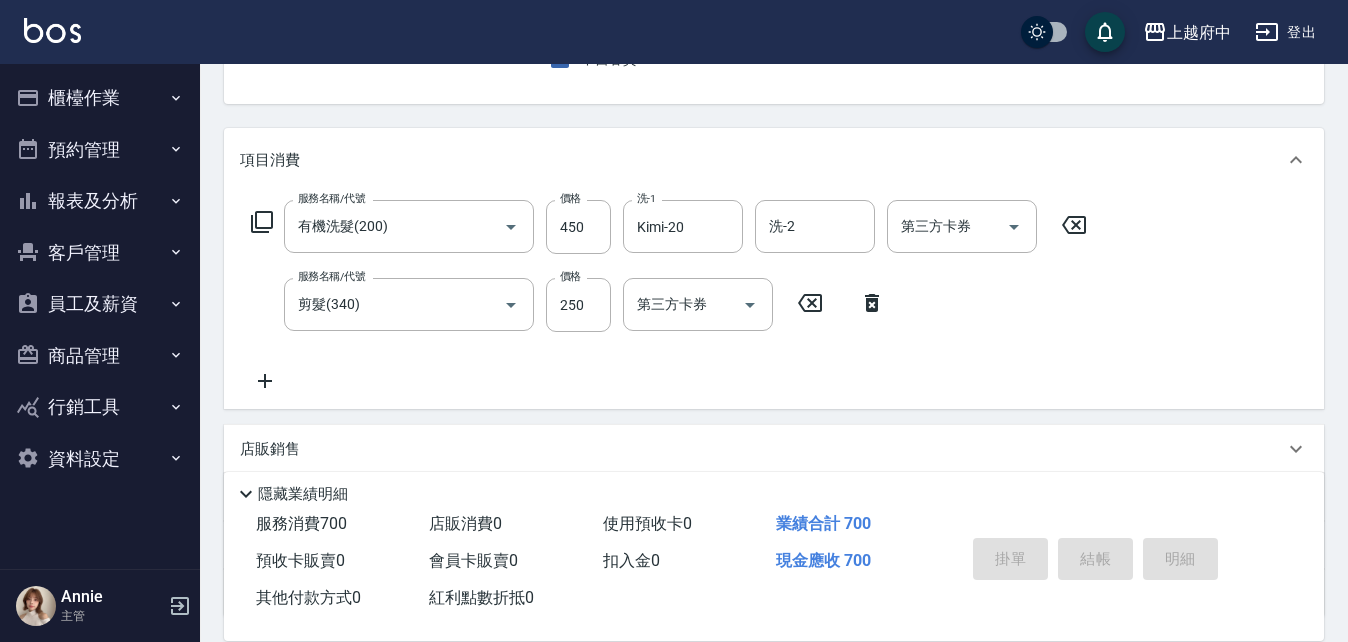 type 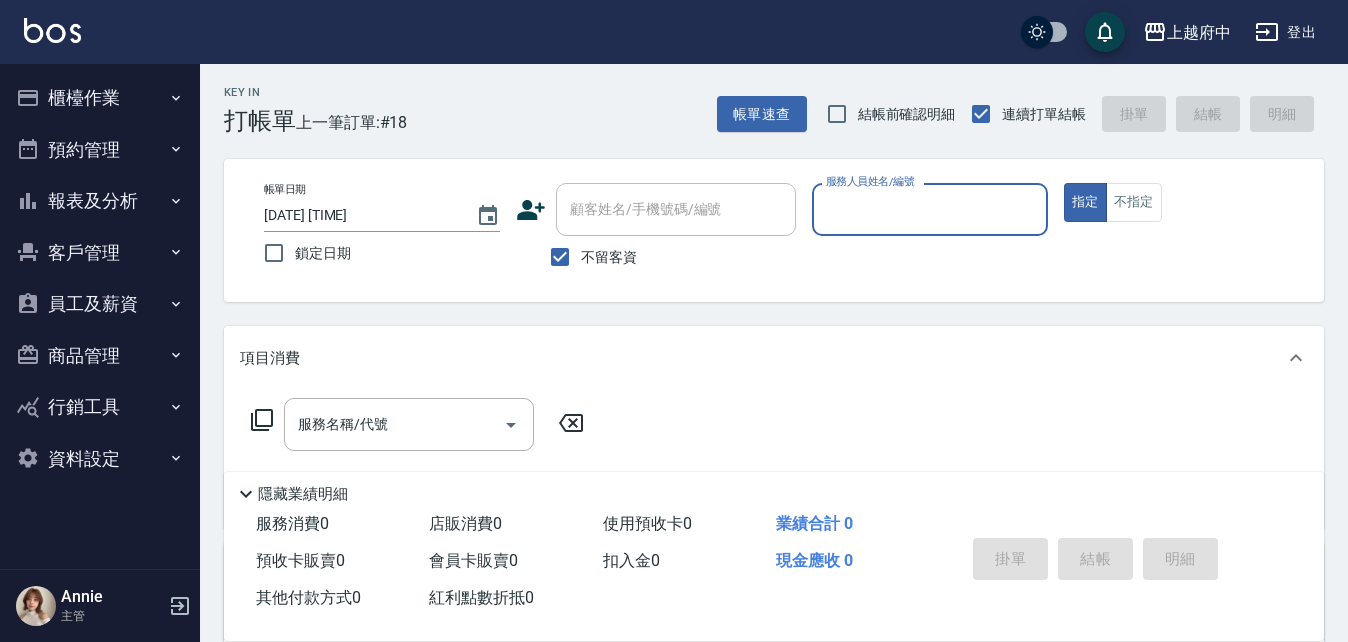 scroll, scrollTop: 0, scrollLeft: 0, axis: both 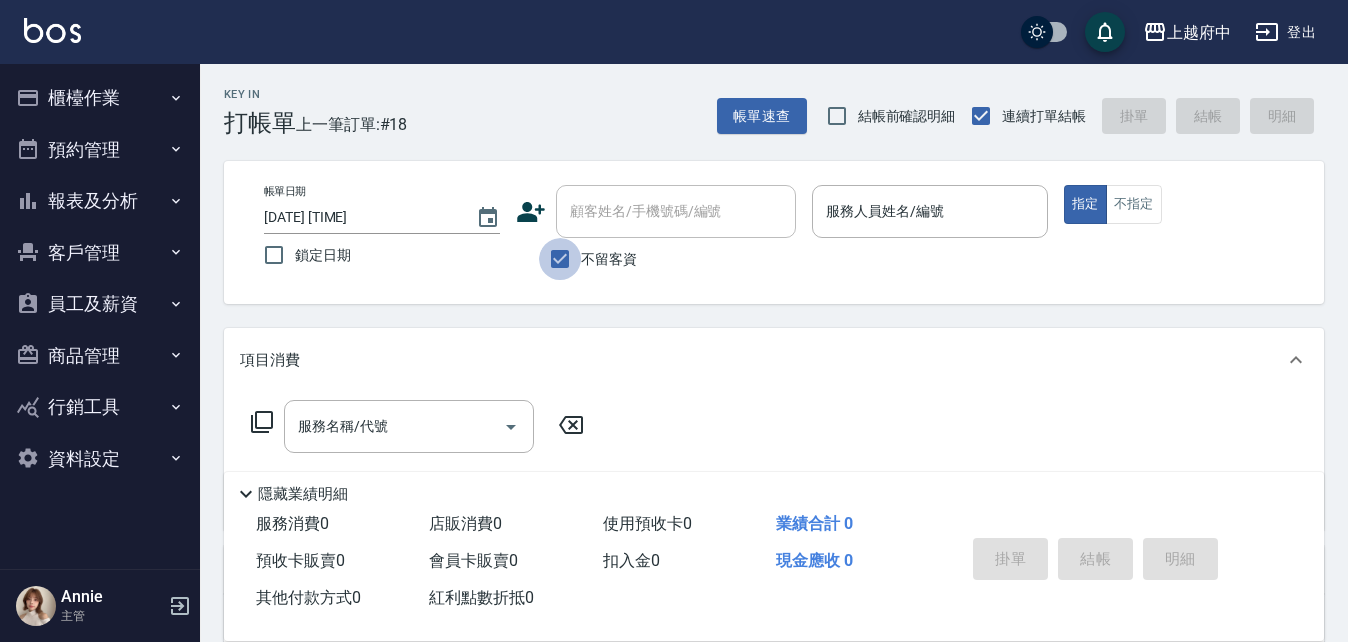 click on "不留客資" at bounding box center (560, 259) 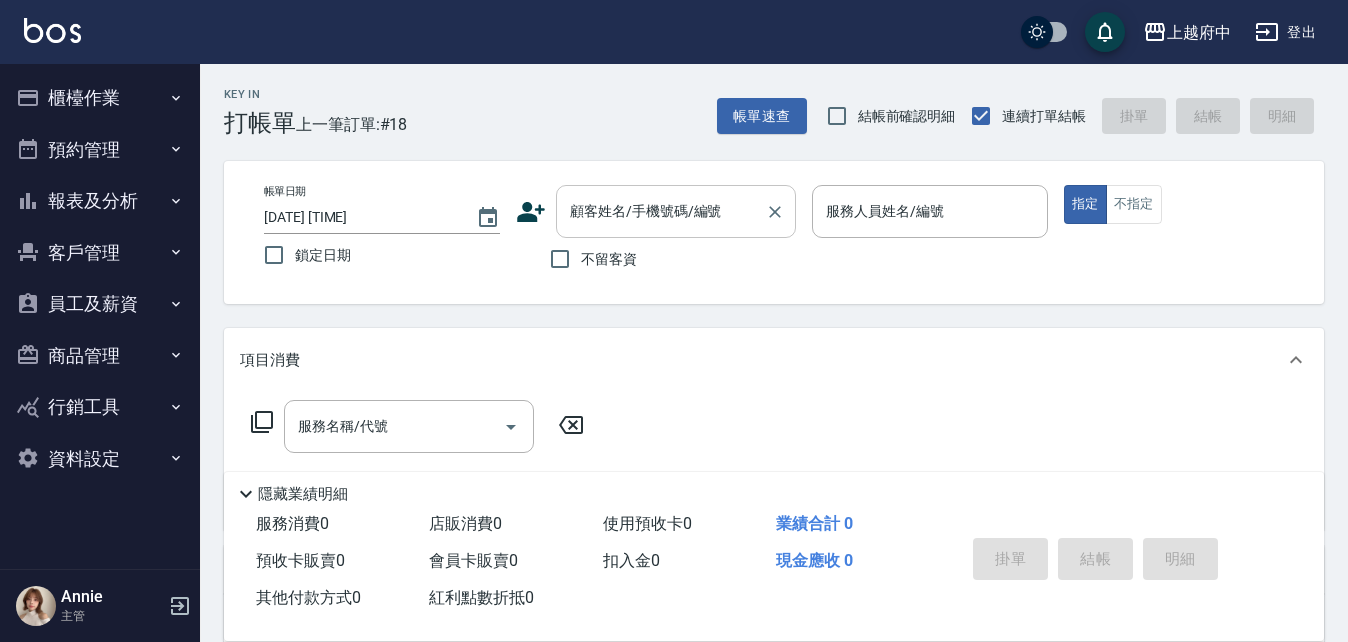 click on "顧客姓名/手機號碼/編號" at bounding box center [661, 211] 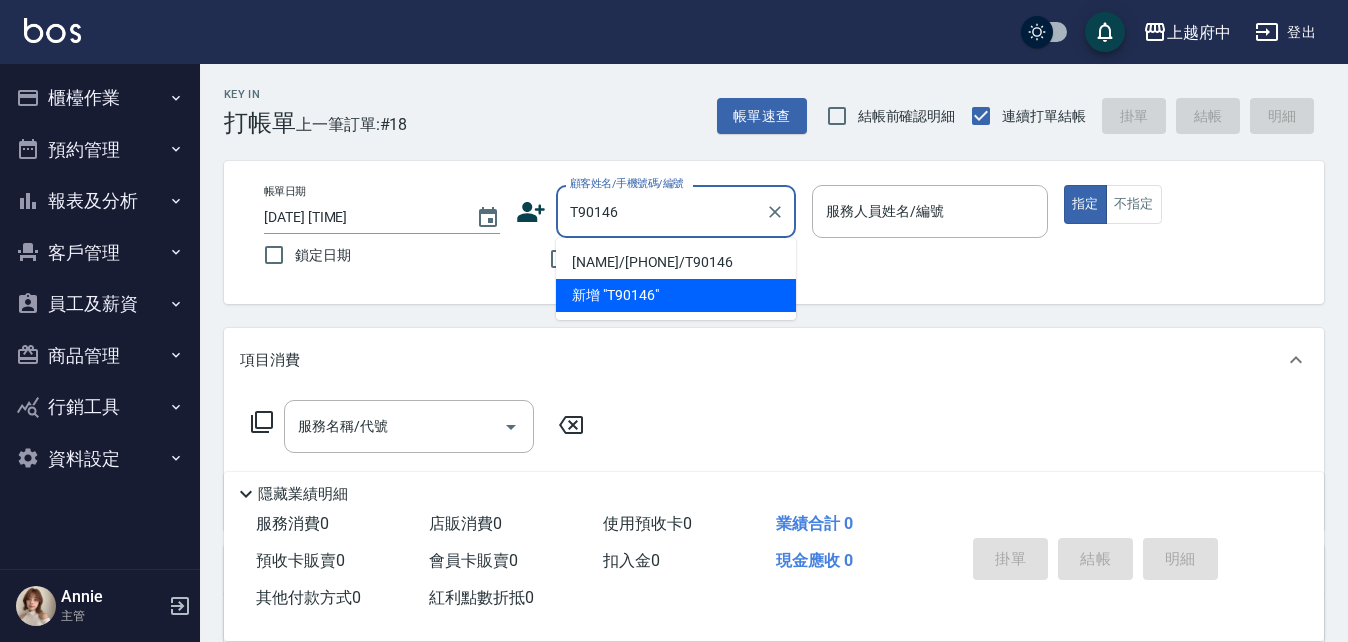 click on "劉哲宇/0966223211/T90146" at bounding box center [676, 262] 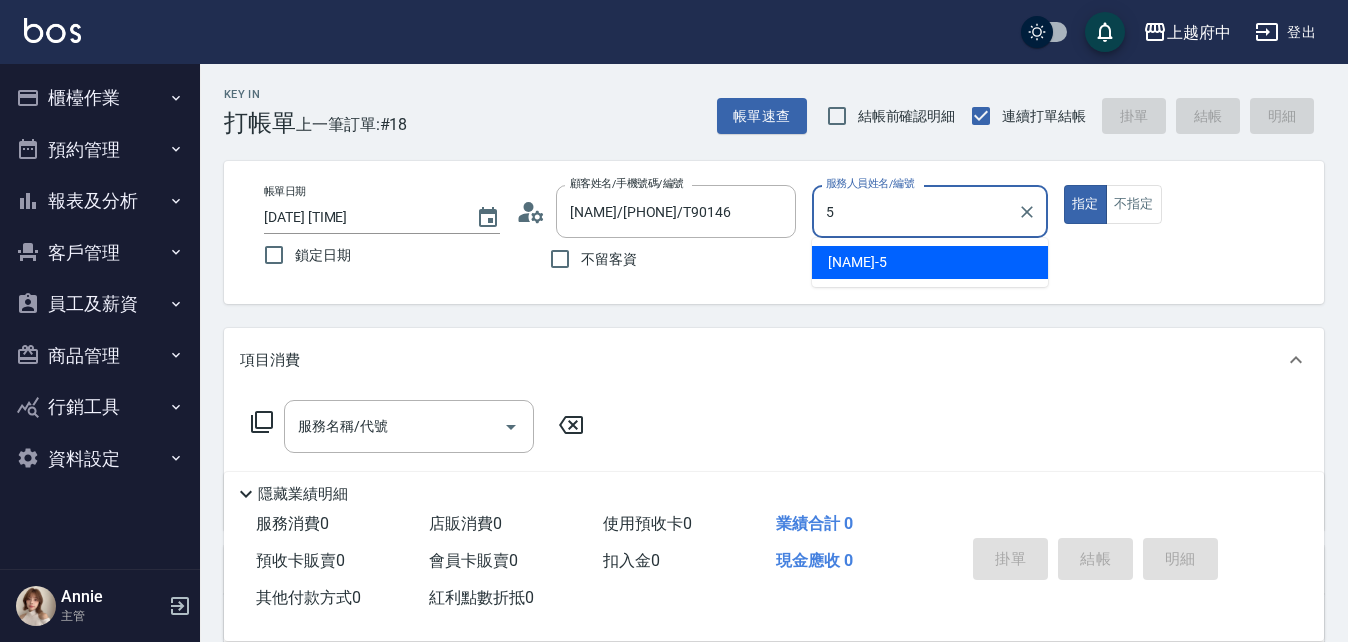 type on "Gary-5" 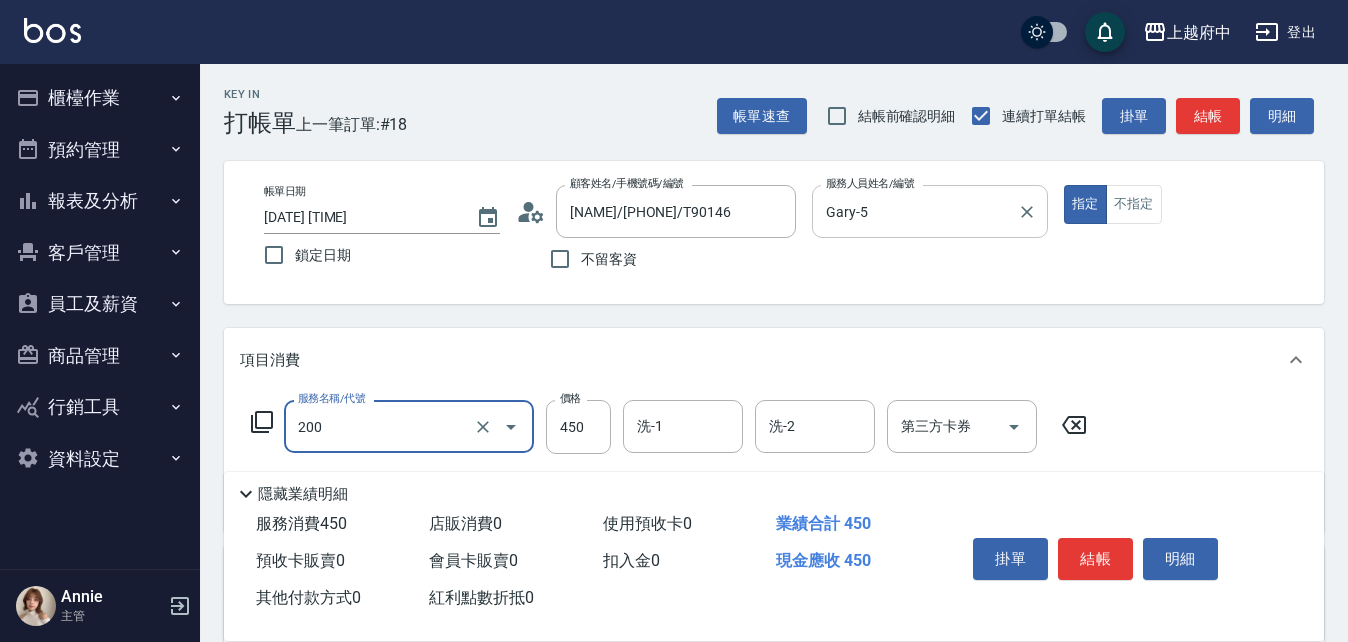 type on "有機洗髮(200)" 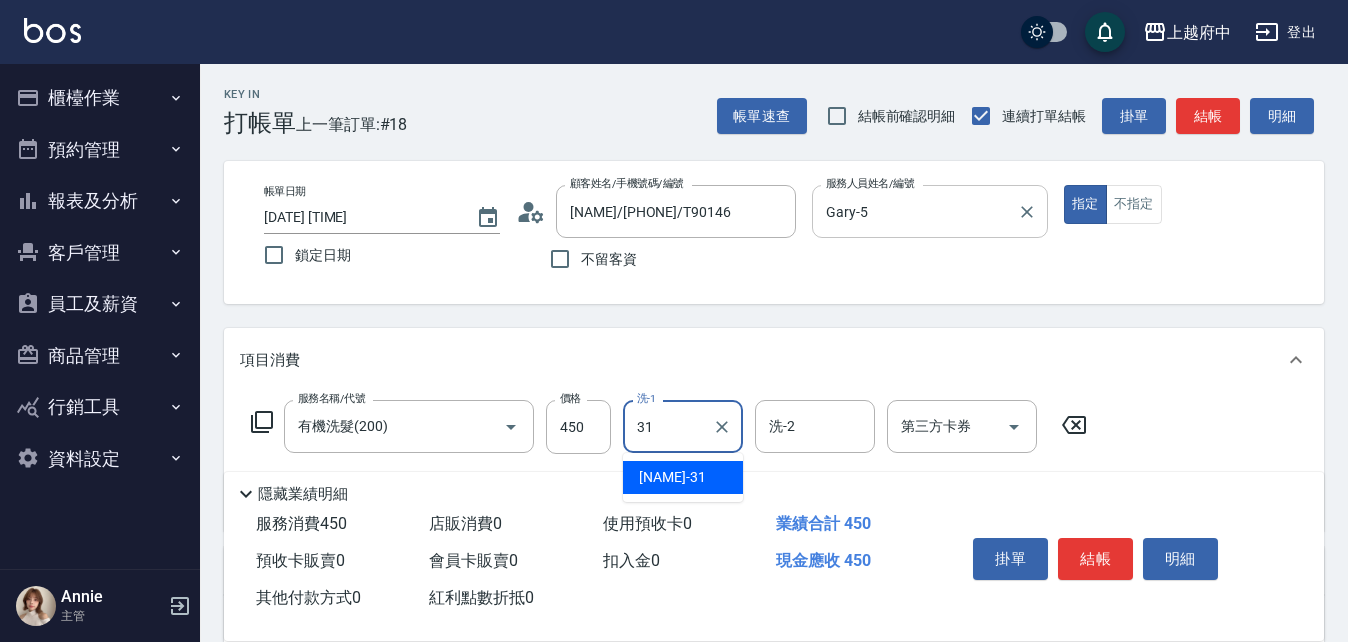 type on "王品云-31" 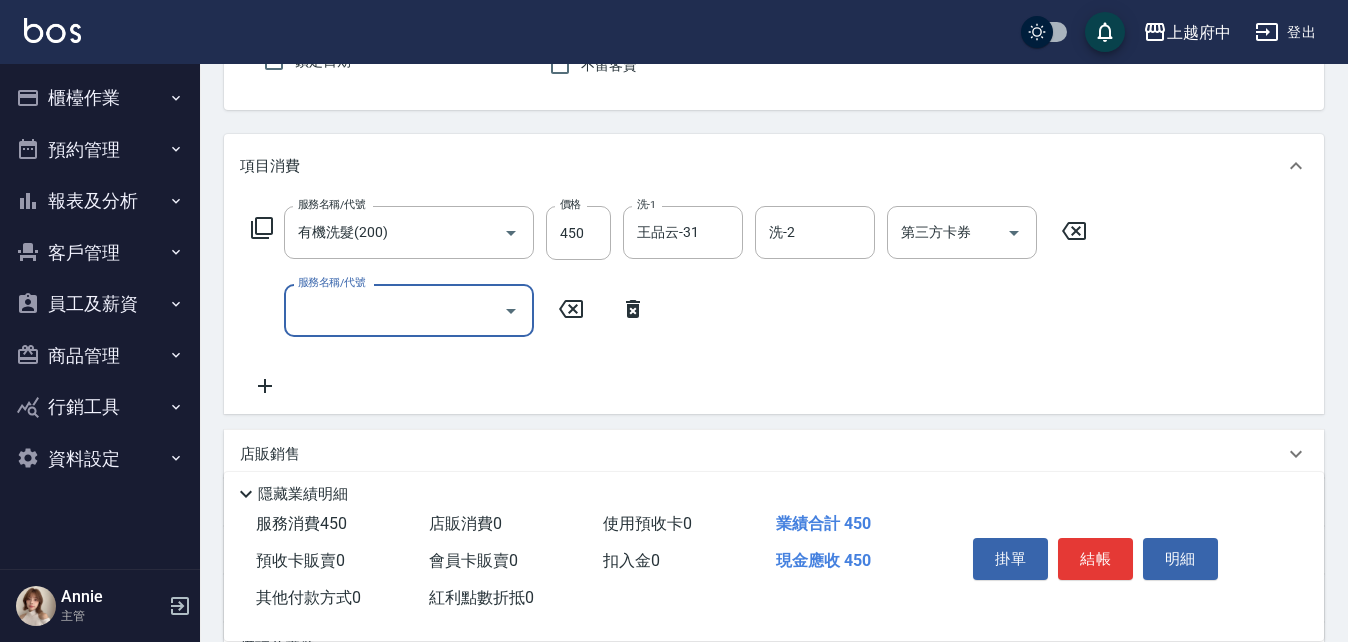 scroll, scrollTop: 200, scrollLeft: 0, axis: vertical 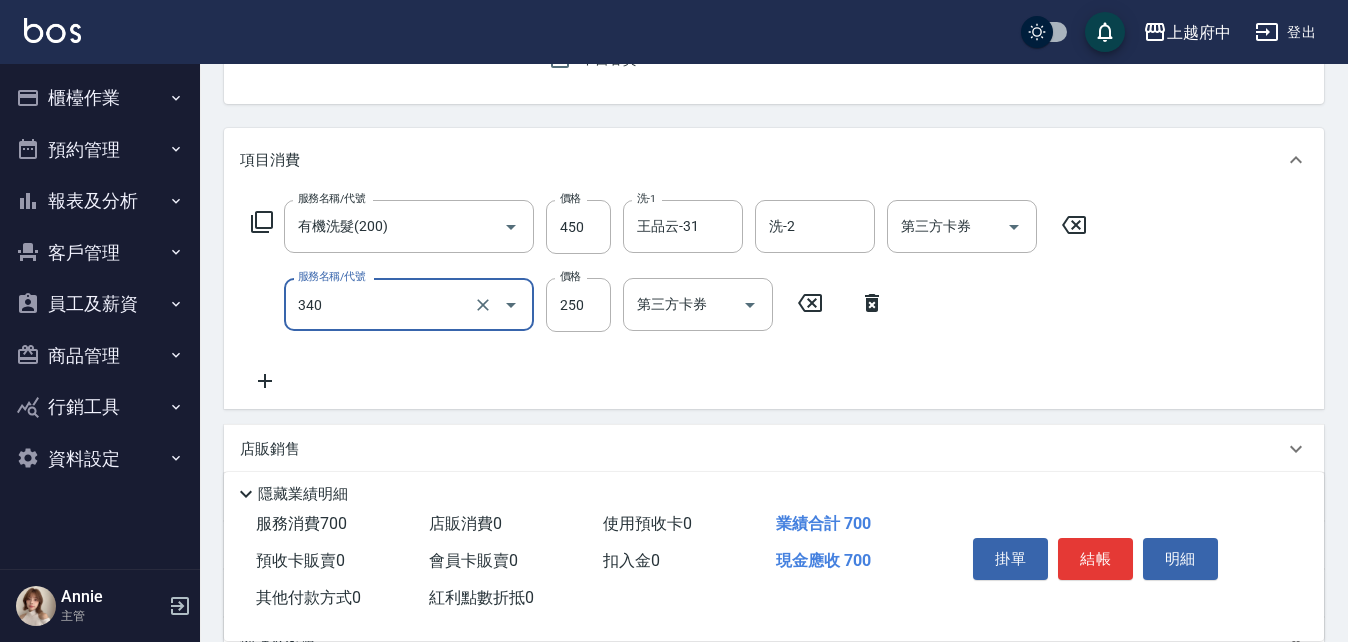 type on "剪髮(340)" 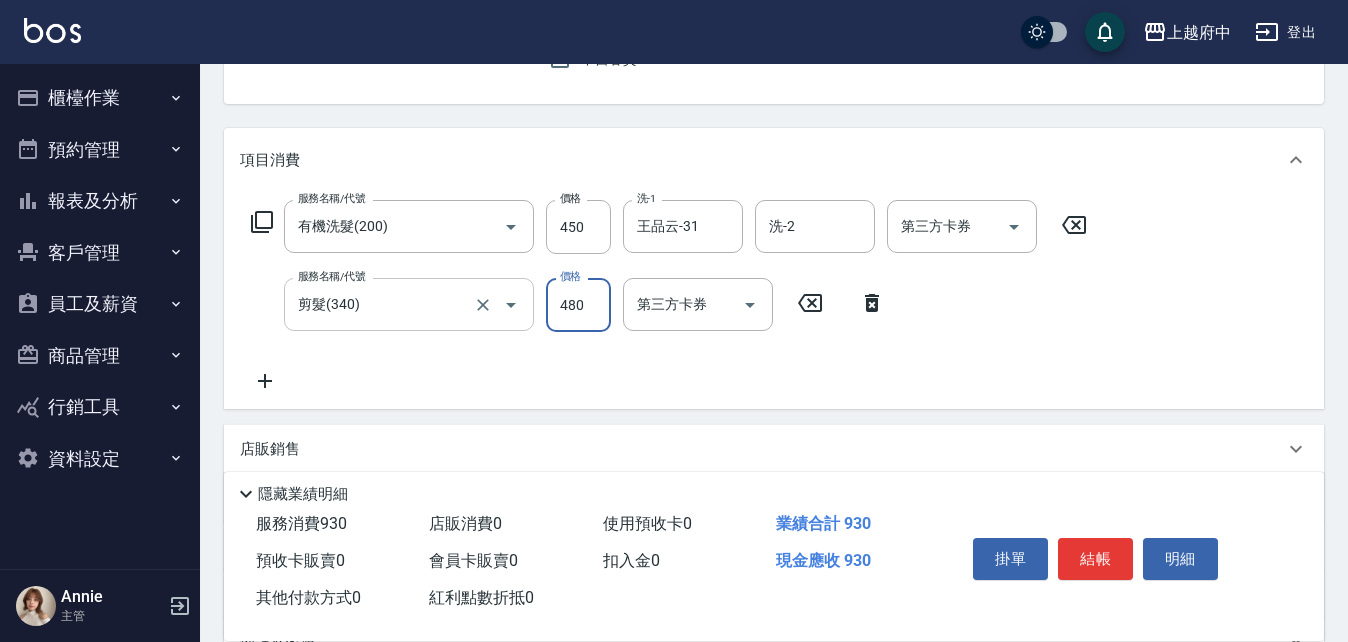 type on "480" 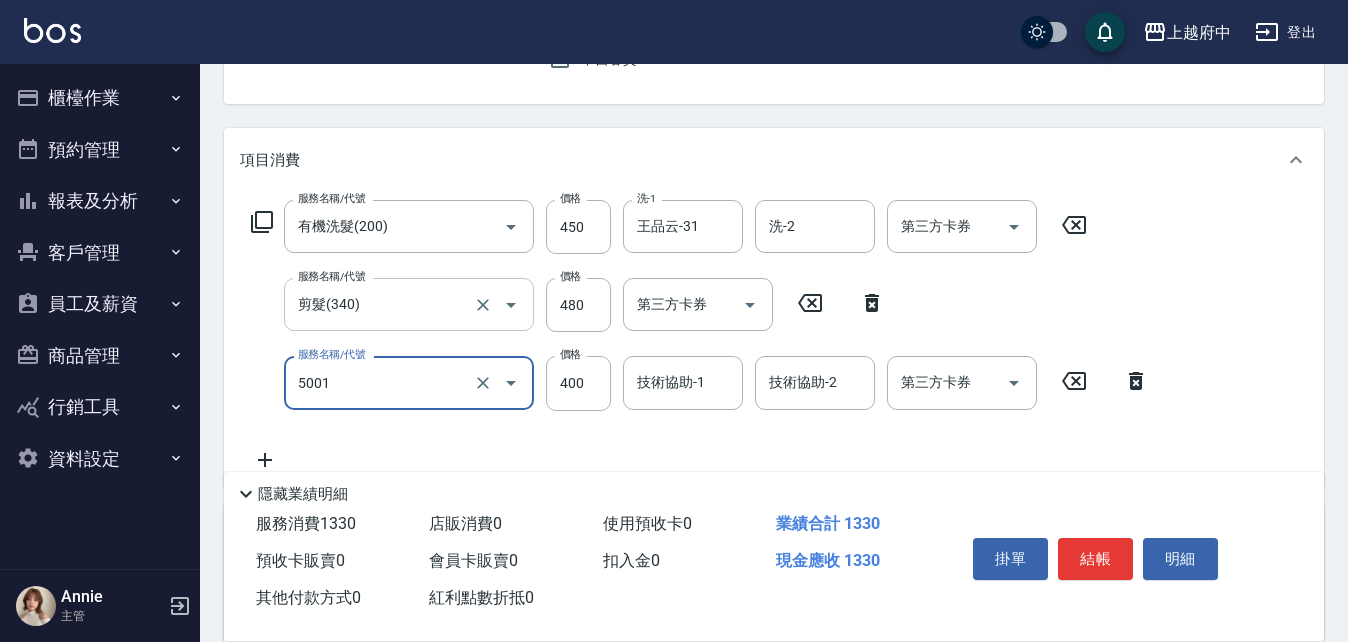 type on "側邊壓貼(5001)" 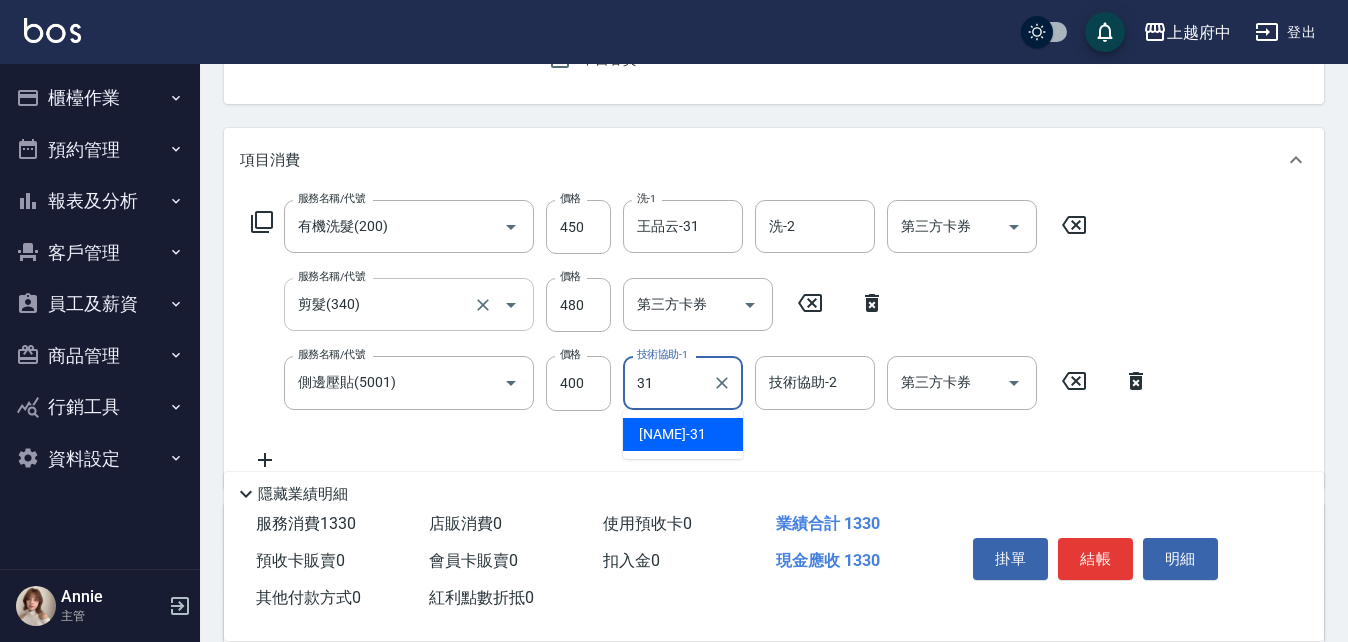 type on "王品云-31" 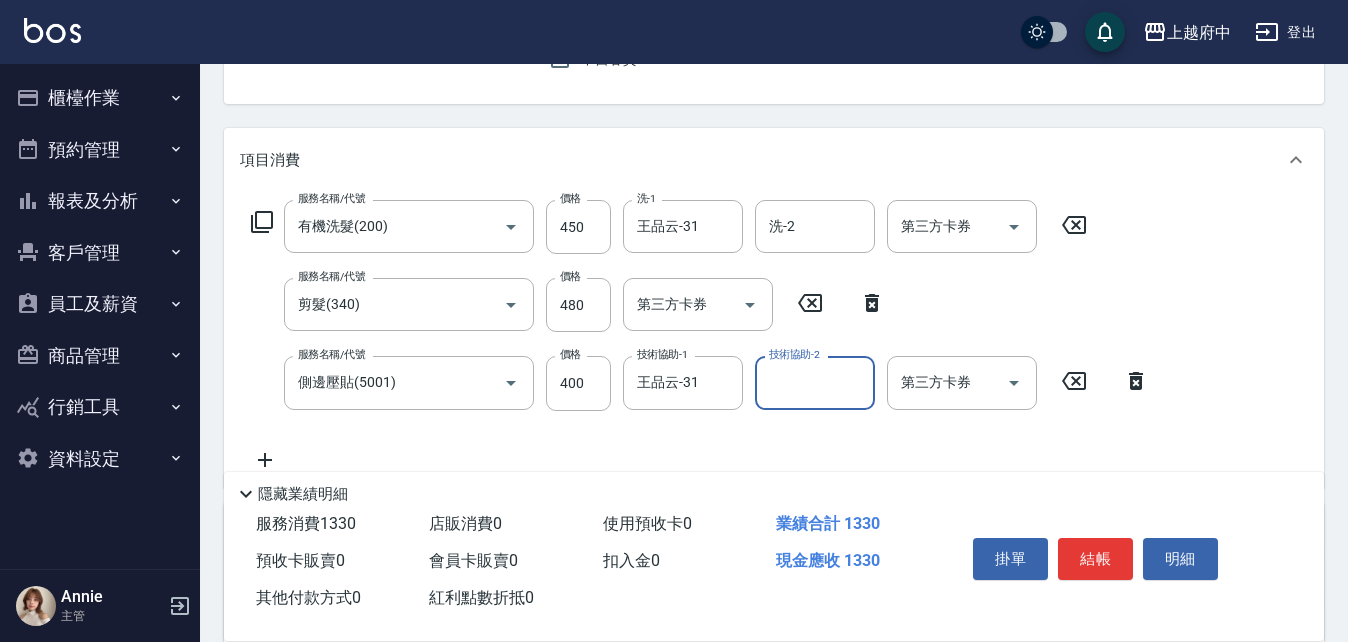 click on "服務名稱/代號 有機洗髮(200) 服務名稱/代號 價格 450 價格 洗-1 王品云-31 洗-1 洗-2 洗-2 第三方卡券 第三方卡券 服務名稱/代號 剪髮(340) 服務名稱/代號 價格 480 價格 第三方卡券 第三方卡券 服務名稱/代號 側邊壓貼(5001) 服務名稱/代號 價格 400 價格 技術協助-1 王品云-31 技術協助-1 技術協助-2 技術協助-2 第三方卡券 第三方卡券" at bounding box center [700, 335] 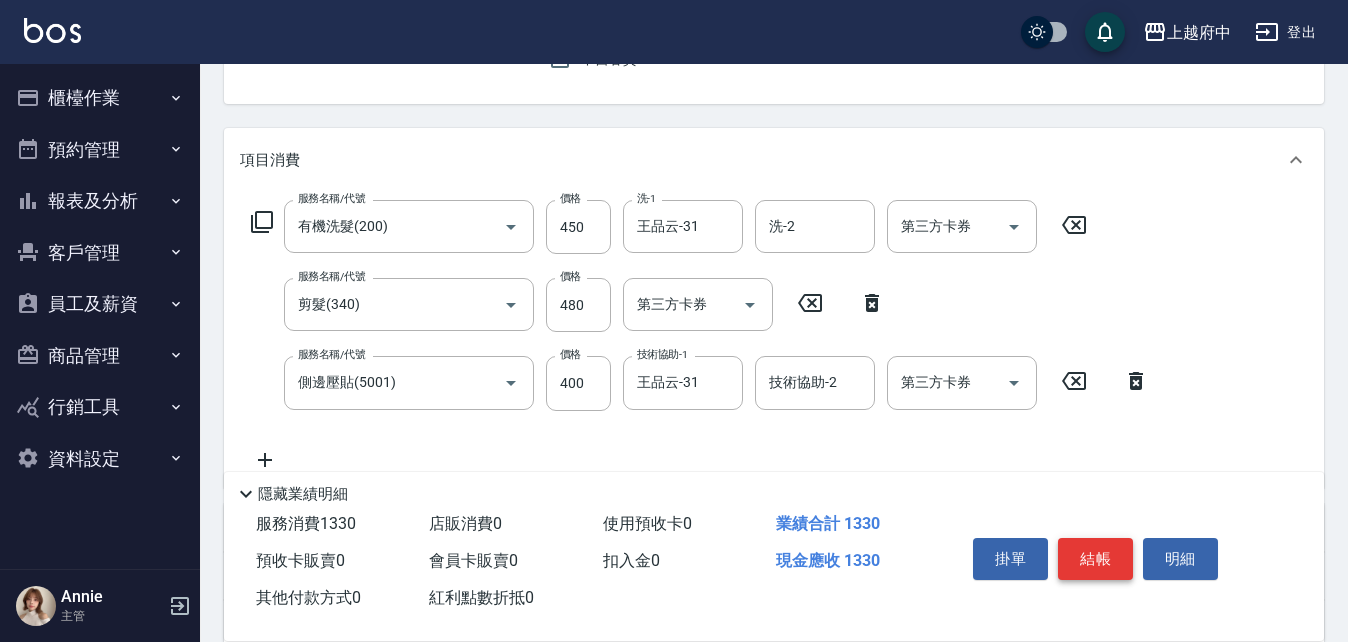 click on "結帳" at bounding box center [1095, 559] 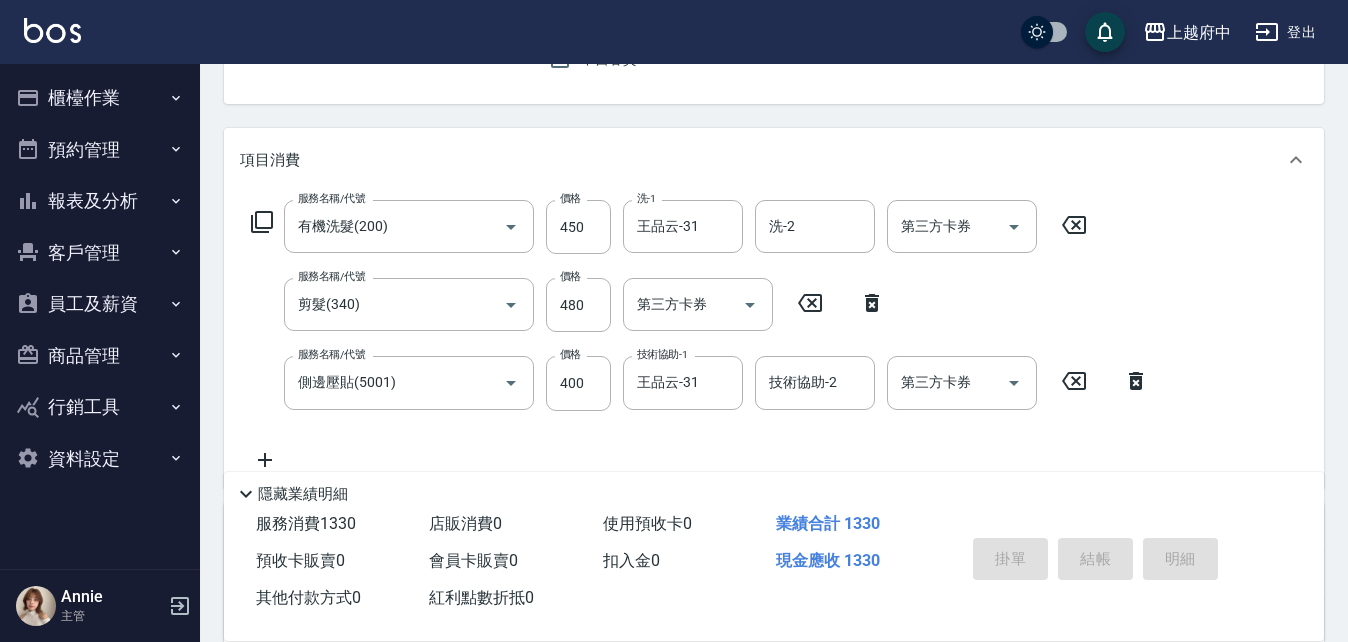 type on "2025/08/09 17:12" 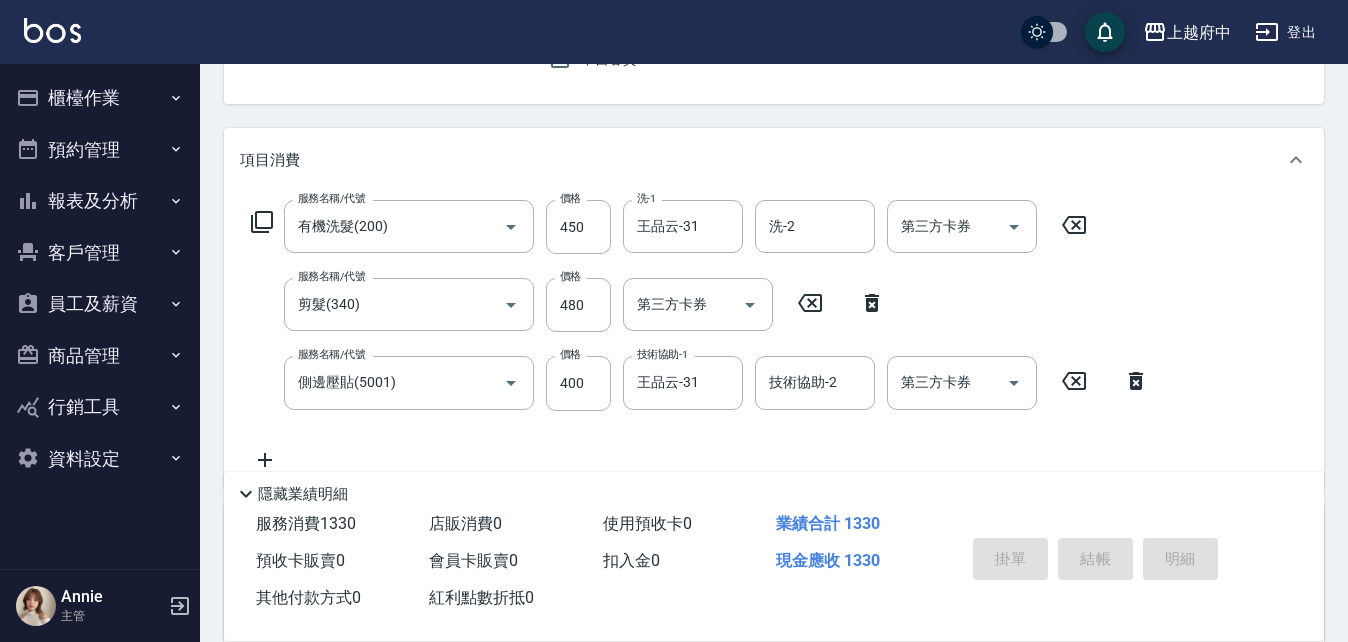 type 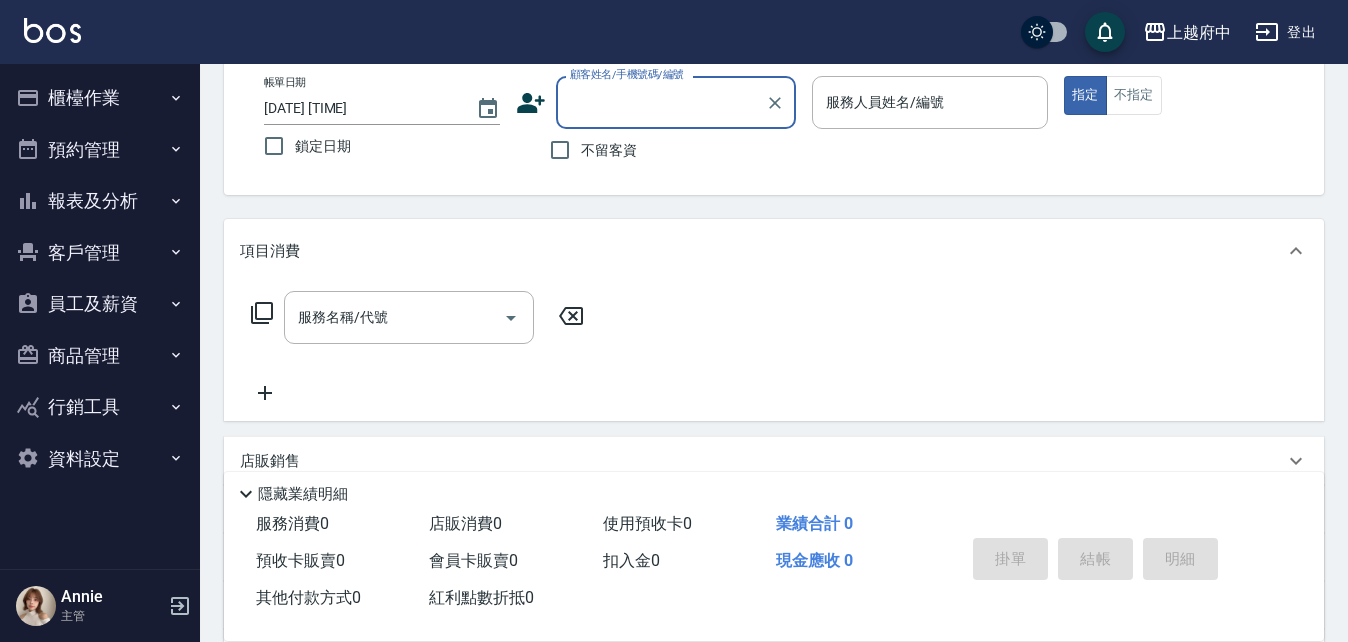 scroll, scrollTop: 0, scrollLeft: 0, axis: both 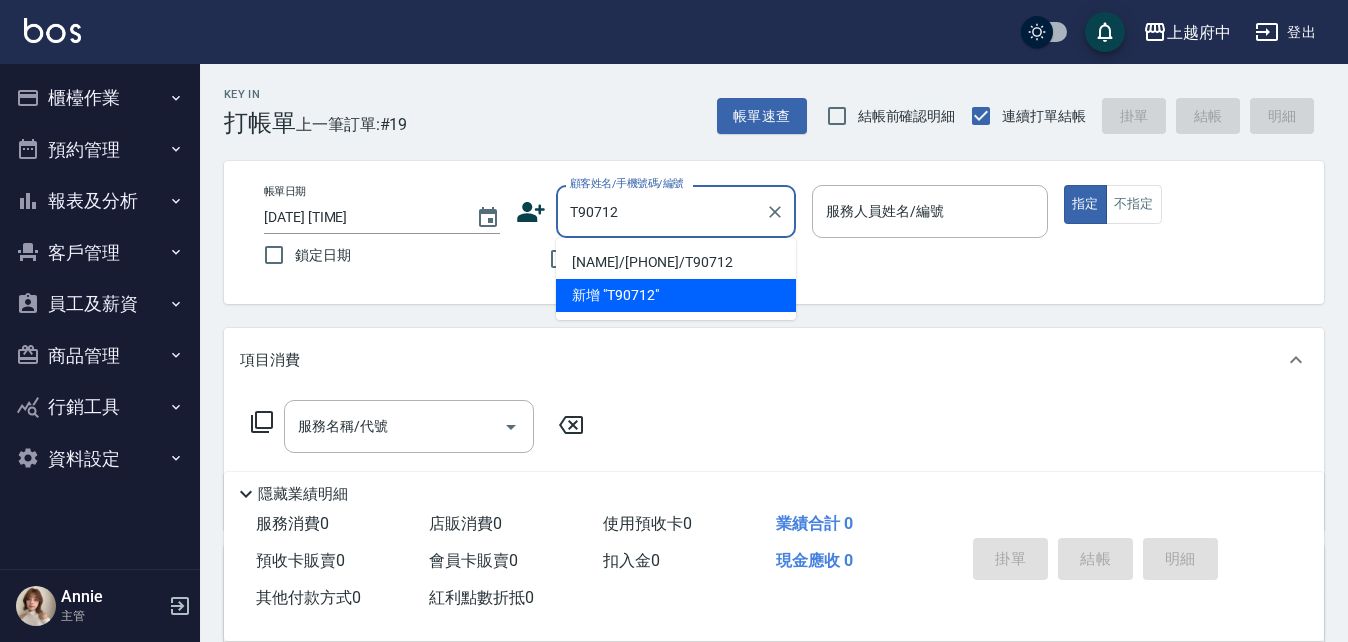 click on "洪冠美/0923232909/T90712" at bounding box center [676, 262] 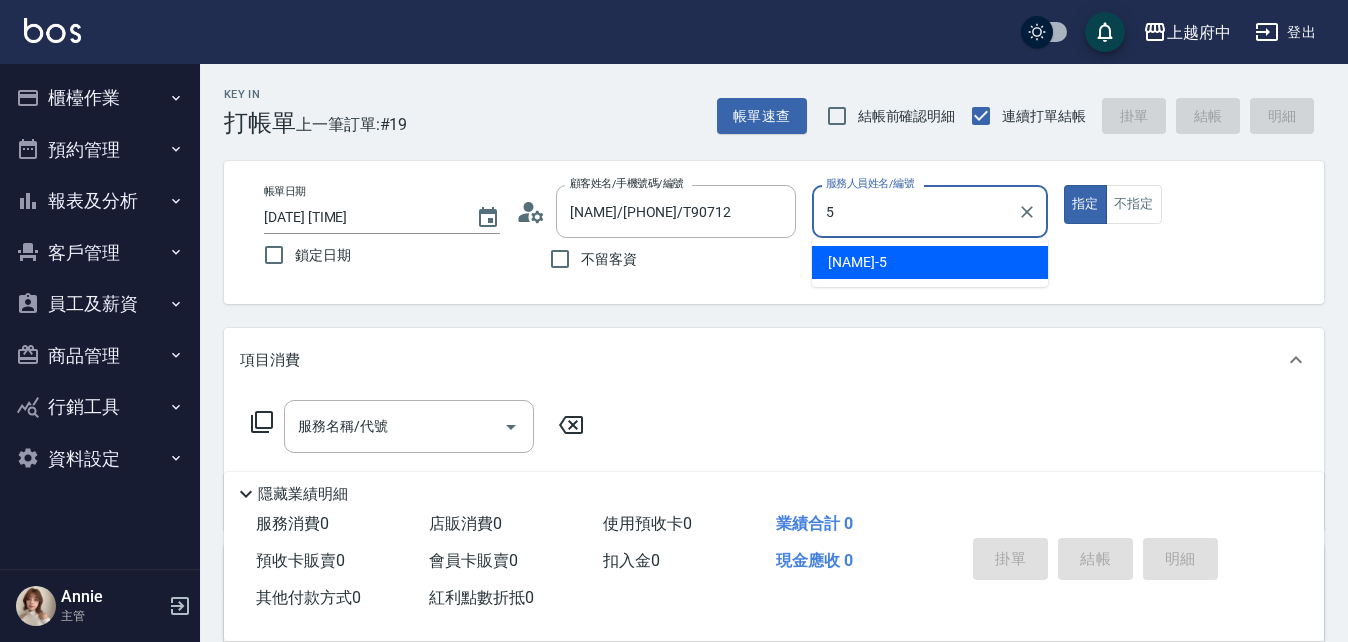 type on "Gary-5" 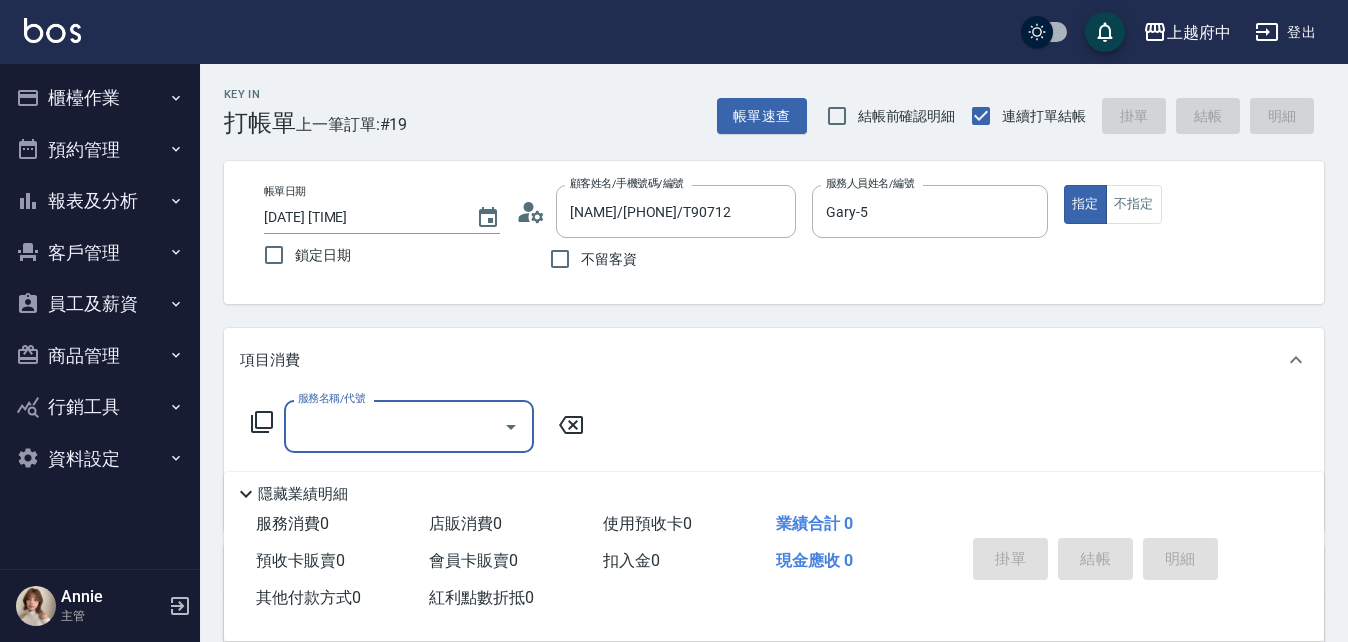 type on "5" 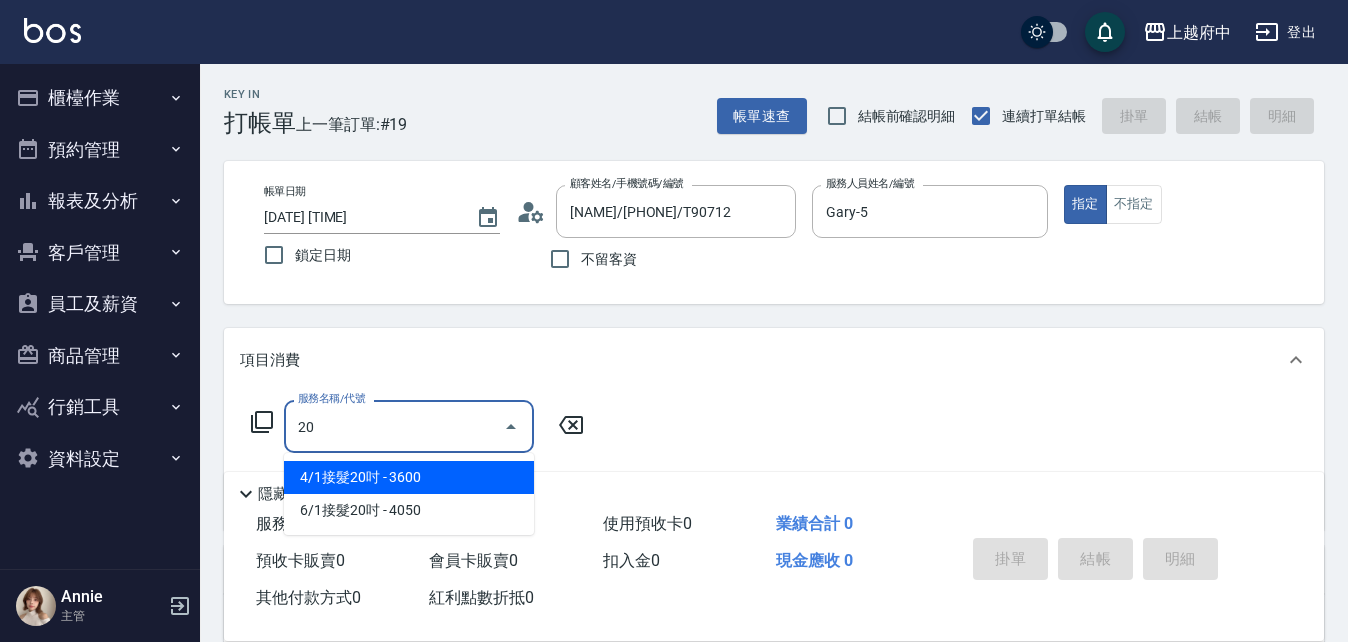 type on "200" 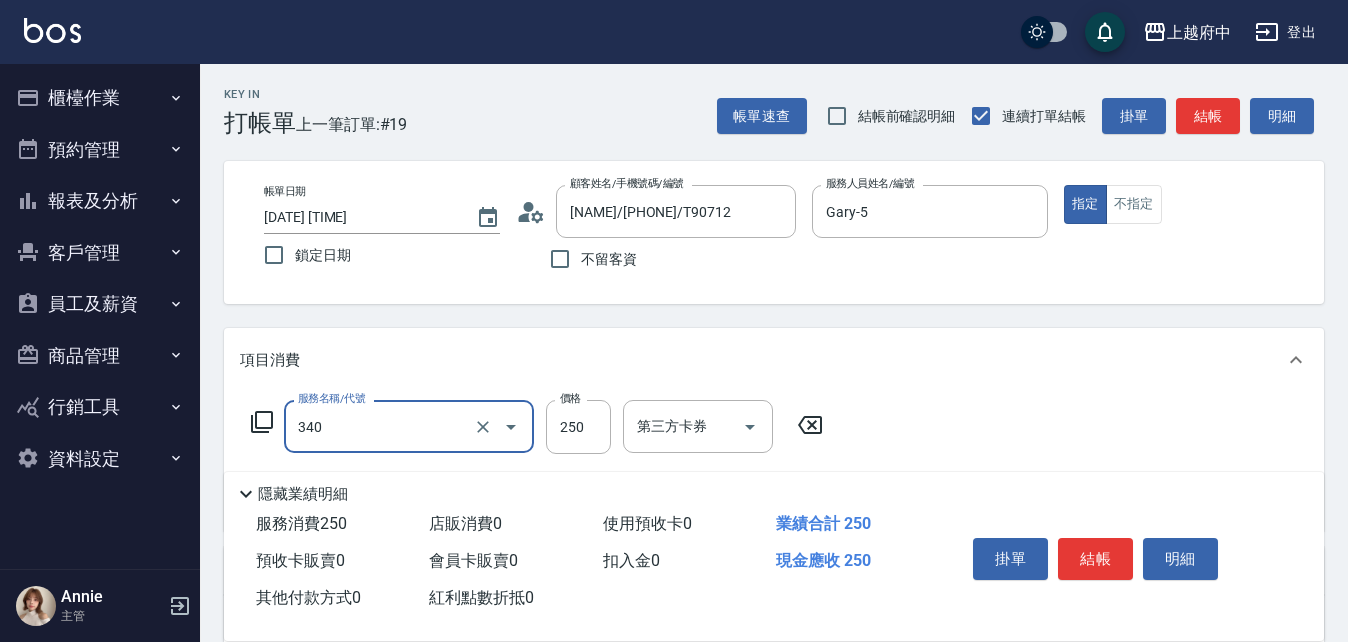 type on "剪髮(340)" 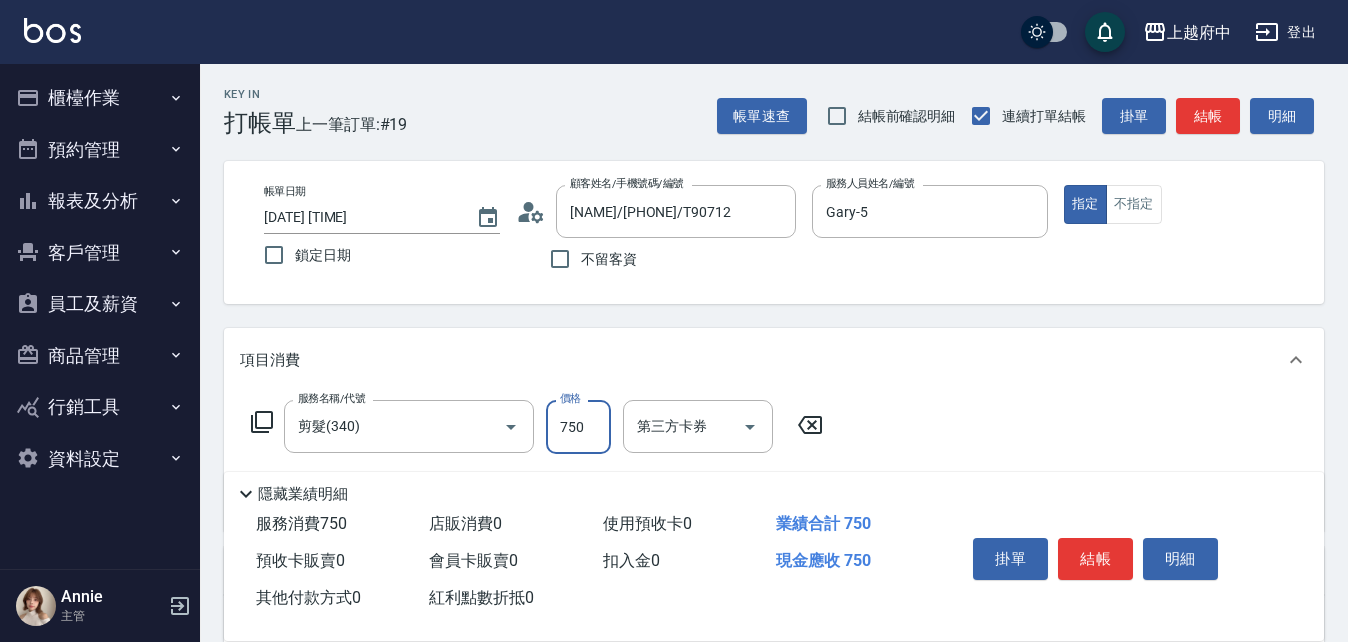 type on "750" 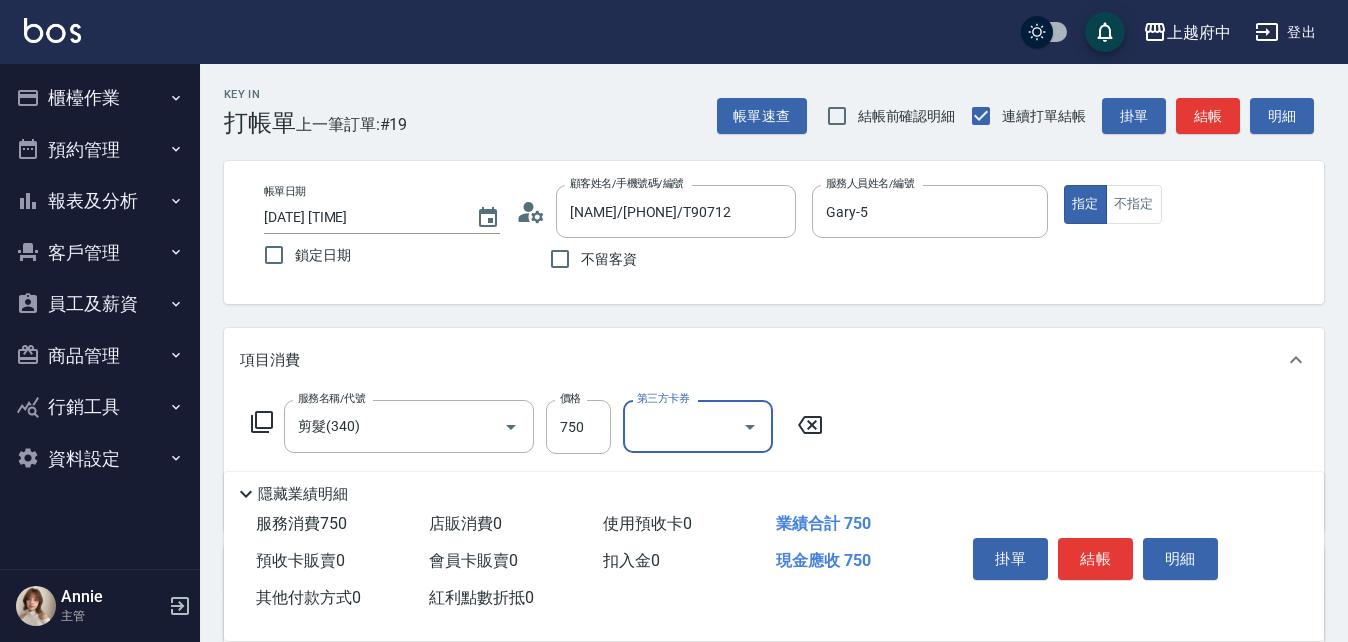 click on "服務名稱/代號 剪髮(340) 服務名稱/代號 價格 750 價格 第三方卡券 第三方卡券" at bounding box center [774, 461] 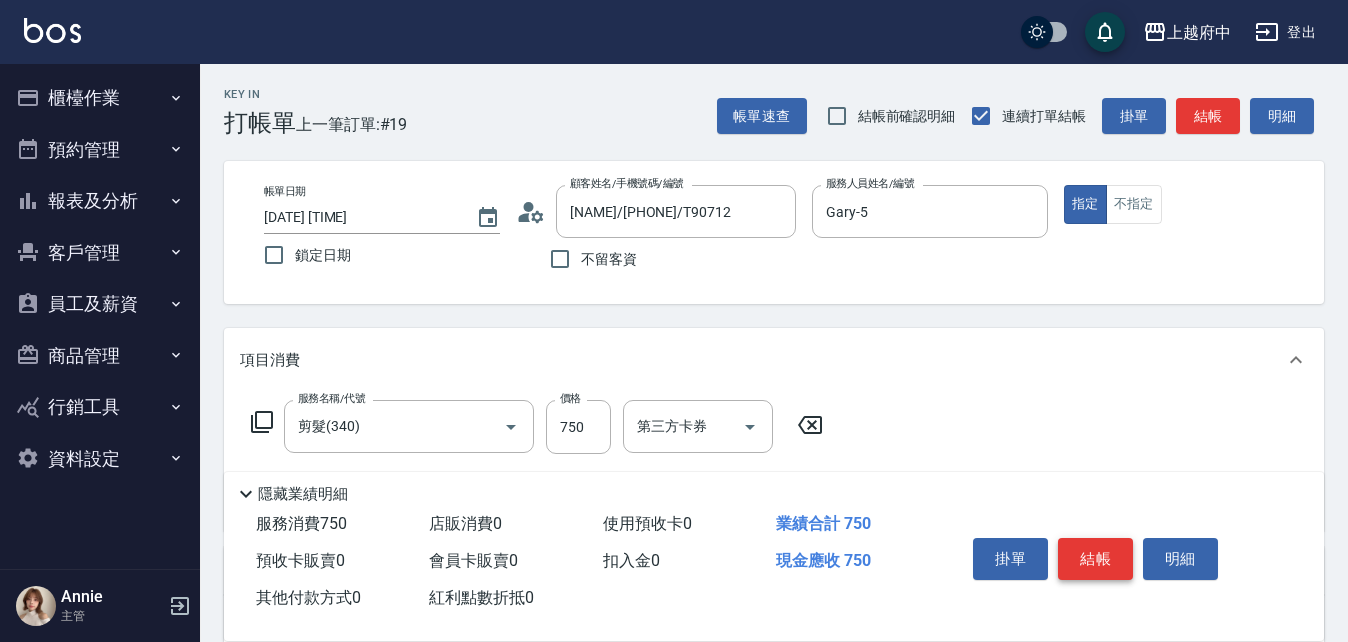 click on "結帳" at bounding box center [1095, 559] 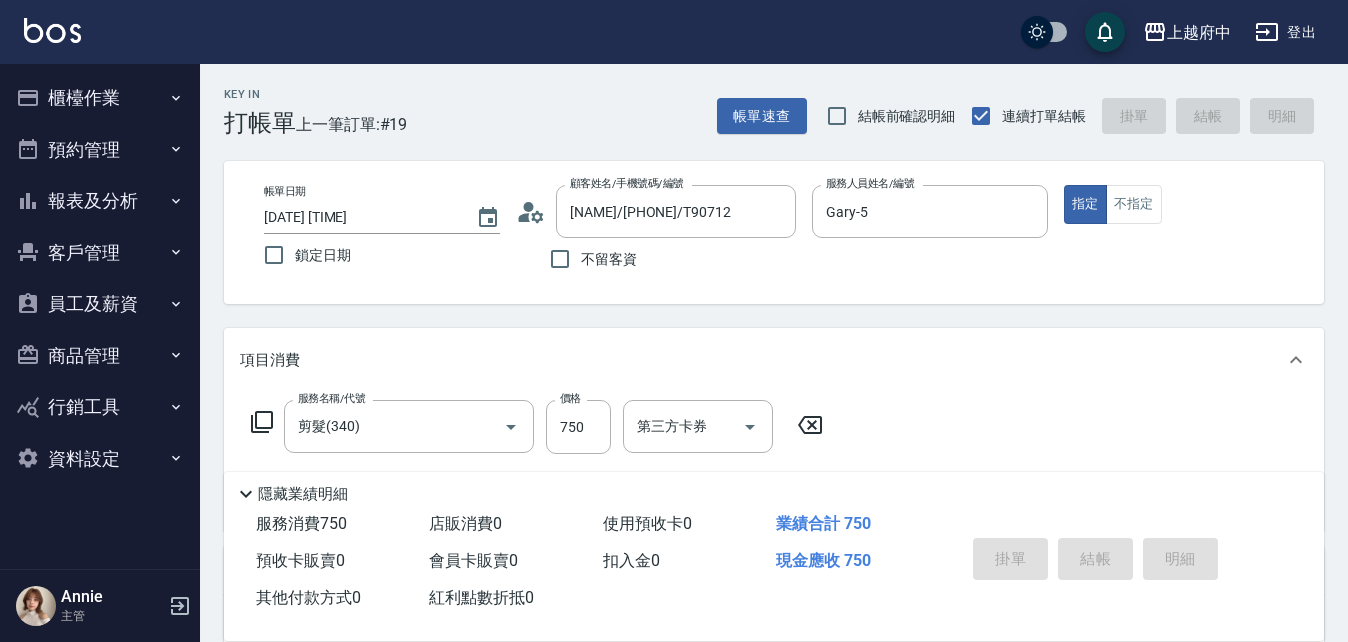 type on "2025/08/09 17:13" 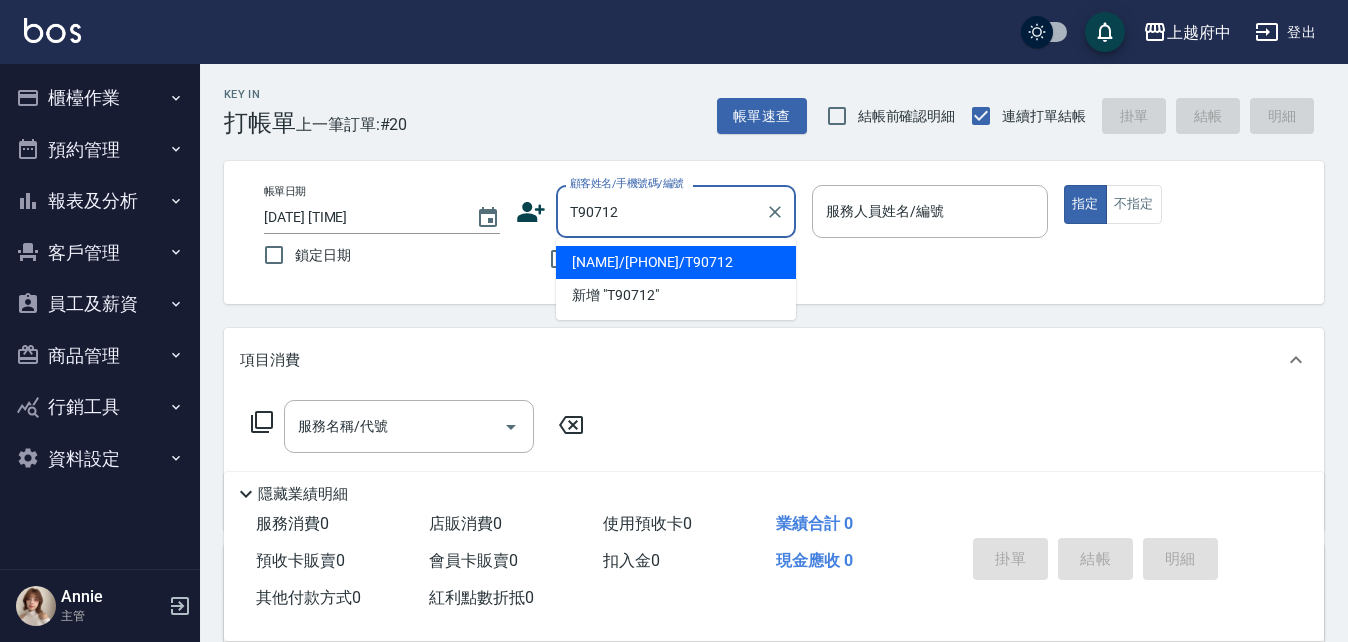 click on "洪冠美/0923232909/T90712" at bounding box center (676, 262) 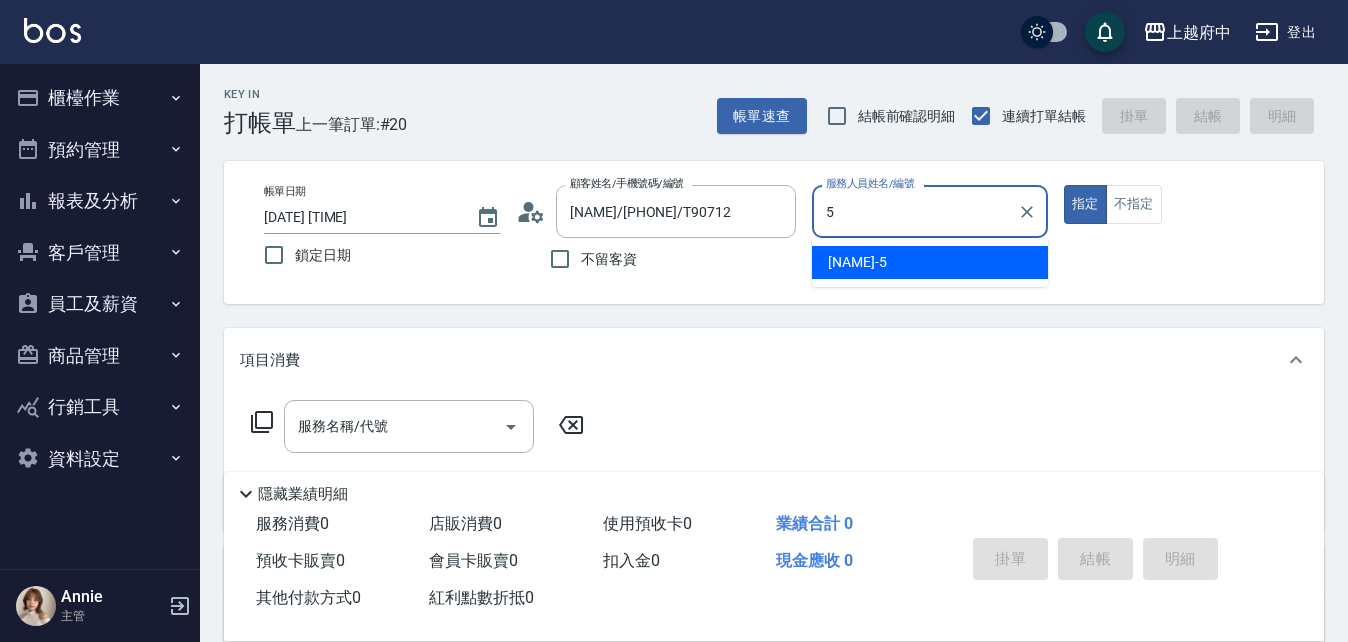 type on "Gary-5" 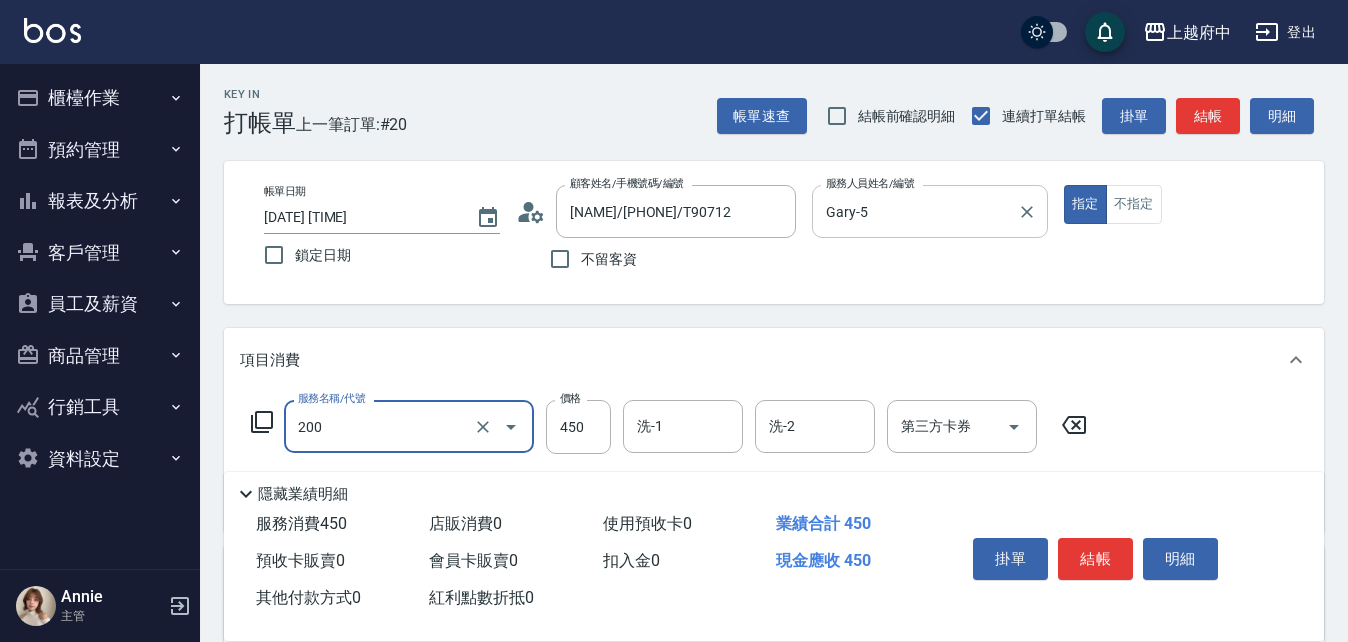 type on "有機洗髮(200)" 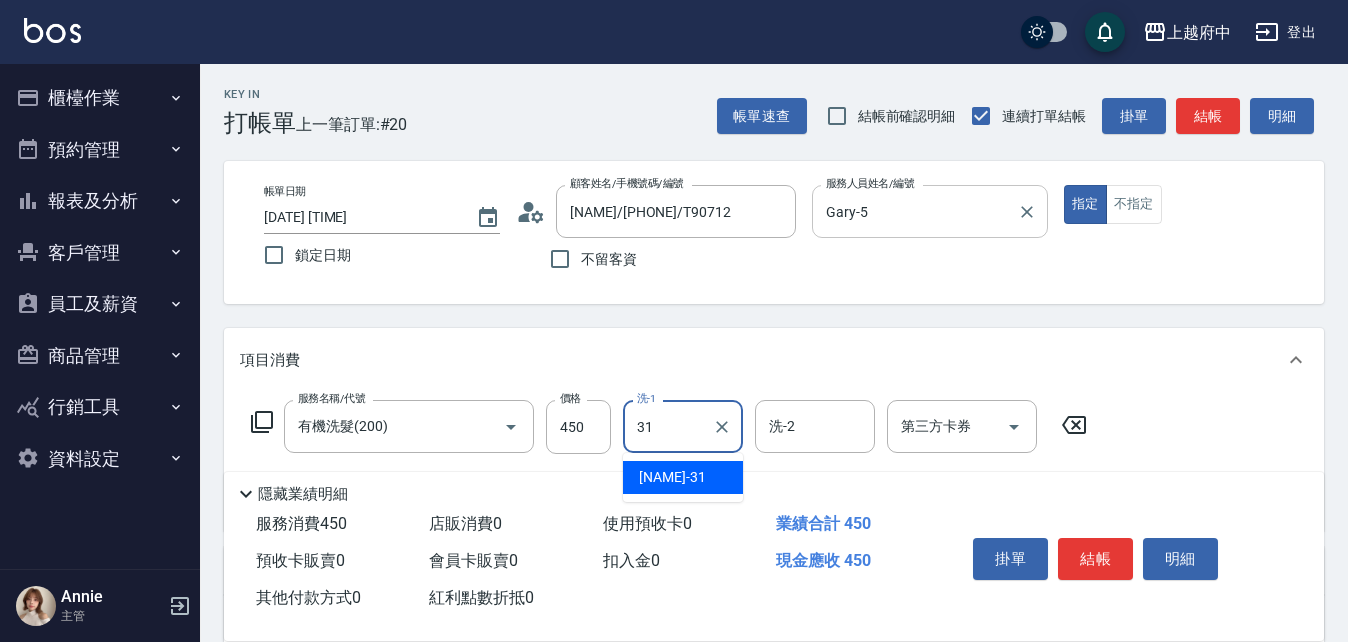 type on "王品云-31" 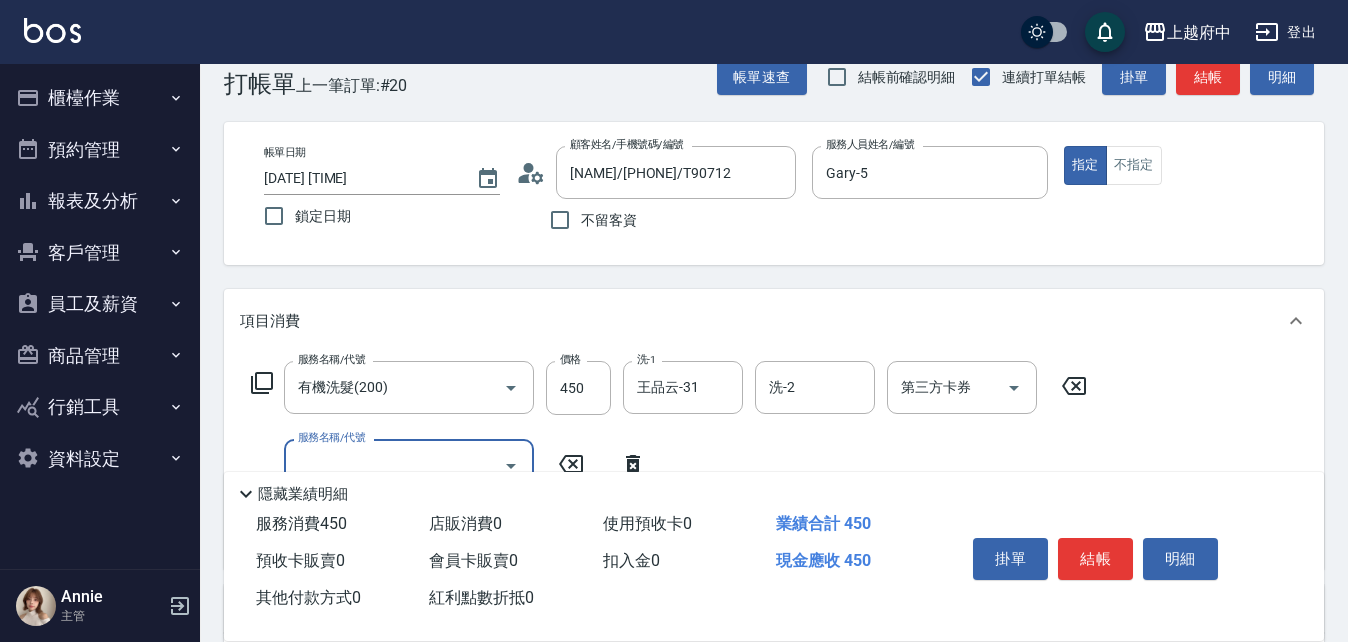 scroll, scrollTop: 100, scrollLeft: 0, axis: vertical 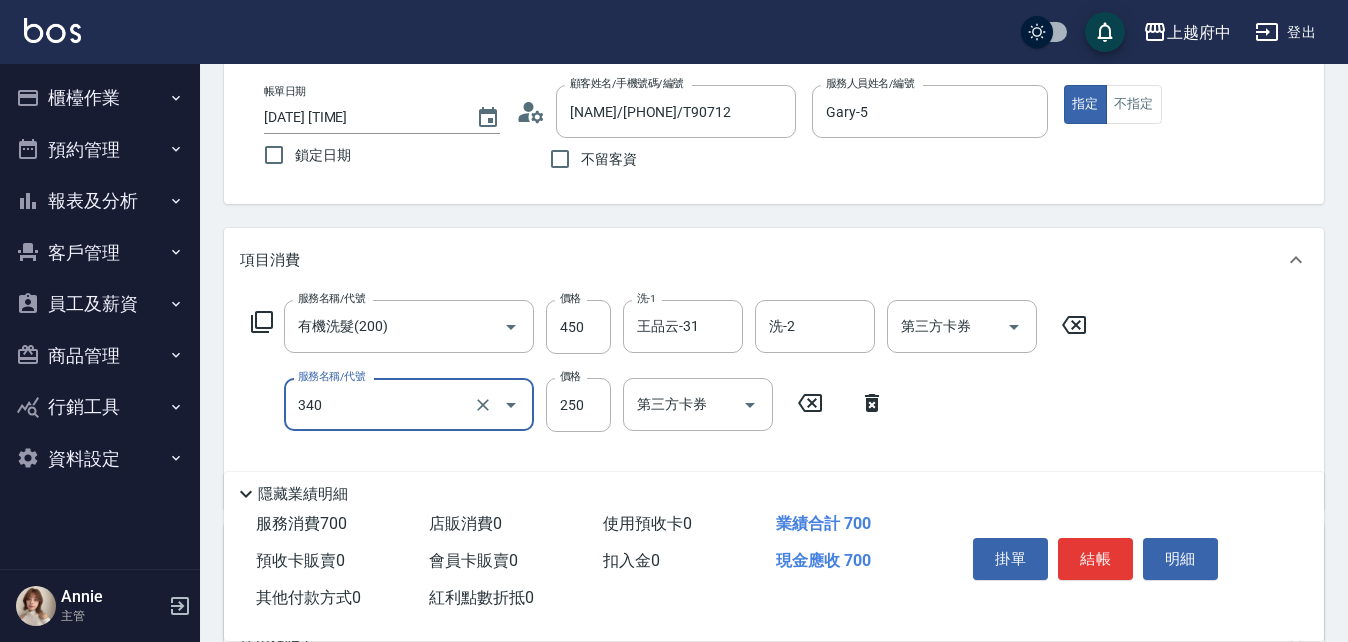 type on "剪髮(340)" 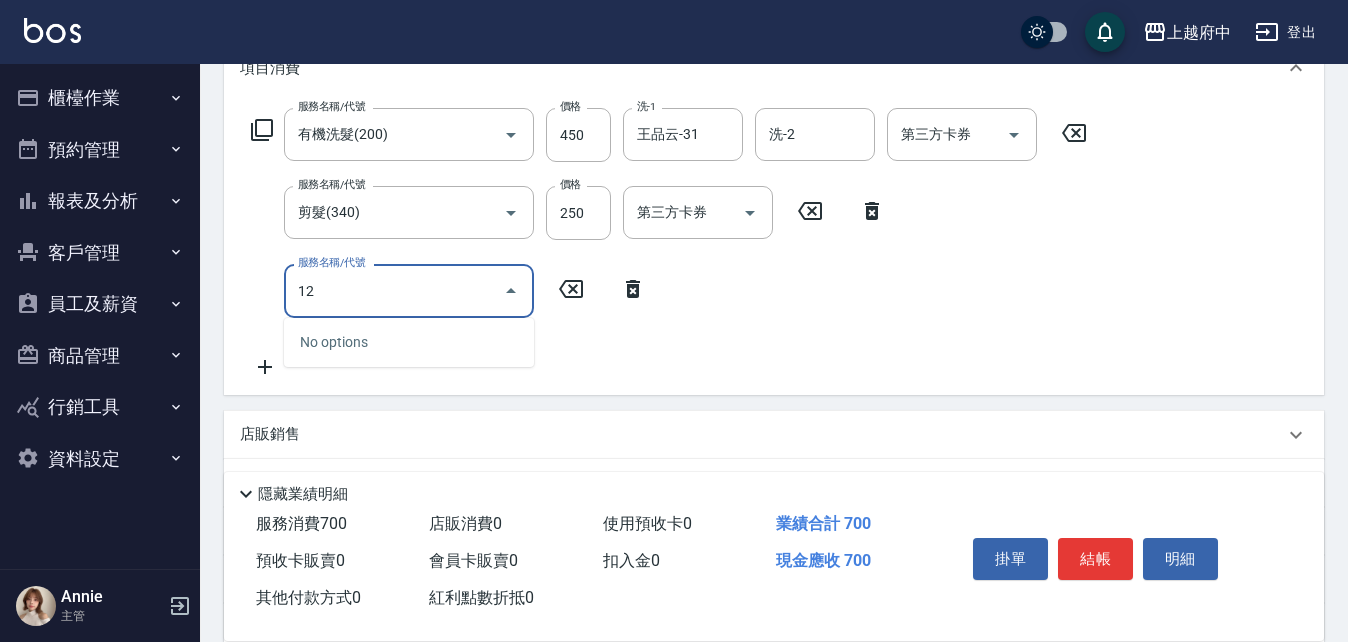 scroll, scrollTop: 300, scrollLeft: 0, axis: vertical 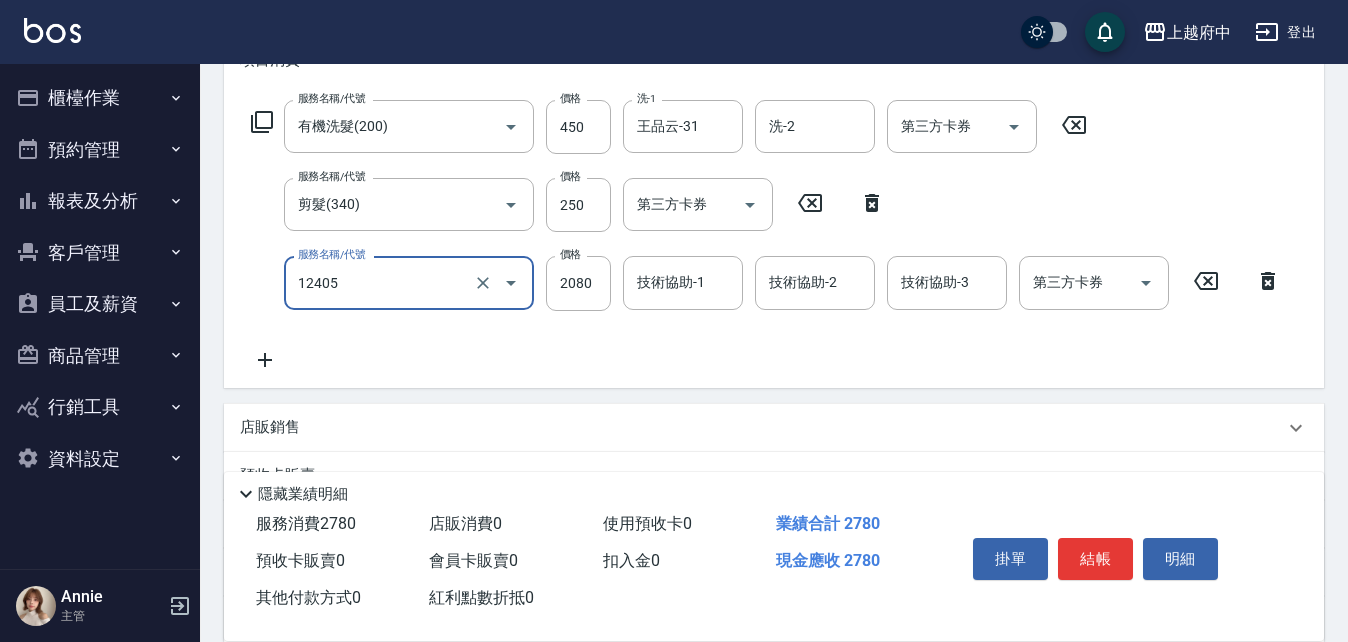 type on "染髮L(12405)" 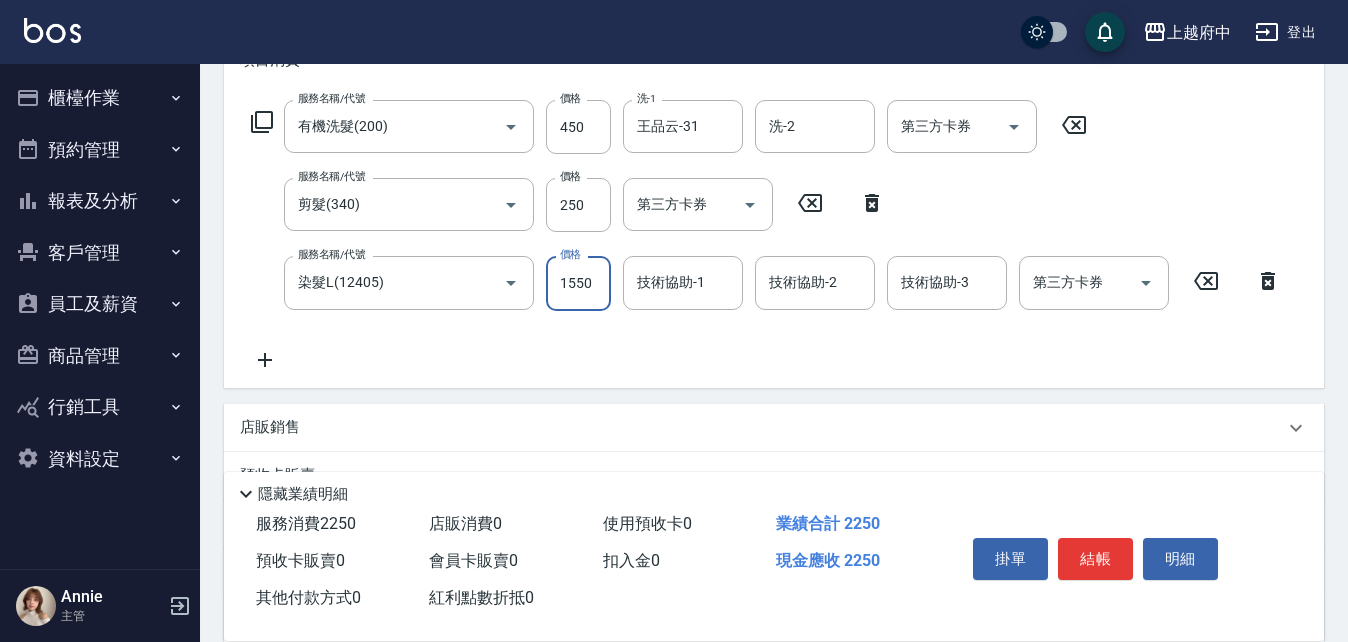 type on "1550" 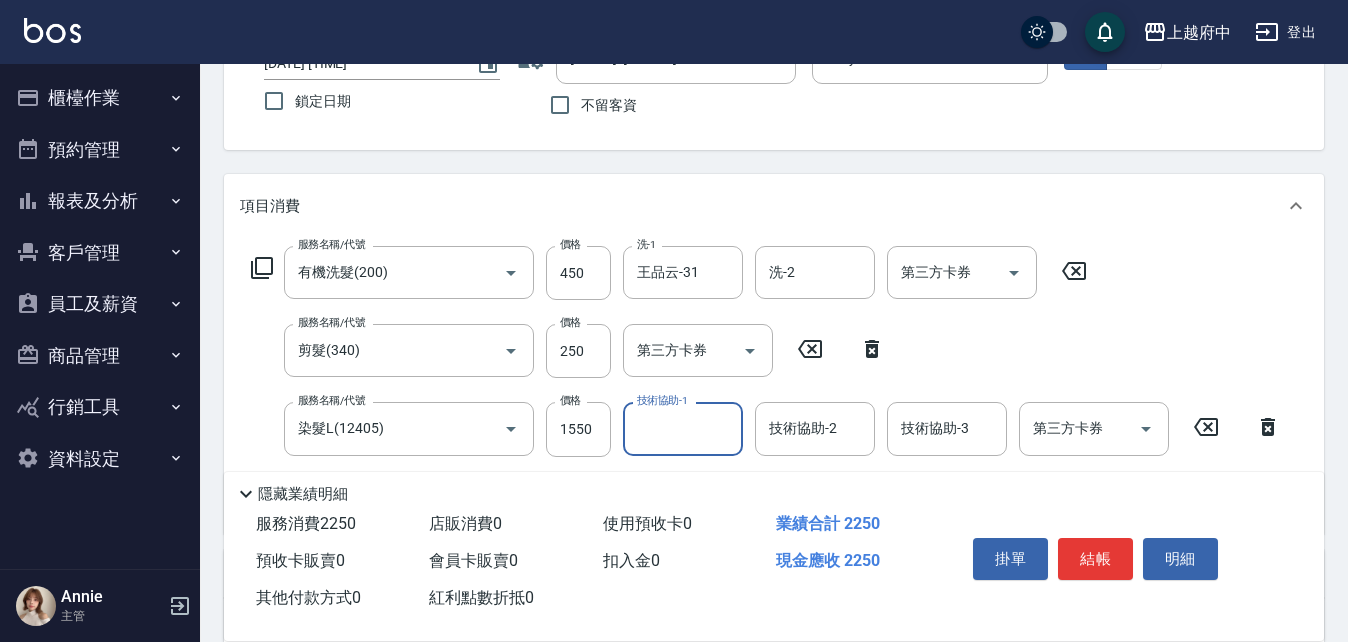 scroll, scrollTop: 0, scrollLeft: 0, axis: both 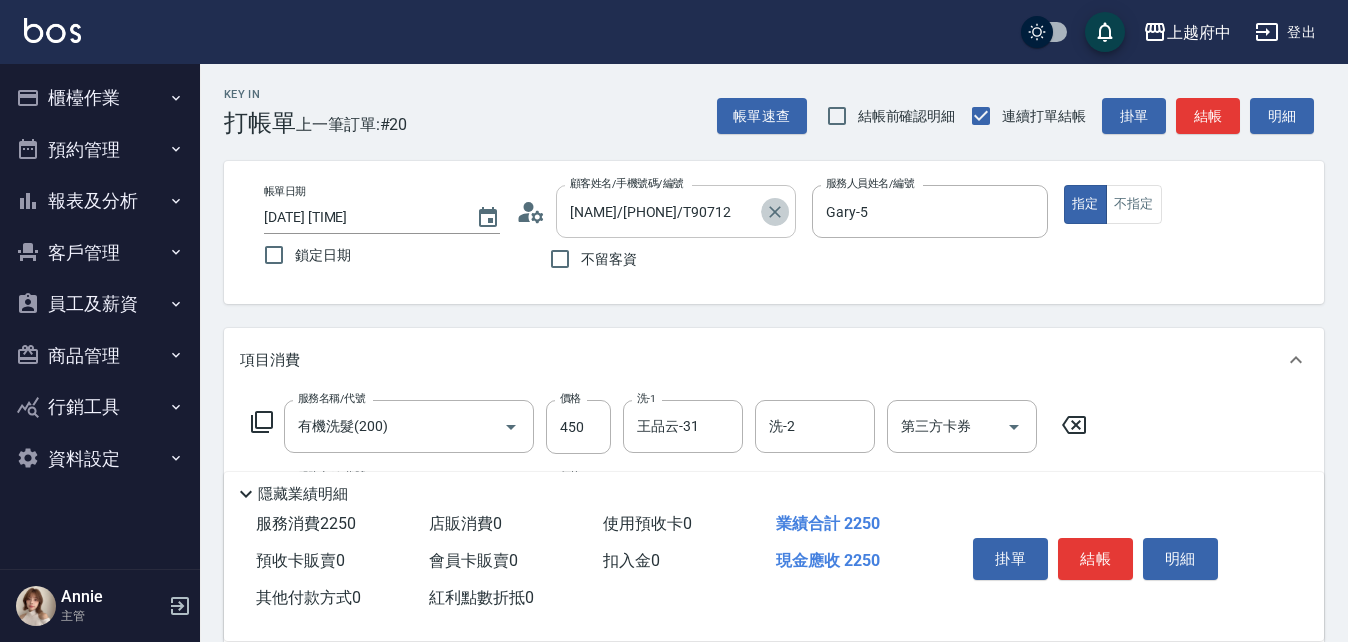 click 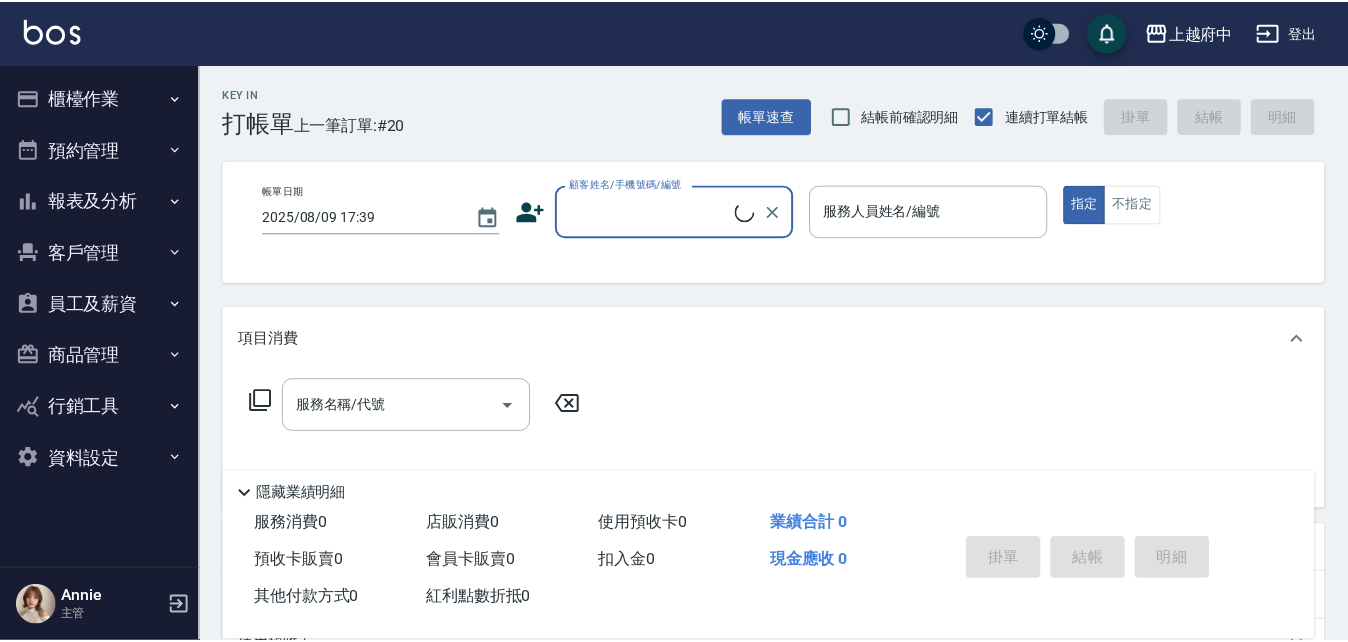 scroll, scrollTop: 0, scrollLeft: 0, axis: both 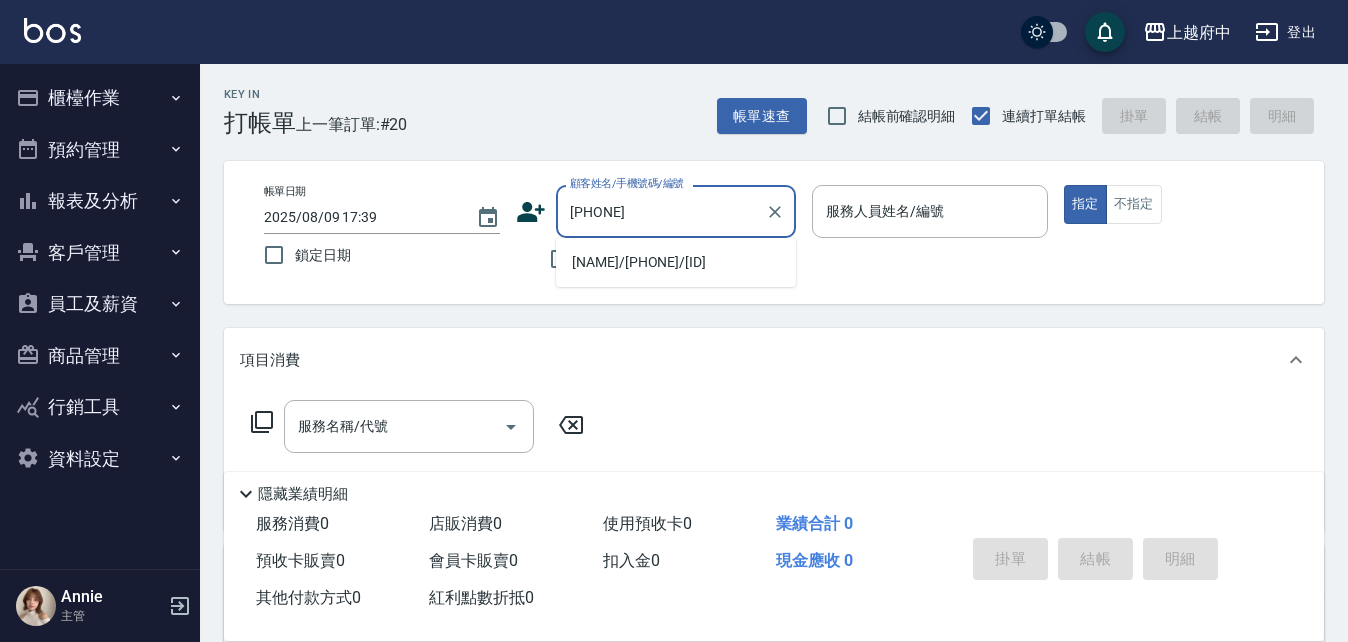 click on "劉可薇/0955506966/V81397" at bounding box center (676, 262) 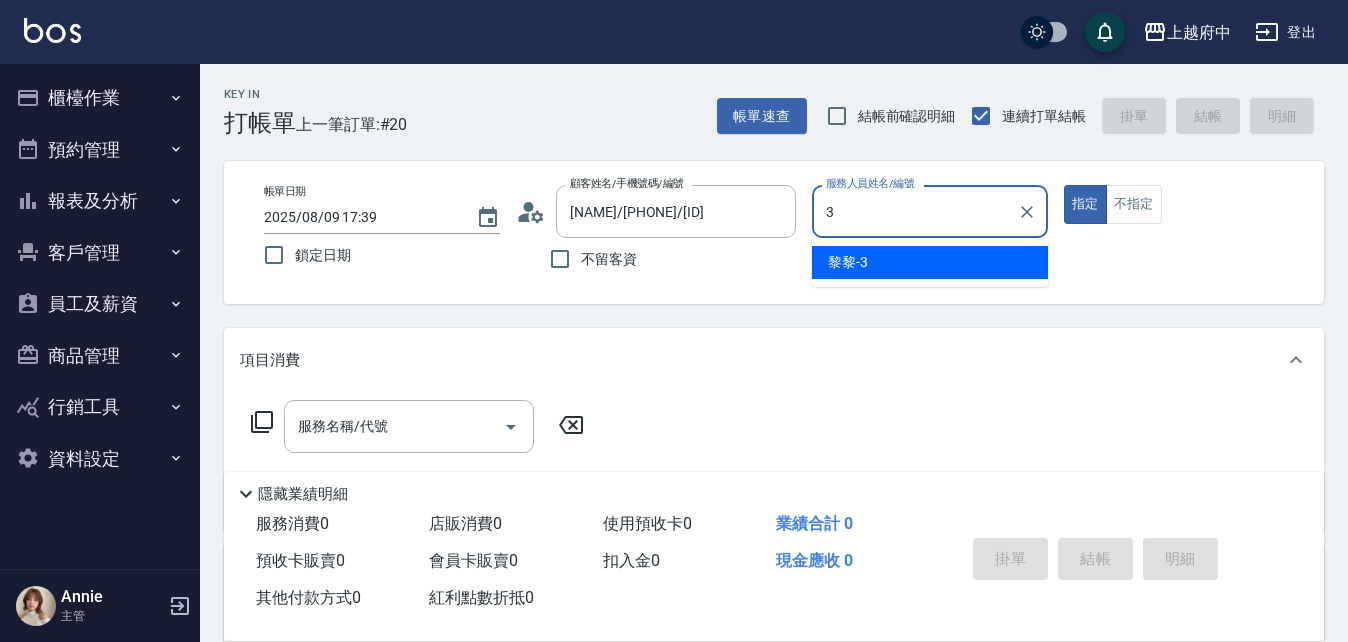type on "黎黎-3" 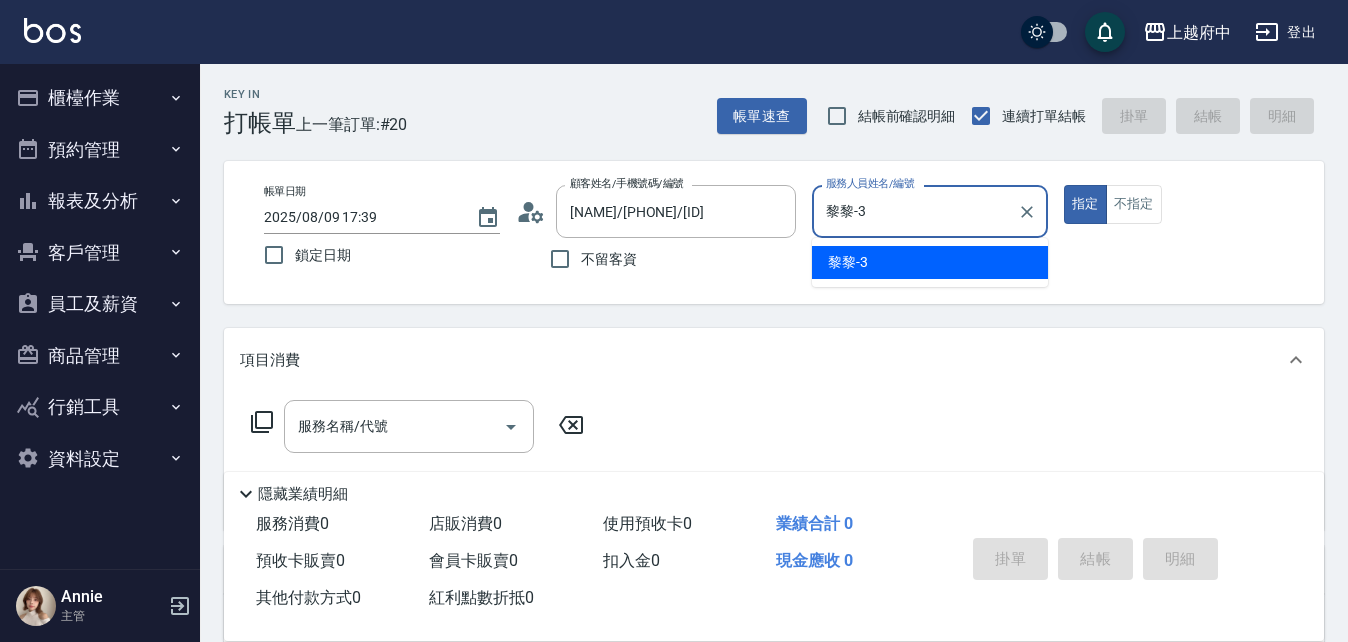 type on "true" 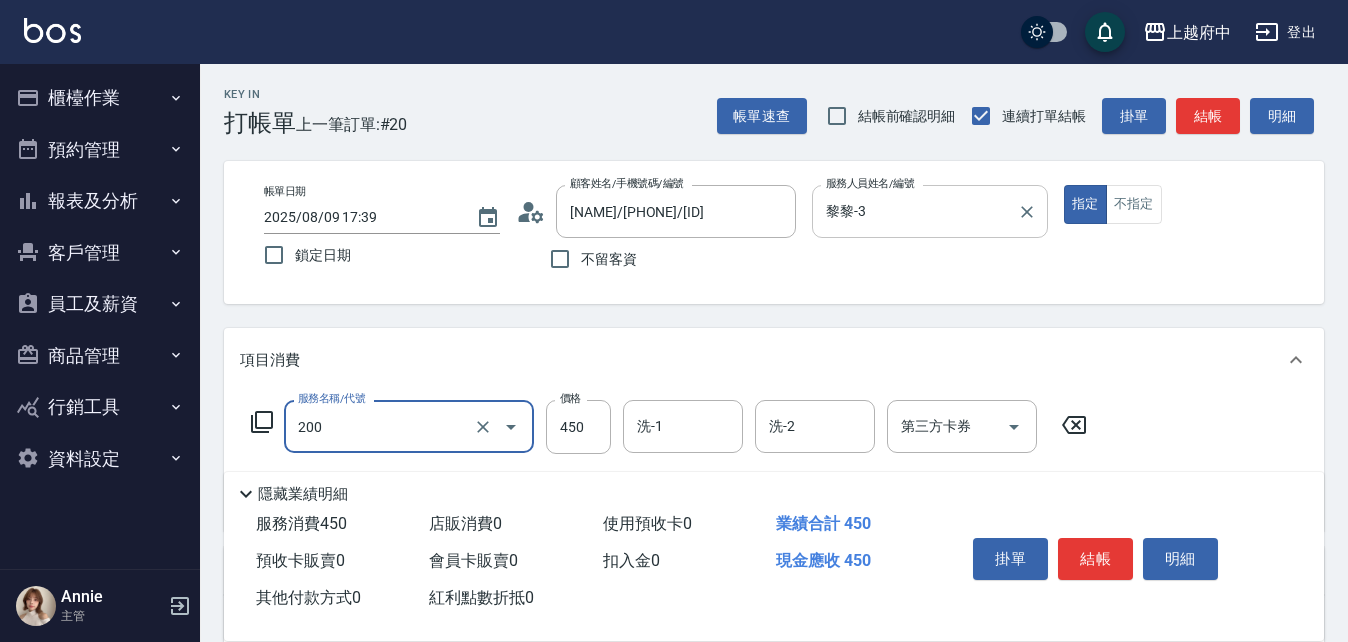 type on "有機洗髮(200)" 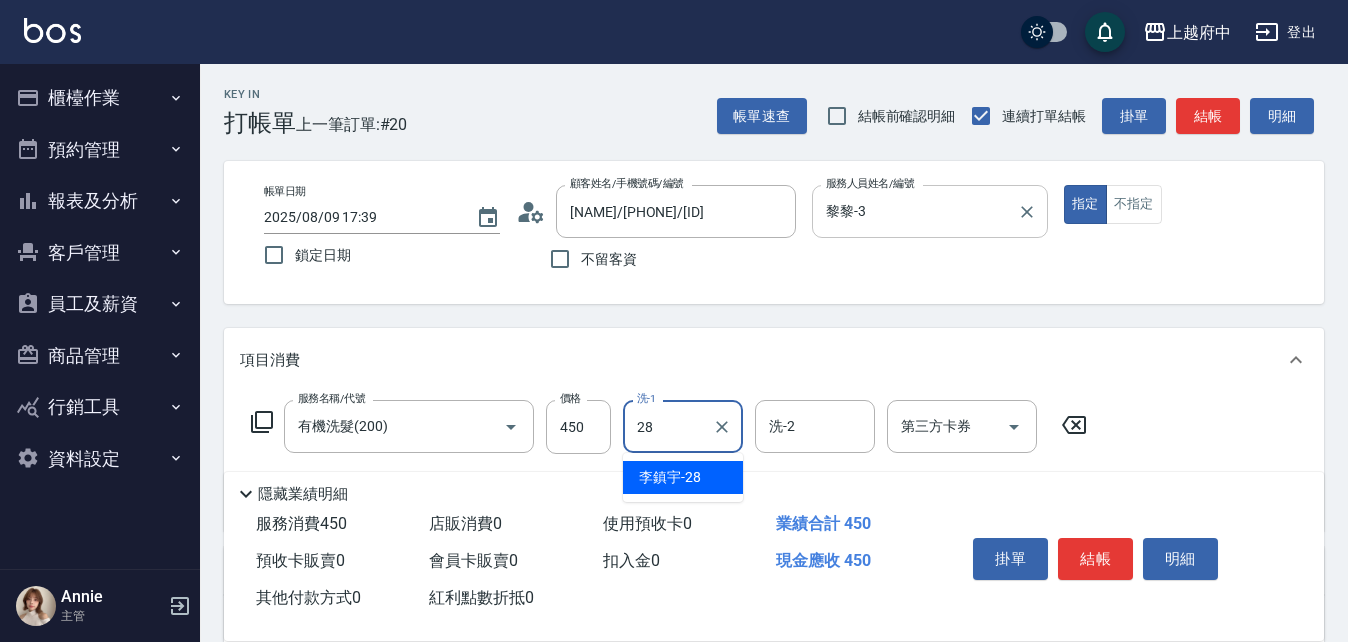type on "[LAST]-[AGE]" 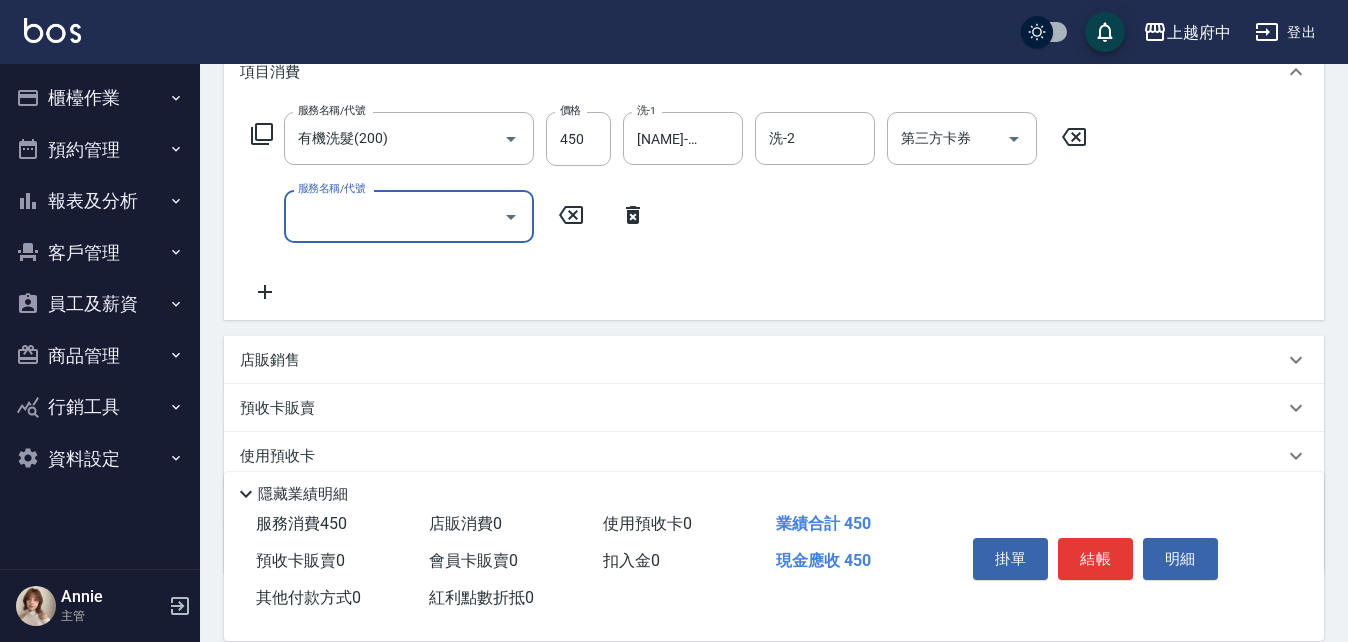 scroll, scrollTop: 300, scrollLeft: 0, axis: vertical 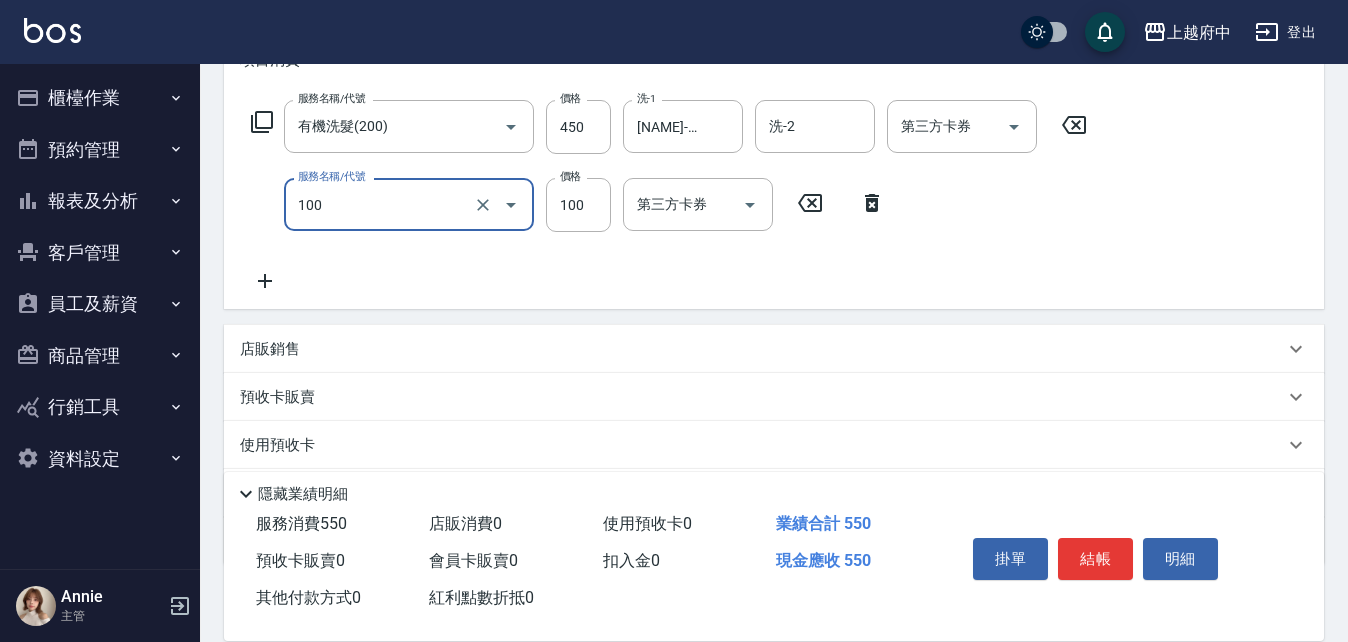 type on "造型/修劉海(100)" 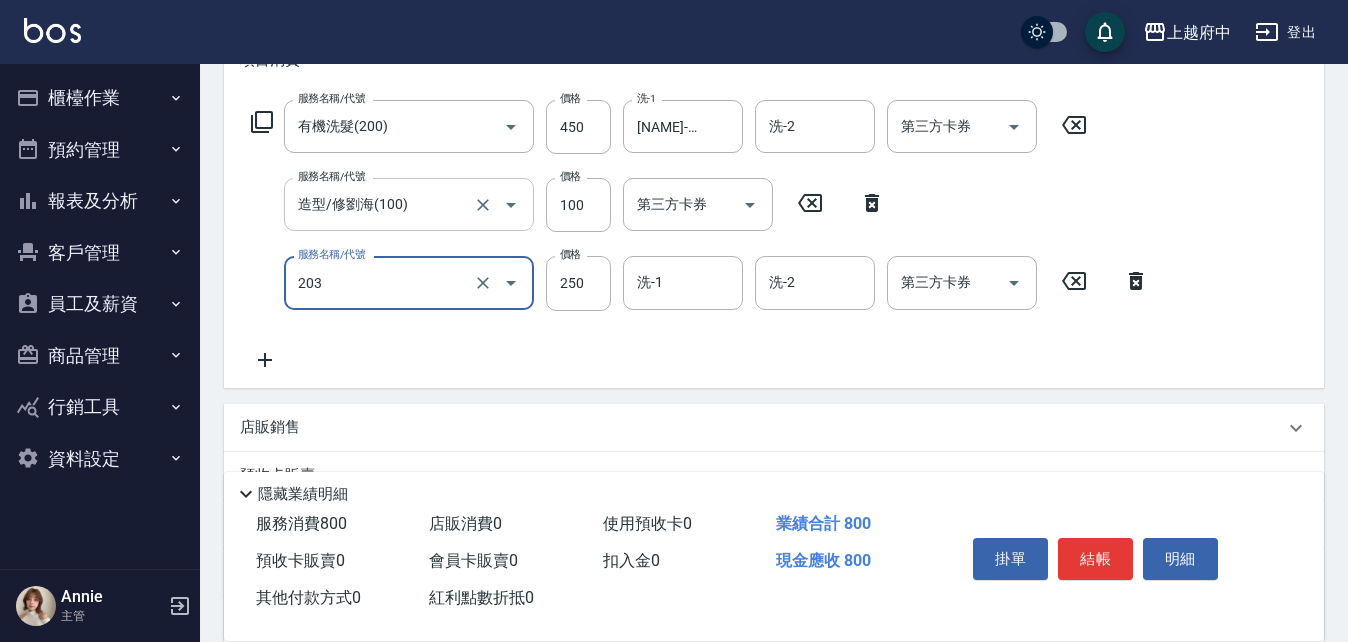 type on "升級滋養護髮(203)" 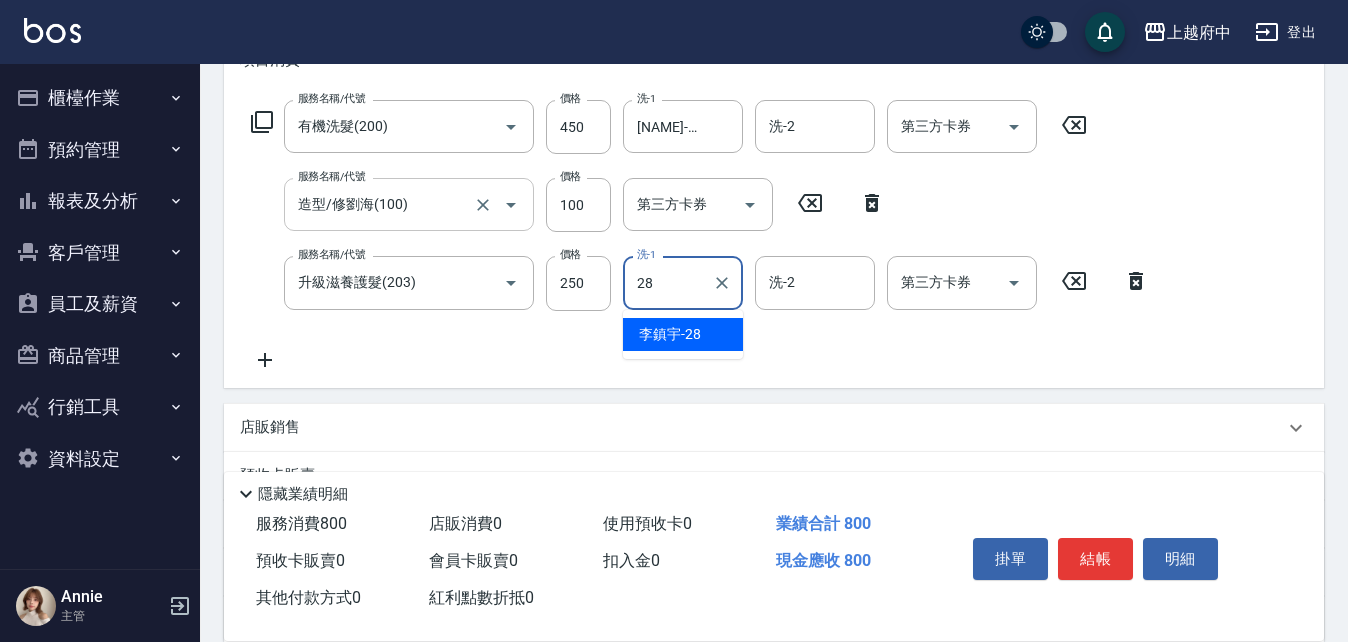 type on "[LAST]-[AGE]" 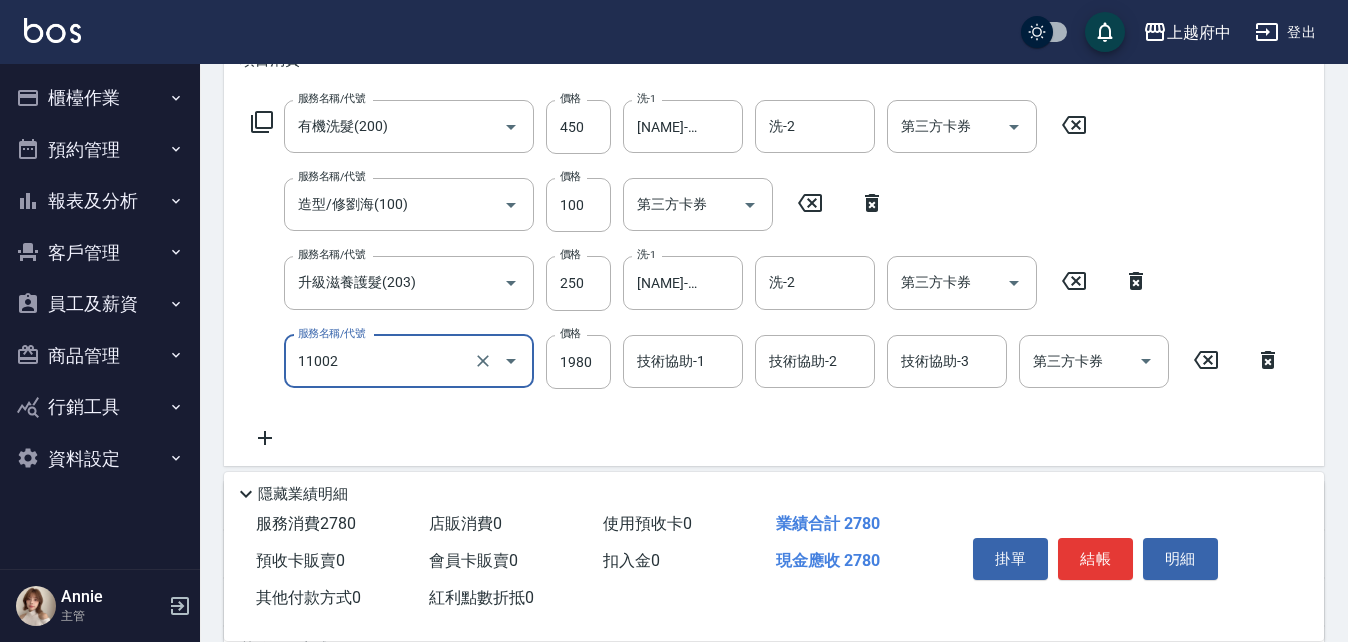type on "染髮S(11002)" 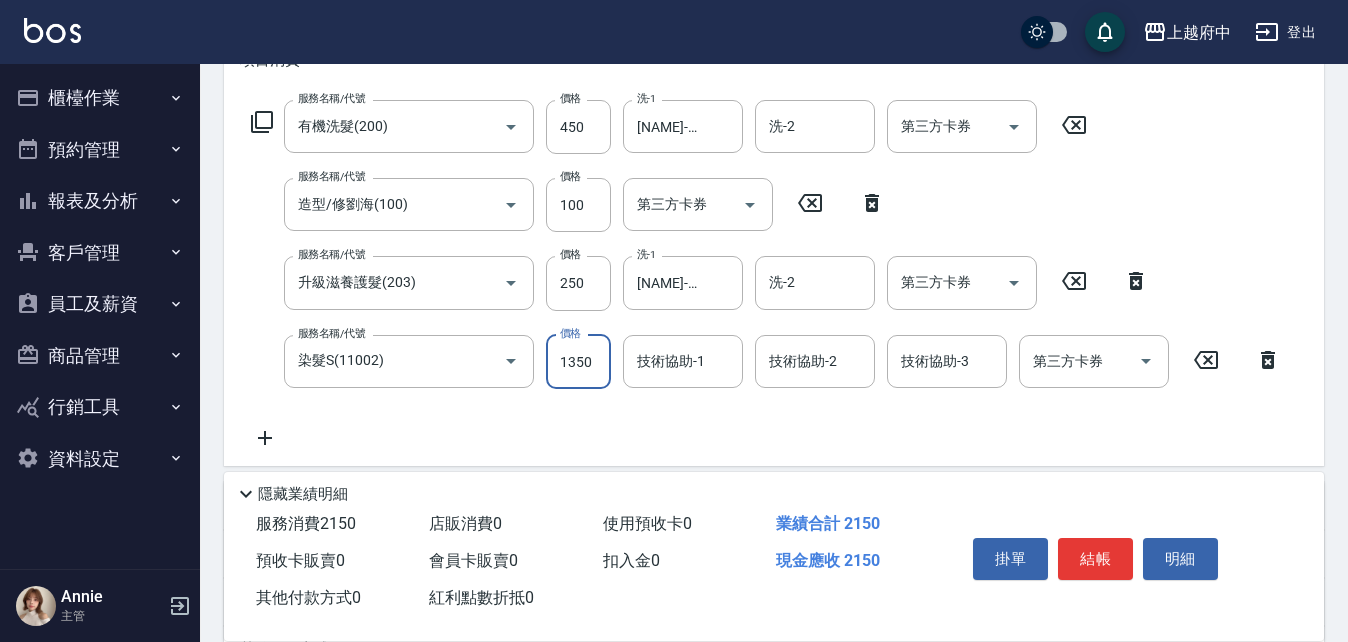 type on "1350" 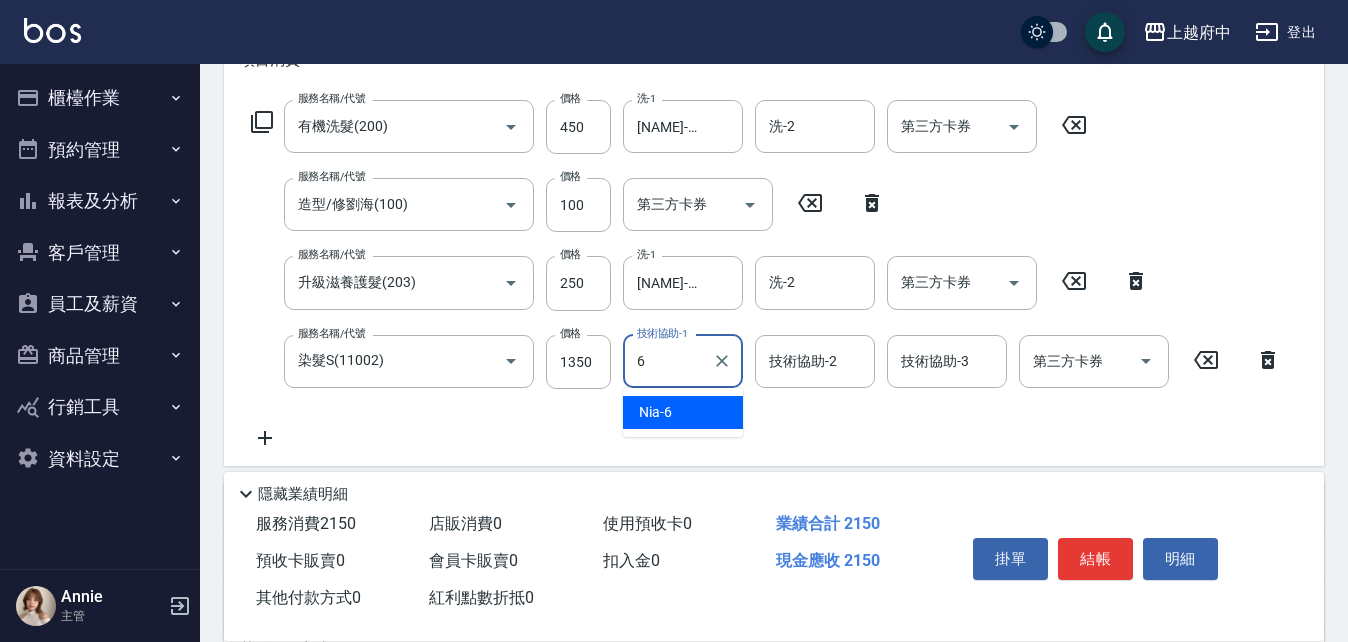 type on "Nia-6" 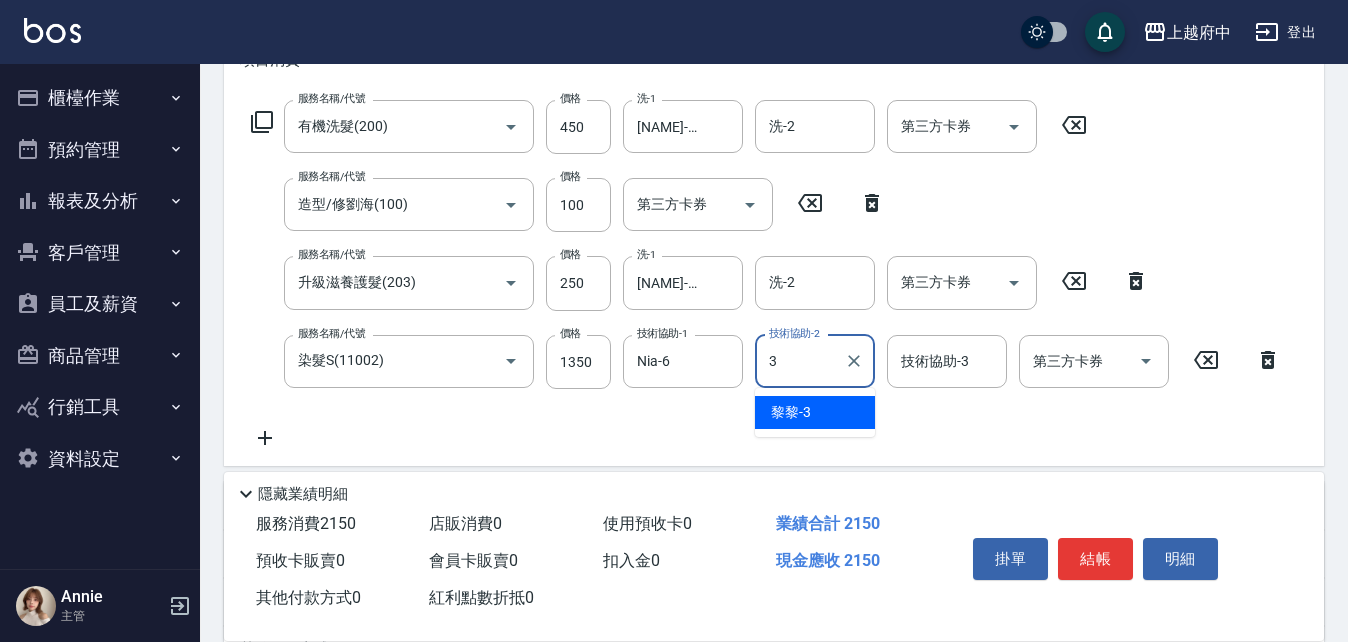 type on "黎黎-3" 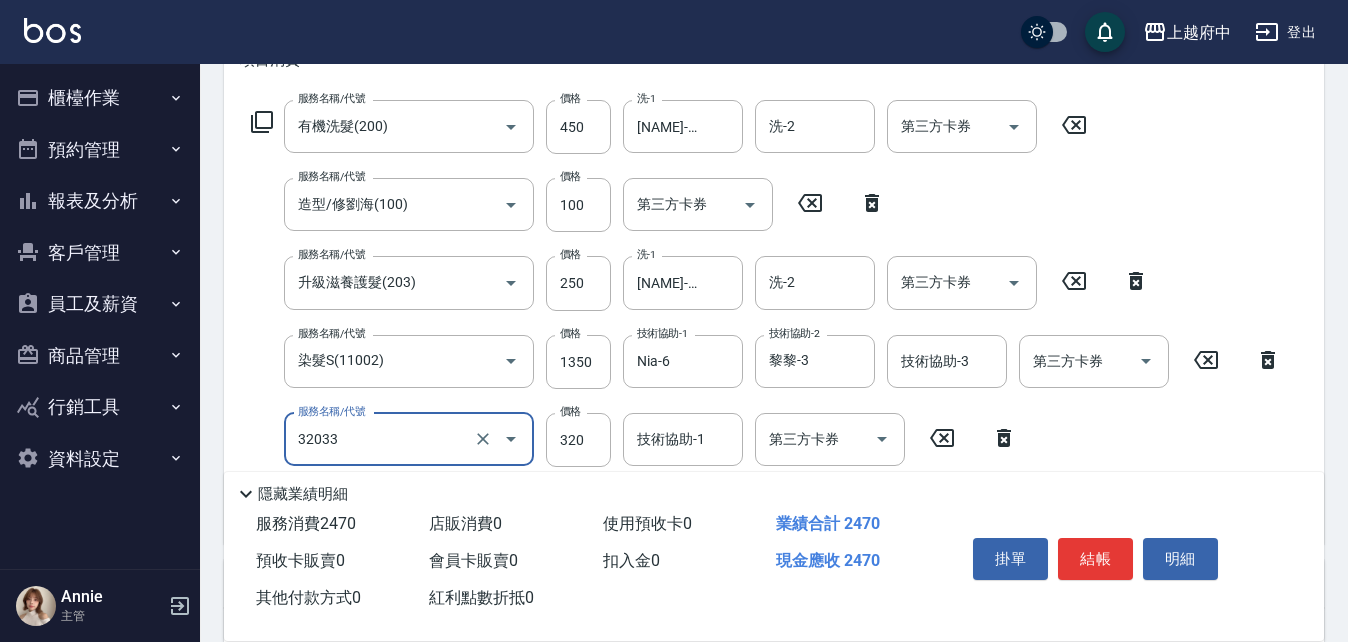 type on "頭皮隔離液(32033)" 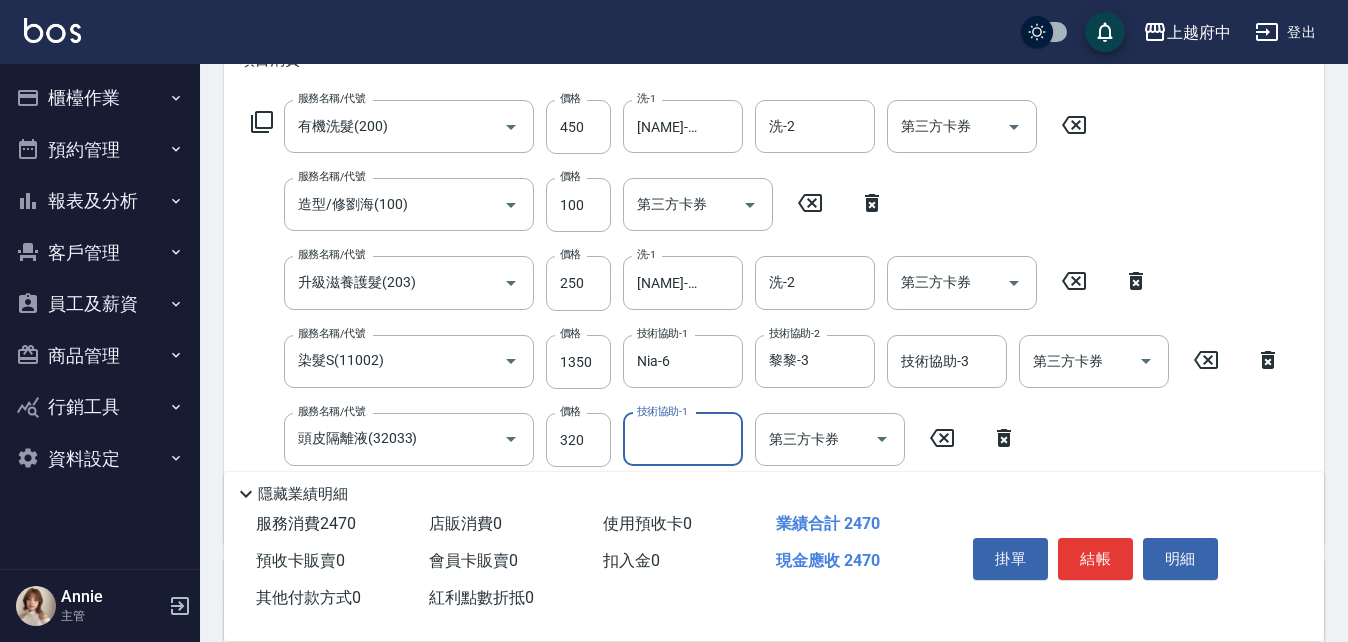 type on "3" 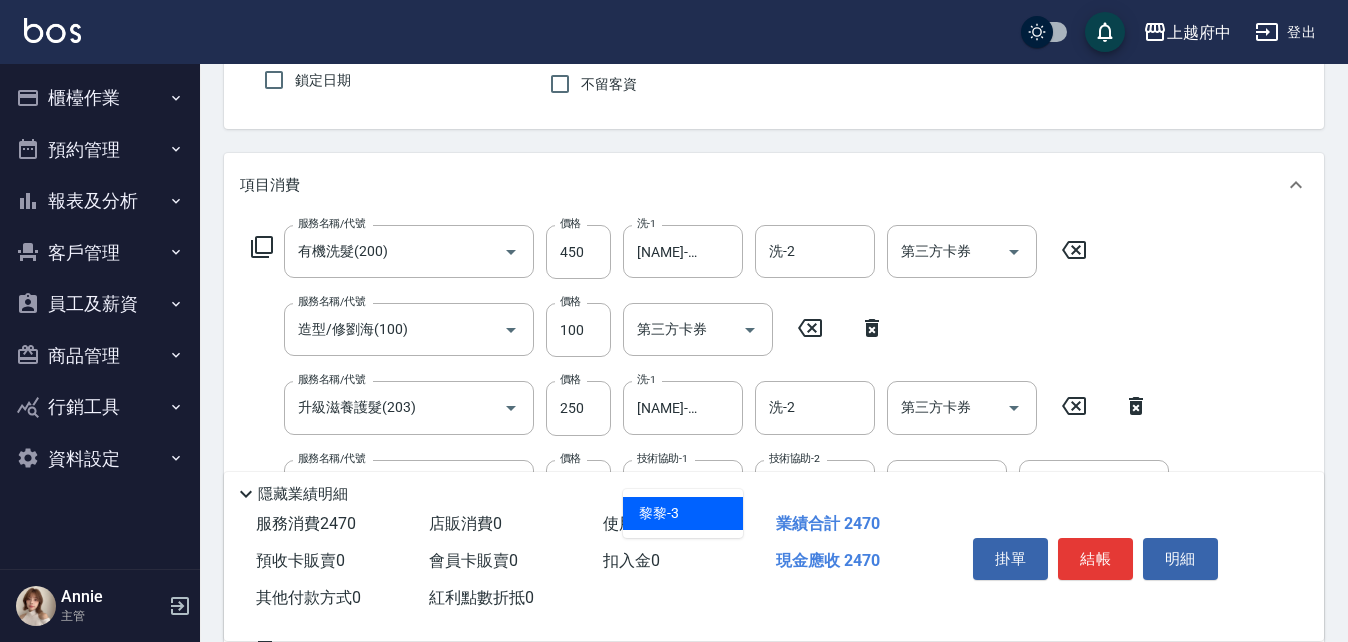 scroll, scrollTop: 0, scrollLeft: 0, axis: both 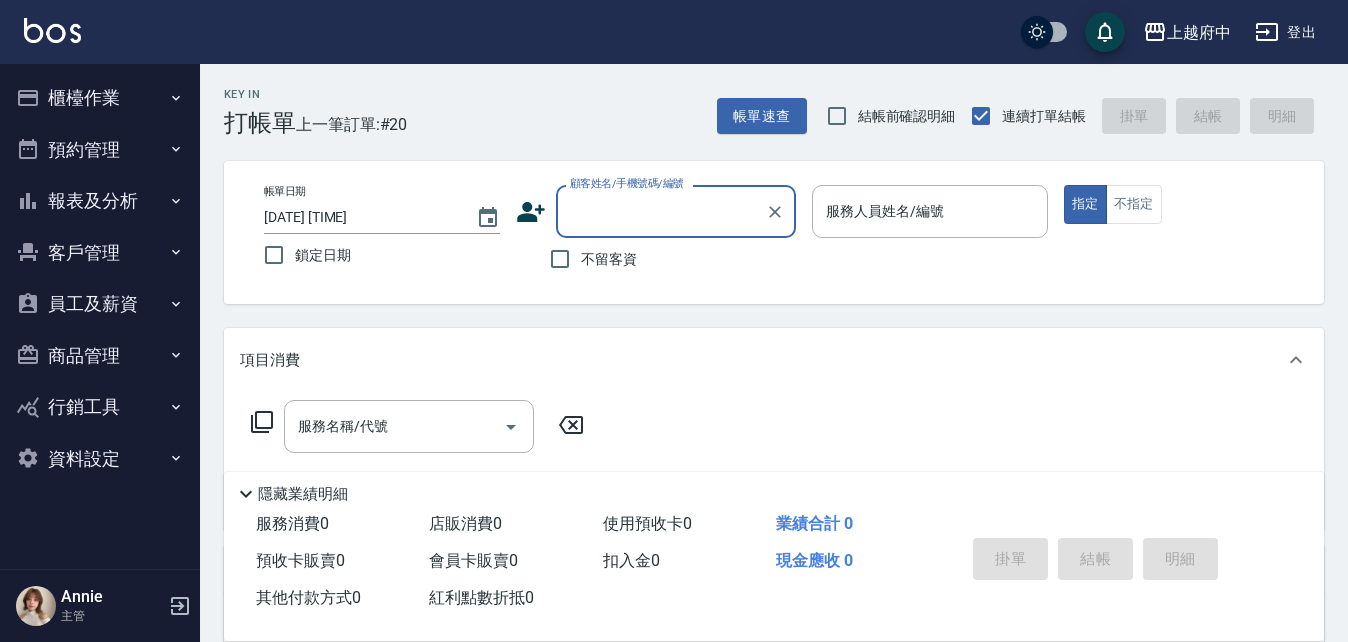 click 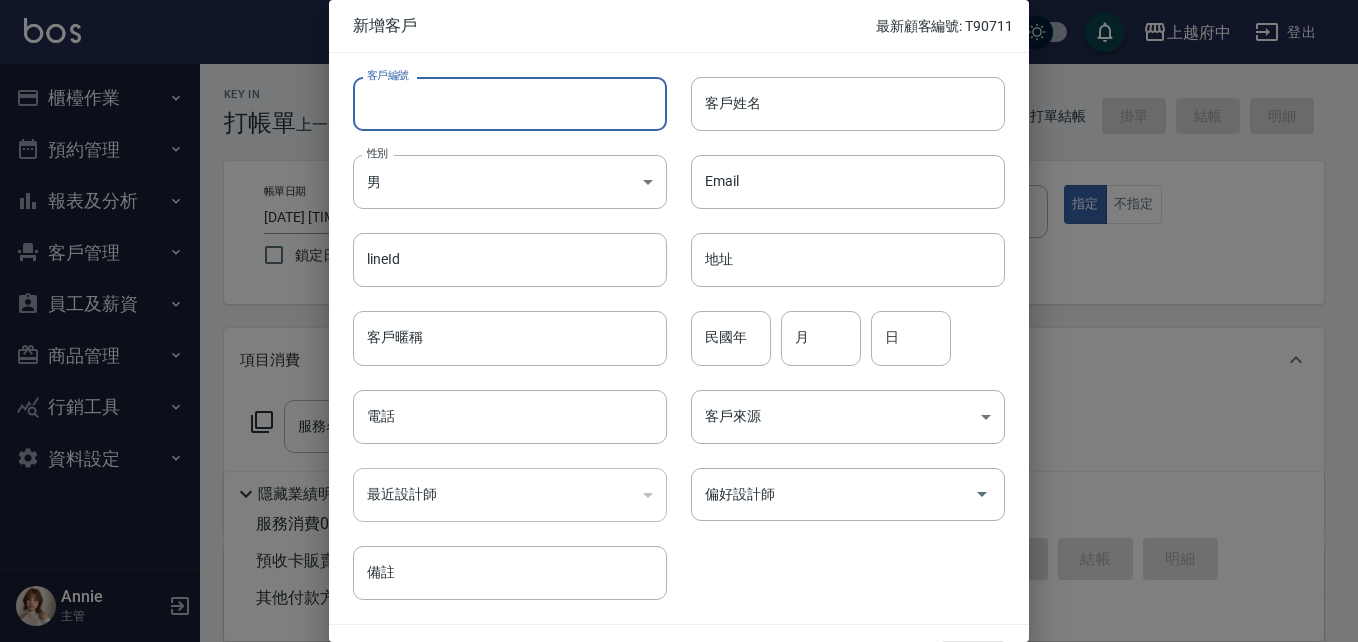 click on "客戶編號" at bounding box center (510, 104) 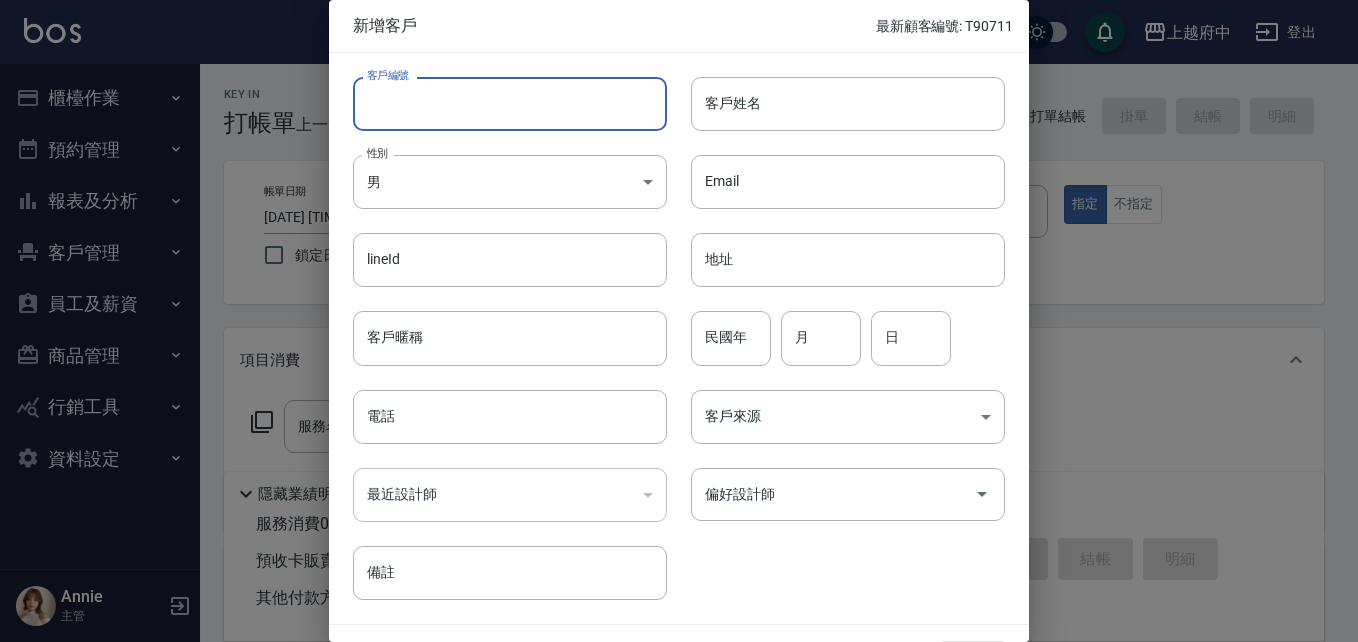 type on "ㄔ" 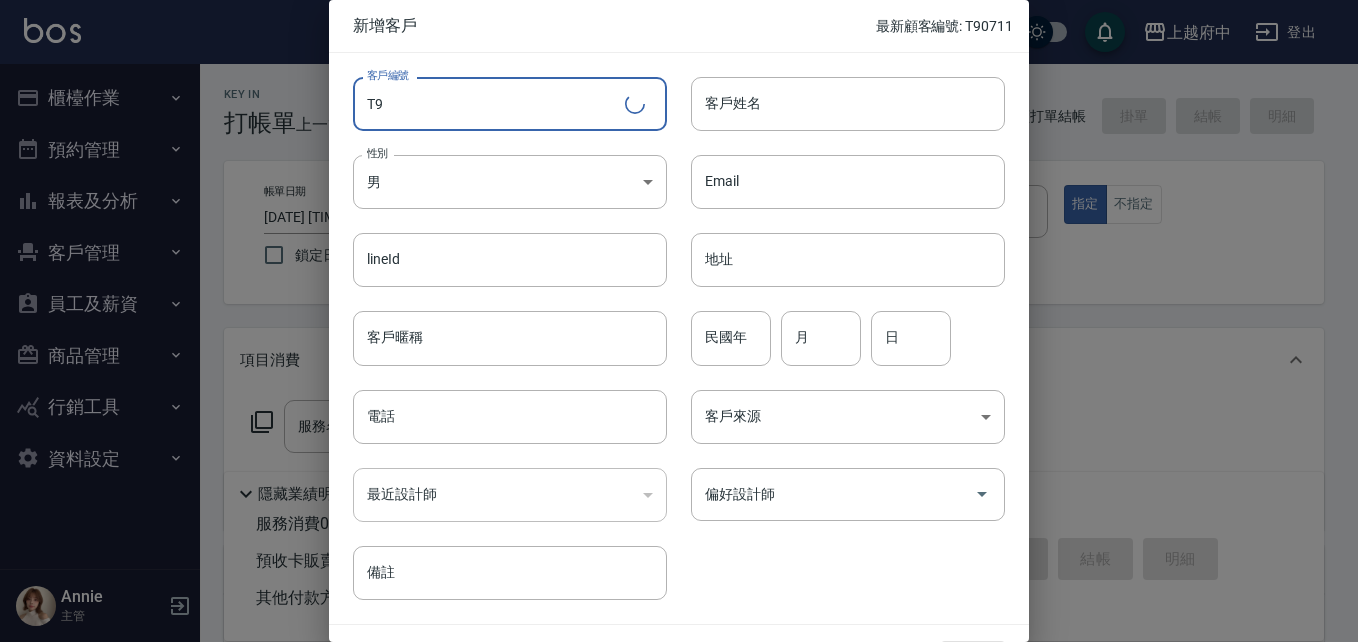 type on "T" 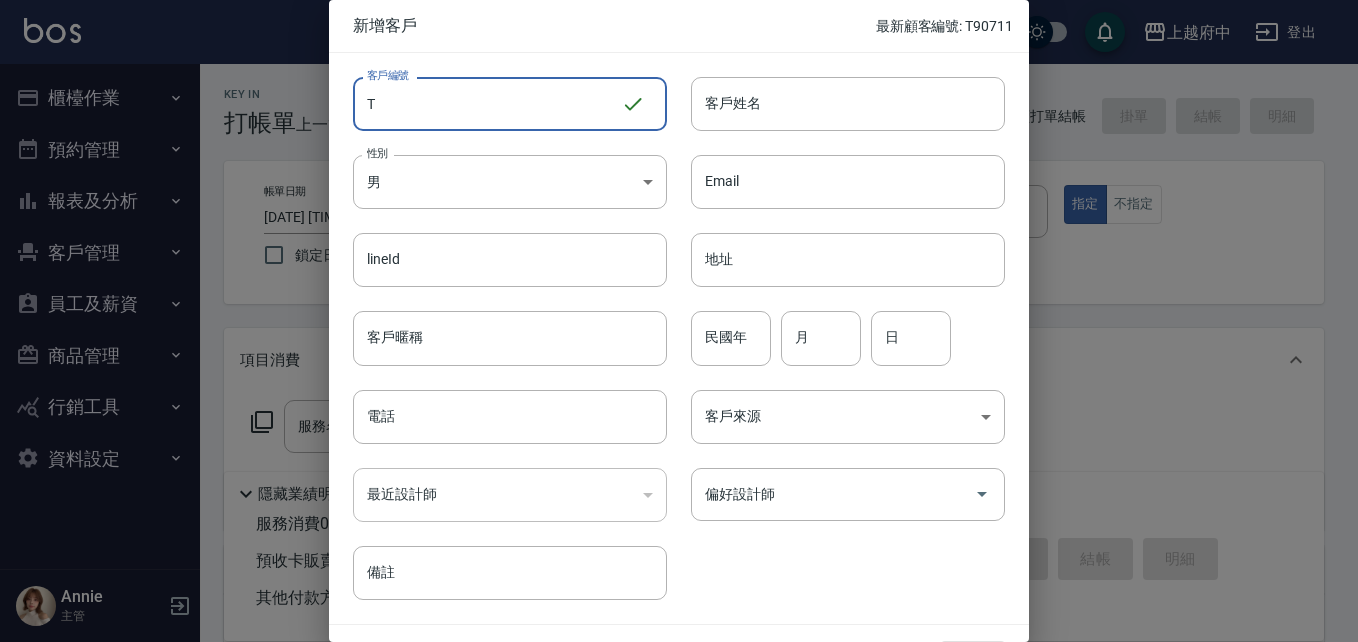 type 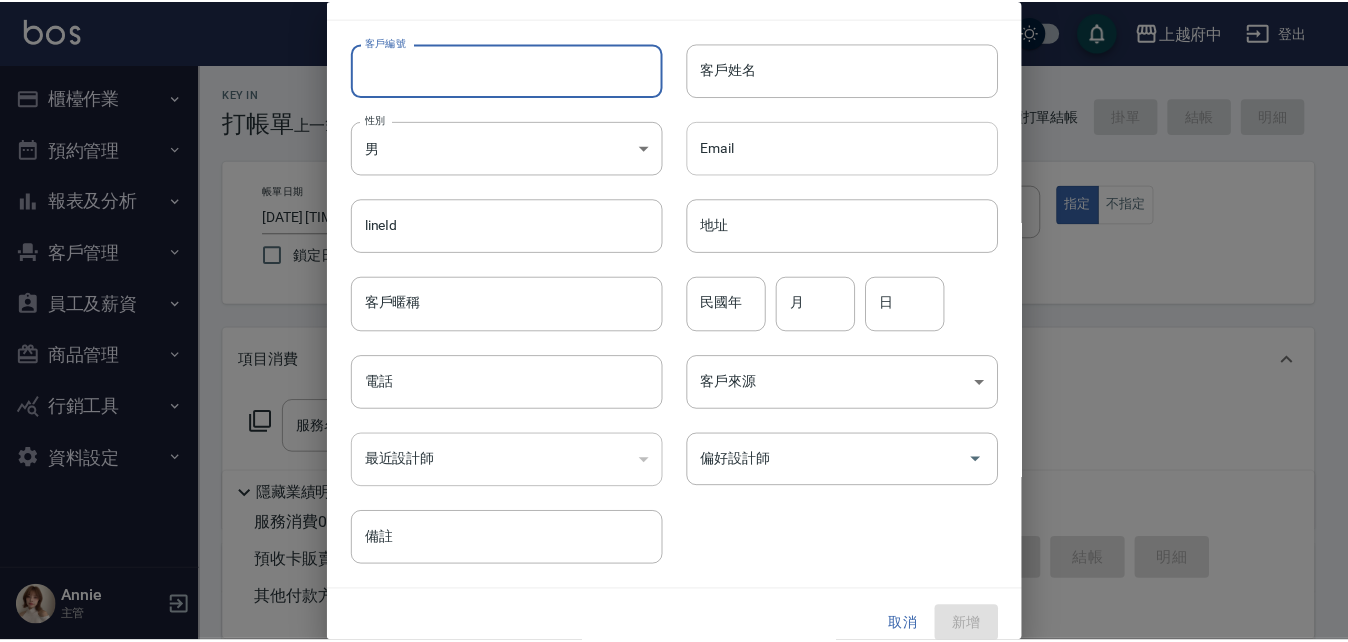 scroll, scrollTop: 51, scrollLeft: 0, axis: vertical 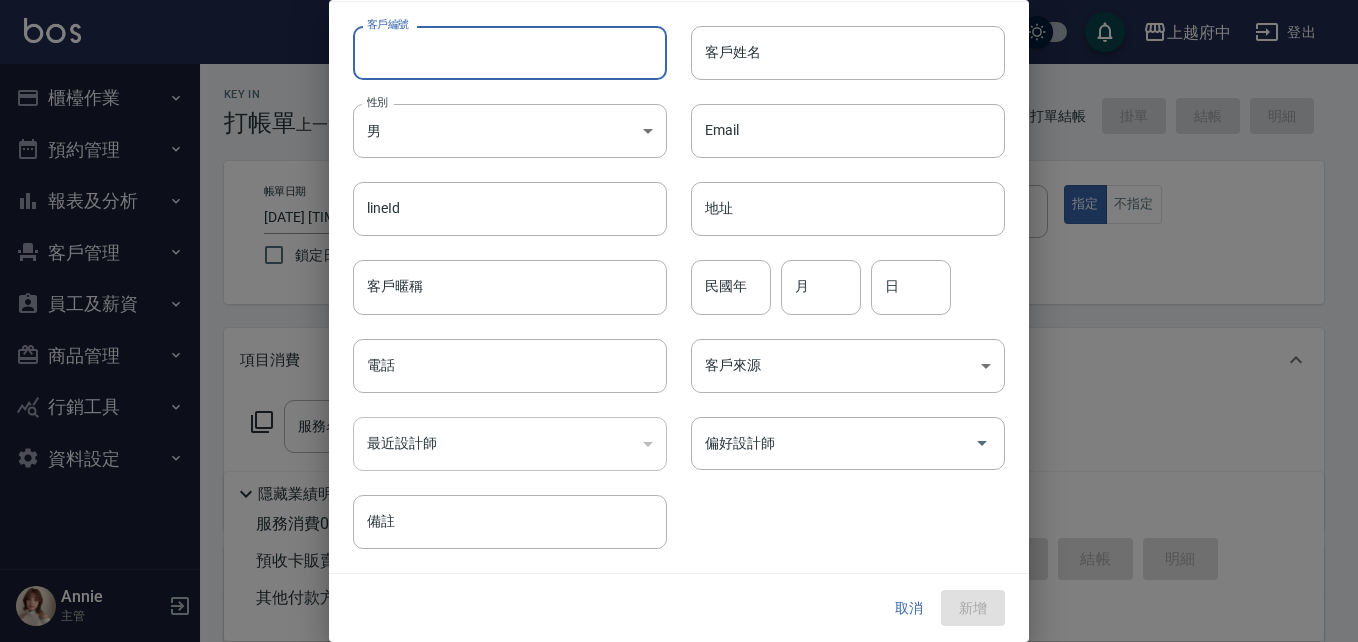 click on "取消" at bounding box center (909, 608) 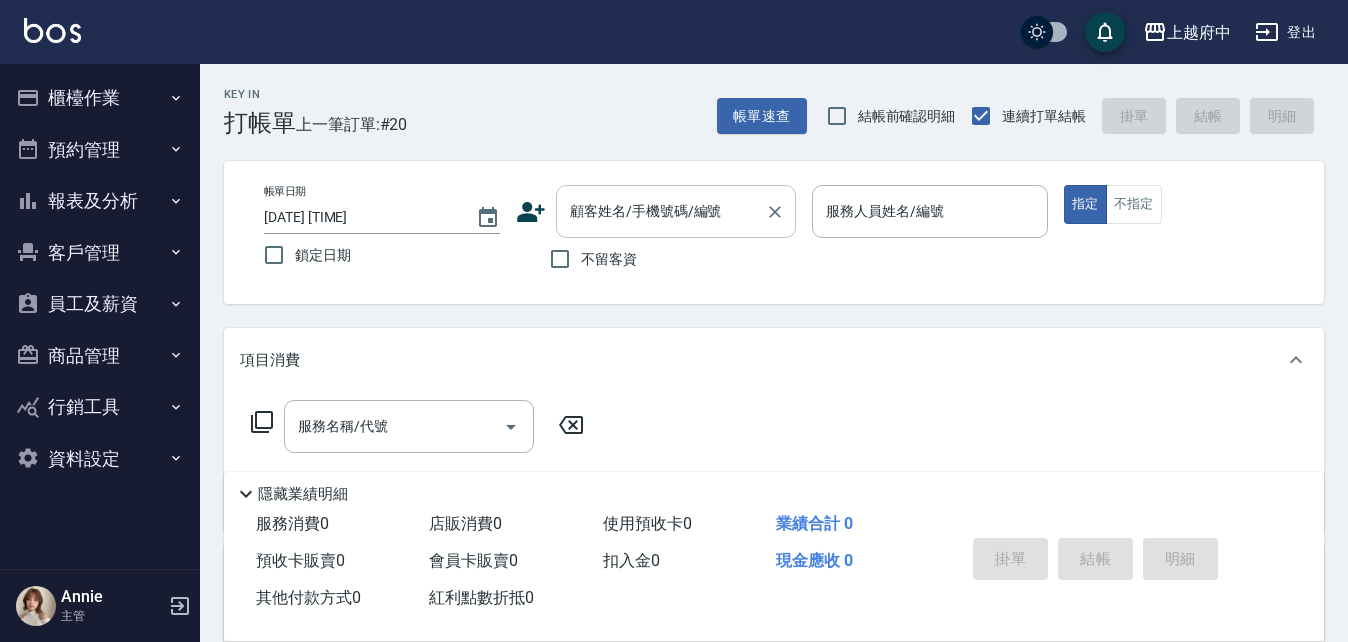 click on "顧客姓名/手機號碼/編號" at bounding box center [661, 211] 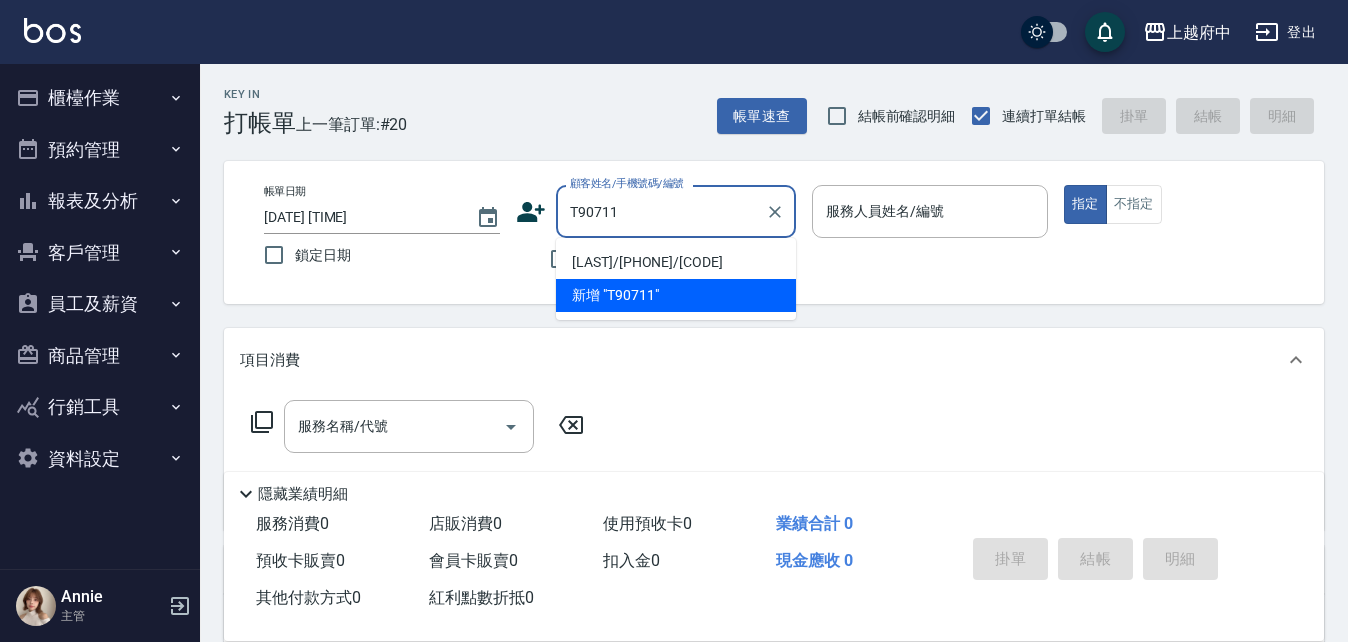 click on "[LAST]/[PHONE]/[CODE]" at bounding box center (676, 262) 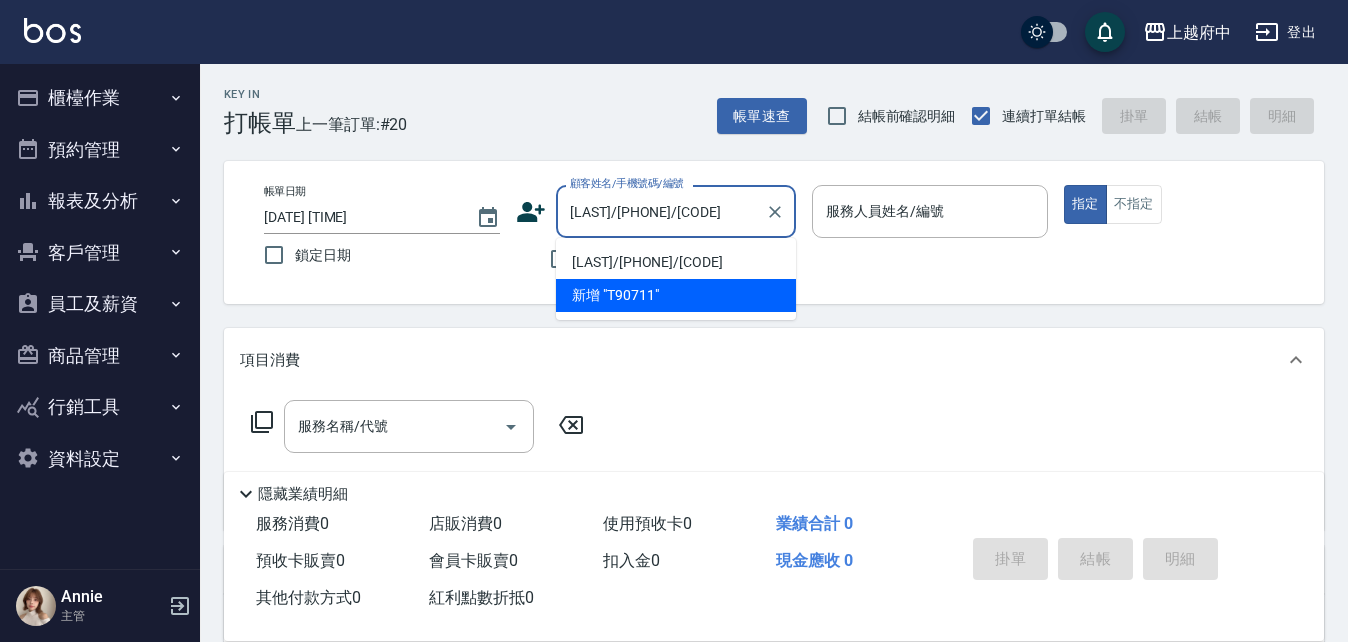 type on "Dona-18" 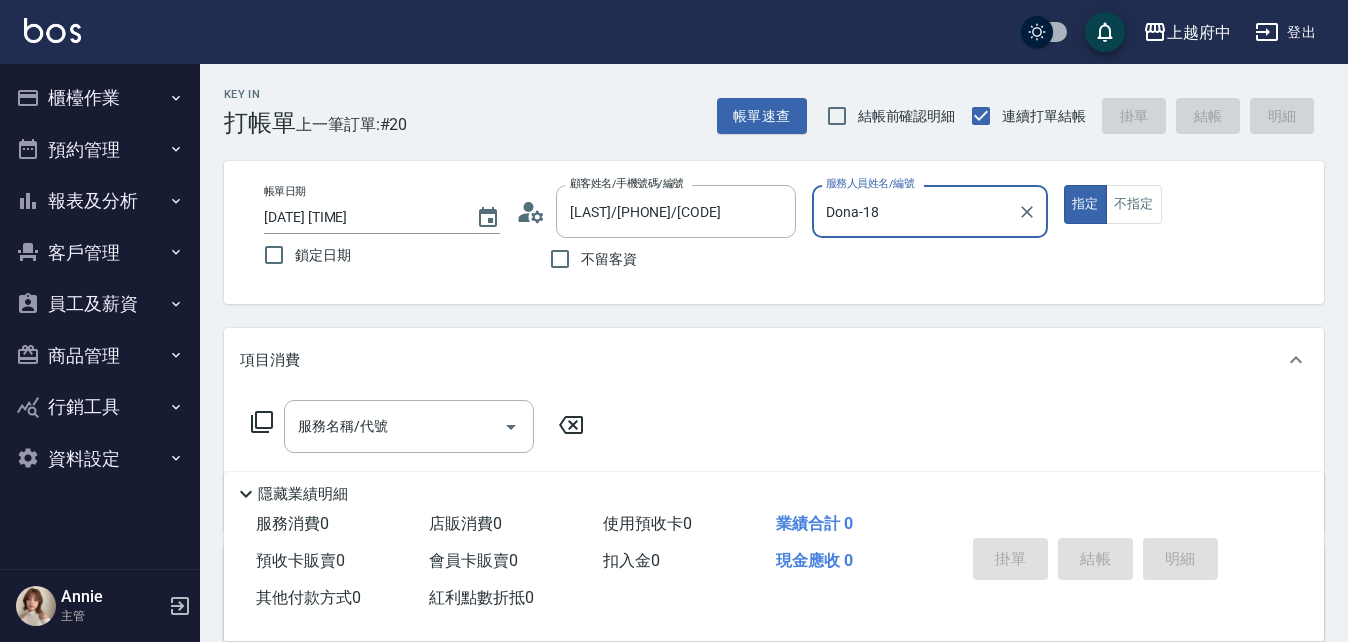 click on "指定" at bounding box center (1085, 204) 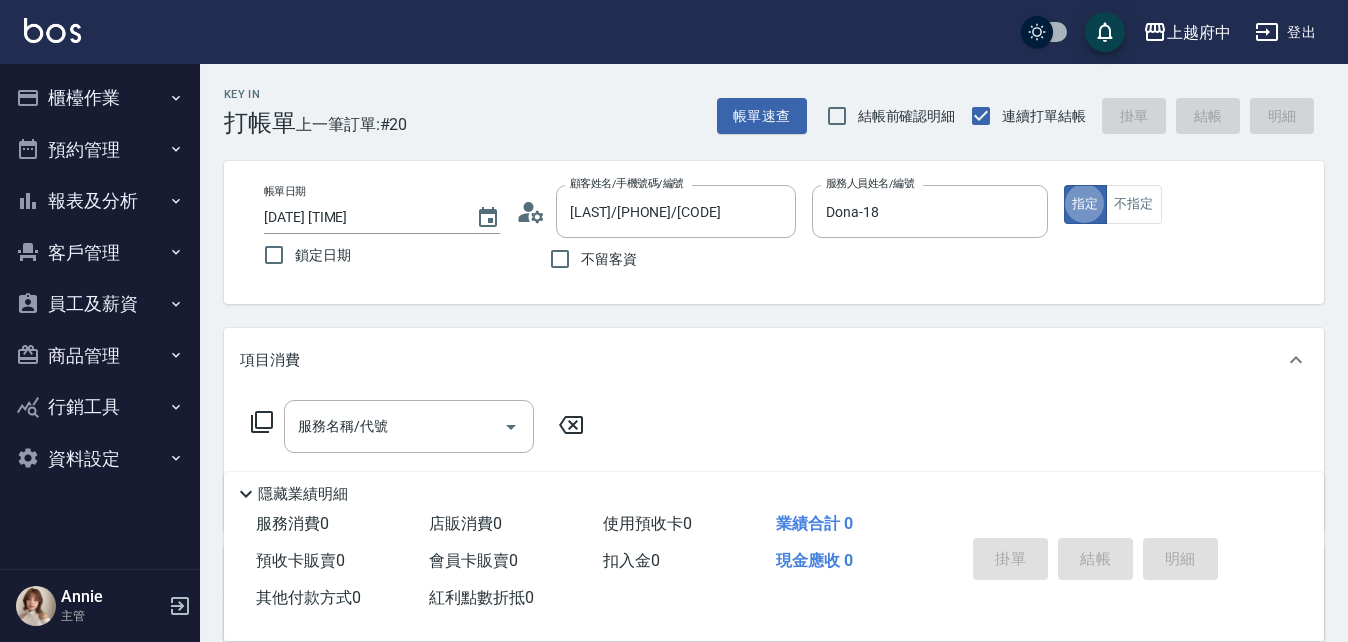 type on "true" 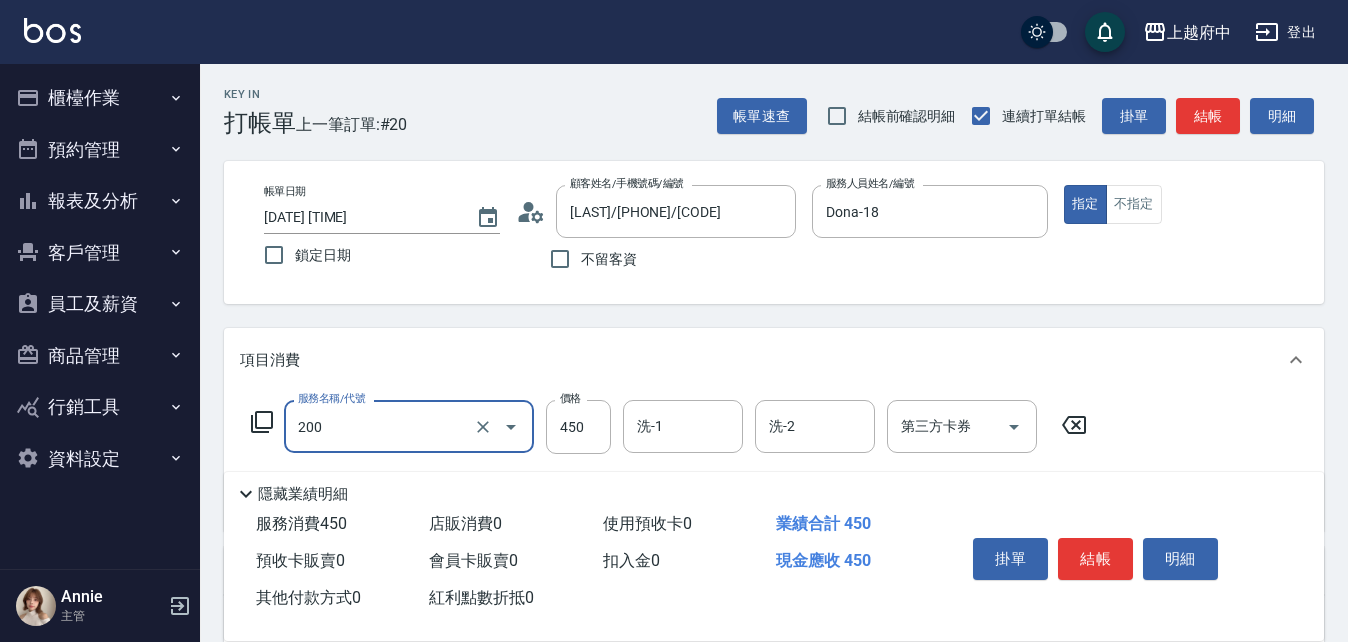 type on "有機洗髮(200)" 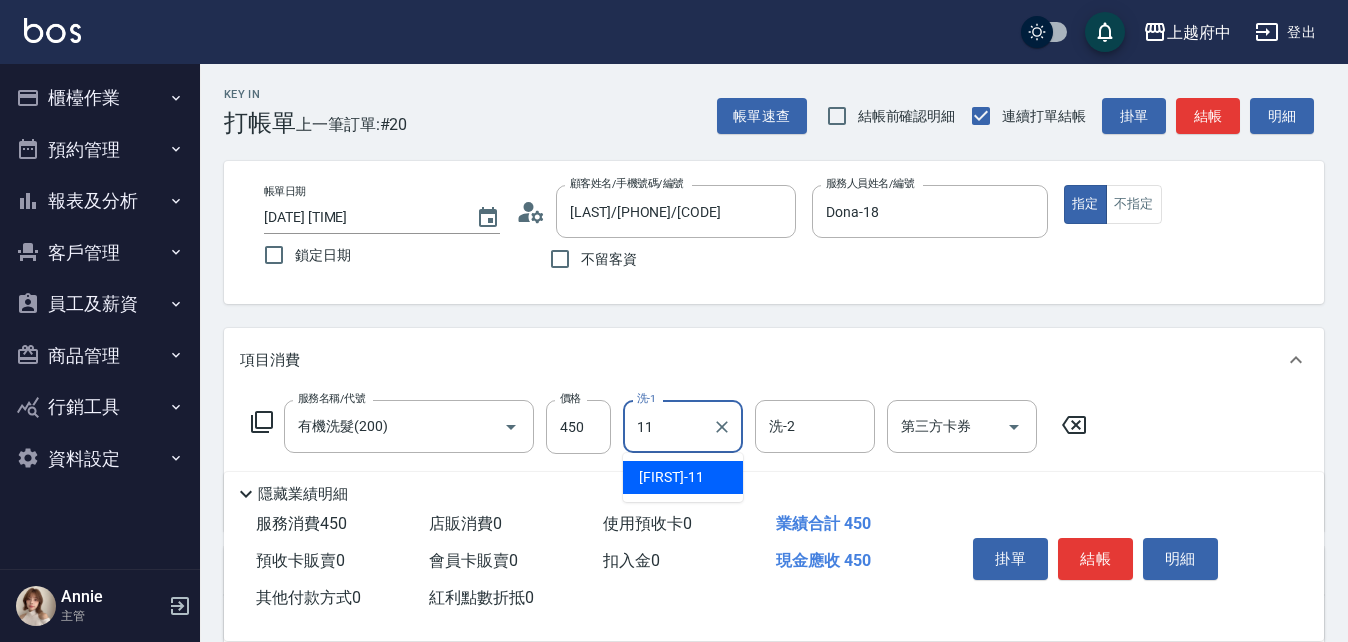 type on "Mona-11" 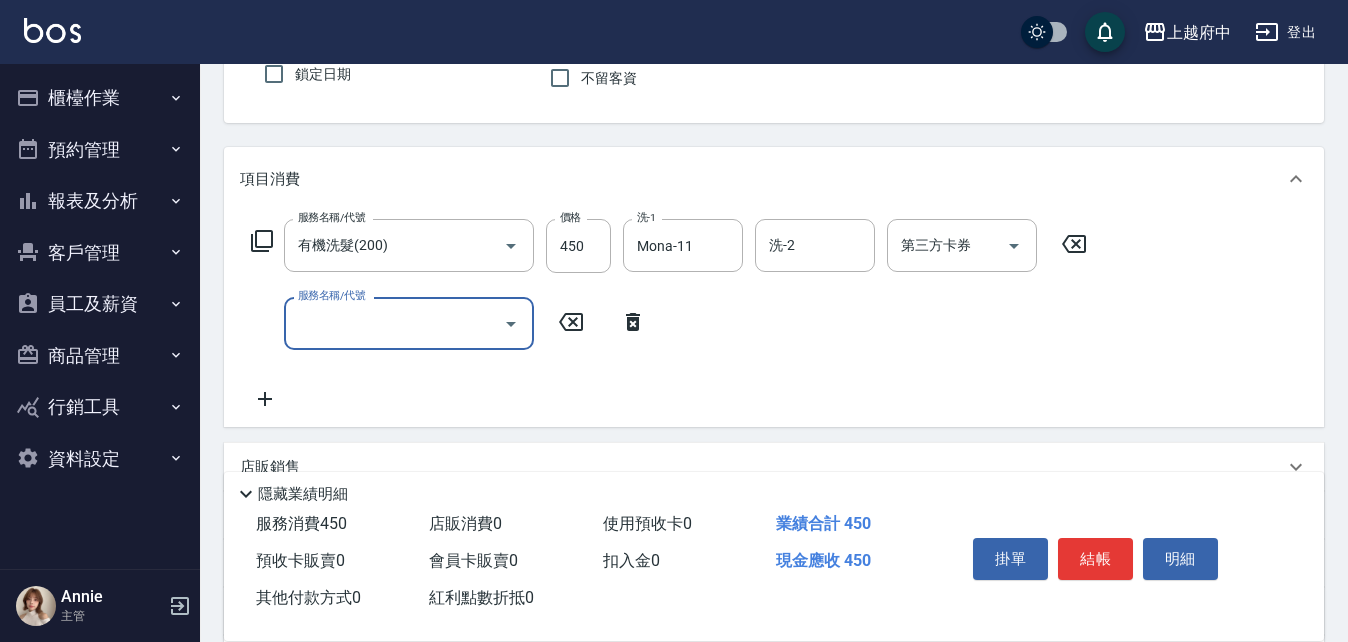 scroll, scrollTop: 300, scrollLeft: 0, axis: vertical 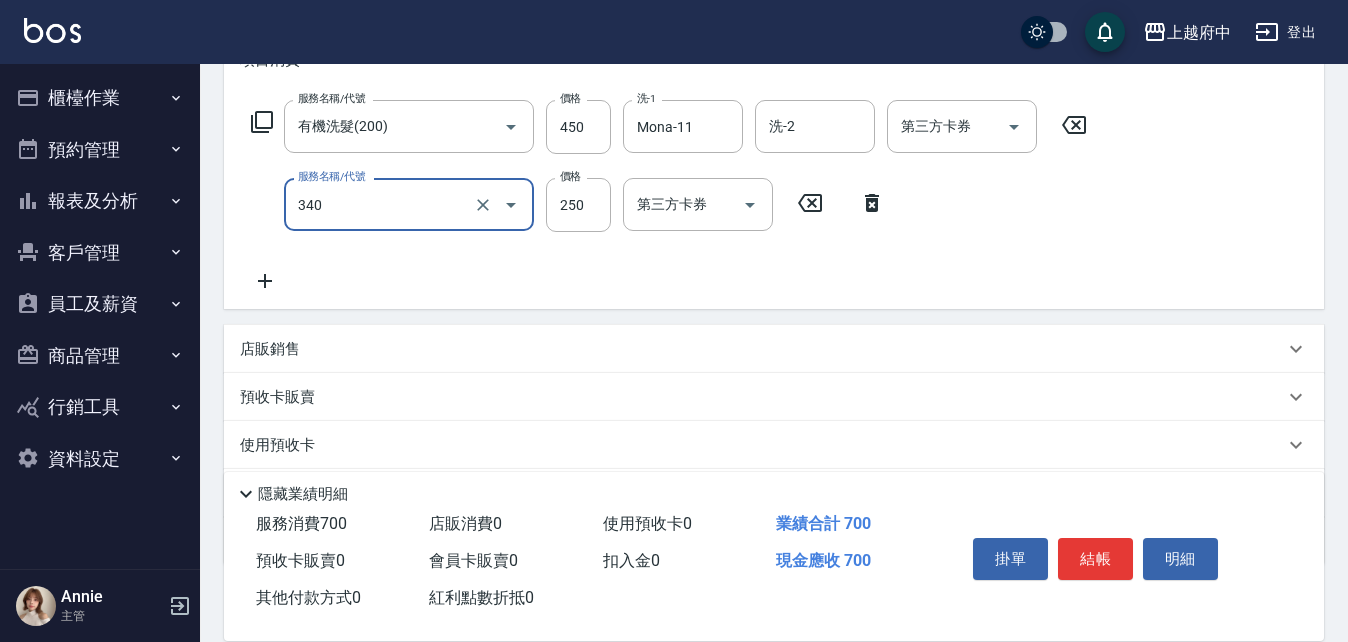 type on "剪髮(340)" 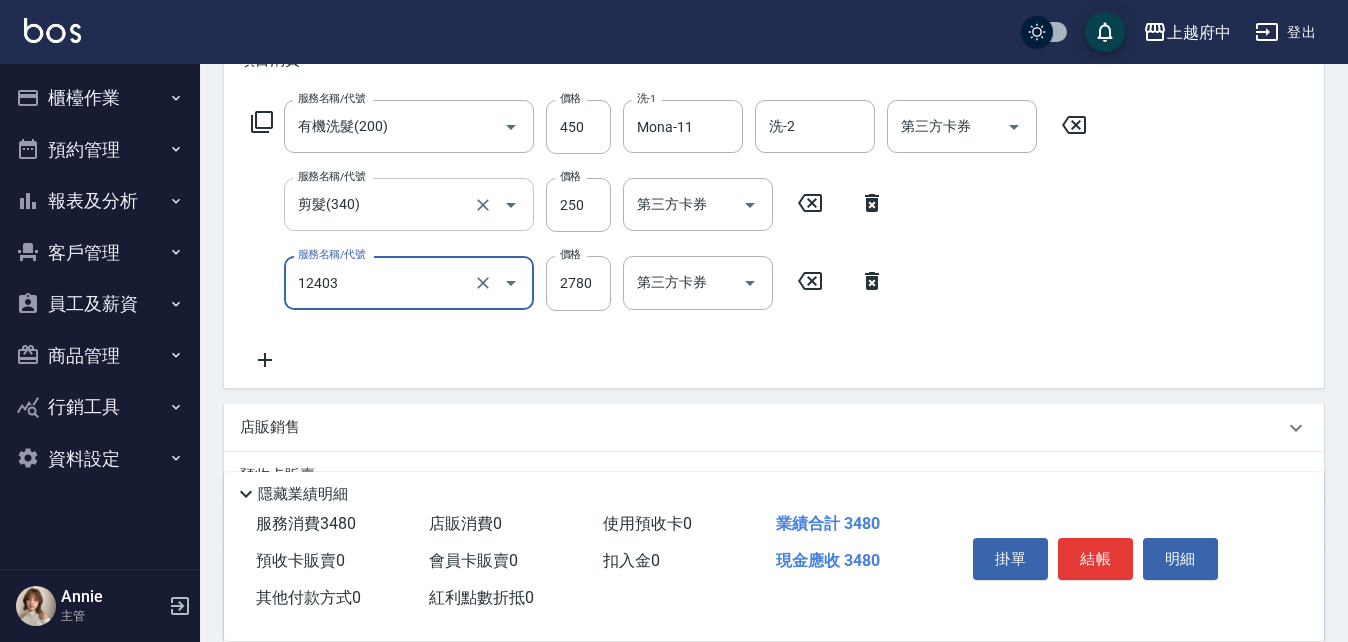 type on "燙髮L(12403)" 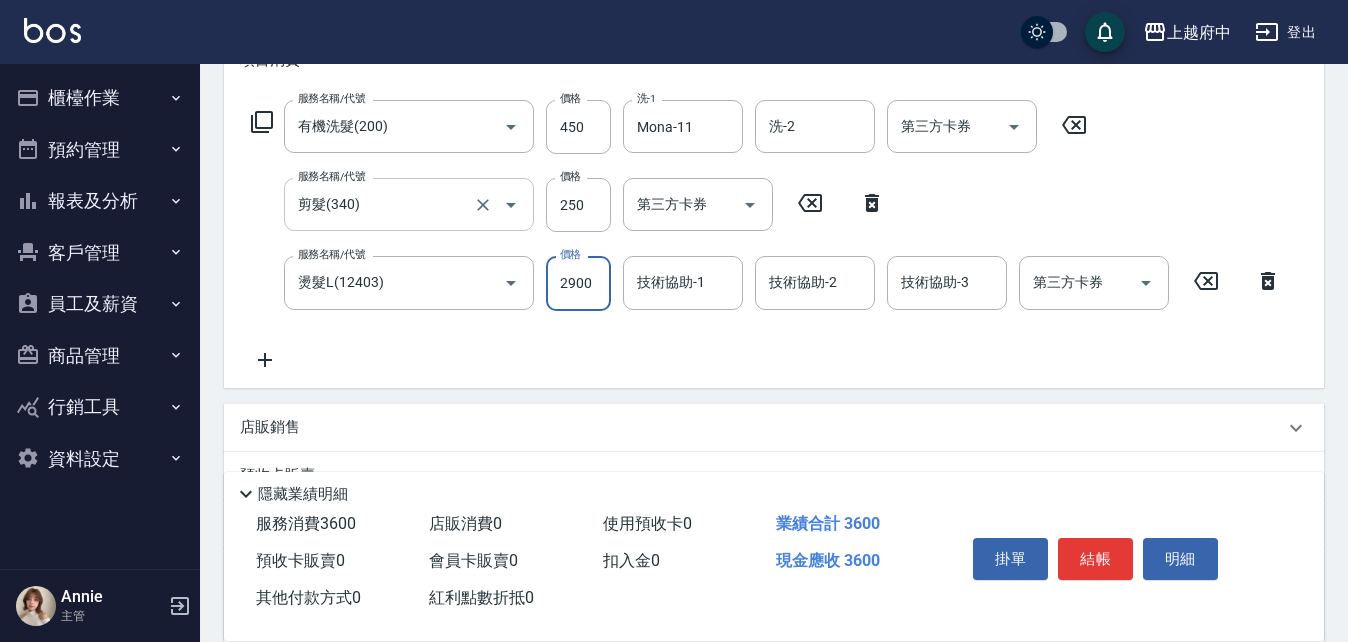 type on "2900" 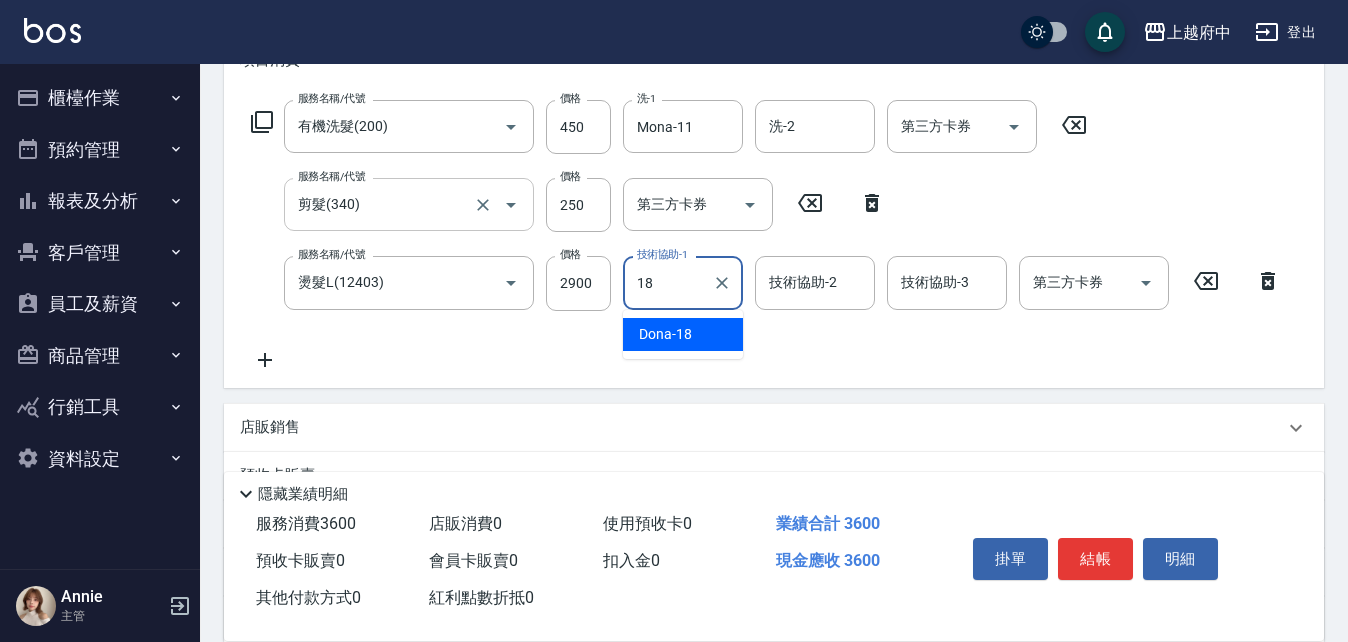 type on "Dona-18" 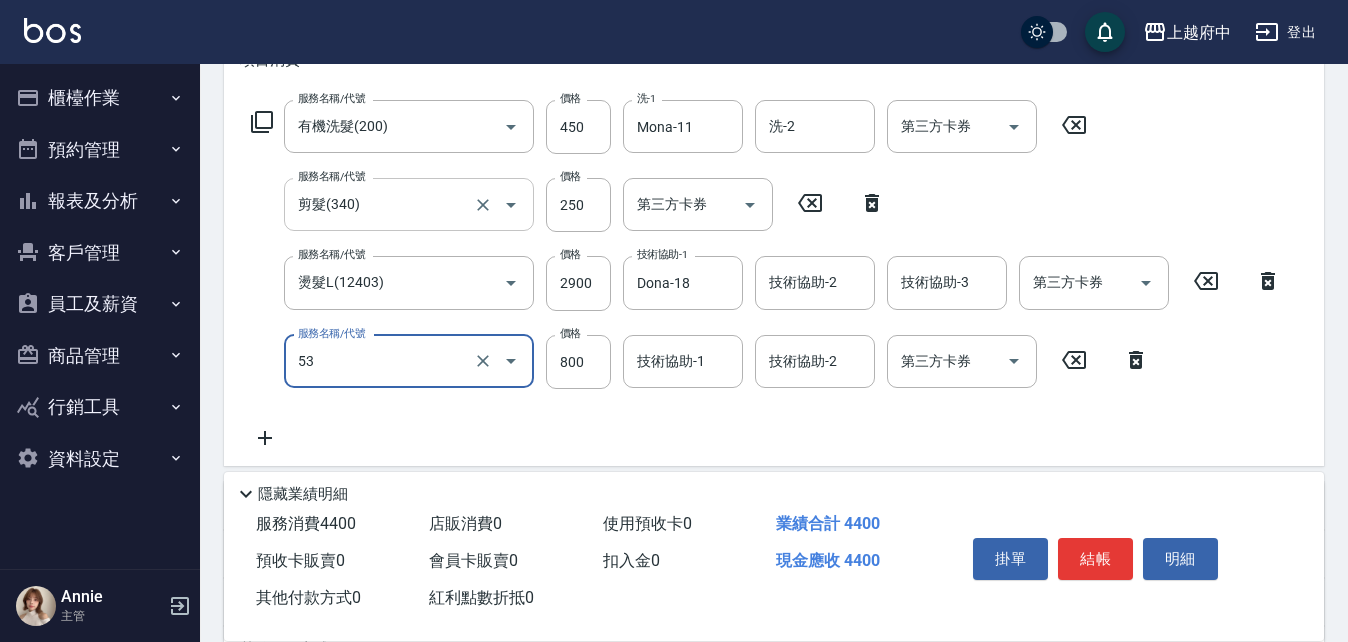 type on "+頂區燙(53)" 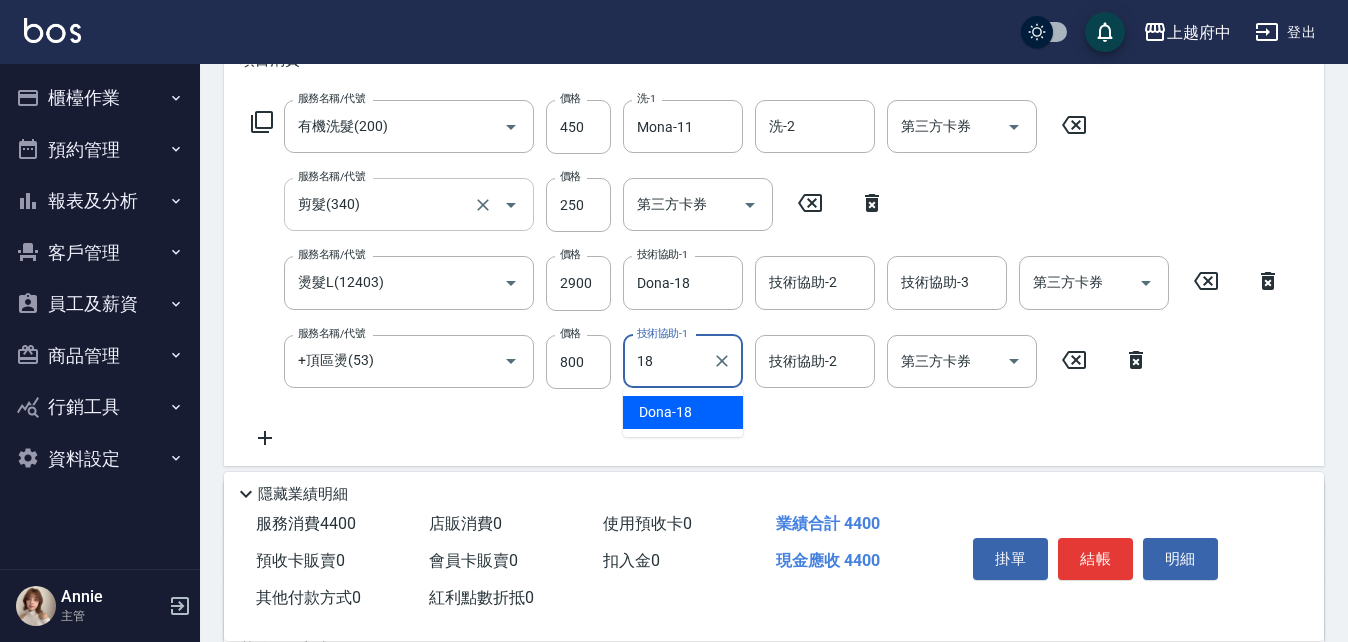type on "Dona-18" 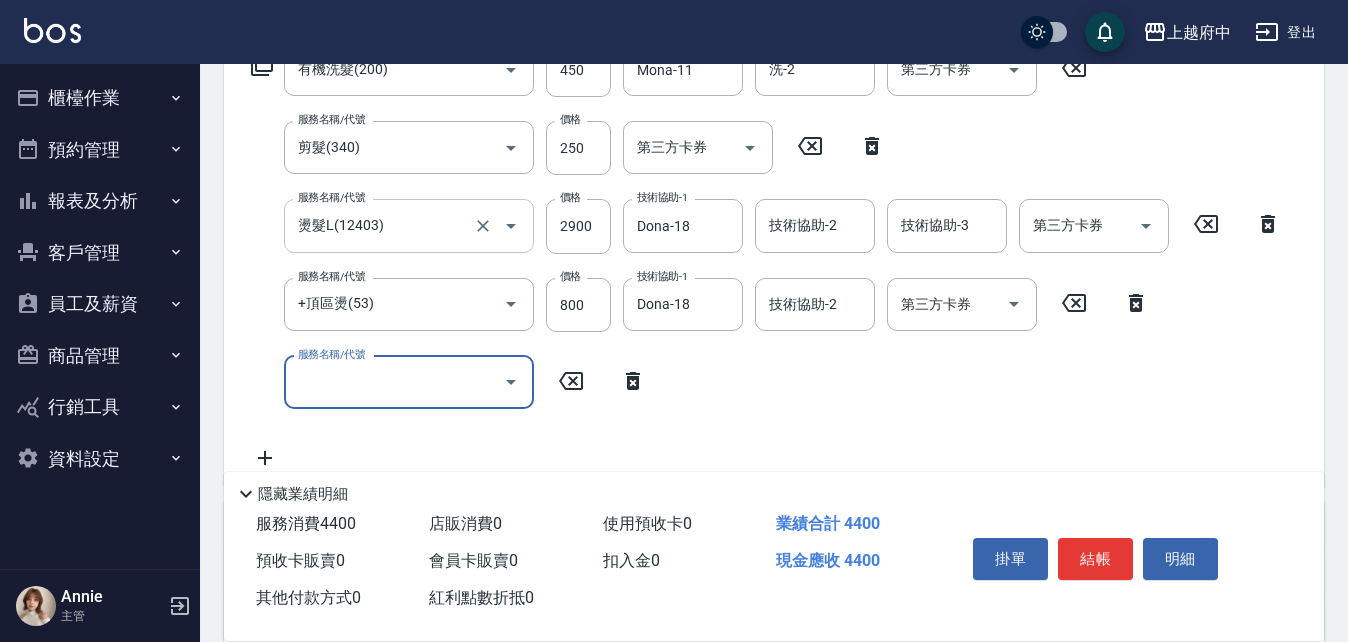 scroll, scrollTop: 400, scrollLeft: 0, axis: vertical 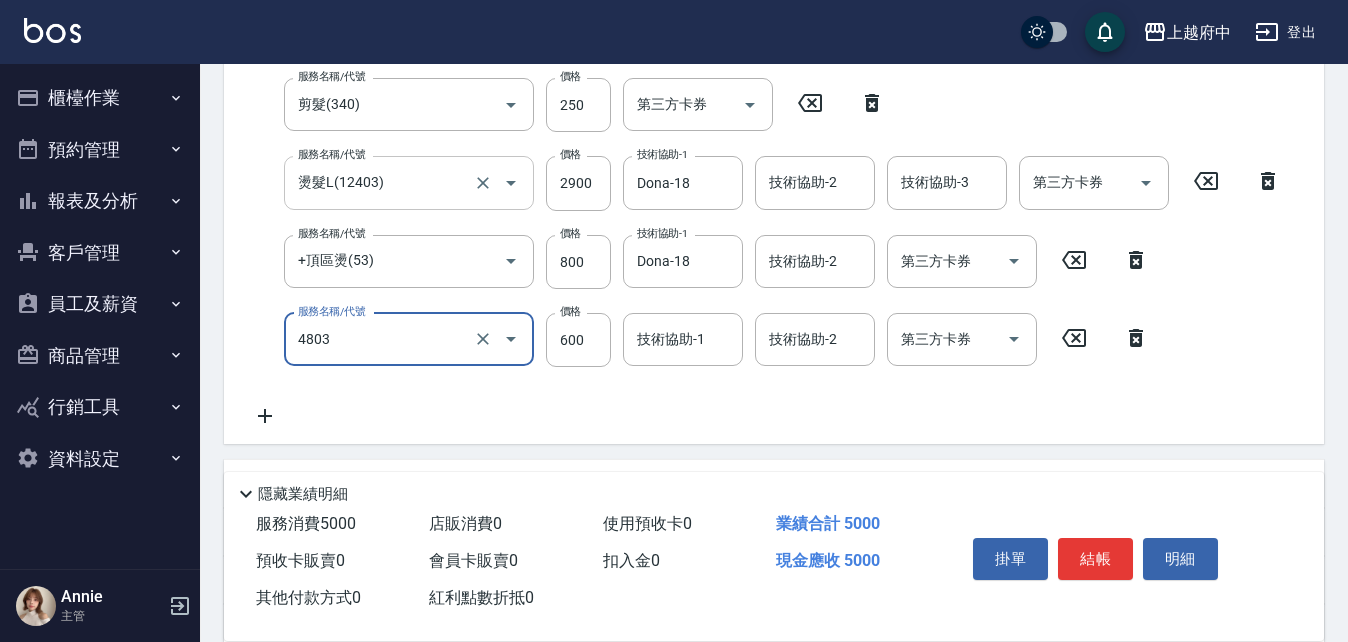type on "潤澤修護(4803)" 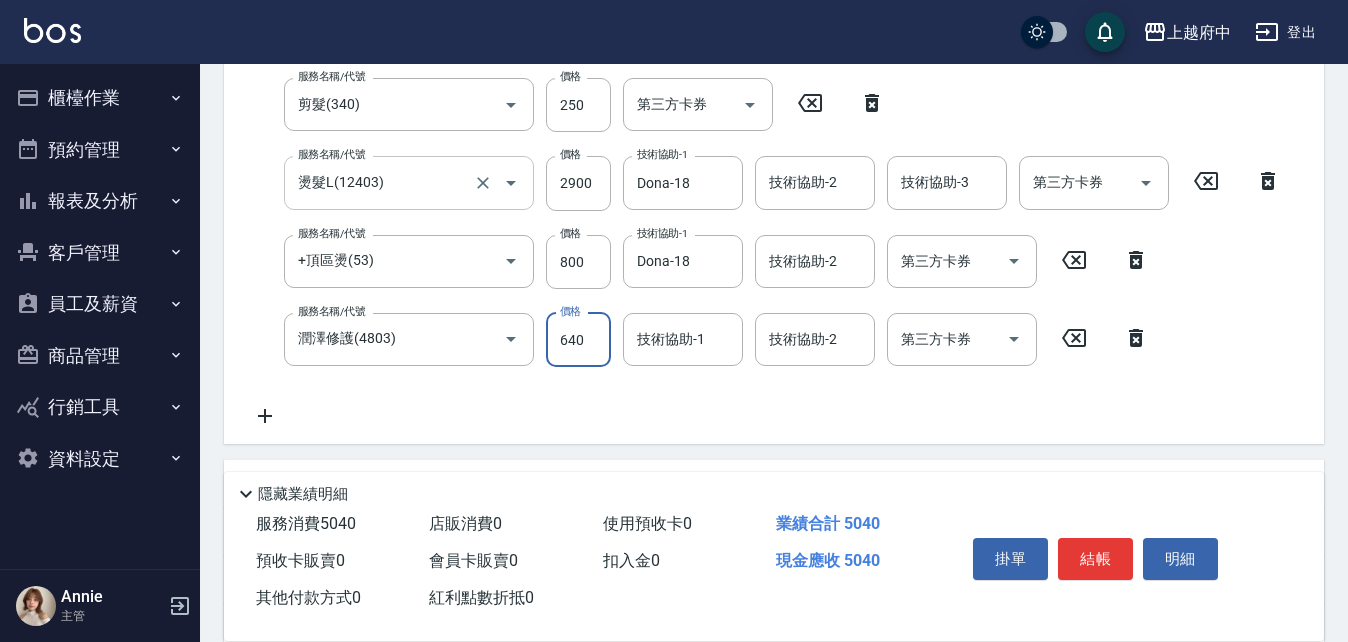 type on "640" 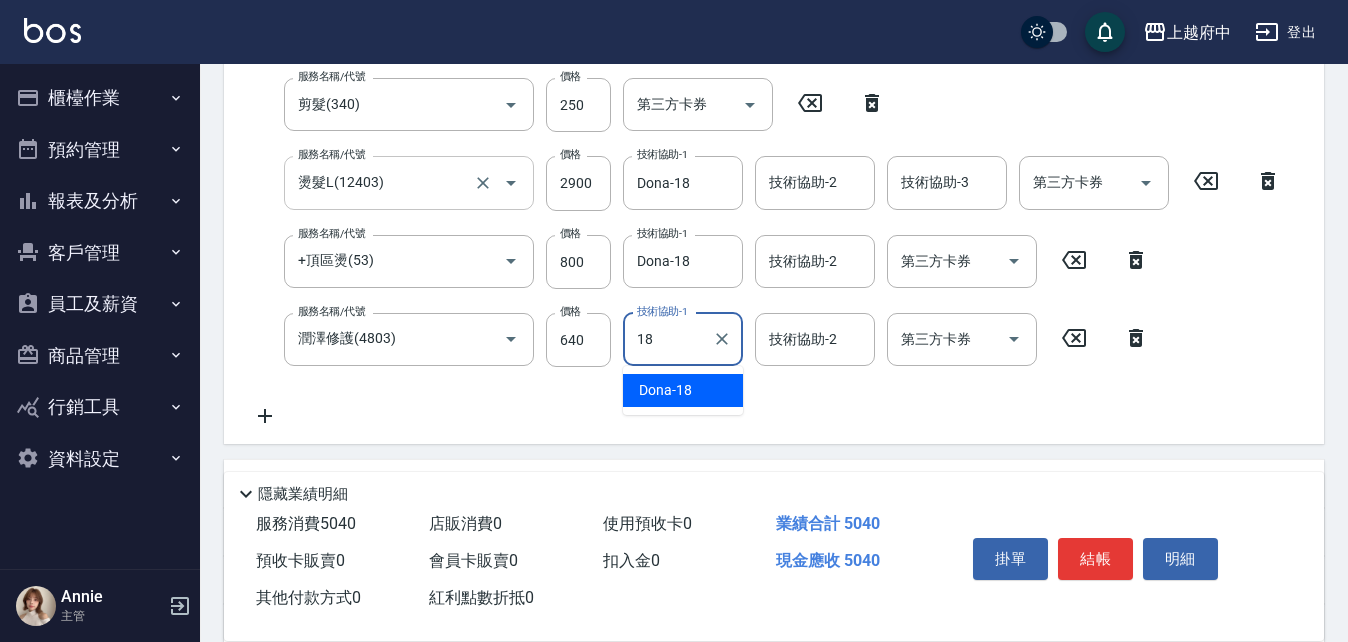 type on "Dona-18" 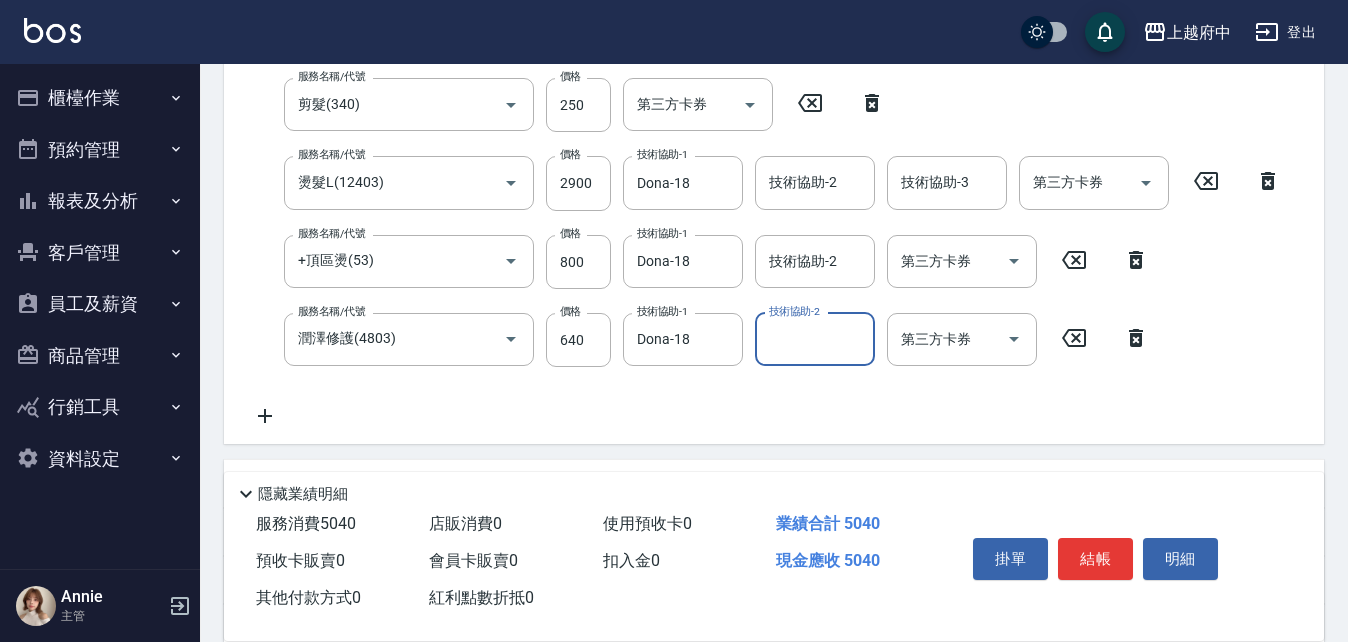 click on "服務名稱/代號 有機洗髮(200) 服務名稱/代號 價格 [PRICE] 價格 洗-1 [LAST]-[AGE] 洗-1 洗-2 洗-2 第三方卡券 第三方卡券 服務名稱/代號 剪髮(340) 服務名稱/代號 價格 [PRICE] 價格 第三方卡券 第三方卡券 服務名稱/代號 燙髮L(12403) 服務名稱/代號 價格 [PRICE] 價格 技術協助-1 [LAST]-[AGE] 技術協助-1 技術協助-2 技術協助-2 技術協助-3 技術協助-3 第三方卡券 第三方卡券 服務名稱/代號 +頂區燙(53) 服務名稱/代號 價格 [PRICE] 價格 技術協助-1 [LAST]-[AGE] 技術協助-1 技術協助-2 技術協助-2 第三方卡券 第三方卡券 服務名稱/代號 潤澤修護(4803) 服務名稱/代號 價格 [PRICE] 價格 技術協助-1 [LAST]-[AGE] 技術協助-1 技術協助-2 技術協助-2 第三方卡券 第三方卡券" at bounding box center (766, 214) 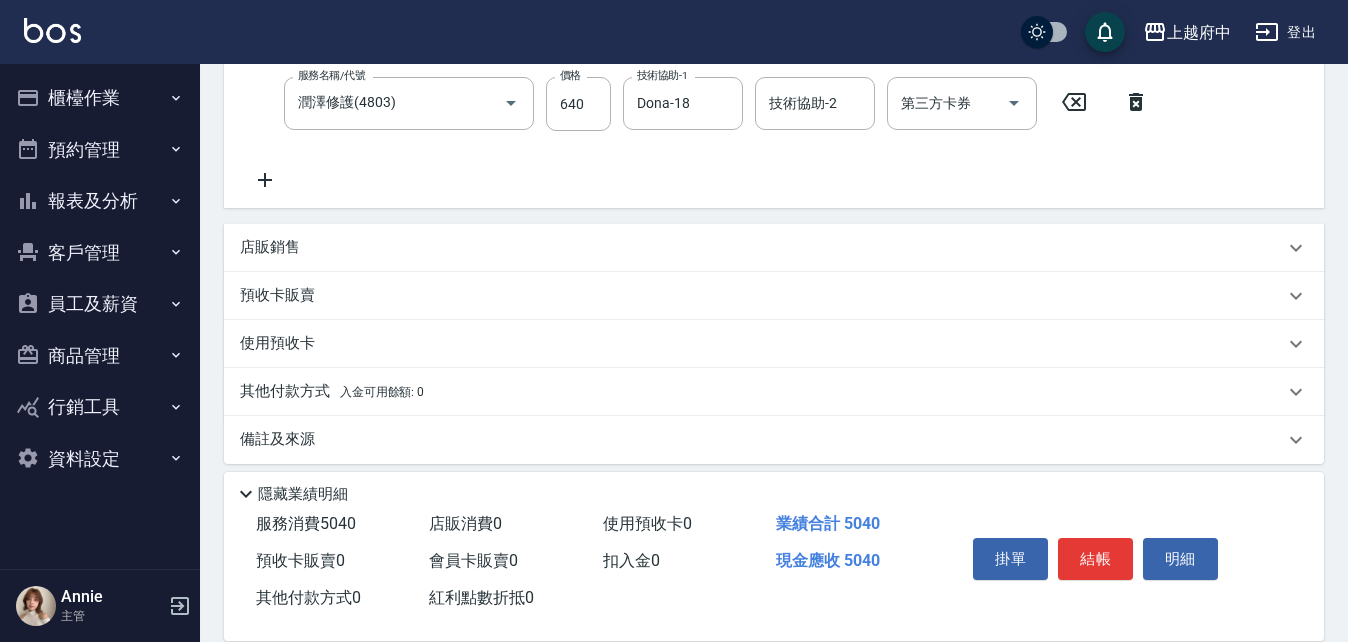 scroll, scrollTop: 650, scrollLeft: 0, axis: vertical 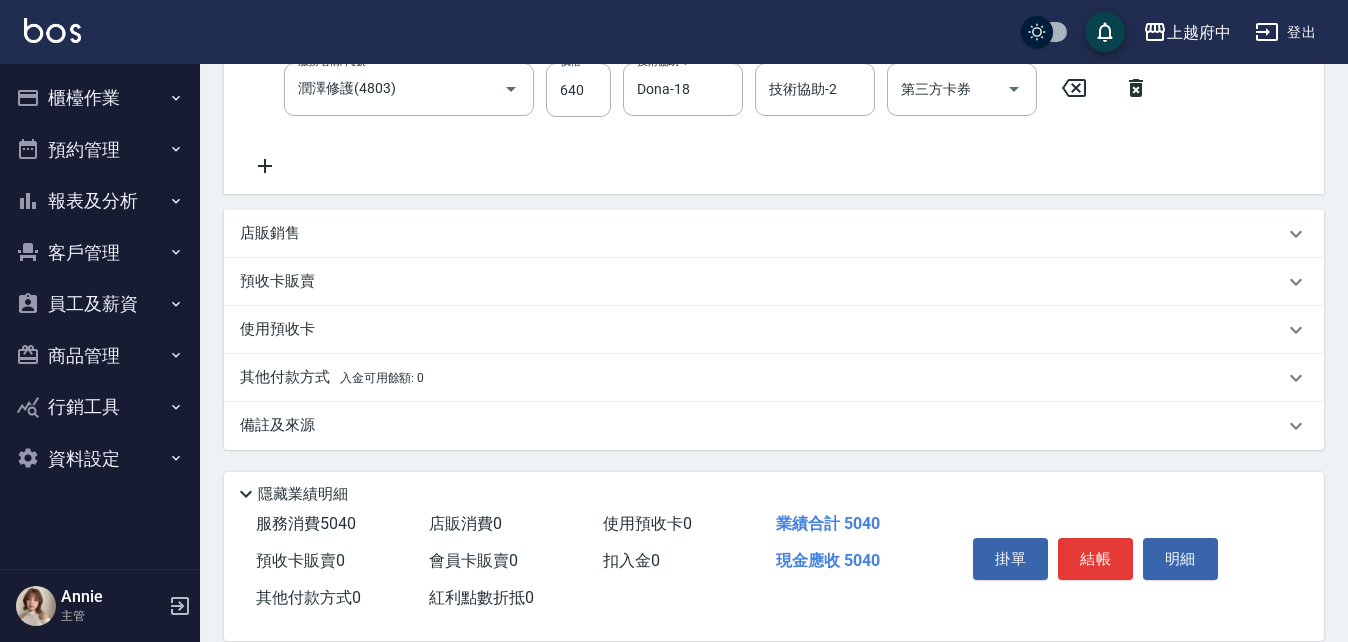 click on "店販銷售" at bounding box center [270, 233] 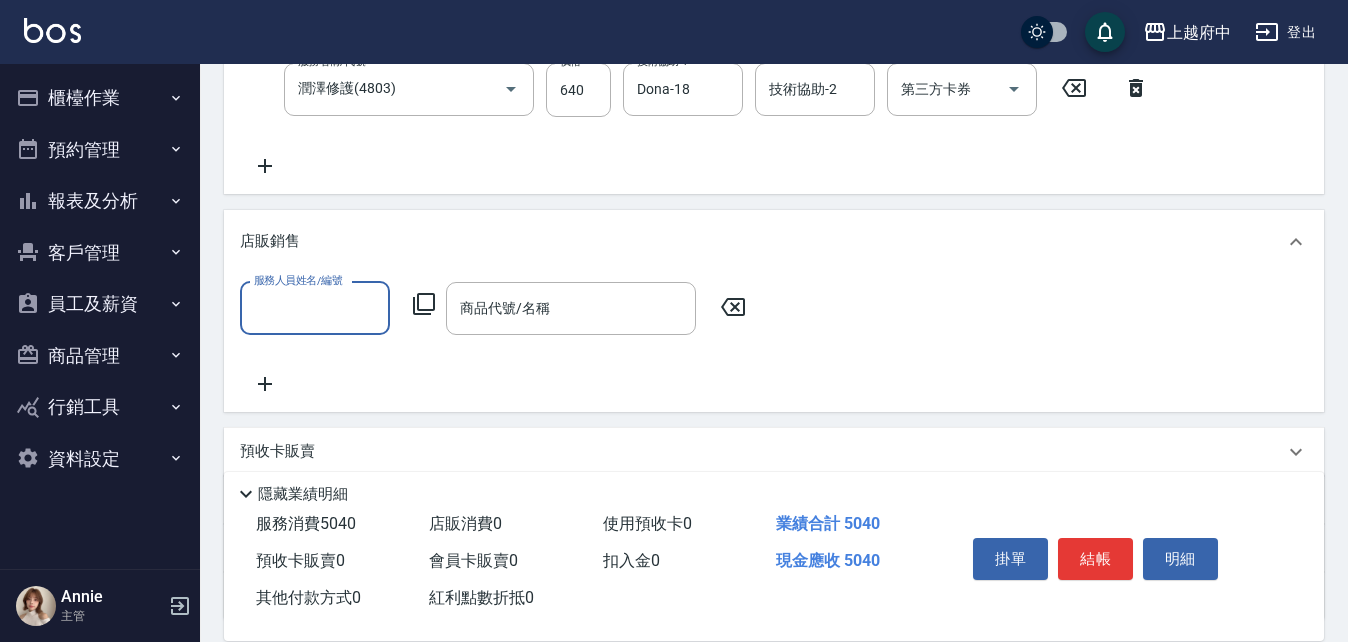 scroll, scrollTop: 0, scrollLeft: 0, axis: both 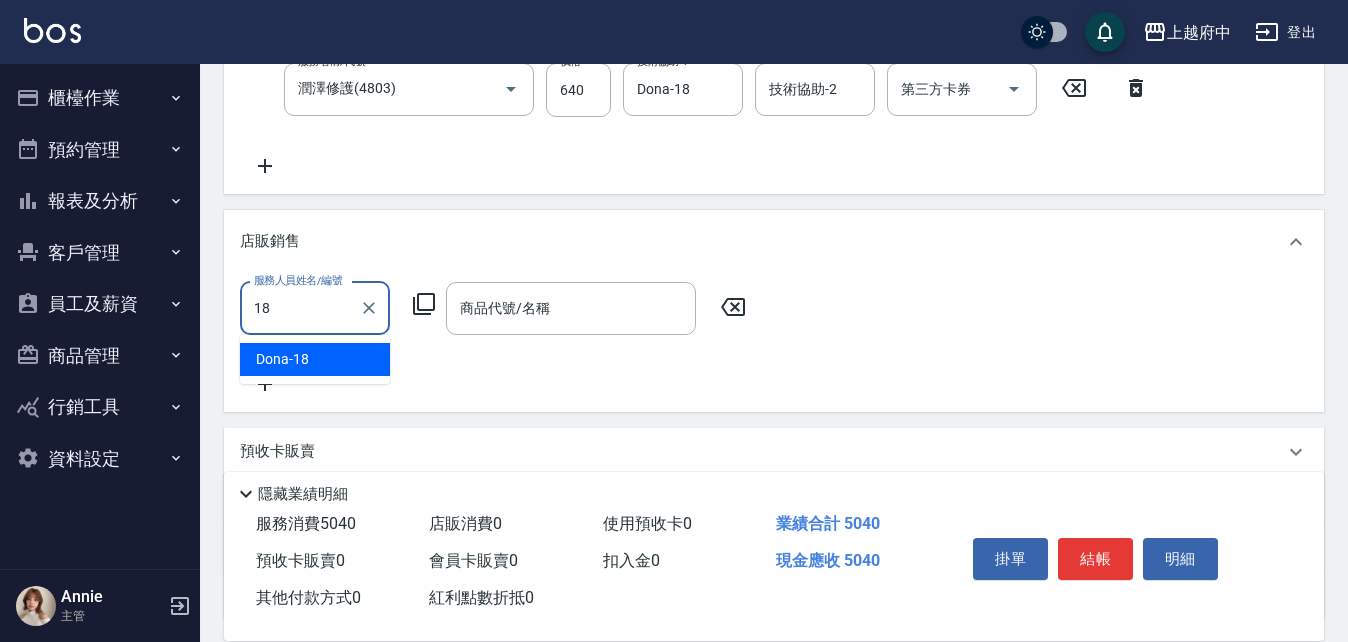 type on "Dona-18" 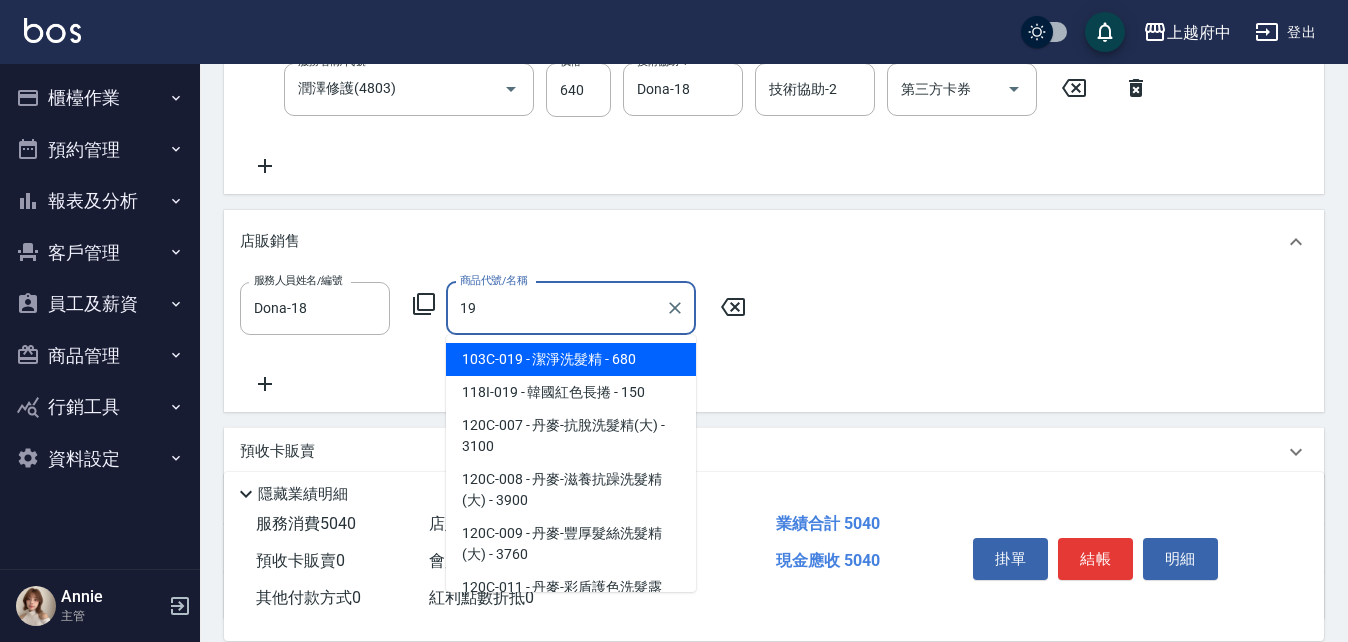 type on "1" 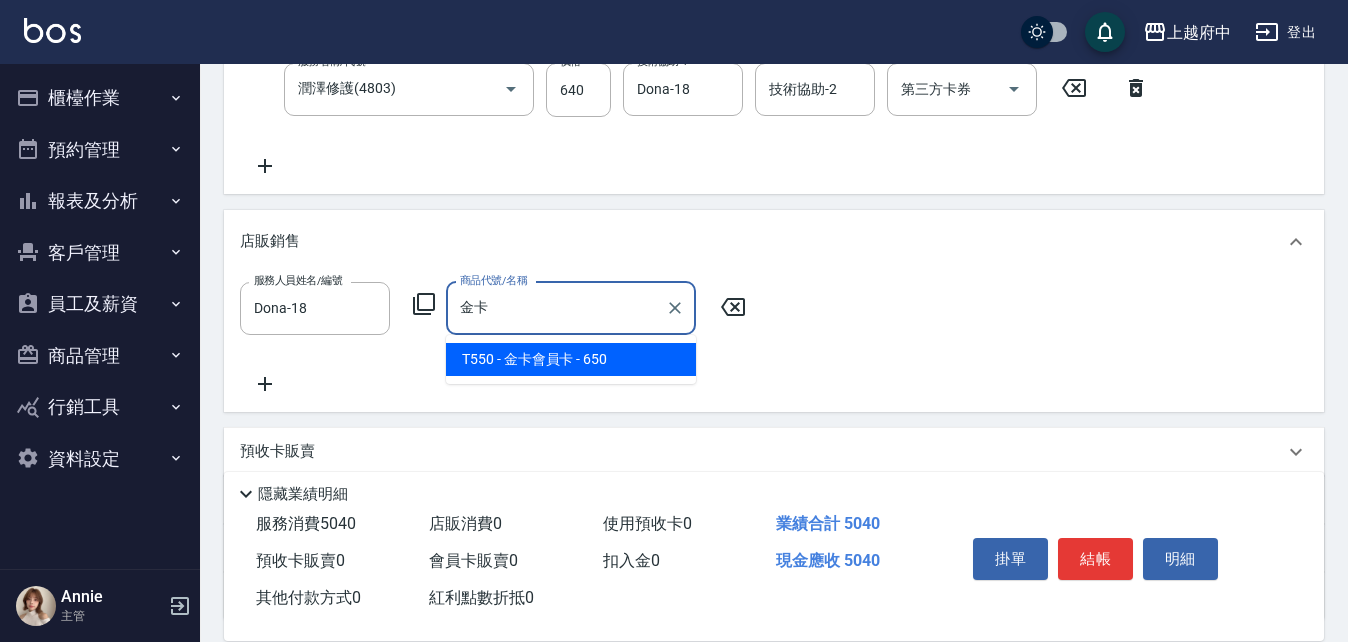 click on "T550 - 金卡會員卡 - 650" at bounding box center [571, 359] 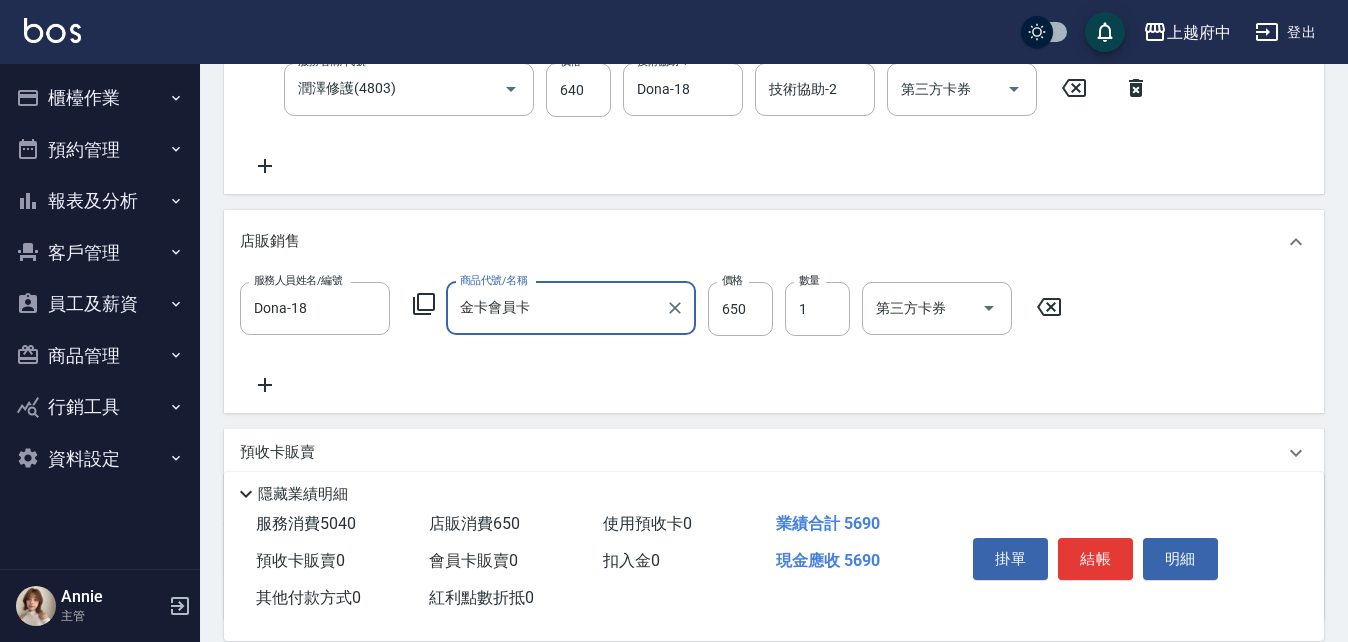 type on "金卡會員卡" 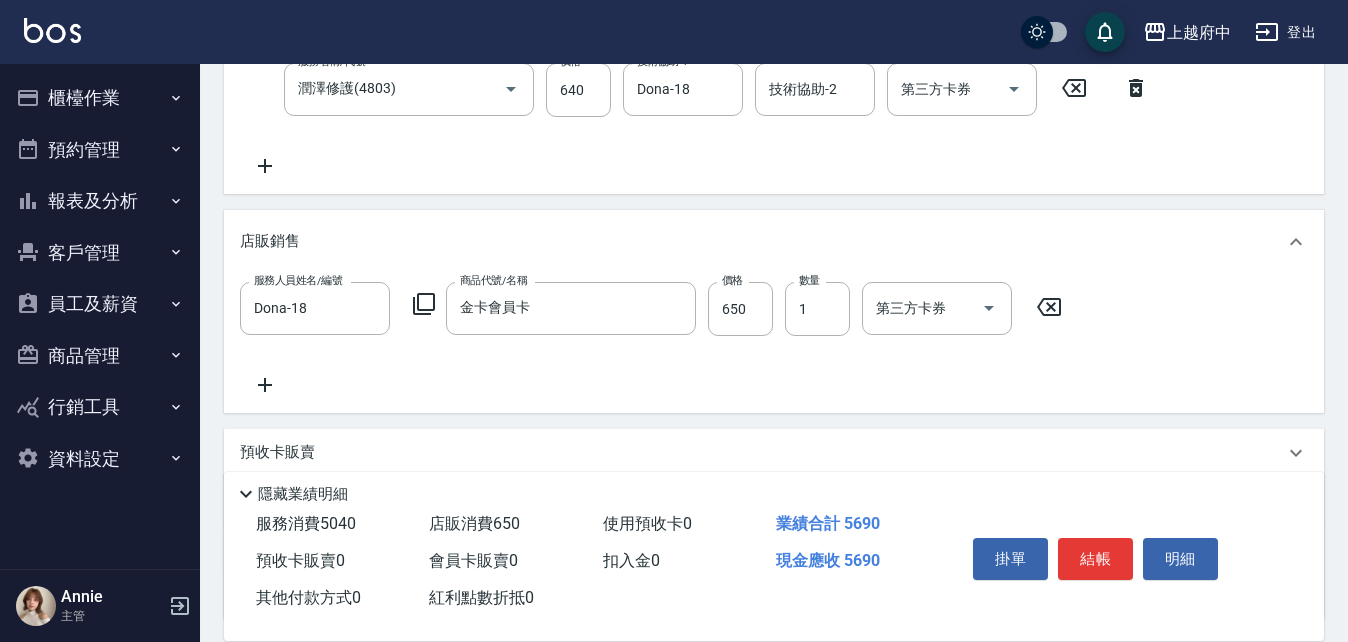 click on "服務人員姓名/編號 Dona-18 服務人員姓名/編號 商品代號/名稱 金卡會員卡 商品代號/名稱 價格 650 價格 數量 1 數量 第三方卡券 第三方卡券" at bounding box center [774, 339] 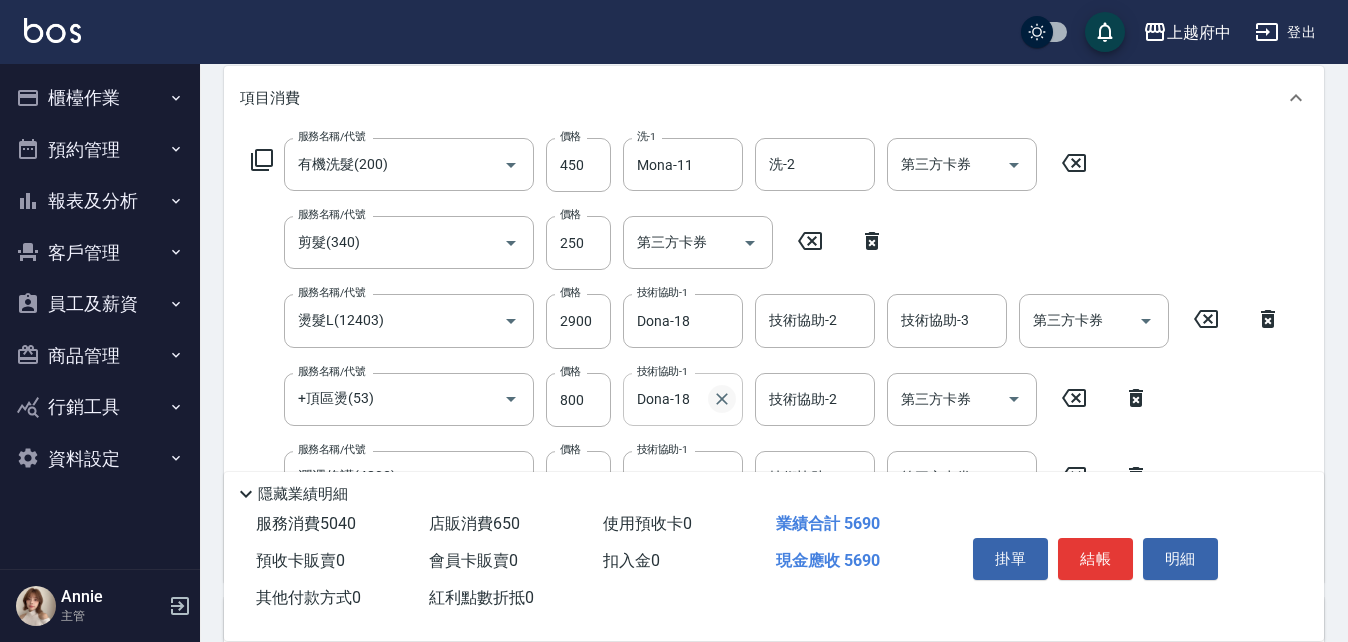 scroll, scrollTop: 250, scrollLeft: 0, axis: vertical 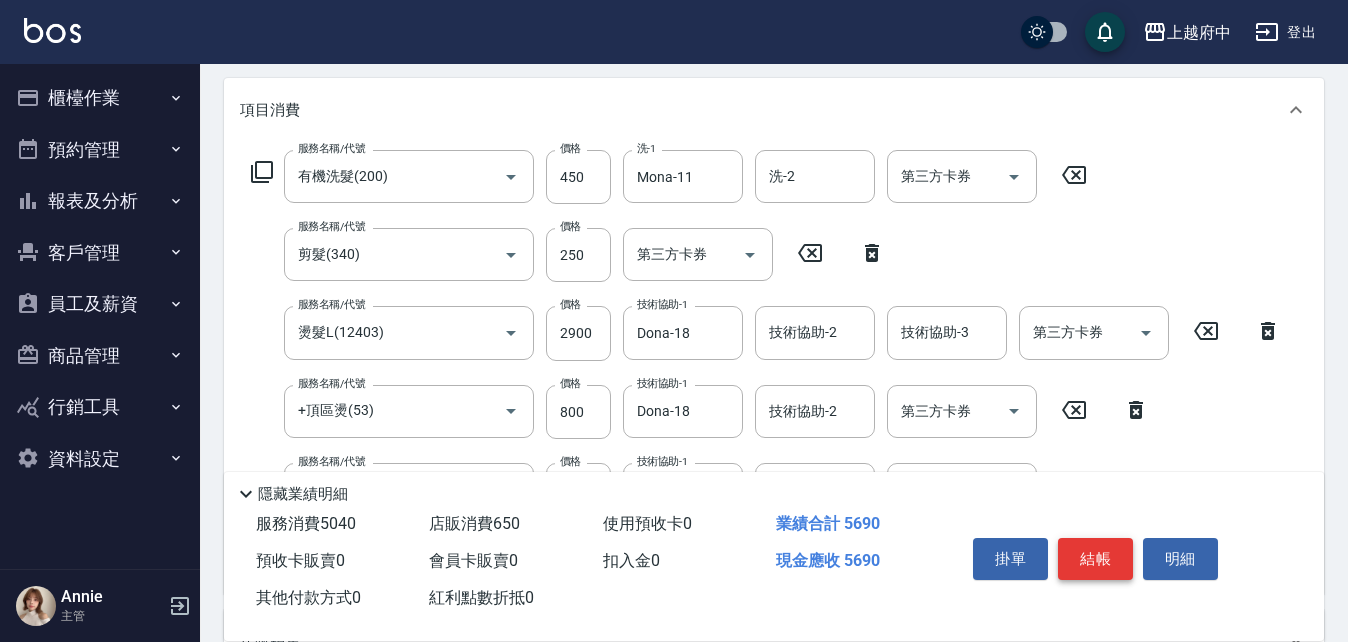 click on "結帳" at bounding box center [1095, 559] 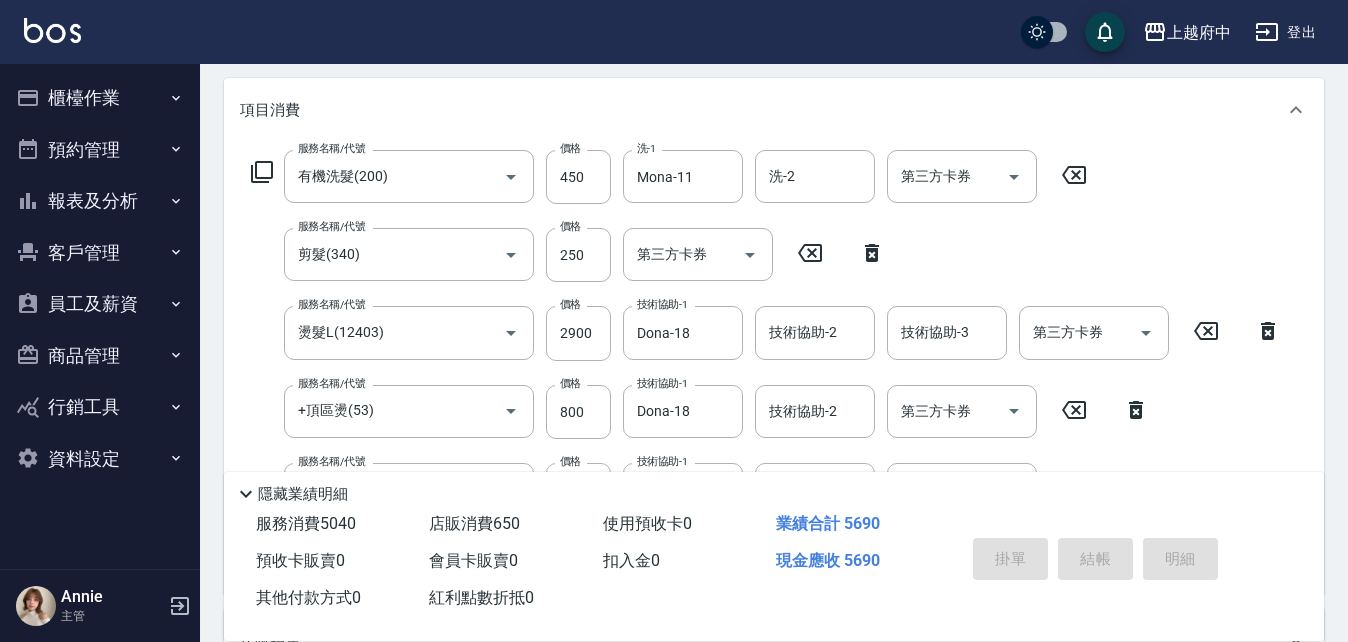 type on "2025/08/09 17:49" 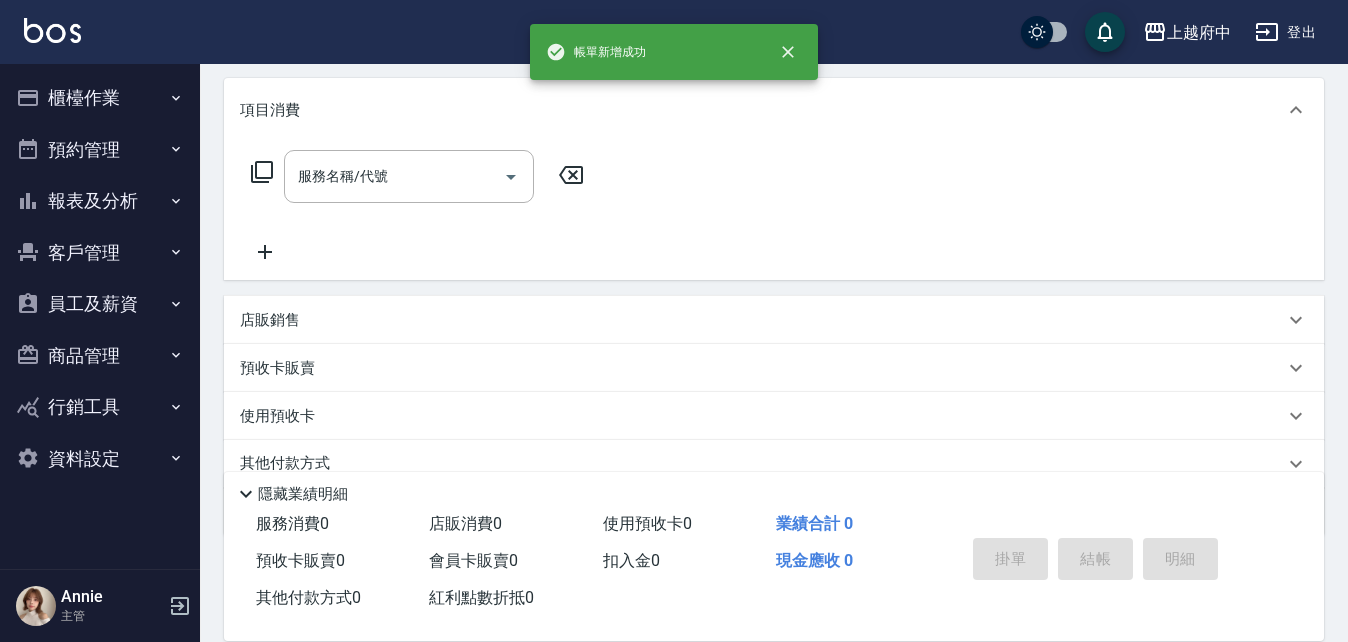 scroll, scrollTop: 0, scrollLeft: 0, axis: both 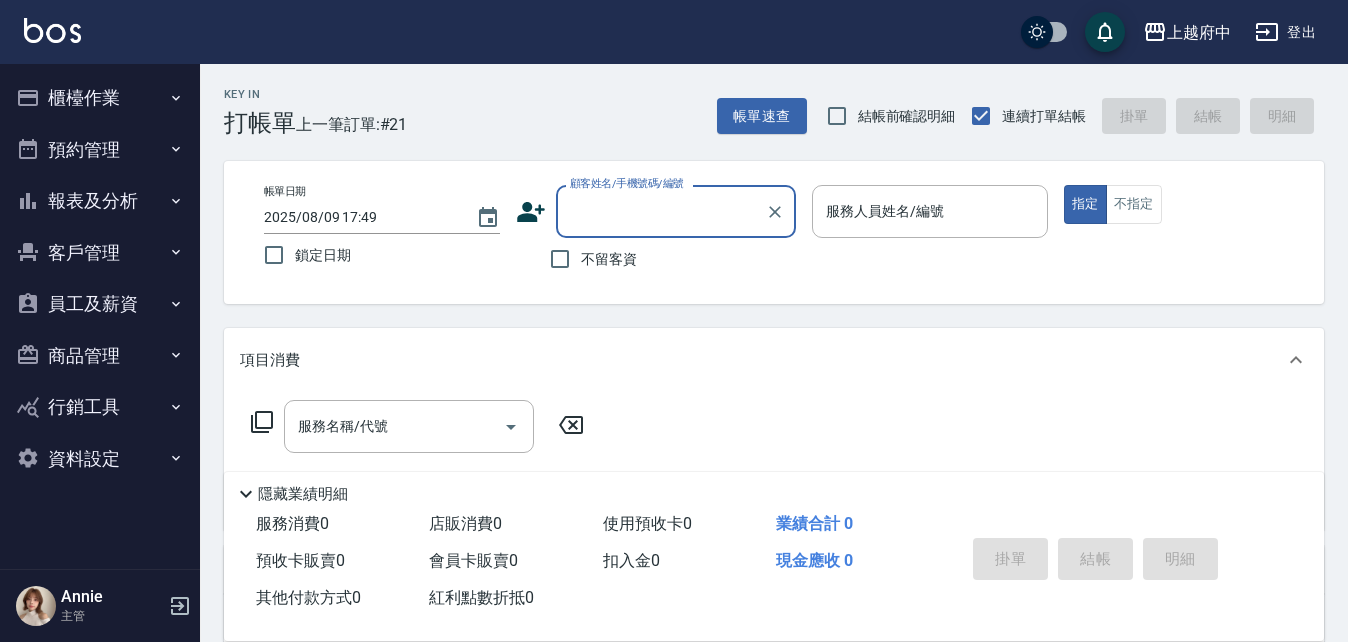 type on "ㄔ" 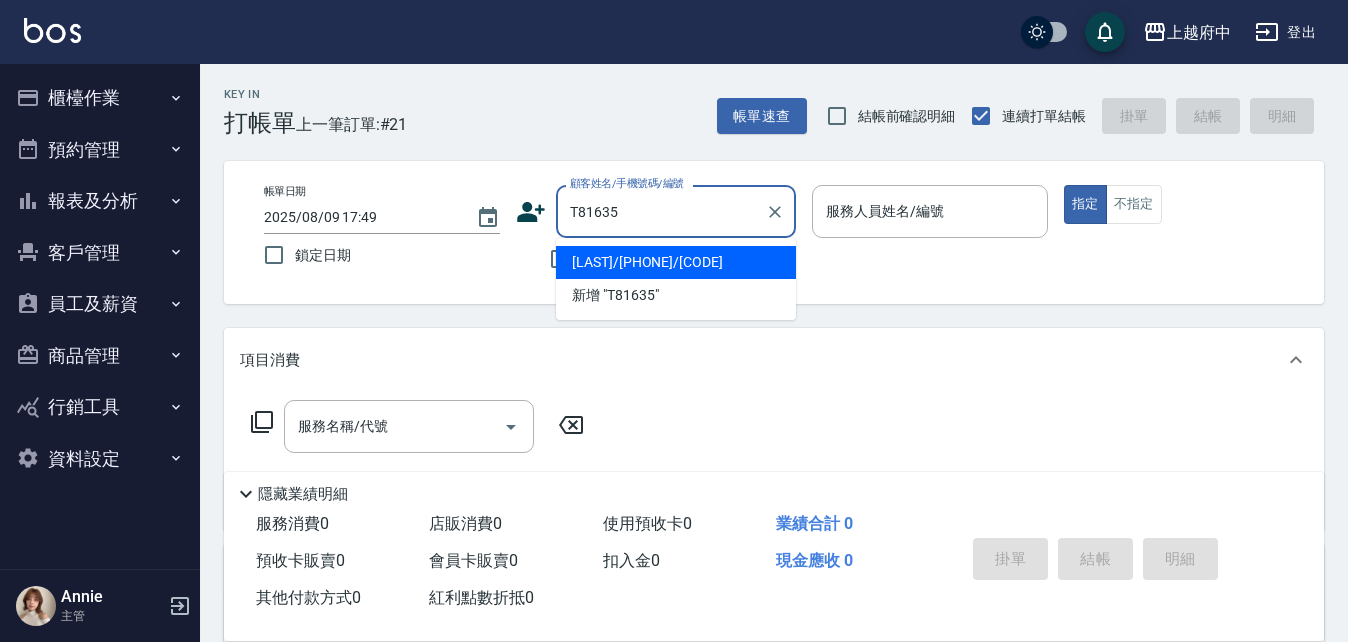 click on "[LAST]/[PHONE]/[CODE]" at bounding box center (676, 262) 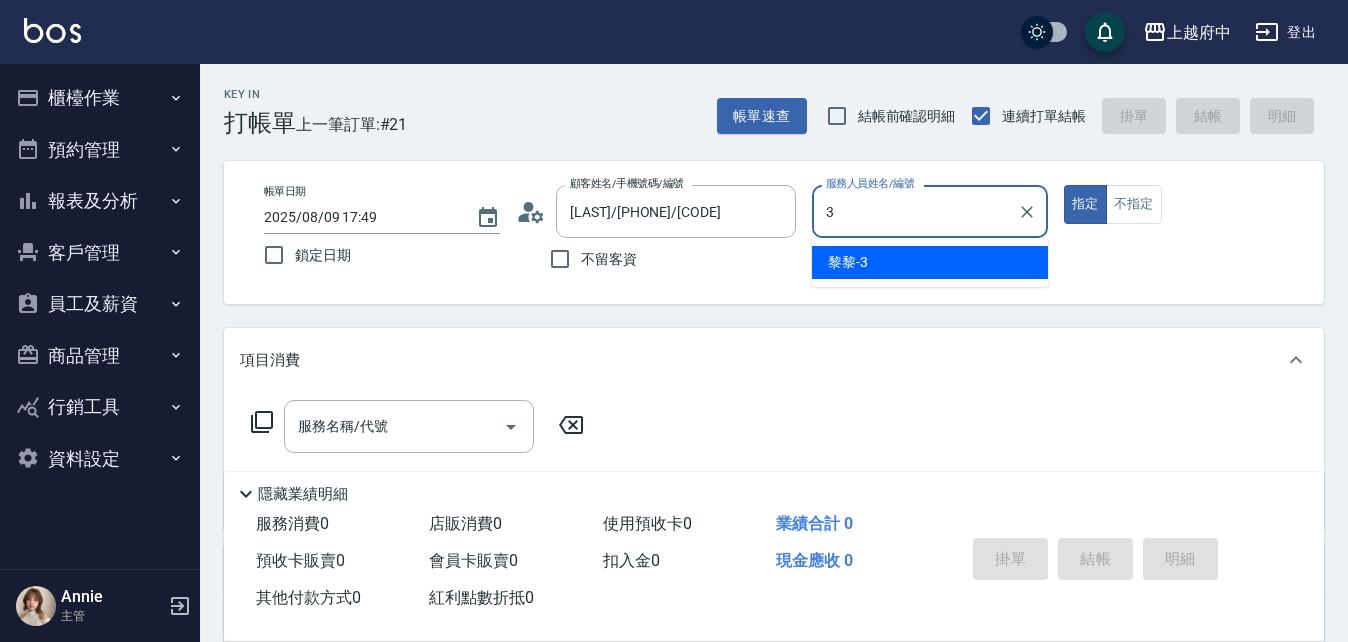 type on "黎黎-3" 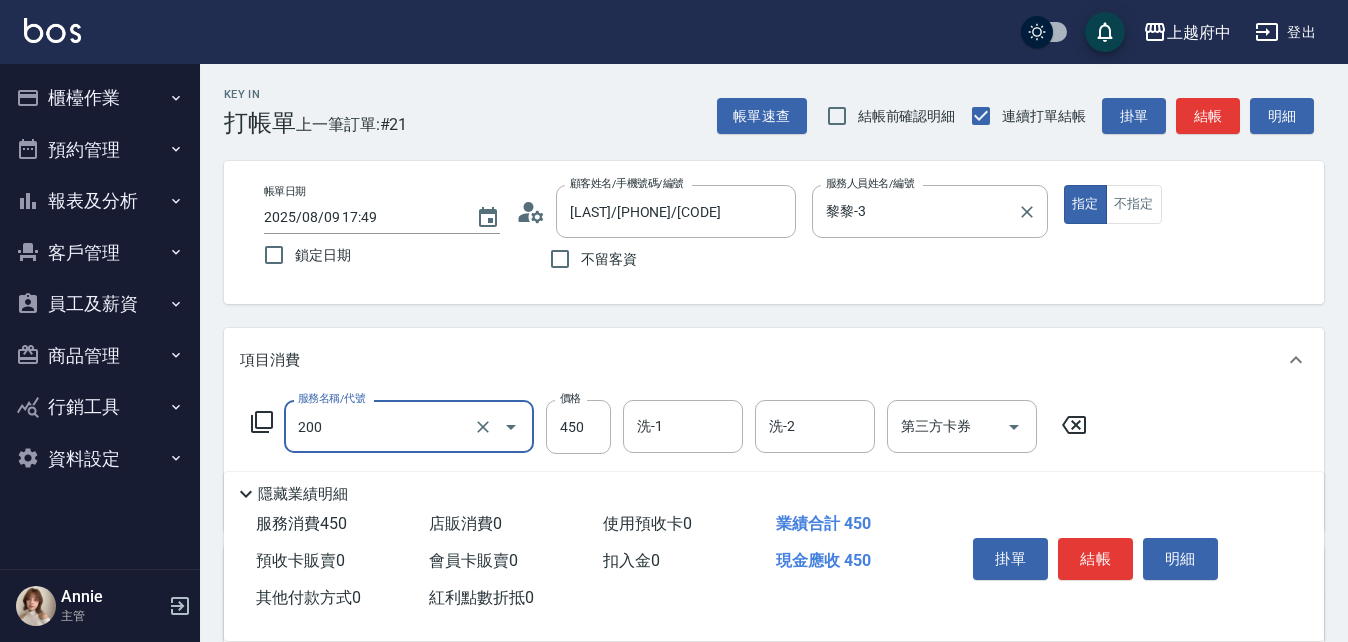 type on "有機洗髮(200)" 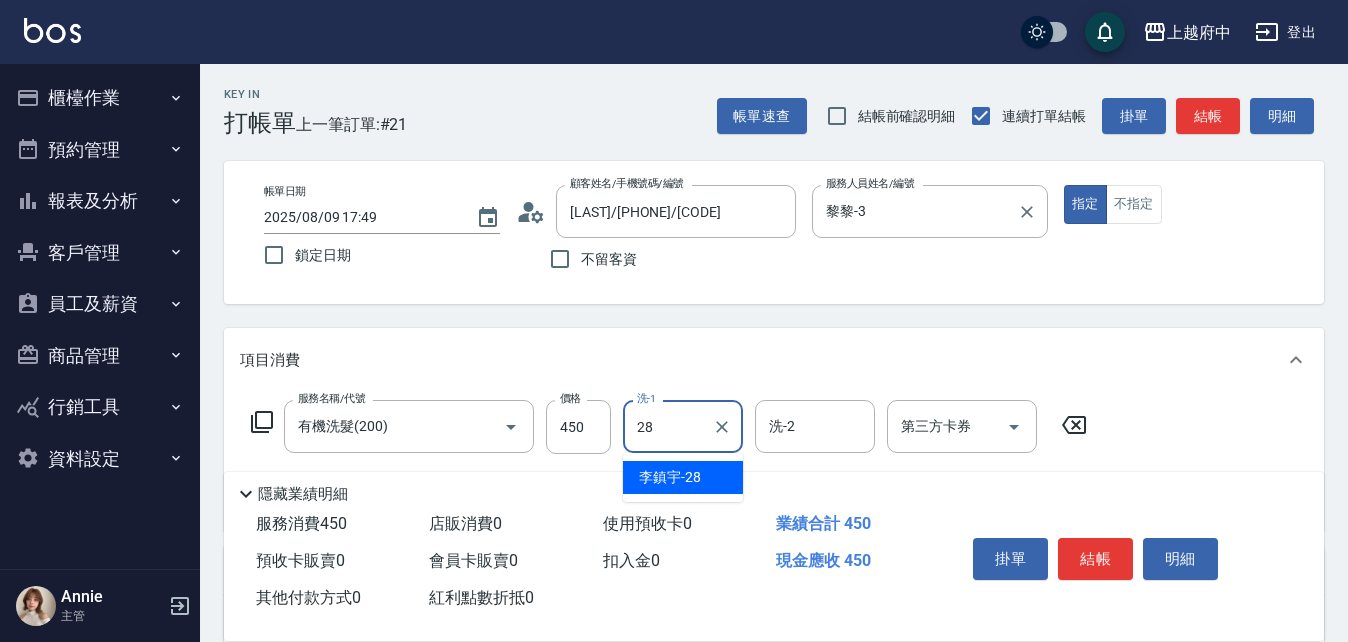 type on "[LAST]-[AGE]" 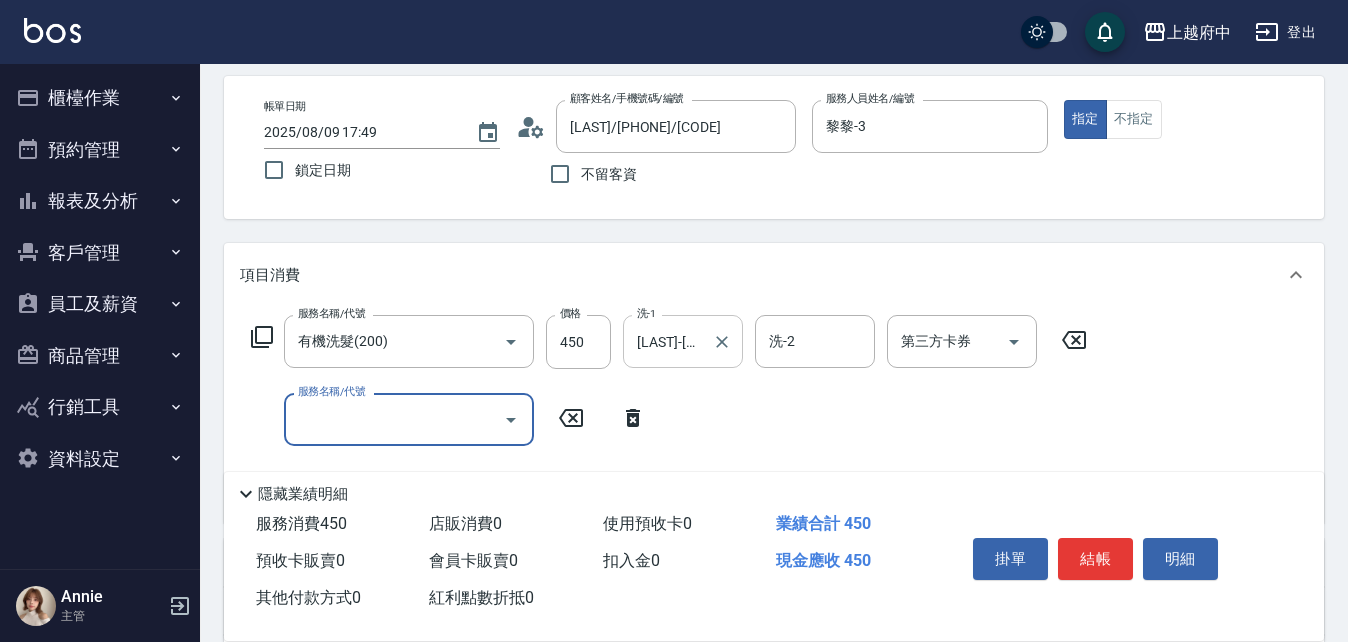 scroll, scrollTop: 200, scrollLeft: 0, axis: vertical 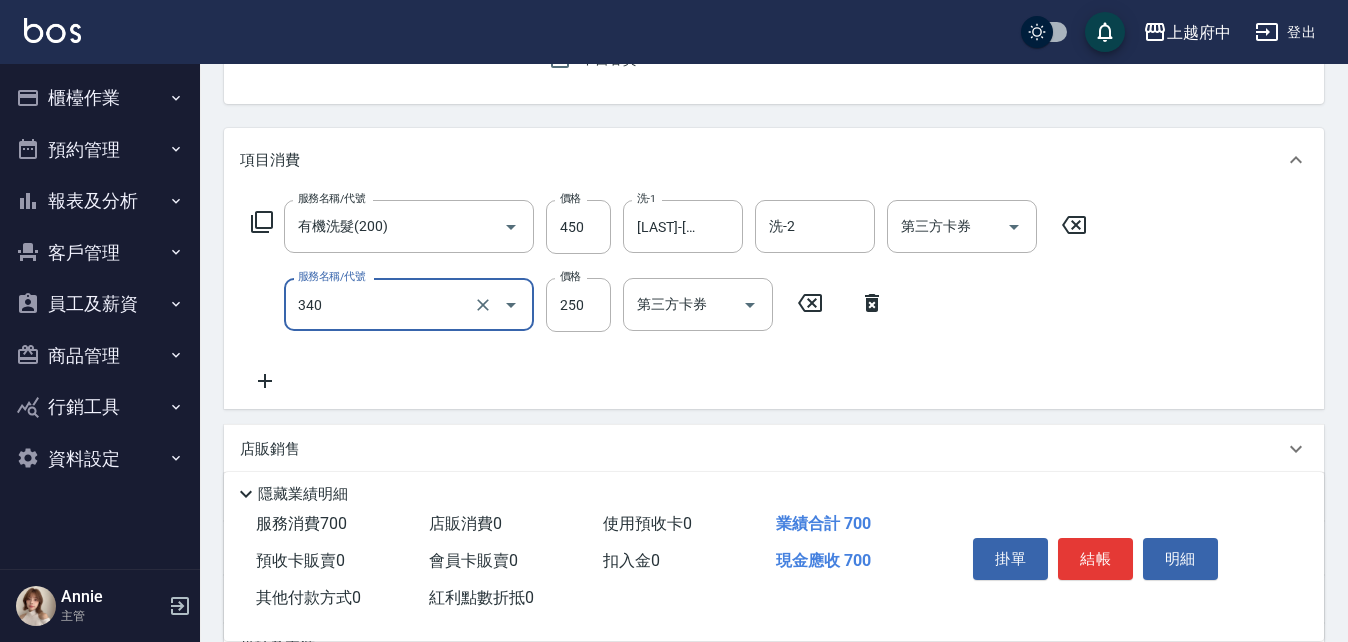 type on "剪髮(340)" 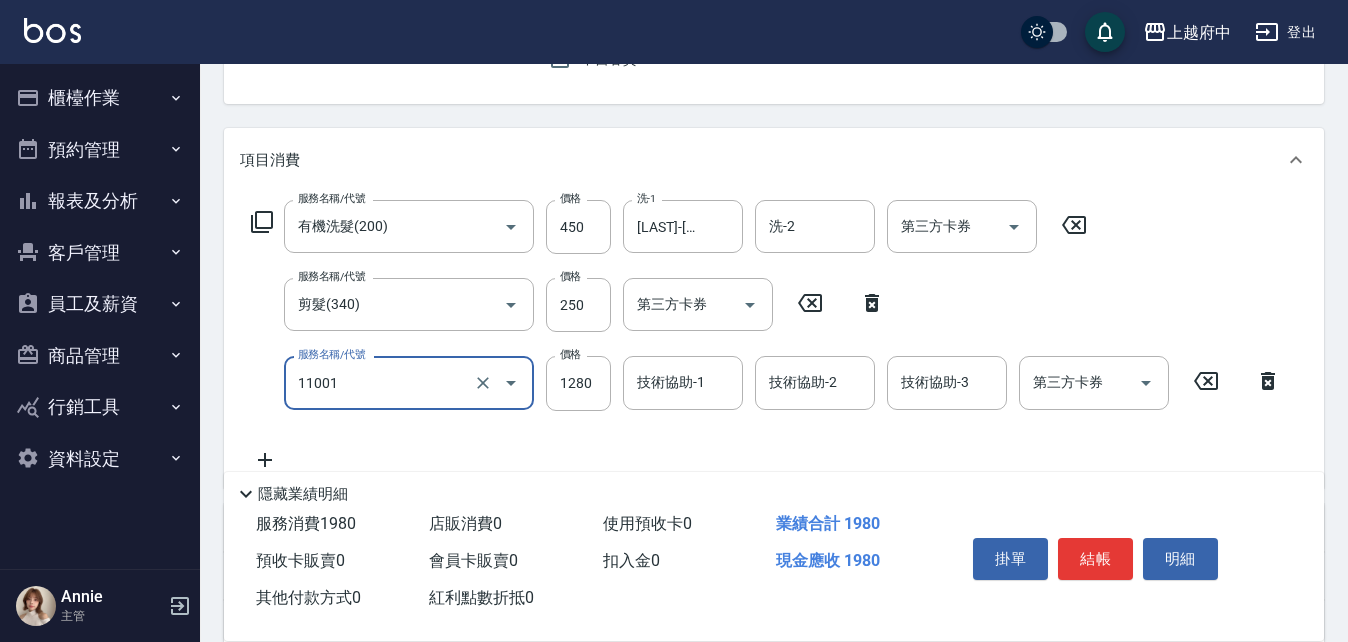 type on "燙髮S(11001)" 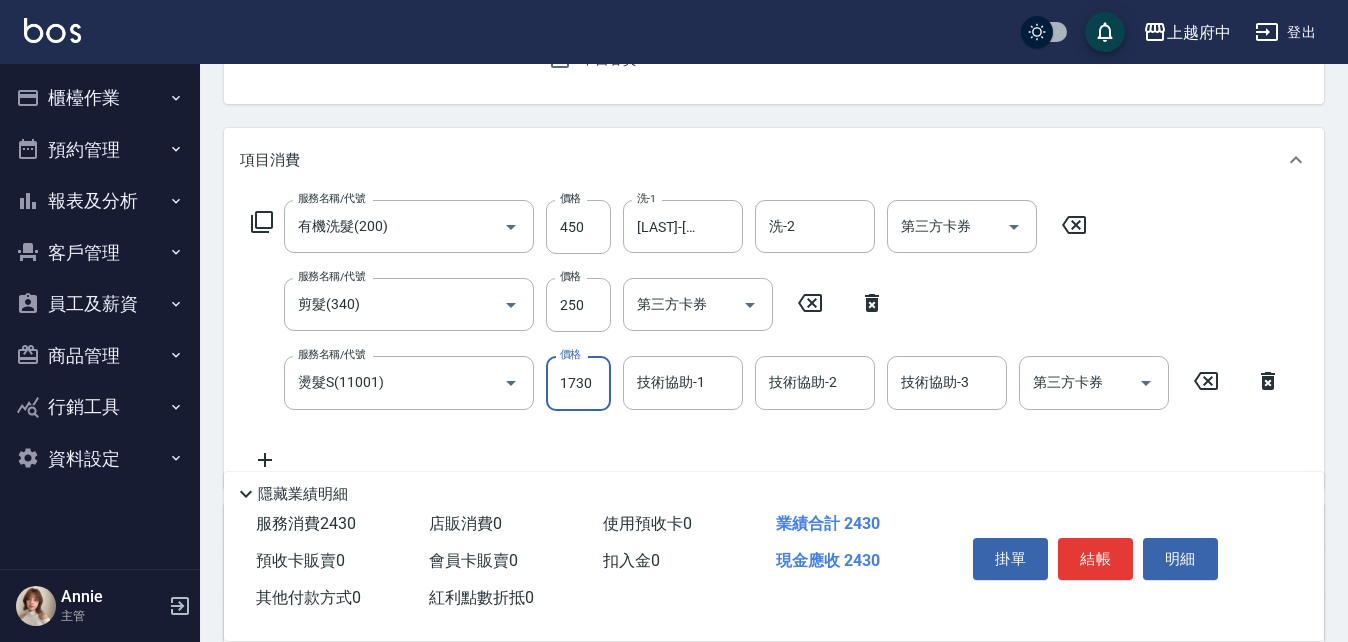 type on "1730" 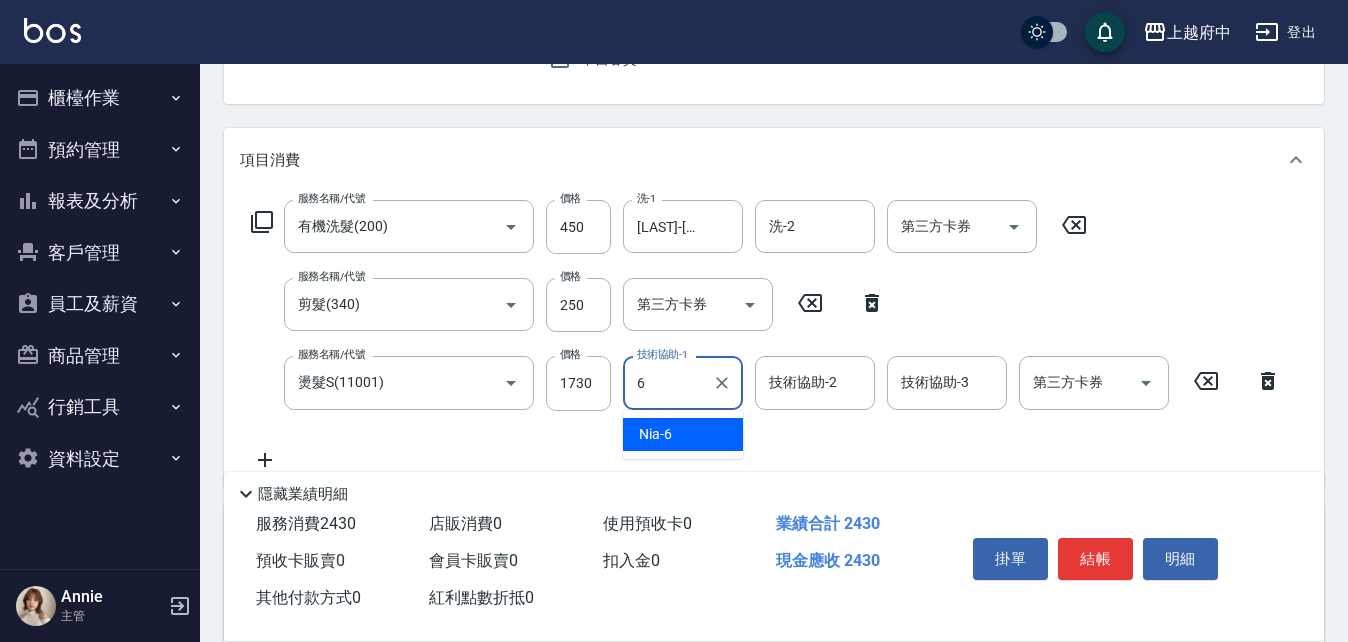 type on "Nia-6" 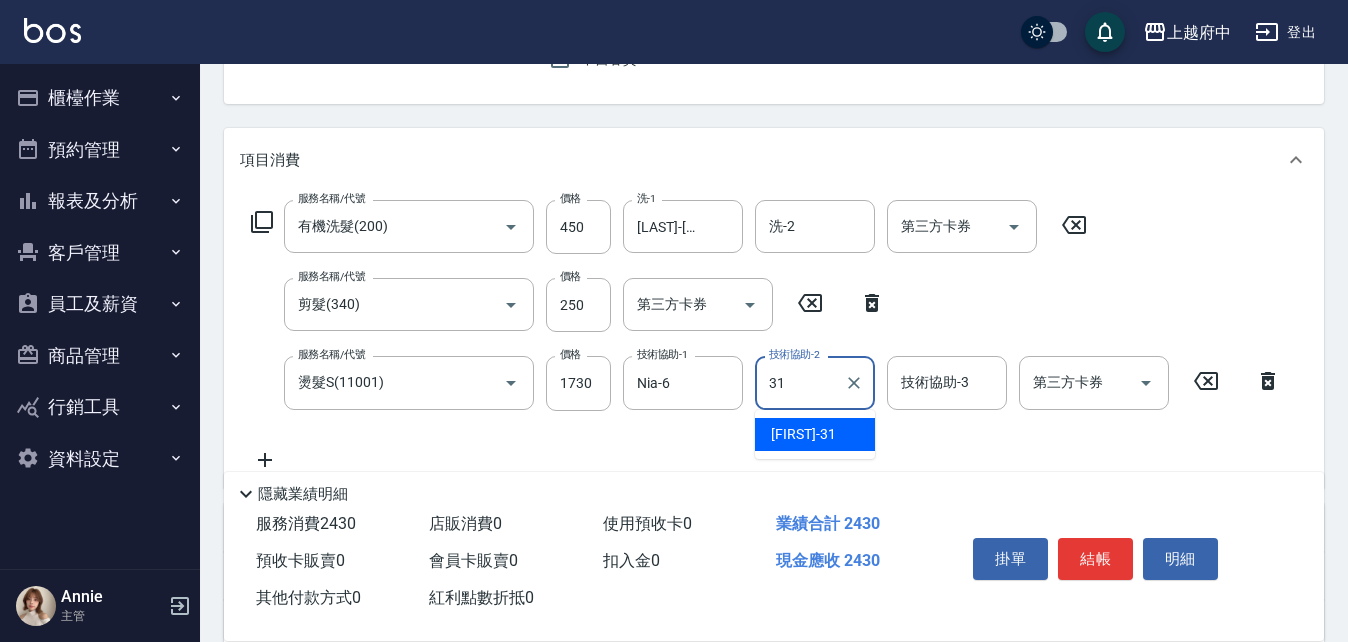 type on "王品云-31" 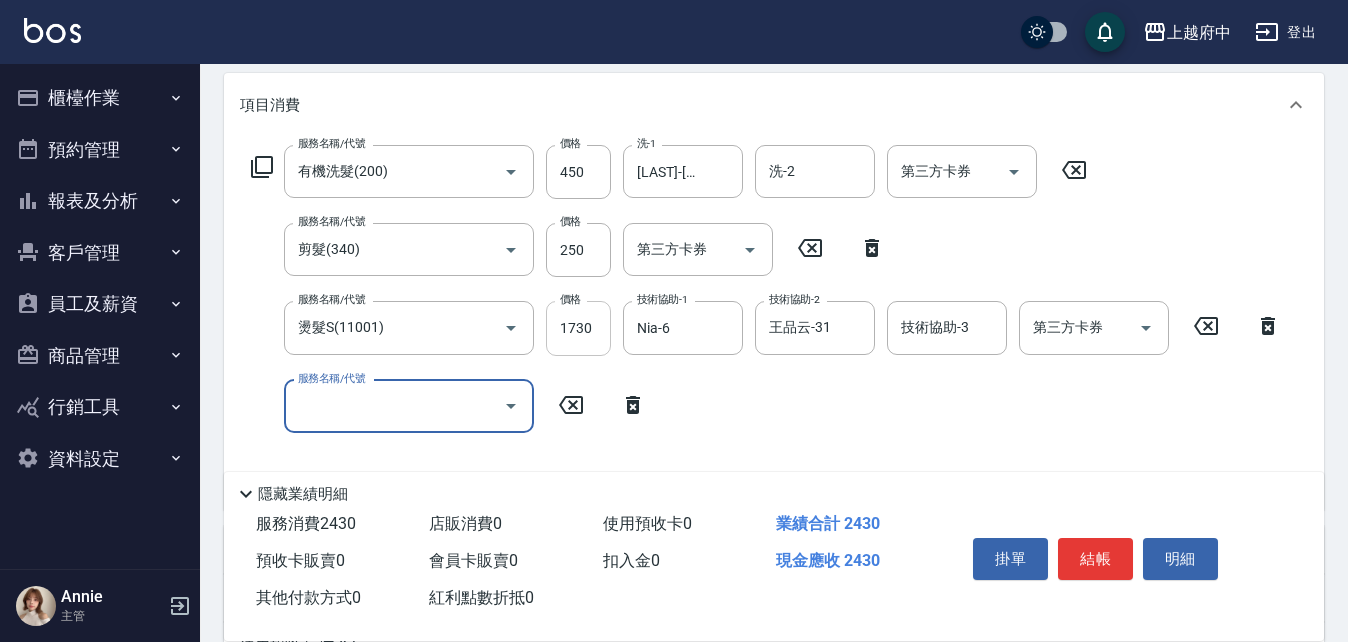 scroll, scrollTop: 300, scrollLeft: 0, axis: vertical 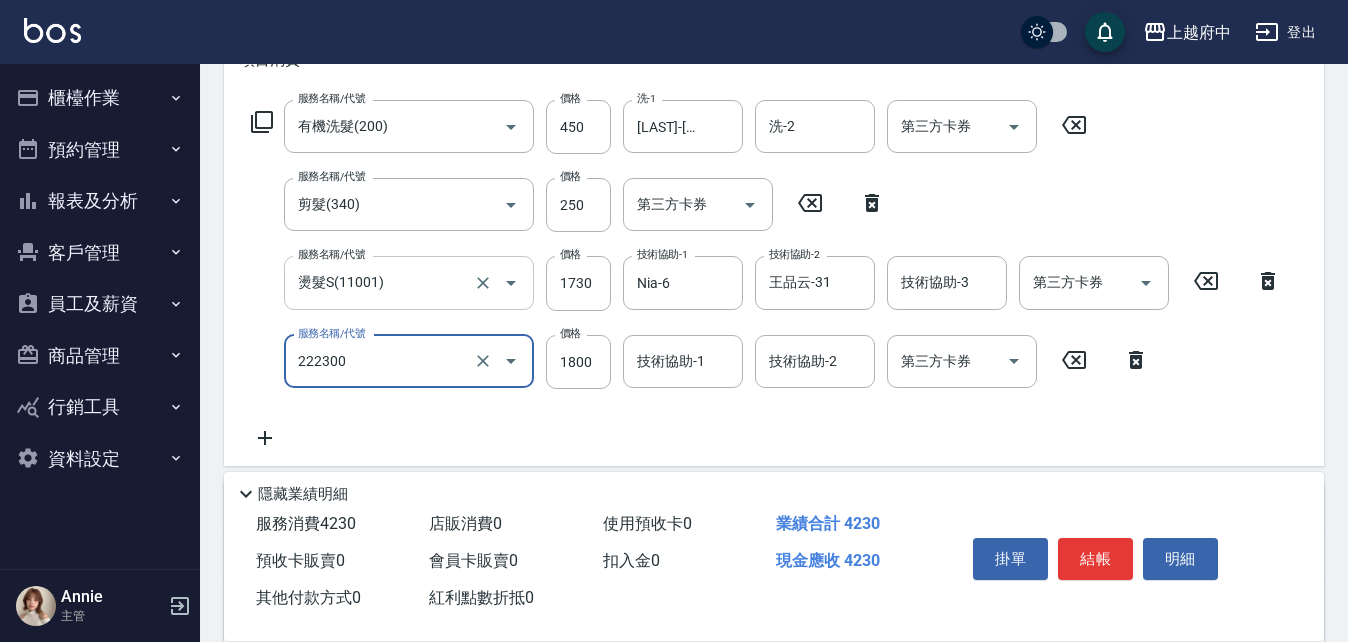 type on "結構三段式(222300)" 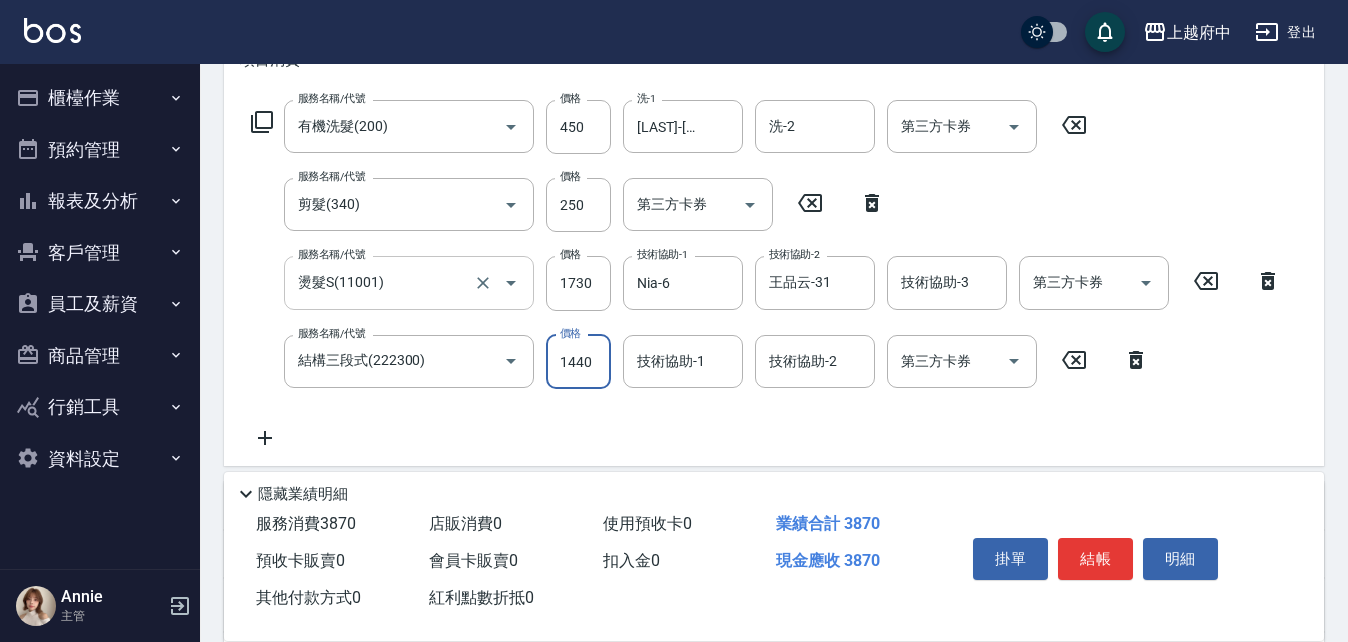type on "1440" 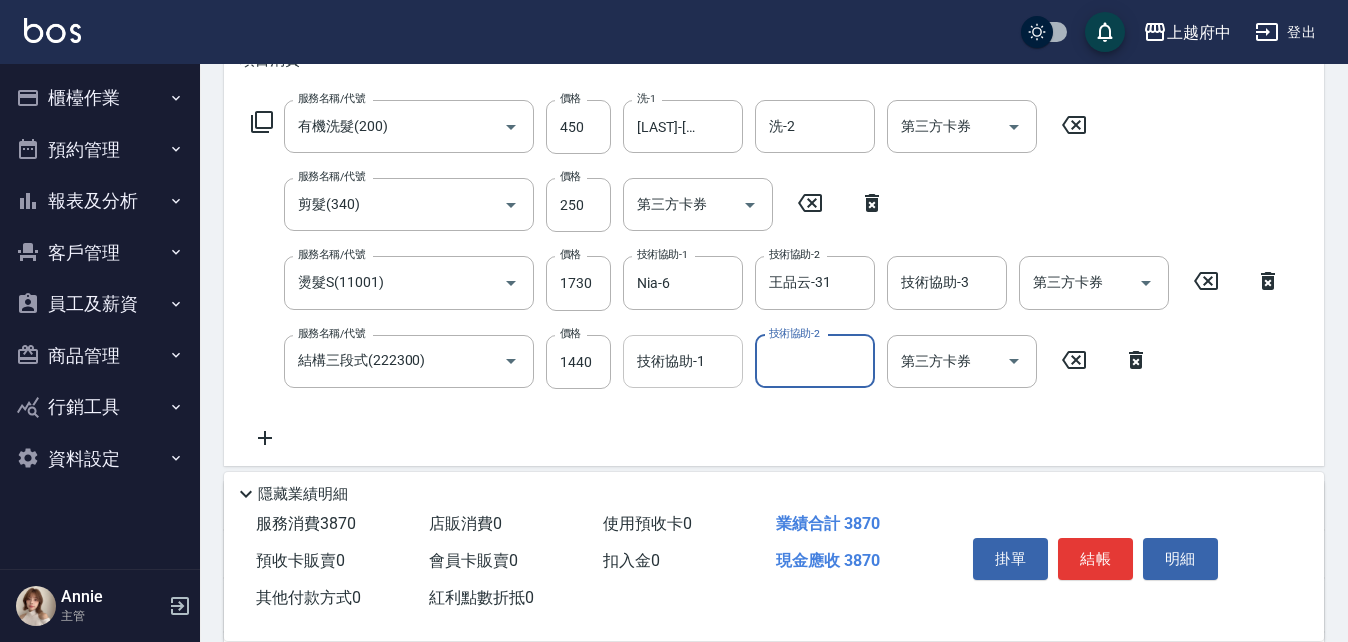 click on "技術協助-1" at bounding box center [683, 361] 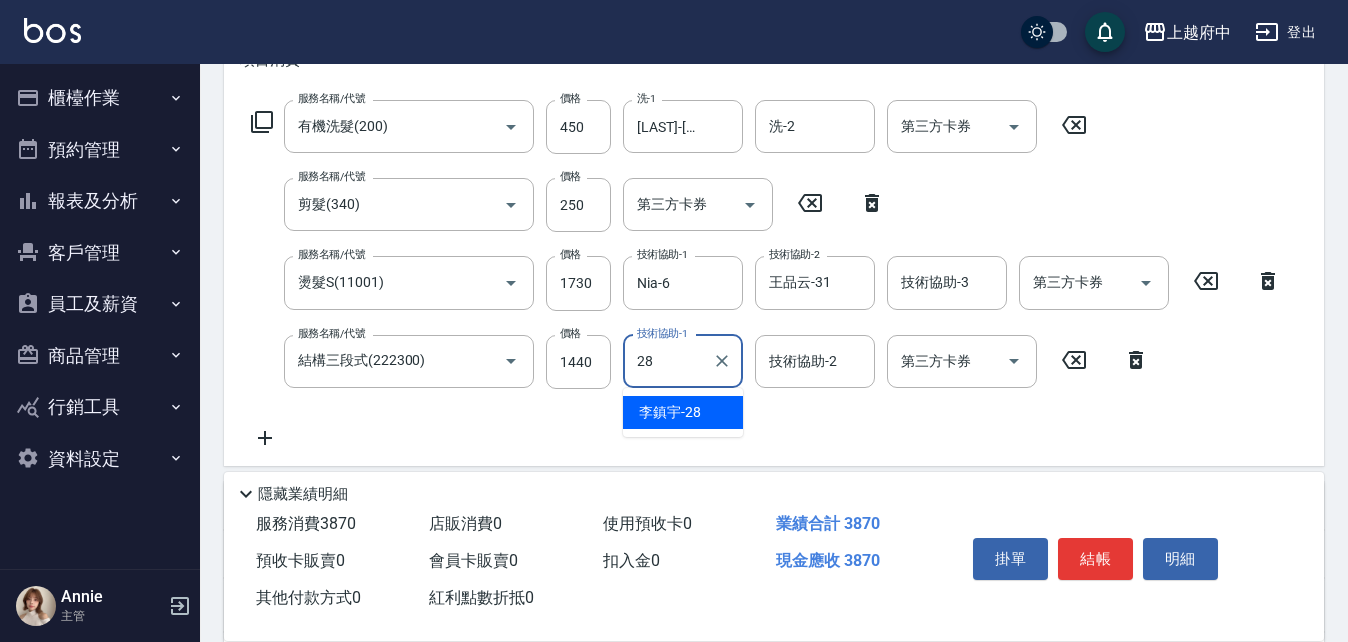 type on "李鎮宇-28" 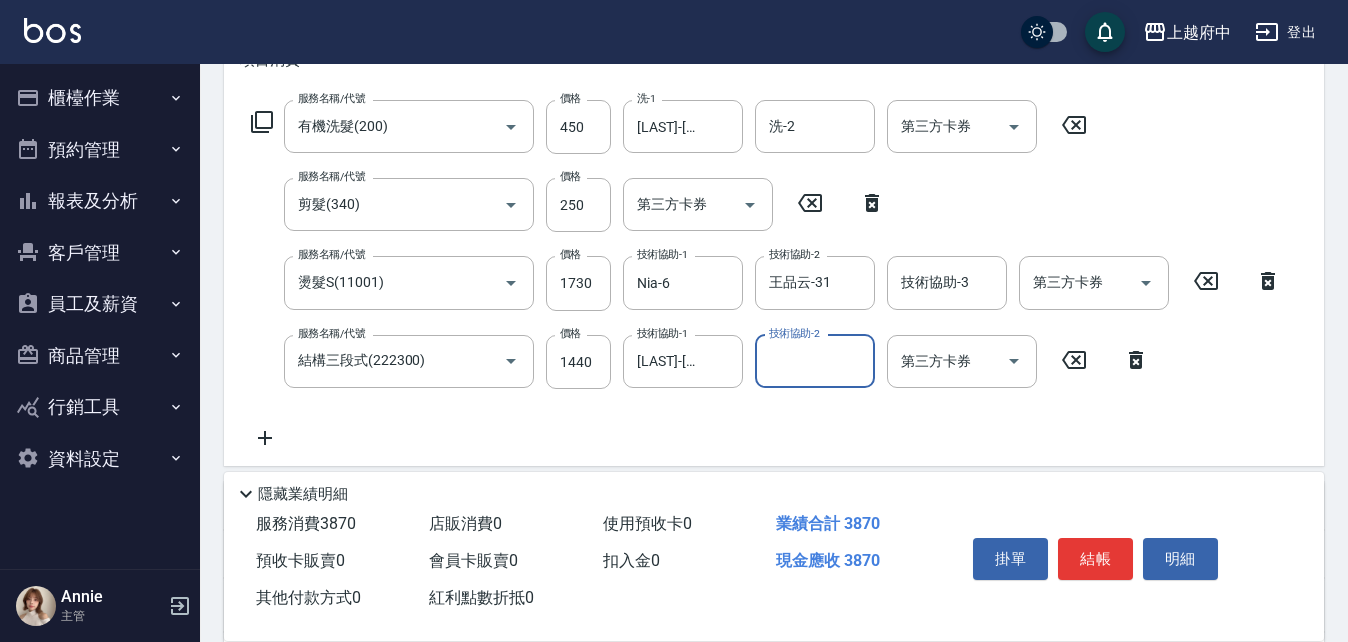 click on "服務名稱/代號 有機洗髮(200) 服務名稱/代號 價格 450 價格 洗-1 李鎮宇-28 洗-1 洗-2 洗-2 第三方卡券 第三方卡券 服務名稱/代號 剪髮(340) 服務名稱/代號 價格 250 價格 第三方卡券 第三方卡券 服務名稱/代號 燙髮S(11001) 服務名稱/代號 價格 1730 價格 技術協助-1 Nia-6 技術協助-1 技術協助-2 王品云-31 技術協助-2 技術協助-3 技術協助-3 第三方卡券 第三方卡券 服務名稱/代號 結構三段式(222300) 服務名稱/代號 價格 1440 價格 技術協助-1 李鎮宇-28 技術協助-1 技術協助-2 技術協助-2 第三方卡券 第三方卡券" at bounding box center (766, 275) 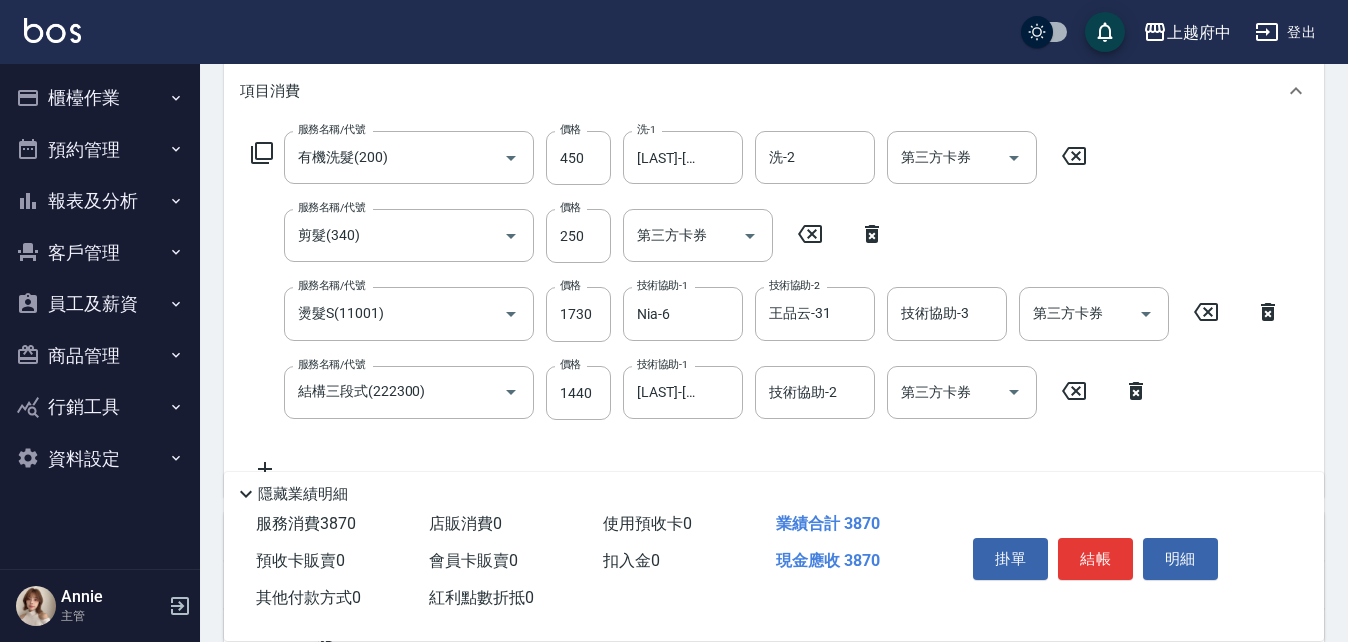 scroll, scrollTop: 300, scrollLeft: 0, axis: vertical 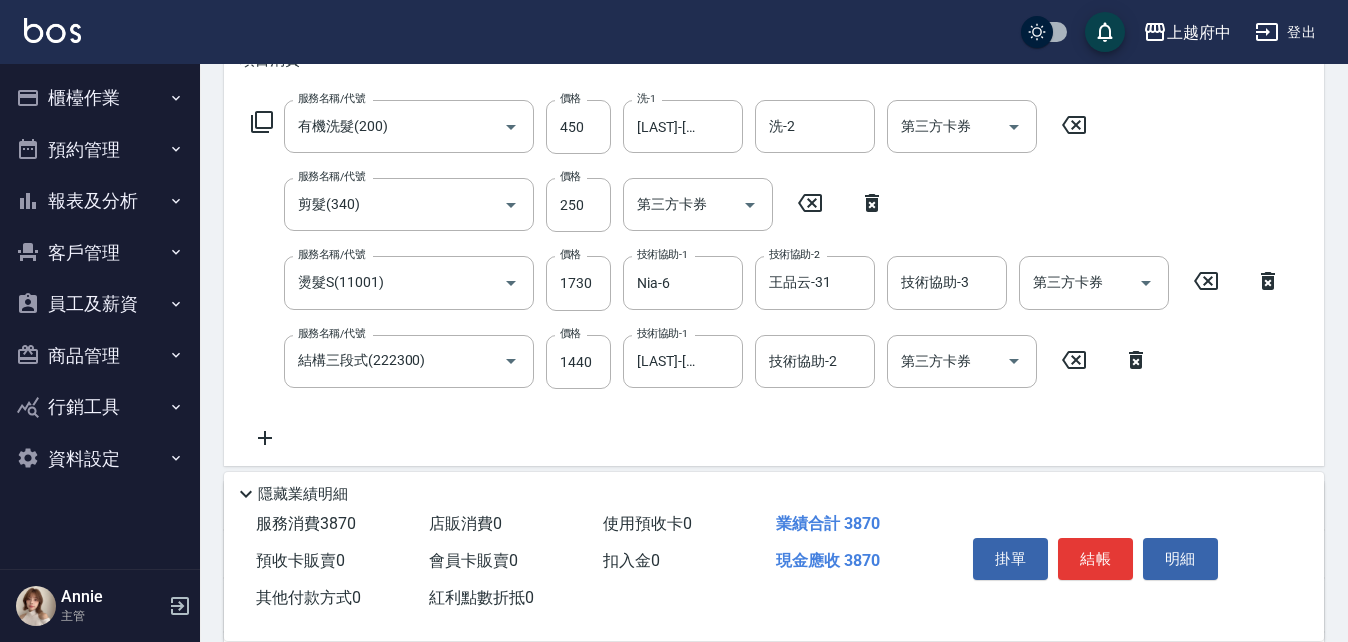 click on "服務名稱/代號 有機洗髮(200) 服務名稱/代號 價格 450 價格 洗-1 李鎮宇-28 洗-1 洗-2 洗-2 第三方卡券 第三方卡券 服務名稱/代號 剪髮(340) 服務名稱/代號 價格 250 價格 第三方卡券 第三方卡券 服務名稱/代號 燙髮S(11001) 服務名稱/代號 價格 1730 價格 技術協助-1 Nia-6 技術協助-1 技術協助-2 王品云-31 技術協助-2 技術協助-3 技術協助-3 第三方卡券 第三方卡券 服務名稱/代號 結構三段式(222300) 服務名稱/代號 價格 1440 價格 技術協助-1 李鎮宇-28 技術協助-1 技術協助-2 技術協助-2 第三方卡券 第三方卡券" at bounding box center [766, 275] 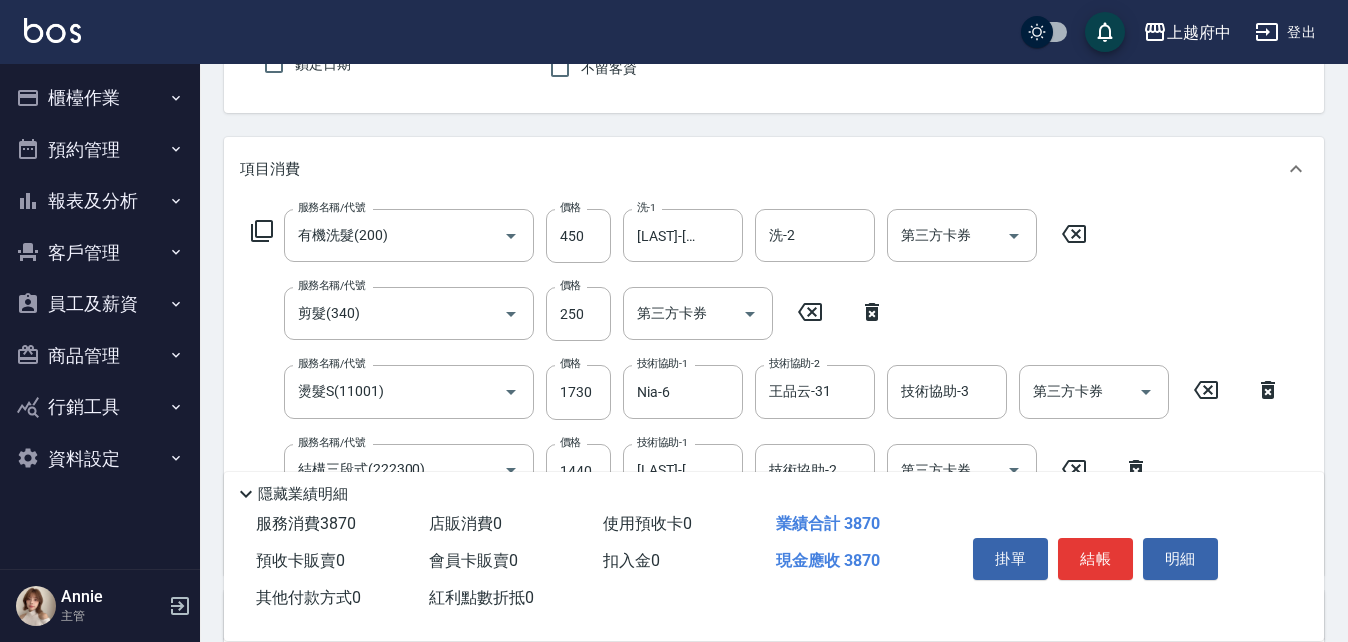scroll, scrollTop: 0, scrollLeft: 0, axis: both 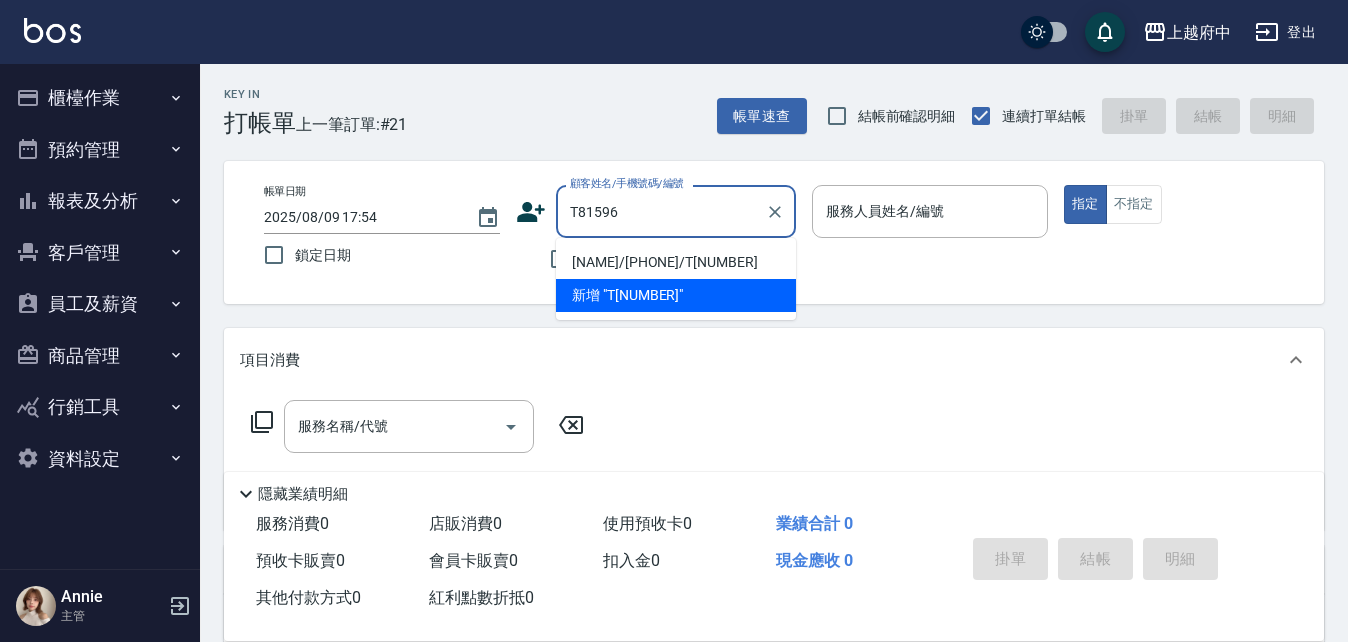click on "[NAME]/[PHONE]/T[NUMBER]" at bounding box center [676, 262] 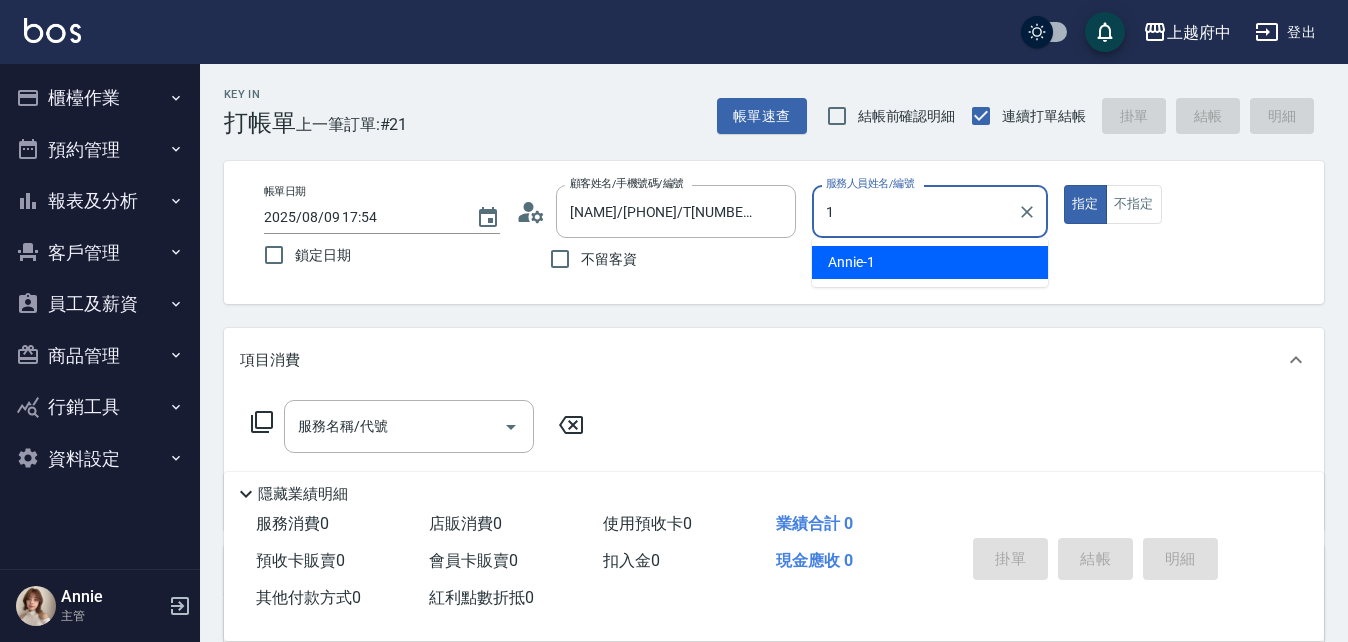 type on "Annie -1" 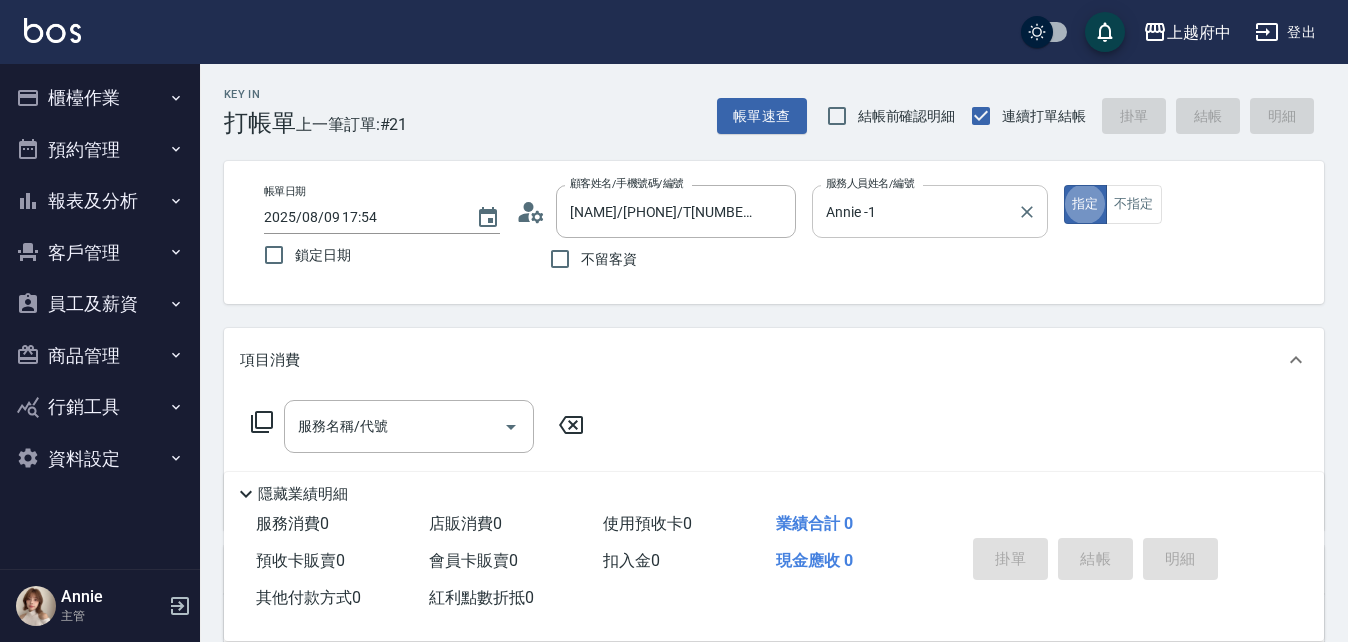 type on "true" 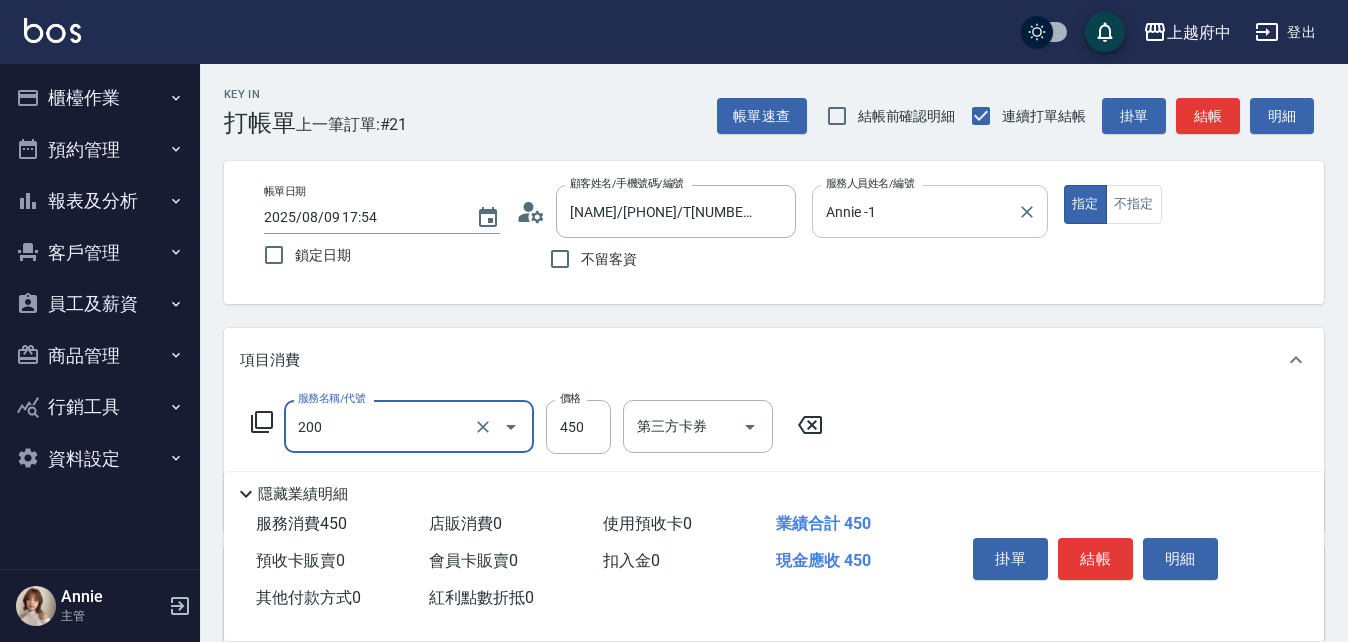type on "有機洗髮(200)" 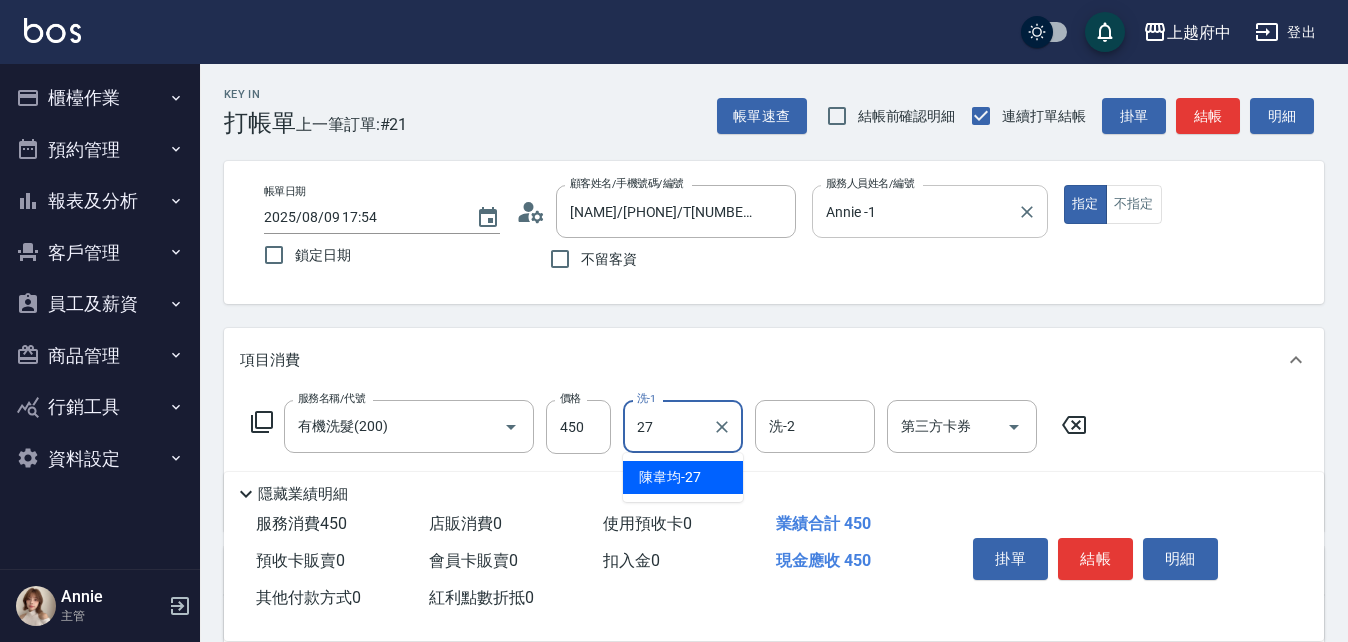 type on "[NAME]-[NUMBER]" 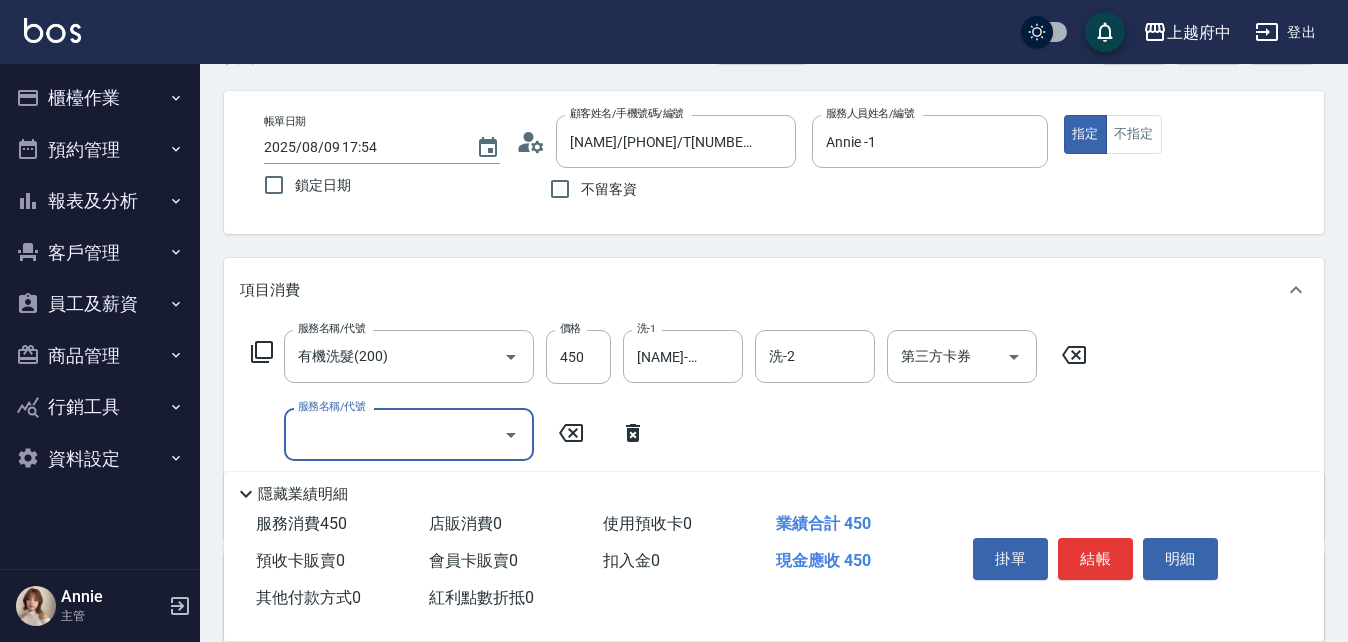 scroll, scrollTop: 200, scrollLeft: 0, axis: vertical 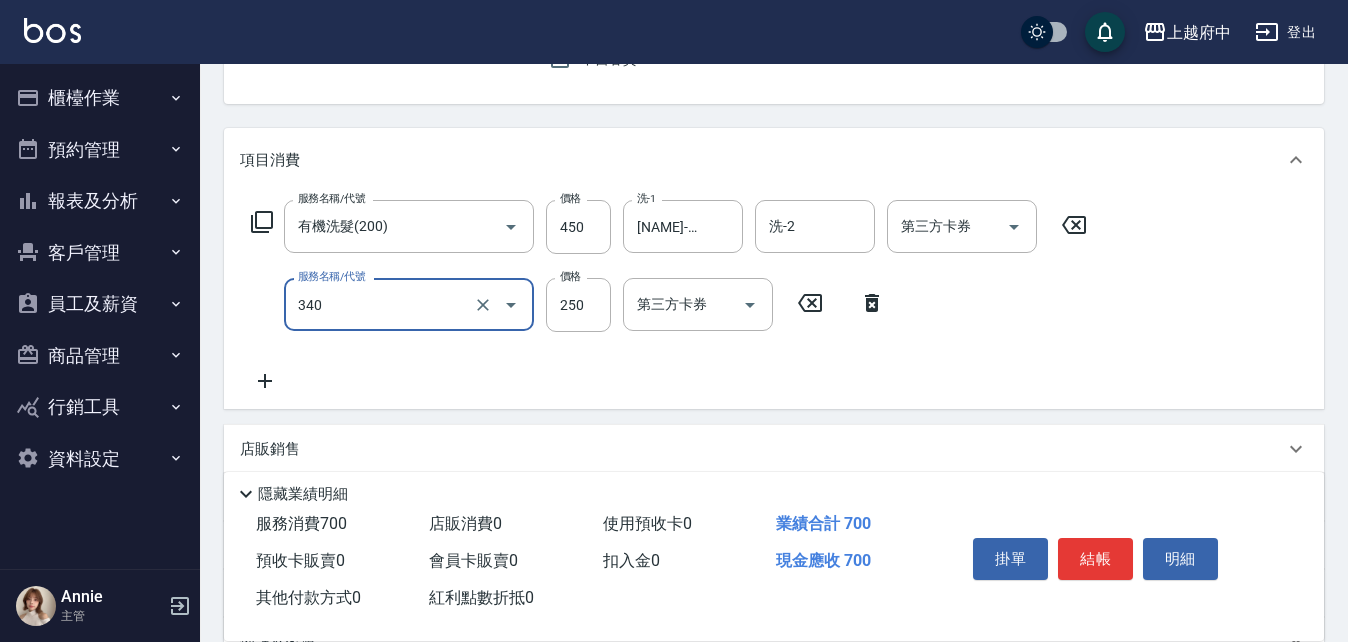 type on "剪髮(340)" 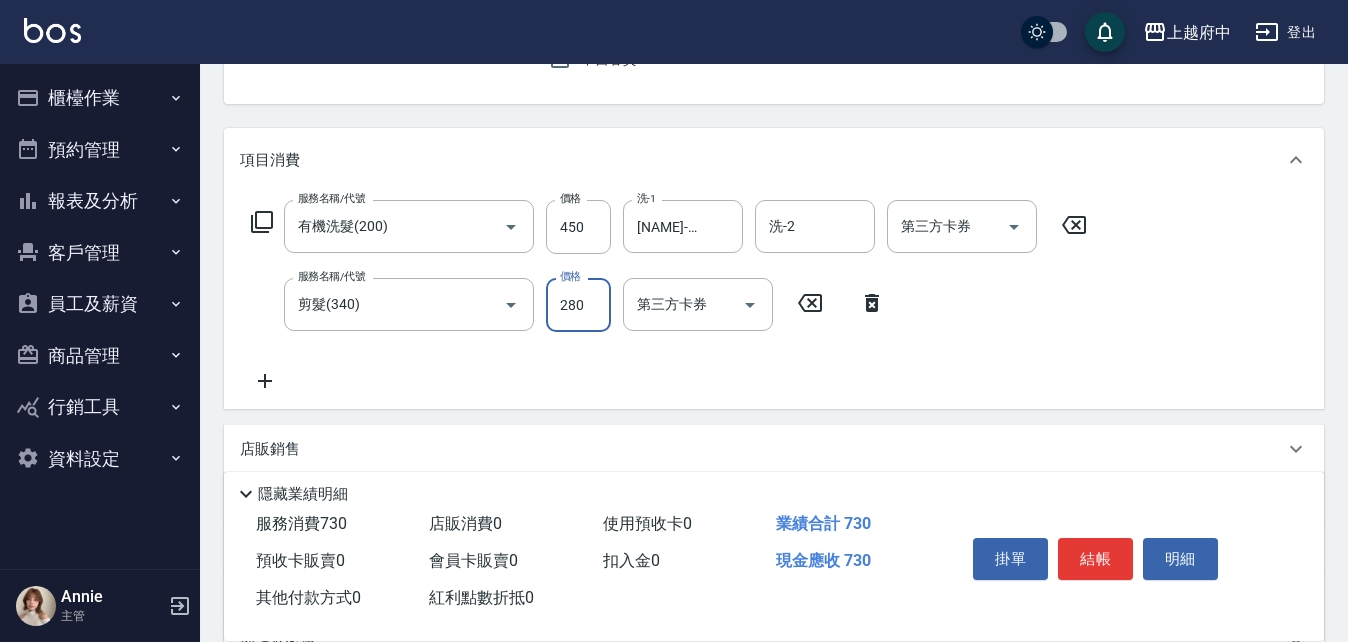 type on "280" 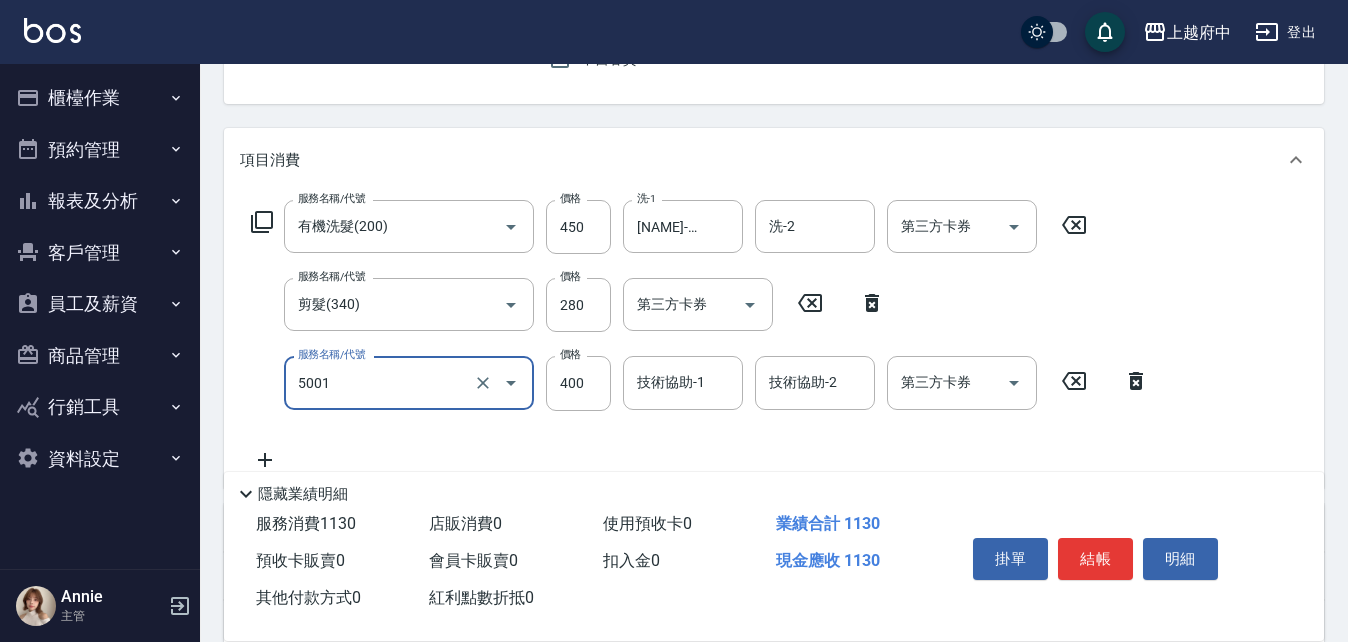 type on "側邊壓貼(5001)" 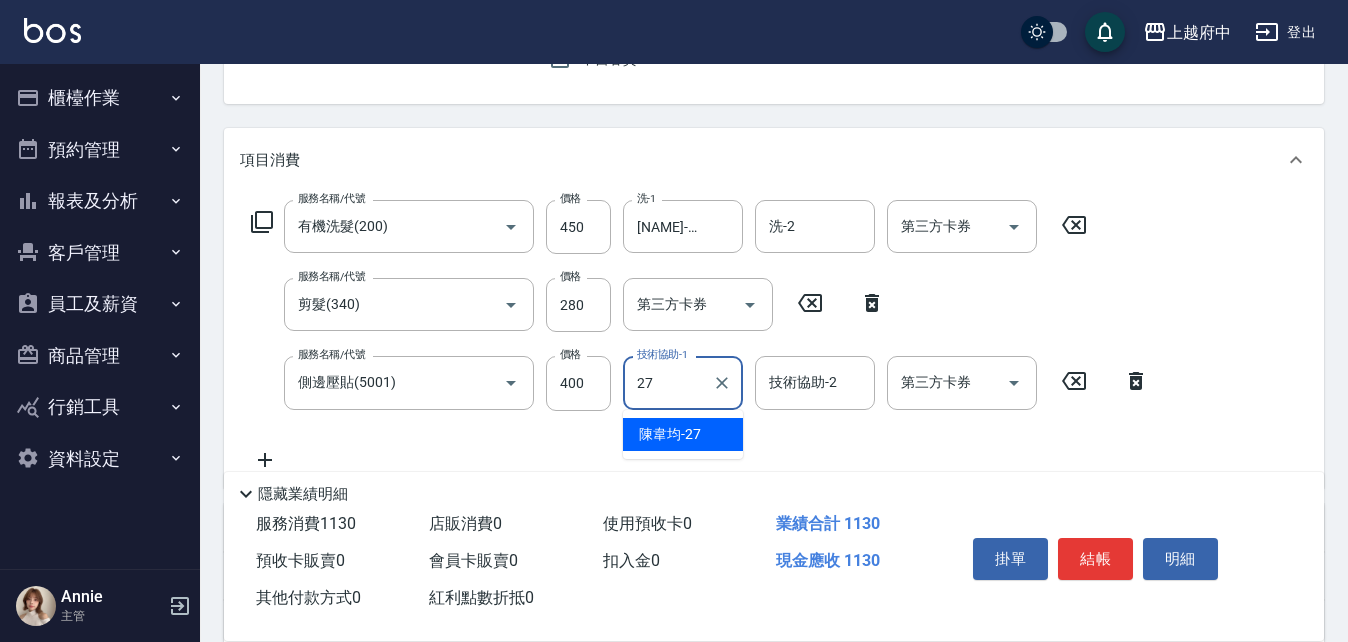 type on "[NAME]-[NUMBER]" 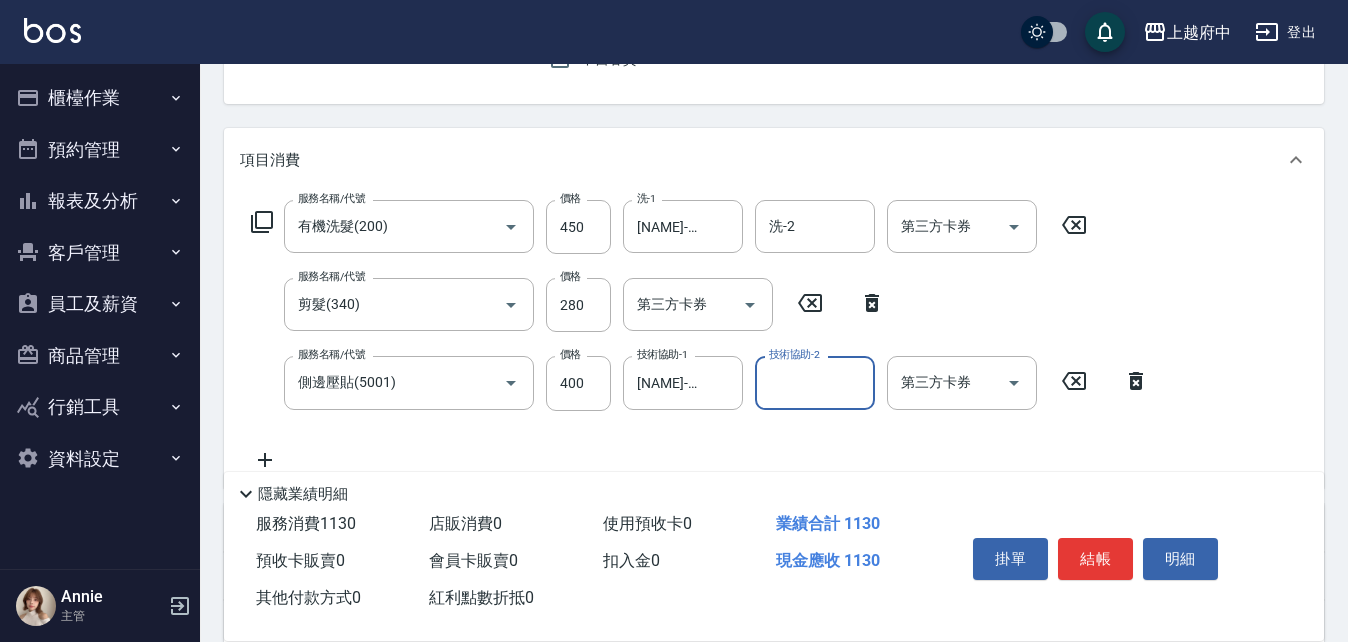 click on "服務名稱/代號 有機洗髮(200) 服務名稱/代號 價格 450 價格 洗-1 [NAME]-[NUMBER] 洗-1 洗-2 洗-2 第三方卡券 第三方卡券 服務名稱/代號 剪髮(340) 服務名稱/代號 價格 280 價格 第三方卡券 第三方卡券 服務名稱/代號 側邊壓貼(5001) 服務名稱/代號 價格 400 價格 技術協助-1 [NAME]-[NUMBER] 技術協助-1 技術協助-2 技術協助-2 第三方卡券 第三方卡券" at bounding box center [700, 335] 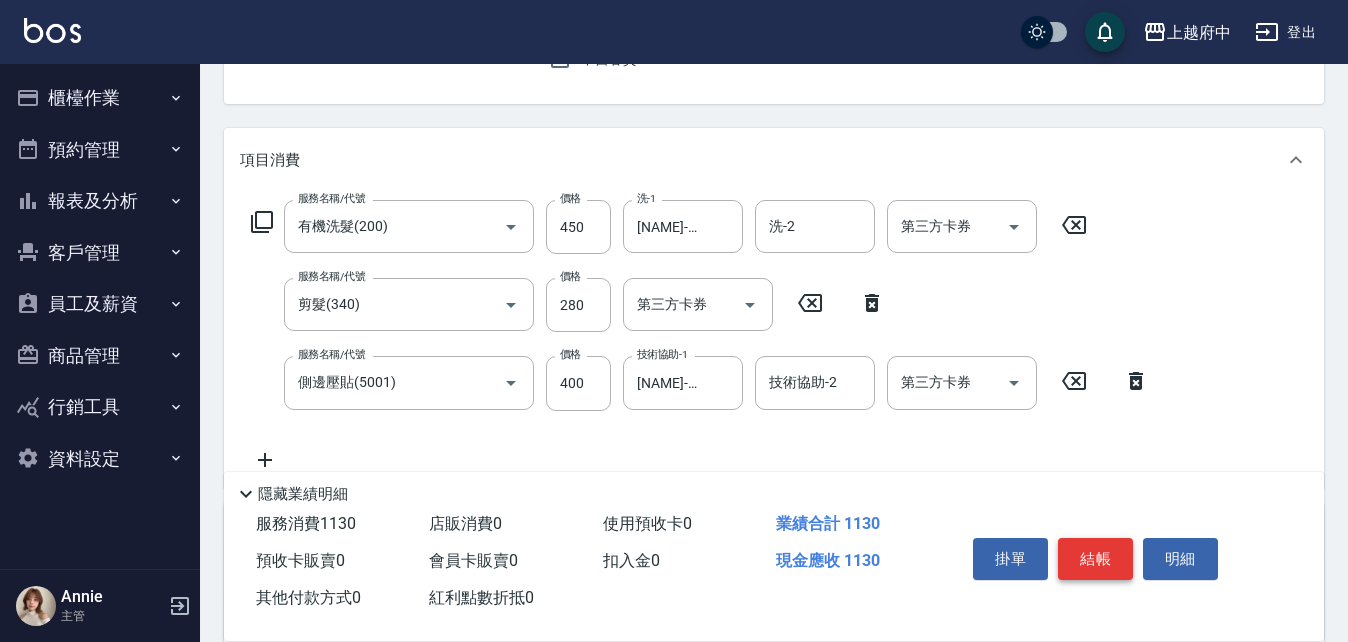 click on "結帳" at bounding box center (1095, 559) 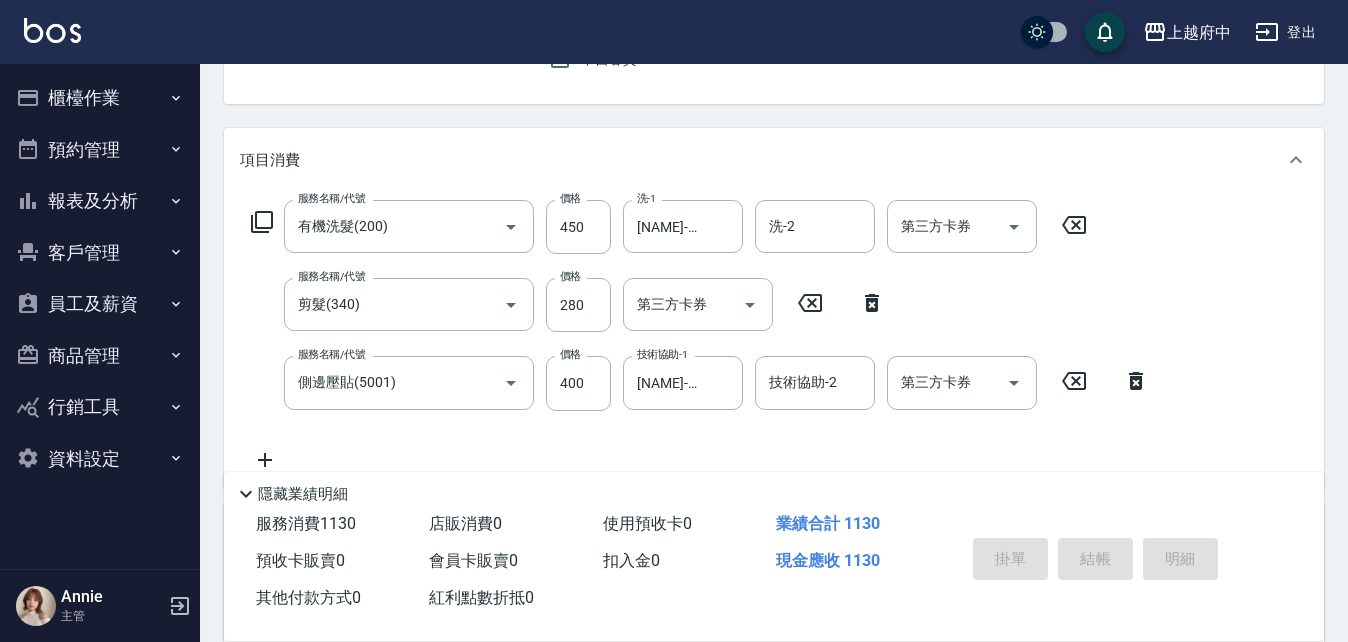 type 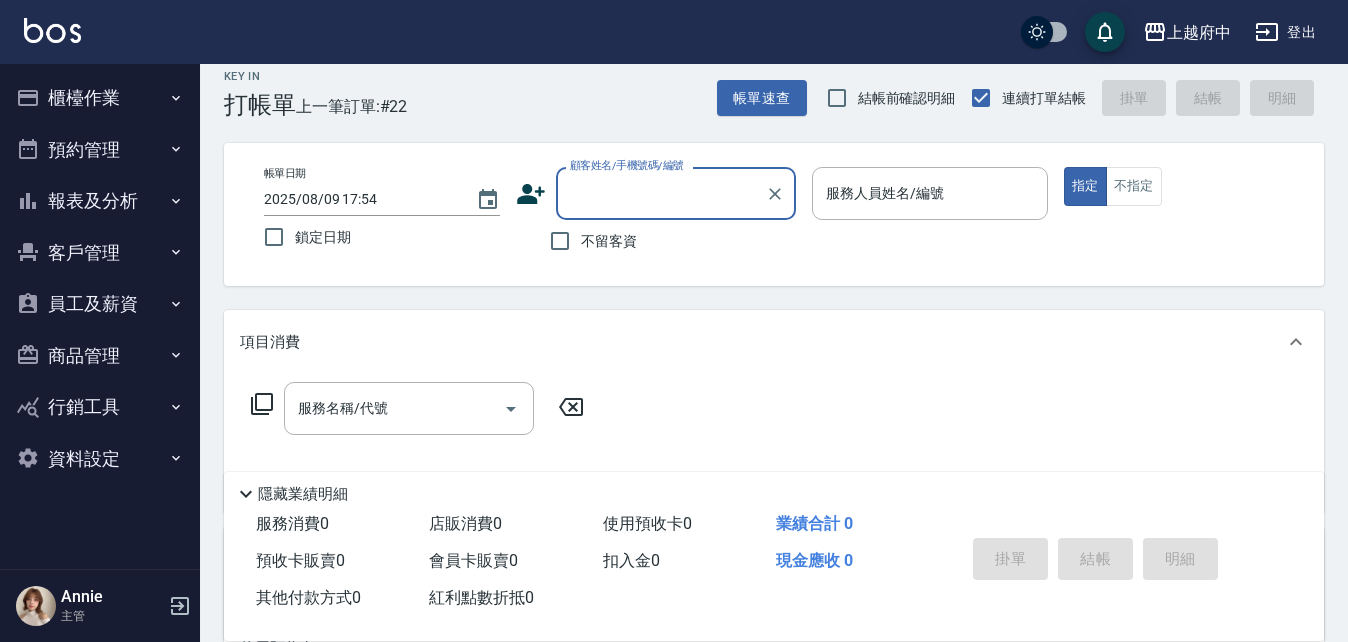 scroll, scrollTop: 0, scrollLeft: 0, axis: both 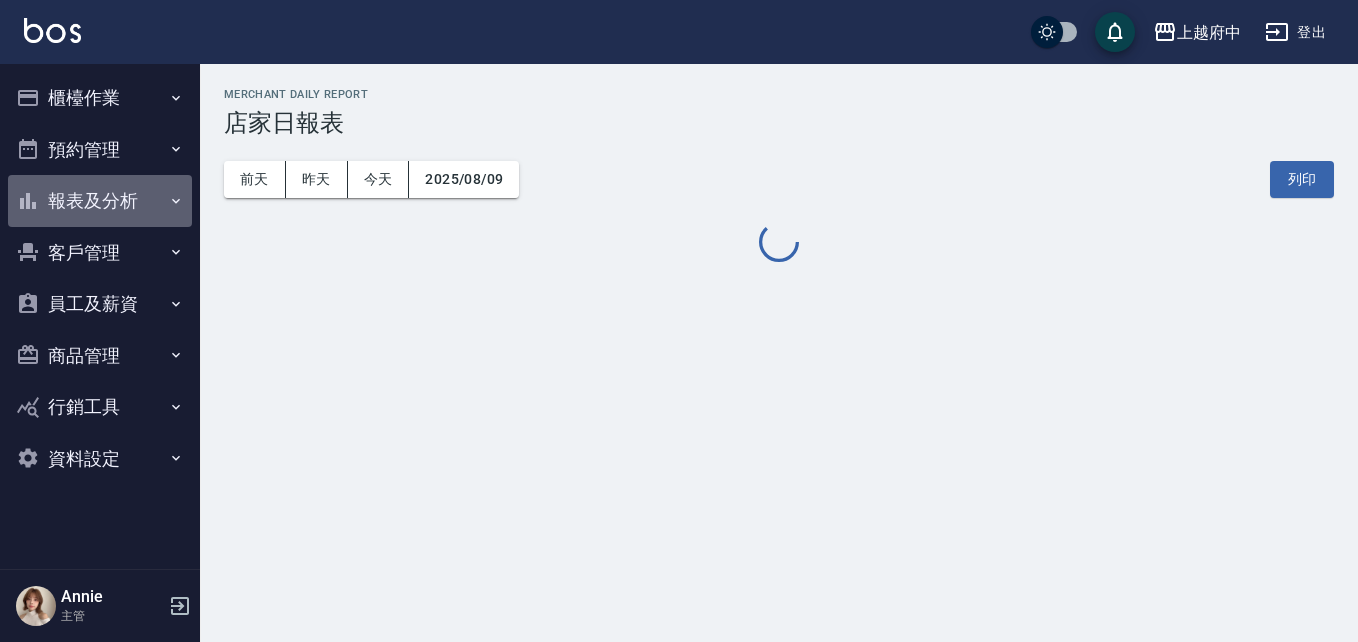 click on "報表及分析" at bounding box center [100, 201] 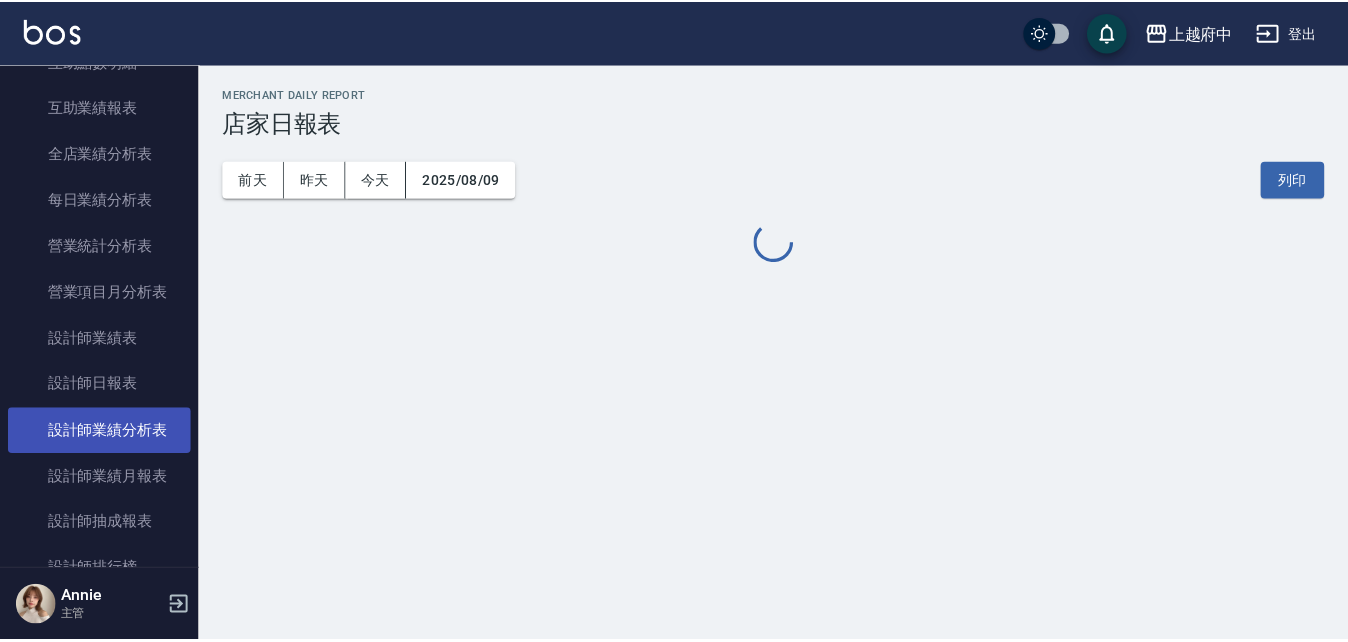 scroll, scrollTop: 600, scrollLeft: 0, axis: vertical 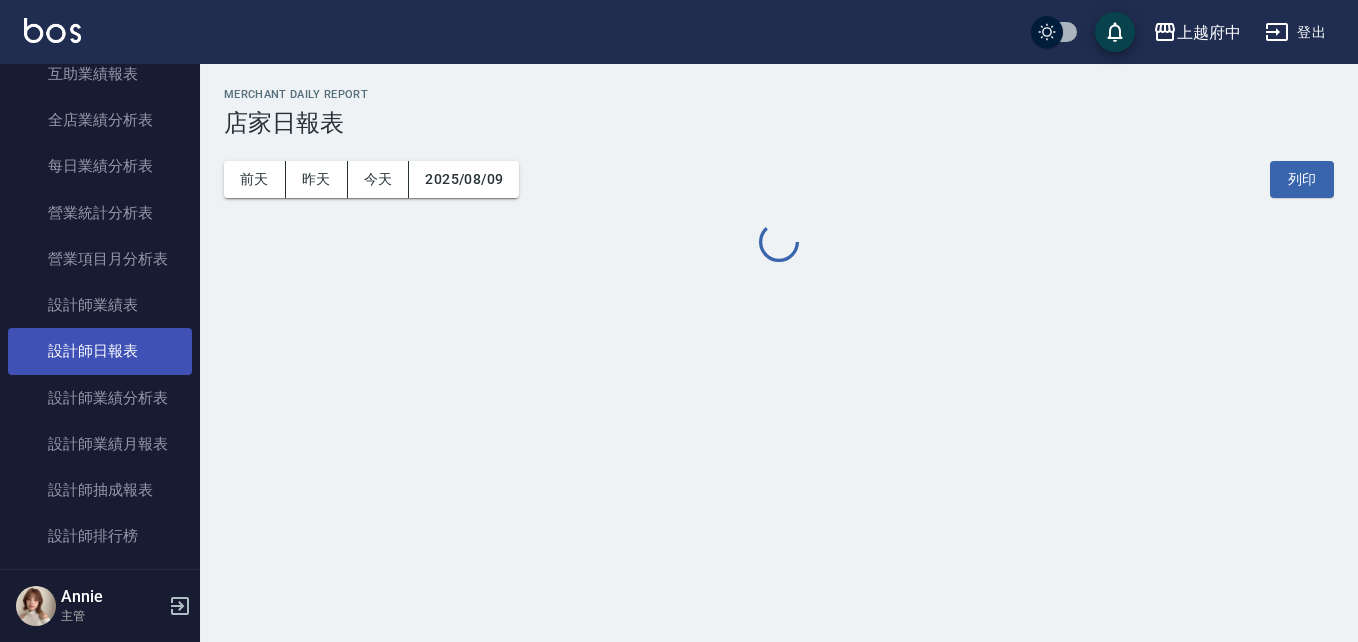 click on "設計師日報表" at bounding box center (100, 351) 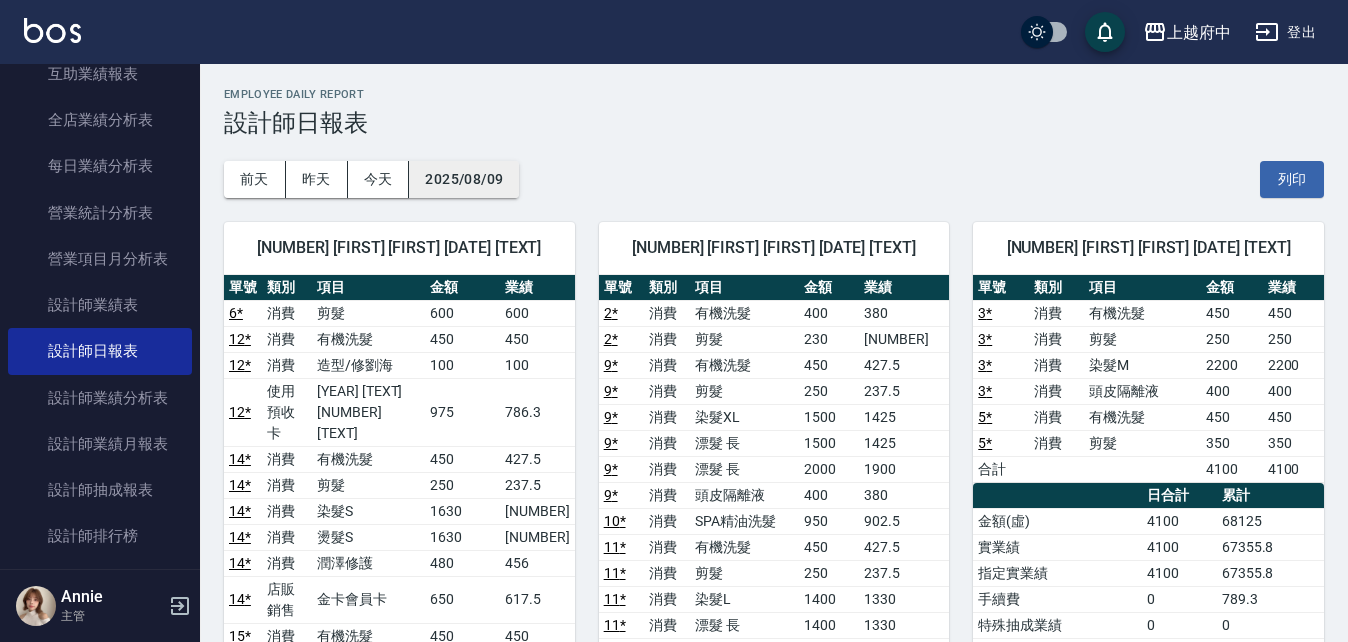 click on "2025/08/09" at bounding box center [464, 179] 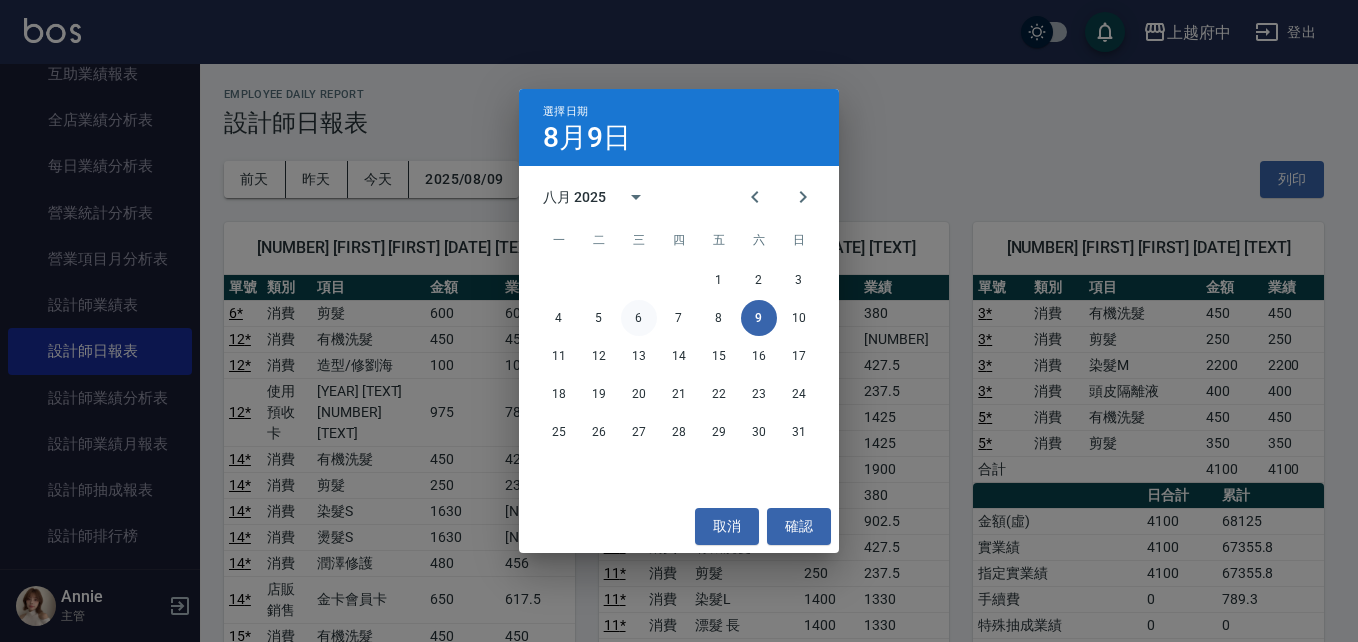 click on "6" at bounding box center (639, 318) 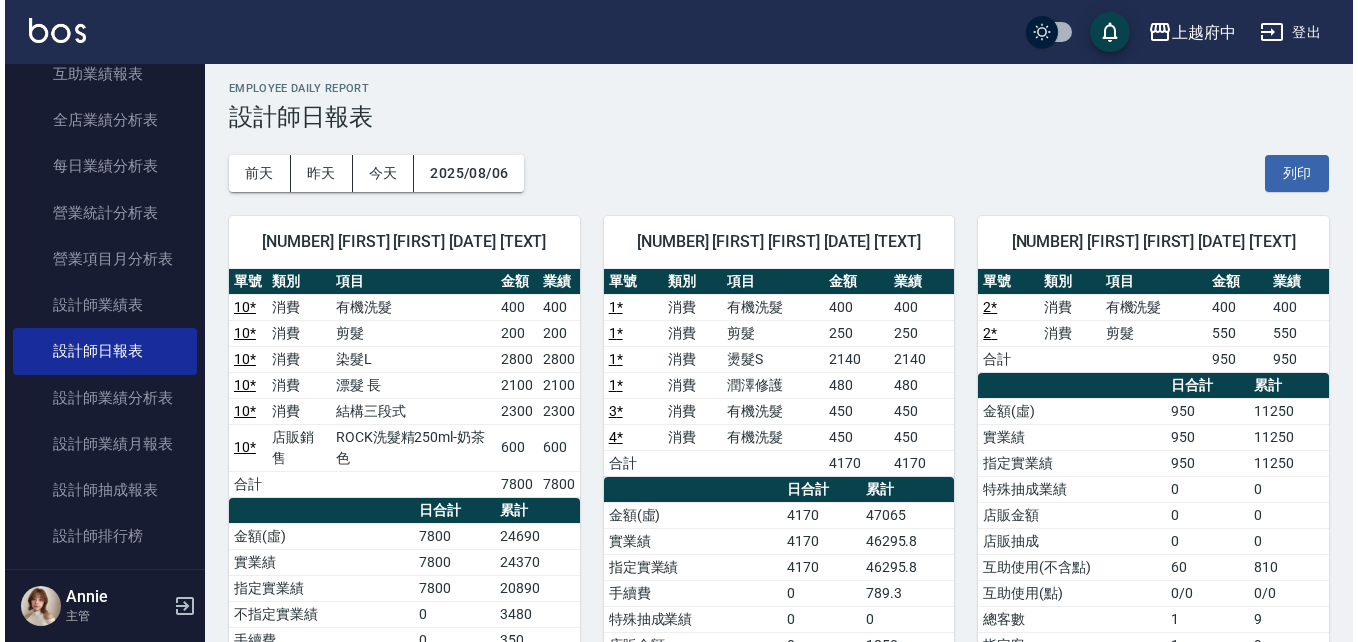 scroll, scrollTop: 0, scrollLeft: 0, axis: both 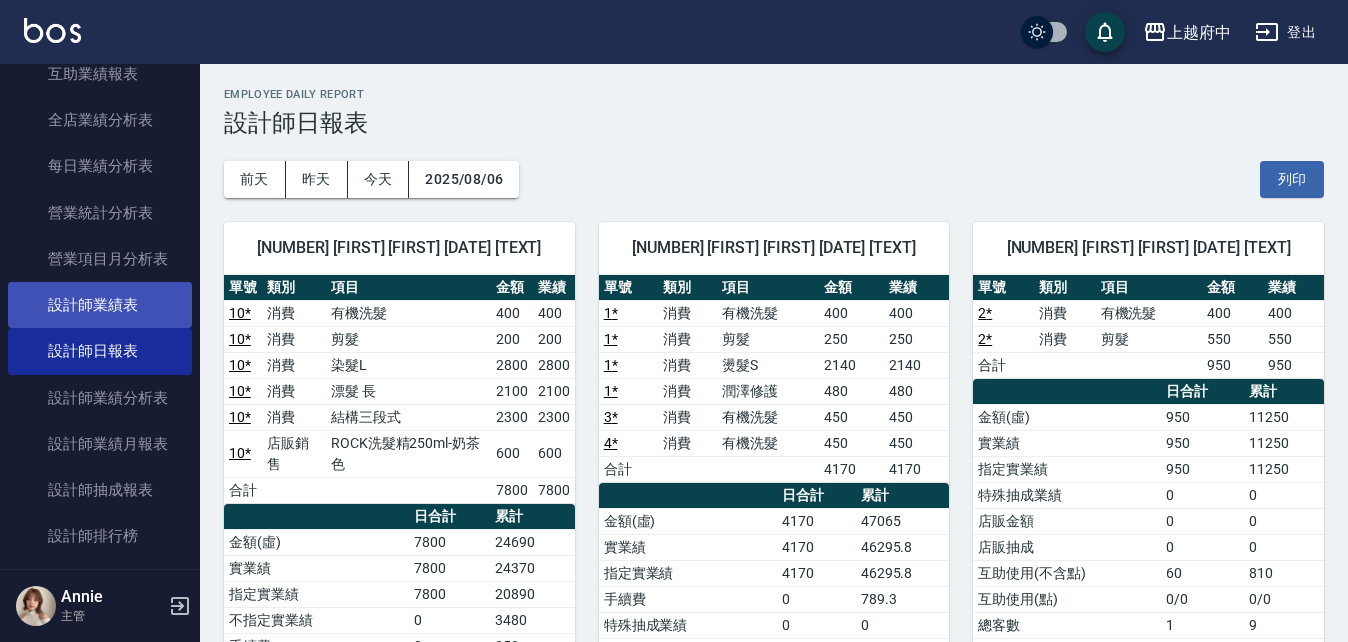 click on "設計師業績表" at bounding box center (100, 305) 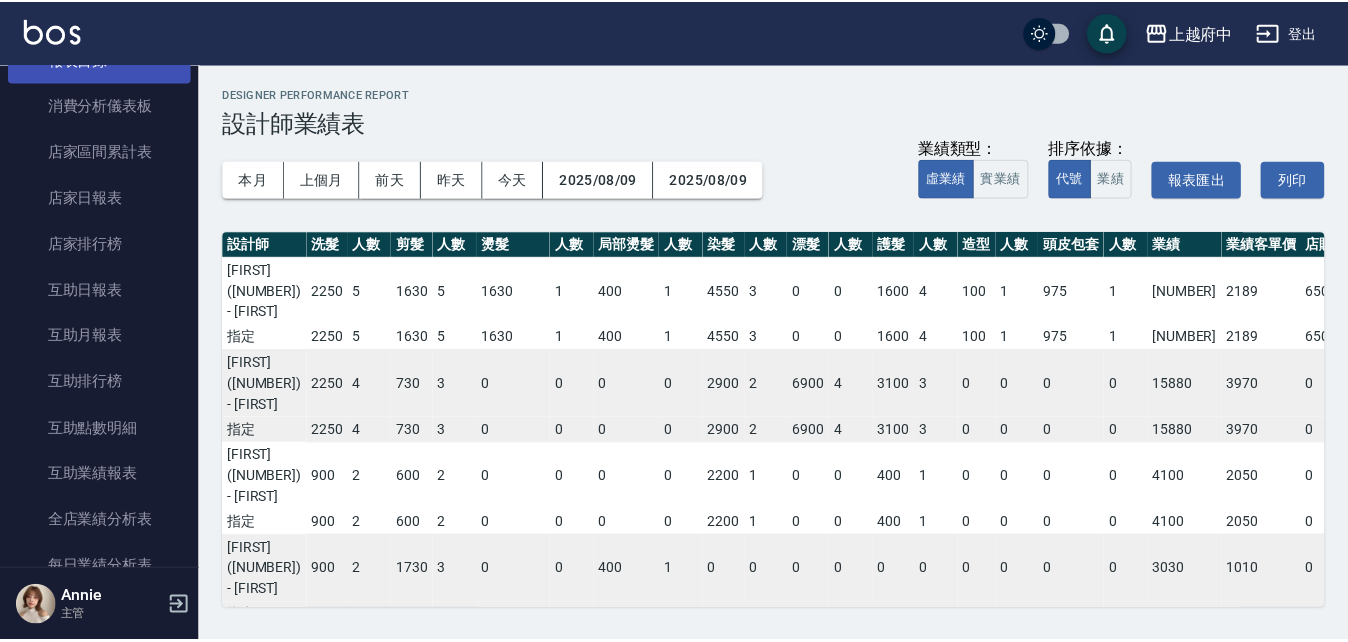 scroll, scrollTop: 0, scrollLeft: 0, axis: both 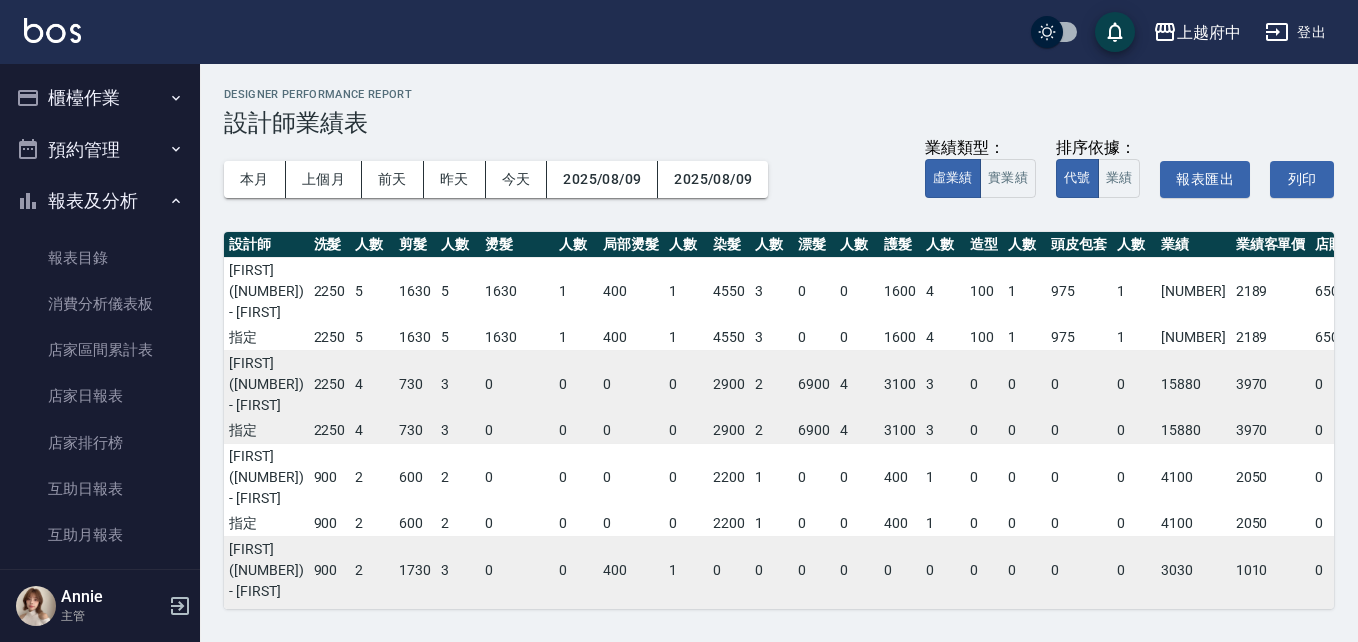 click on "櫃檯作業" at bounding box center (100, 98) 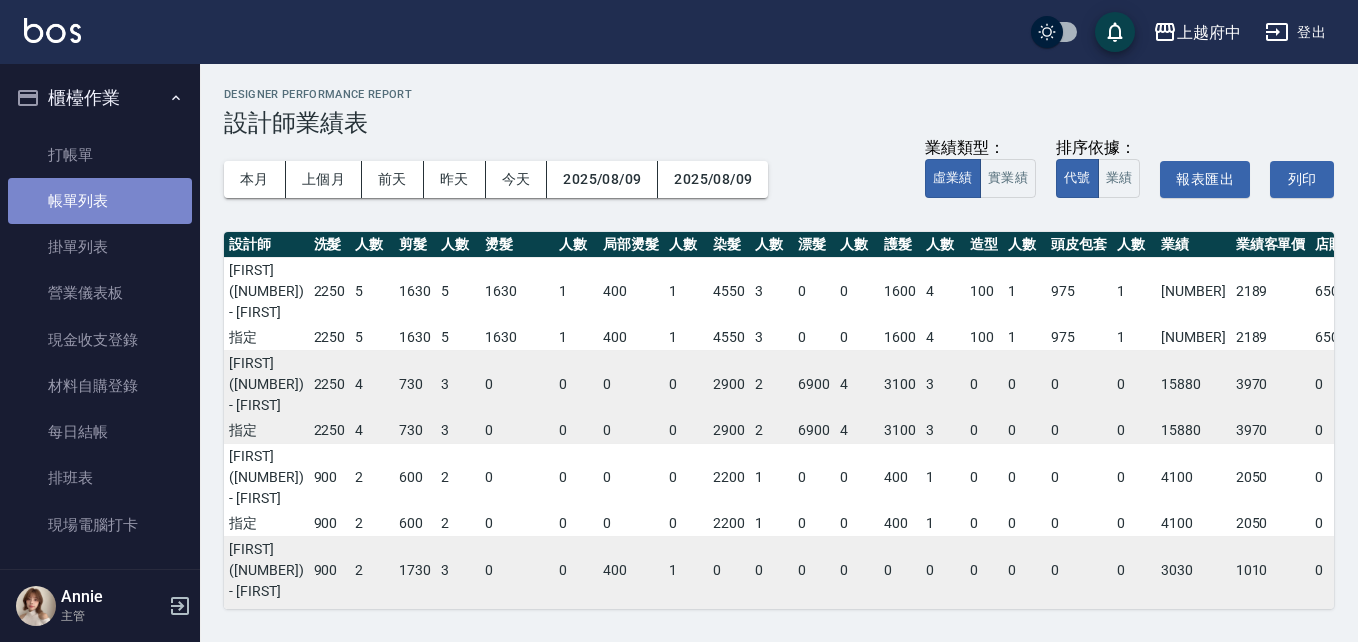 click on "帳單列表" at bounding box center [100, 201] 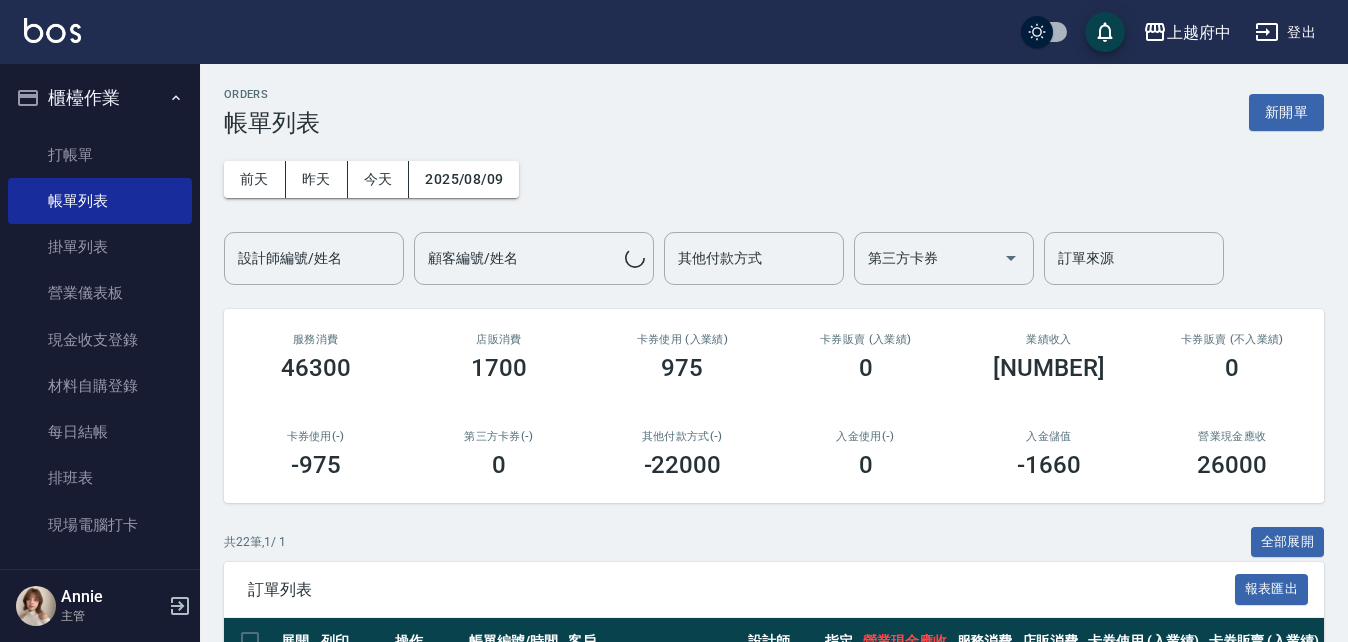 click on "前天 昨天 今天 2025/08/09 設計師編號/姓名 設計師編號/姓名 顧客編號/姓名 顧客編號/姓名 其他付款方式 其他付款方式 第三方卡券 第三方卡券 訂單來源 訂單來源" at bounding box center [774, 211] 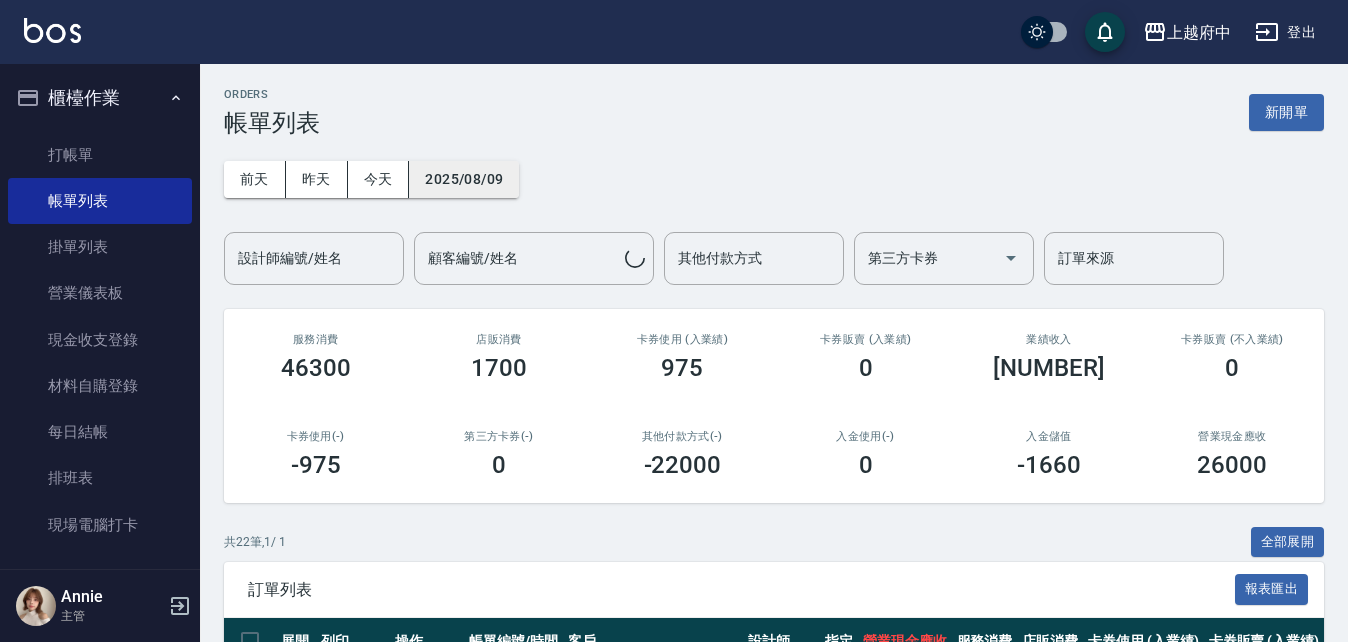 click on "2025/08/09" at bounding box center [464, 179] 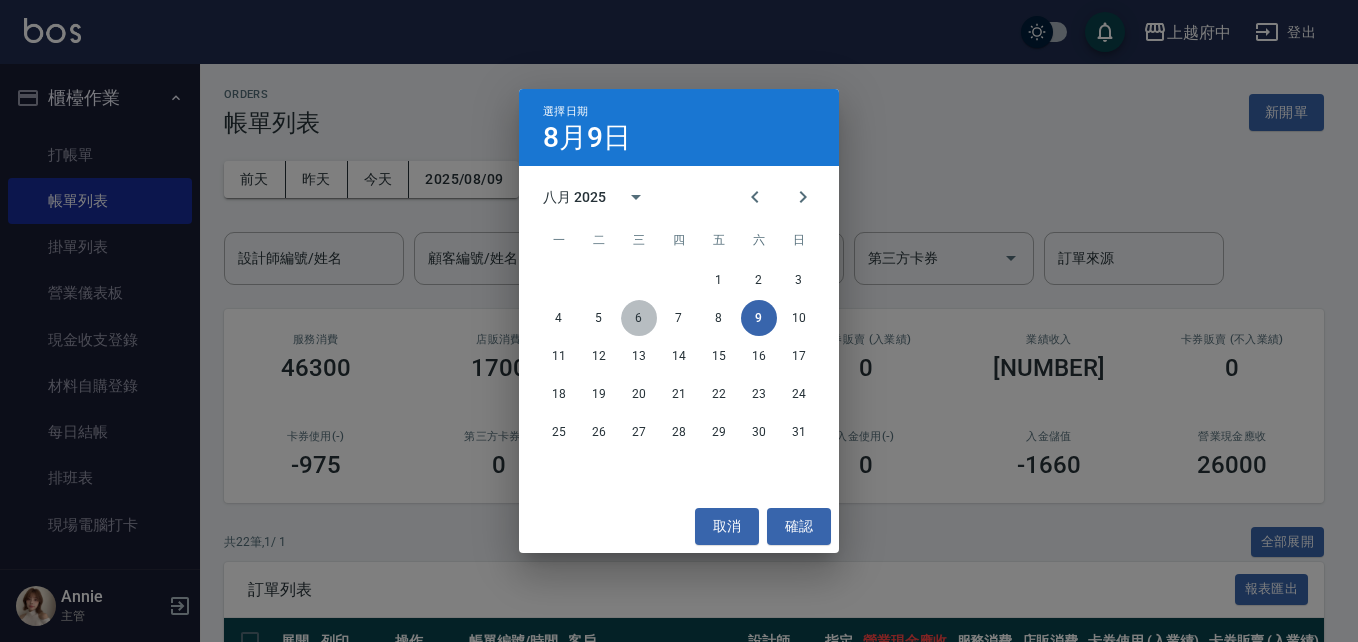 click on "6" at bounding box center (639, 318) 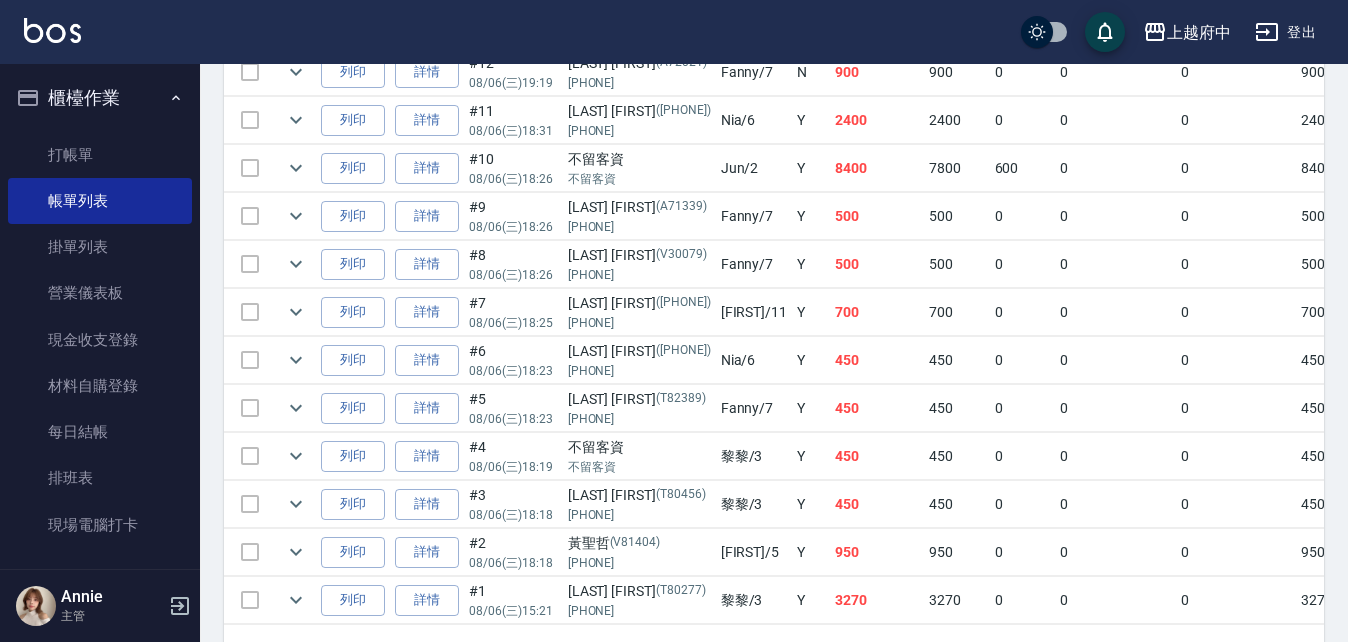 scroll, scrollTop: 1076, scrollLeft: 0, axis: vertical 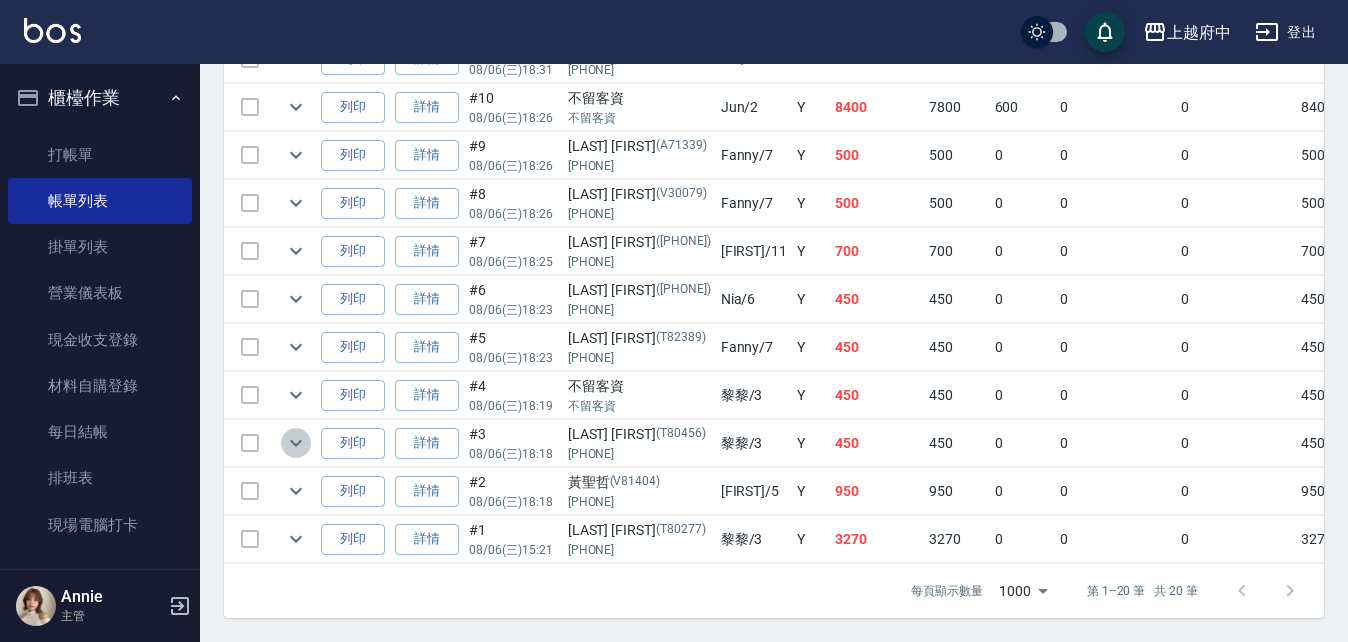 click 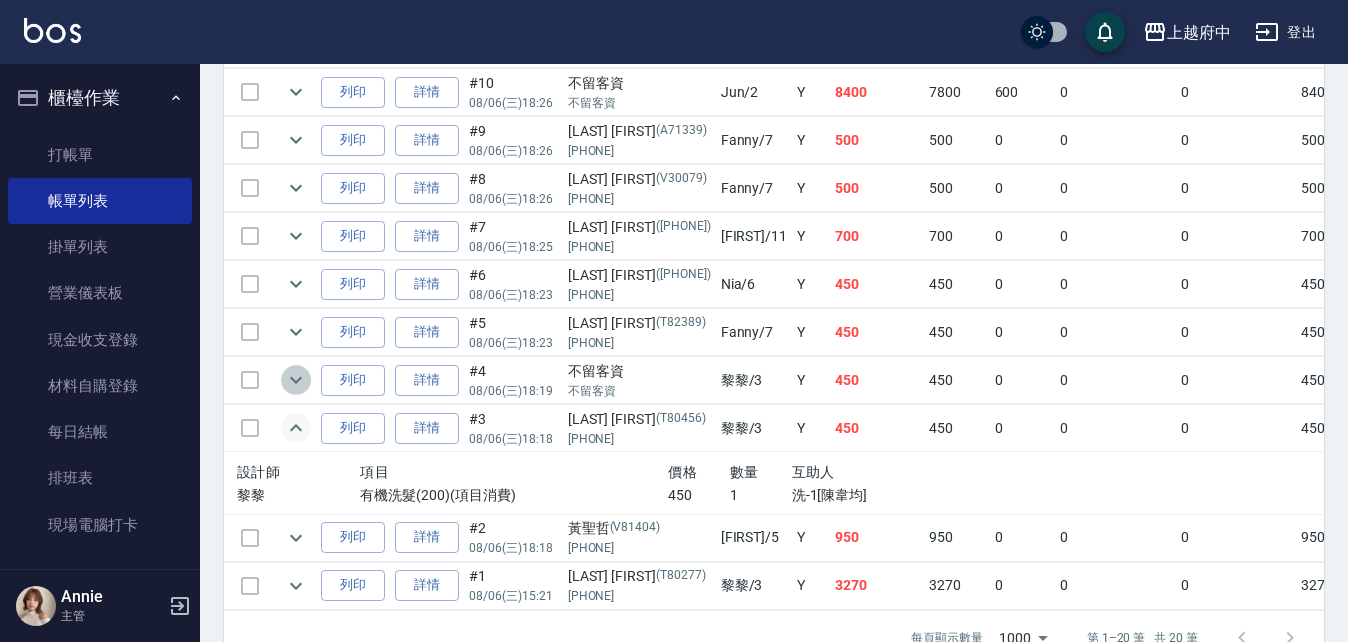 click 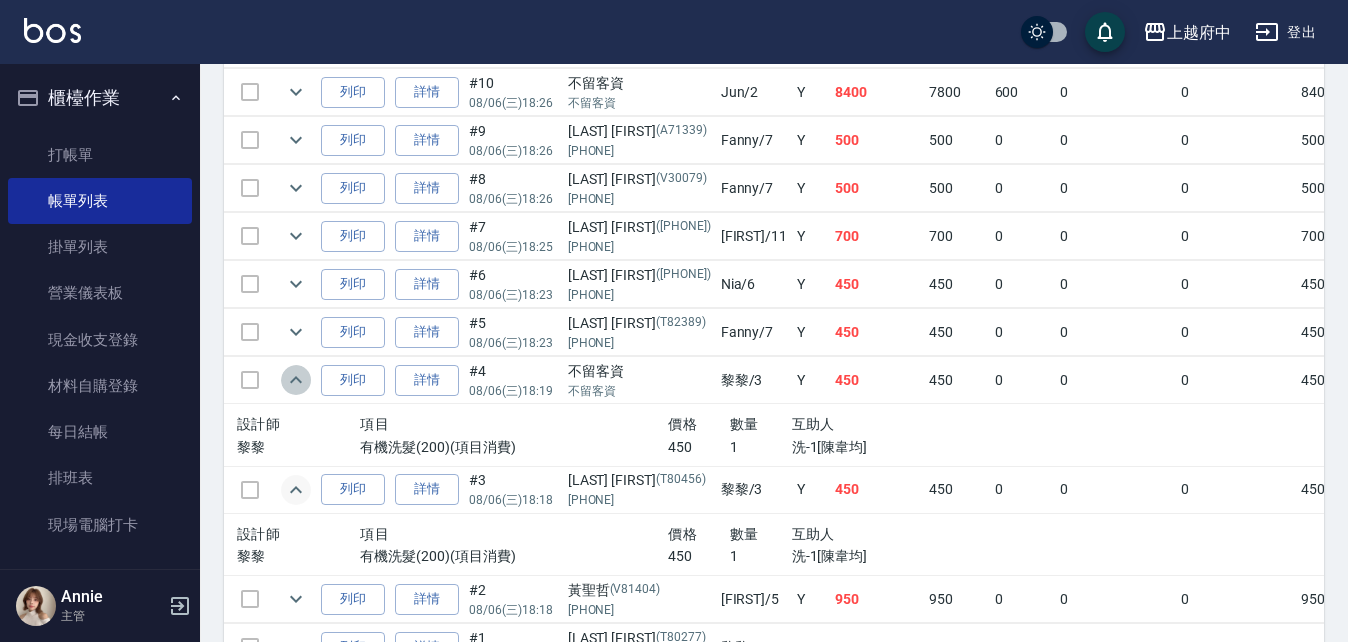 click 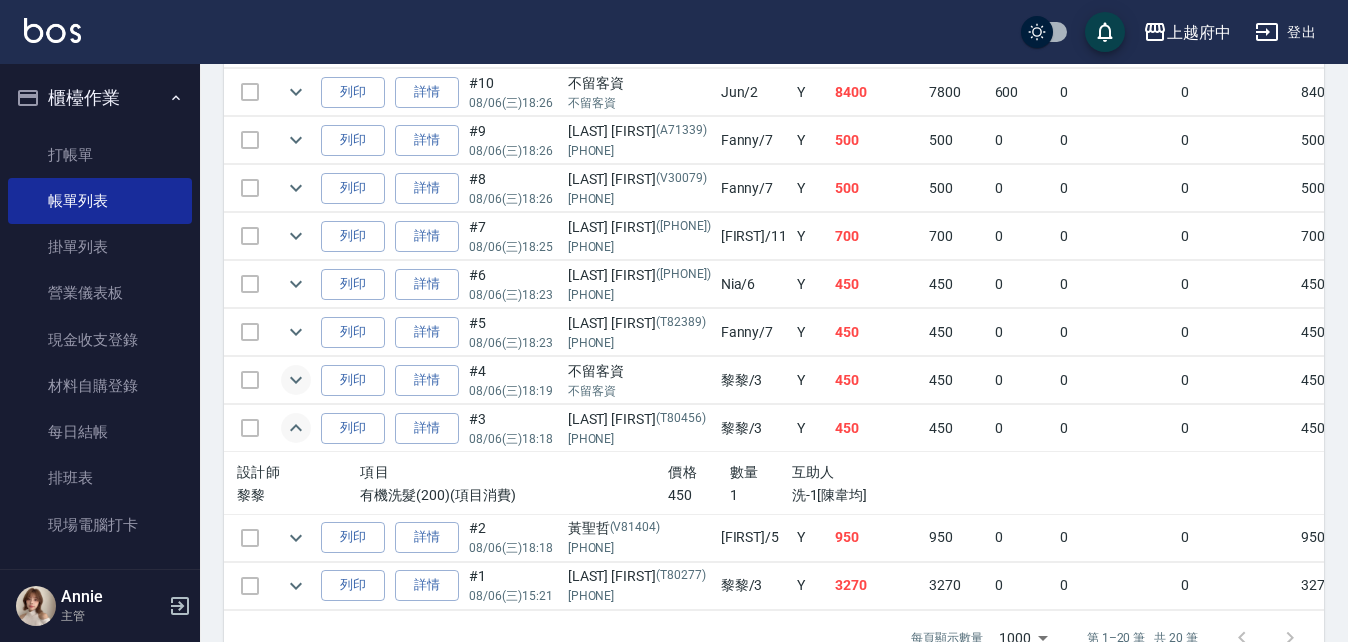 scroll, scrollTop: 1138, scrollLeft: 0, axis: vertical 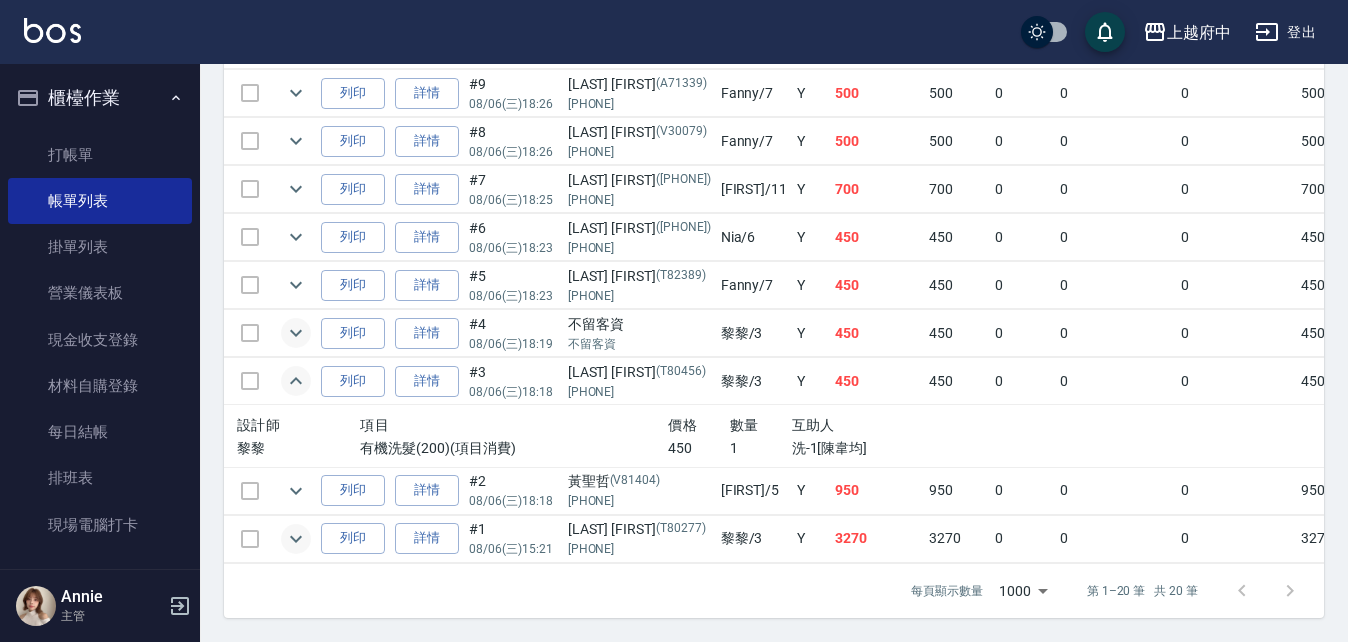 click 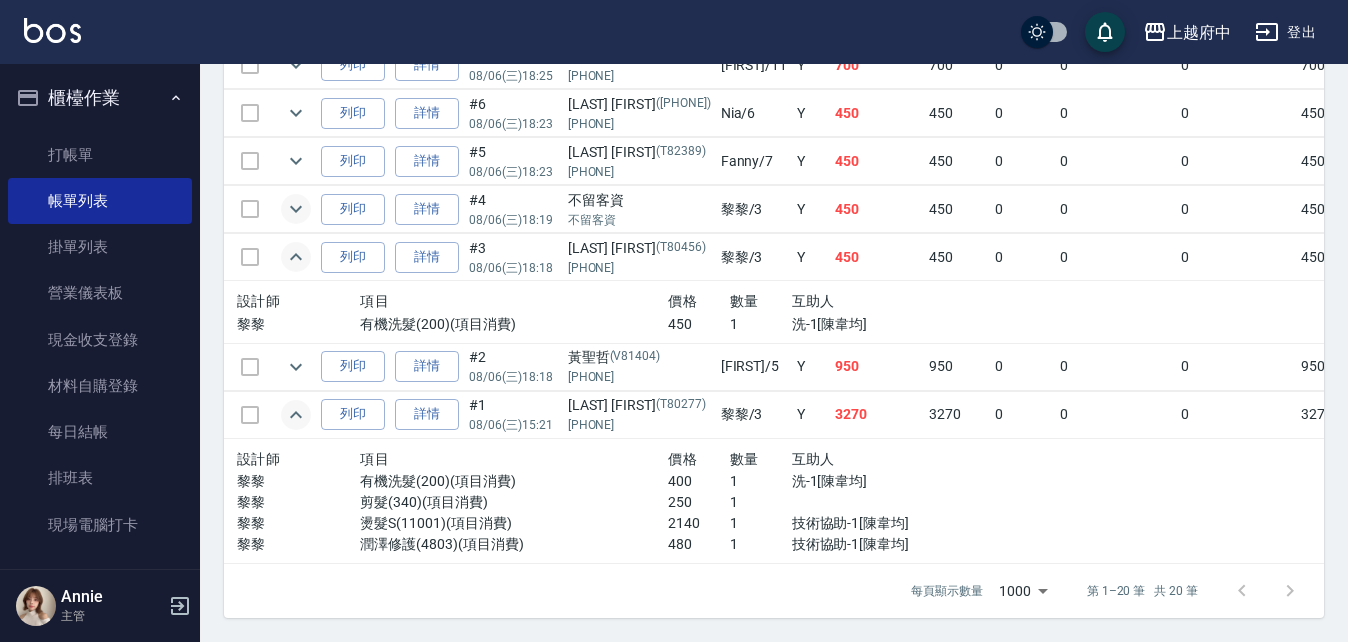 scroll, scrollTop: 1262, scrollLeft: 0, axis: vertical 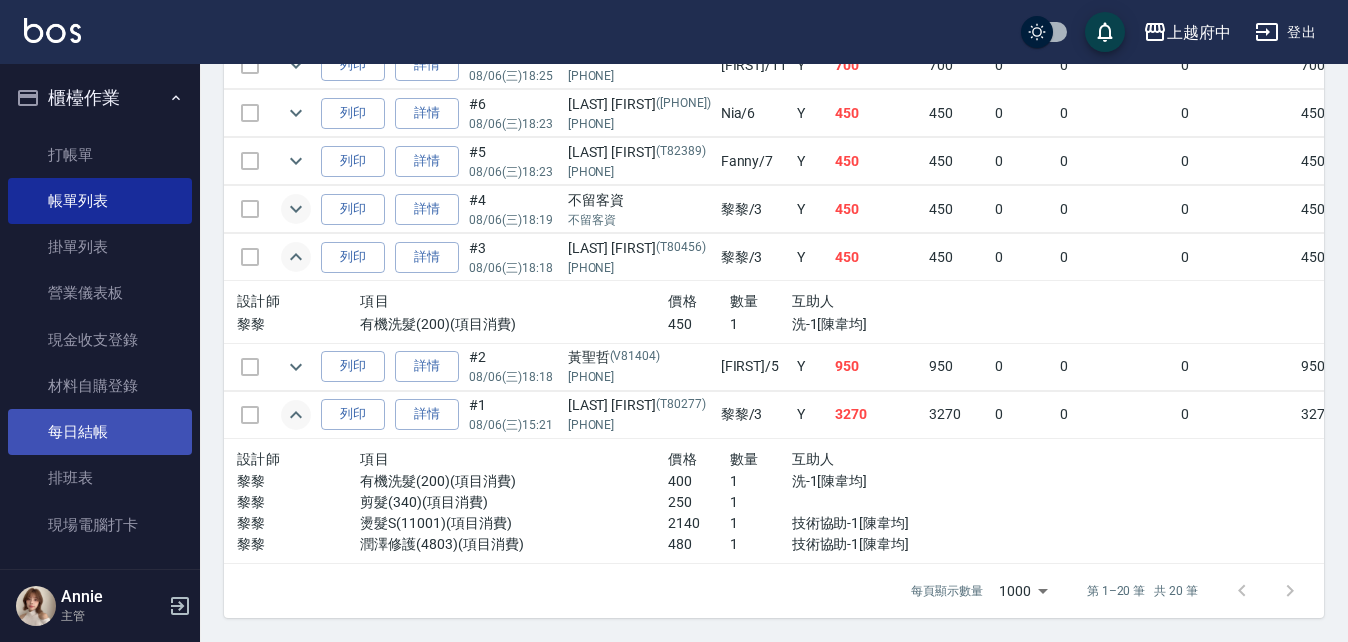 click on "每日結帳" at bounding box center [100, 432] 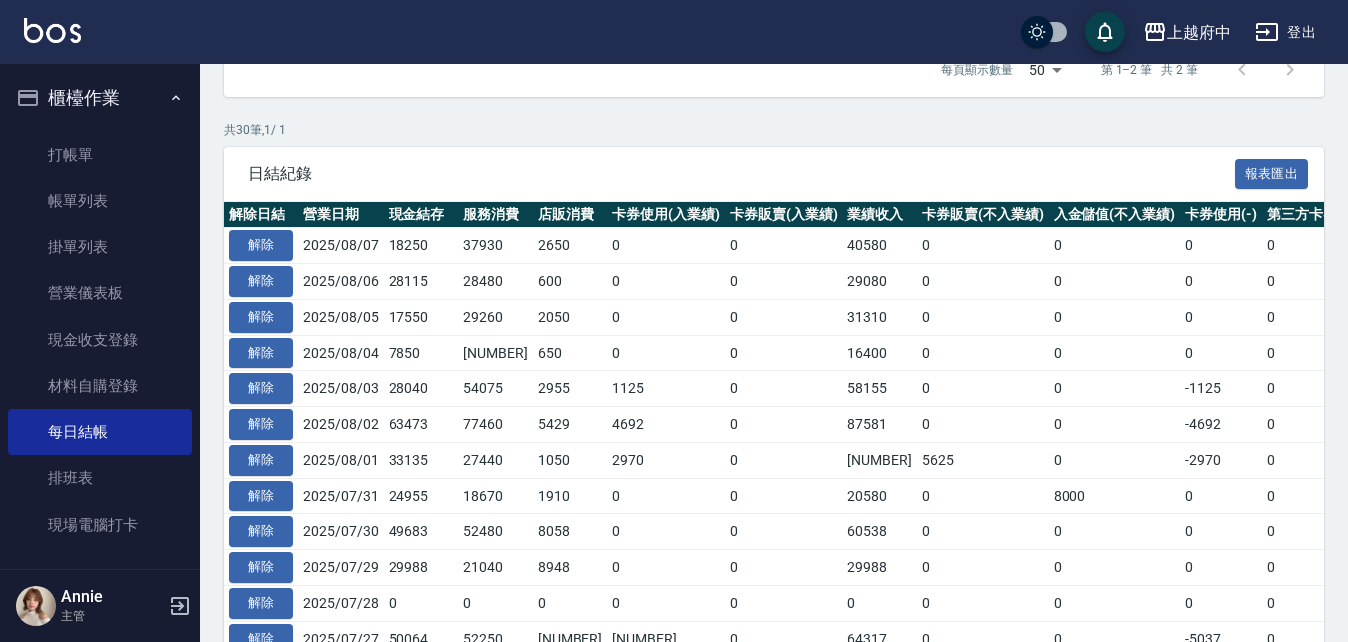 scroll, scrollTop: 400, scrollLeft: 0, axis: vertical 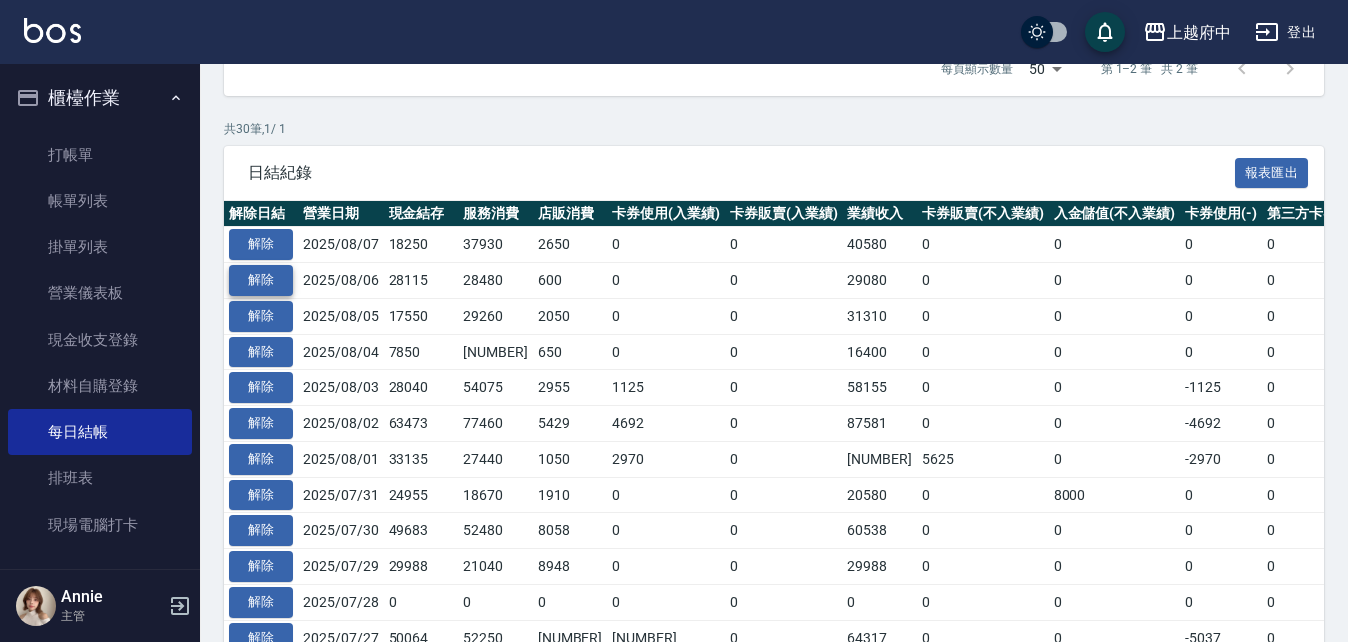 click on "解除" at bounding box center [261, 280] 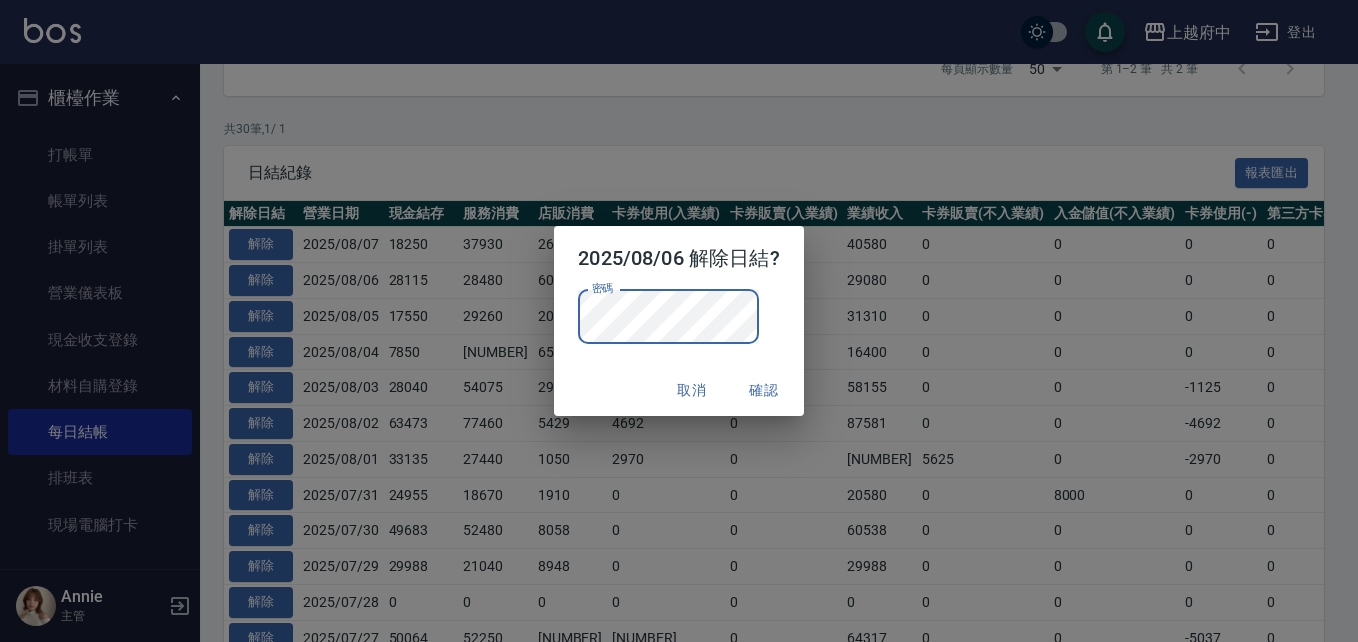 click on "確認" at bounding box center [764, 390] 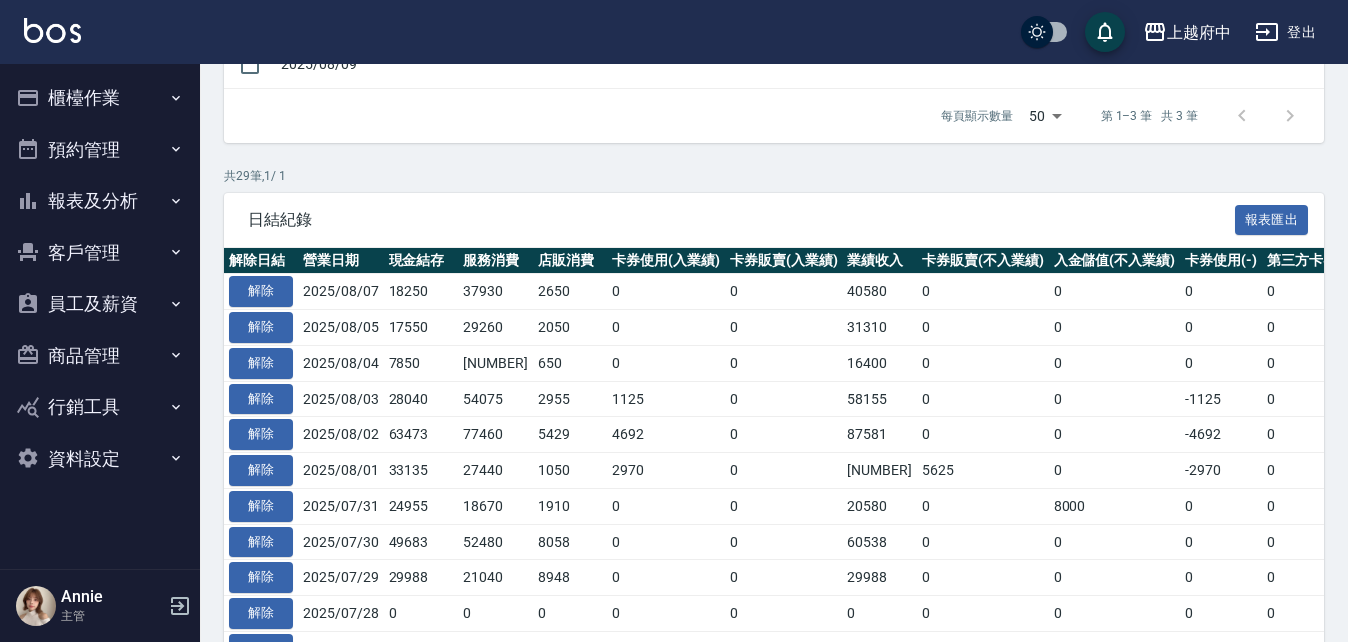 scroll, scrollTop: 0, scrollLeft: 0, axis: both 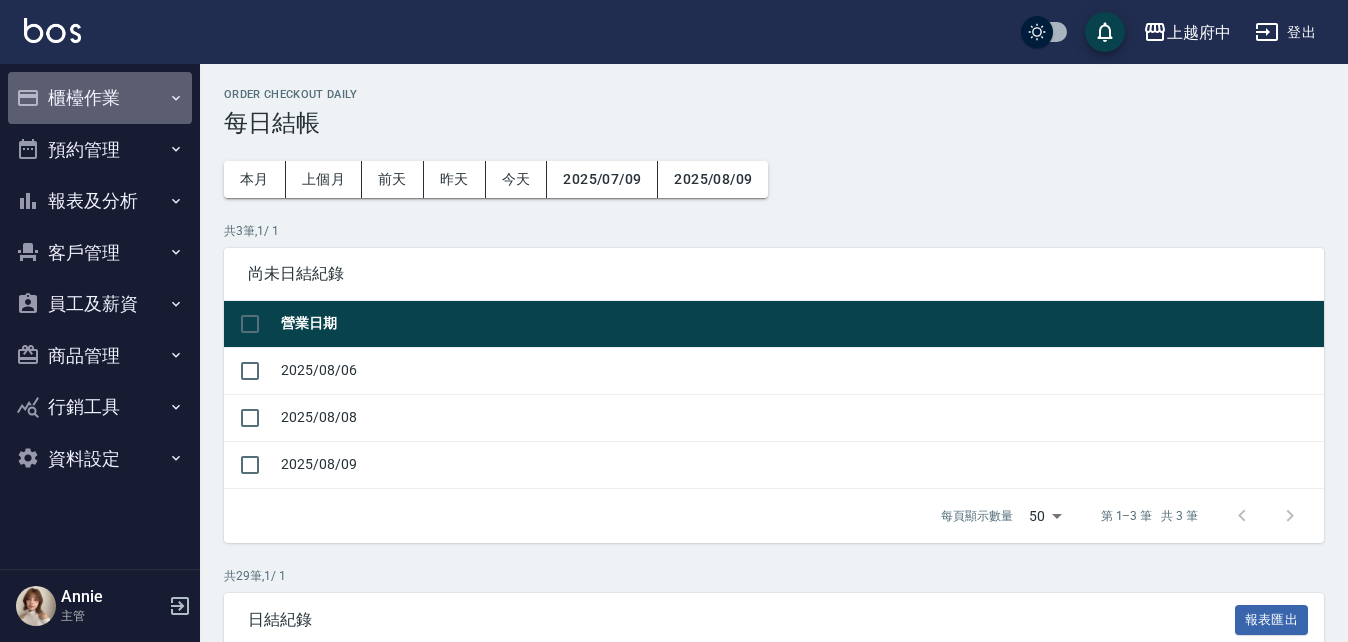 click on "櫃檯作業" at bounding box center [100, 98] 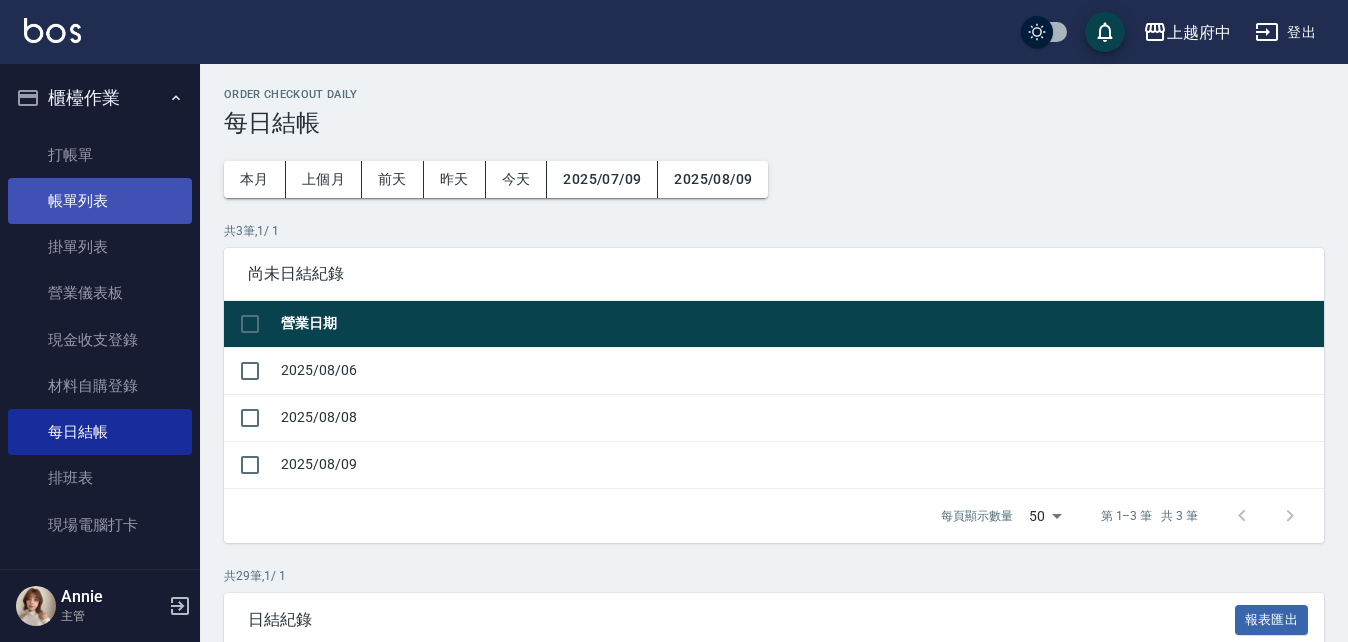 click on "帳單列表" at bounding box center (100, 201) 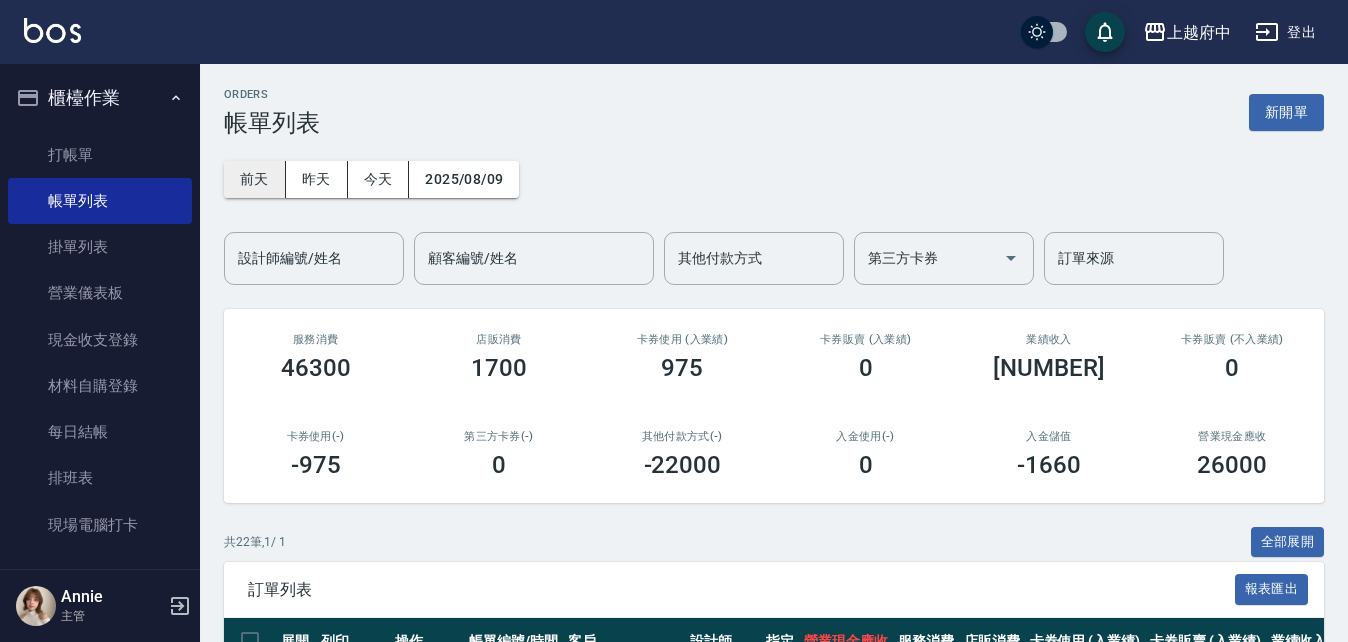 click on "前天" at bounding box center (255, 179) 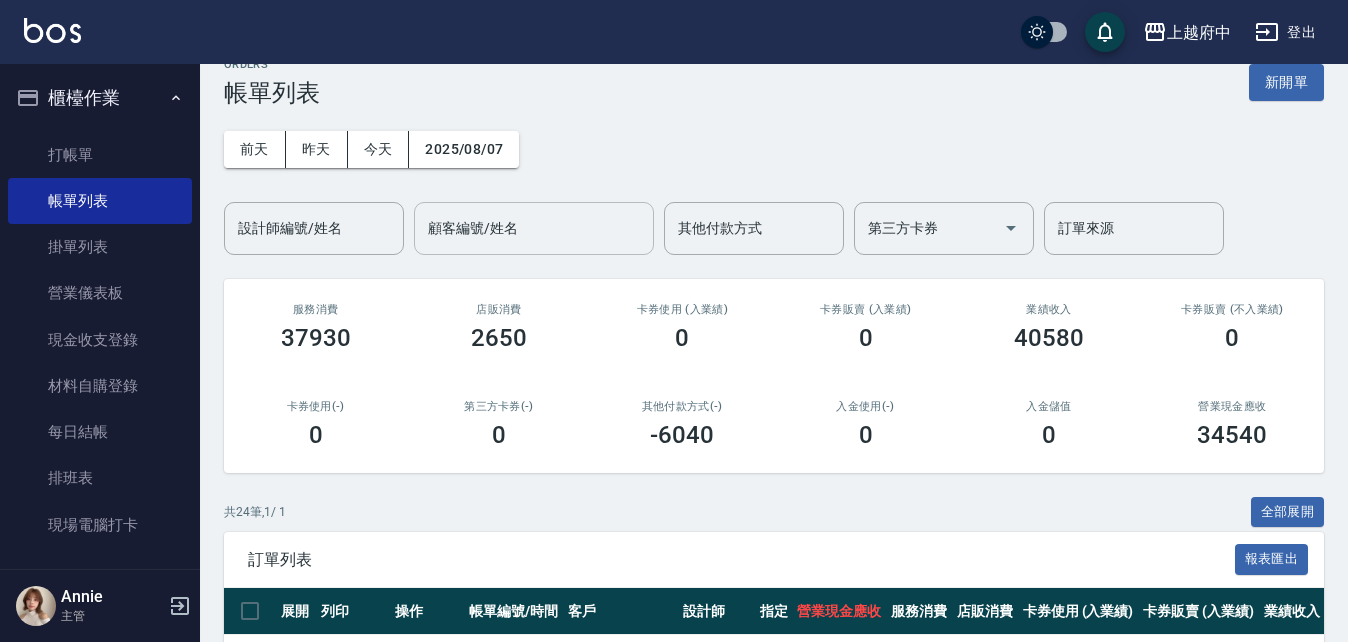scroll, scrollTop: 0, scrollLeft: 0, axis: both 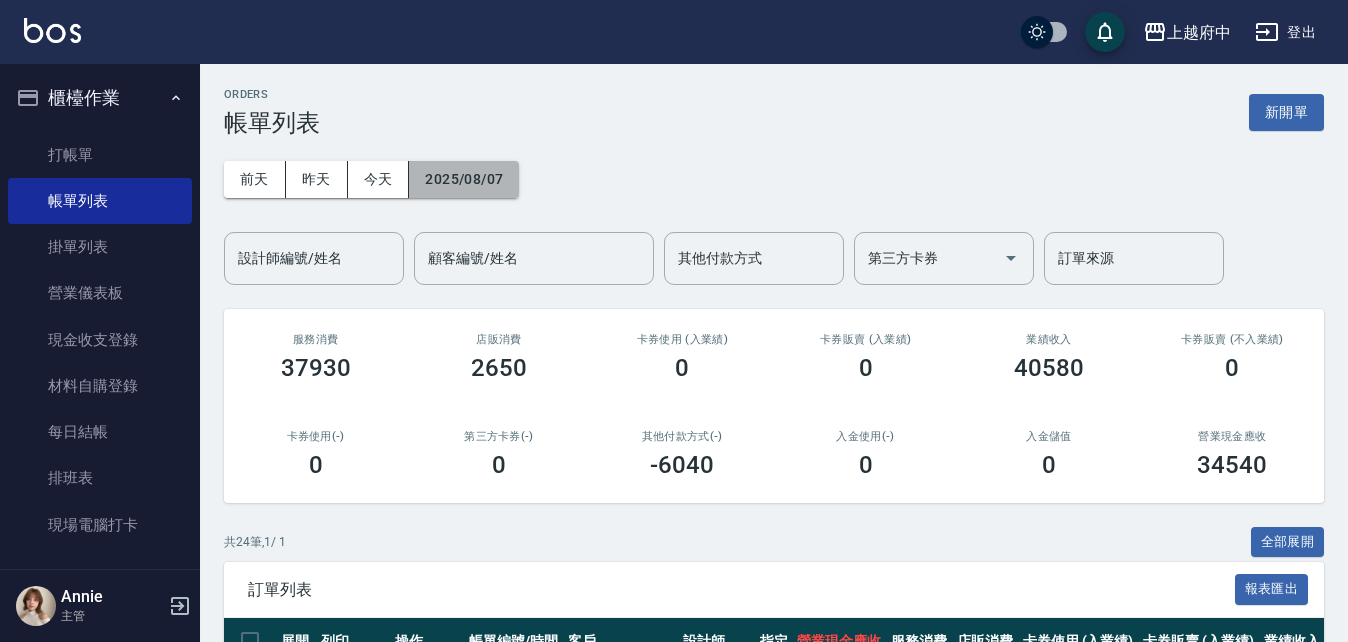 click on "2025/08/07" at bounding box center (464, 179) 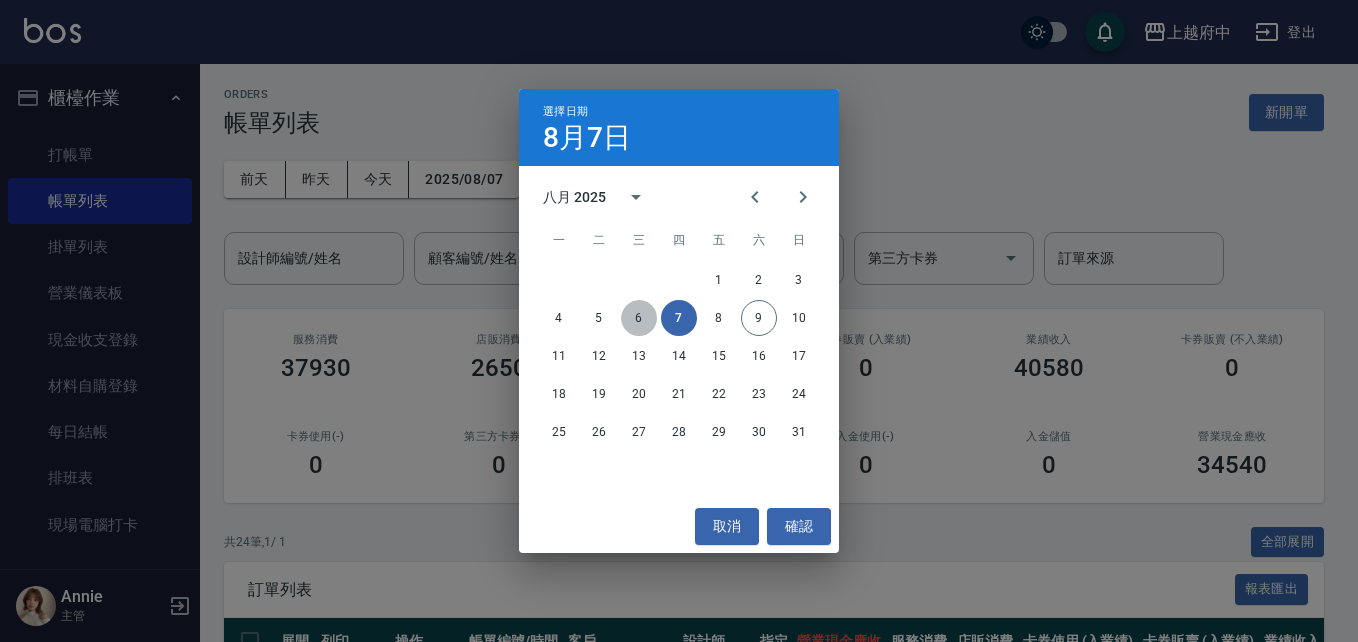 click on "6" at bounding box center [639, 318] 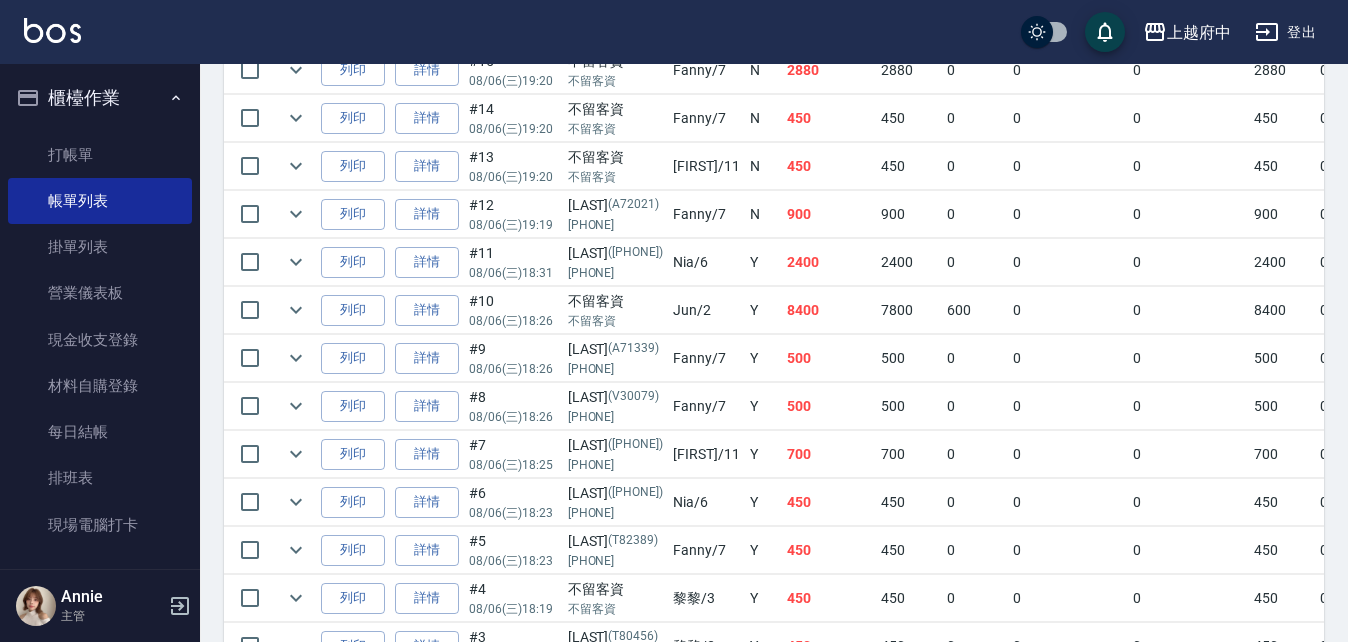 scroll, scrollTop: 1076, scrollLeft: 0, axis: vertical 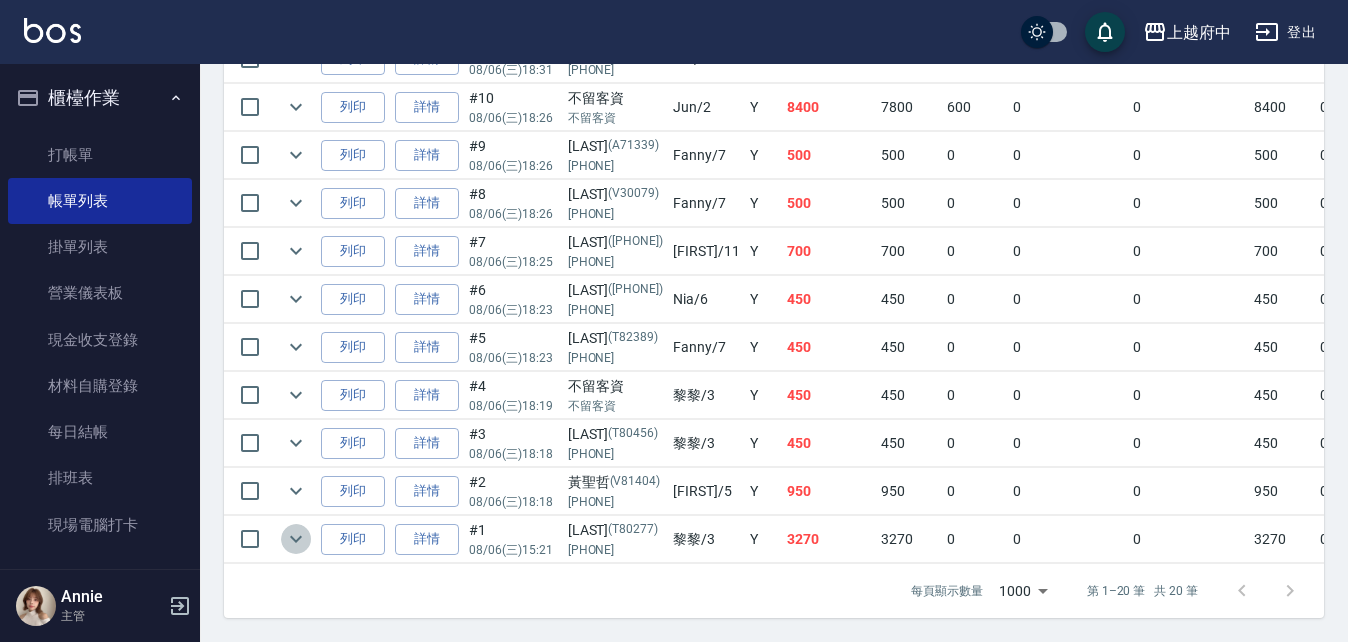 click 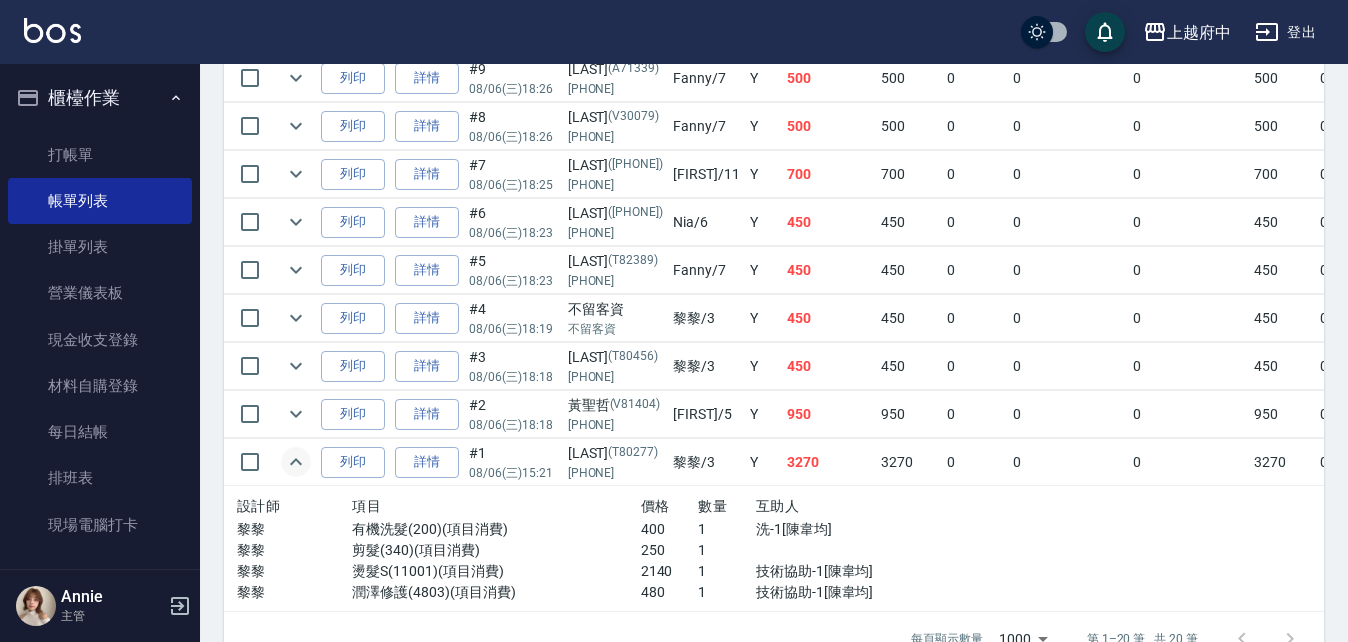 scroll, scrollTop: 1201, scrollLeft: 0, axis: vertical 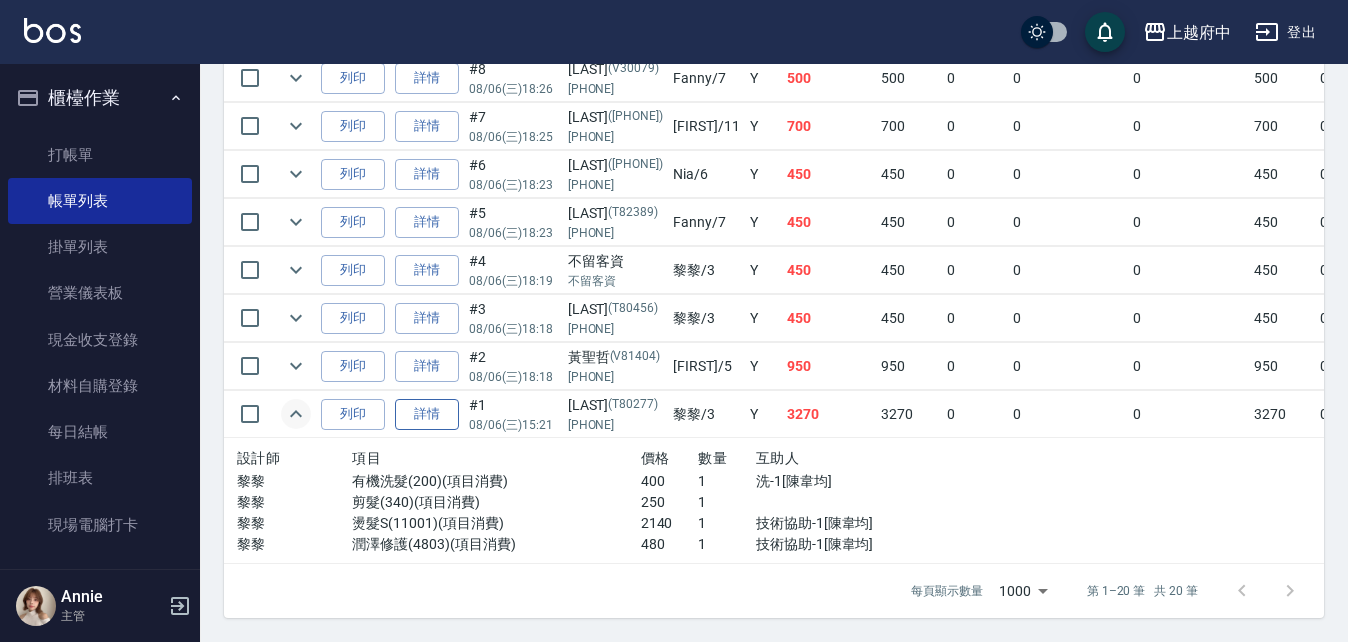 click on "詳情" at bounding box center (427, 414) 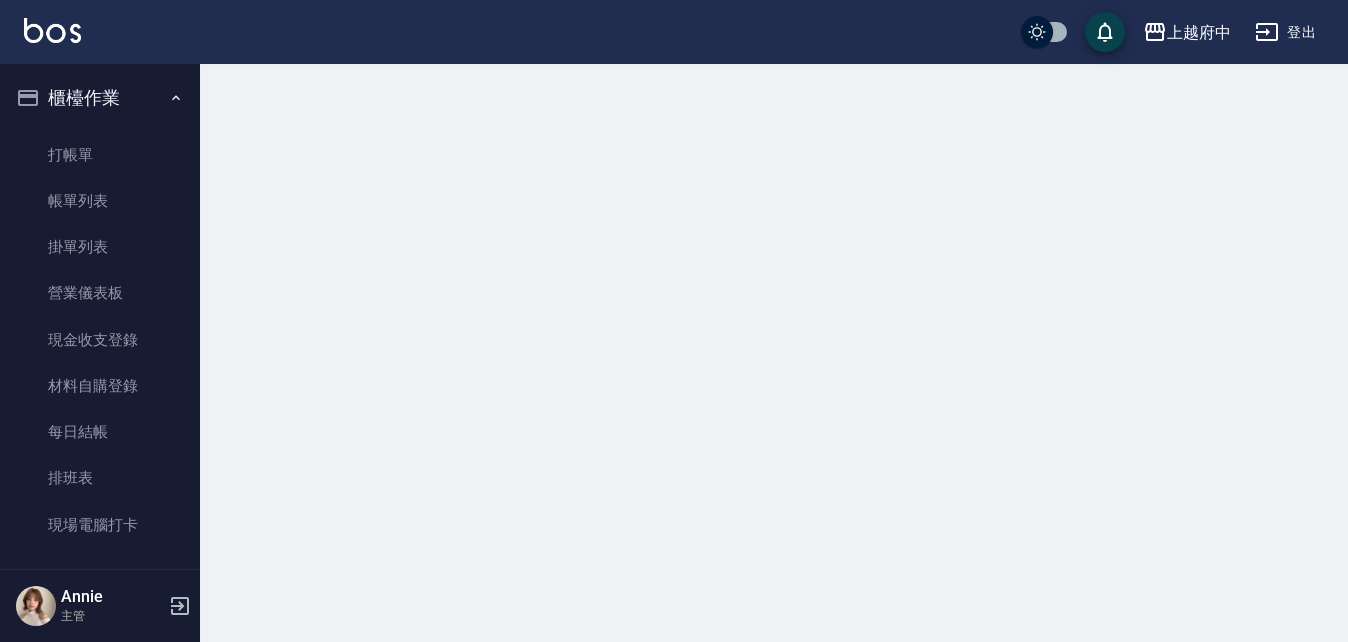 scroll, scrollTop: 0, scrollLeft: 0, axis: both 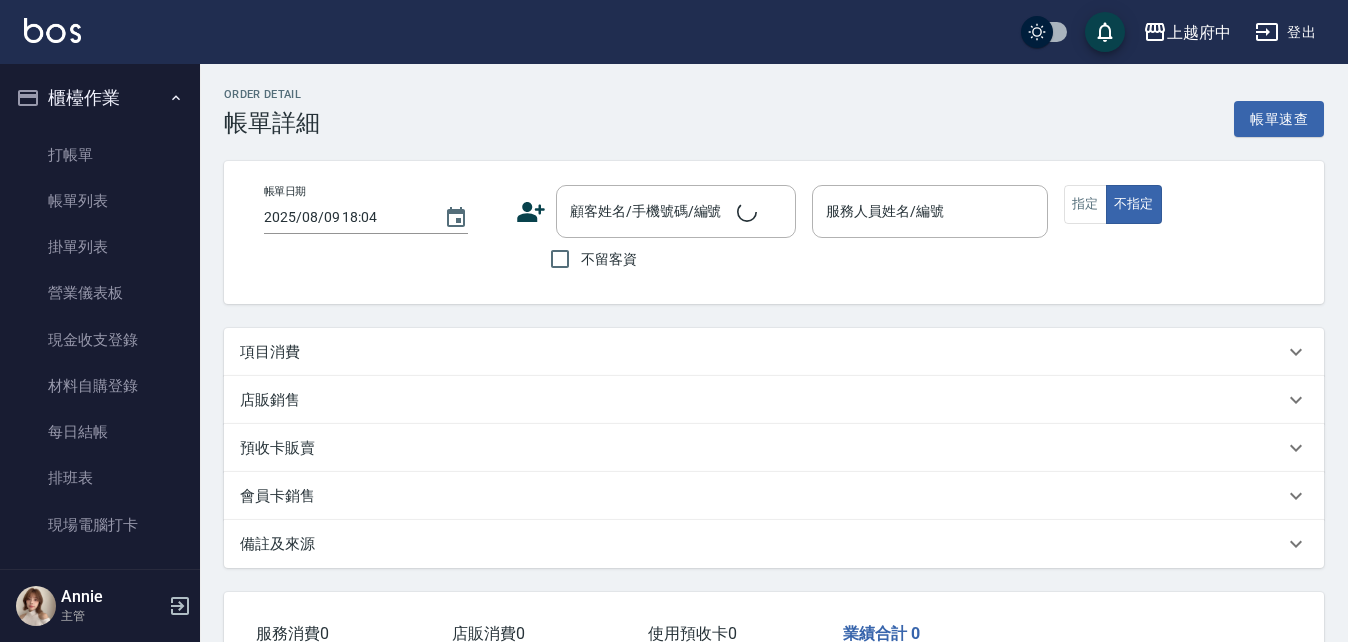 type on "2025/08/06 15:21" 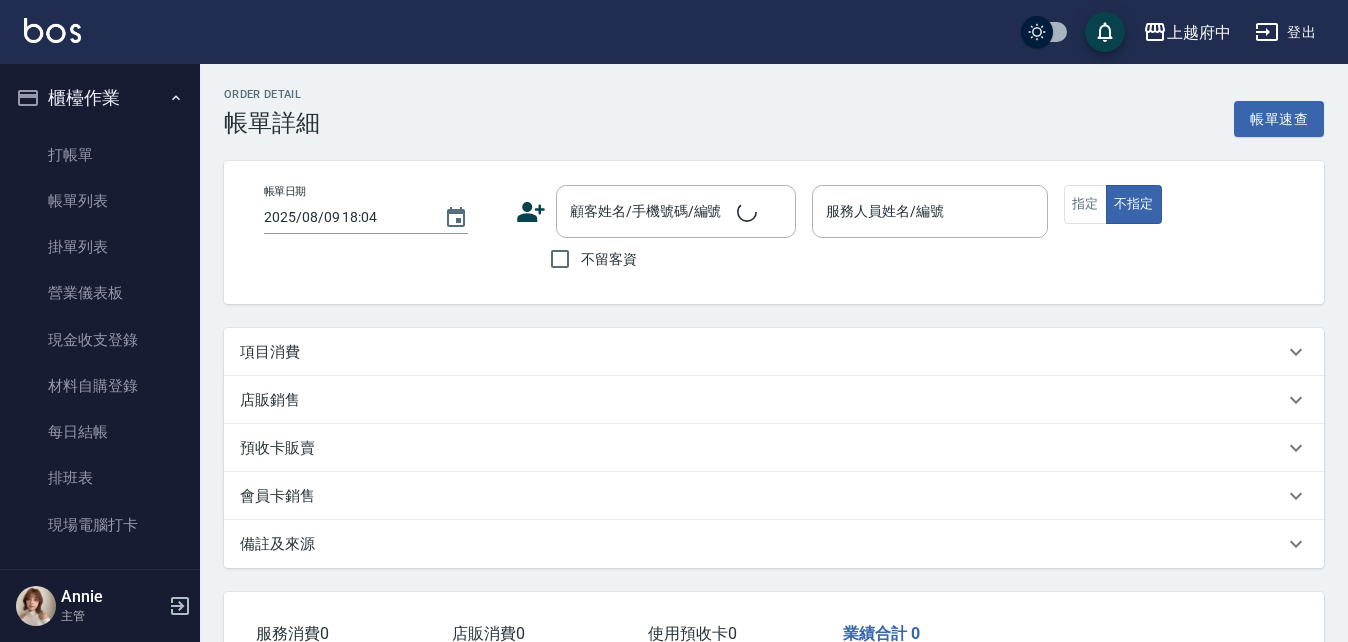 type on "黎黎-3" 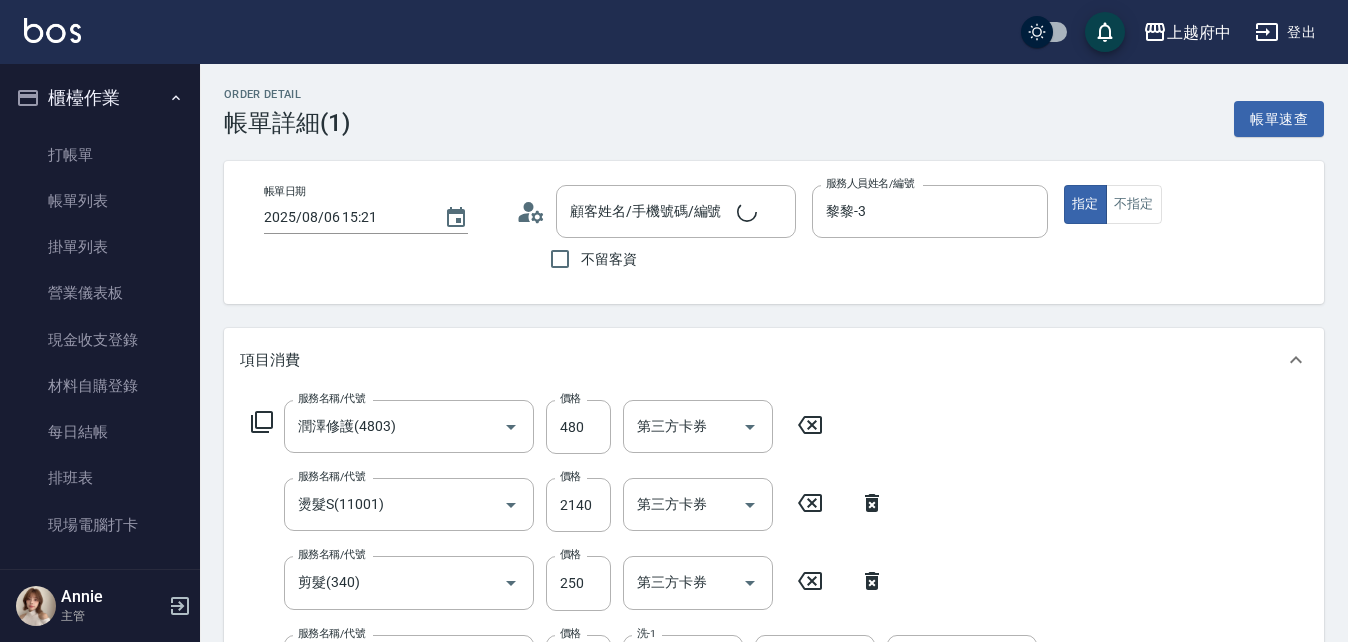 type on "潤澤修護(4803)" 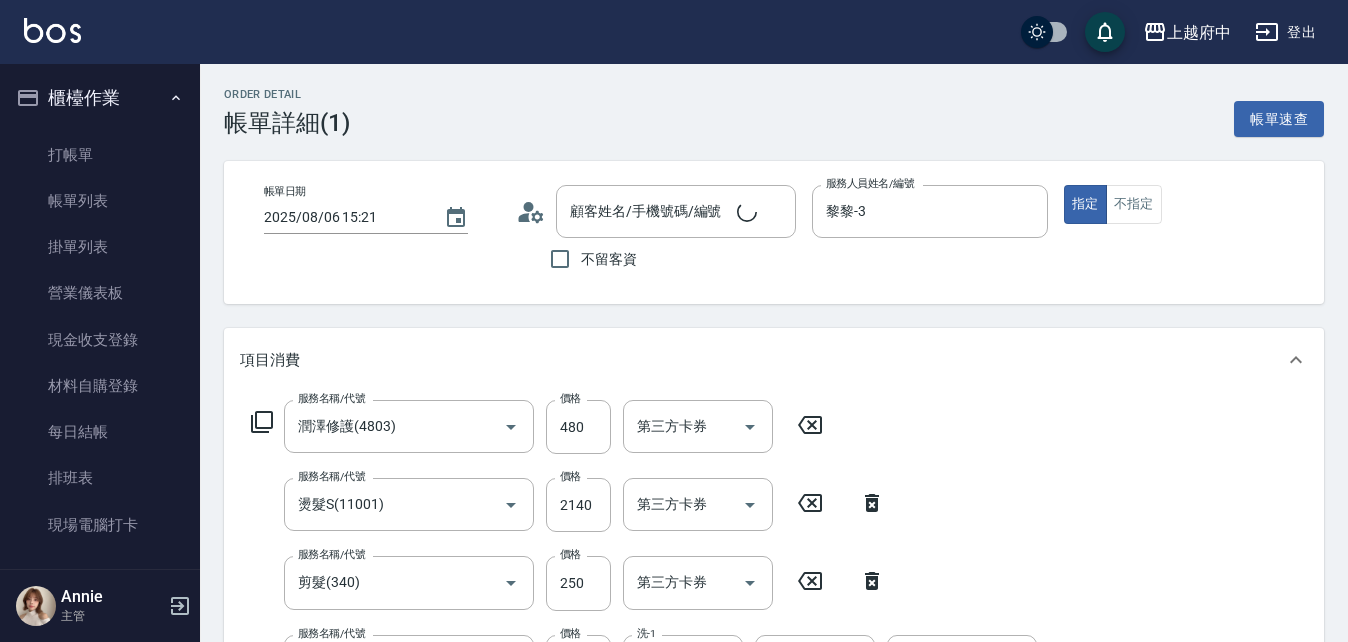 type on "燙髮S(11001)" 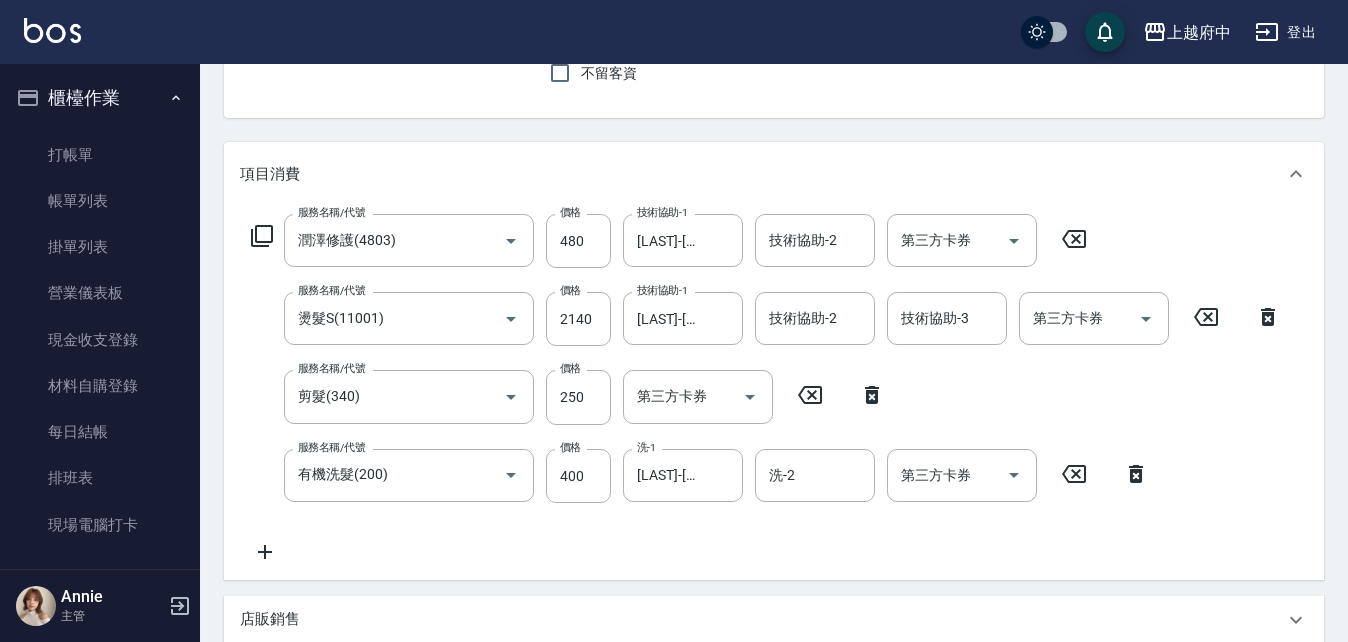 scroll, scrollTop: 144, scrollLeft: 0, axis: vertical 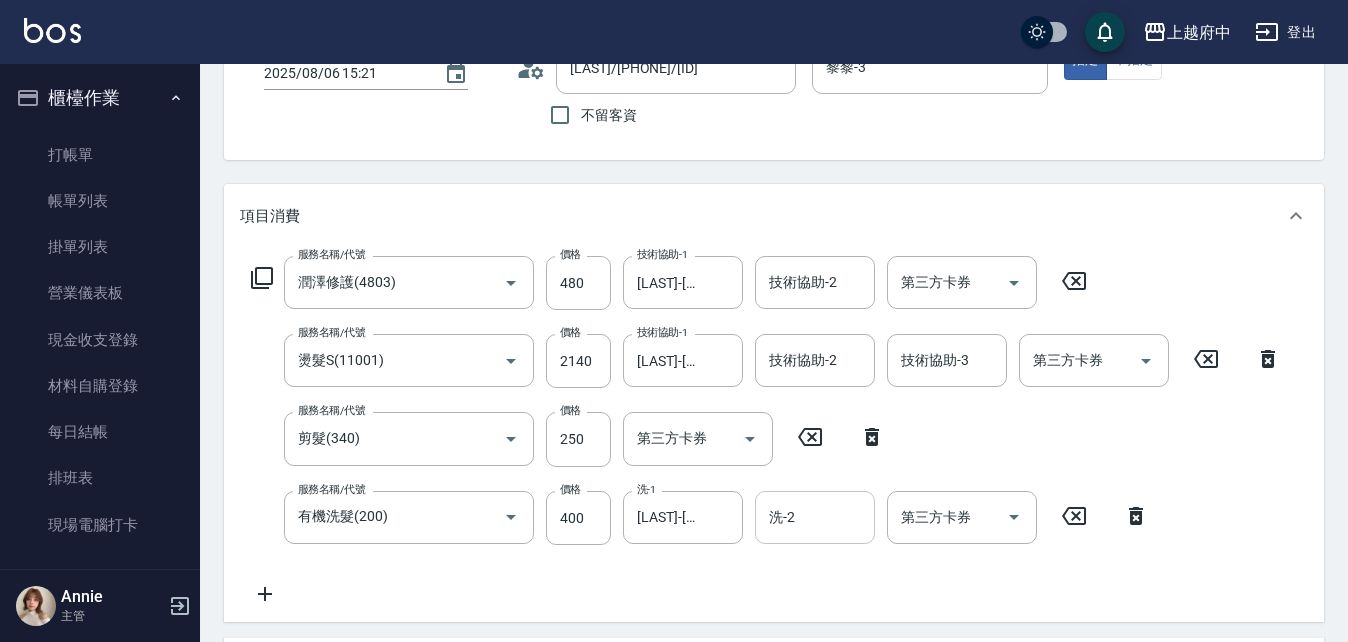 click on "洗-2" at bounding box center (815, 517) 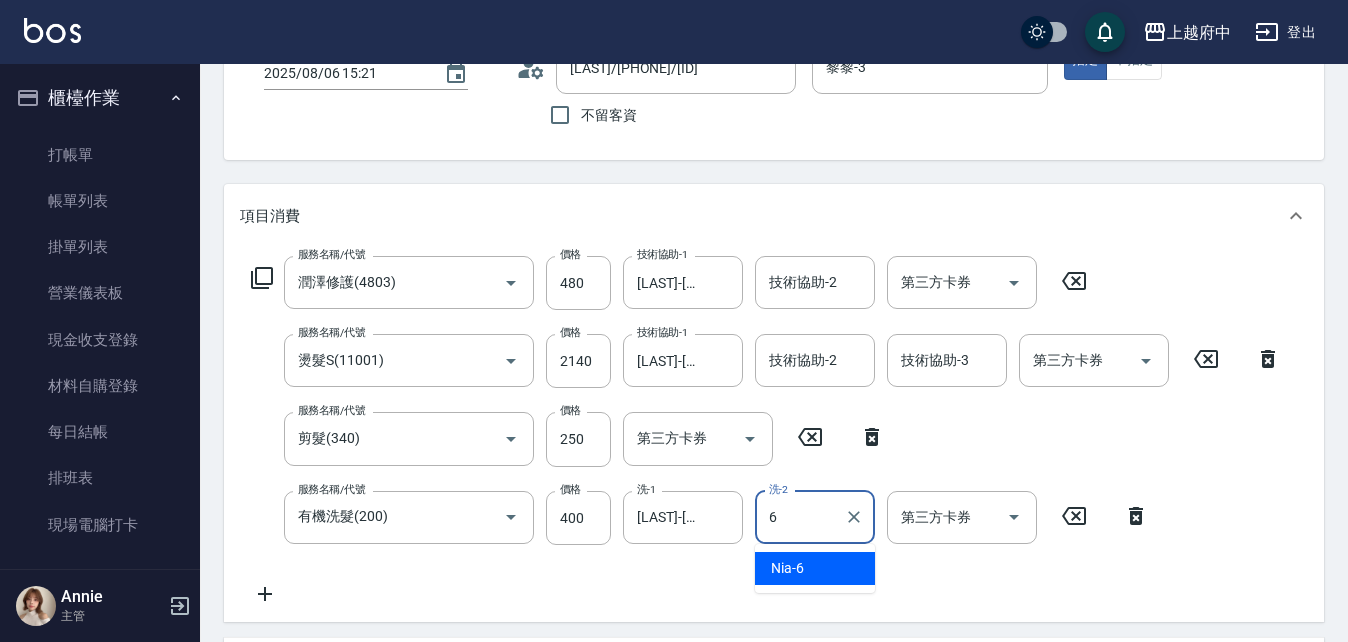 type on "Nia-6" 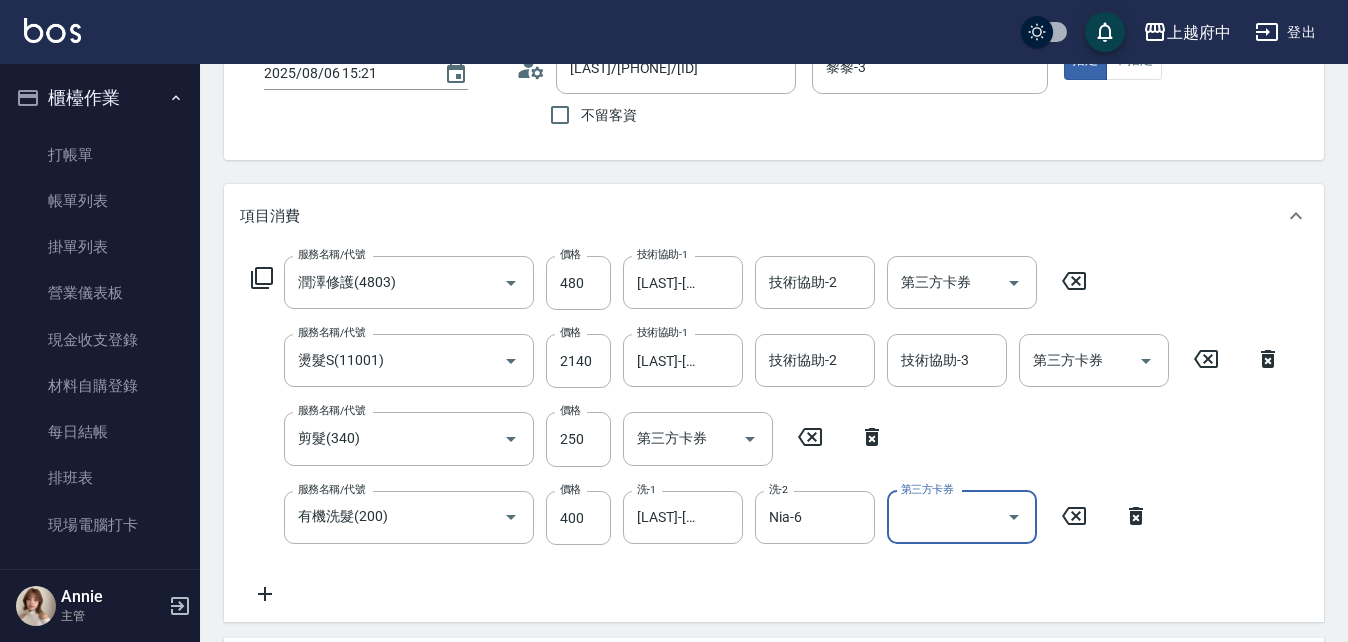 click on "服務名稱/代號 潤澤修護(4803) 服務名稱/代號 價格 480 價格 技術協助-1 陳韋均-27 技術協助-1 技術協助-2 技術協助-2 第三方卡券 第三方卡券 服務名稱/代號 燙髮S(11001) 服務名稱/代號 價格 2140 價格 技術協助-1 陳韋均-27 技術協助-1 技術協助-2 技術協助-2 技術協助-3 技術協助-3 第三方卡券 第三方卡券 服務名稱/代號 剪髮(340) 服務名稱/代號 價格 250 價格 第三方卡券 第三方卡券 服務名稱/代號 有機洗髮(200) 服務名稱/代號 價格 400 價格 洗-1 陳韋均-27 洗-1 洗-2 Nia-6 洗-2 第三方卡券 第三方卡券" at bounding box center (766, 431) 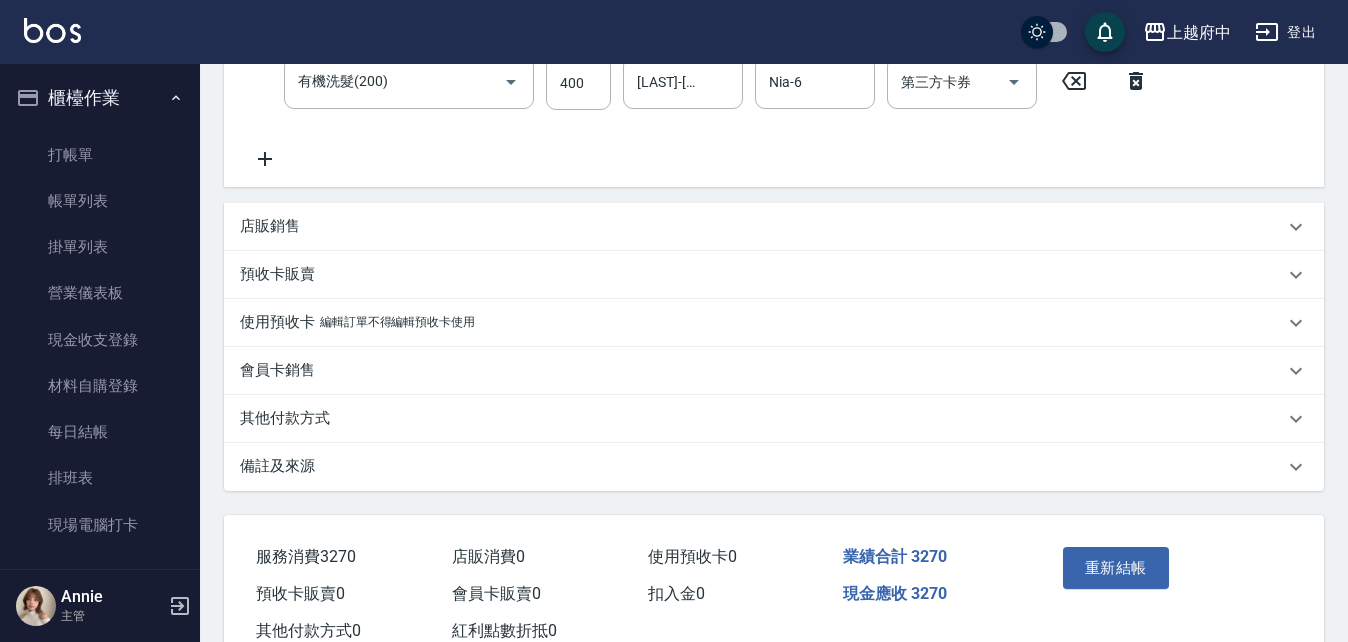 scroll, scrollTop: 644, scrollLeft: 0, axis: vertical 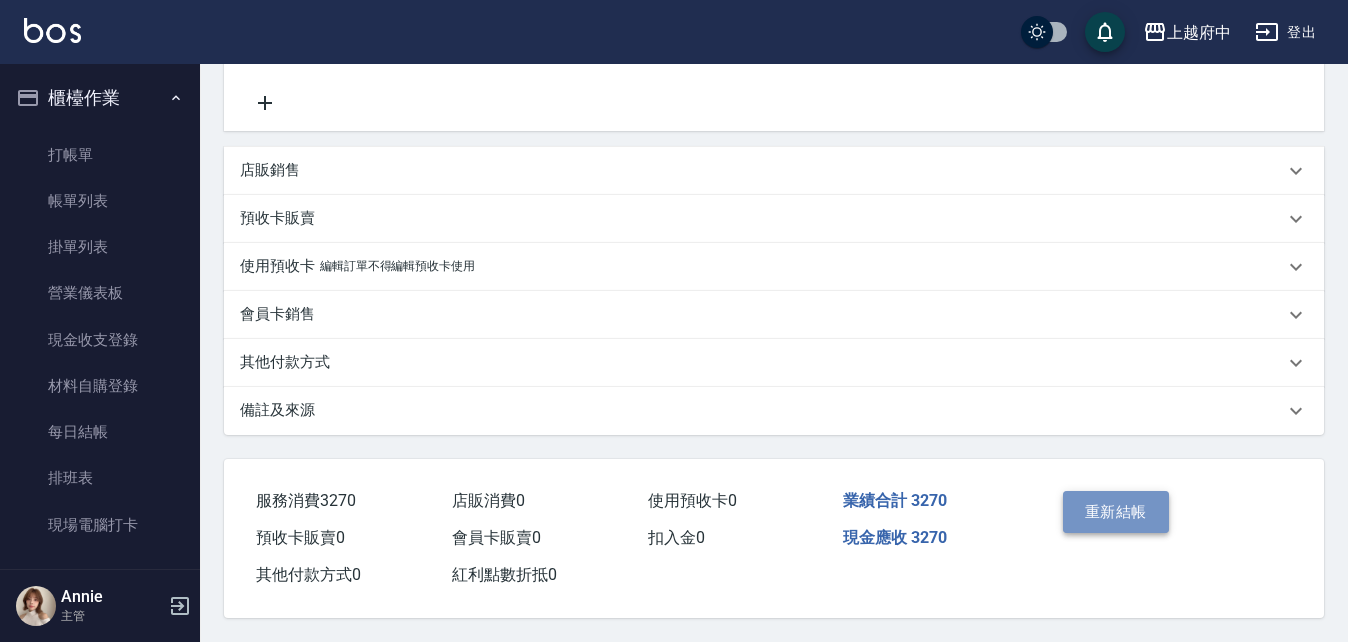 click on "重新結帳" at bounding box center [1116, 512] 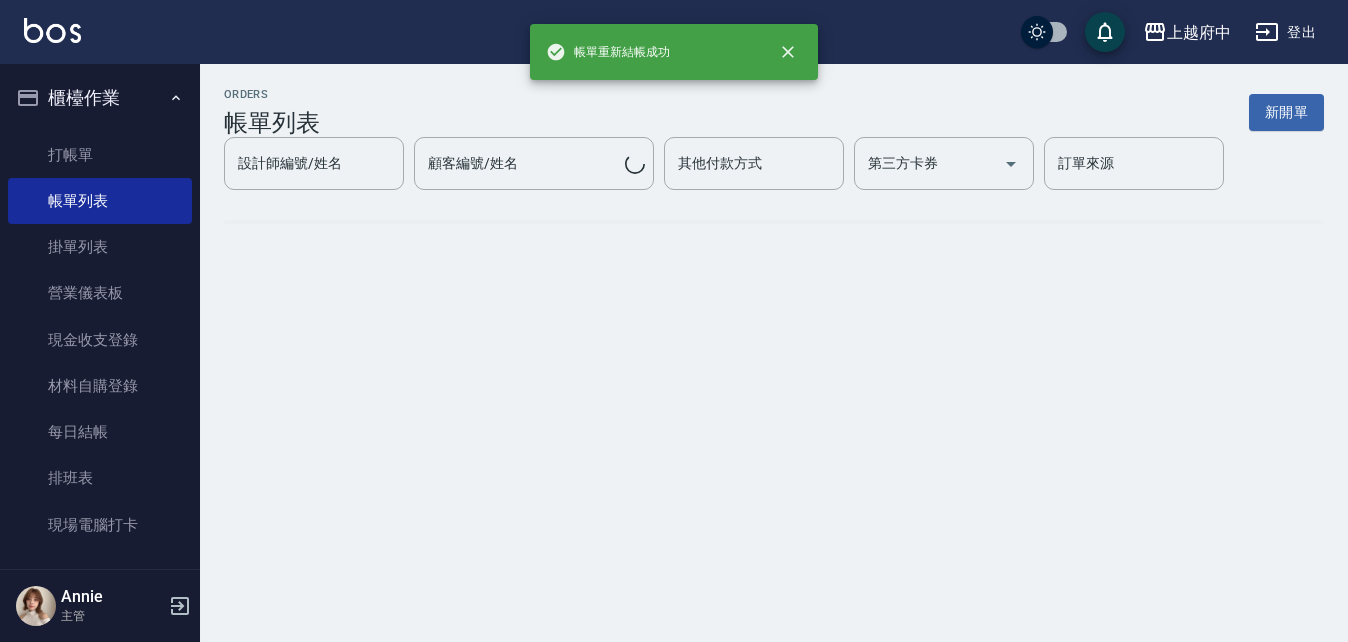scroll, scrollTop: 0, scrollLeft: 0, axis: both 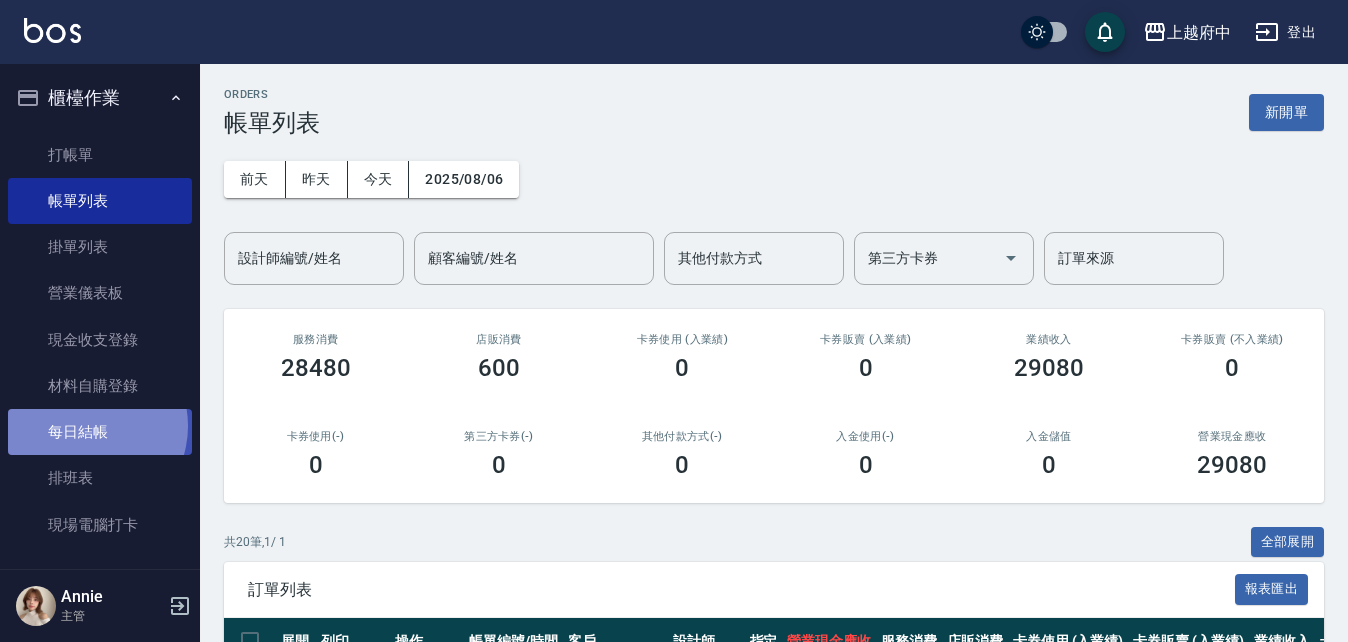 click on "每日結帳" at bounding box center (100, 432) 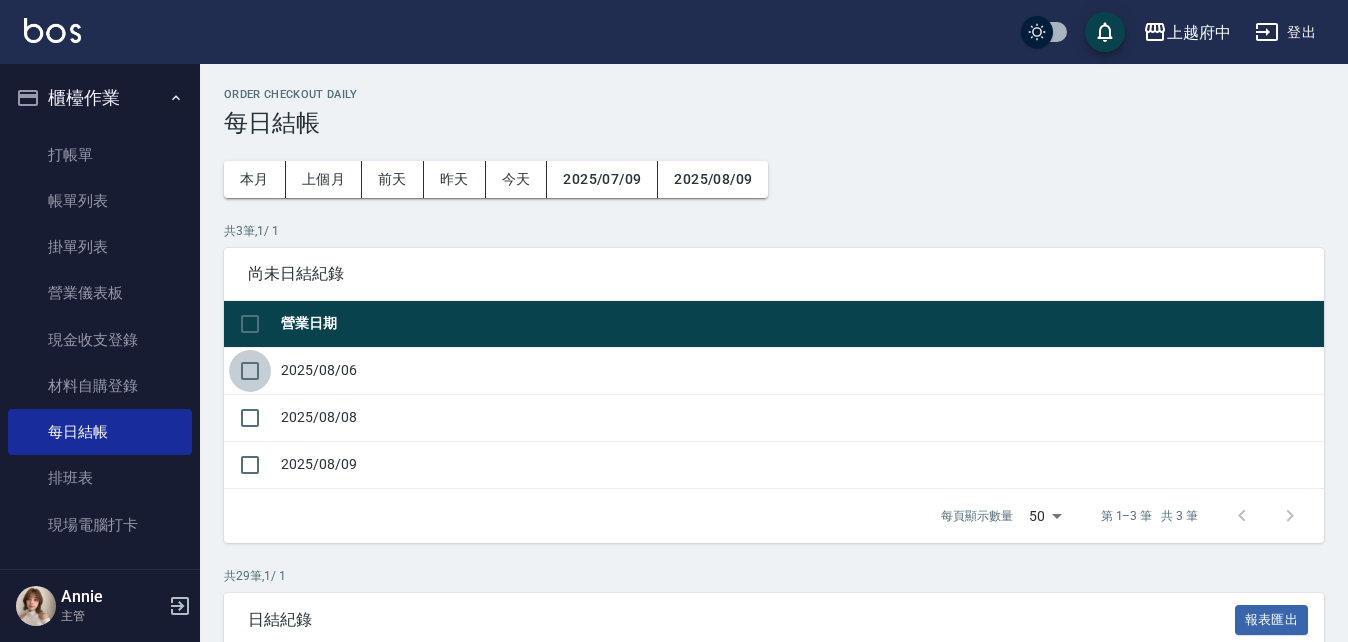 click at bounding box center (250, 371) 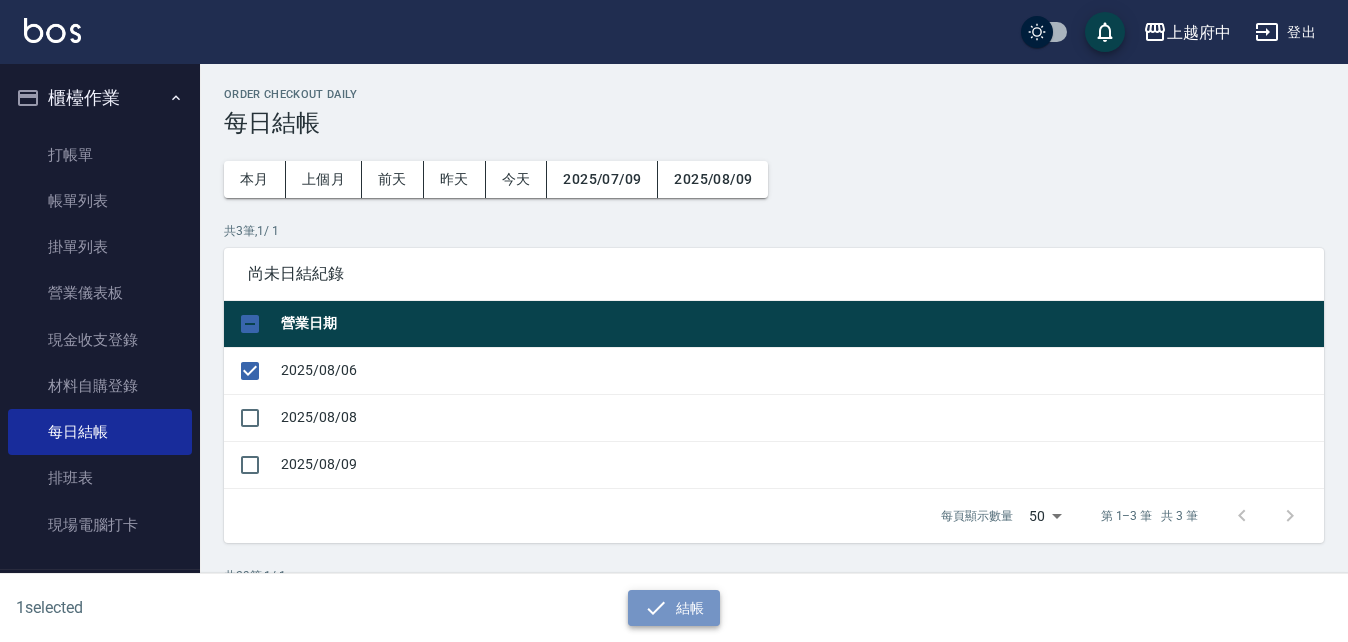 click on "結帳" at bounding box center [674, 608] 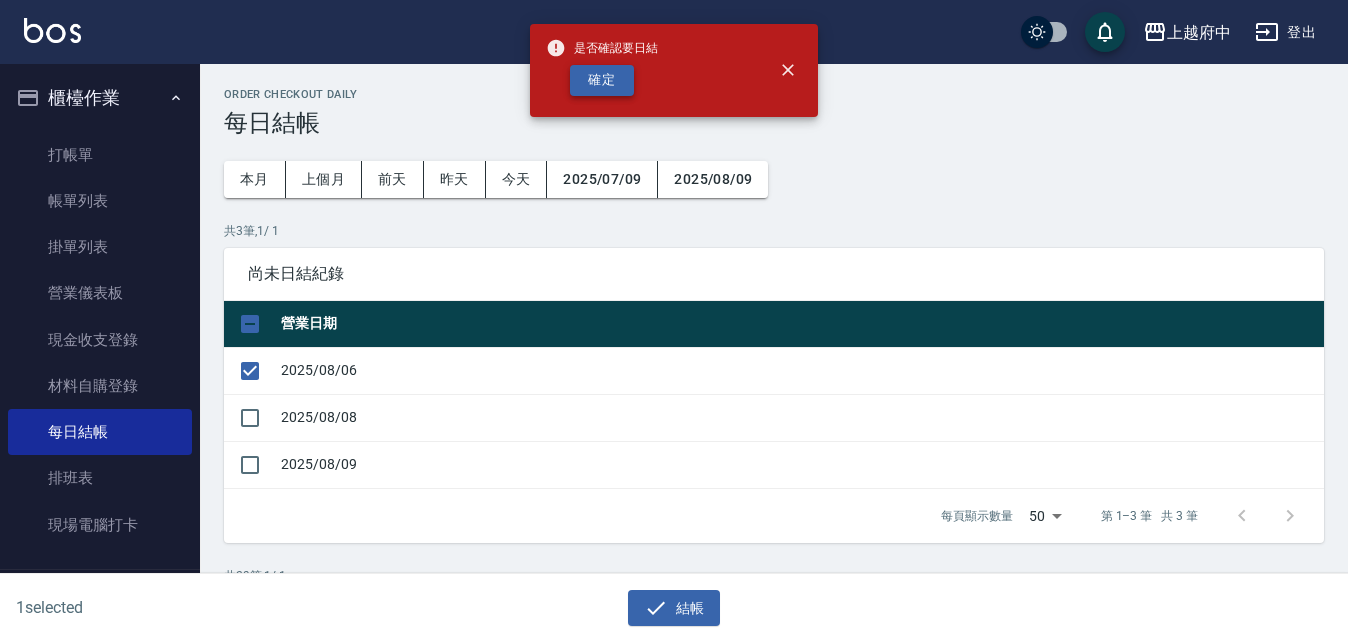 click on "確定" at bounding box center [602, 80] 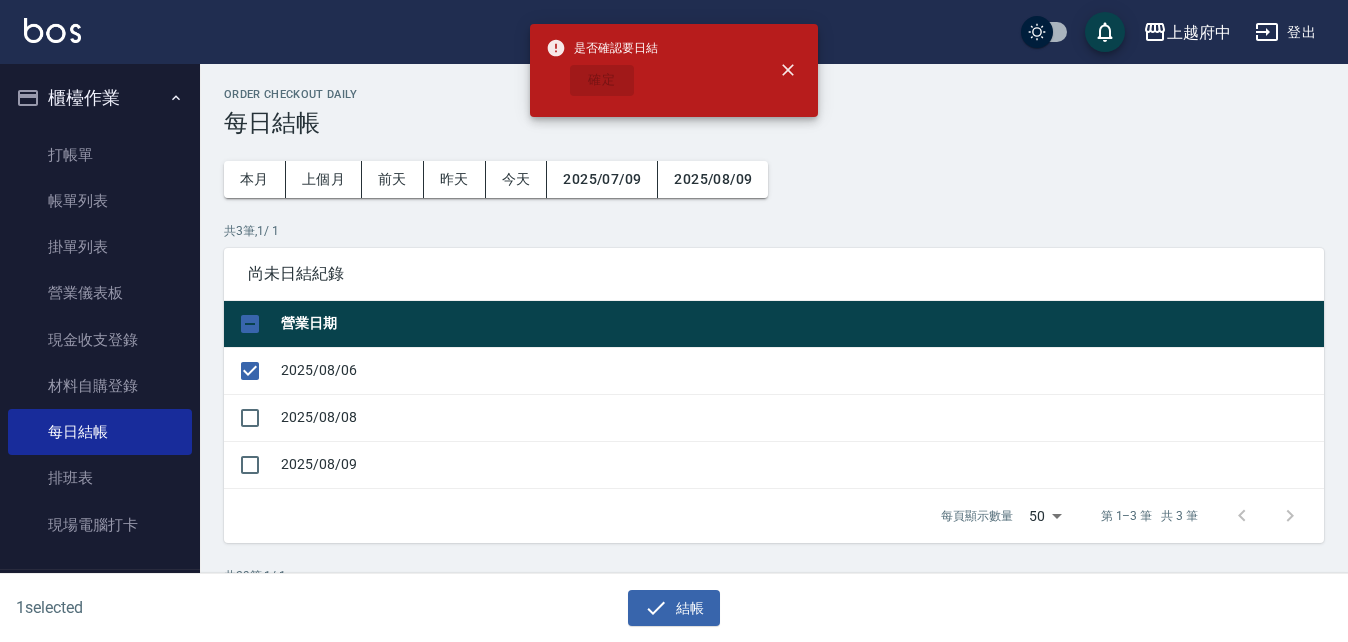 checkbox on "false" 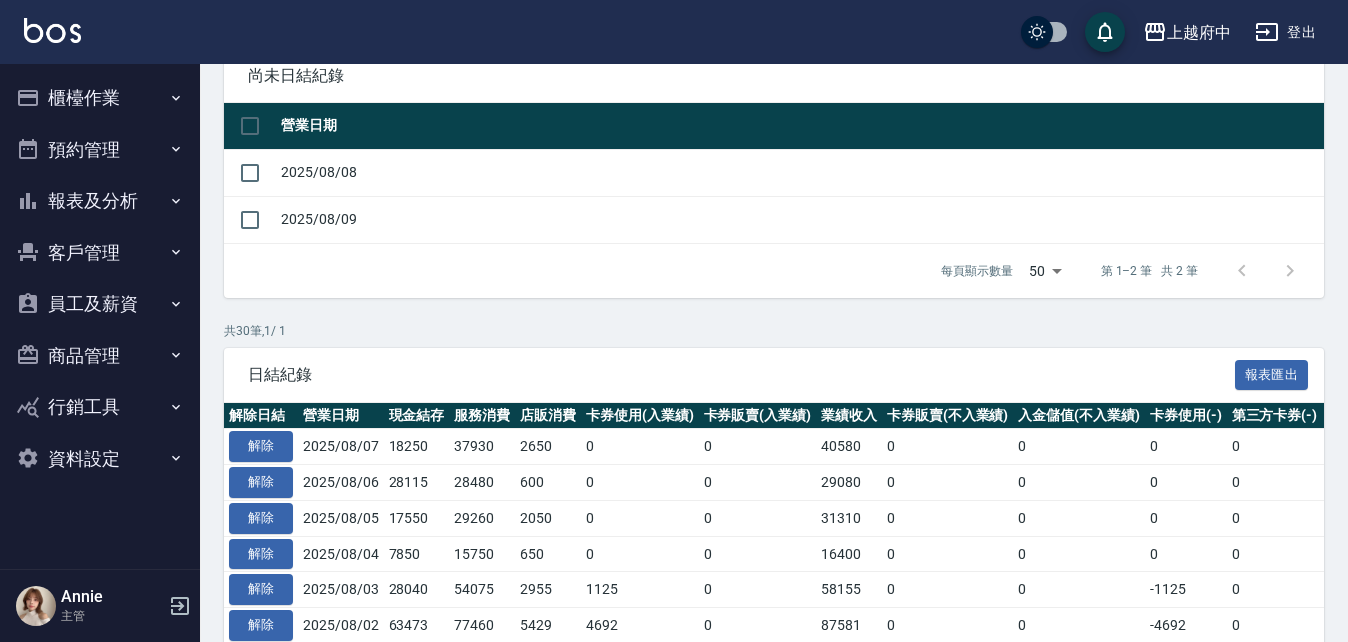 scroll, scrollTop: 200, scrollLeft: 0, axis: vertical 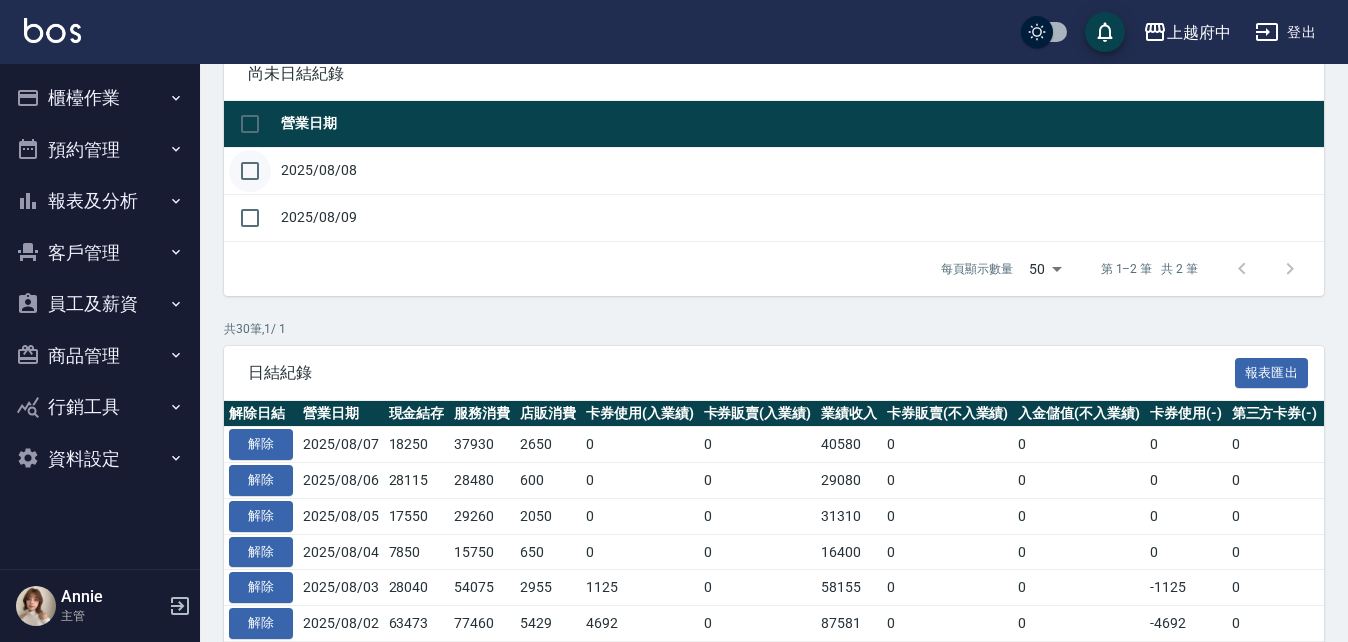 click at bounding box center (250, 171) 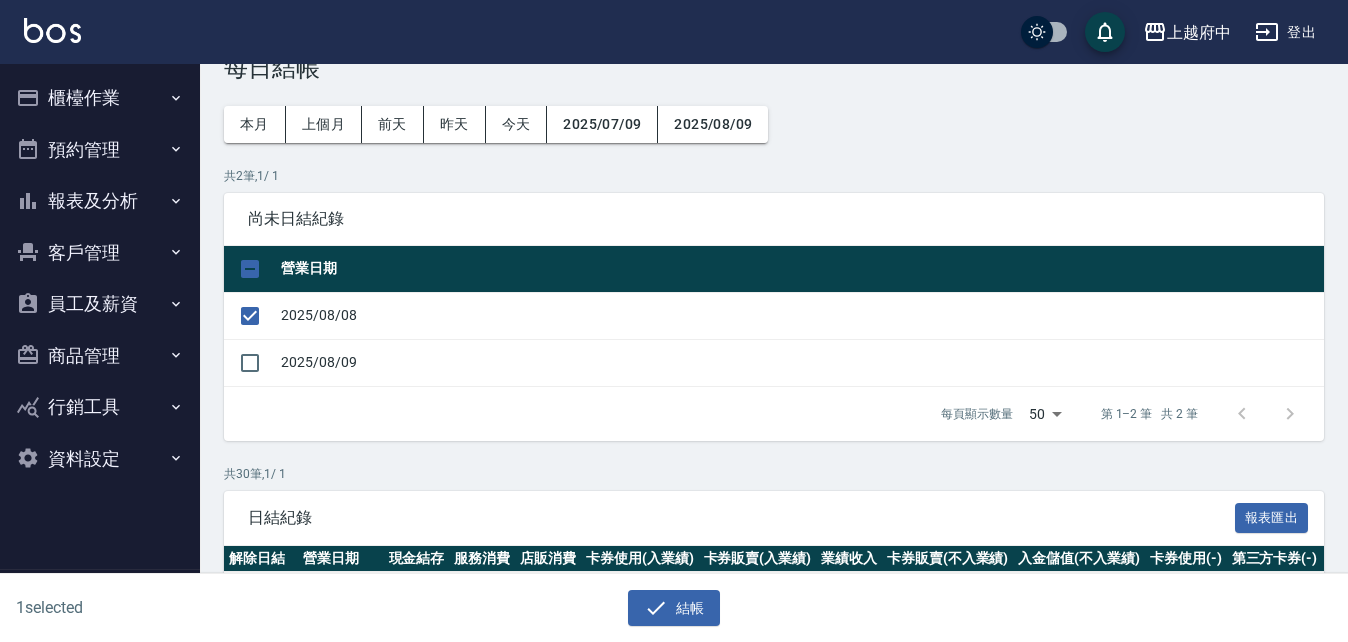 scroll, scrollTop: 100, scrollLeft: 0, axis: vertical 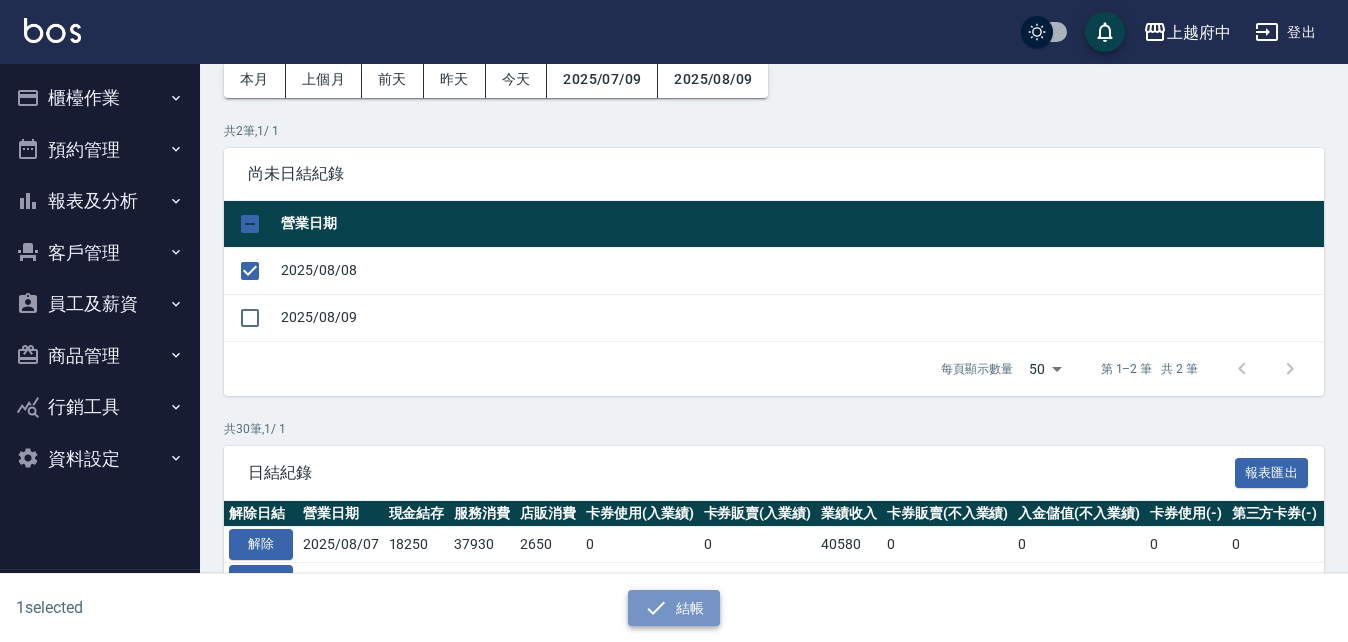 click on "結帳" at bounding box center (674, 608) 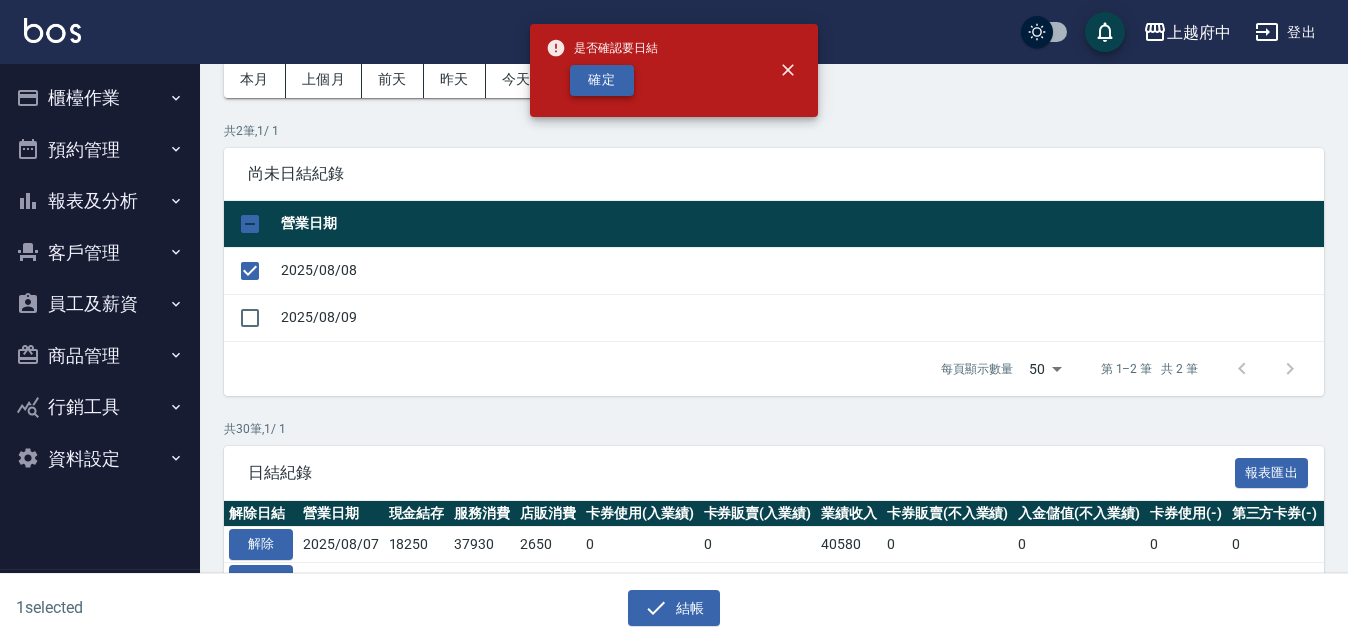 click on "確定" at bounding box center [602, 80] 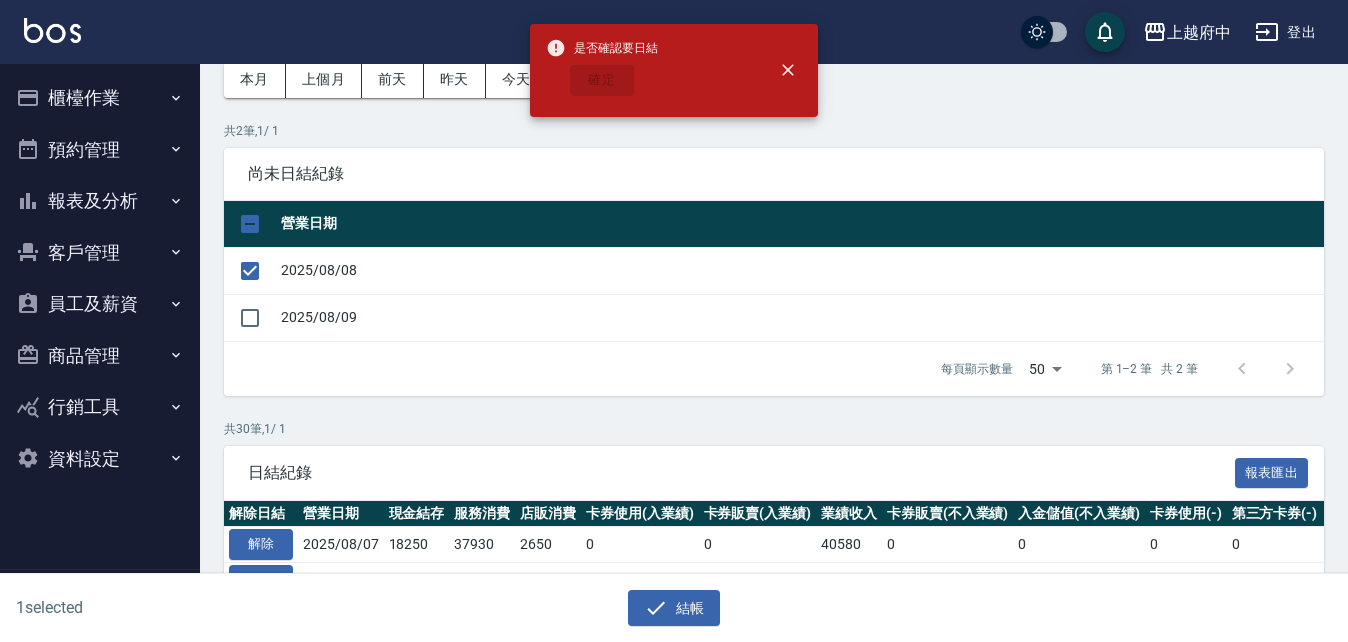 checkbox on "false" 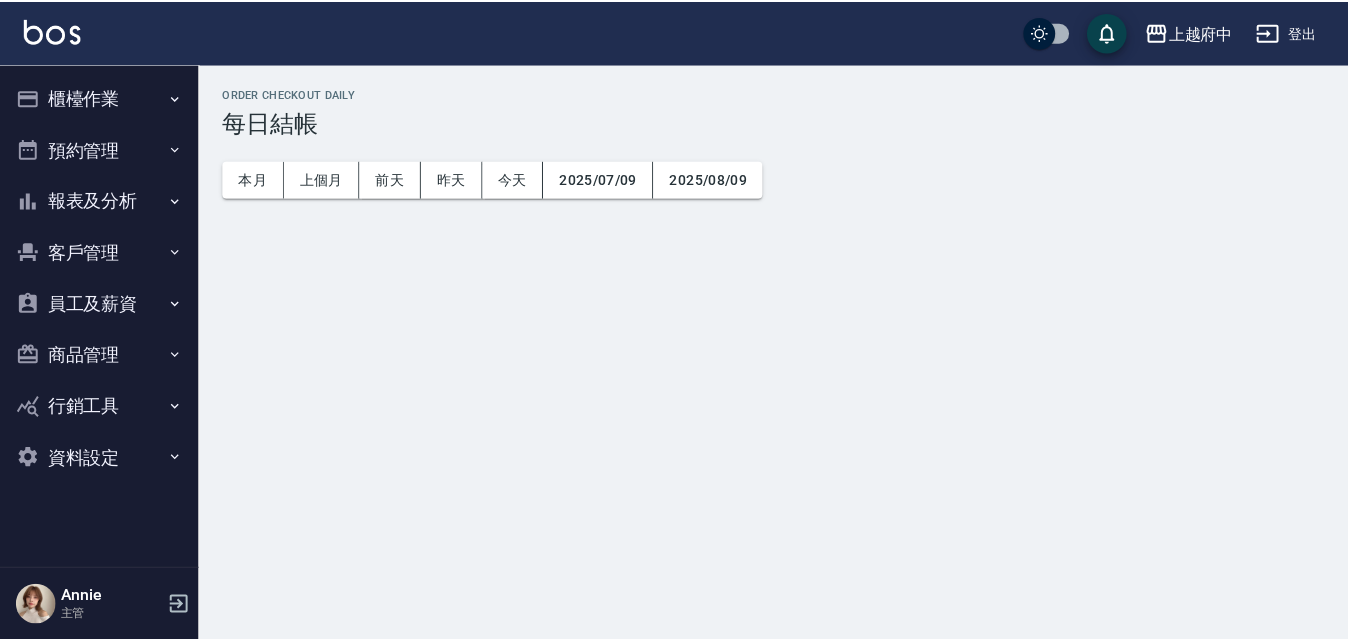 scroll, scrollTop: 0, scrollLeft: 0, axis: both 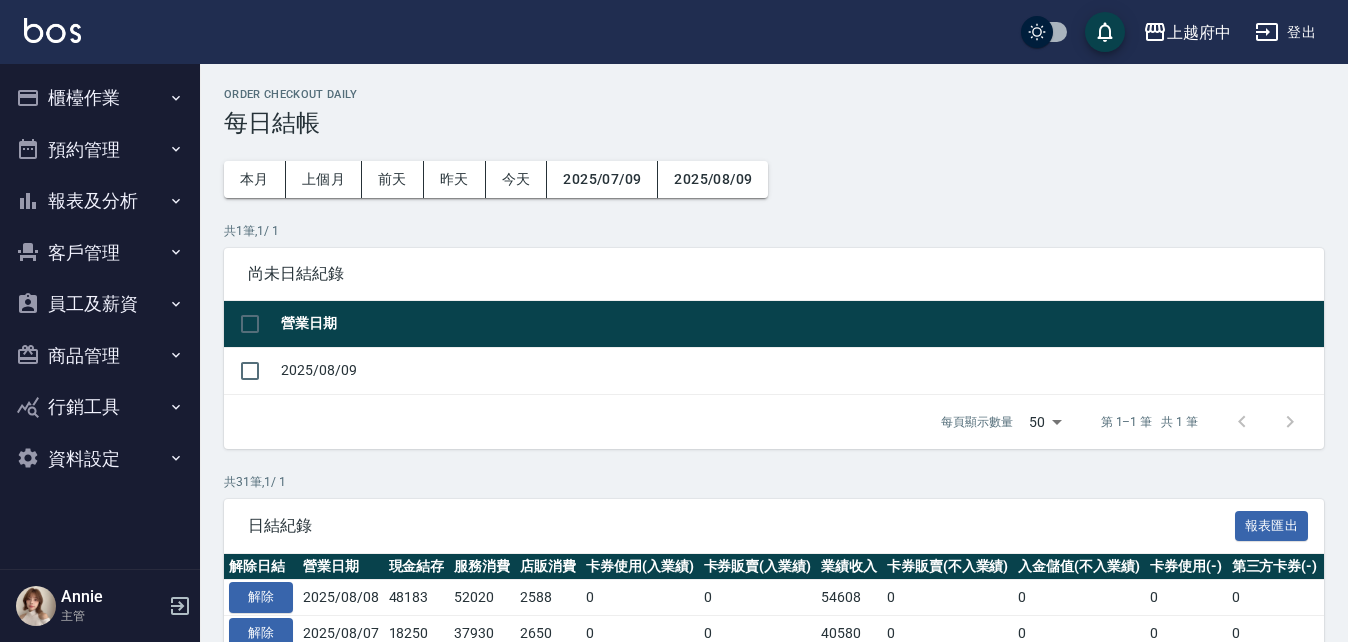 click on "櫃檯作業" at bounding box center [100, 98] 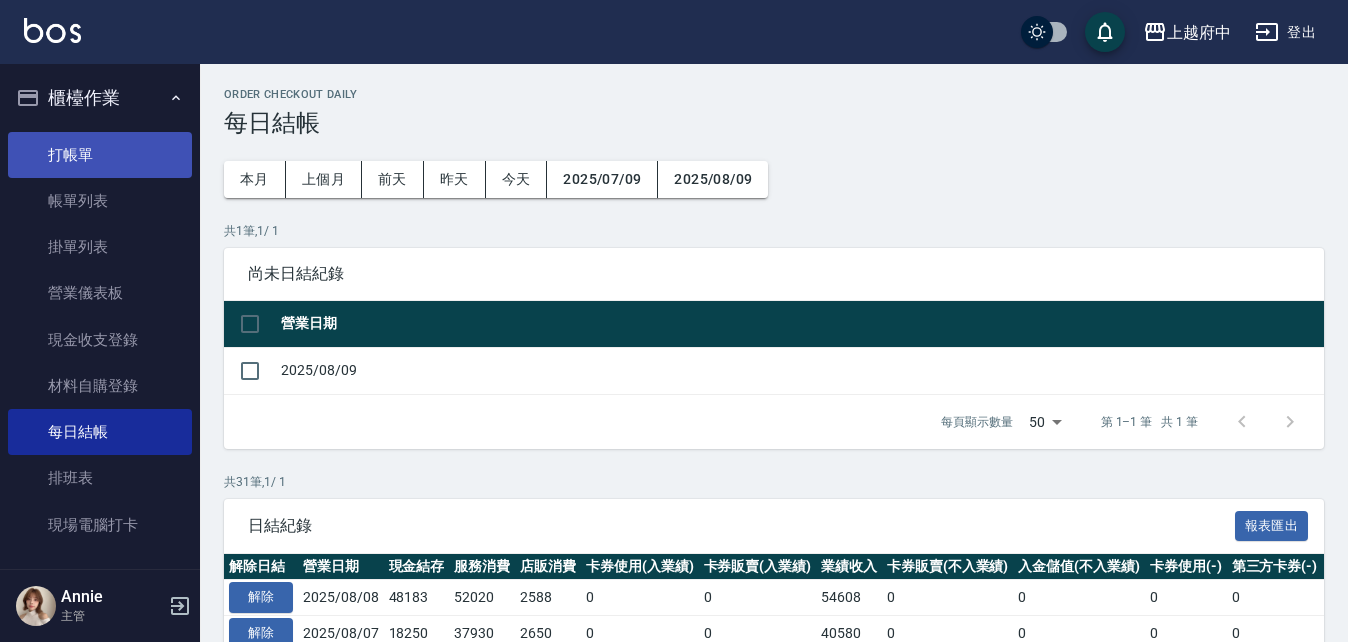 click on "打帳單" at bounding box center (100, 155) 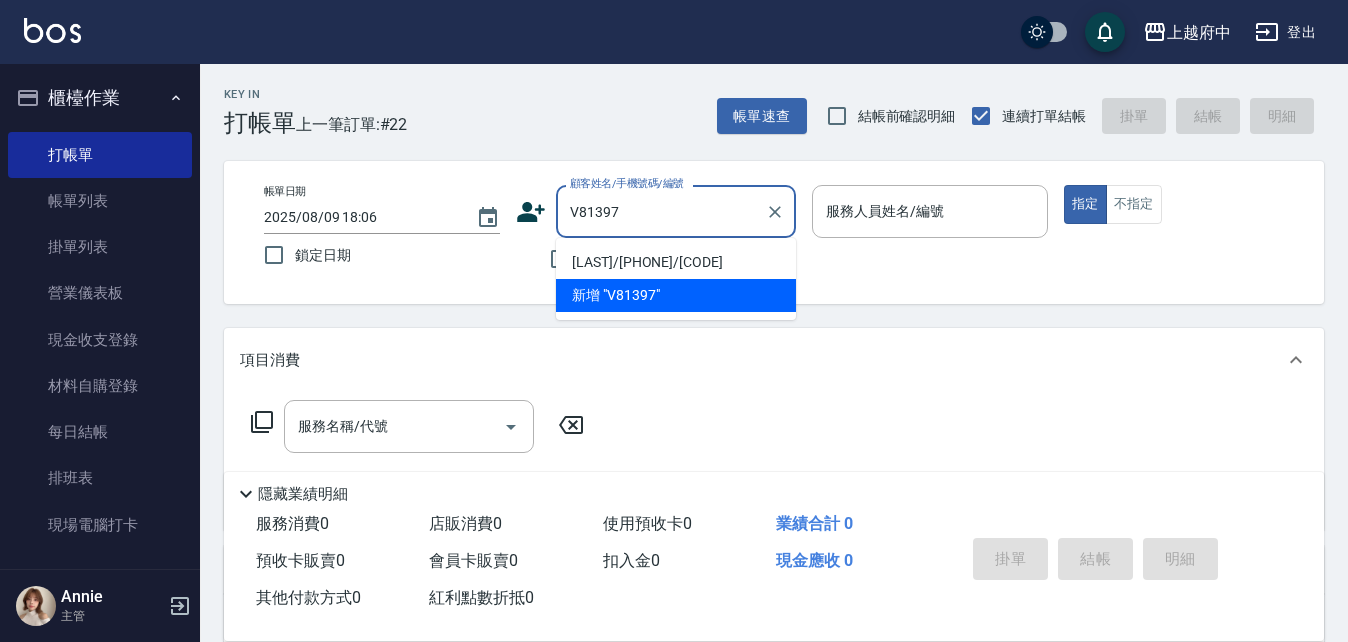 click on "[LAST]/[PHONE]/[CODE]" at bounding box center (676, 262) 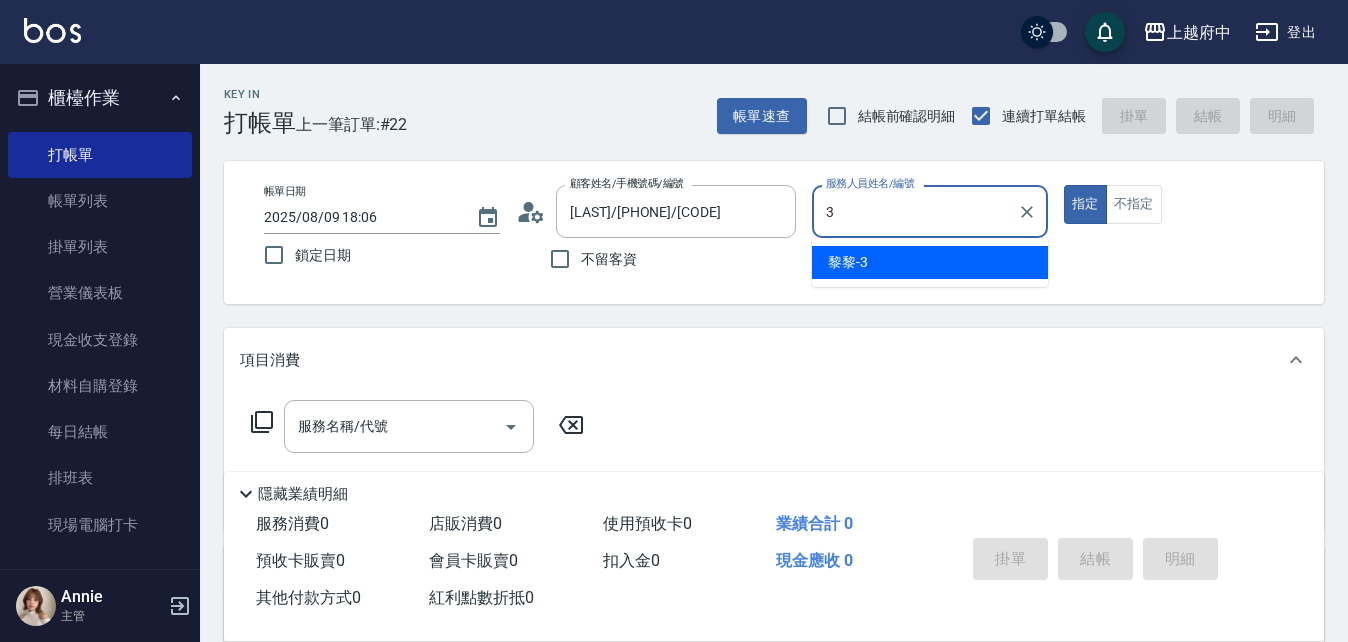 type on "黎黎-3" 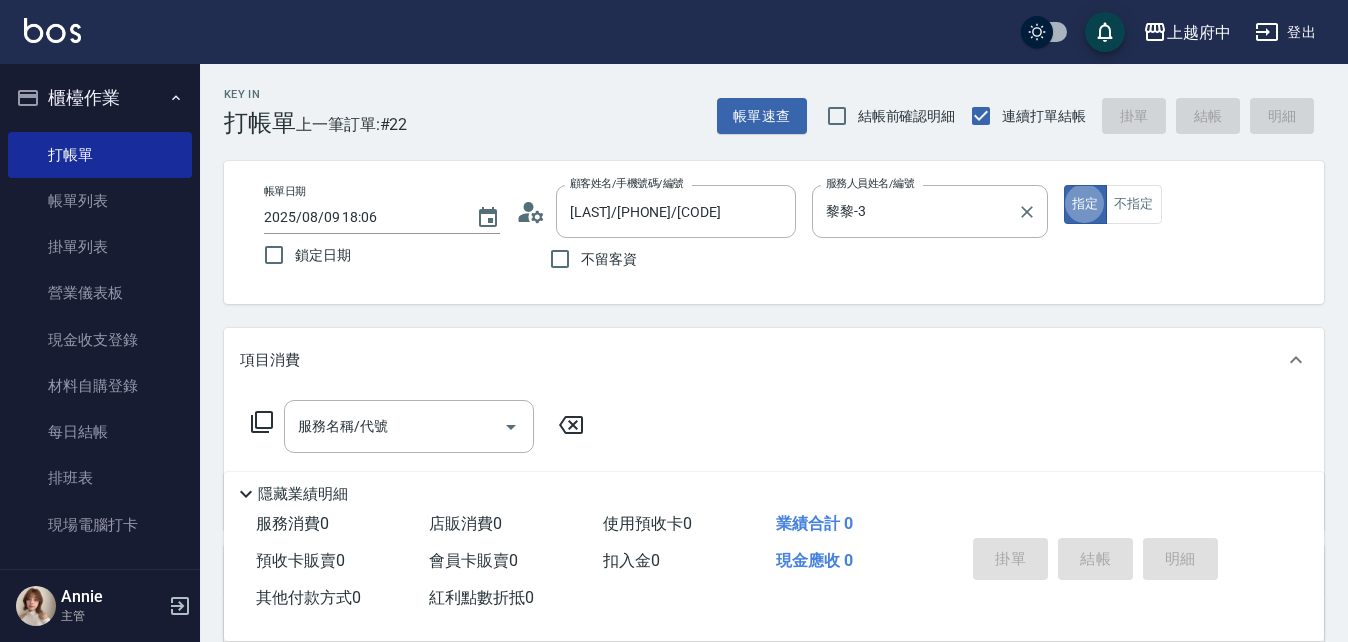 type on "true" 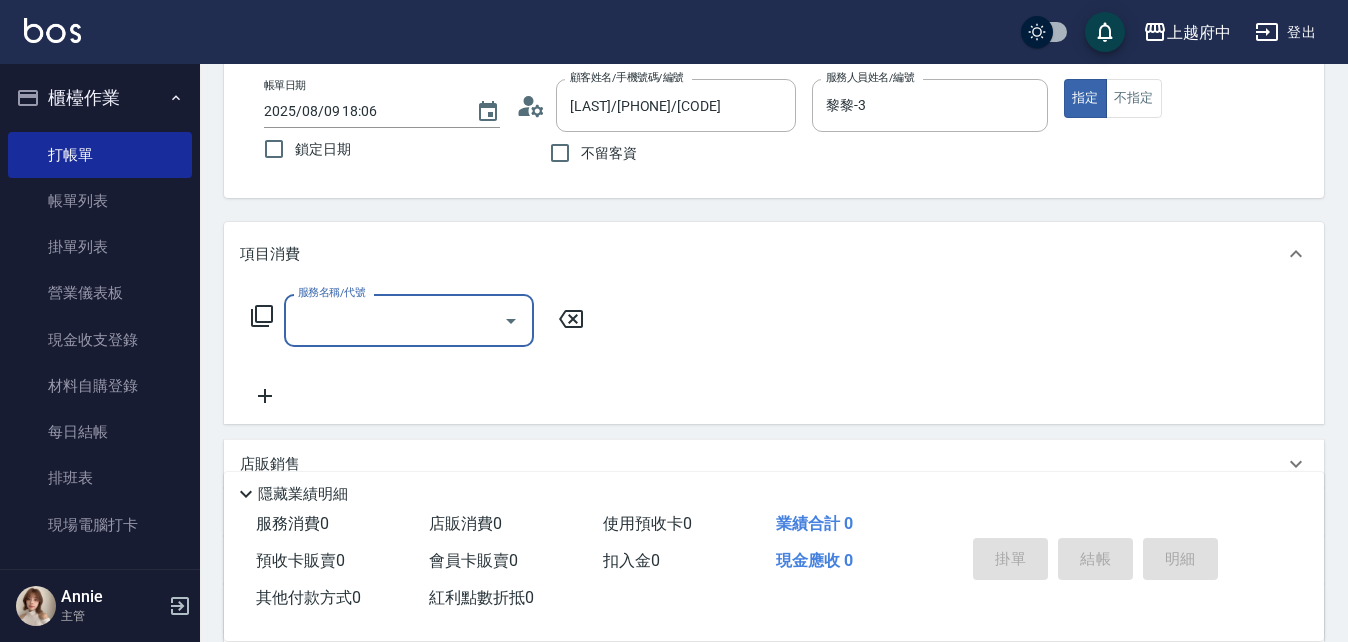 scroll, scrollTop: 200, scrollLeft: 0, axis: vertical 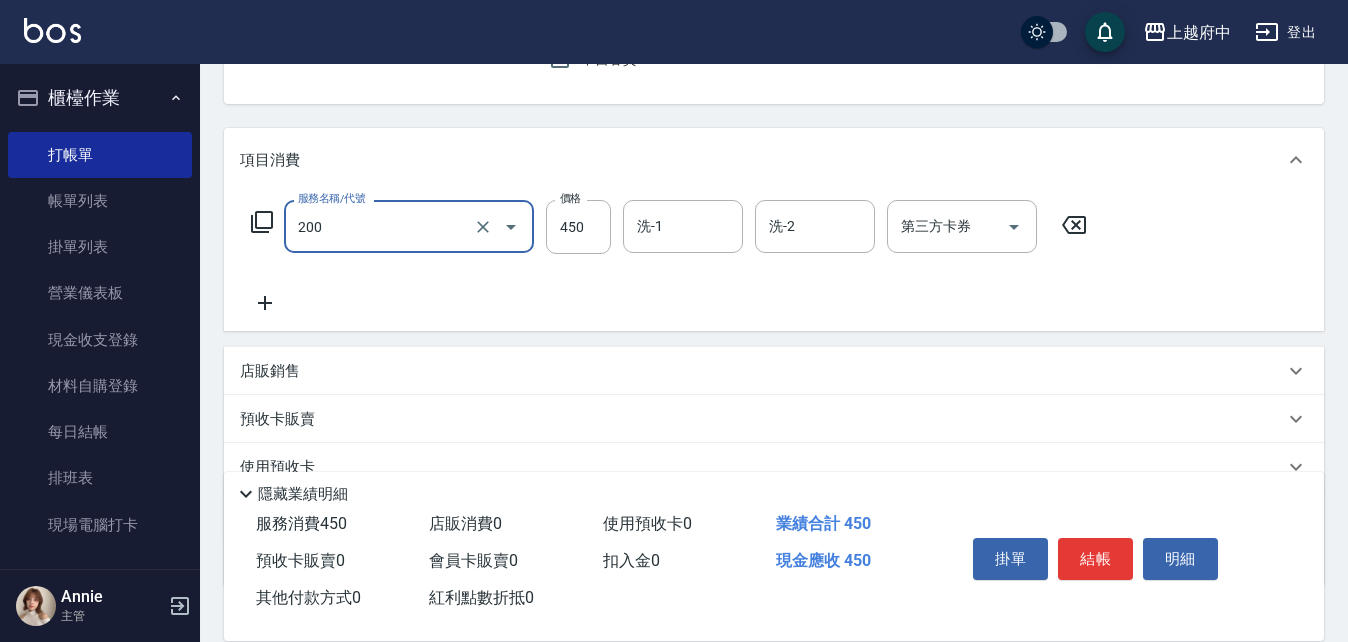 type on "有機洗髮(200)" 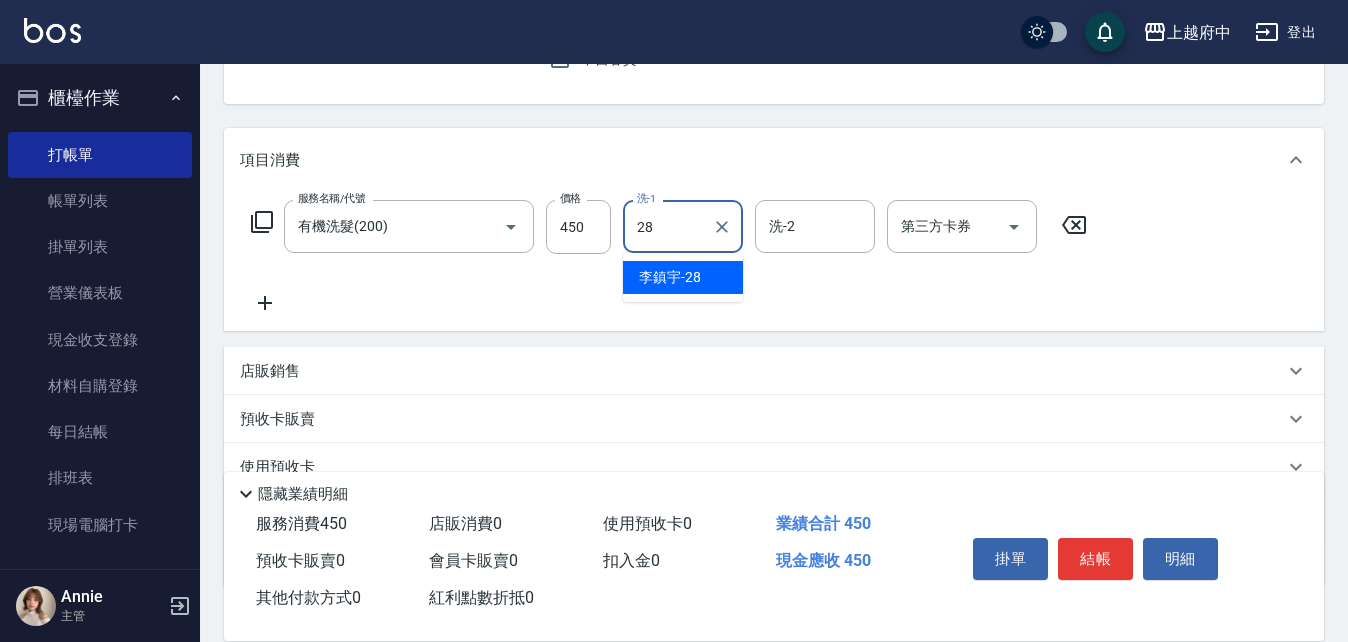 type on "[LAST]-[NUMBER]" 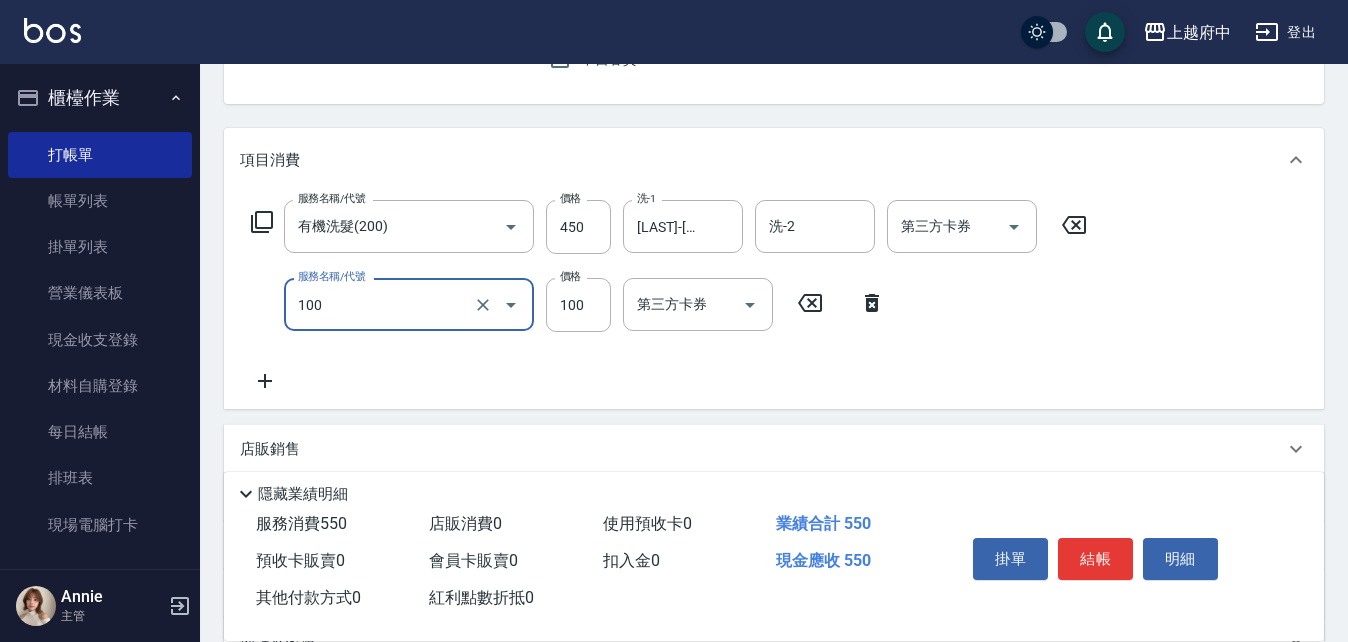 type on "造型/修劉海(100)" 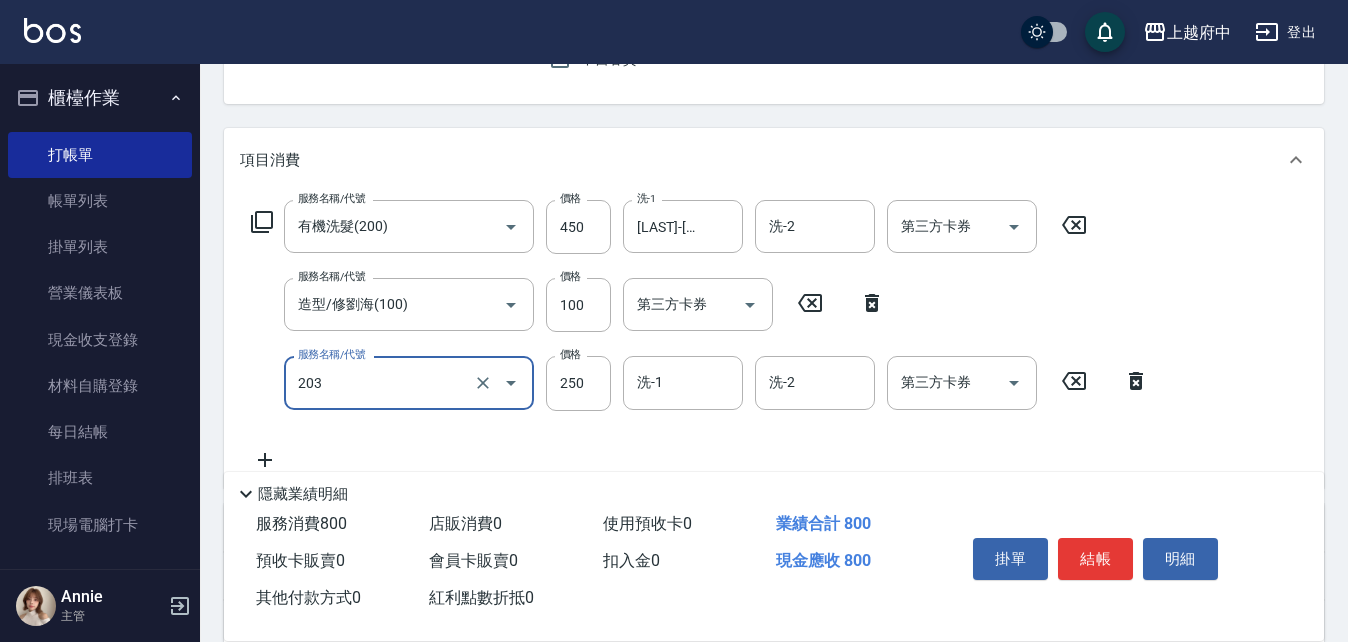 type on "升級滋養護髮(203)" 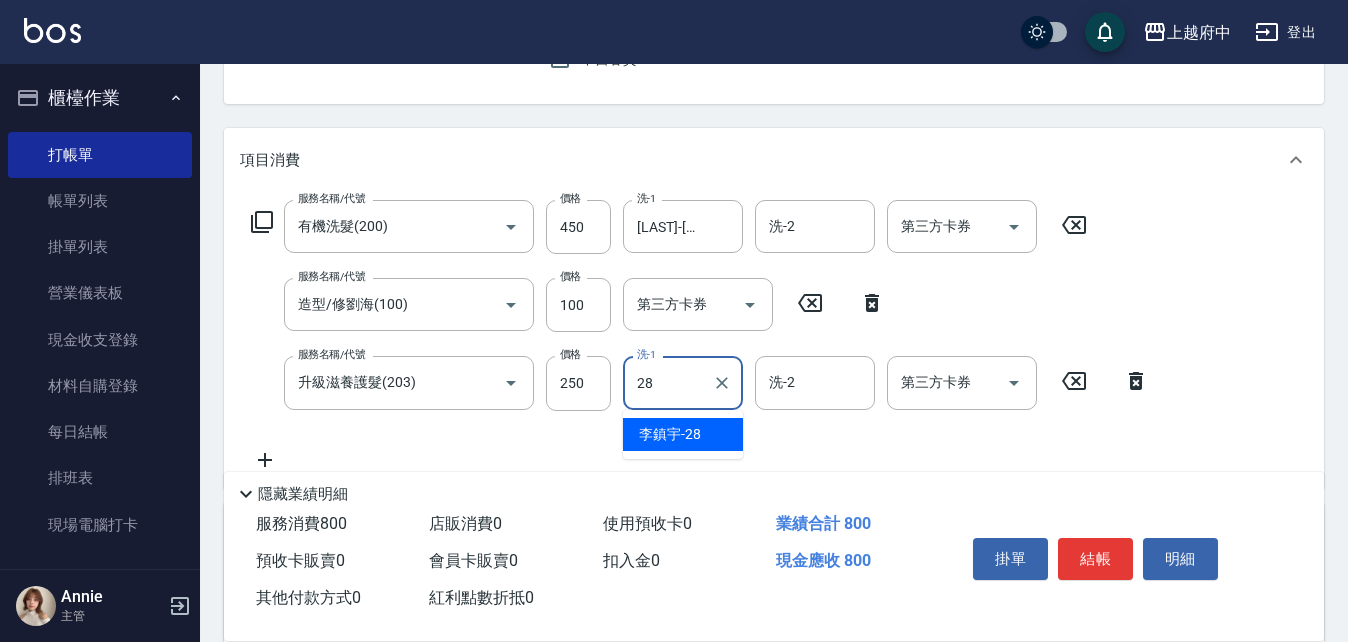 type on "[LAST]-[NUMBER]" 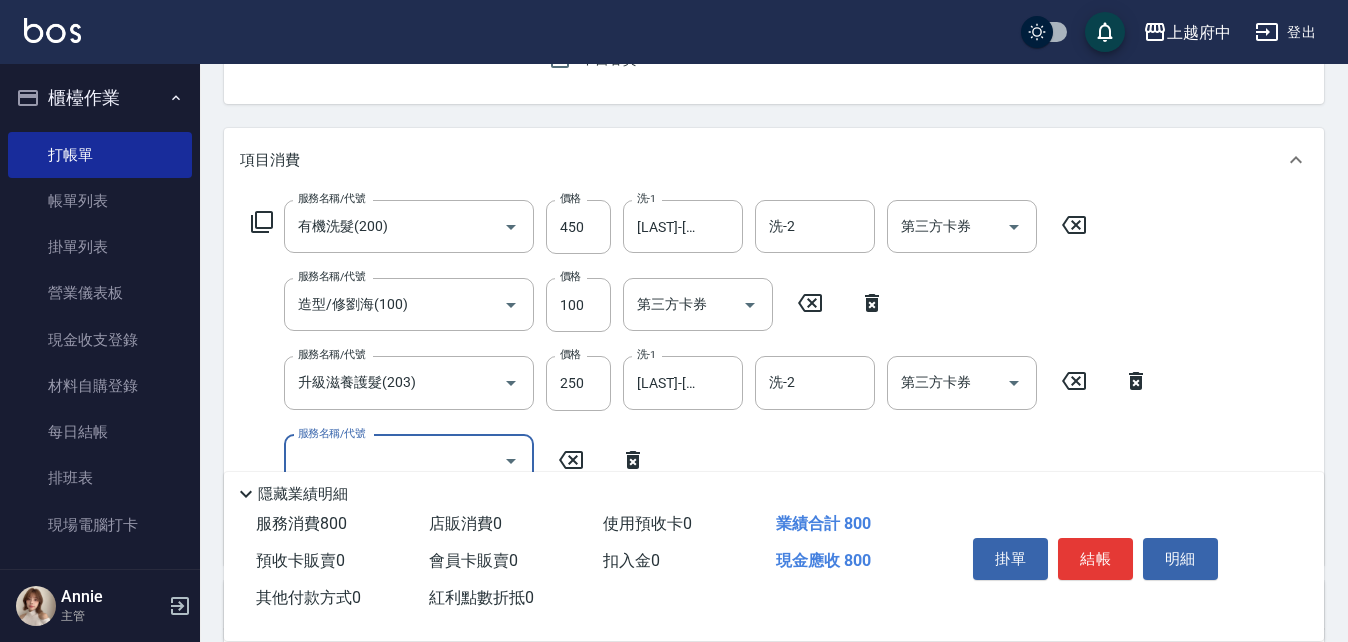 scroll, scrollTop: 300, scrollLeft: 0, axis: vertical 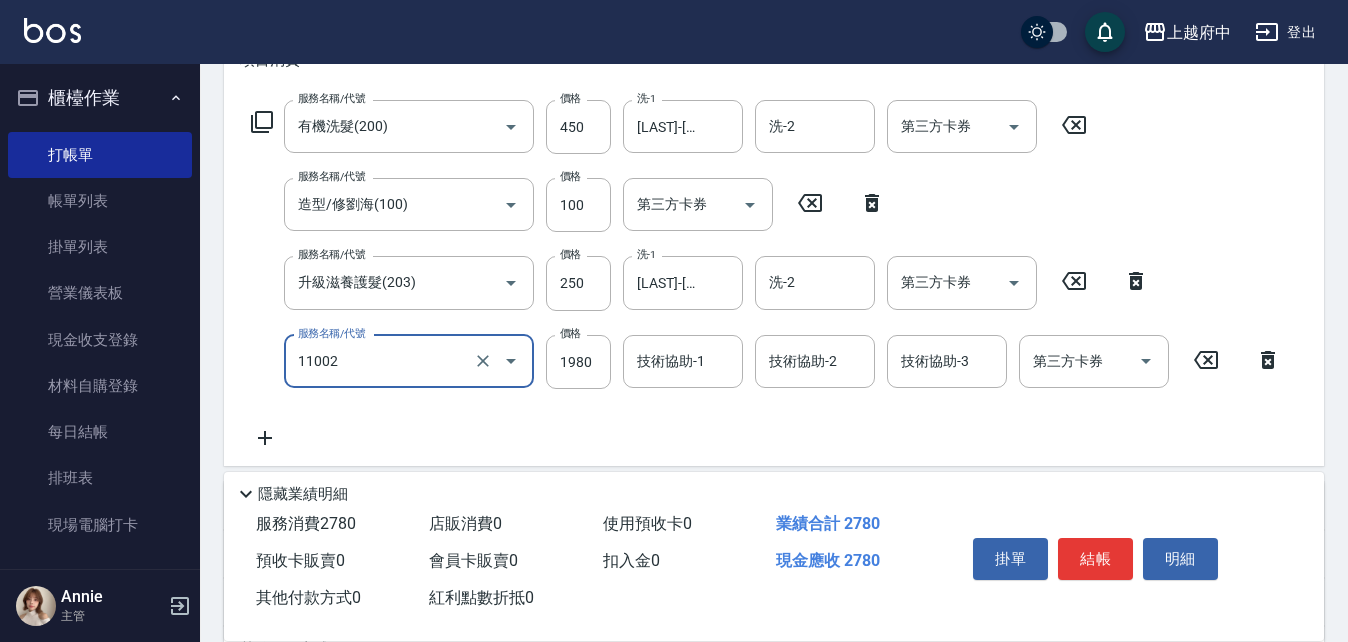 type on "染髮S(11002)" 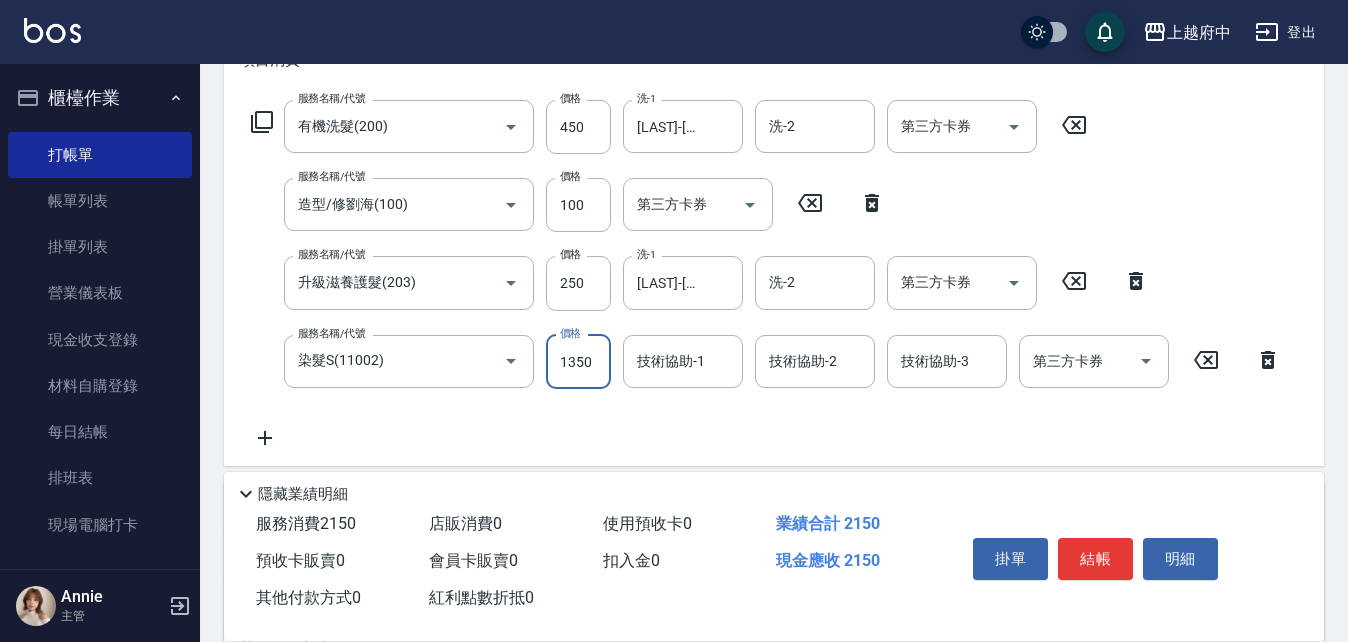 type on "1350" 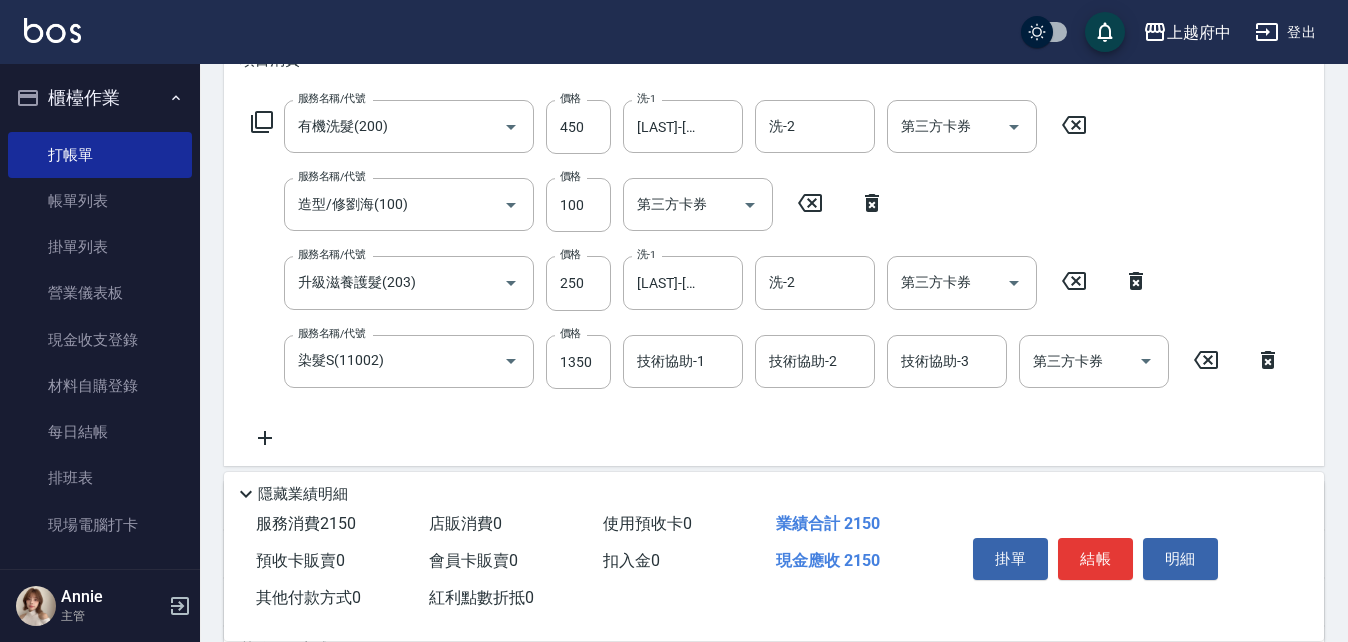 click on "服務名稱/代號 有機洗髮(200) 服務名稱/代號 價格 450 價格 洗-[NUMBER] [LAST]-[NUMBER] 洗-[NUMBER] 洗-[NUMBER] 第三方卡券 第三方卡券 服務名稱/代號 造型/修劉海(100) 服務名稱/代號 價格 100 價格 第三方卡券 第三方卡券 服務名稱/代號 升級滋養護髮(203) 服務名稱/代號 價格 250 價格 洗-[NUMBER] [LAST]-[NUMBER] 洗-[NUMBER] 洗-[NUMBER] 第三方卡券 第三方卡券 服務名稱/代號 染髮S(11002) 服務名稱/代號 價格 1350 價格 技術協助-[NUMBER] 技術協助-[NUMBER] 技術協助-[NUMBER] 技術協助-[NUMBER] 第三方卡券 第三方卡券" at bounding box center [766, 275] 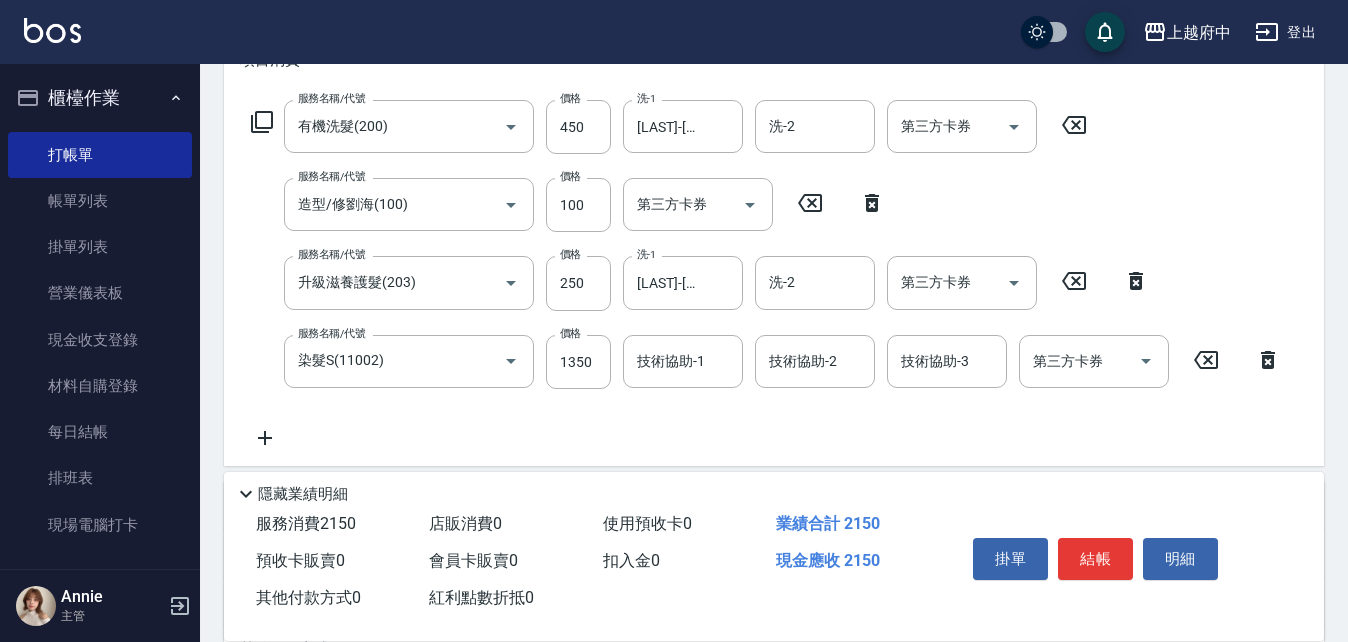 click on "技術協助-1" at bounding box center [683, 361] 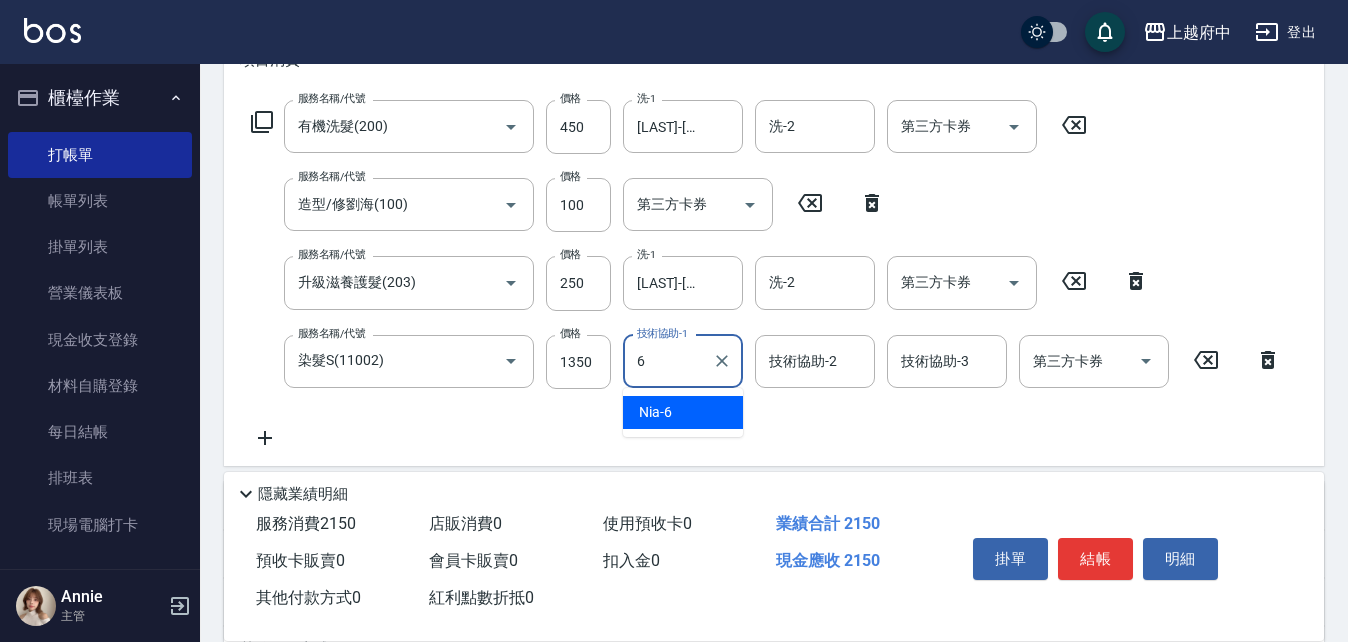 type on "Nia-6" 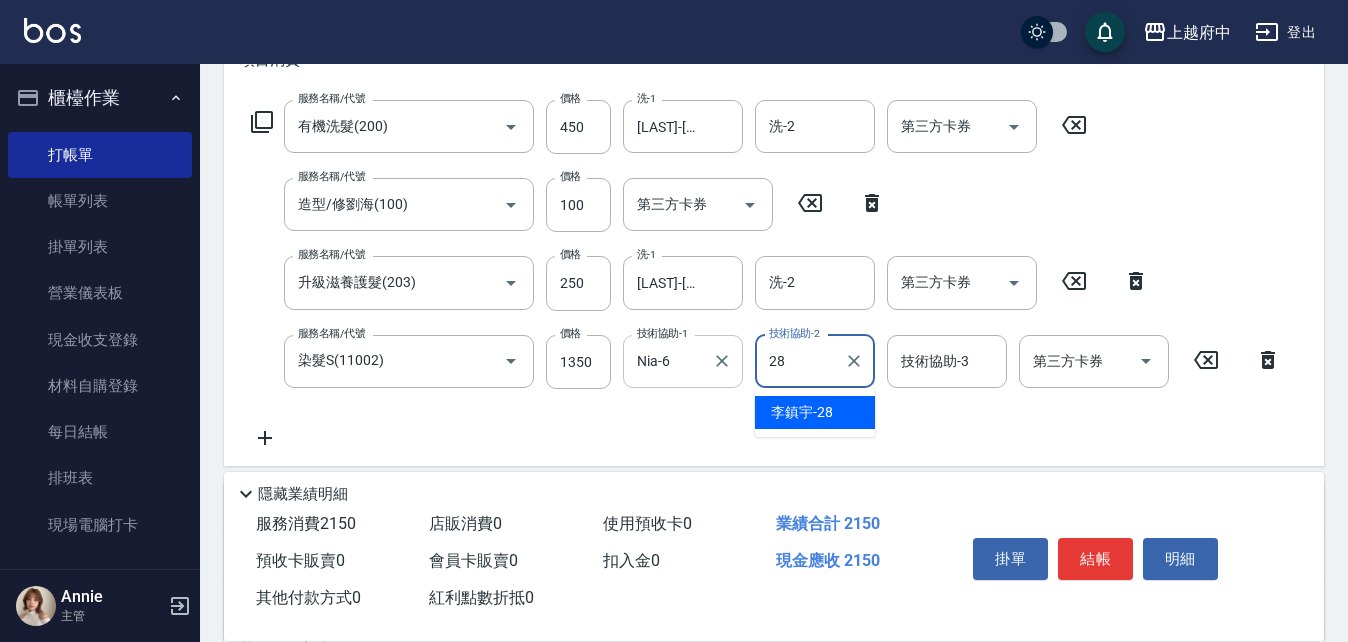 type on "[LAST]-[NUMBER]" 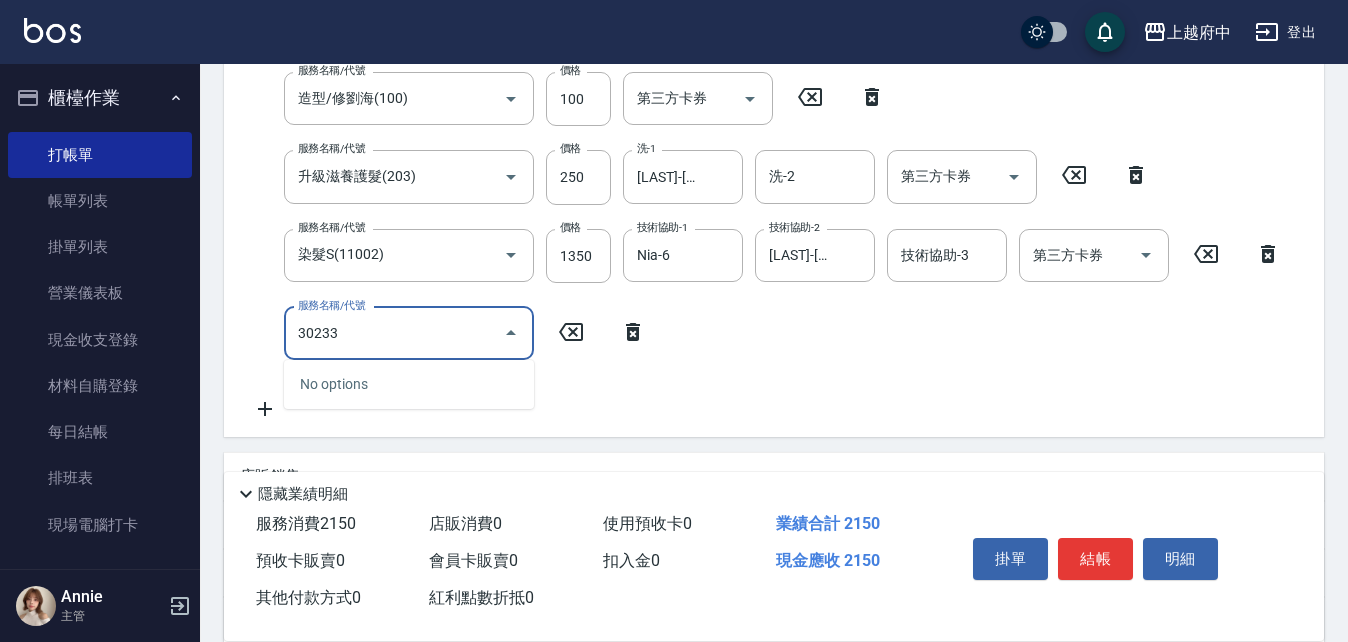 scroll, scrollTop: 500, scrollLeft: 0, axis: vertical 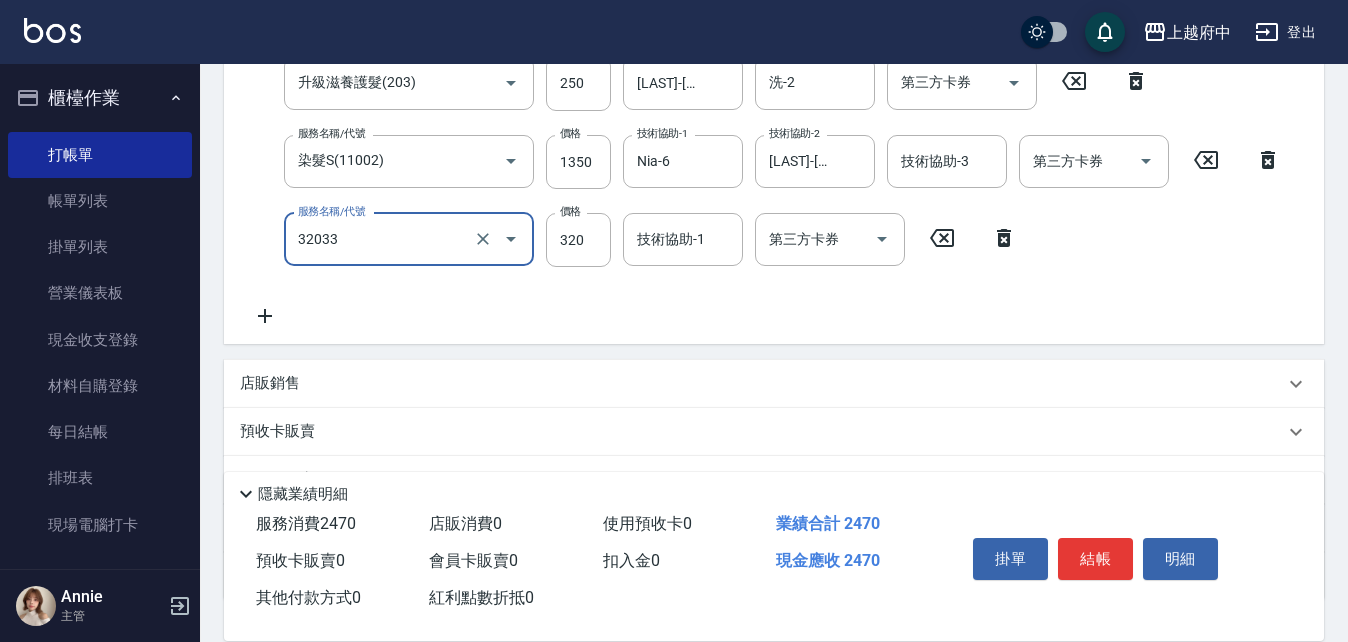 type on "頭皮隔離液(32033)" 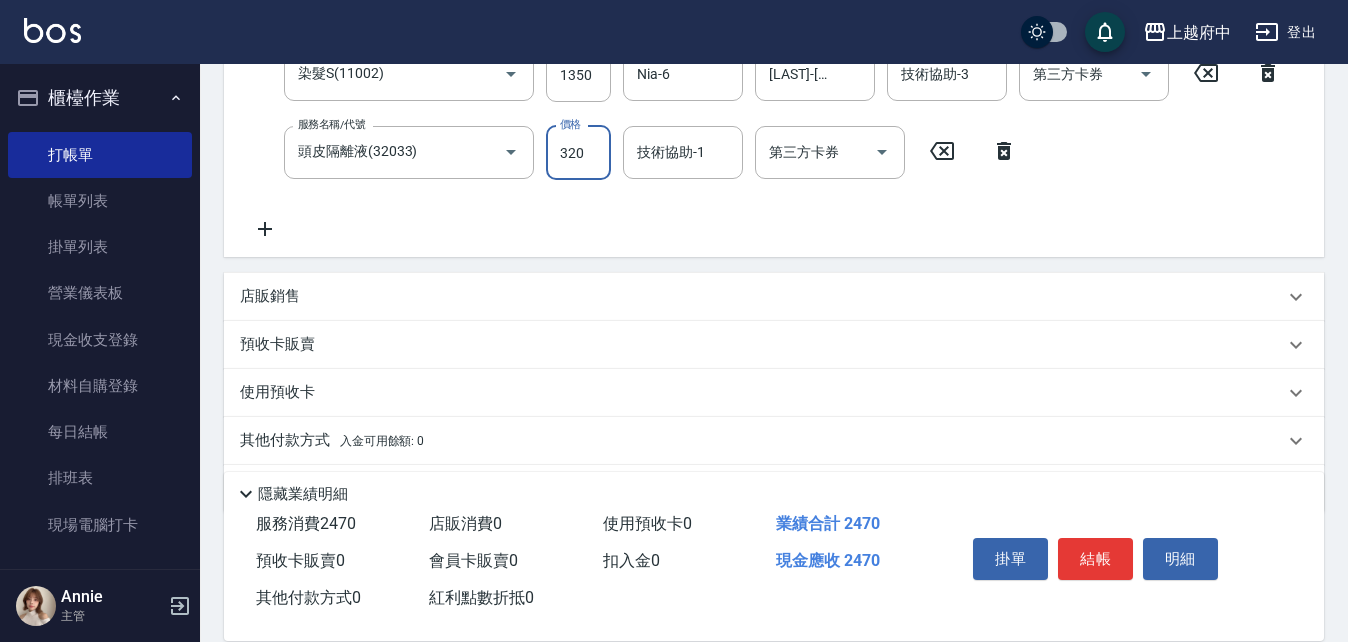 scroll, scrollTop: 650, scrollLeft: 0, axis: vertical 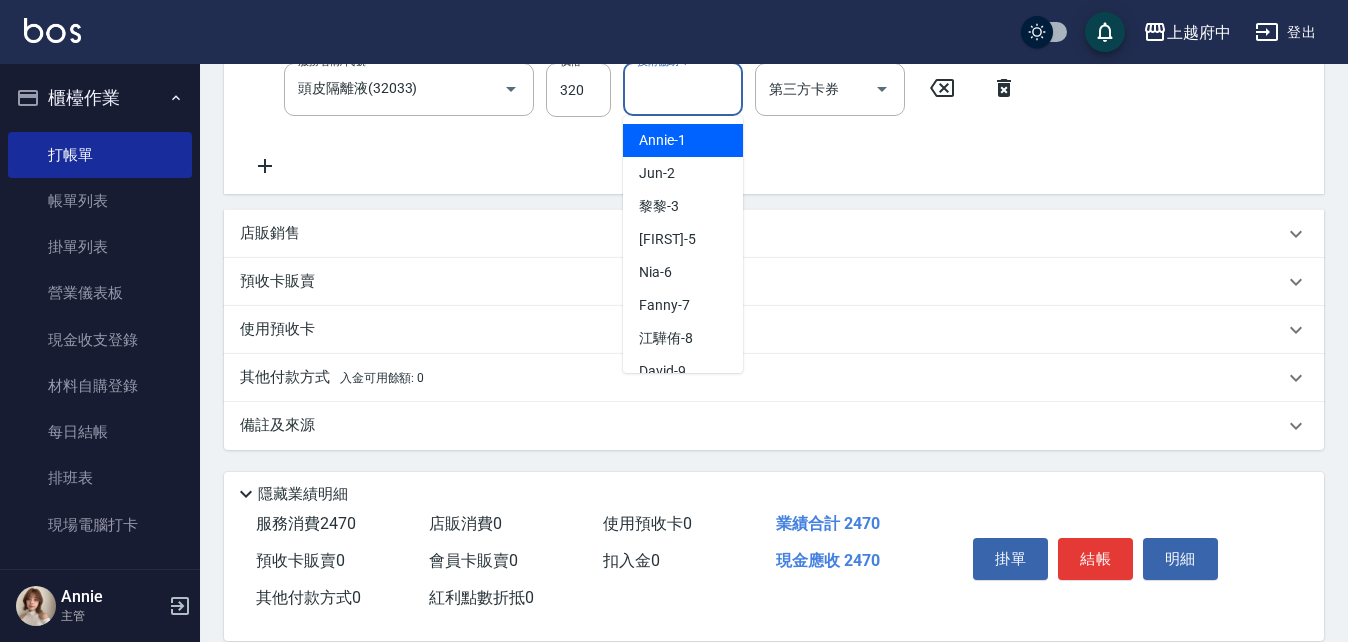 click on "技術協助-1" at bounding box center (683, 89) 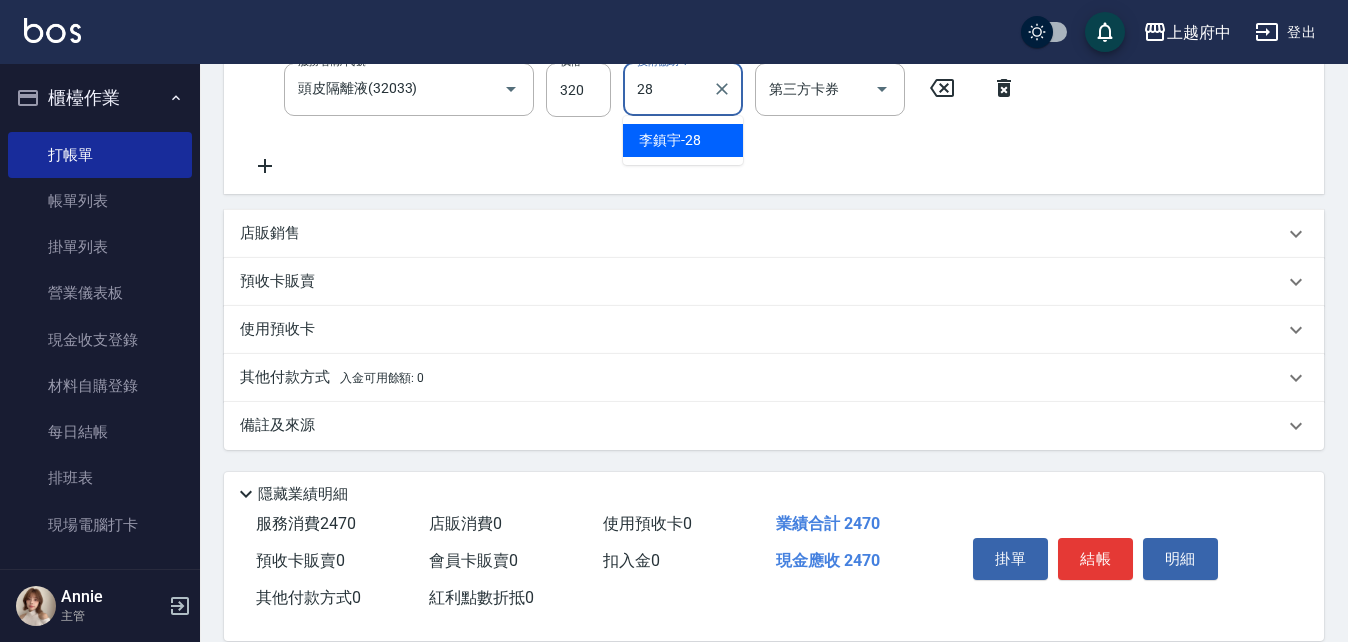 type on "[LAST]-[NUMBER]" 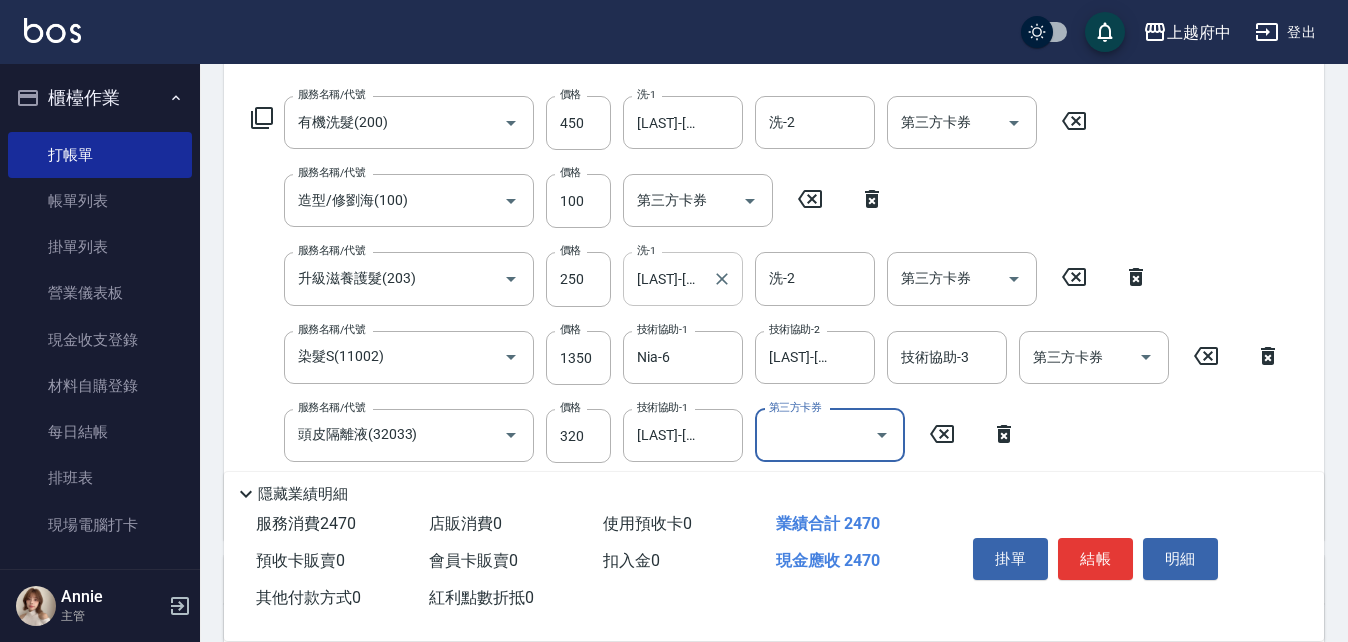 scroll, scrollTop: 350, scrollLeft: 0, axis: vertical 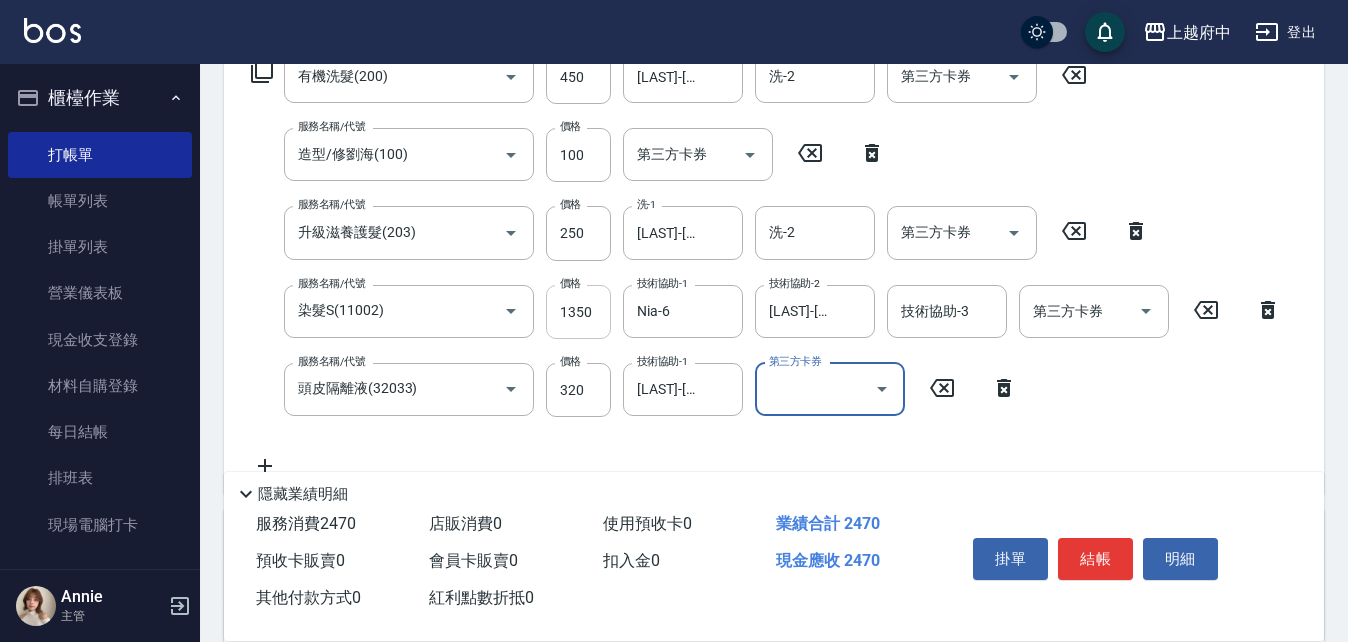 click on "1350" at bounding box center [578, 312] 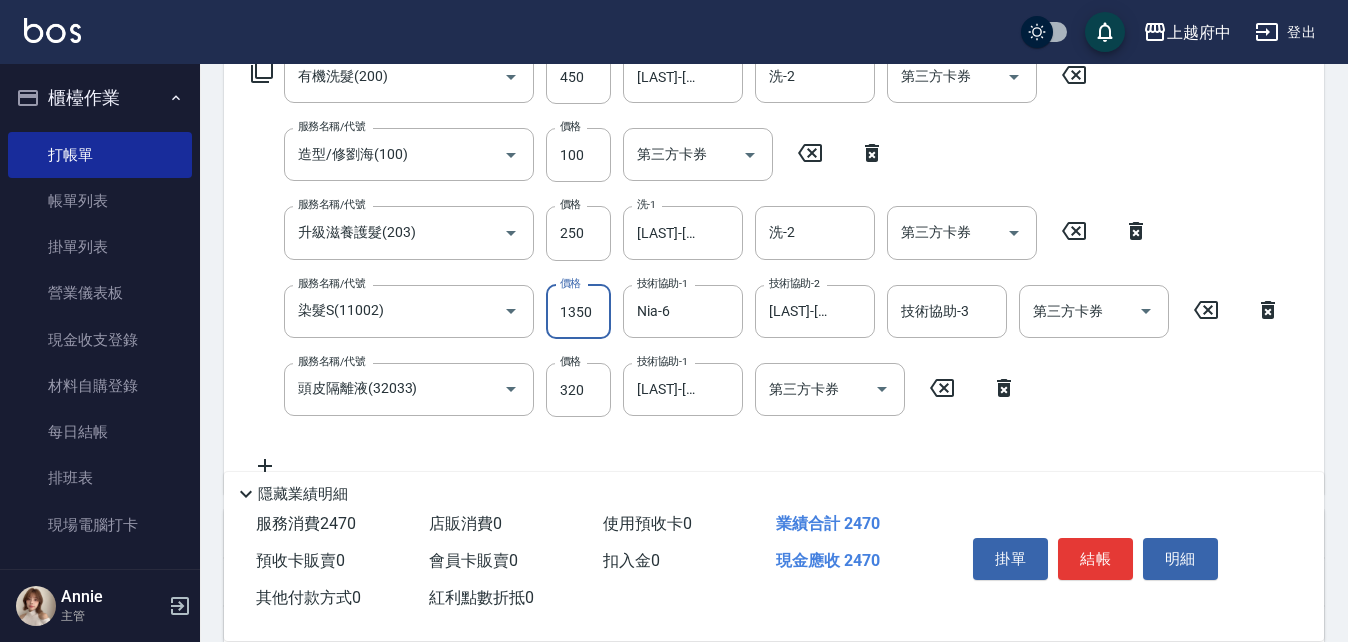 click on "1350" at bounding box center [578, 312] 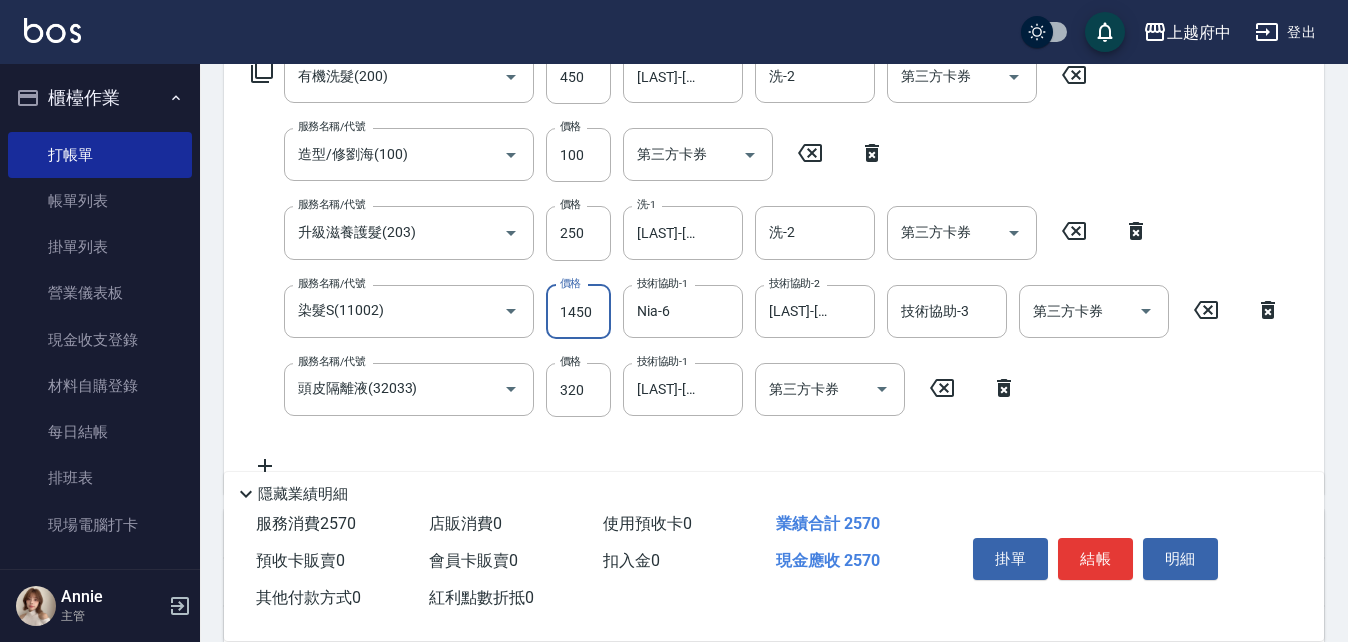 type on "1450" 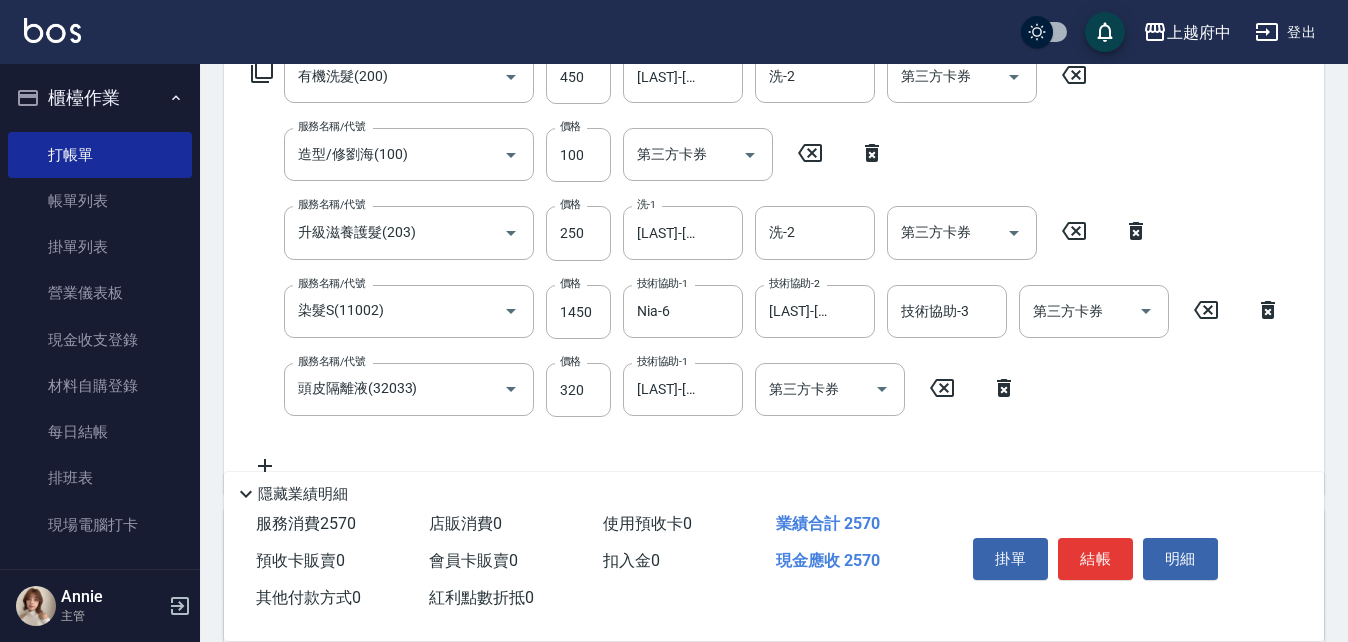 click on "服務名稱/代號 有機洗髮(200) 服務名稱/代號 價格 450 價格 洗-1 李鎮宇-28 洗-1 洗-2 洗-2 第三方卡券 第三方卡券 服務名稱/代號 造型/修劉海(100) 服務名稱/代號 價格 100 價格 第三方卡券 第三方卡券 服務名稱/代號 升級滋養護髮(203) 服務名稱/代號 價格 250 價格 洗-1 李鎮宇-28 洗-1 洗-2 洗-2 第三方卡券 第三方卡券 服務名稱/代號 染髮S(11002) 服務名稱/代號 價格 1450 價格 技術協助-1 Nia-6 技術協助-1 技術協助-2 李鎮宇-28 技術協助-2 技術協助-3 技術協助-3 第三方卡券 第三方卡券 服務名稱/代號 頭皮隔離液(32033) 服務名稱/代號 價格 320 價格 技術協助-1 李鎮宇-28 技術協助-1 第三方卡券 第三方卡券" at bounding box center (766, 264) 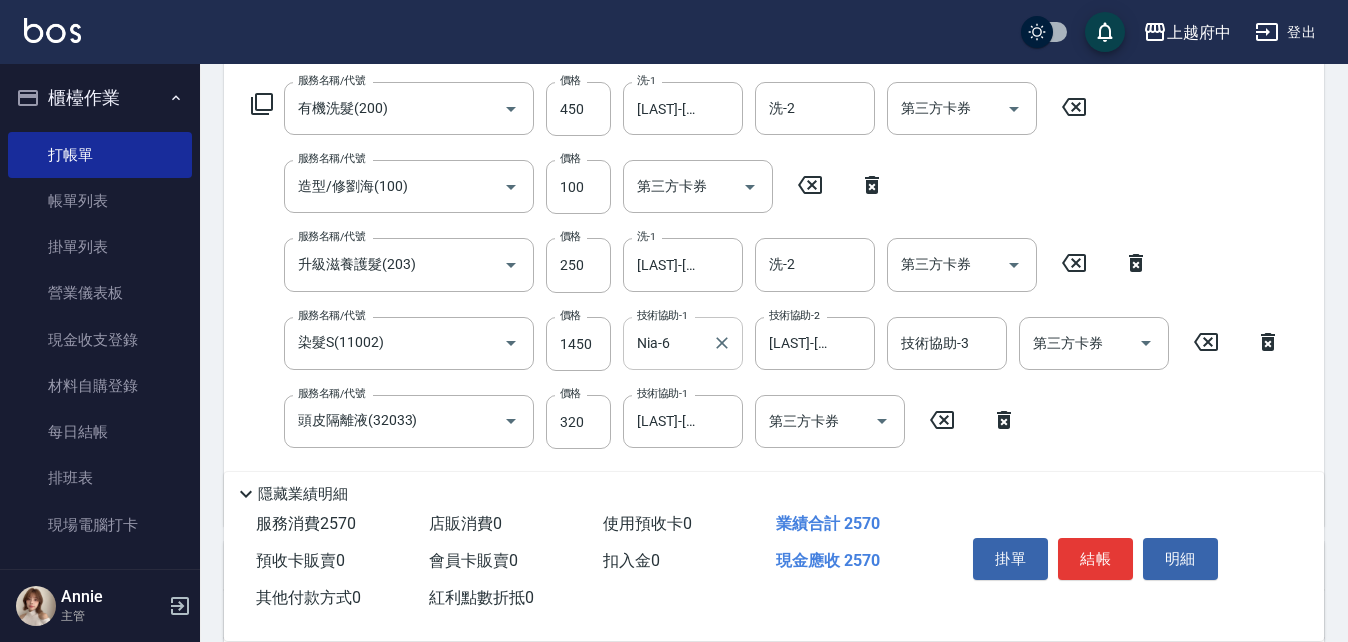 scroll, scrollTop: 350, scrollLeft: 0, axis: vertical 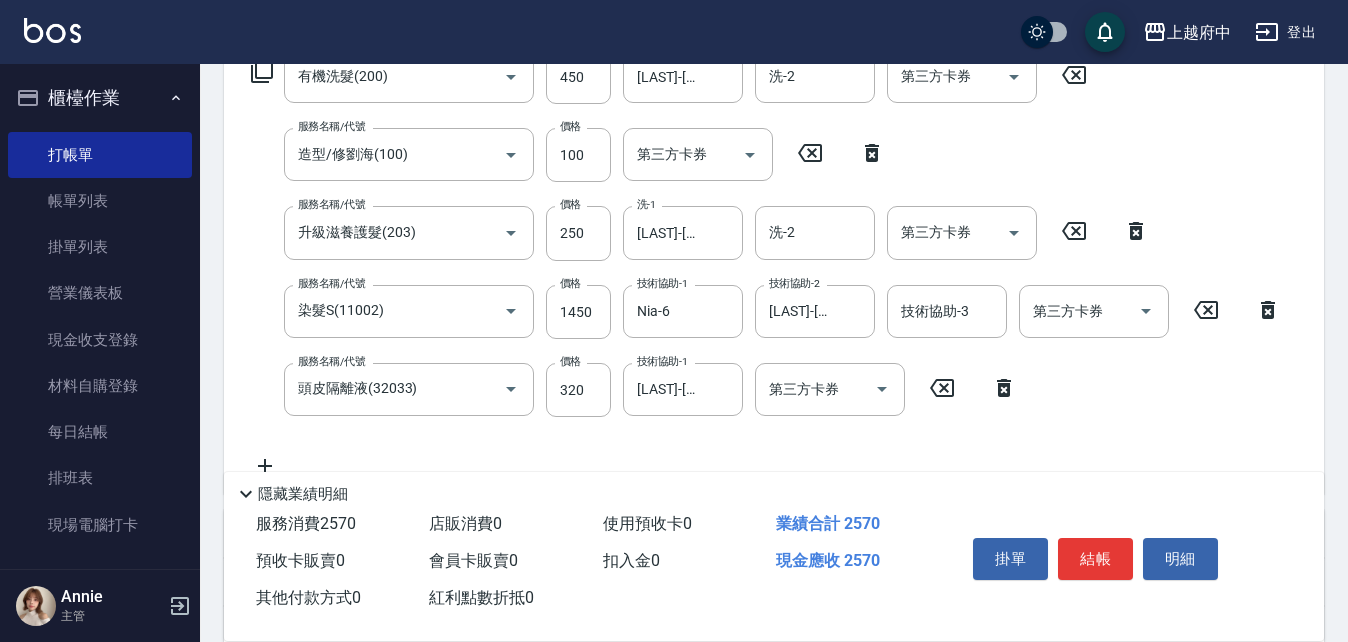 click on "服務名稱/代號 有機洗髮(200) 服務名稱/代號 價格 450 價格 洗-1 李鎮宇-28 洗-1 洗-2 洗-2 第三方卡券 第三方卡券 服務名稱/代號 造型/修劉海(100) 服務名稱/代號 價格 100 價格 第三方卡券 第三方卡券 服務名稱/代號 升級滋養護髮(203) 服務名稱/代號 價格 250 價格 洗-1 李鎮宇-28 洗-1 洗-2 洗-2 第三方卡券 第三方卡券 服務名稱/代號 染髮S(11002) 服務名稱/代號 價格 1450 價格 技術協助-1 Nia-6 技術協助-1 技術協助-2 李鎮宇-28 技術協助-2 技術協助-3 技術協助-3 第三方卡券 第三方卡券 服務名稱/代號 頭皮隔離液(32033) 服務名稱/代號 價格 320 價格 技術協助-1 李鎮宇-28 技術協助-1 第三方卡券 第三方卡券" at bounding box center [766, 264] 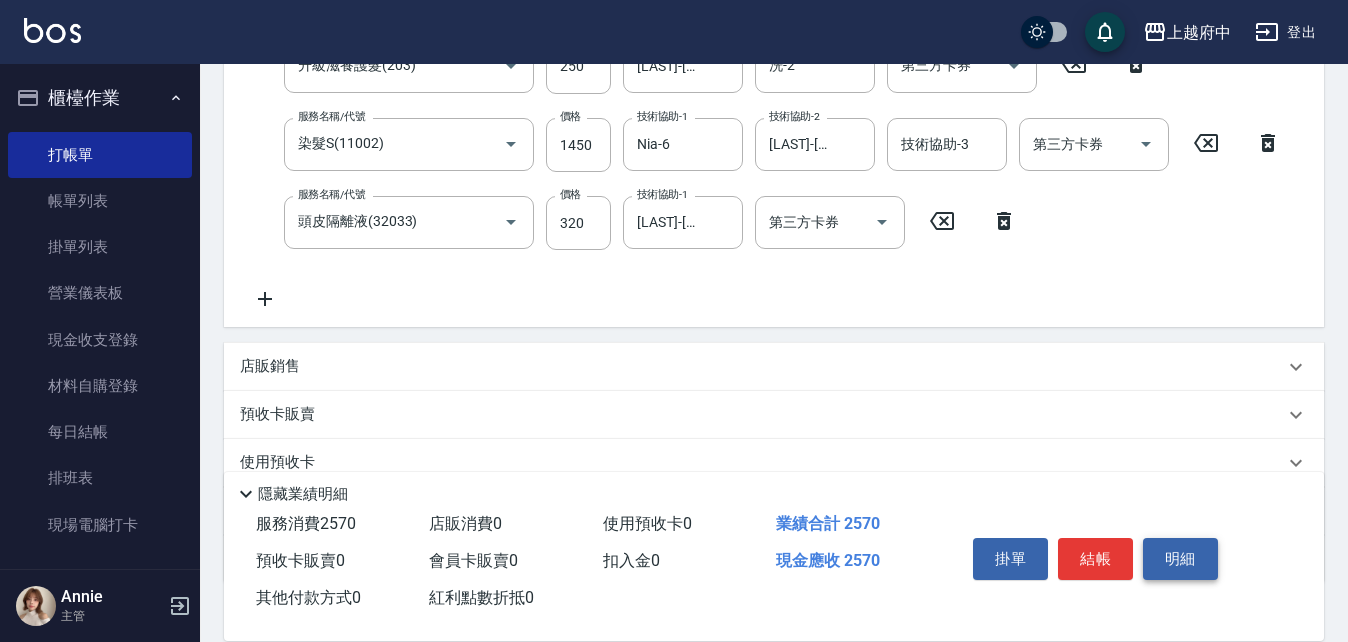 scroll, scrollTop: 550, scrollLeft: 0, axis: vertical 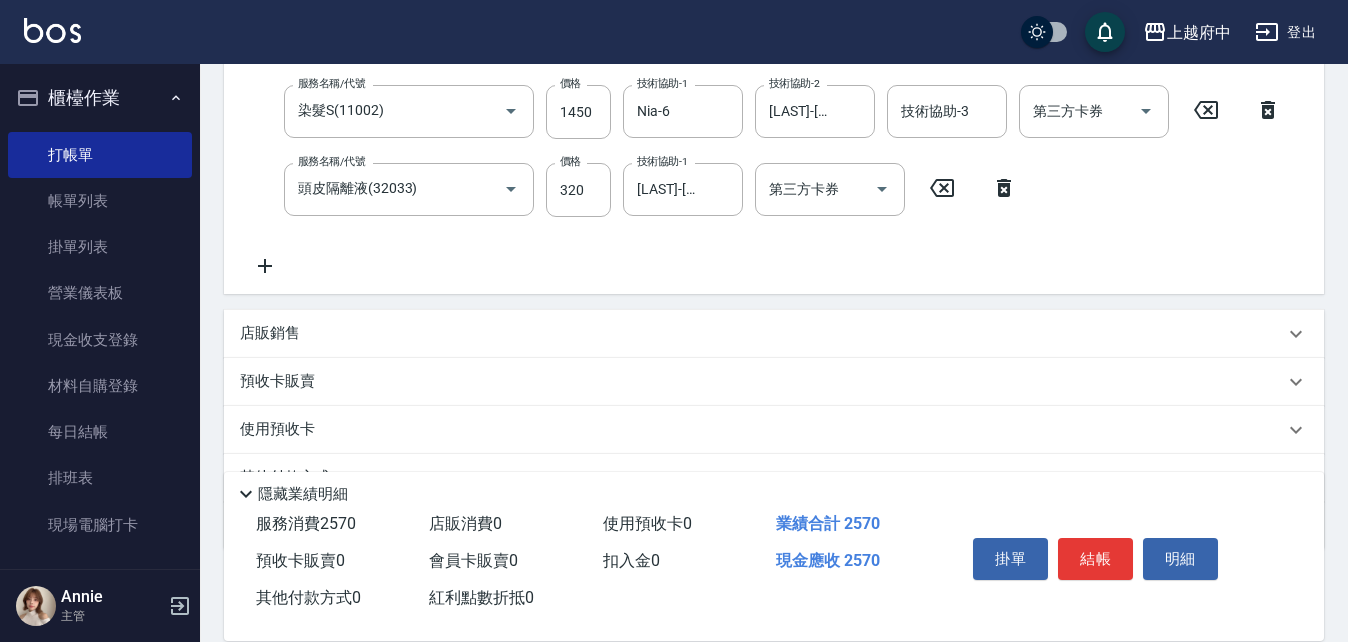click on "結帳" at bounding box center (1095, 559) 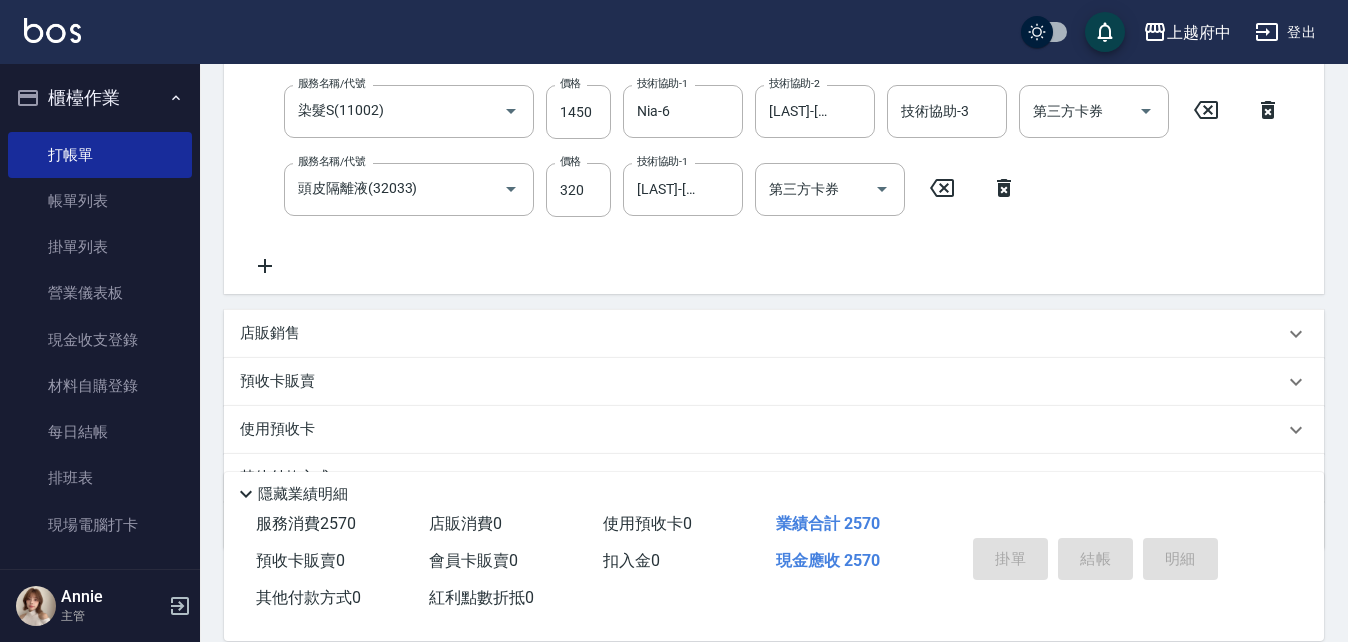 type on "2025/08/09 18:10" 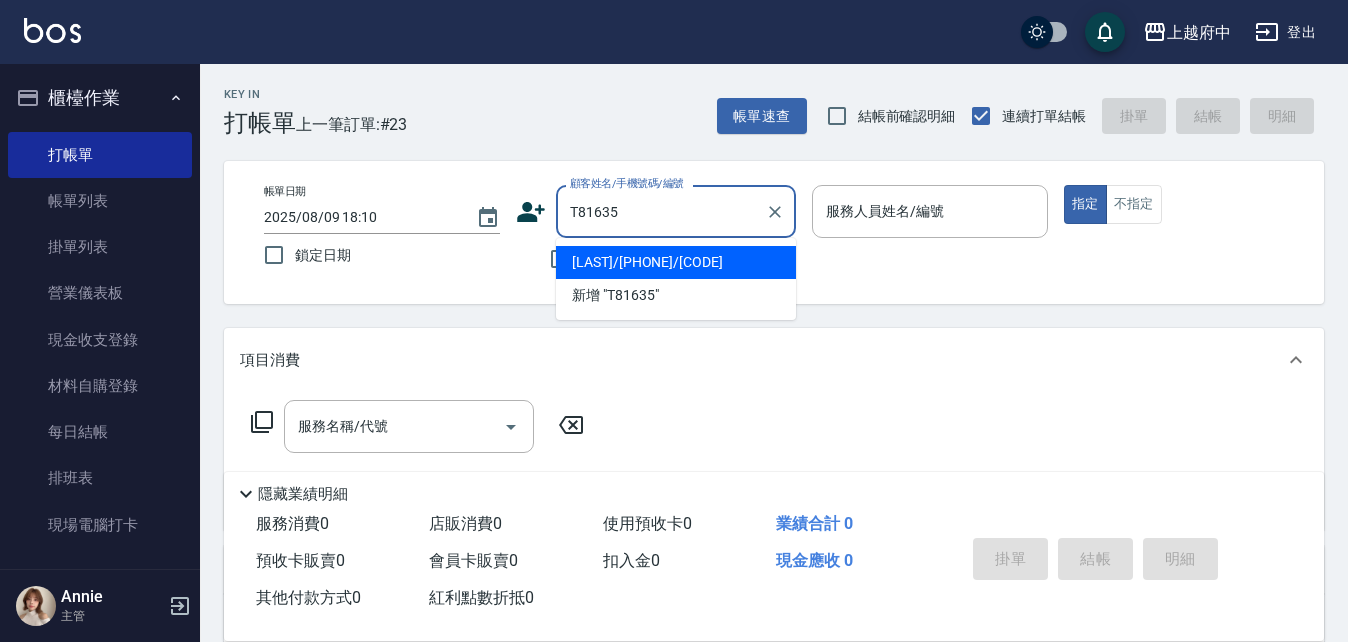 click on "[LAST]/[PHONE]/[ID]" at bounding box center [676, 262] 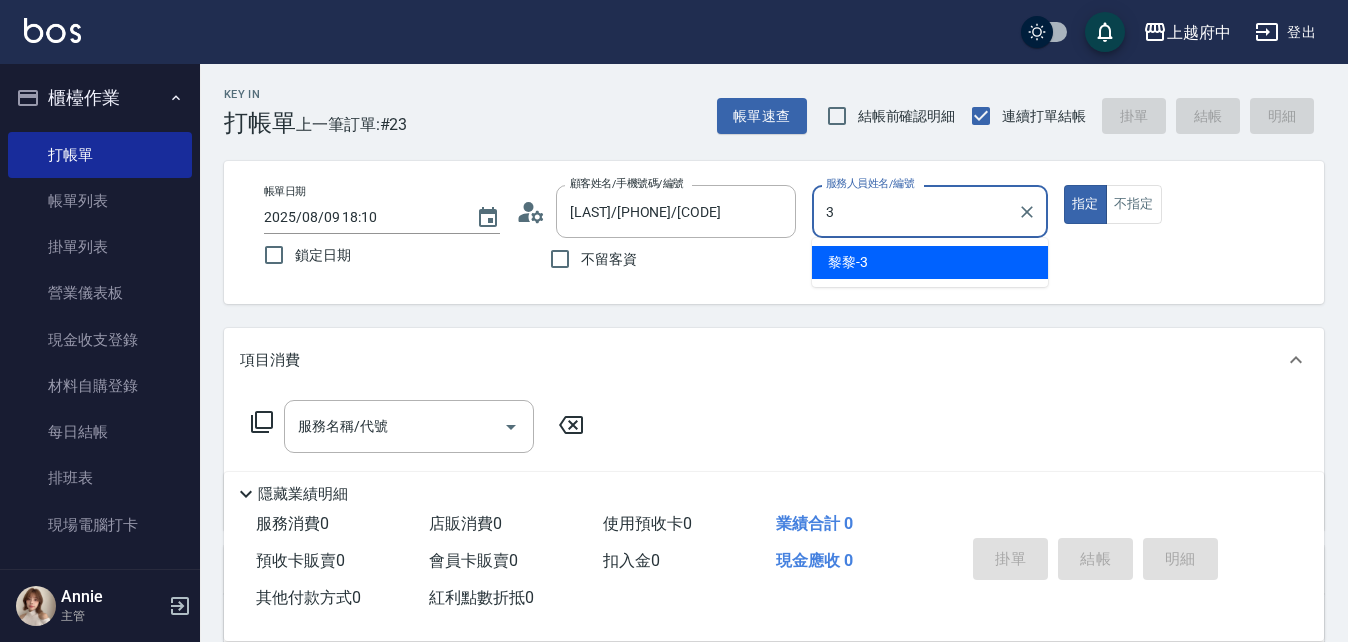 type on "黎黎-3" 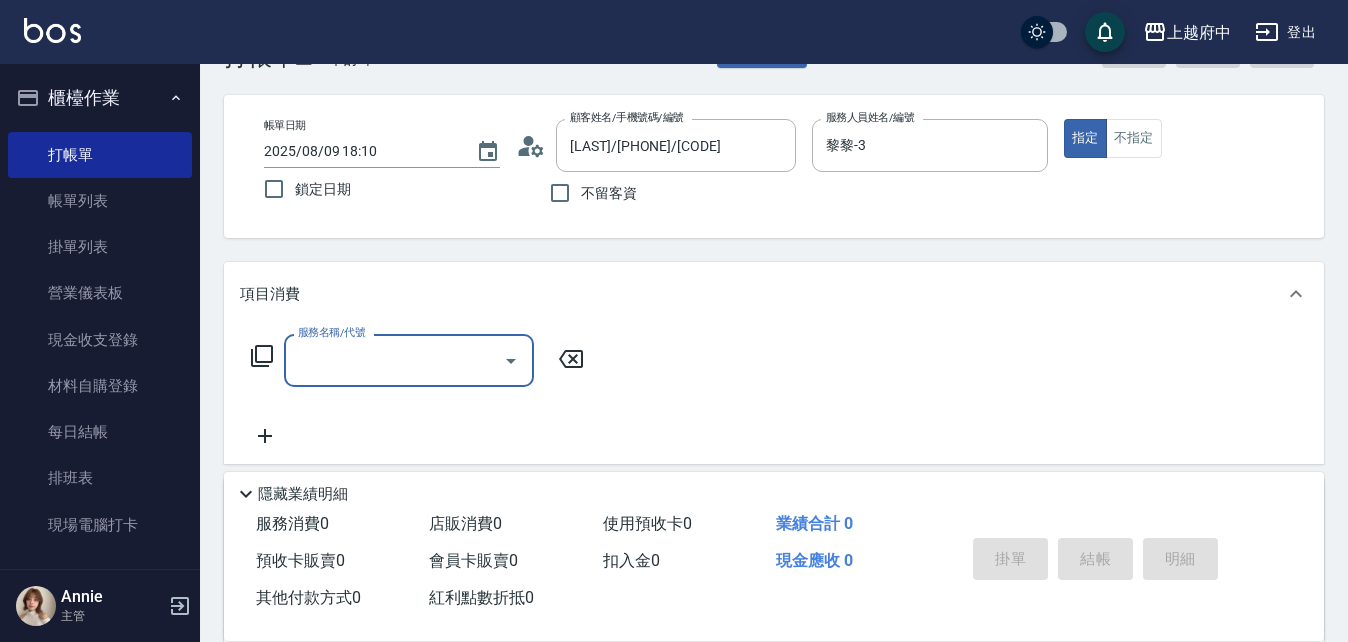 scroll, scrollTop: 100, scrollLeft: 0, axis: vertical 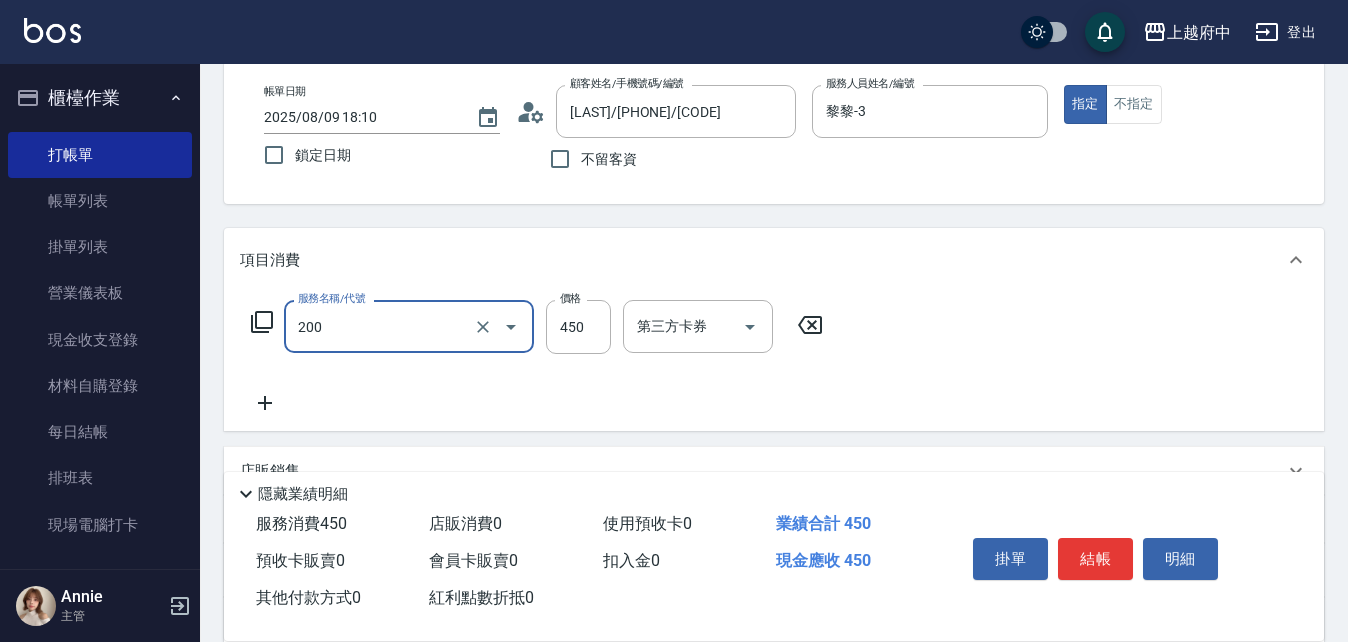 type on "有機洗髮(200)" 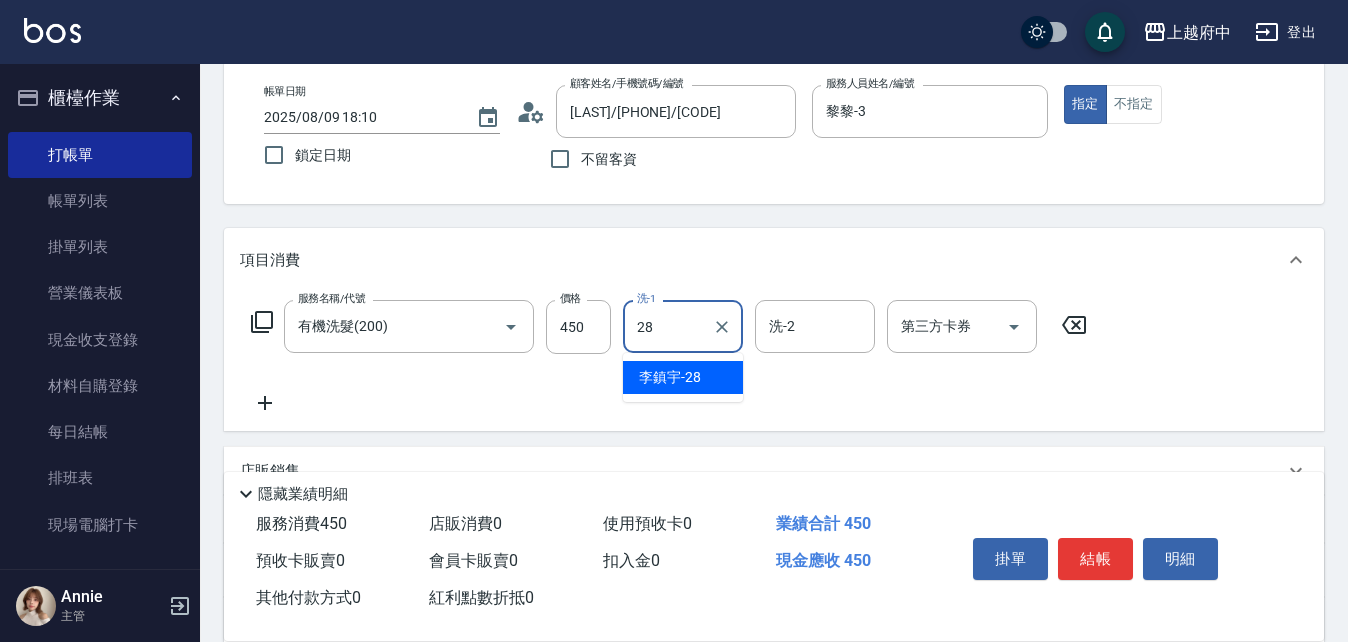type on "[LAST]-[NUMBER]" 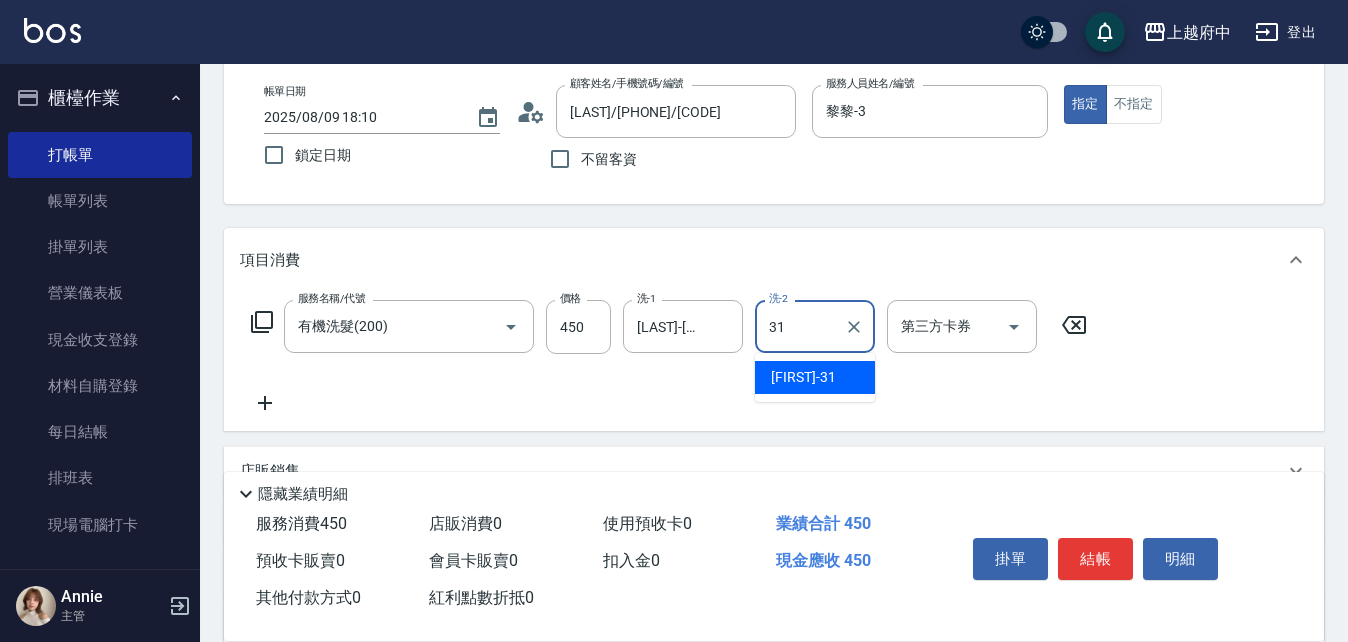 type on "王品云-31" 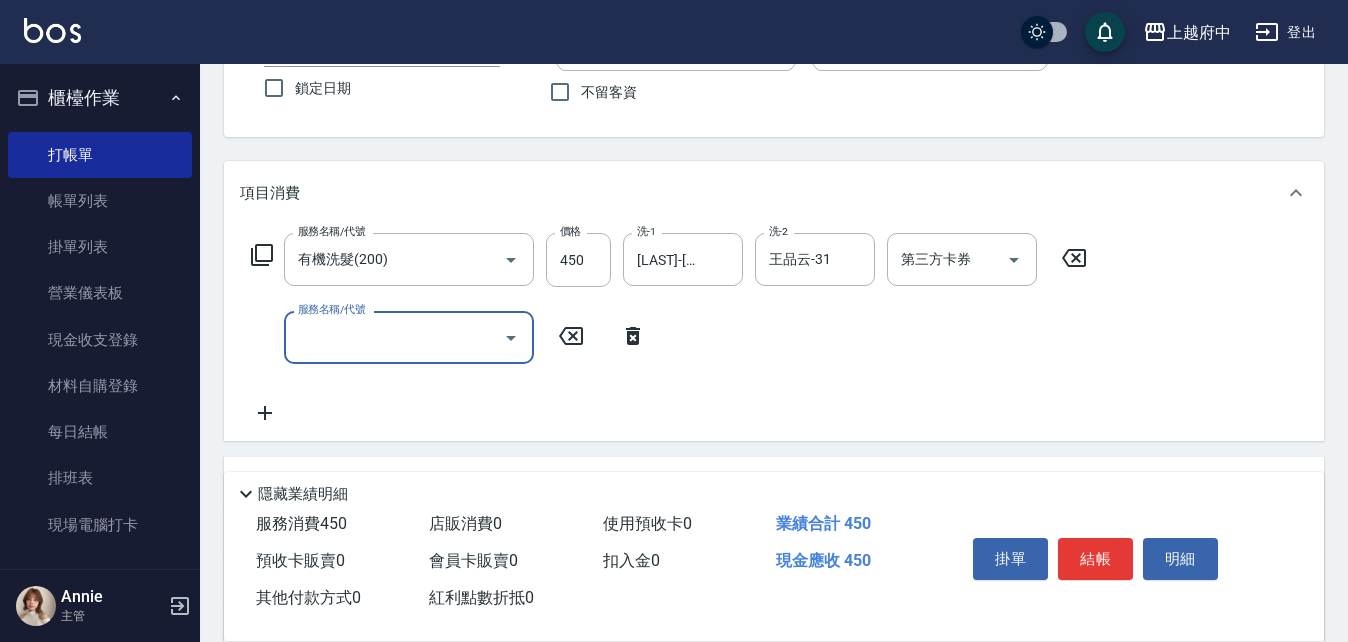 scroll, scrollTop: 200, scrollLeft: 0, axis: vertical 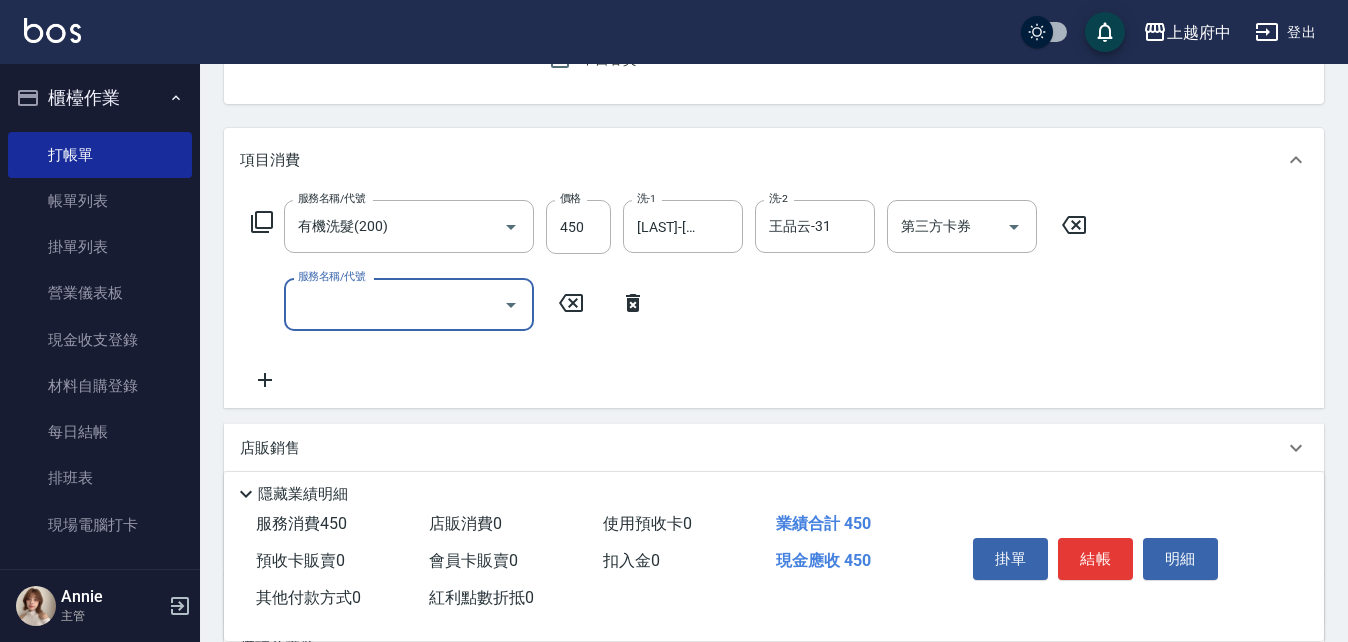 type on "2" 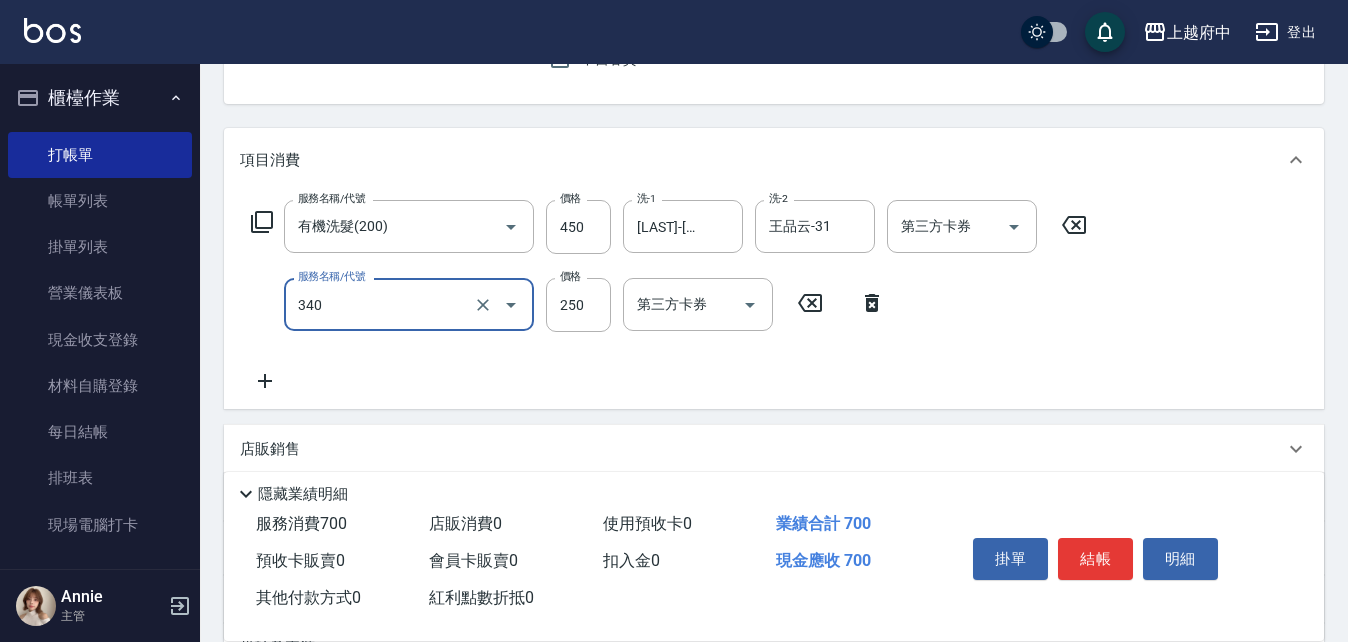 type on "剪髮(340)" 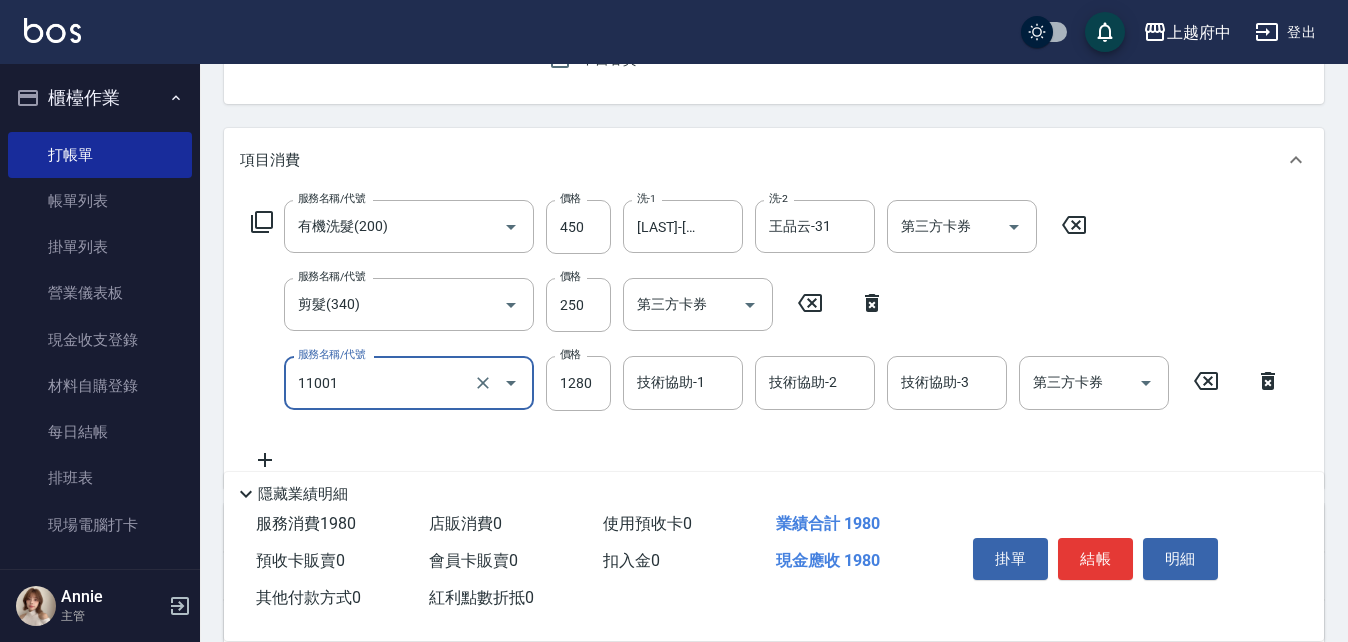 type on "燙髮S(11001)" 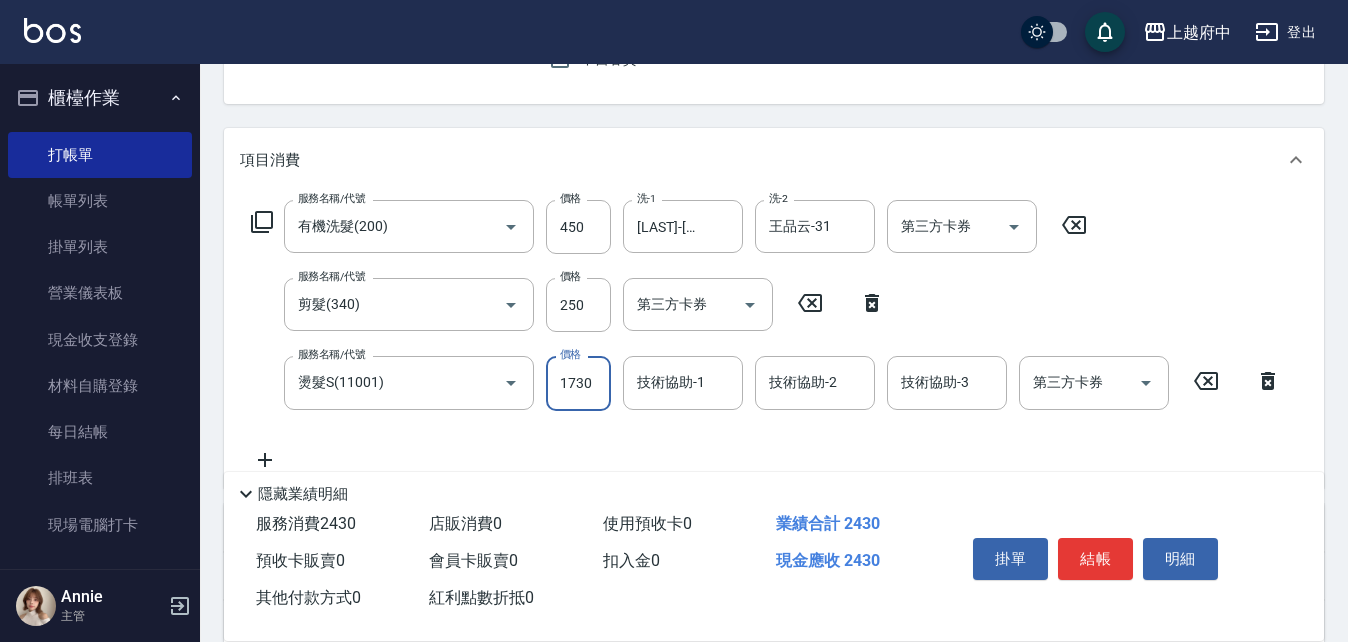 type on "1730" 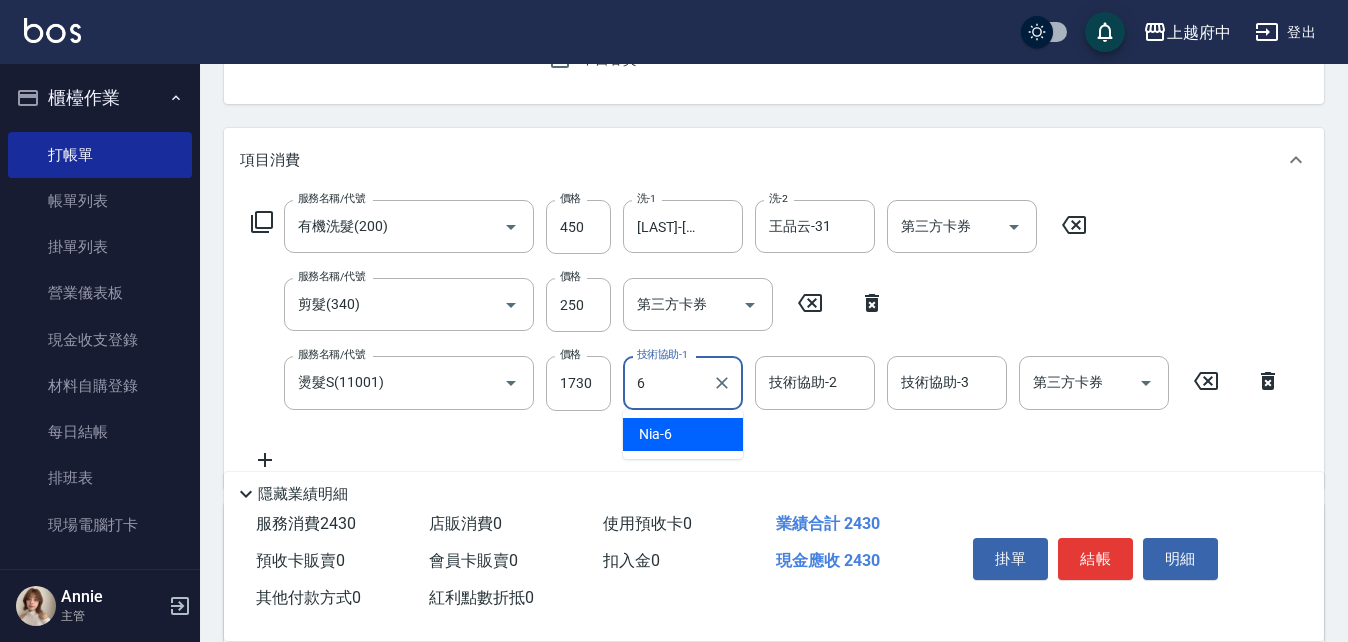 type on "Nia-6" 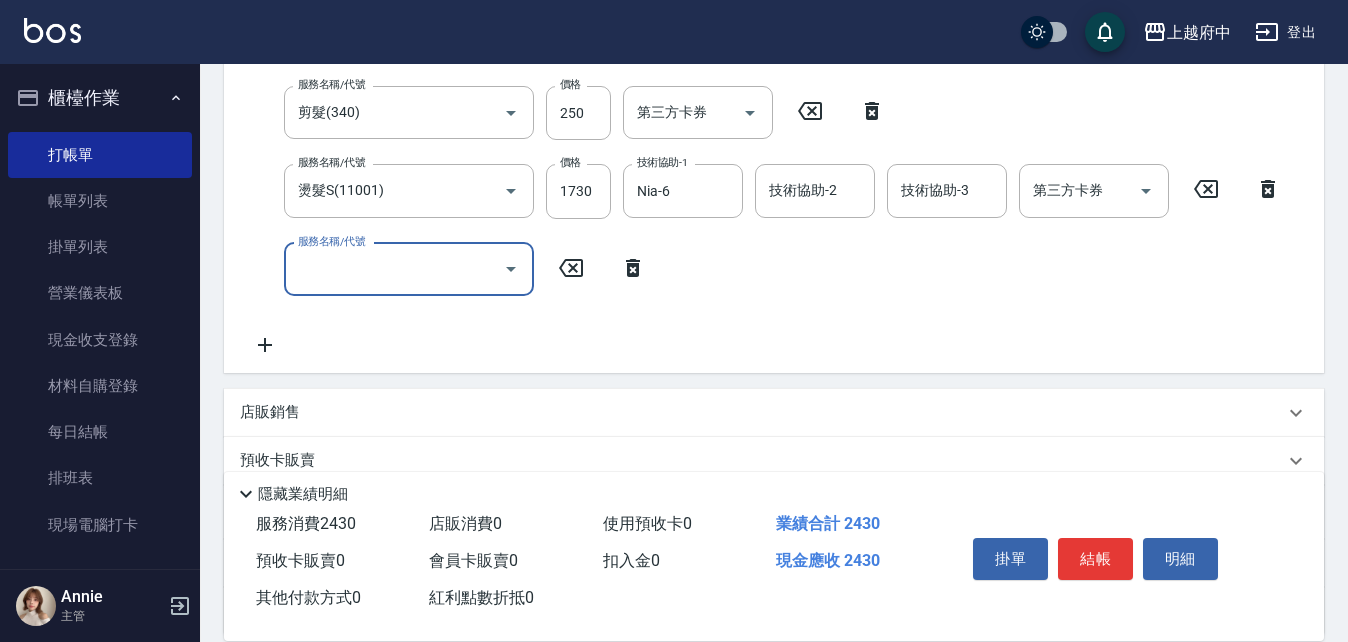 scroll, scrollTop: 400, scrollLeft: 0, axis: vertical 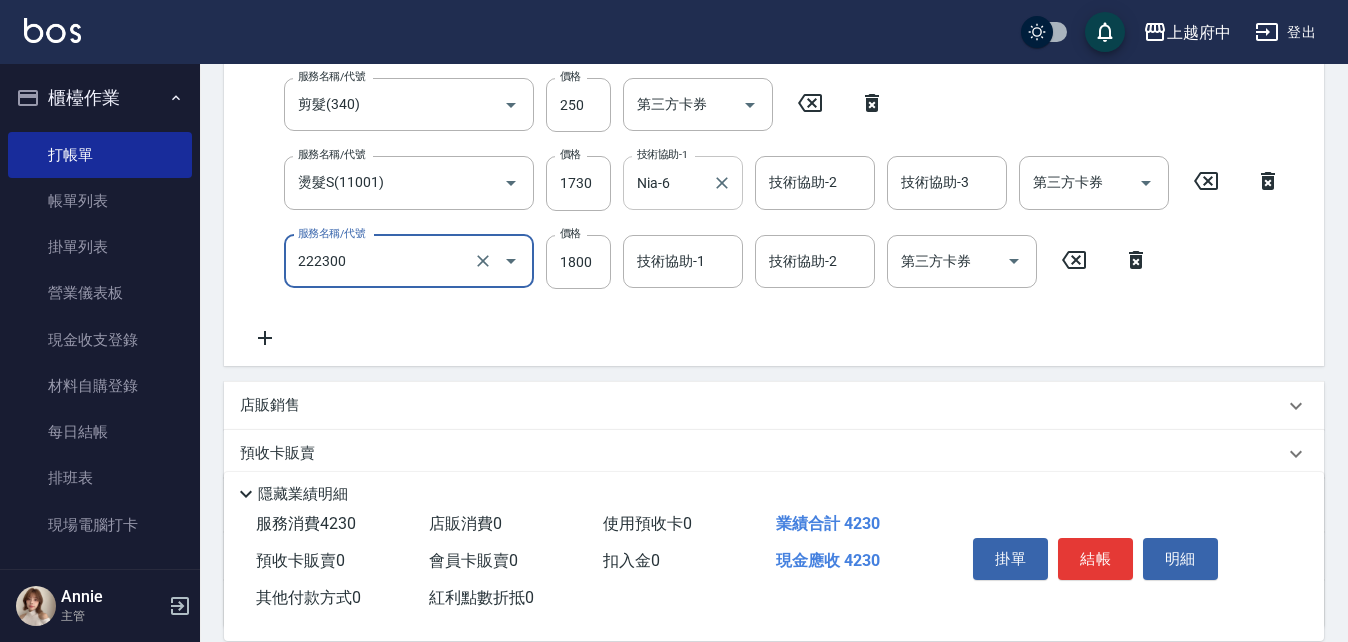 type on "結構三段式(222300)" 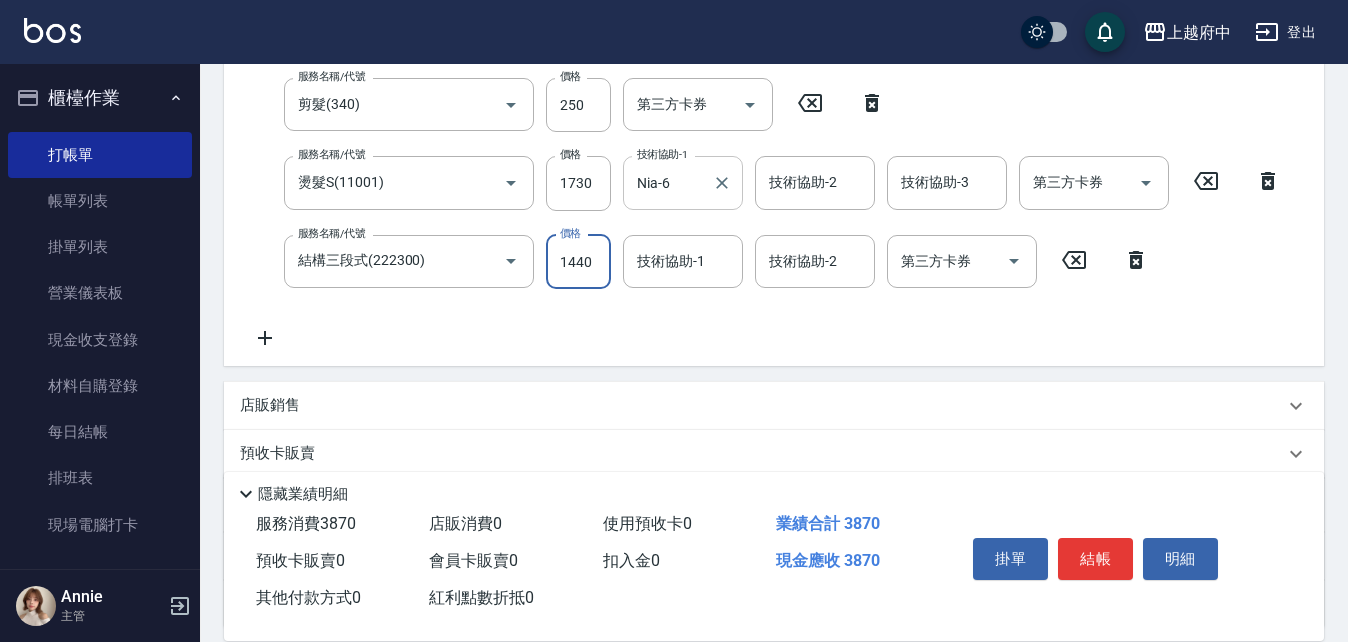 type on "1440" 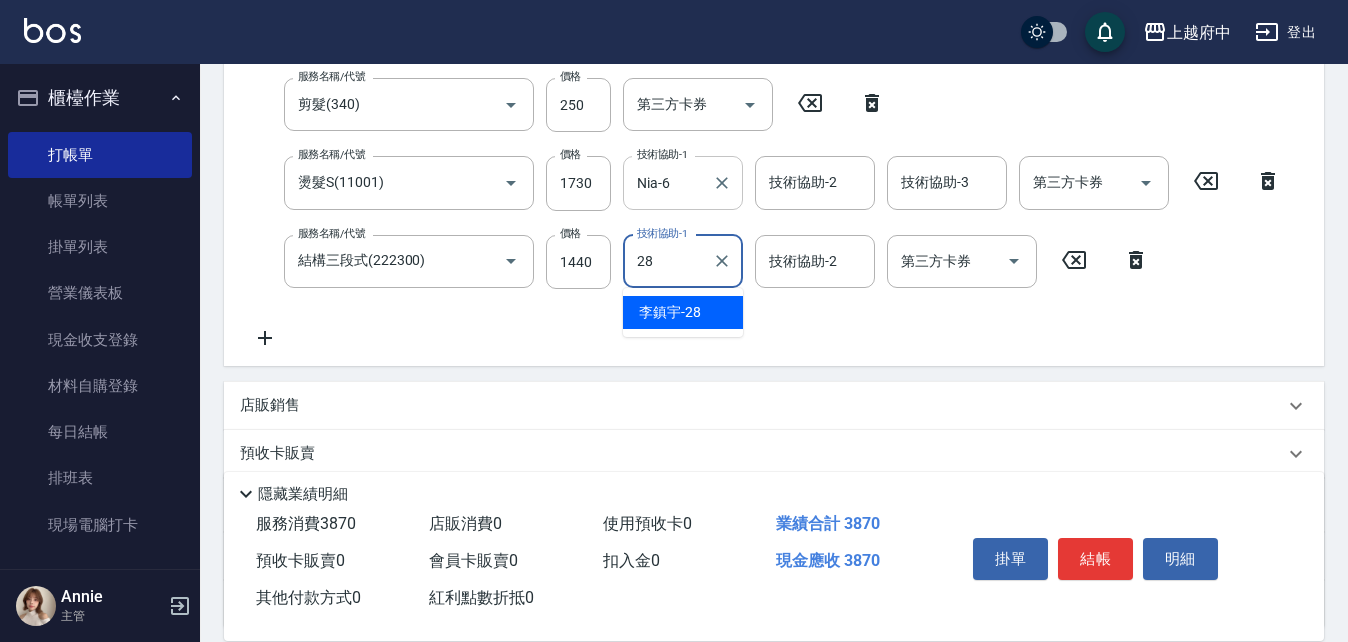type on "李鎮宇-28" 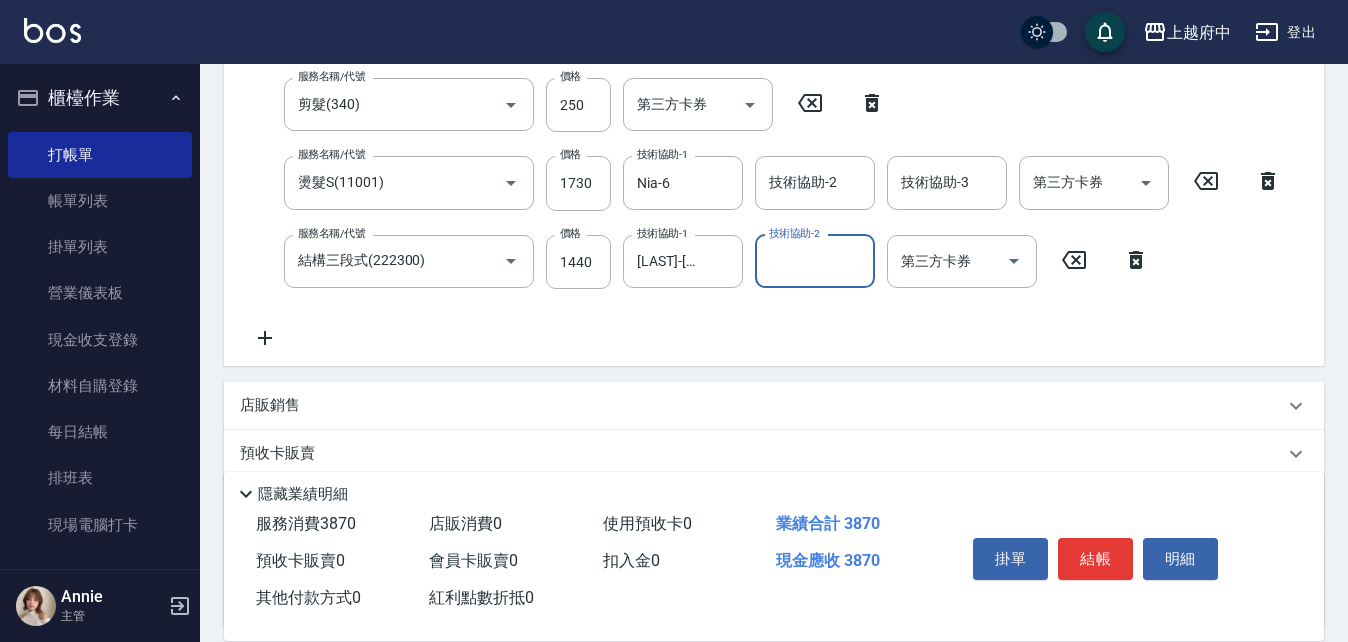 click on "服務名稱/代號 有機洗髮(200) 服務名稱/代號 價格 450 價格 洗-1 李鎮宇-28 洗-1 洗-2 王品云-31 洗-2 第三方卡券 第三方卡券 服務名稱/代號 剪髮(340) 服務名稱/代號 價格 250 價格 第三方卡券 第三方卡券 服務名稱/代號 燙髮S(11001) 服務名稱/代號 價格 1730 價格 技術協助-1 Nia-6 技術協助-1 技術協助-2 技術協助-2 技術協助-3 技術協助-3 第三方卡券 第三方卡券 服務名稱/代號 結構三段式(222300) 服務名稱/代號 價格 1440 價格 技術協助-1 李鎮宇-28 技術協助-1 技術協助-2 技術協助-2 第三方卡券 第三方卡券" at bounding box center [766, 175] 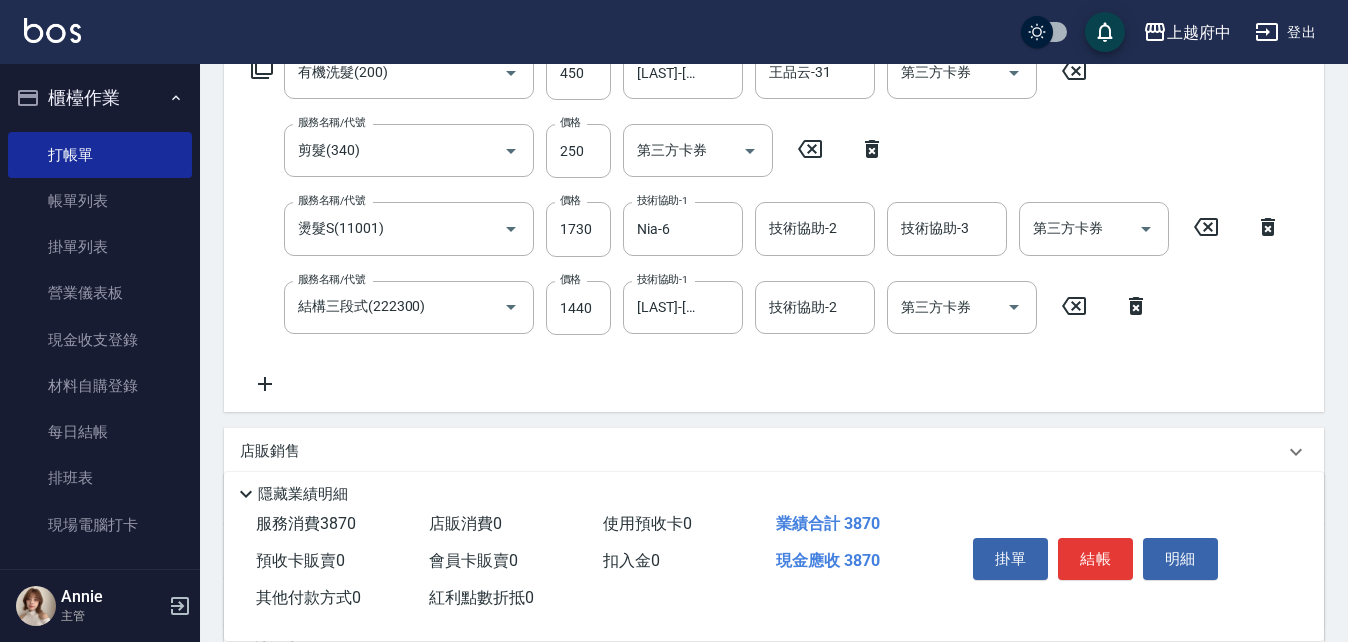 scroll, scrollTop: 400, scrollLeft: 0, axis: vertical 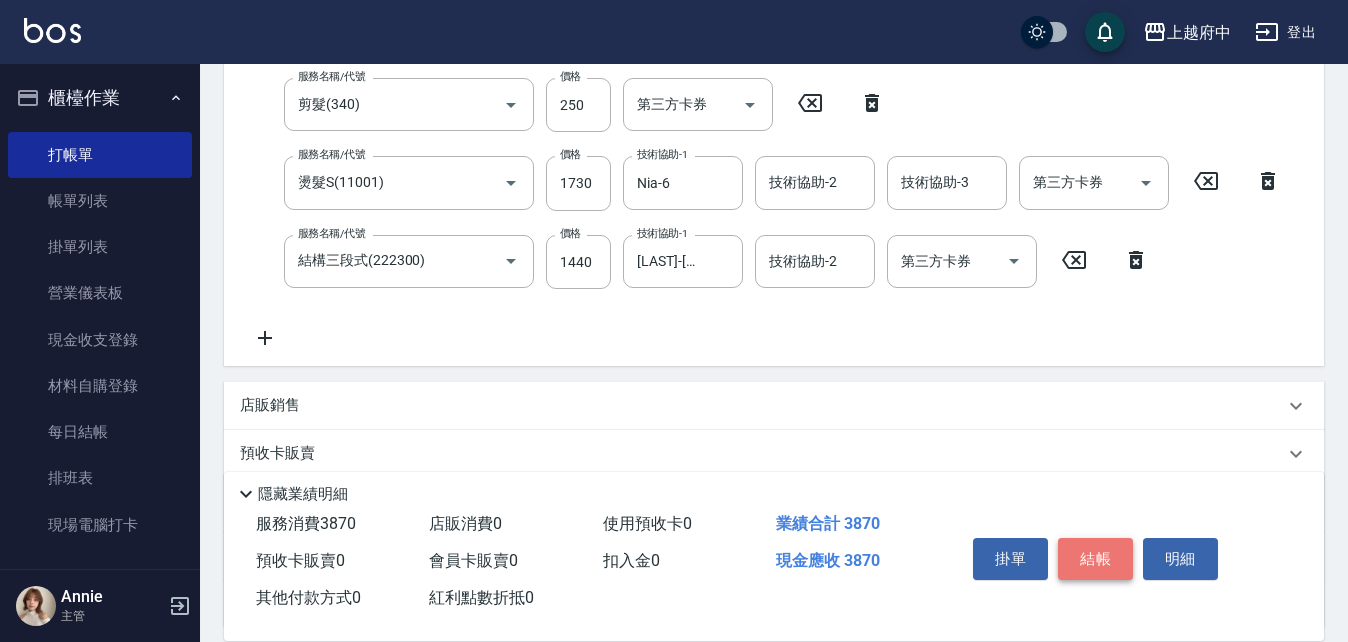 click on "結帳" at bounding box center [1095, 559] 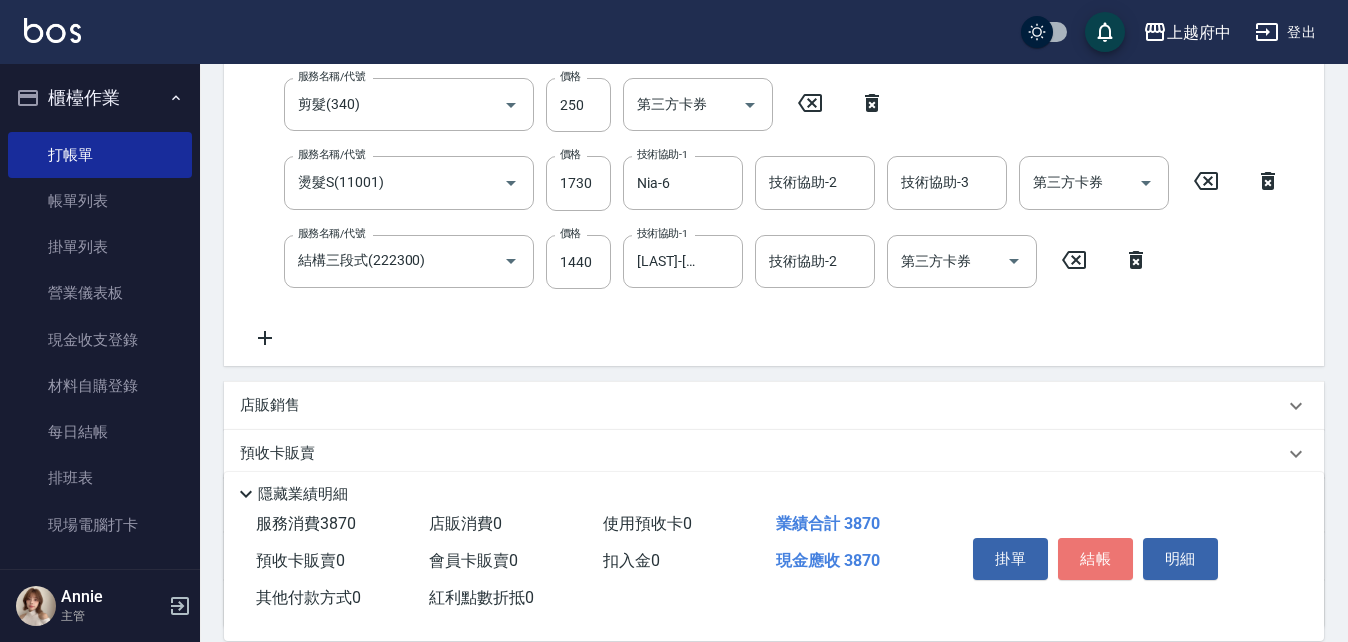 type on "2025/08/09 18:12" 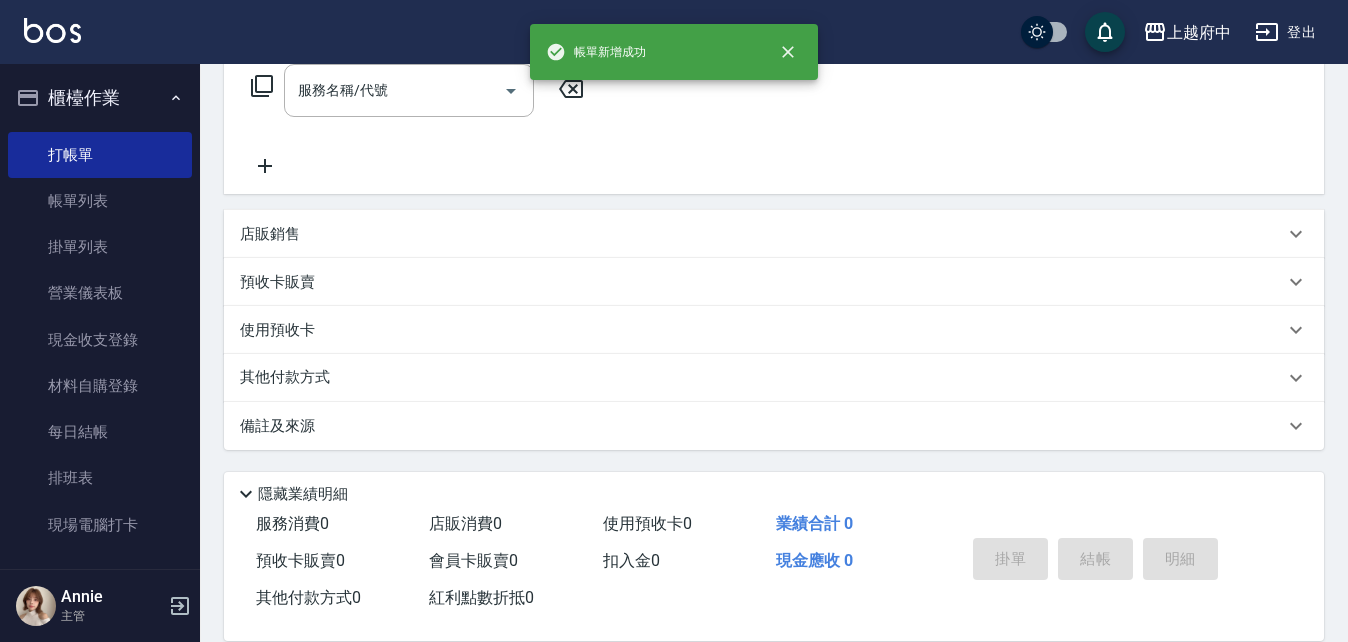 scroll, scrollTop: 0, scrollLeft: 0, axis: both 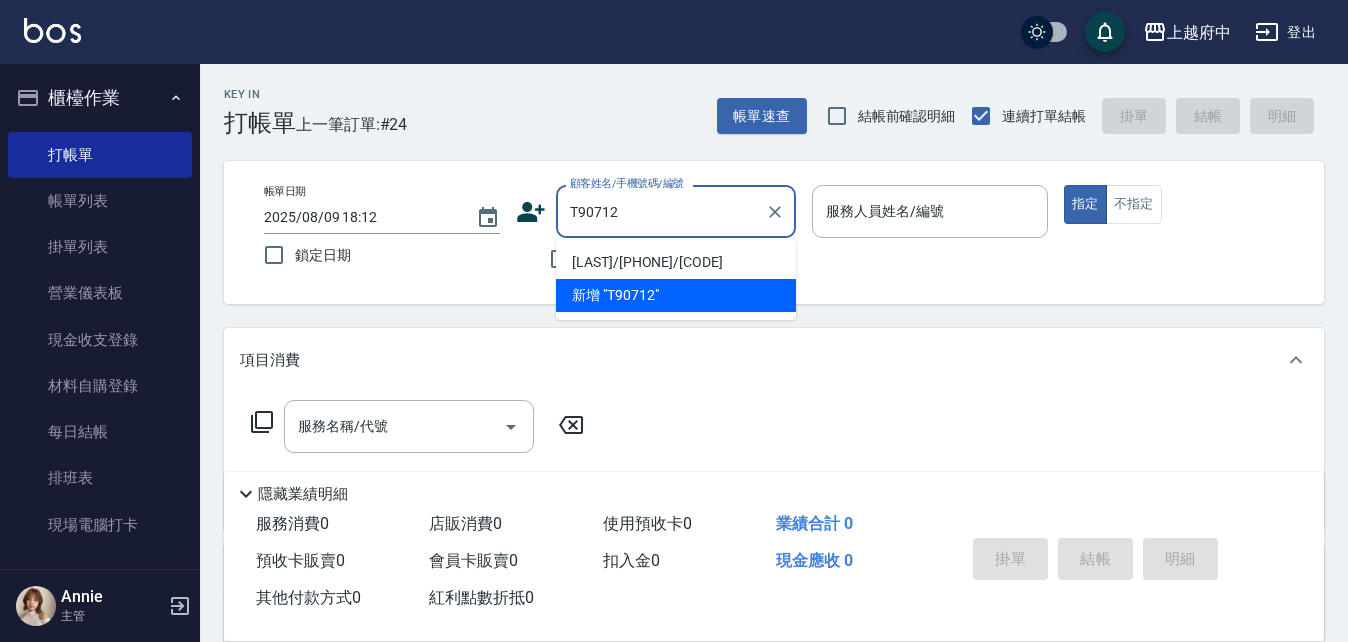 click on "洪冠美/0923232909/T90712" at bounding box center (676, 262) 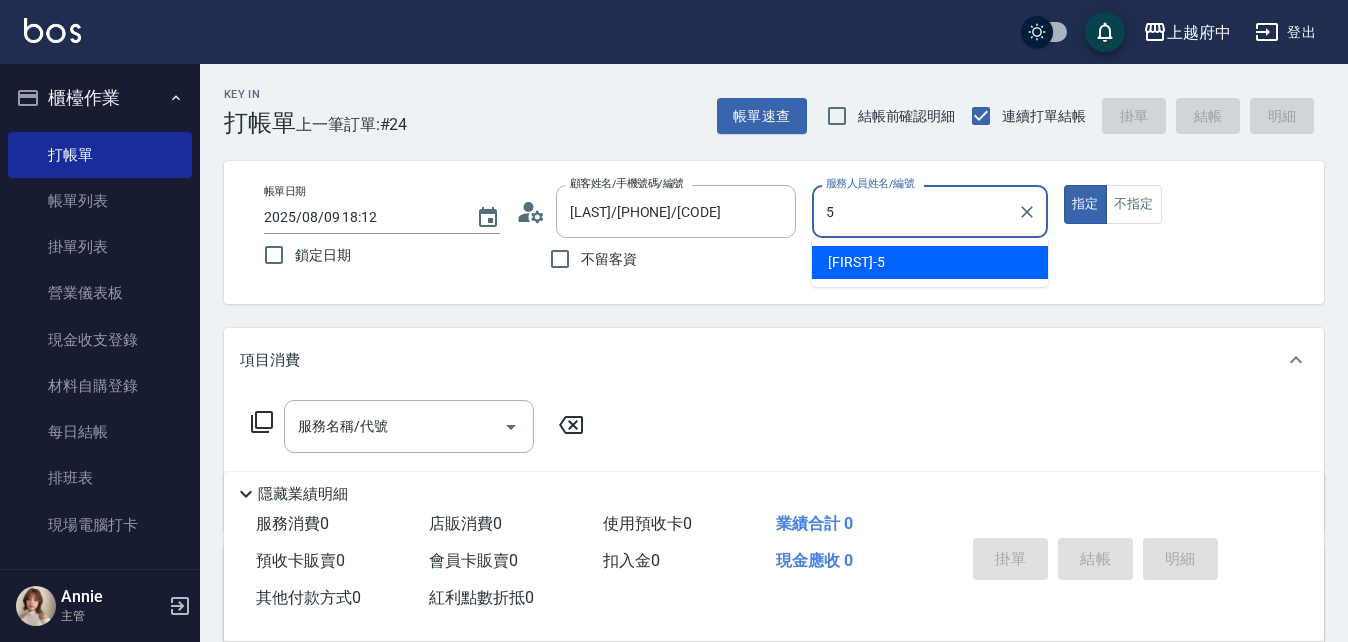 type on "Gary-5" 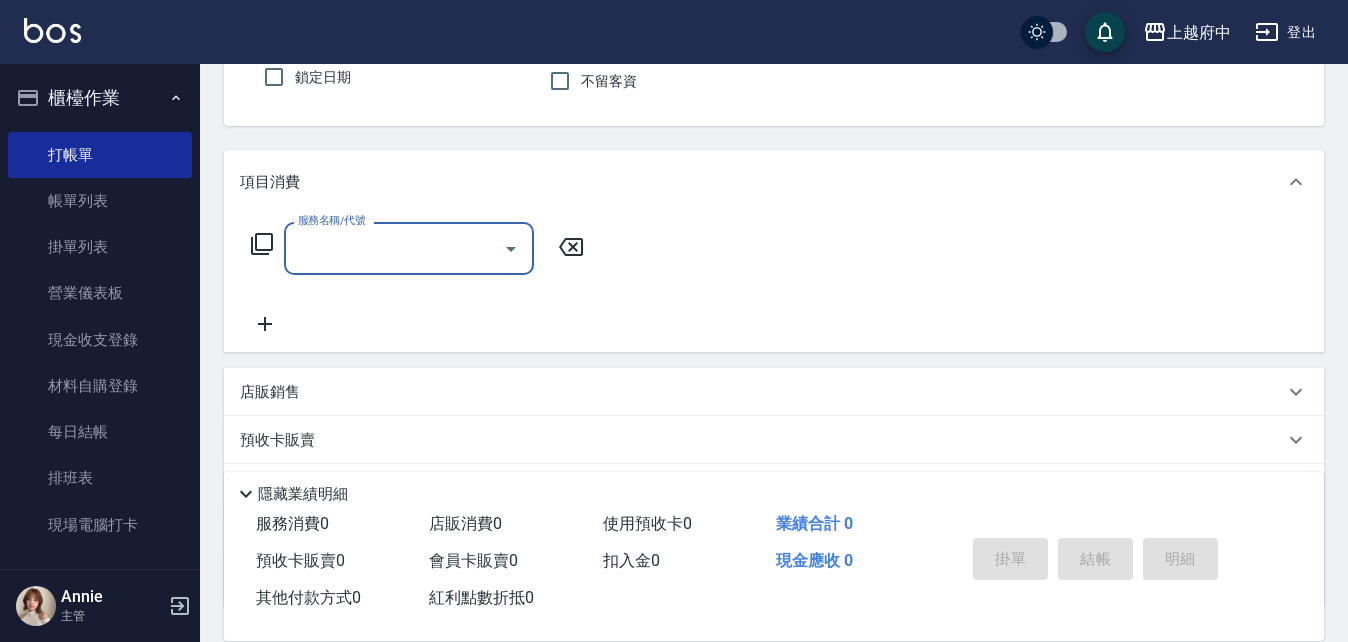 scroll, scrollTop: 200, scrollLeft: 0, axis: vertical 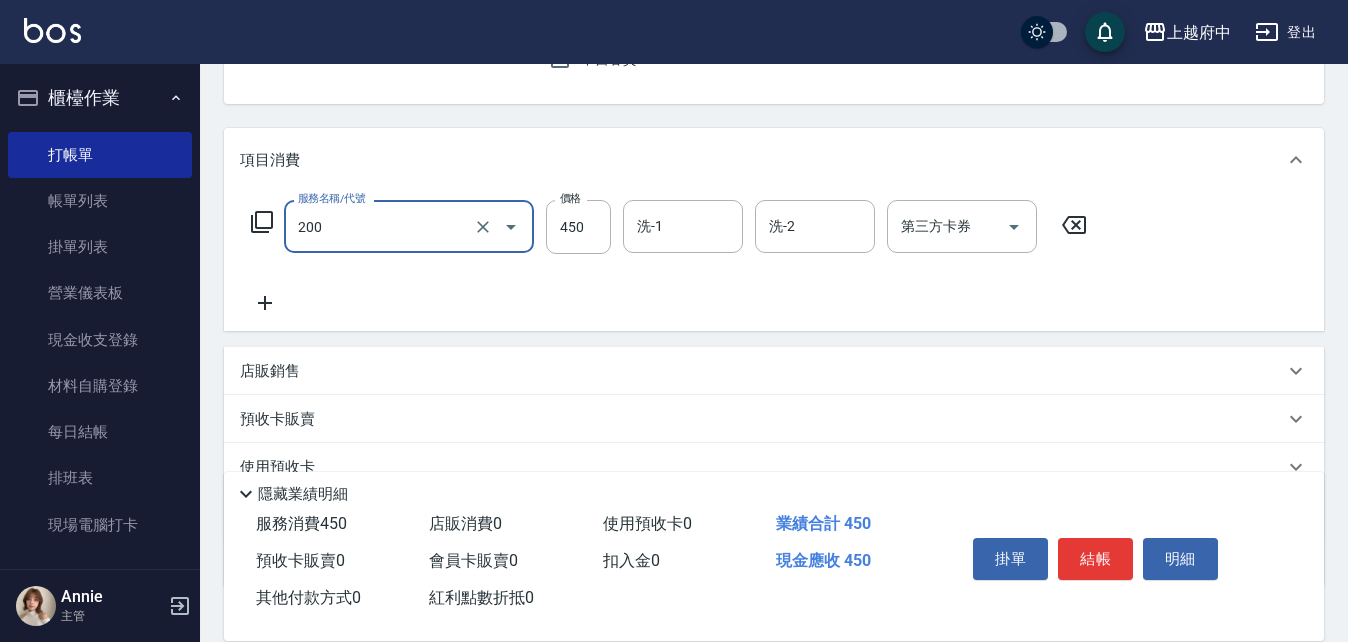 type on "有機洗髮(200)" 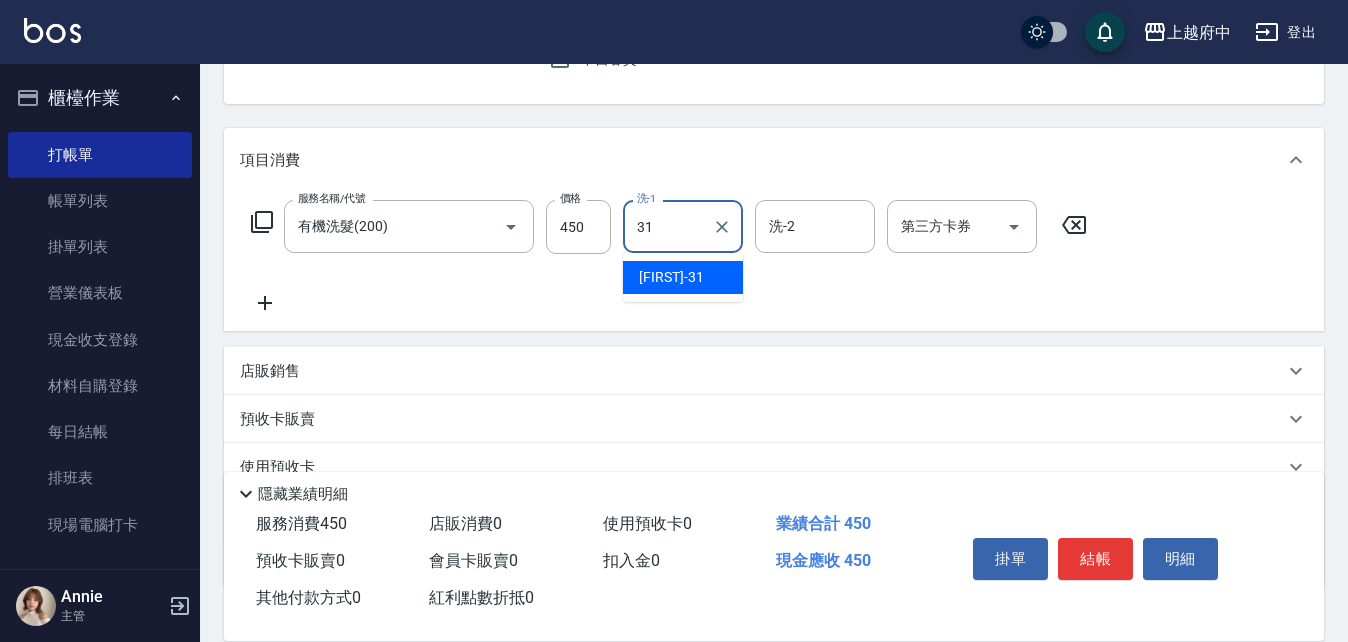 type on "王品云-31" 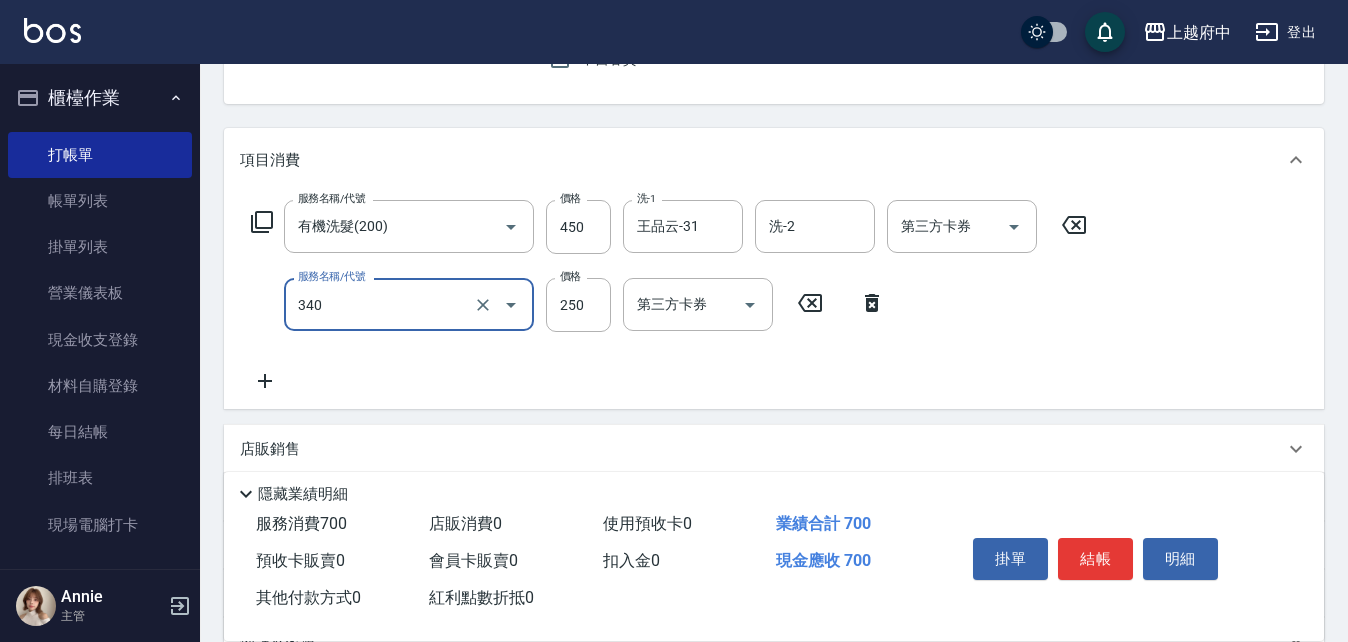 type on "剪髮(340)" 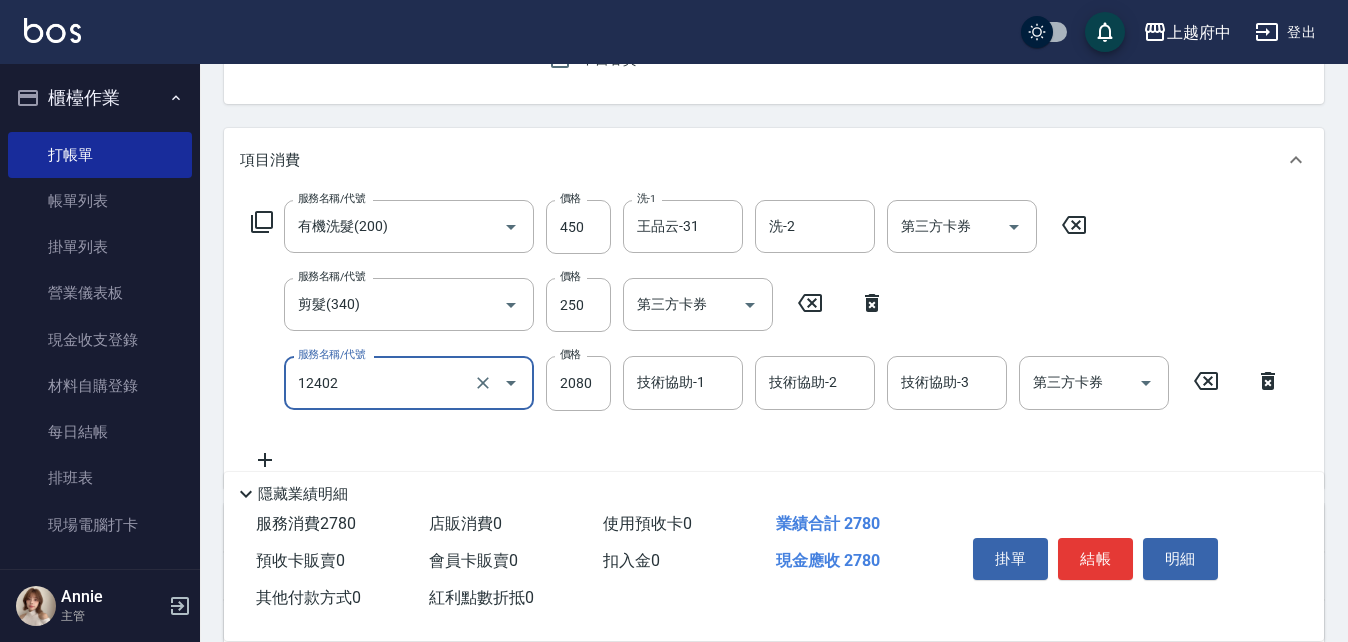 type on "染髮M(12402)" 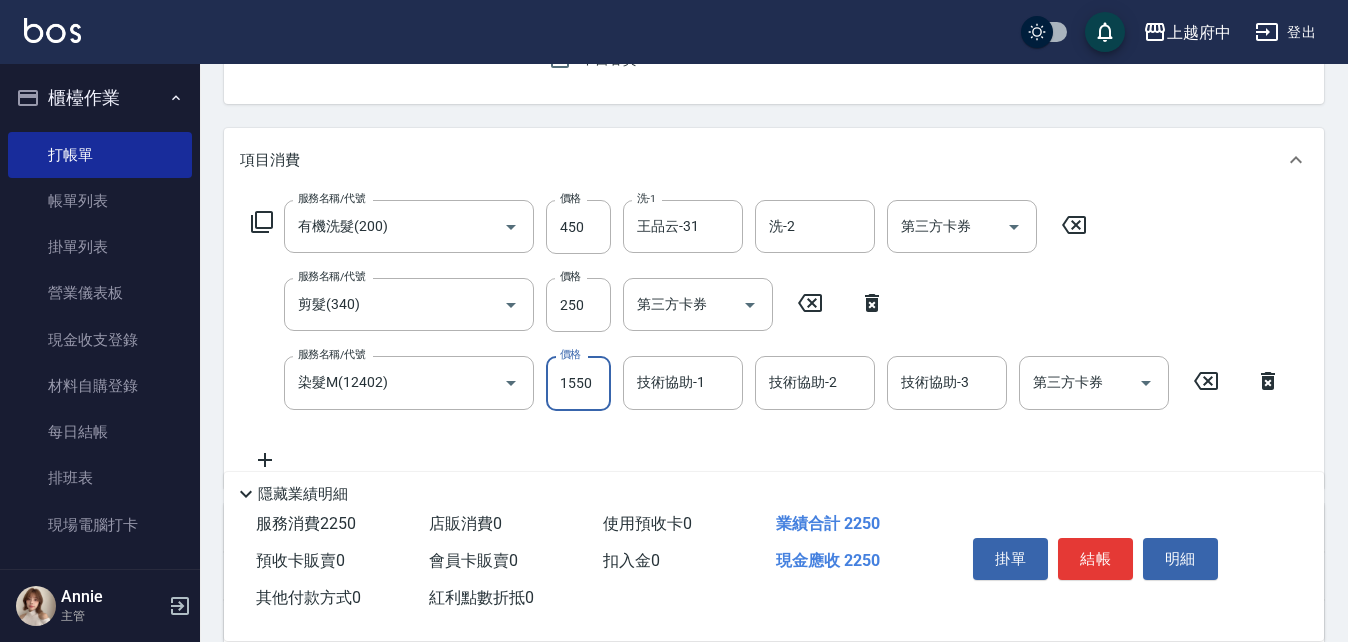 type on "1550" 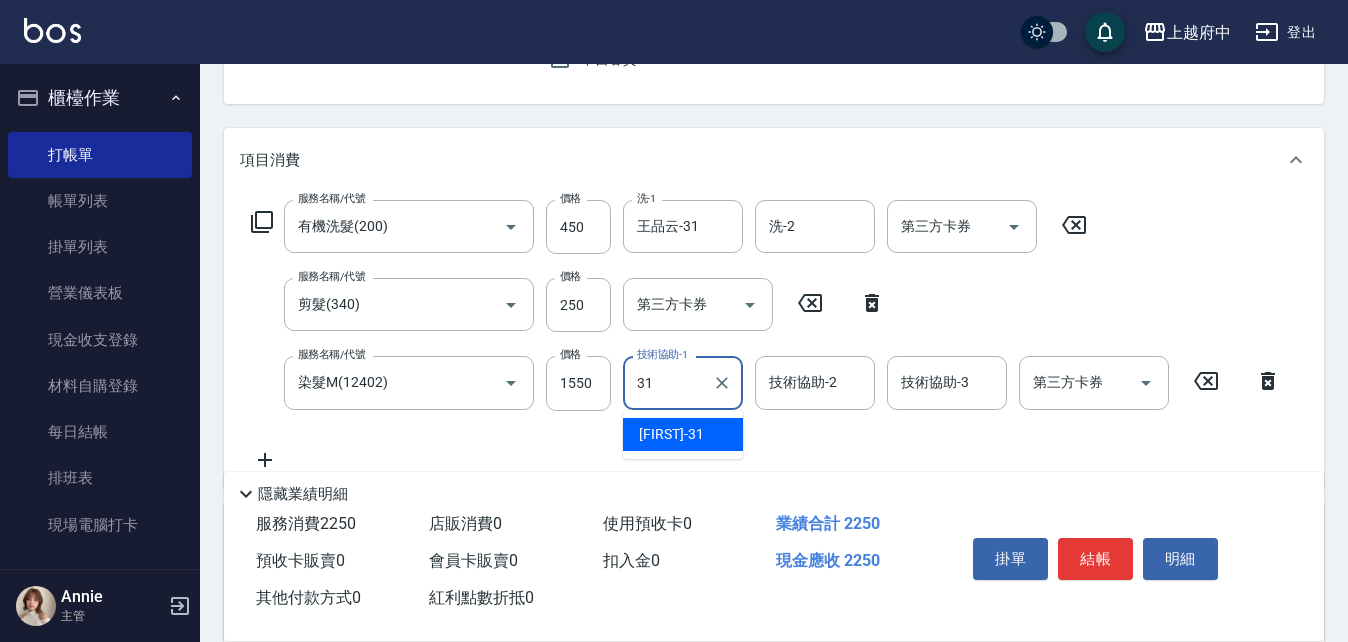 type on "王品云-31" 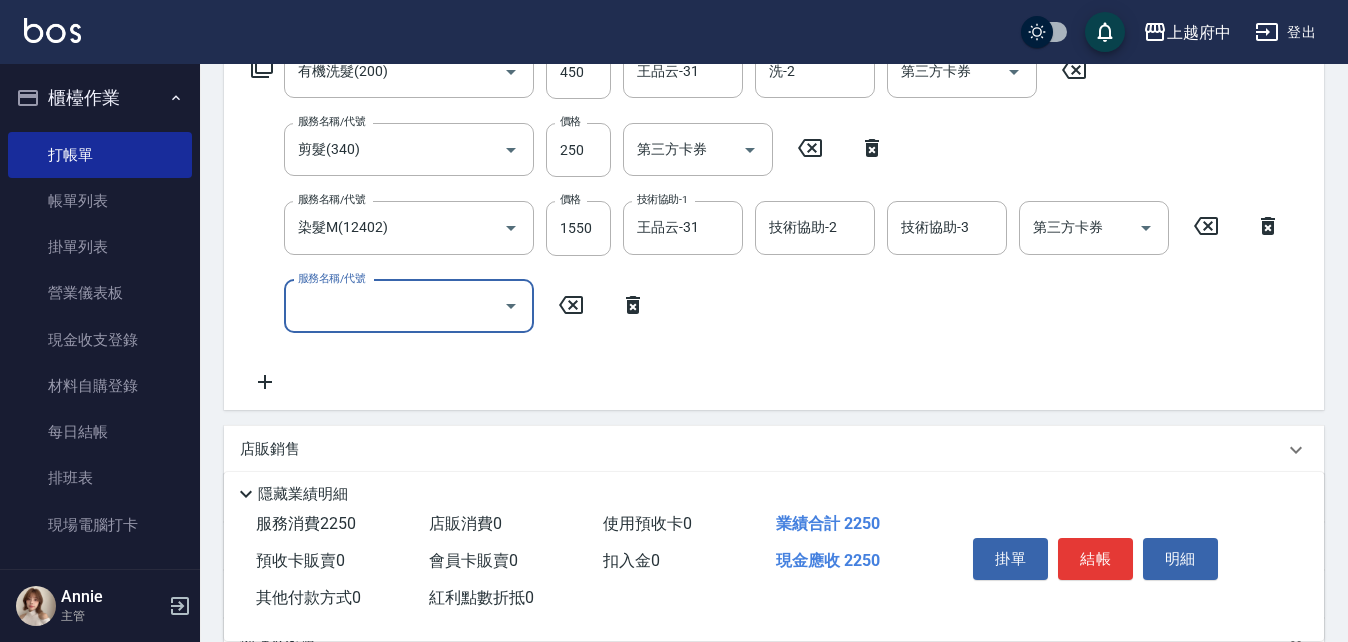 scroll, scrollTop: 400, scrollLeft: 0, axis: vertical 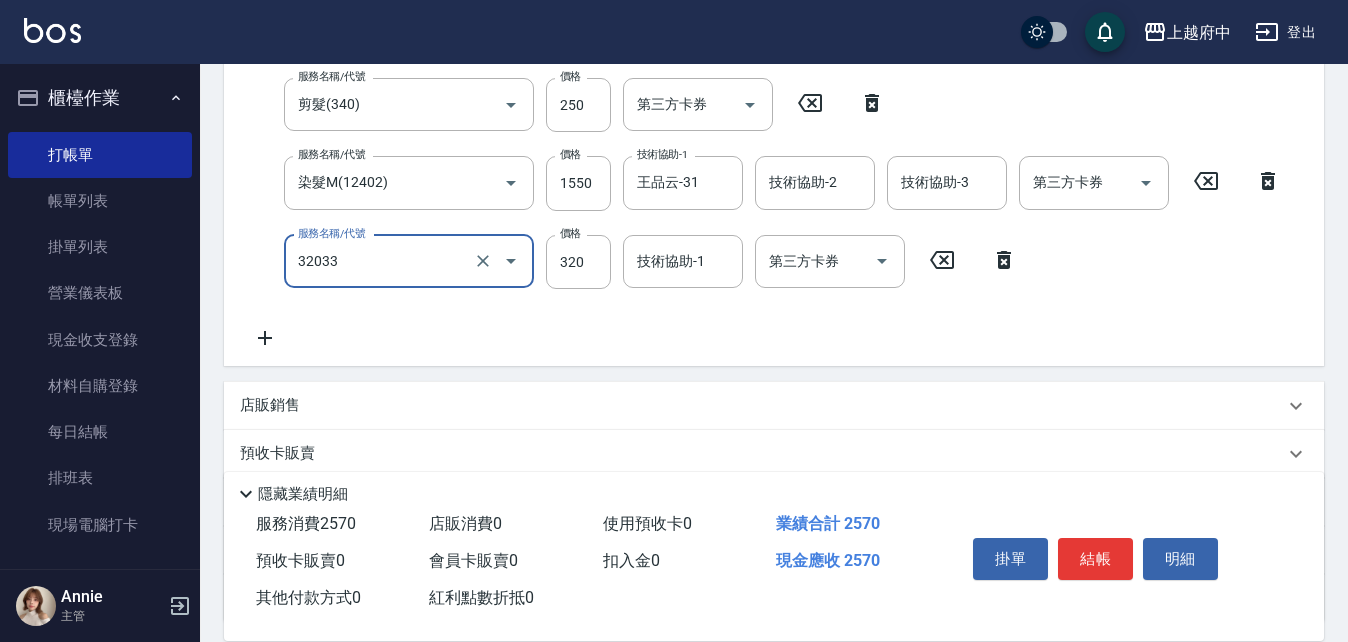 type on "頭皮隔離液(32033)" 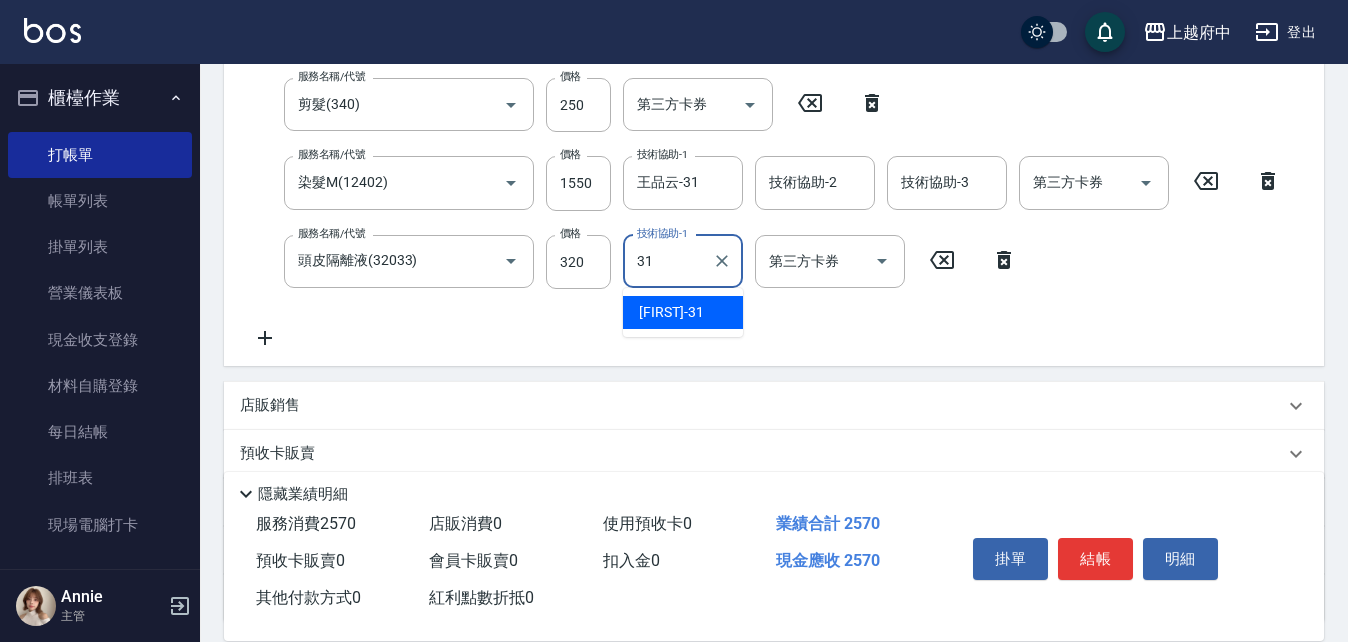 type on "王品云-31" 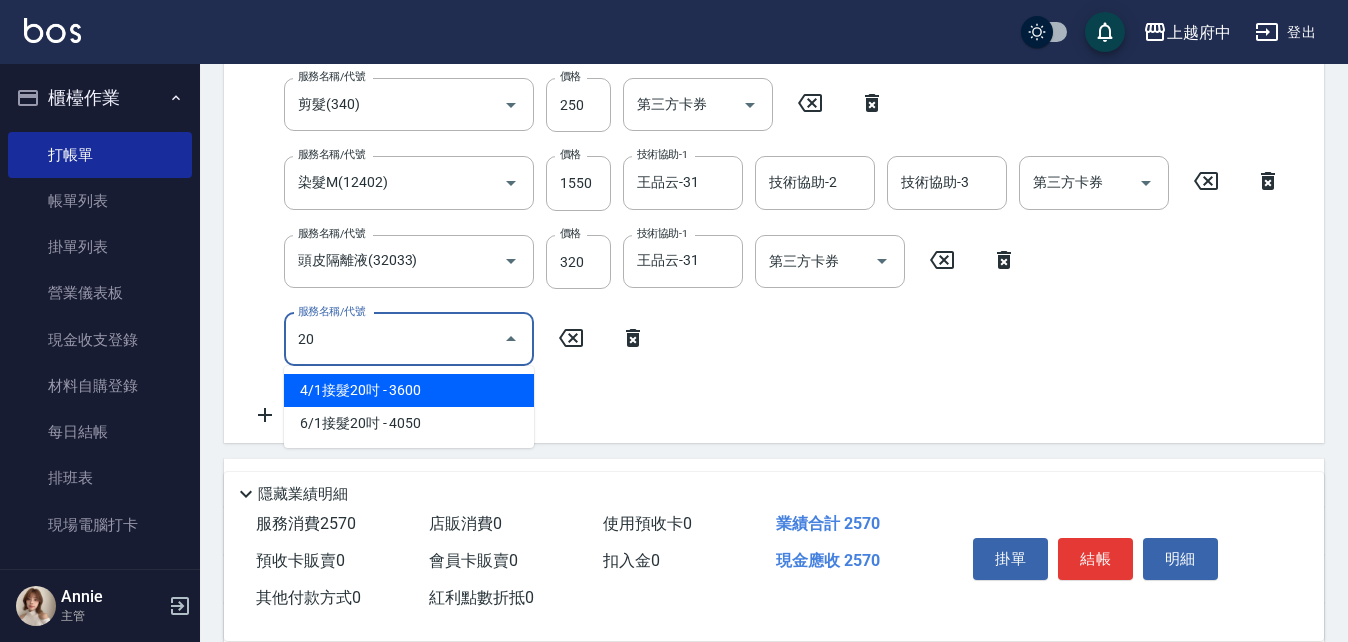 type on "2" 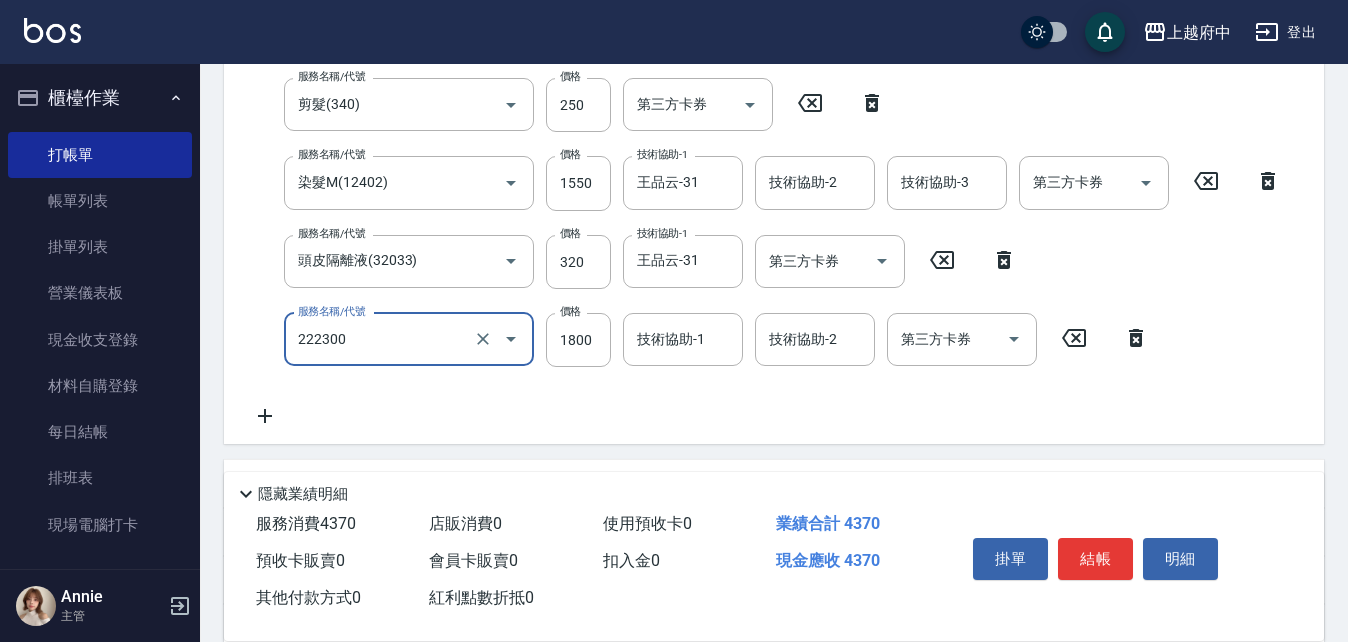 type on "結構三段式(222300)" 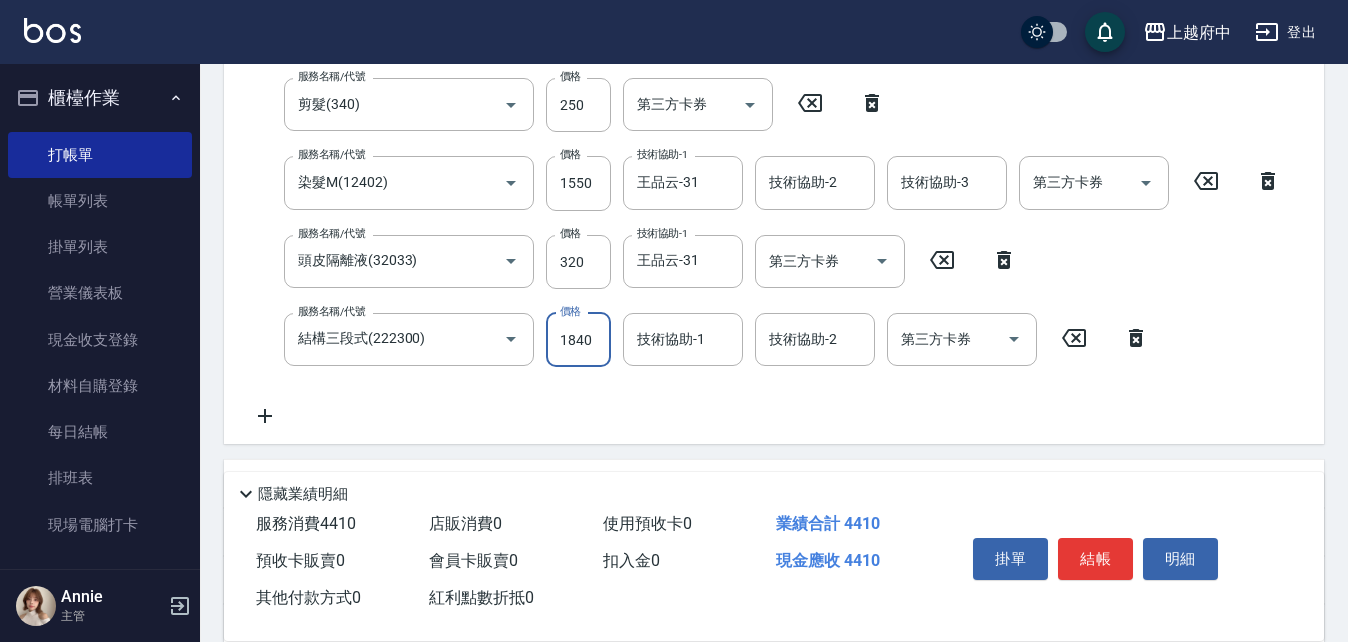 type on "1840" 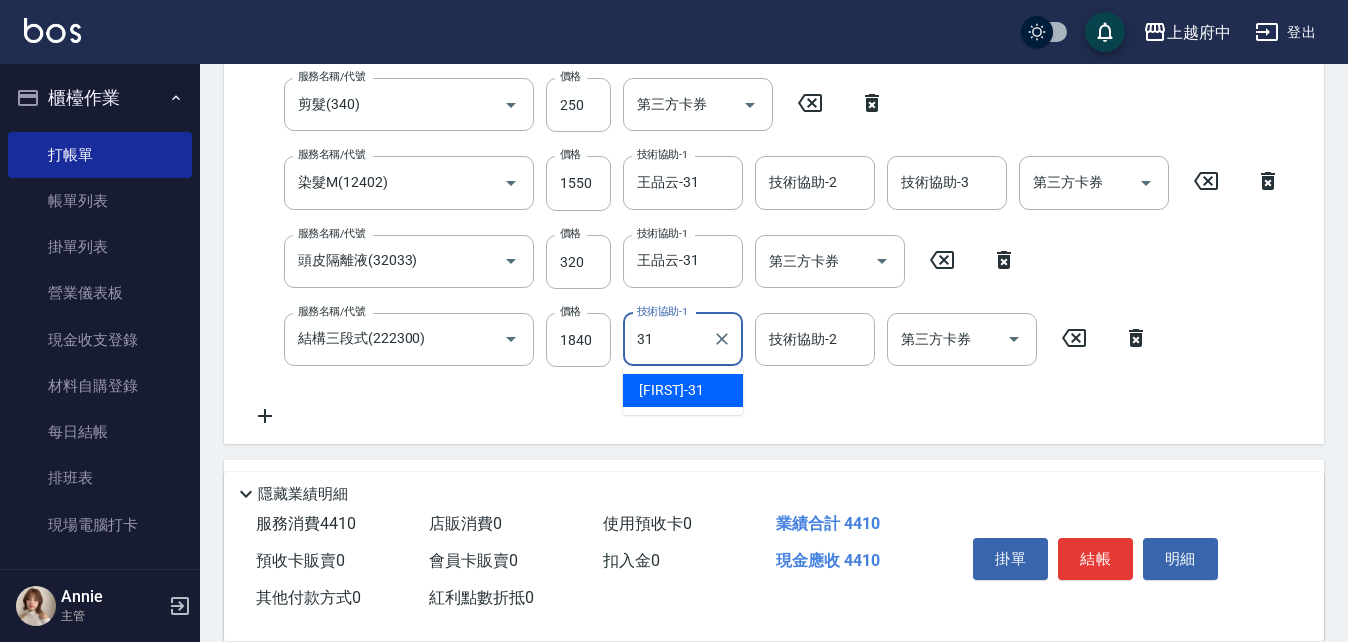 type on "王品云-31" 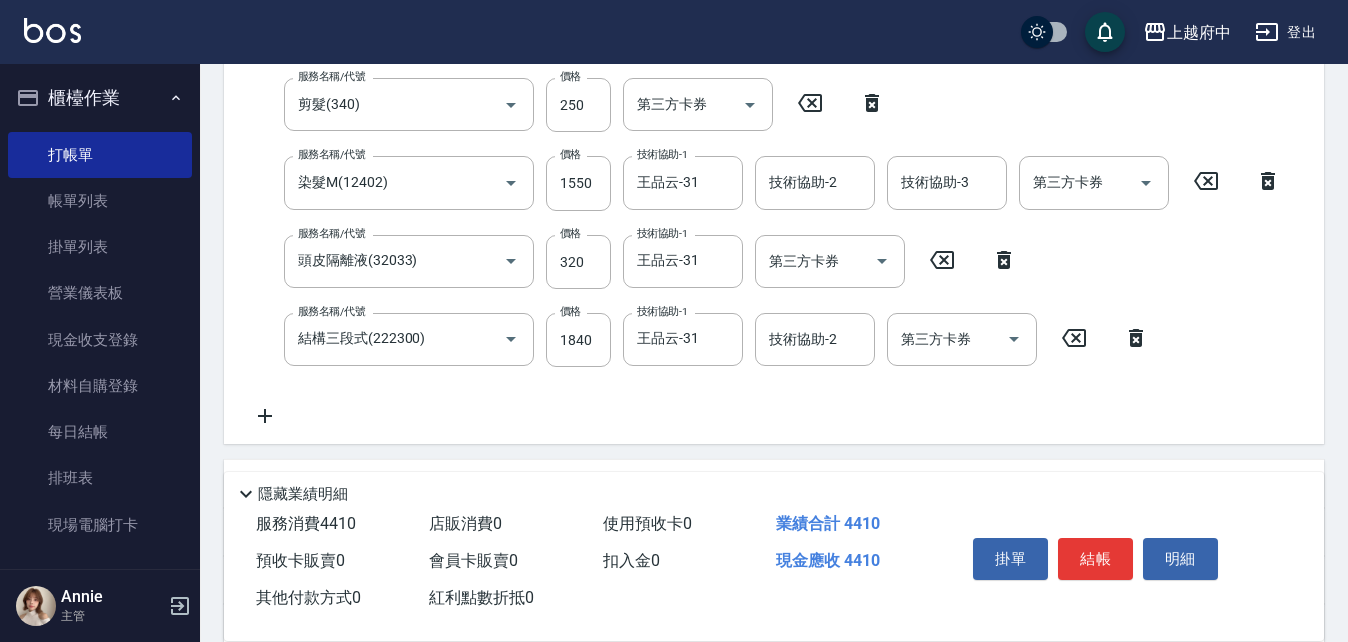 click on "服務名稱/代號 有機洗髮(200) 服務名稱/代號 價格 450 價格 洗-1 王品云-31 洗-1 洗-2 洗-2 第三方卡券 第三方卡券 服務名稱/代號 剪髮(340) 服務名稱/代號 價格 250 價格 第三方卡券 第三方卡券 服務名稱/代號 染髮M(12402) 服務名稱/代號 價格 1550 價格 技術協助-1 王品云-31 技術協助-1 技術協助-2 技術協助-2 技術協助-3 技術協助-3 第三方卡券 第三方卡券 服務名稱/代號 頭皮隔離液(32033) 服務名稱/代號 價格 320 價格 技術協助-1 王品云-31 技術協助-1 第三方卡券 第三方卡券 服務名稱/代號 結構三段式(222300) 服務名稱/代號 價格 1840 價格 技術協助-1 王品云-31 技術協助-1 技術協助-2 技術協助-2 第三方卡券 第三方卡券" at bounding box center (766, 214) 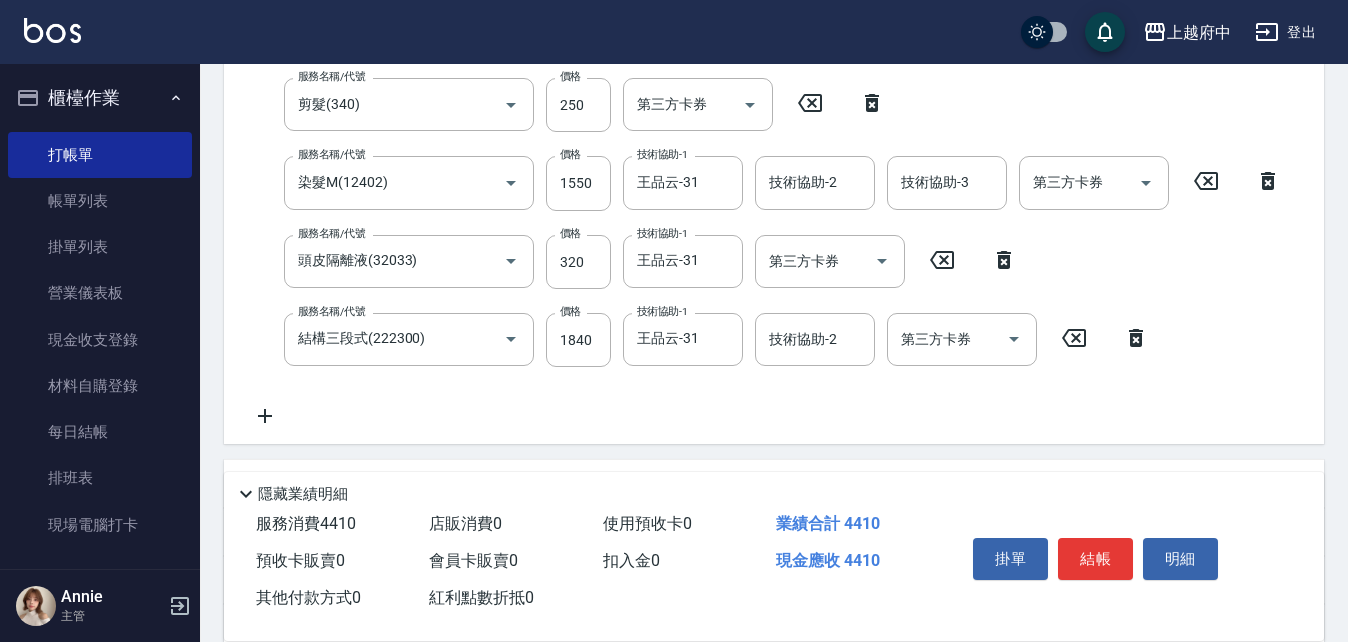 click on "服務名稱/代號 有機洗髮(200) 服務名稱/代號 價格 450 價格 洗-1 王品云-31 洗-1 洗-2 洗-2 第三方卡券 第三方卡券 服務名稱/代號 剪髮(340) 服務名稱/代號 價格 250 價格 第三方卡券 第三方卡券 服務名稱/代號 染髮M(12402) 服務名稱/代號 價格 1550 價格 技術協助-1 王品云-31 技術協助-1 技術協助-2 技術協助-2 技術協助-3 技術協助-3 第三方卡券 第三方卡券 服務名稱/代號 頭皮隔離液(32033) 服務名稱/代號 價格 320 價格 技術協助-1 王品云-31 技術協助-1 第三方卡券 第三方卡券 服務名稱/代號 結構三段式(222300) 服務名稱/代號 價格 1840 價格 技術協助-1 王品云-31 技術協助-1 技術協助-2 技術協助-2 第三方卡券 第三方卡券" at bounding box center [766, 214] 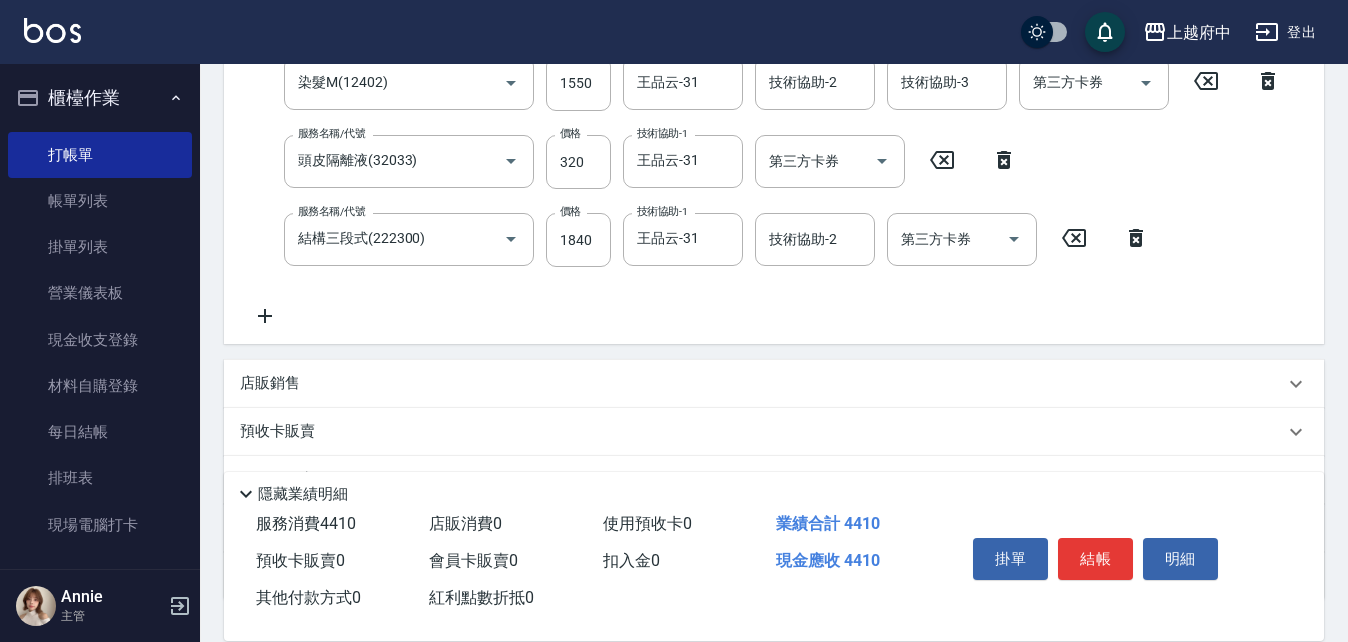 scroll, scrollTop: 600, scrollLeft: 0, axis: vertical 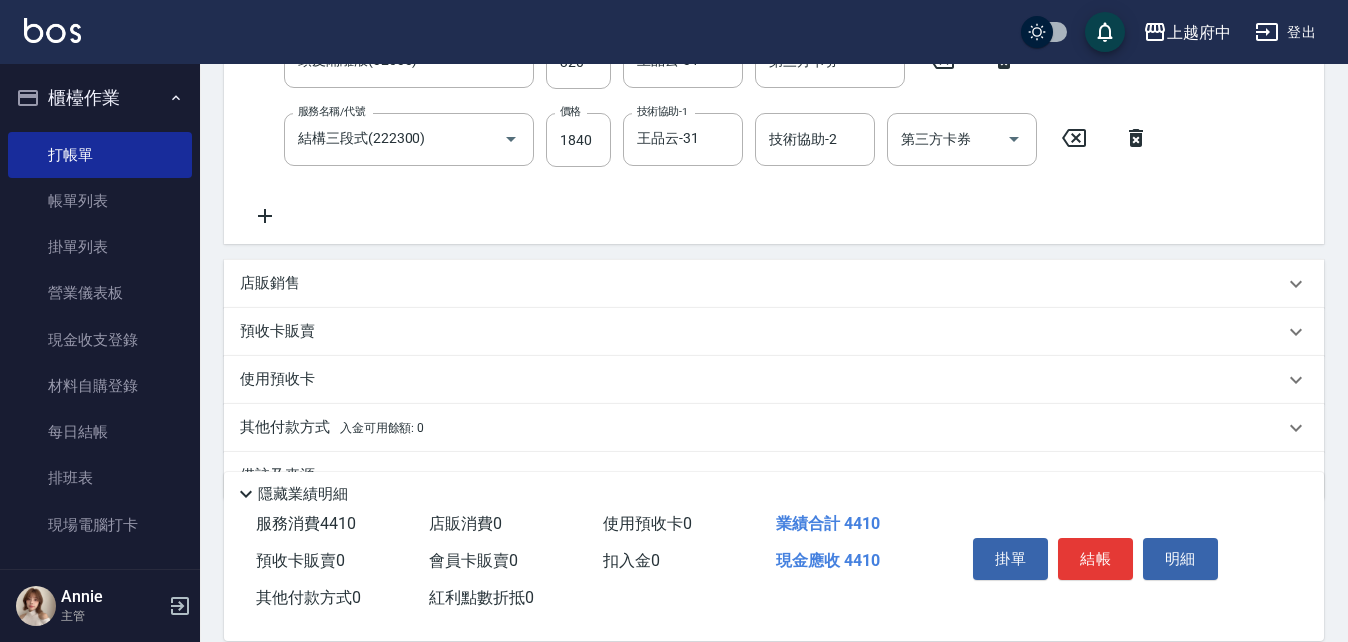 click on "店販銷售" at bounding box center (270, 283) 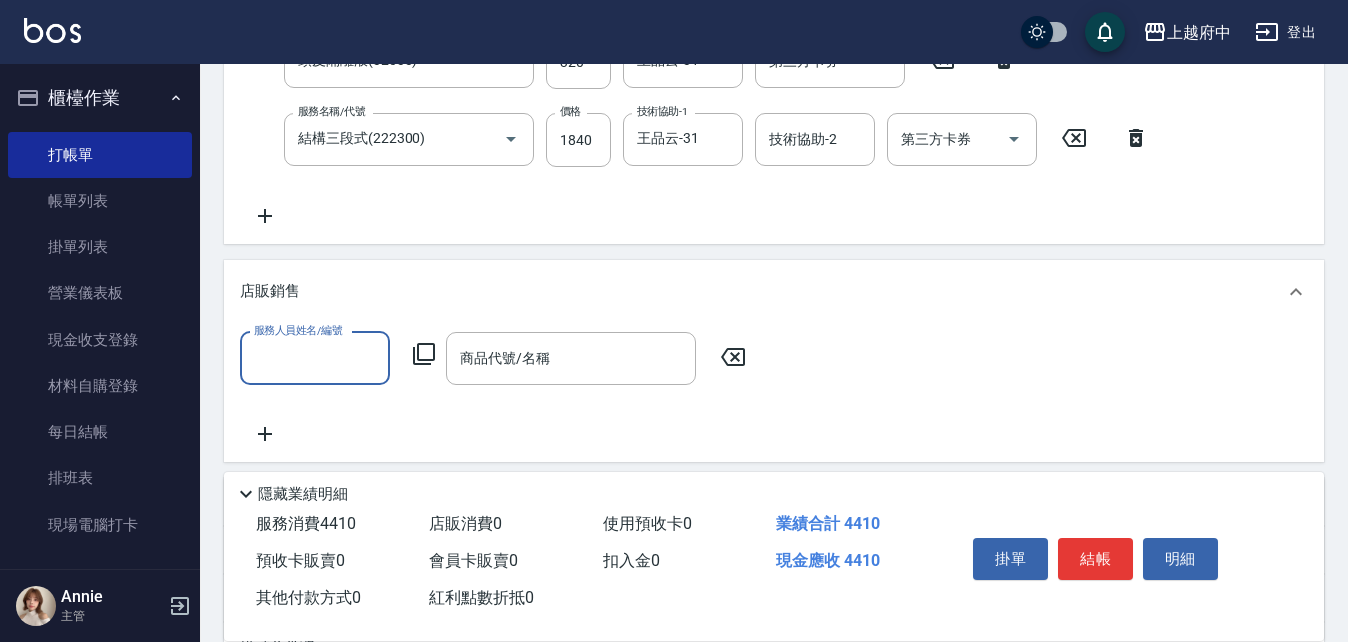 scroll, scrollTop: 0, scrollLeft: 0, axis: both 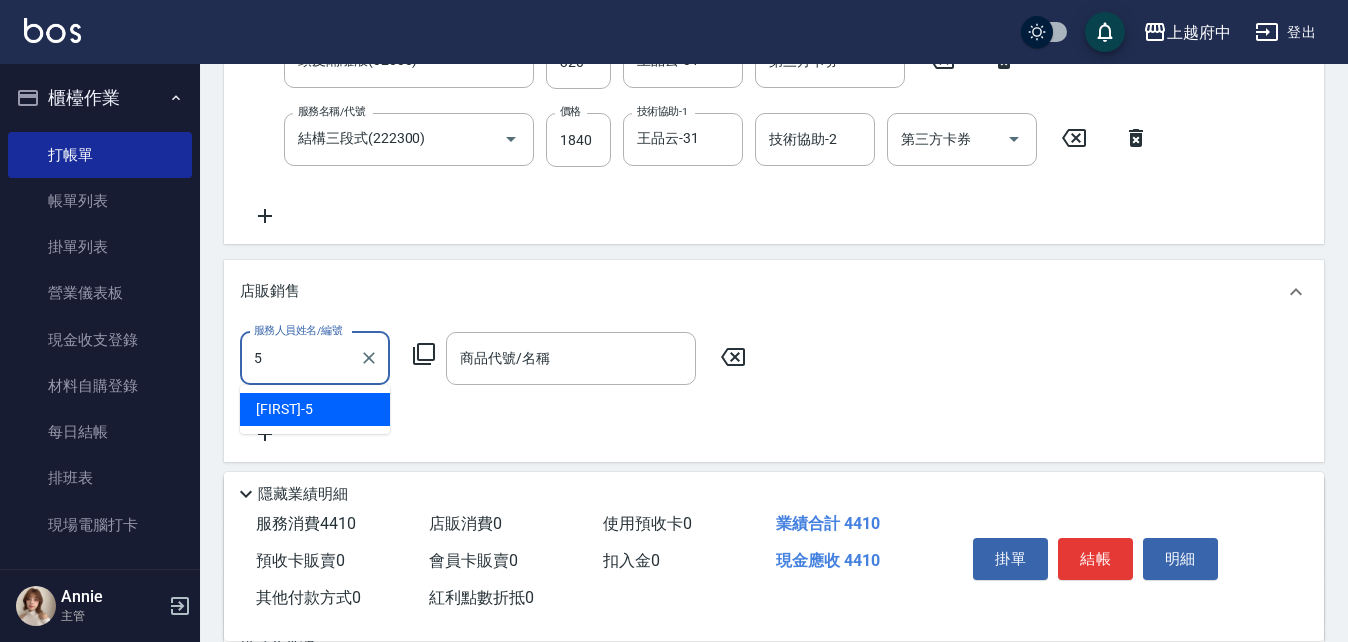 type on "Gary-5" 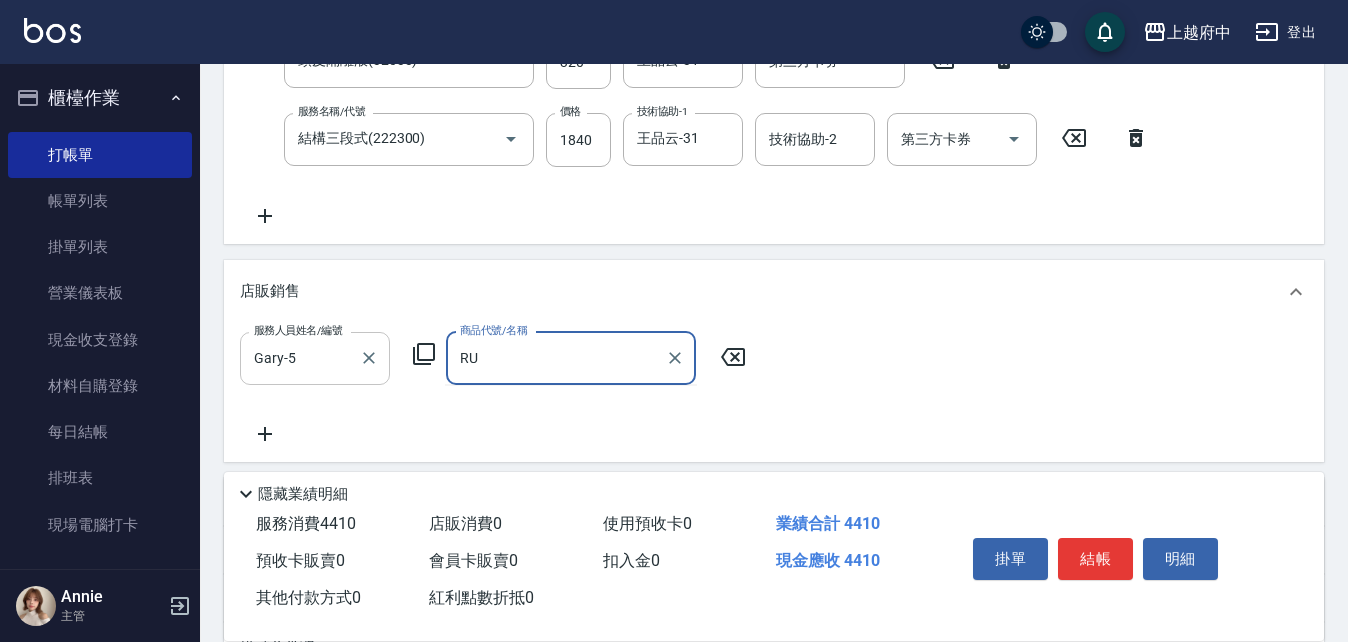 type on "R" 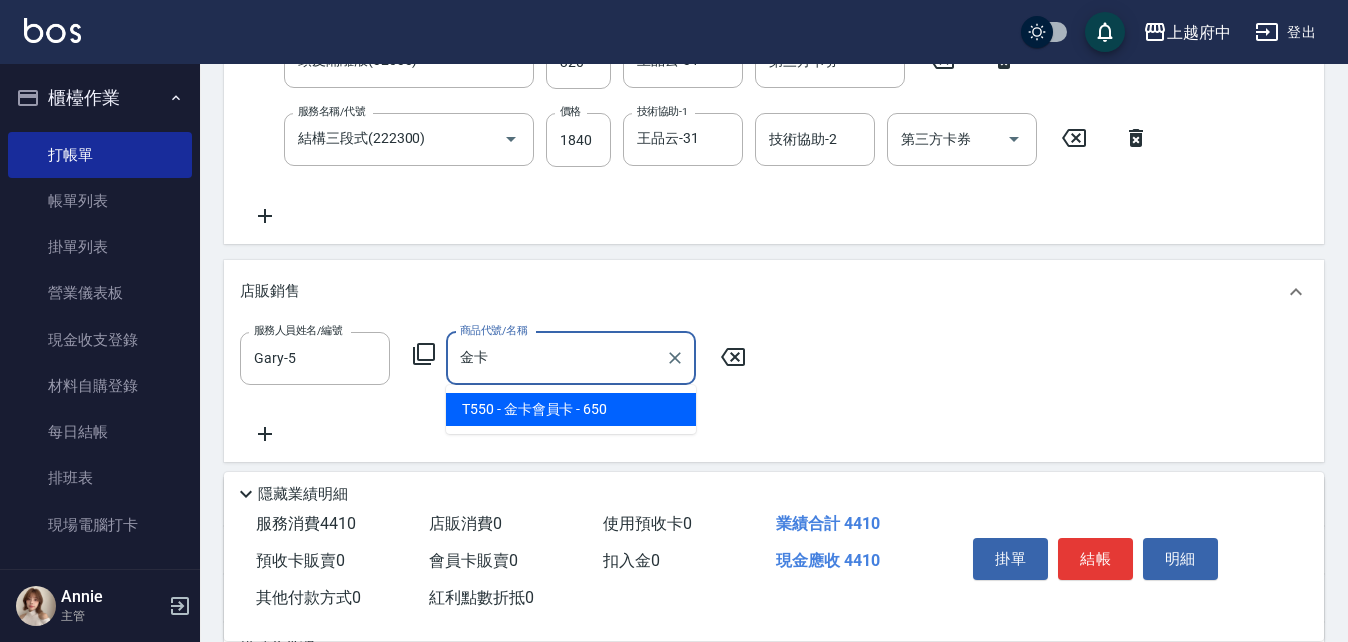 click on "T550 - 金卡會員卡 - 650" at bounding box center (571, 409) 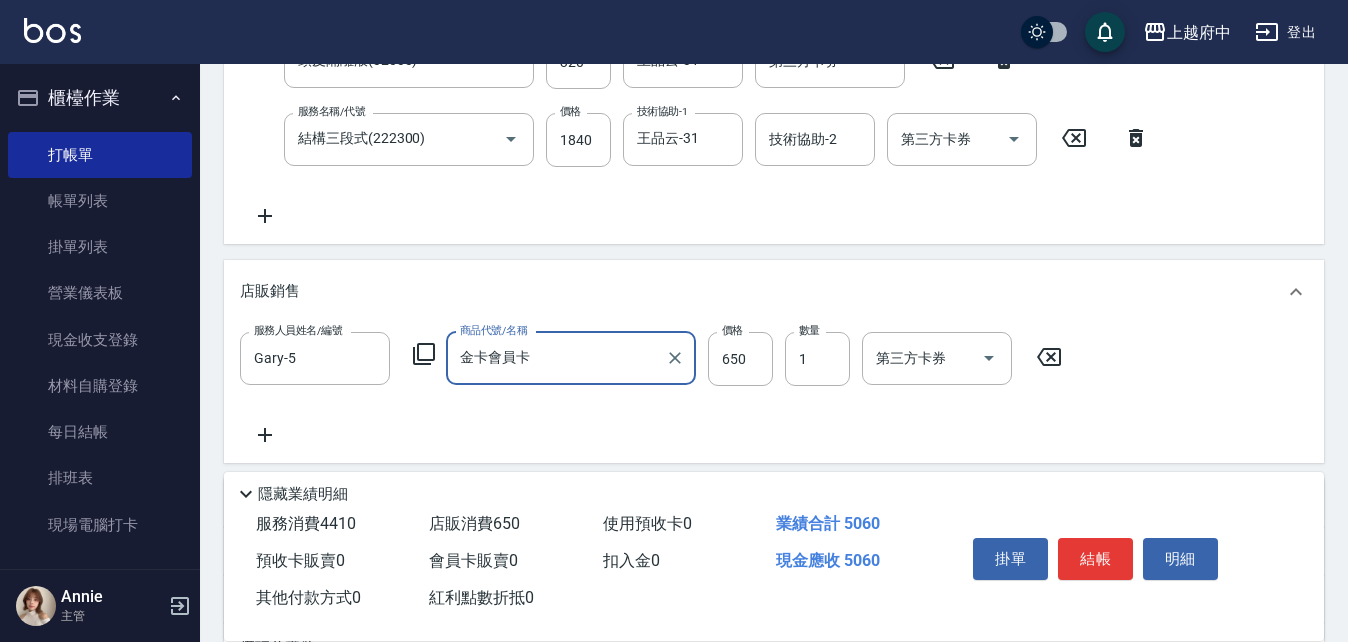 type on "金卡會員卡" 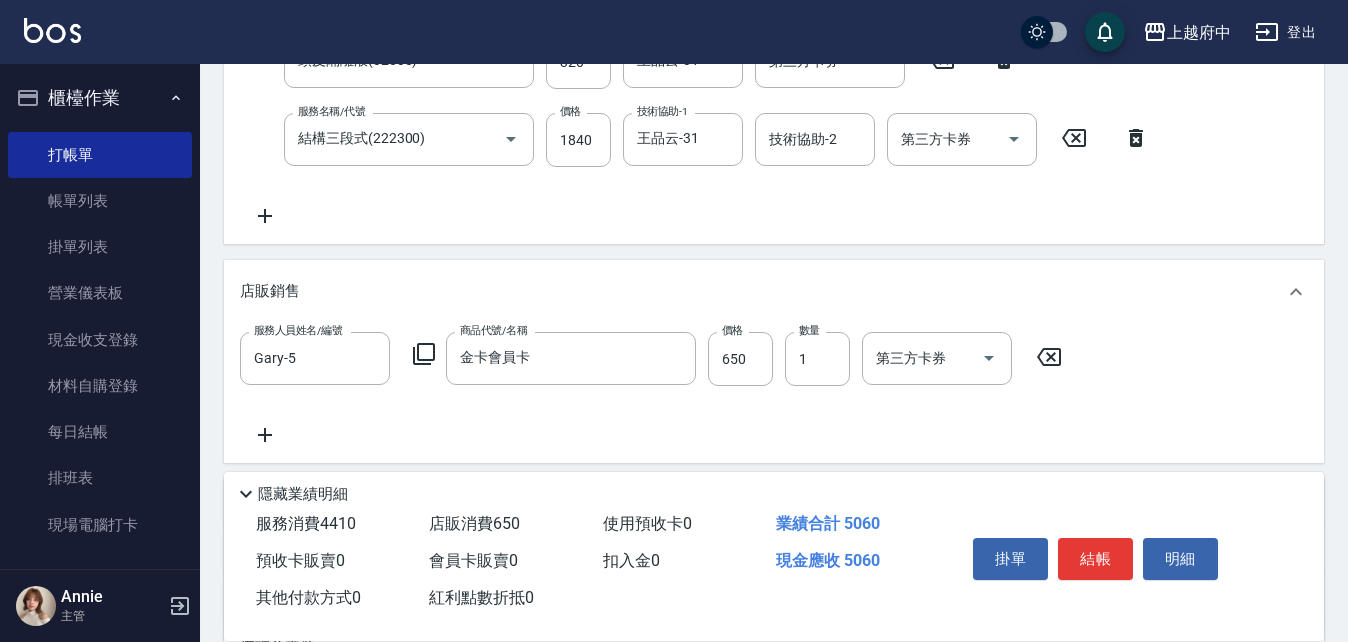 click on "服務人員姓名/編號 Gary-5 服務人員姓名/編號 商品代號/名稱 金卡會員卡 商品代號/名稱 價格 650 價格 數量 1 數量 第三方卡券 第三方卡券" at bounding box center [774, 389] 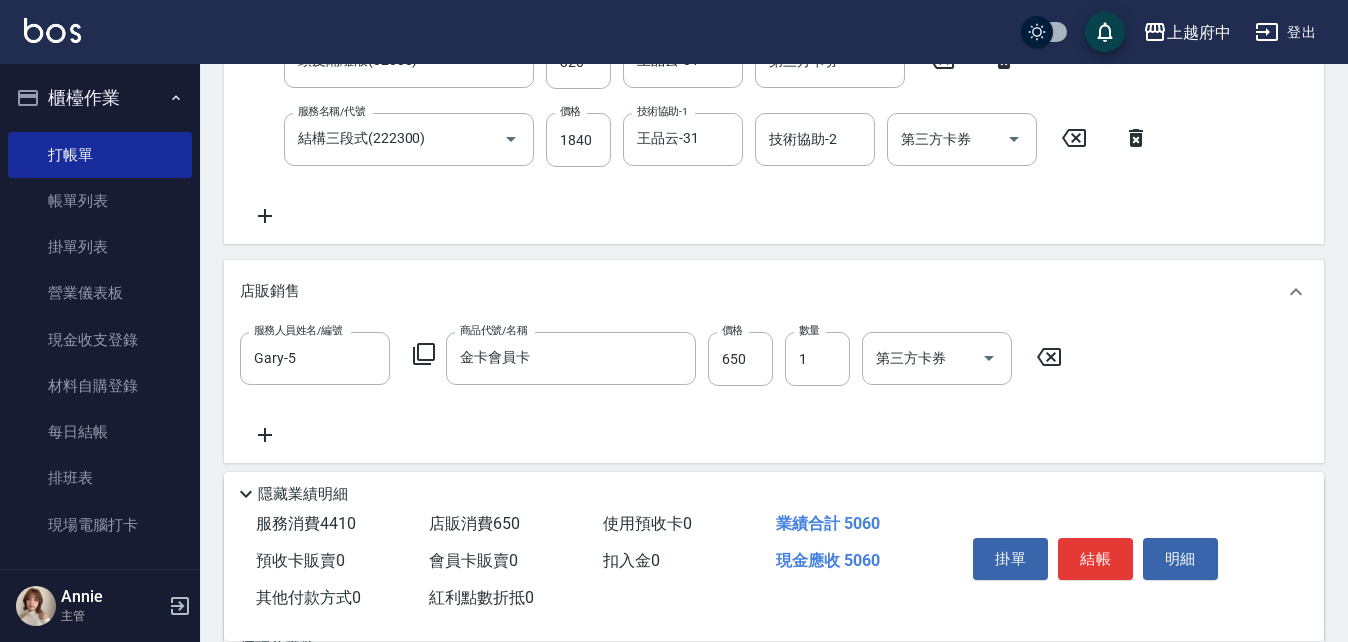 click on "服務人員姓名/編號 Gary-5 服務人員姓名/編號 商品代號/名稱 金卡會員卡 商品代號/名稱 價格 650 價格 數量 1 數量 第三方卡券 第三方卡券" at bounding box center [774, 389] 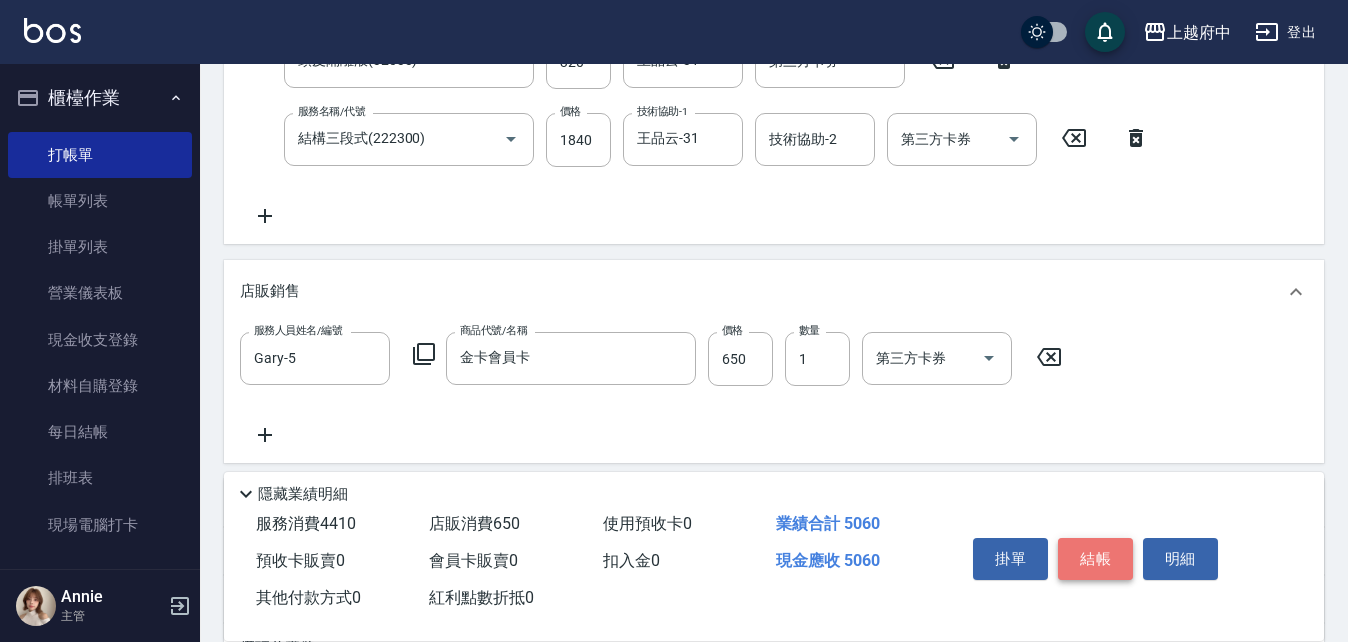 click on "結帳" at bounding box center (1095, 559) 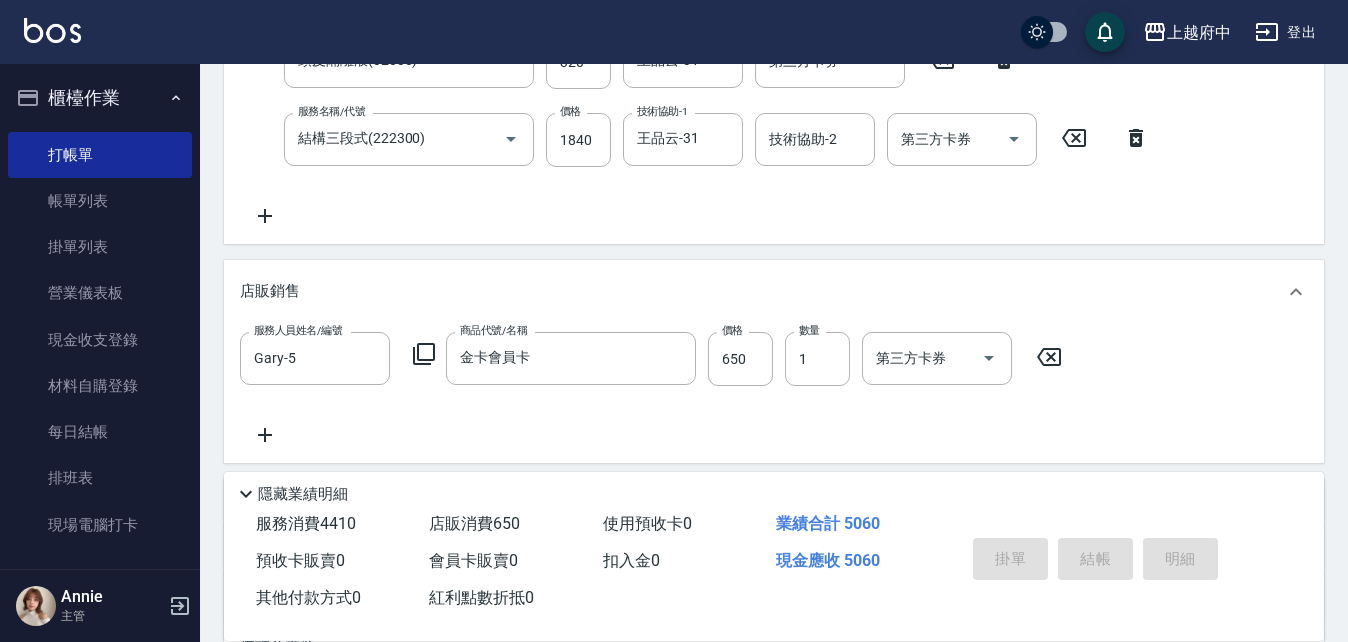 type on "2025/08/09 18:16" 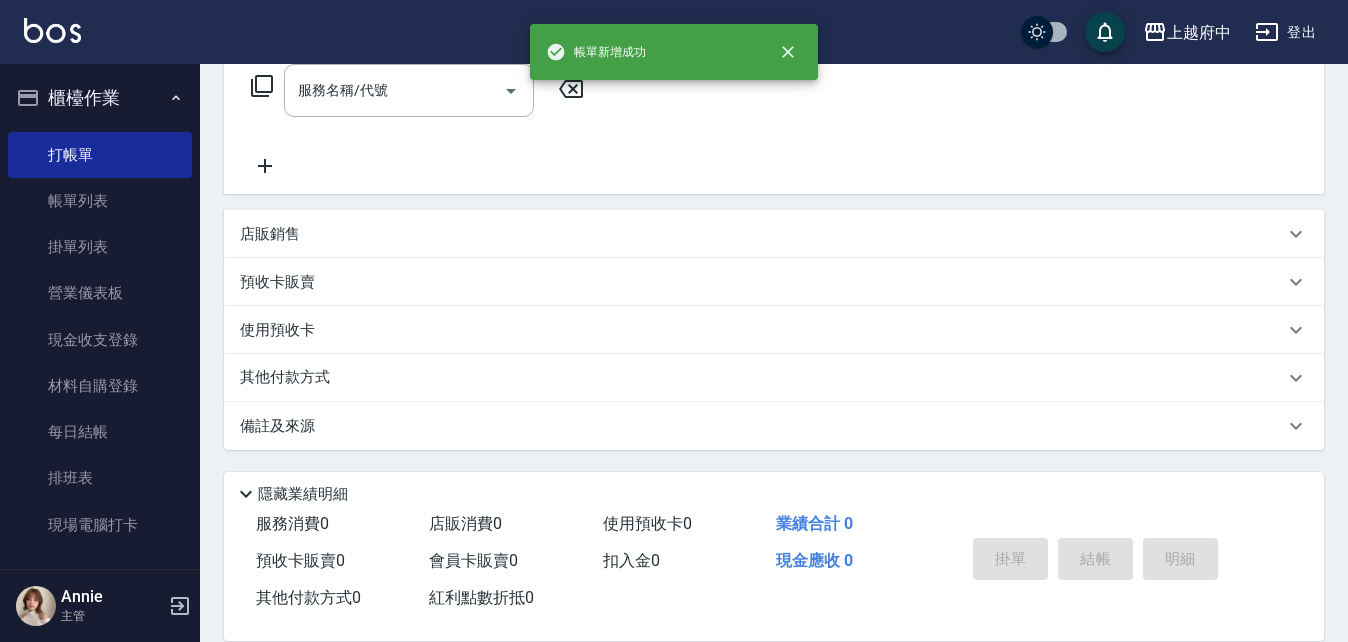 scroll, scrollTop: 0, scrollLeft: 0, axis: both 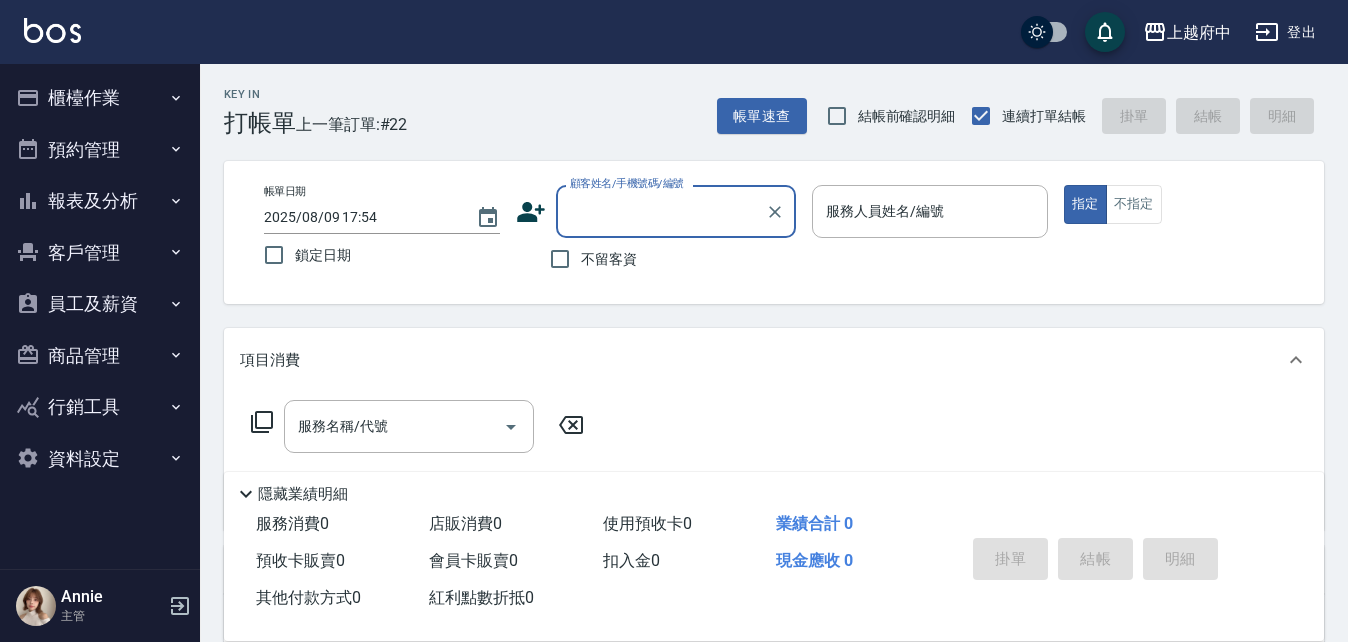 type on "ㄒ" 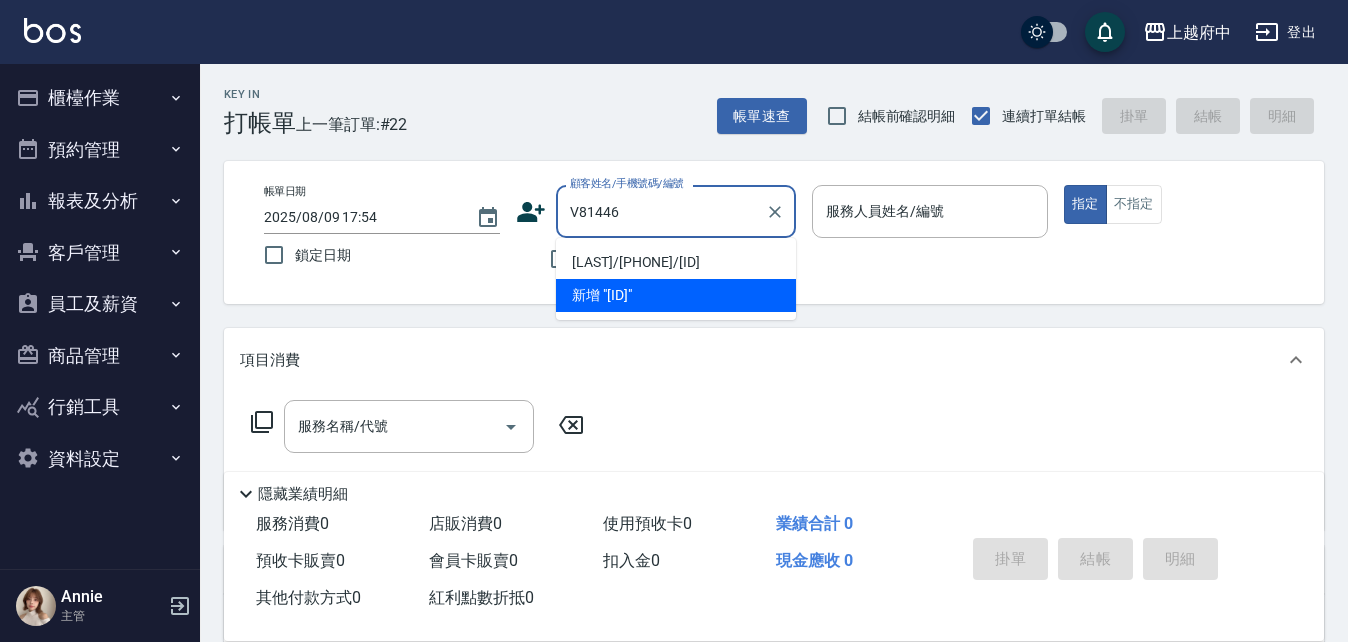 click on "[LAST]/[PHONE]/[ID]" at bounding box center (676, 262) 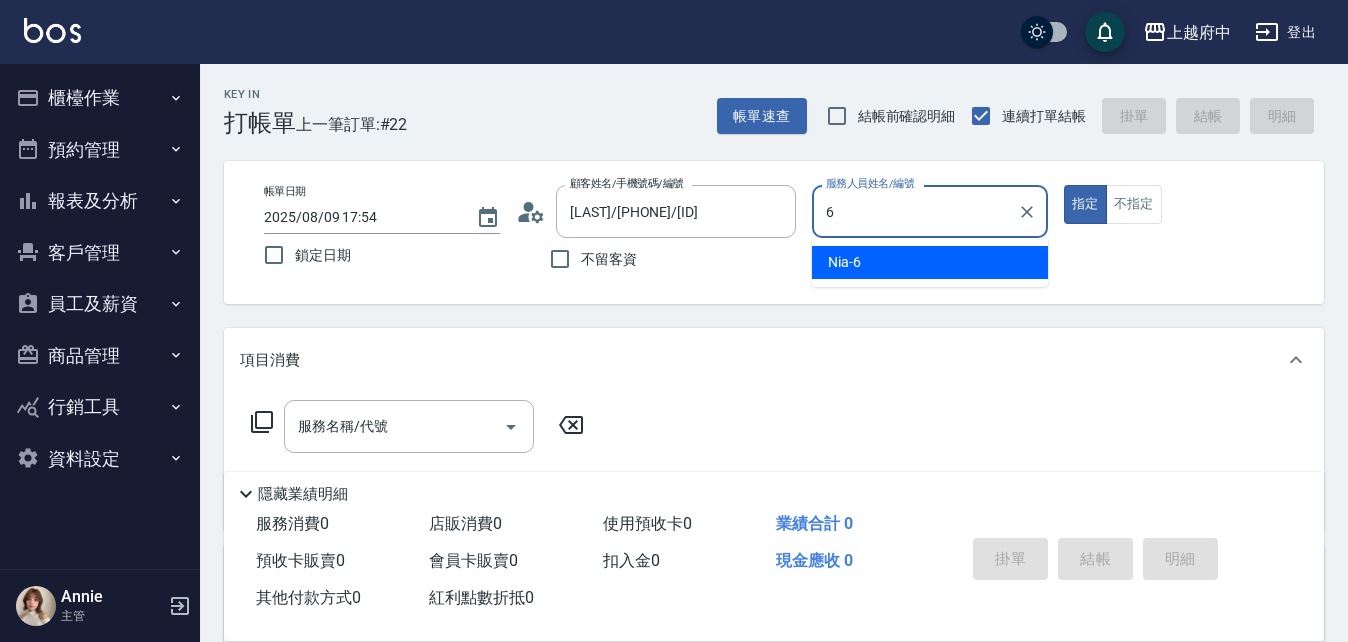 type on "Nia-6" 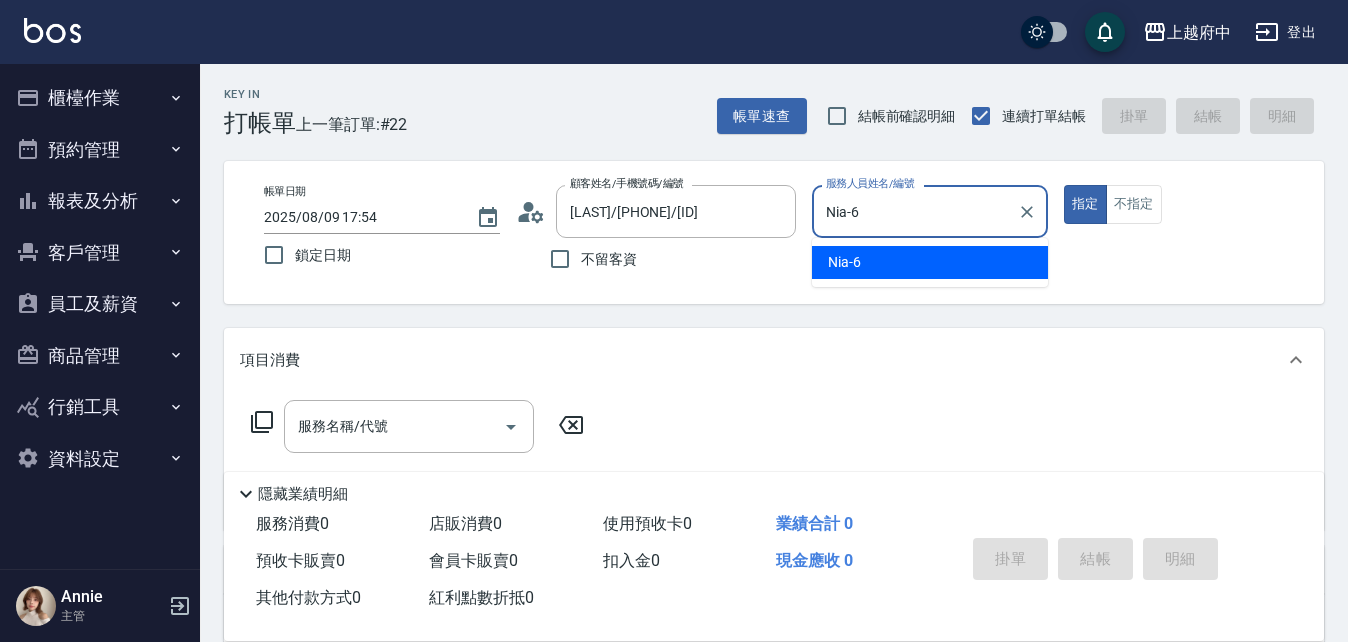 type on "true" 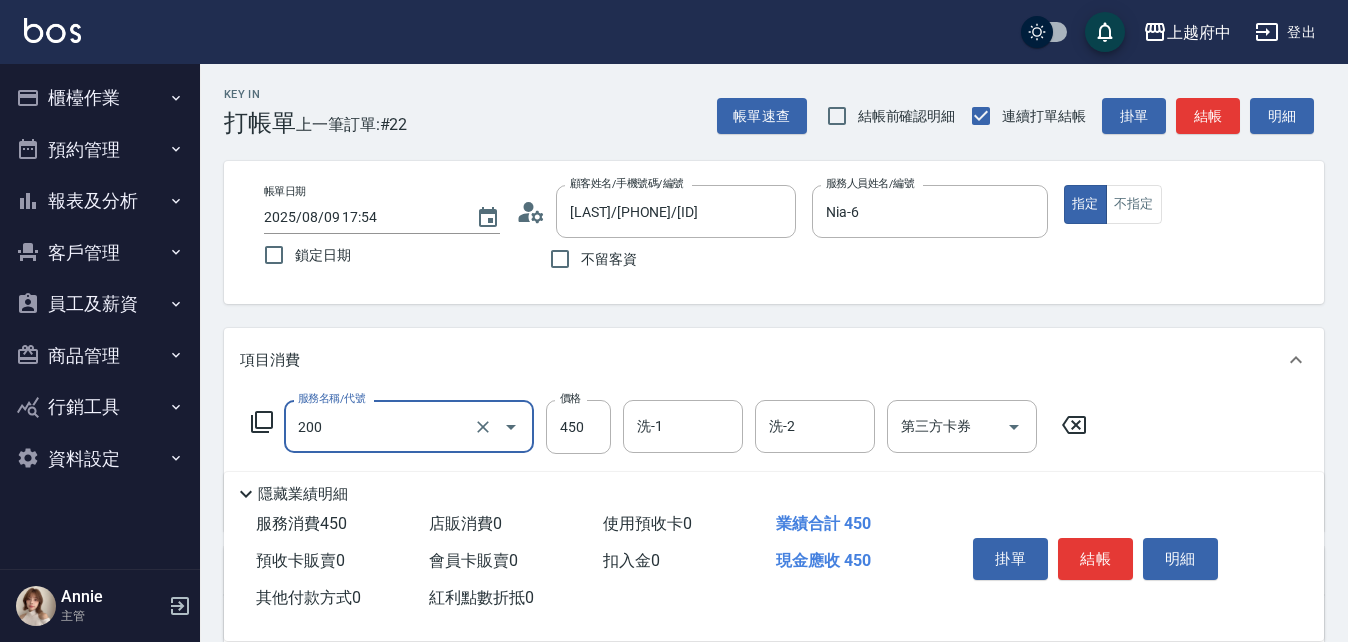 type on "有機洗髮(200)" 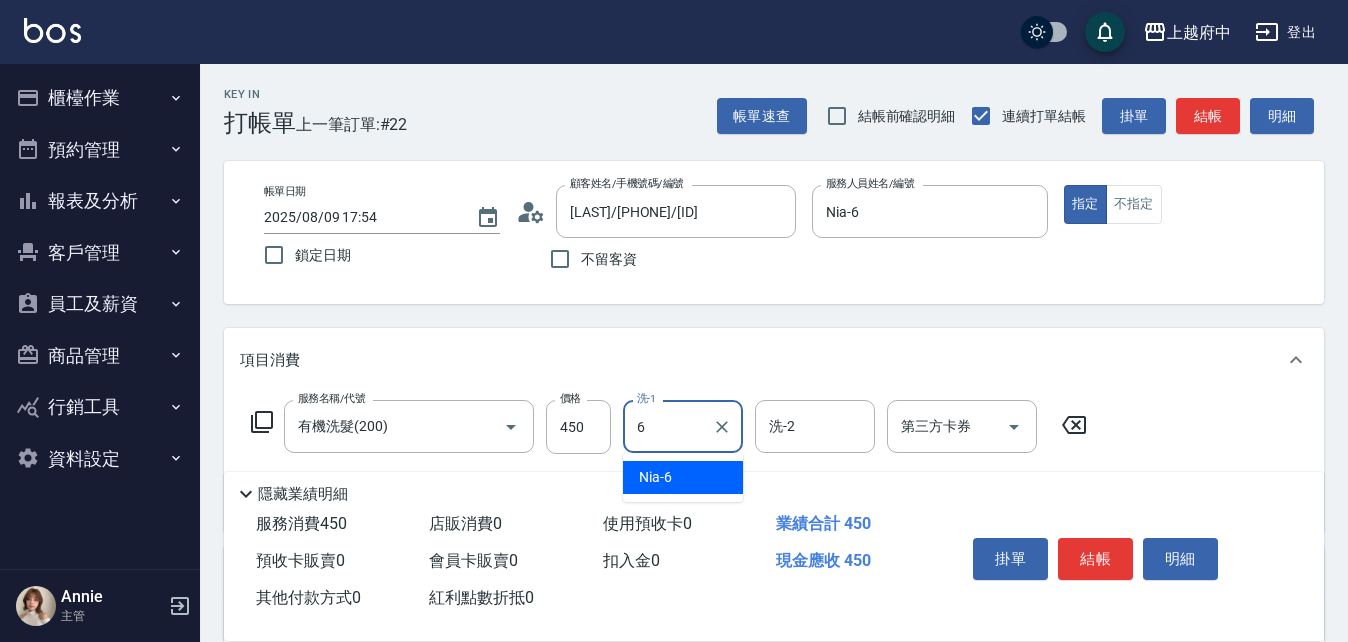 type on "Nia-6" 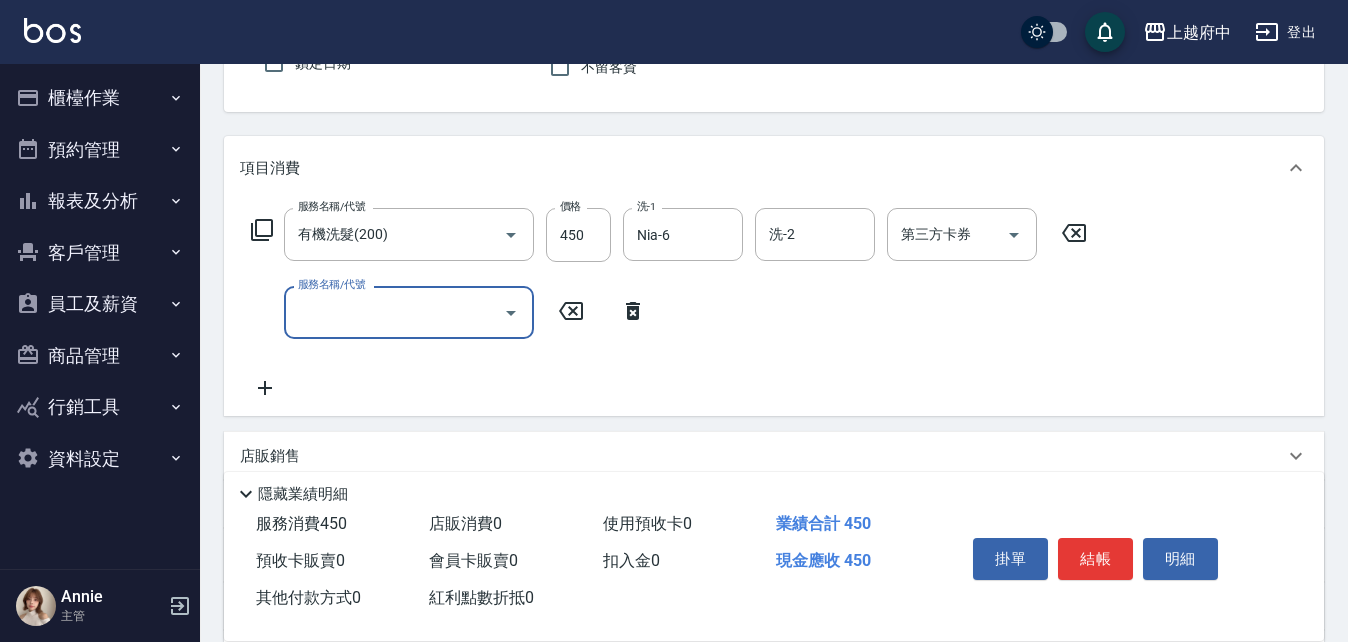 scroll, scrollTop: 200, scrollLeft: 0, axis: vertical 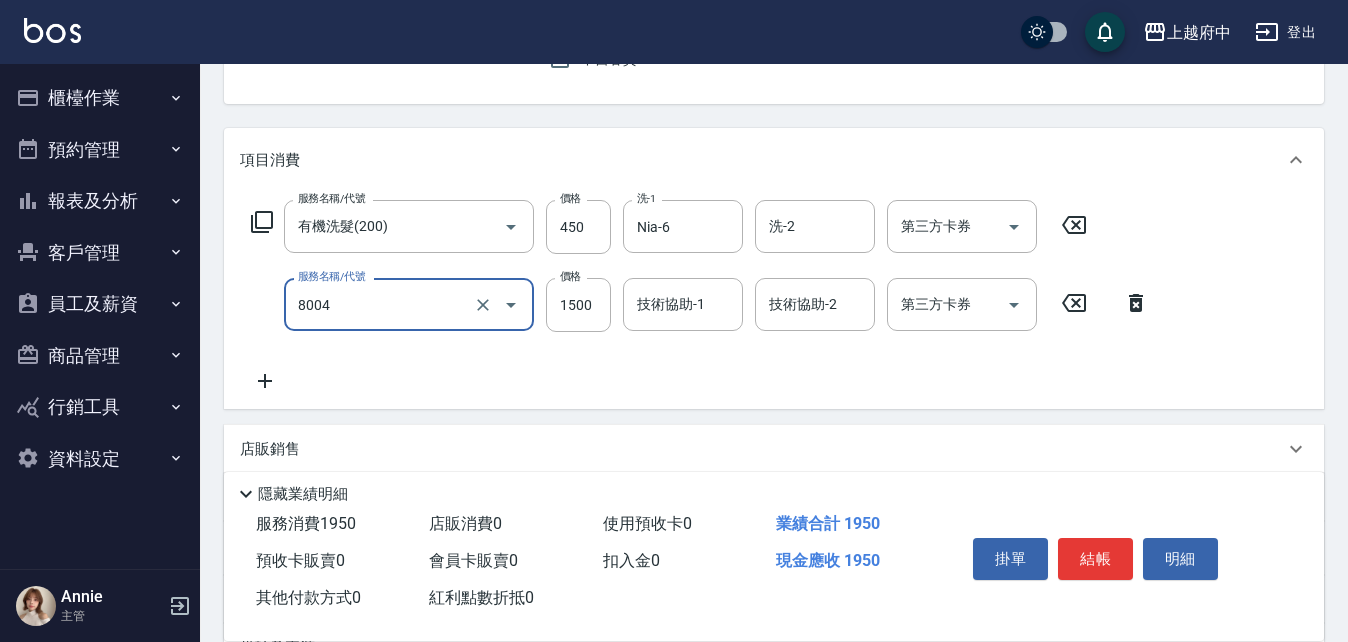 type on "毛囊淨化理療(8004)" 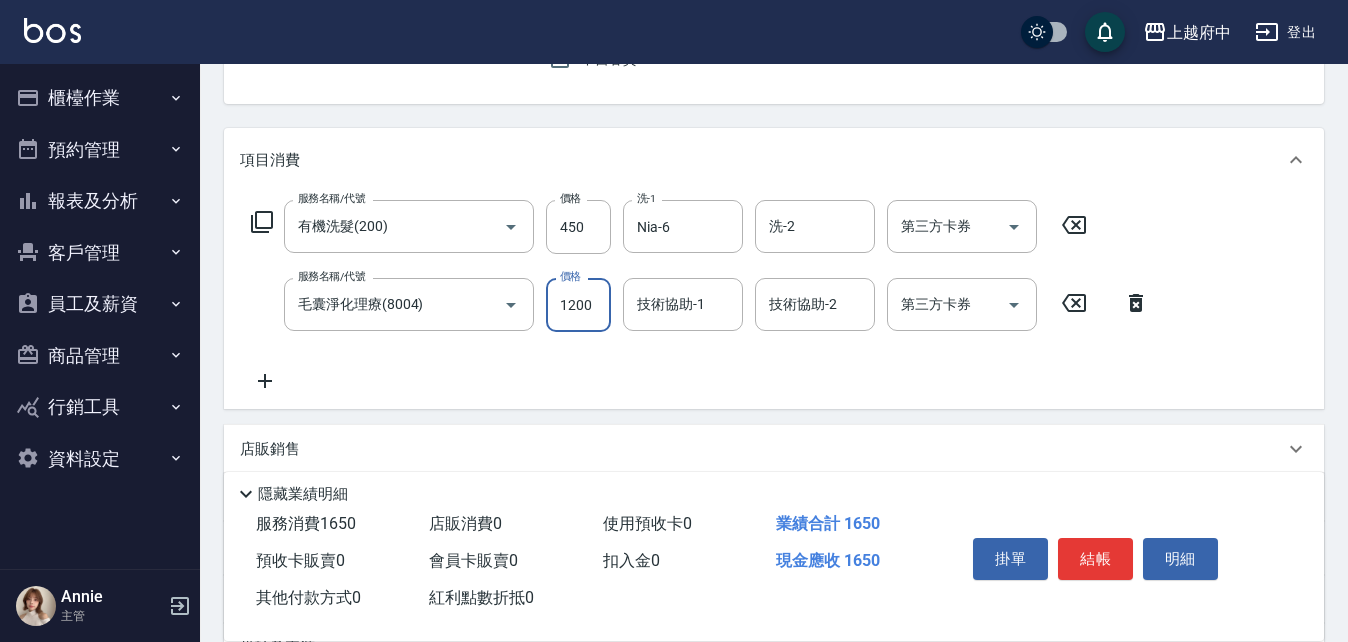 type on "1200" 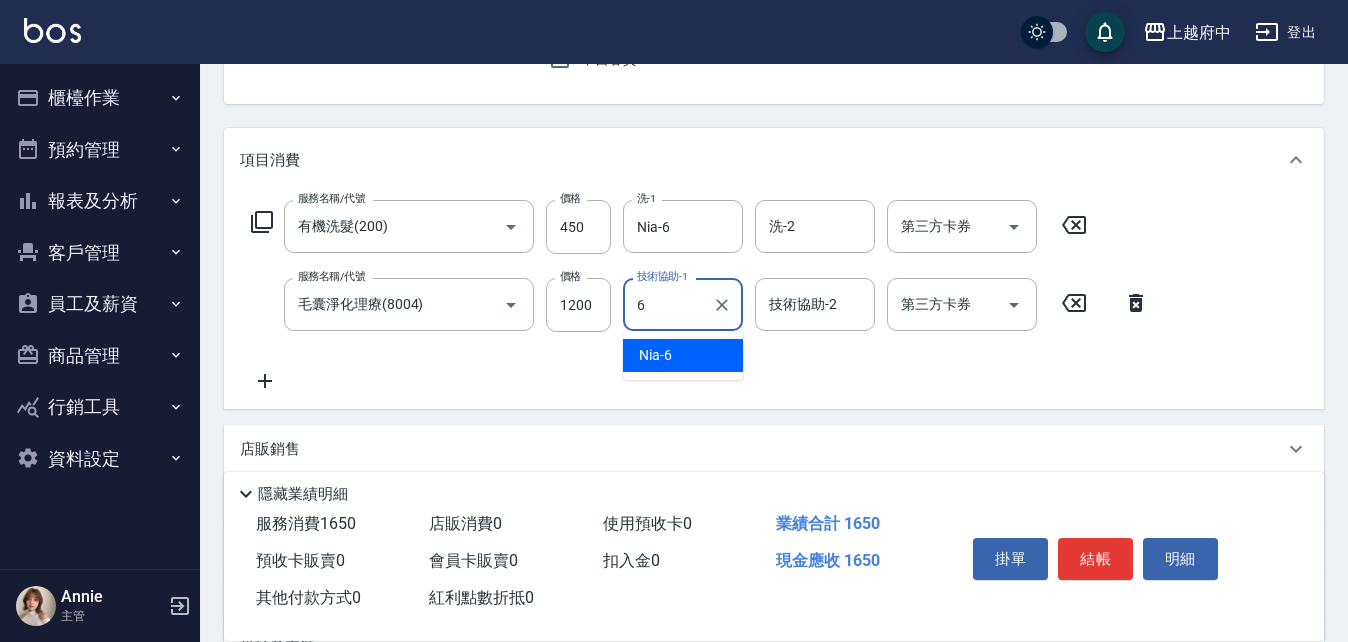 type on "Nia-6" 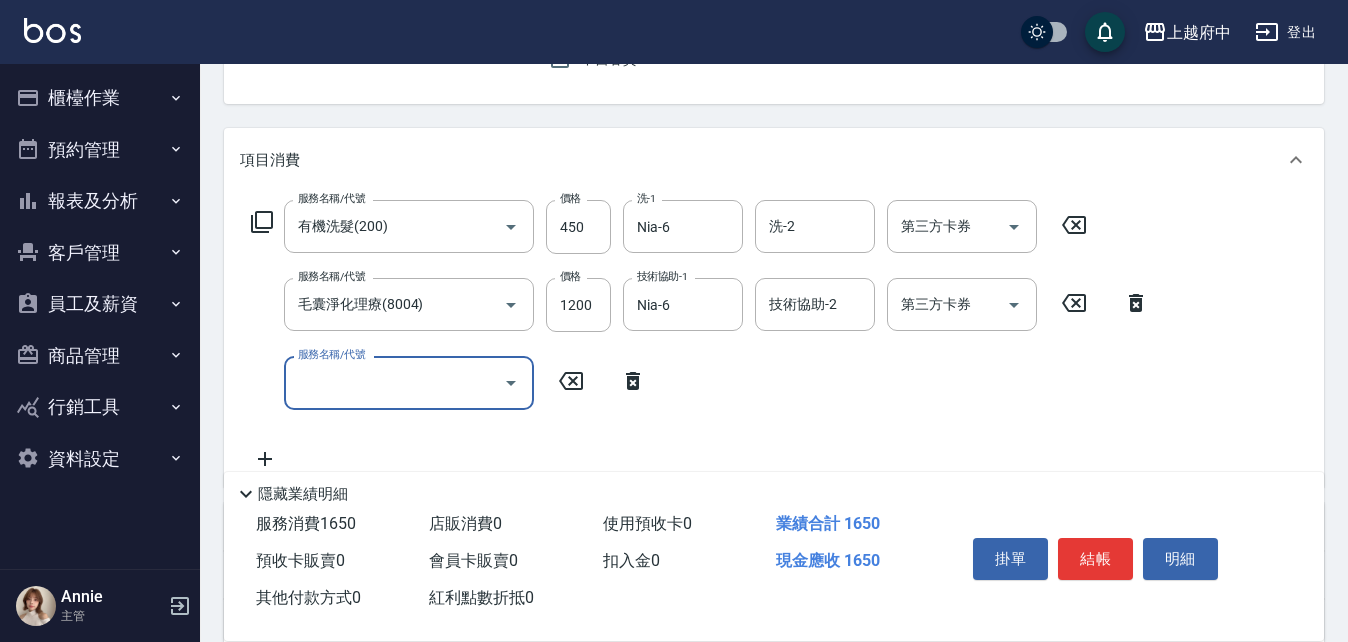 click 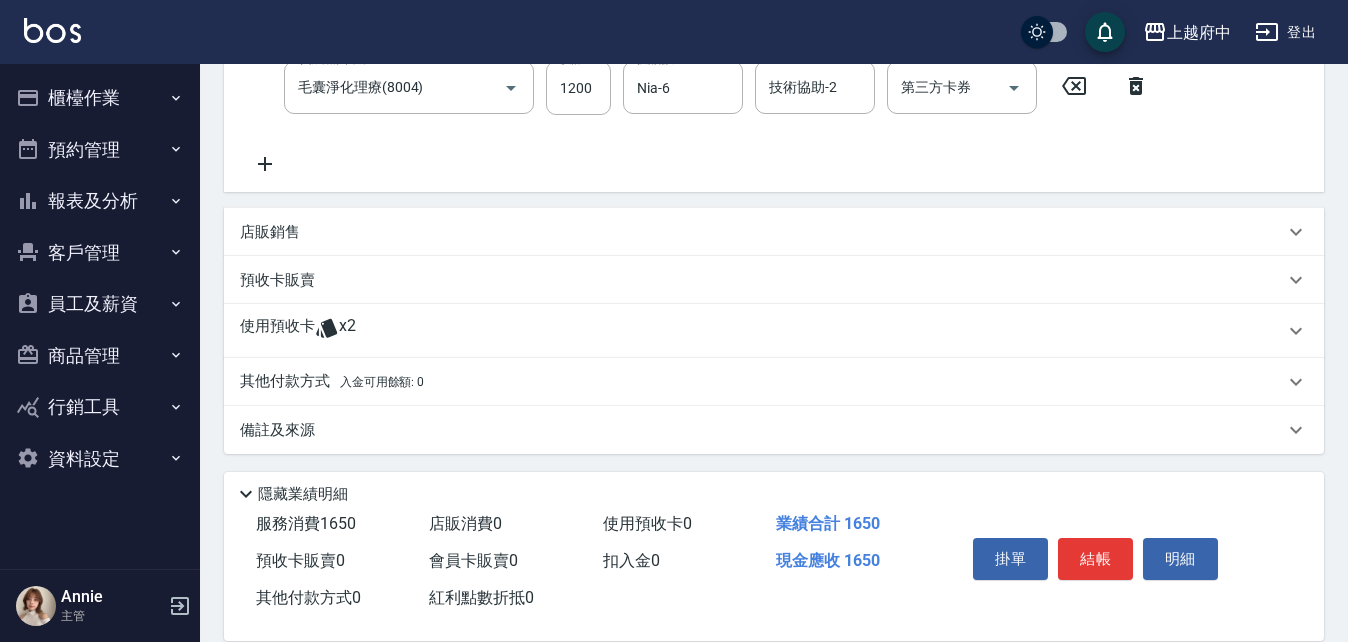 scroll, scrollTop: 421, scrollLeft: 0, axis: vertical 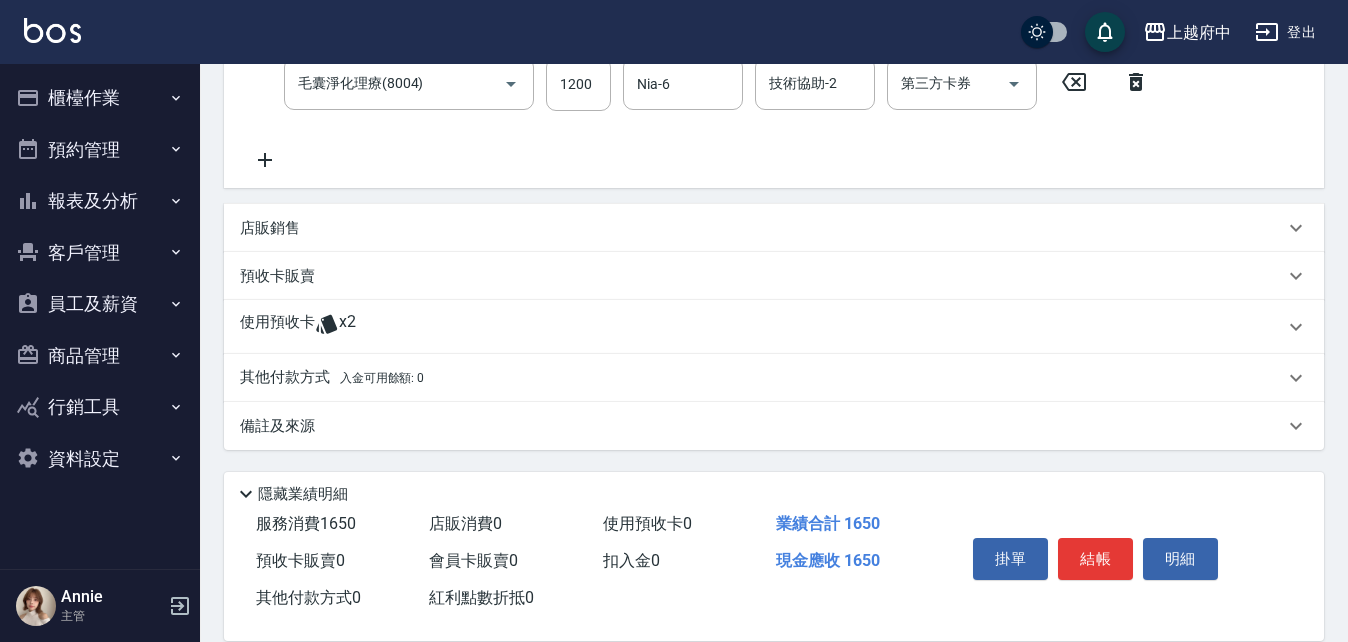 click on "使用預收卡" at bounding box center [277, 327] 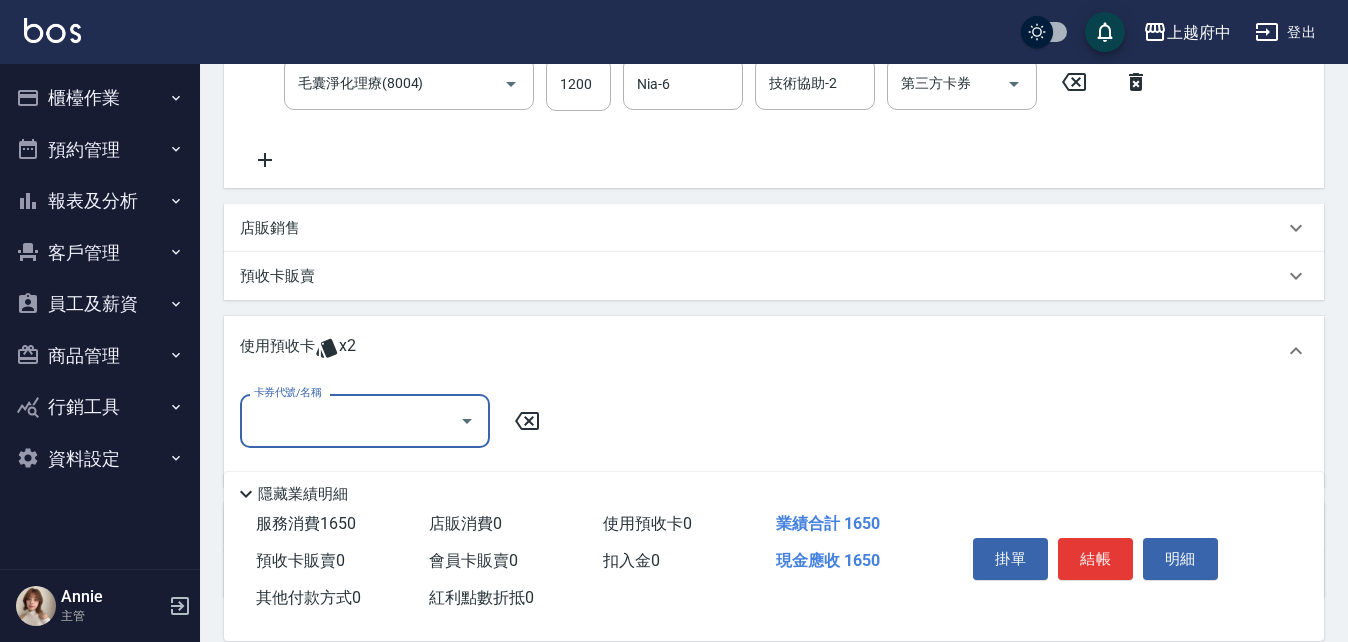 scroll, scrollTop: 0, scrollLeft: 0, axis: both 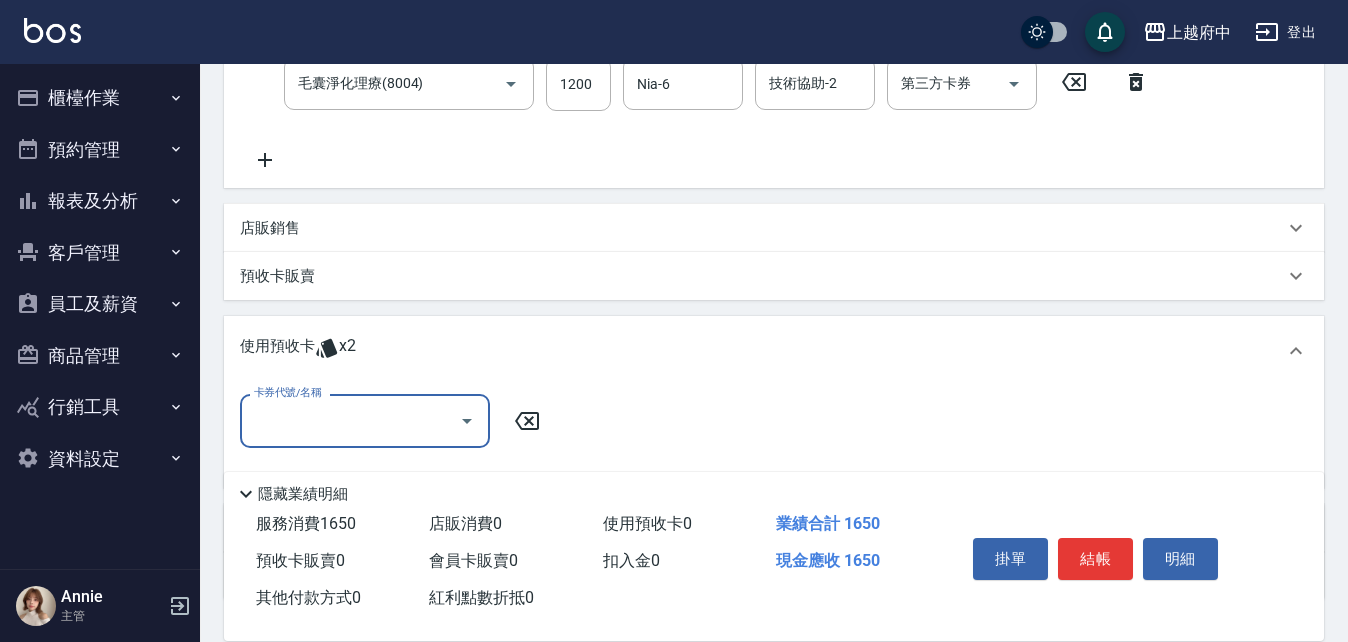 click on "卡券代號/名稱" at bounding box center (350, 420) 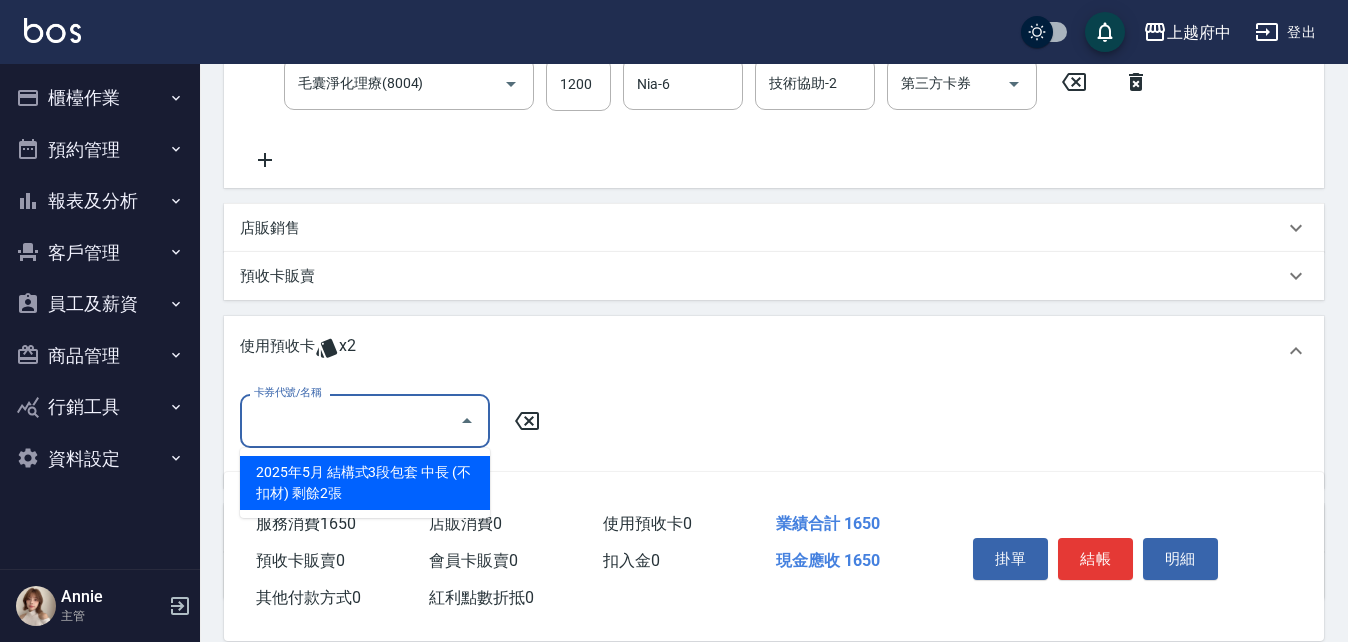 click on "2025年5月 結構式3段包套 中長 (不扣材) 剩餘2張" at bounding box center (365, 483) 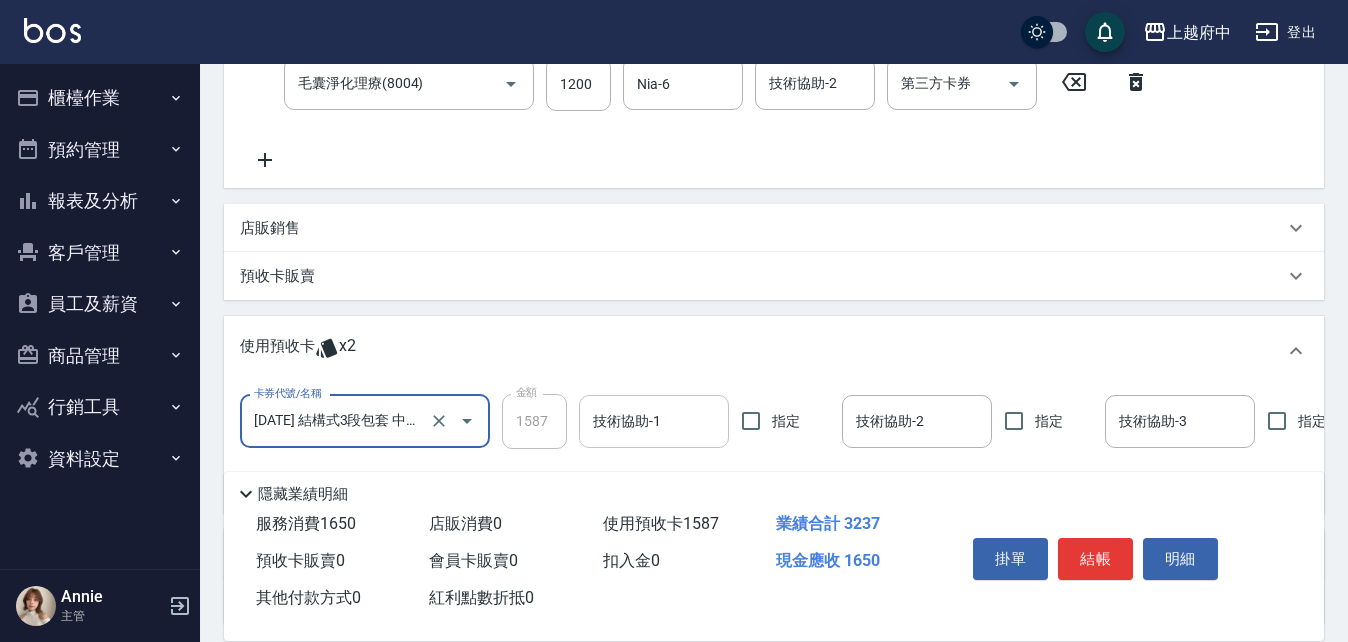 click on "技術協助-1" at bounding box center [654, 421] 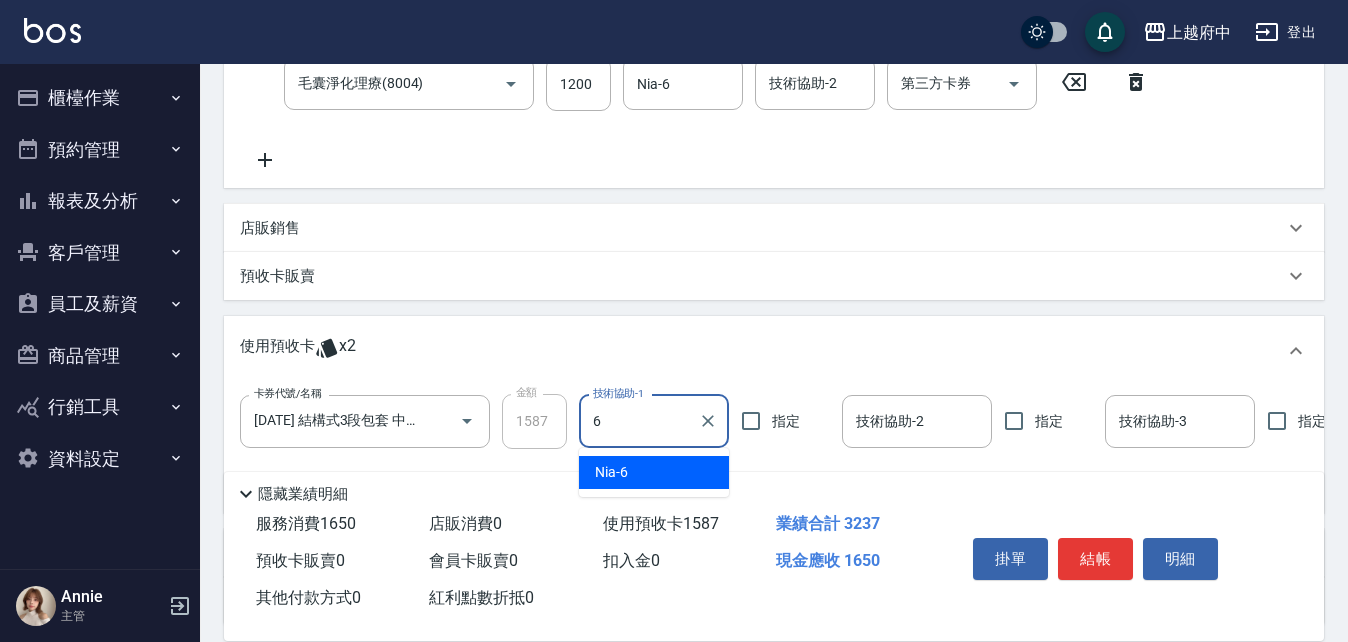 type on "Nia-6" 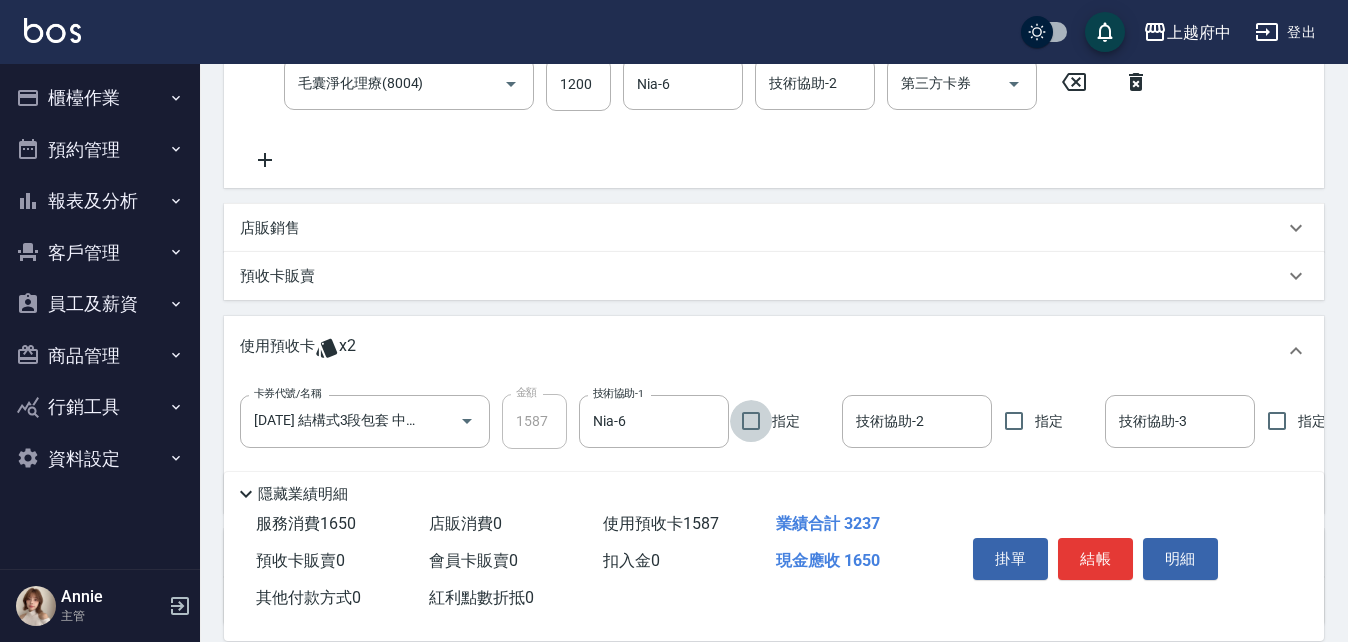 click on "使用預收卡 x2" at bounding box center (762, 351) 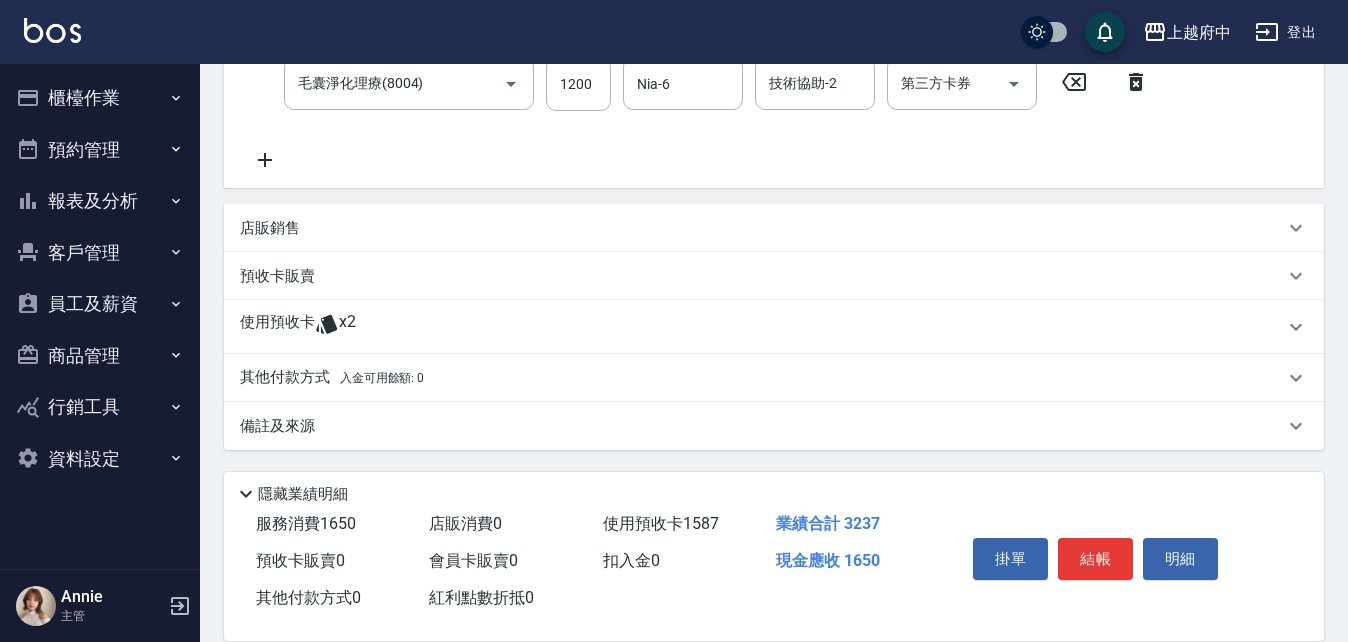 click on "使用預收卡 x2" at bounding box center (762, 327) 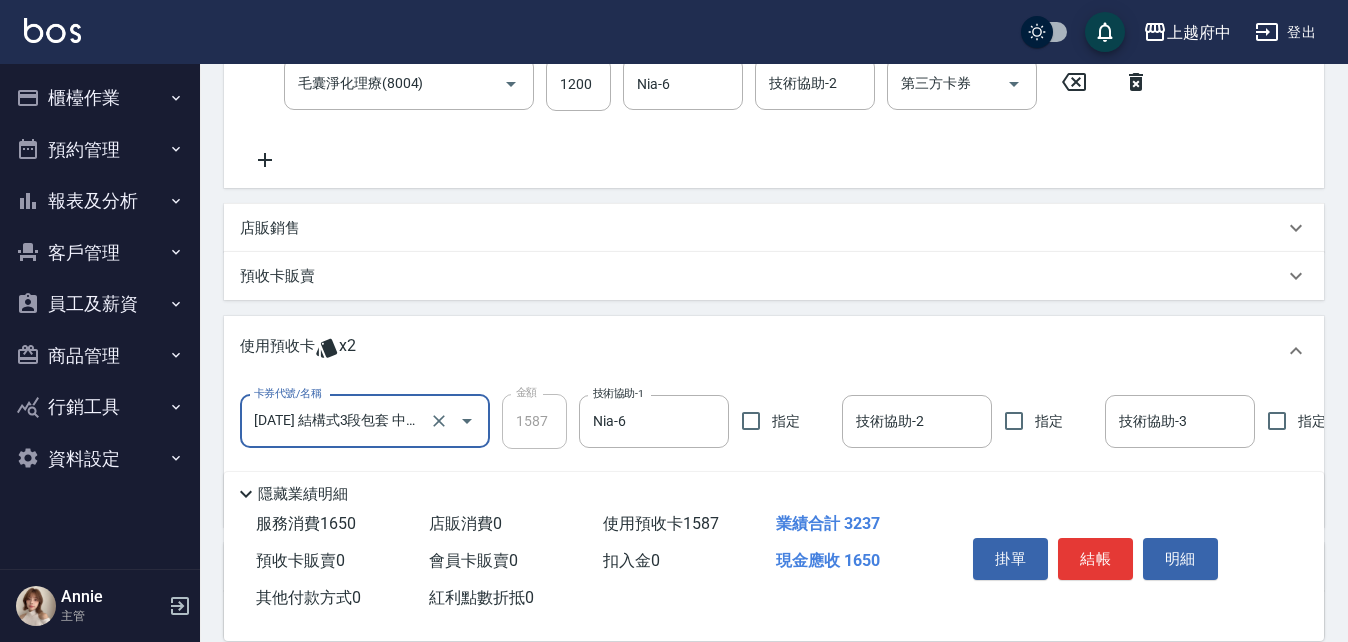scroll, scrollTop: 35, scrollLeft: 0, axis: vertical 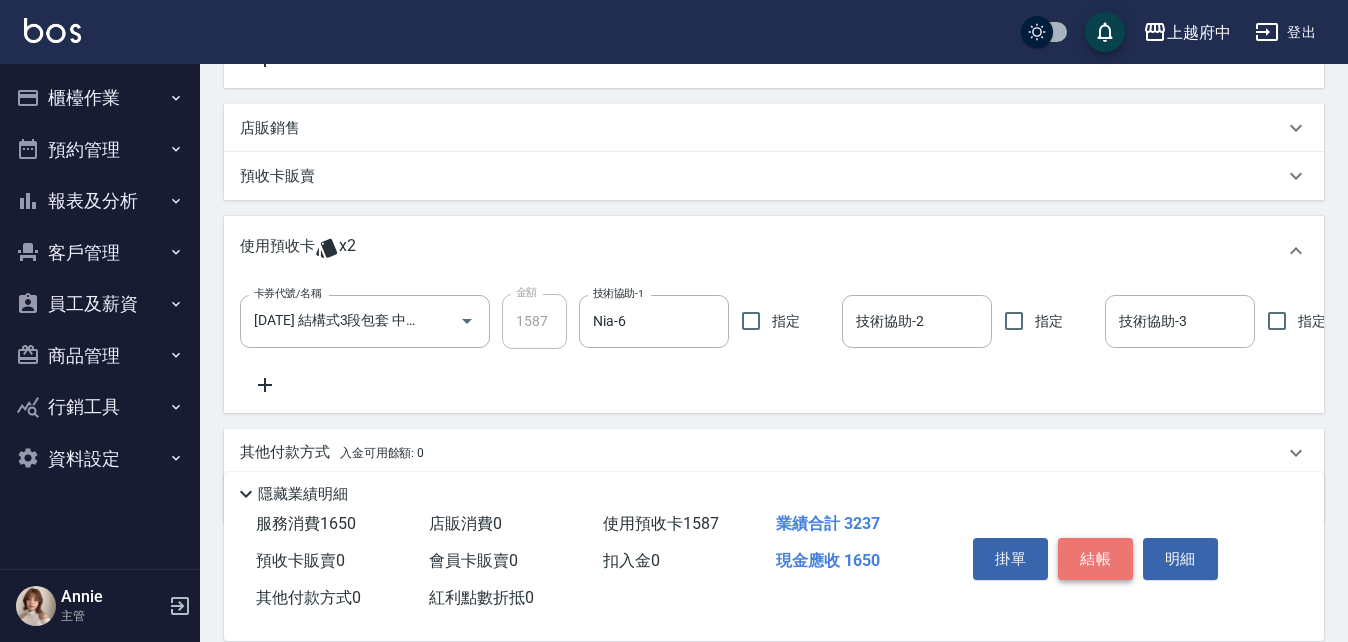 click on "結帳" at bounding box center [1095, 559] 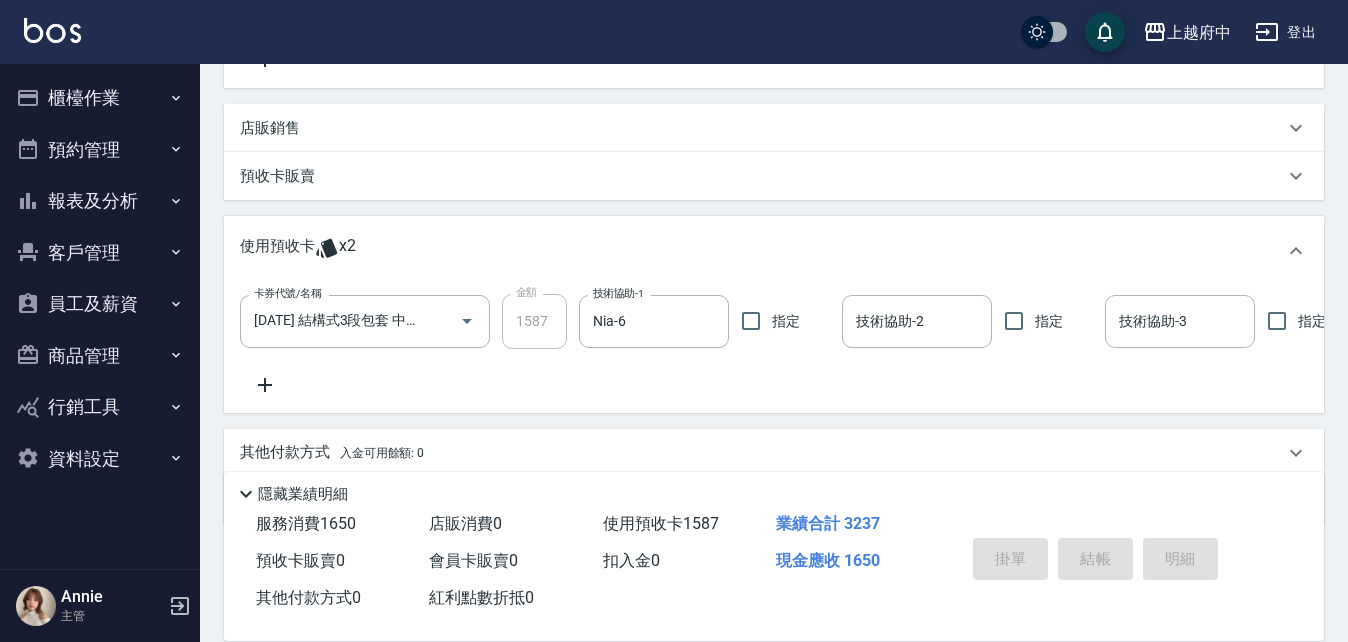 type on "2025/08/09 18:28" 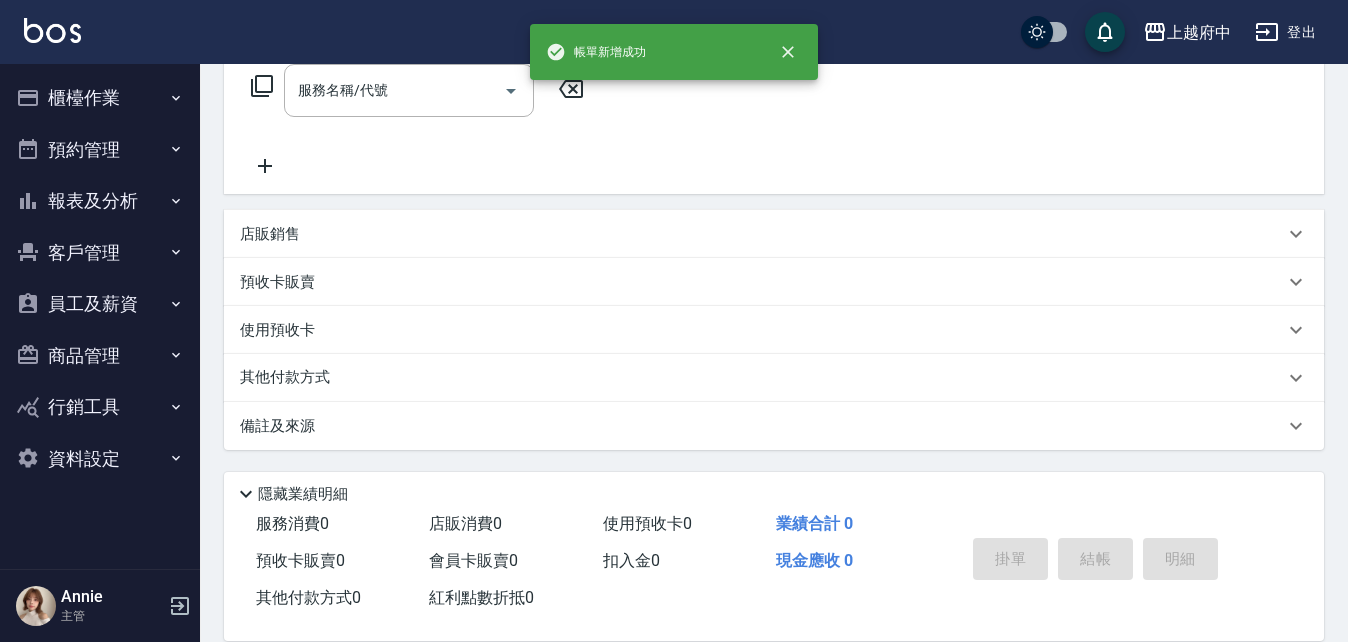 scroll, scrollTop: 0, scrollLeft: 0, axis: both 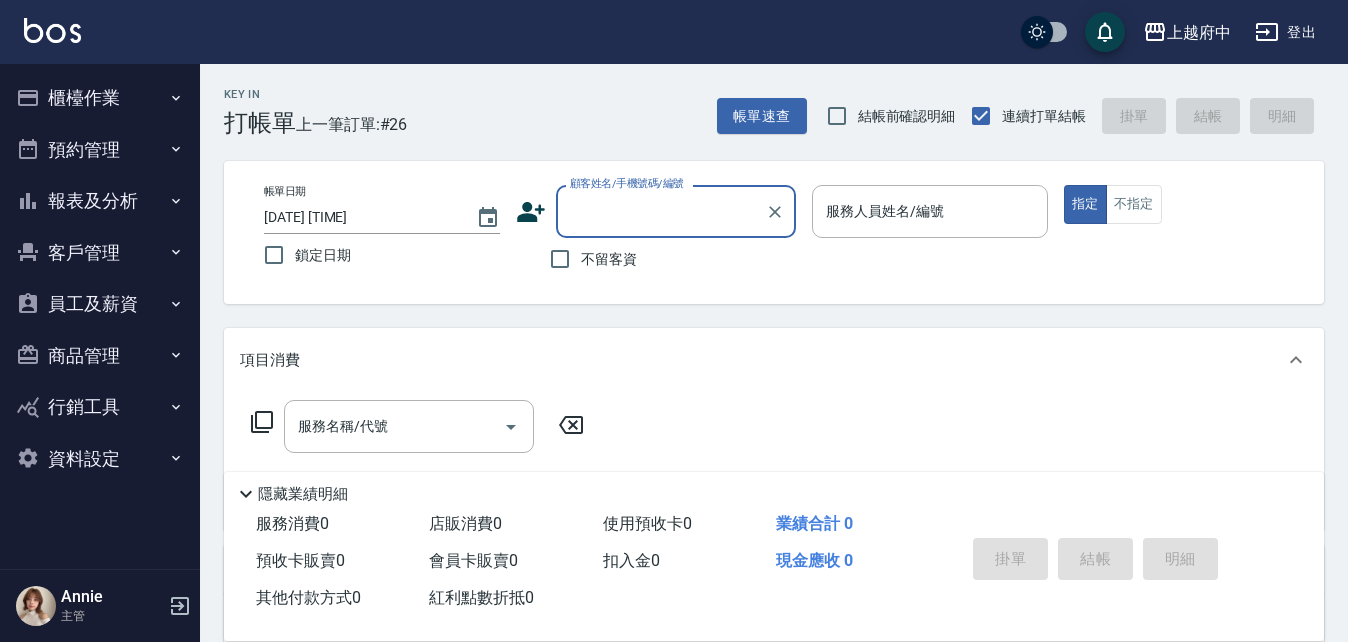 click on "櫃檯作業" at bounding box center (100, 98) 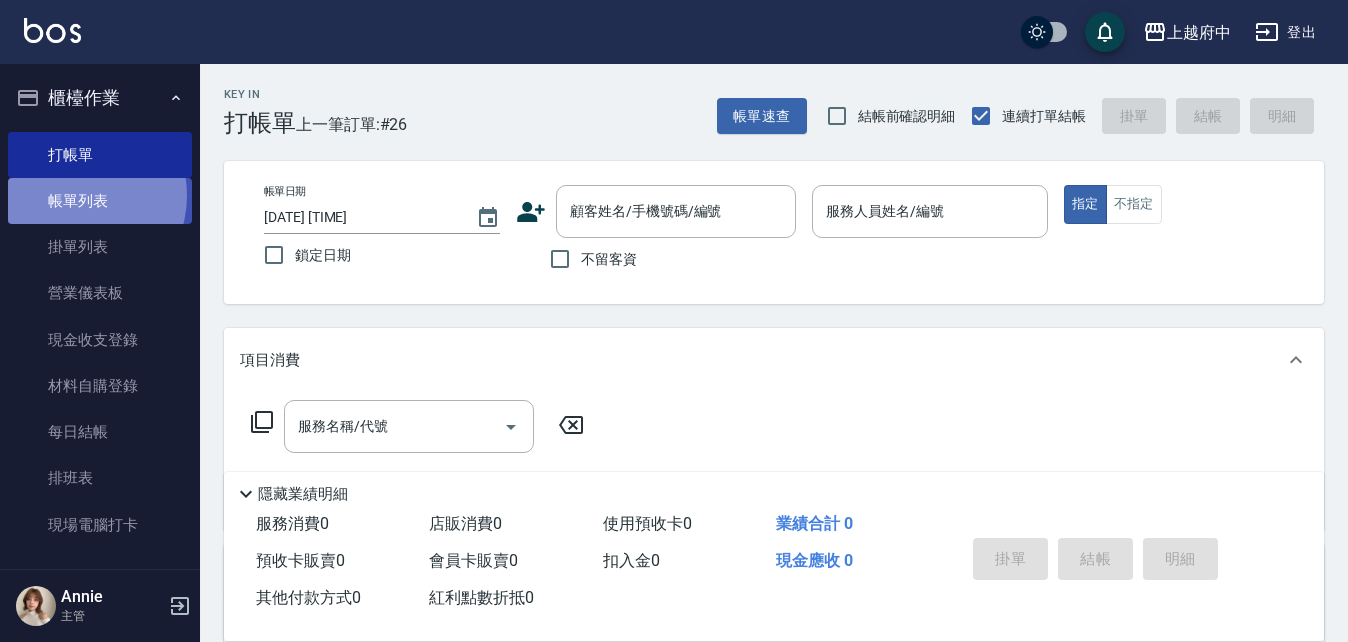 click on "帳單列表" at bounding box center [100, 201] 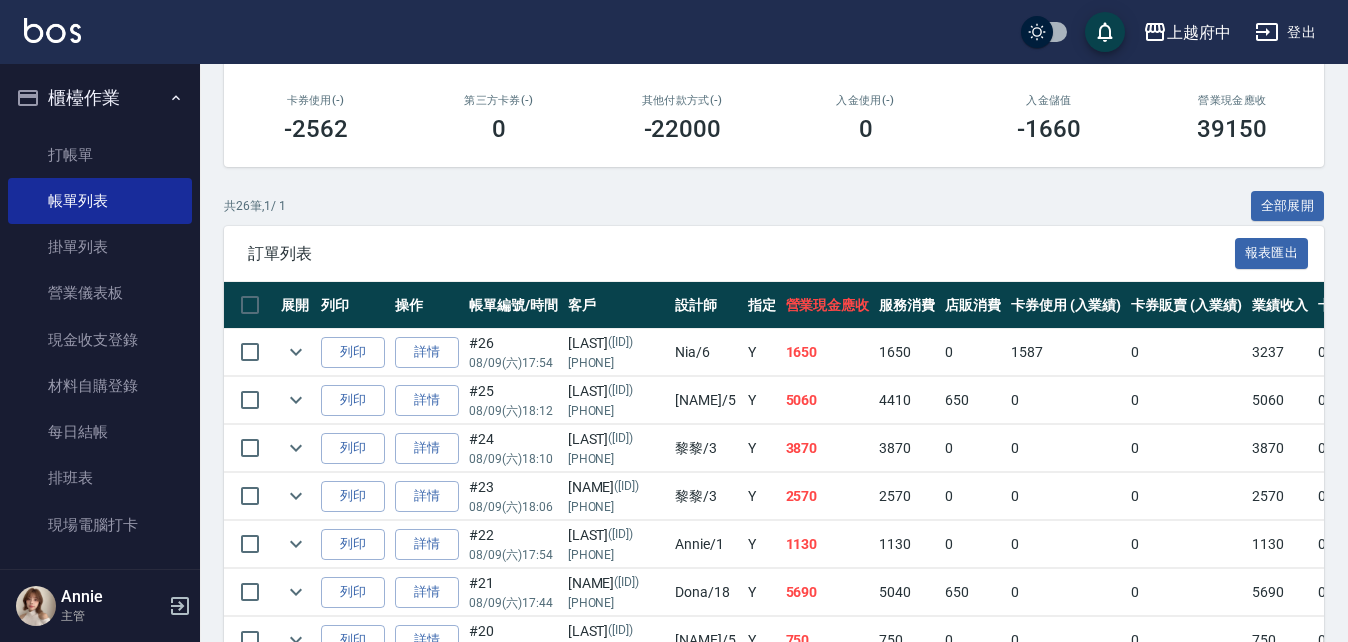 scroll, scrollTop: 100, scrollLeft: 0, axis: vertical 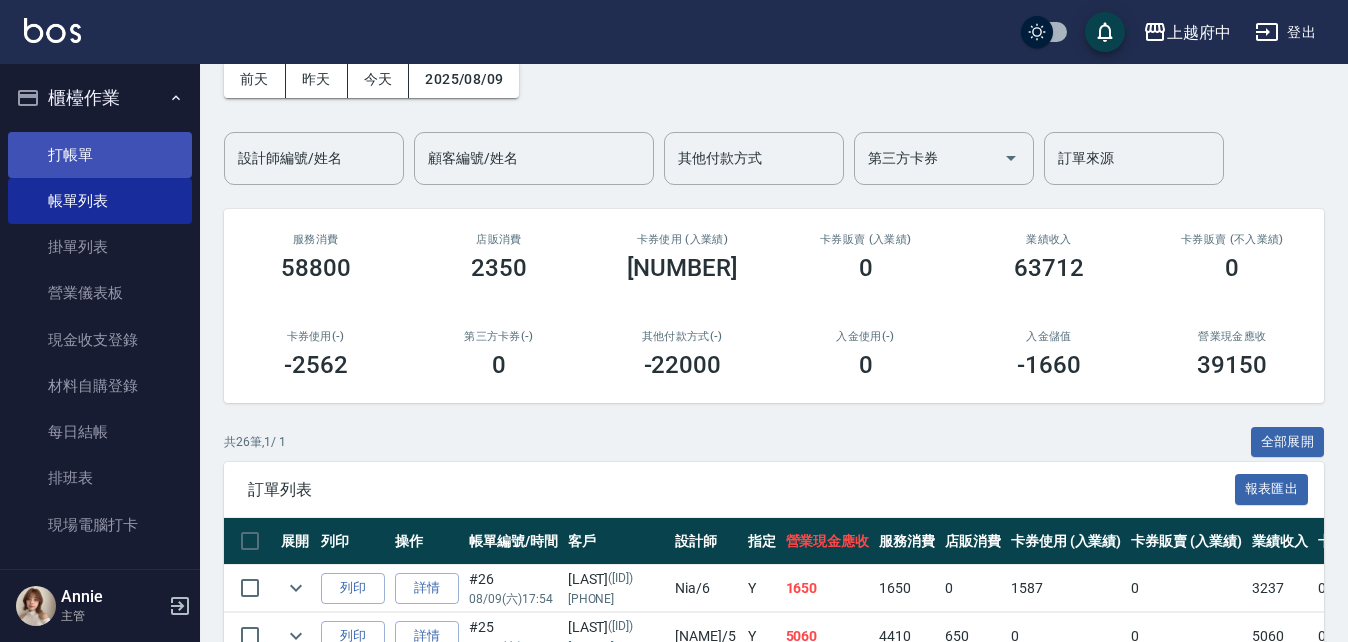 click on "打帳單" at bounding box center (100, 155) 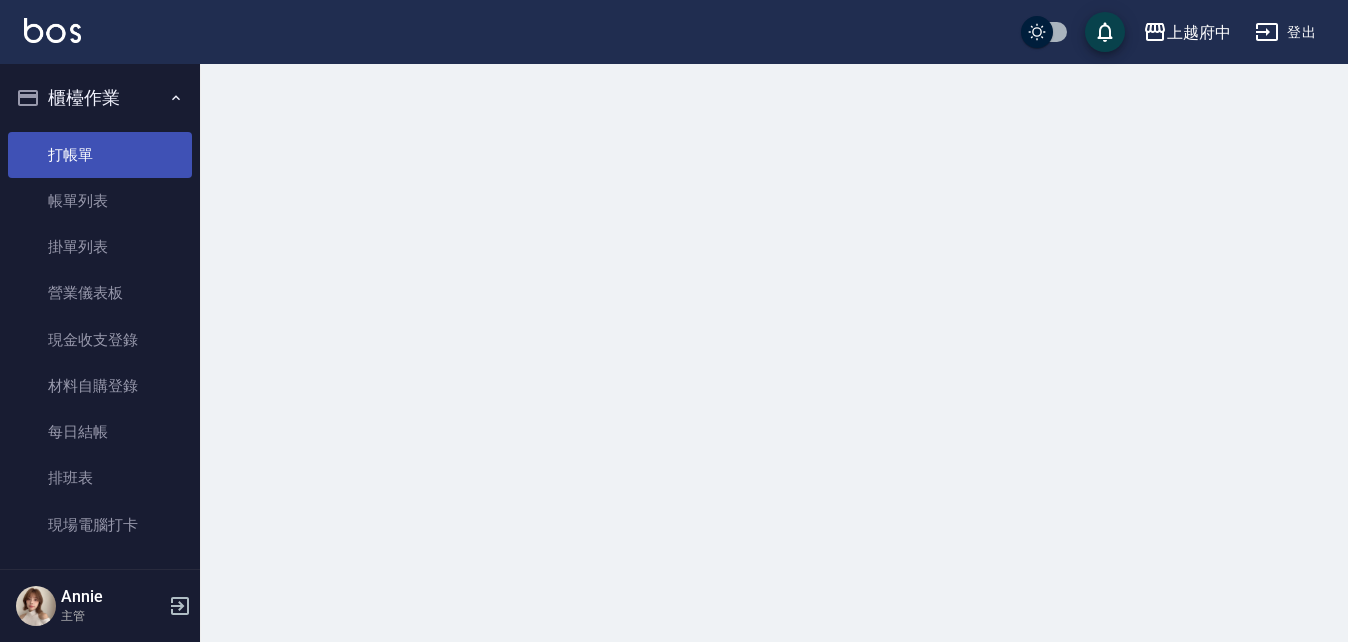 scroll, scrollTop: 0, scrollLeft: 0, axis: both 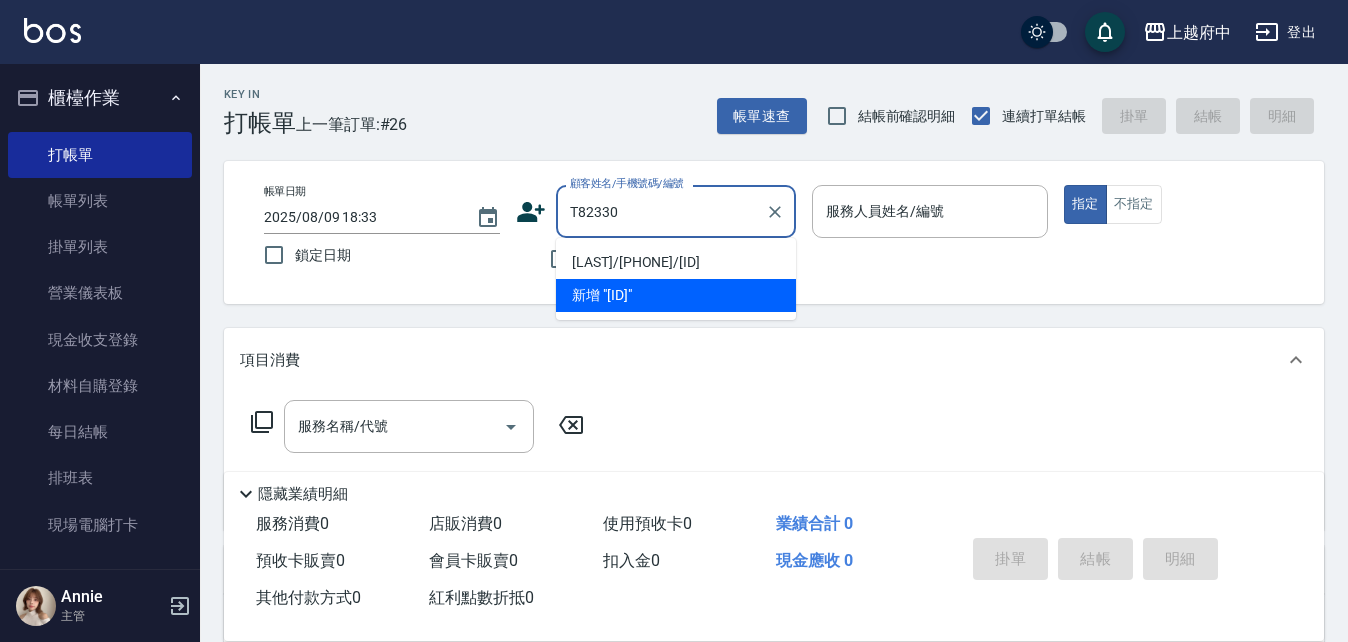 click on "鄭豪/0989874597/T82330" at bounding box center [676, 262] 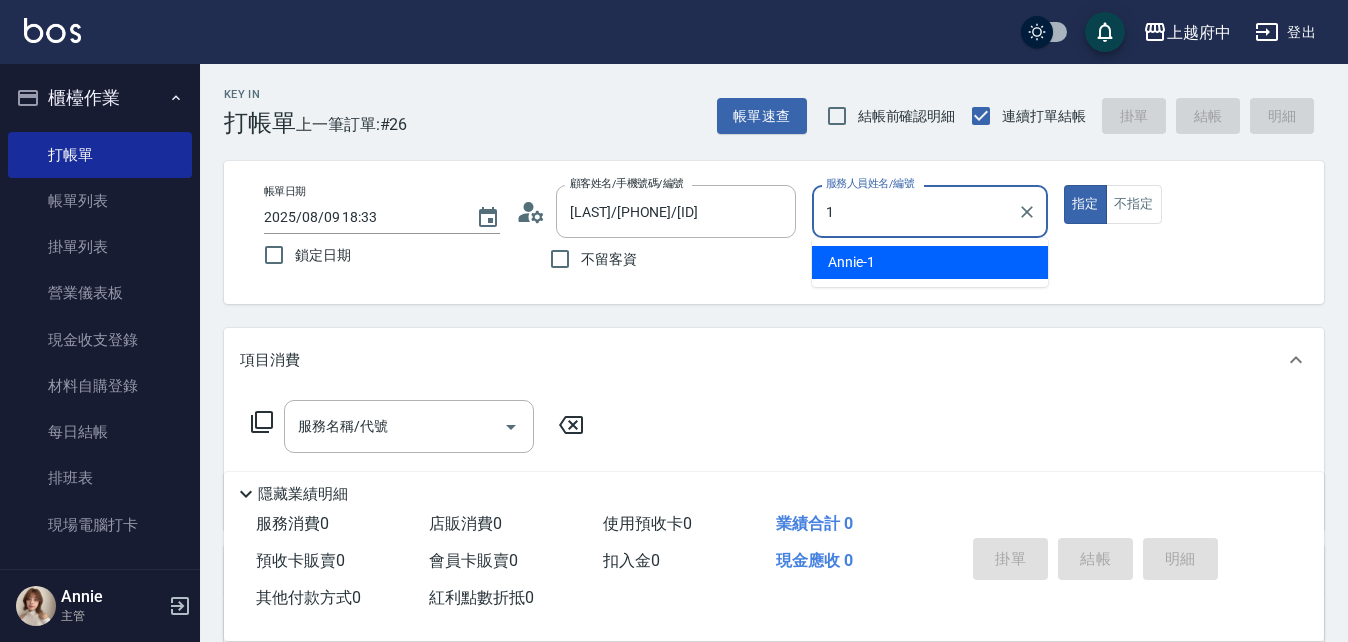 type on "Annie -1" 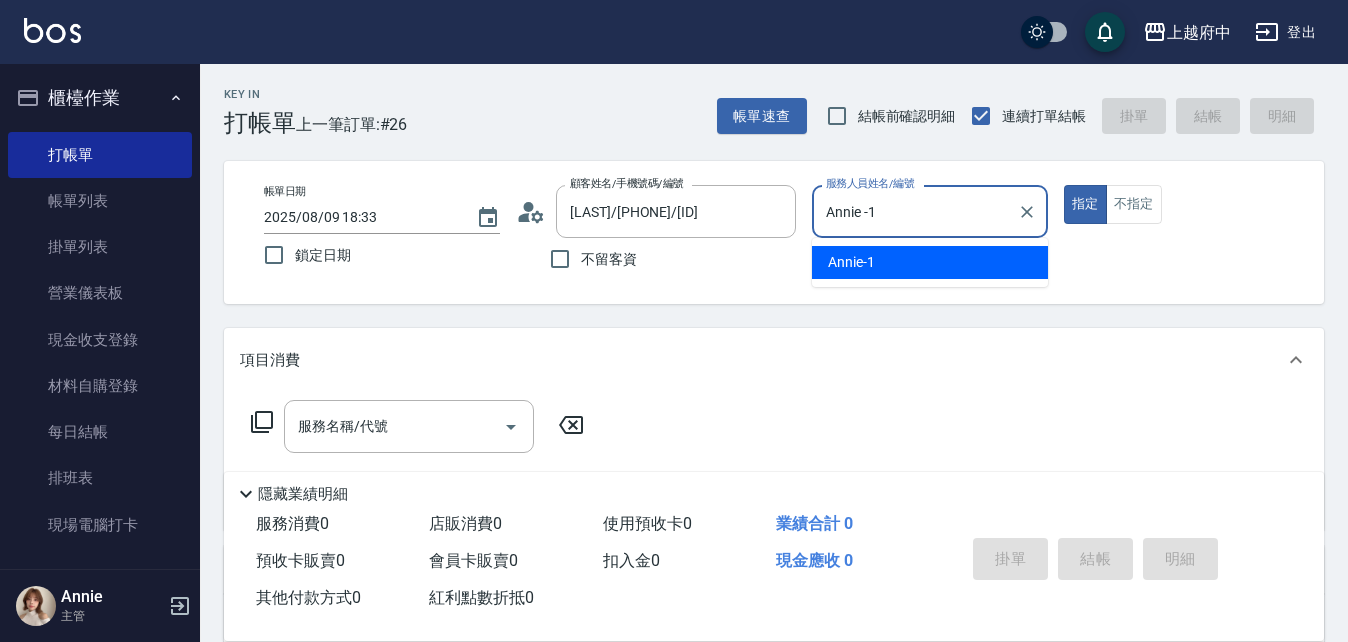 type on "true" 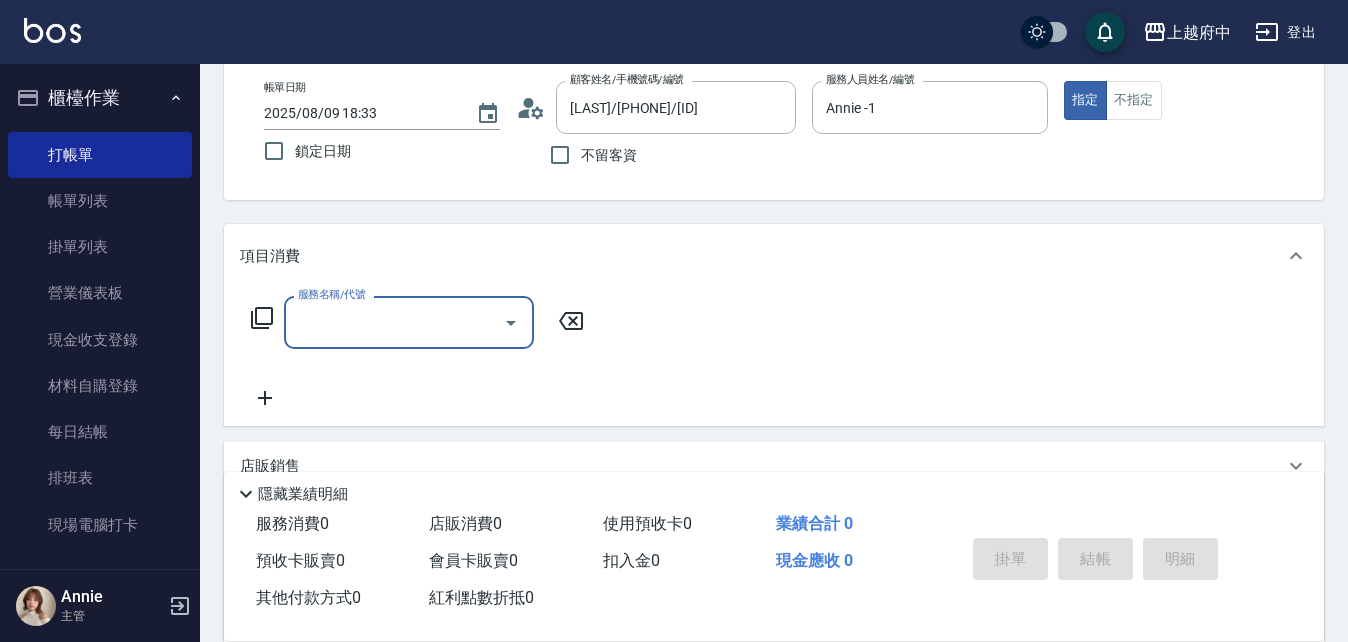 scroll, scrollTop: 200, scrollLeft: 0, axis: vertical 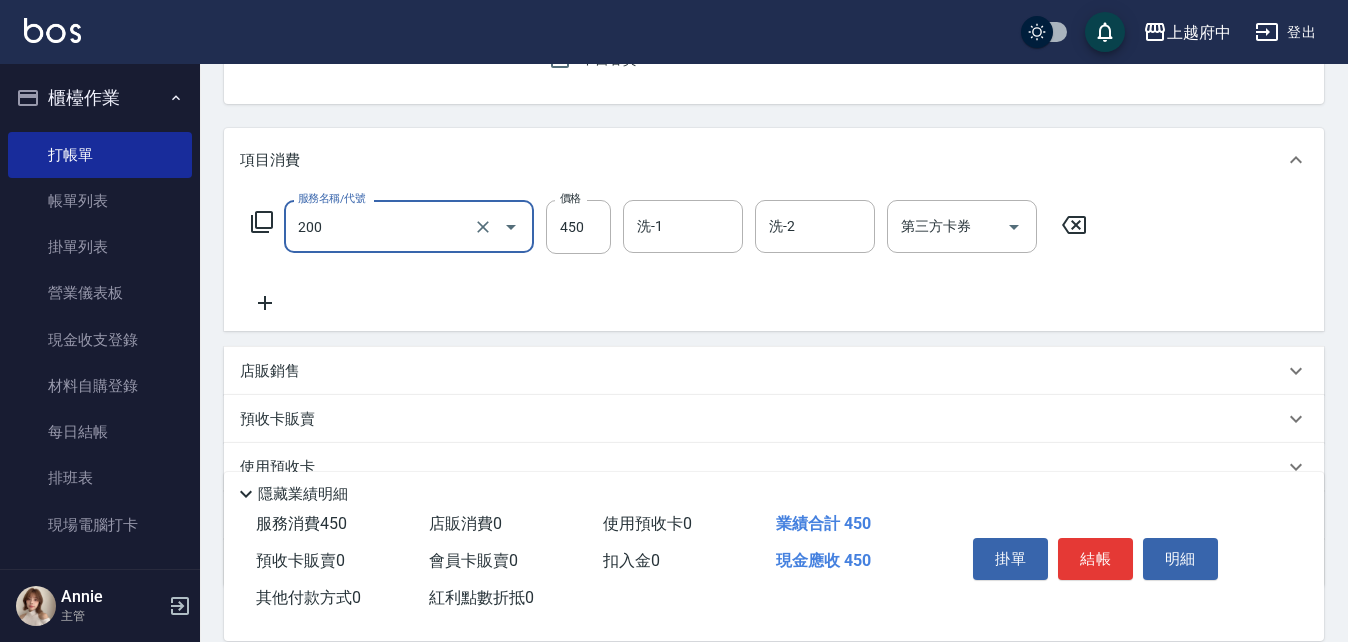 type on "有機洗髮(200)" 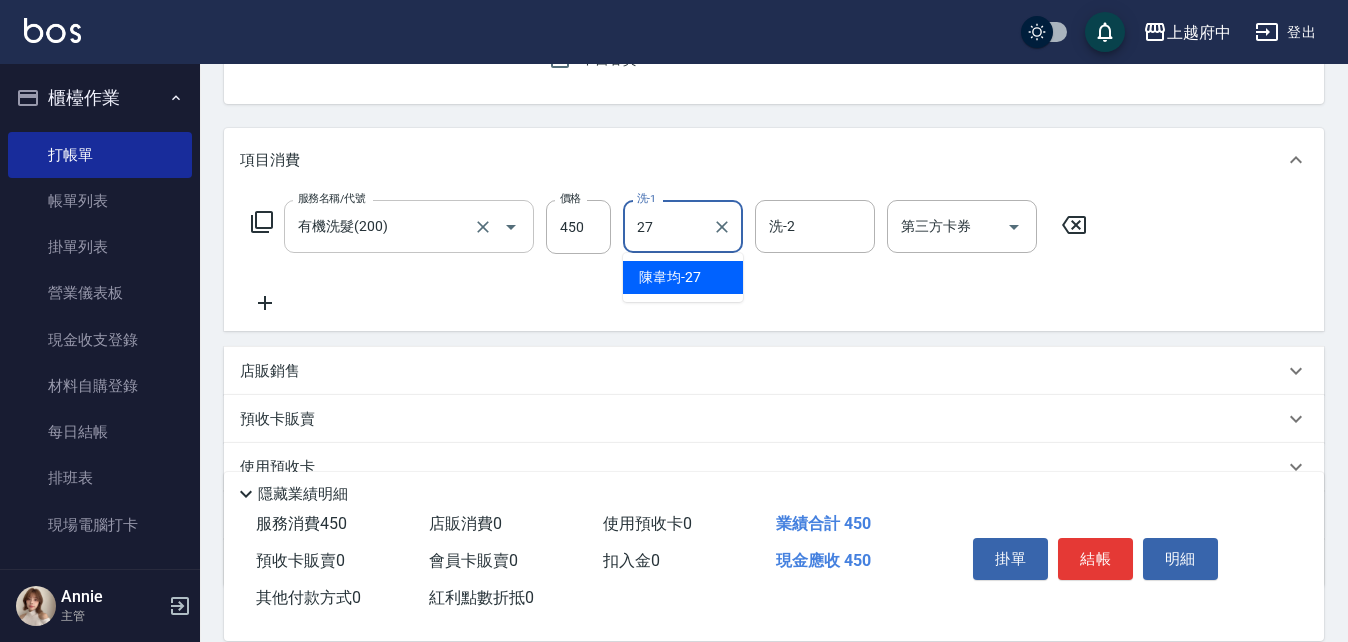 type on "陳韋均-27" 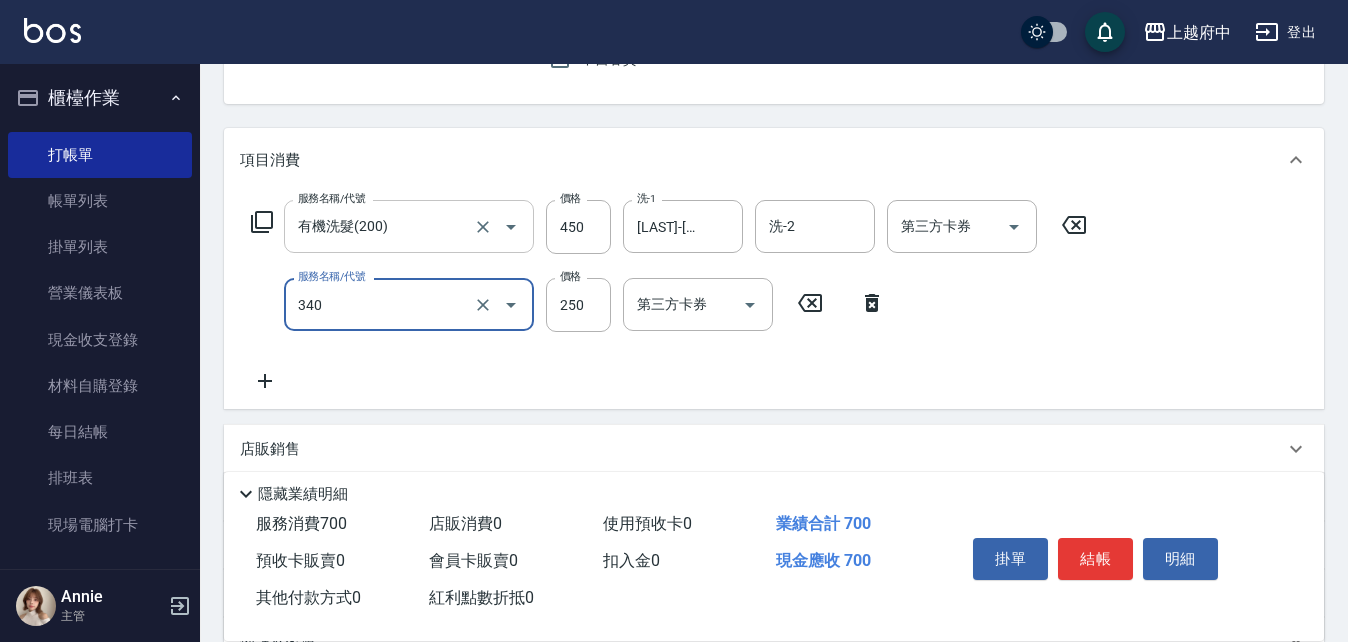 type on "剪髮(340)" 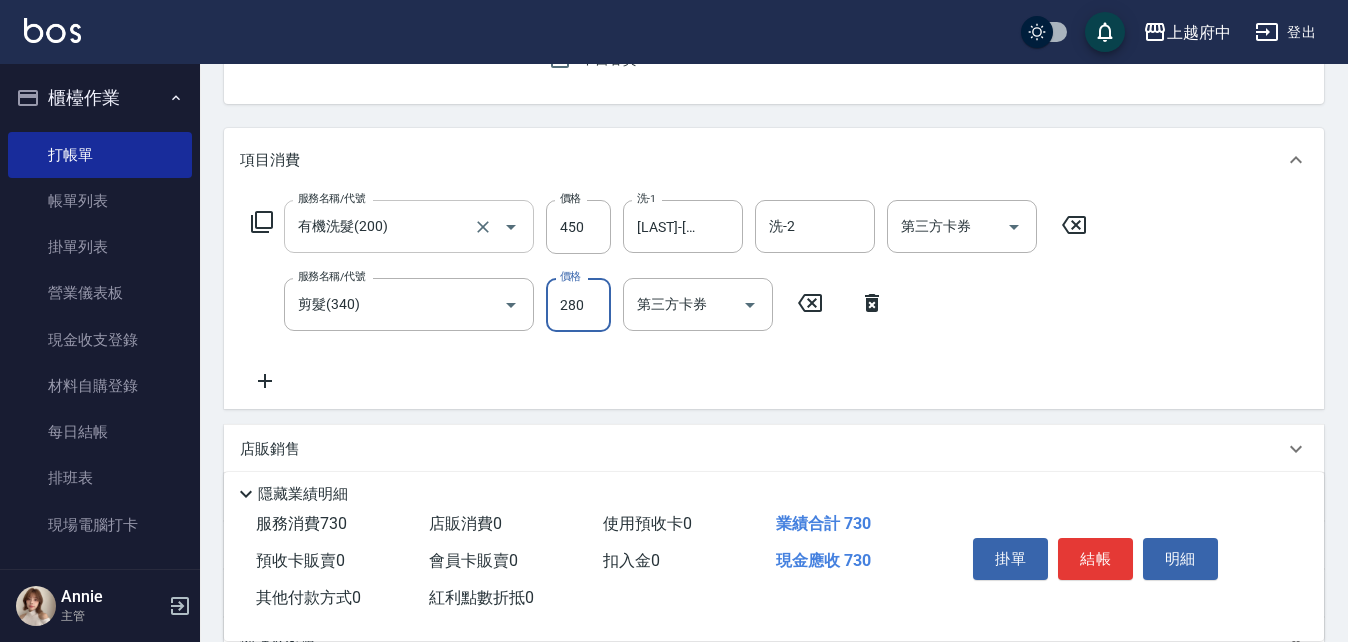 type on "280" 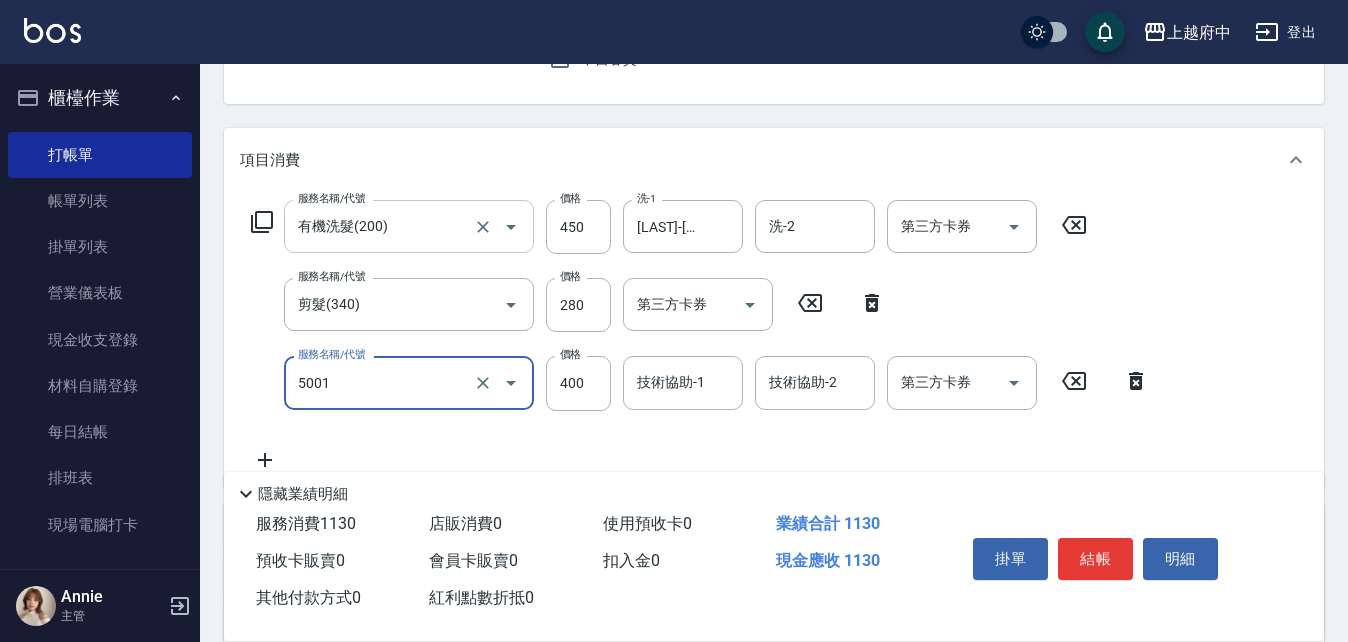 type on "側邊壓貼(5001)" 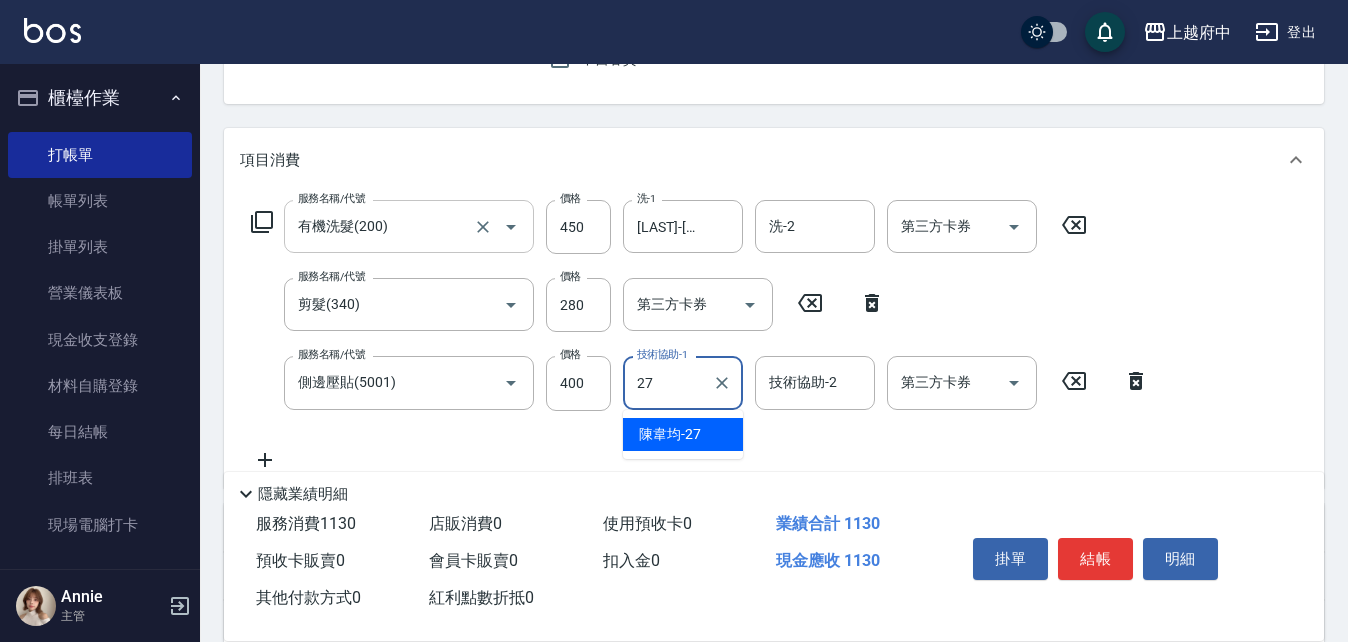 type on "陳韋均-27" 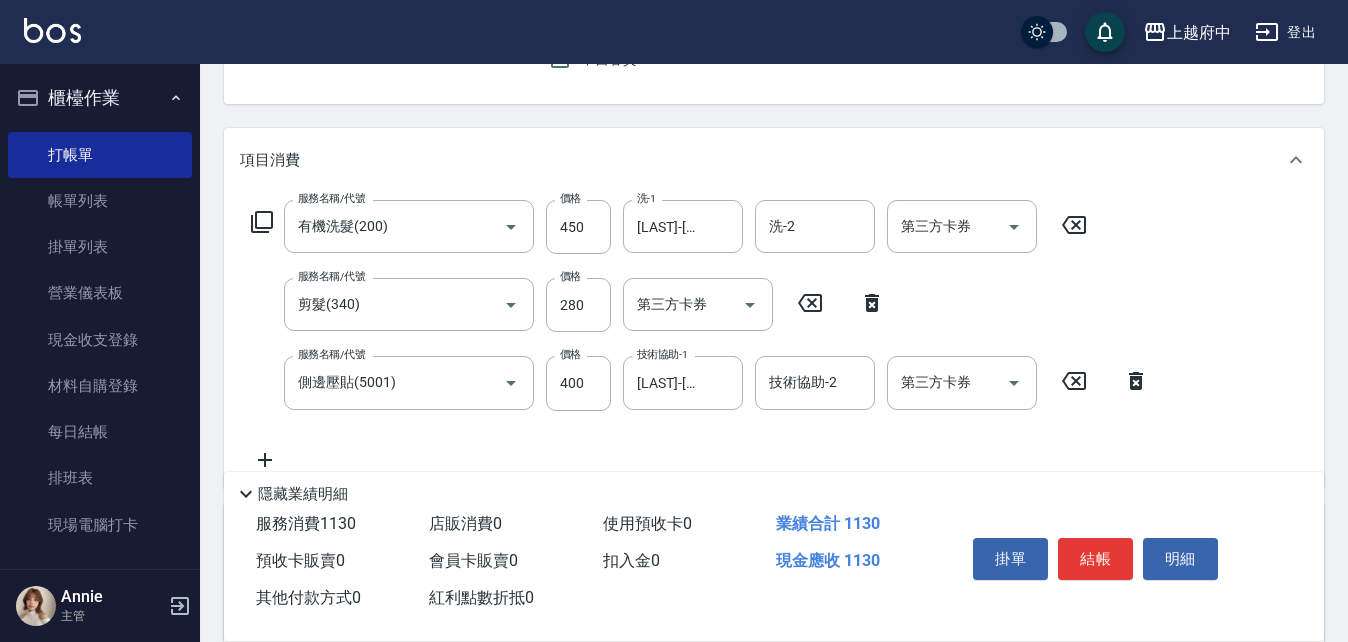 click on "服務名稱/代號 有機洗髮(200) 服務名稱/代號 價格 450 價格 洗-1 陳韋均-27 洗-1 洗-2 洗-2 第三方卡券 第三方卡券 服務名稱/代號 剪髮(340) 服務名稱/代號 價格 280 價格 第三方卡券 第三方卡券 服務名稱/代號 側邊壓貼(5001) 服務名稱/代號 價格 400 價格 技術協助-1 陳韋均-27 技術協助-1 技術協助-2 技術協助-2 第三方卡券 第三方卡券" at bounding box center (700, 335) 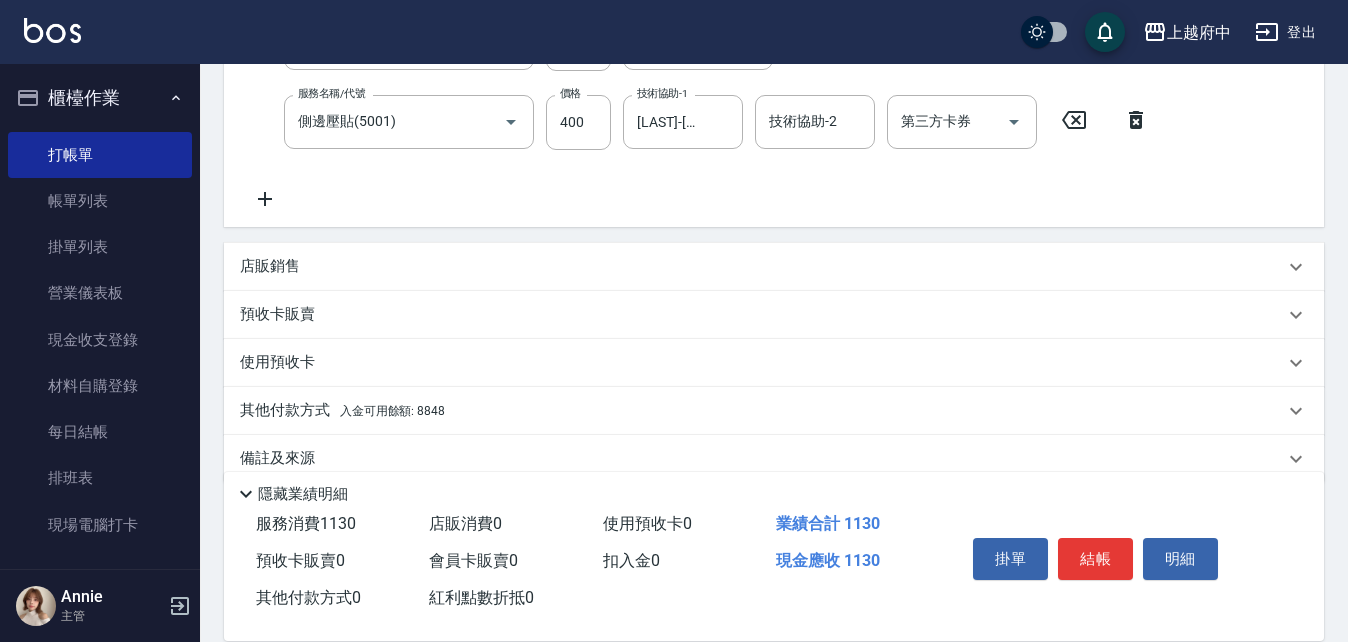 scroll, scrollTop: 494, scrollLeft: 0, axis: vertical 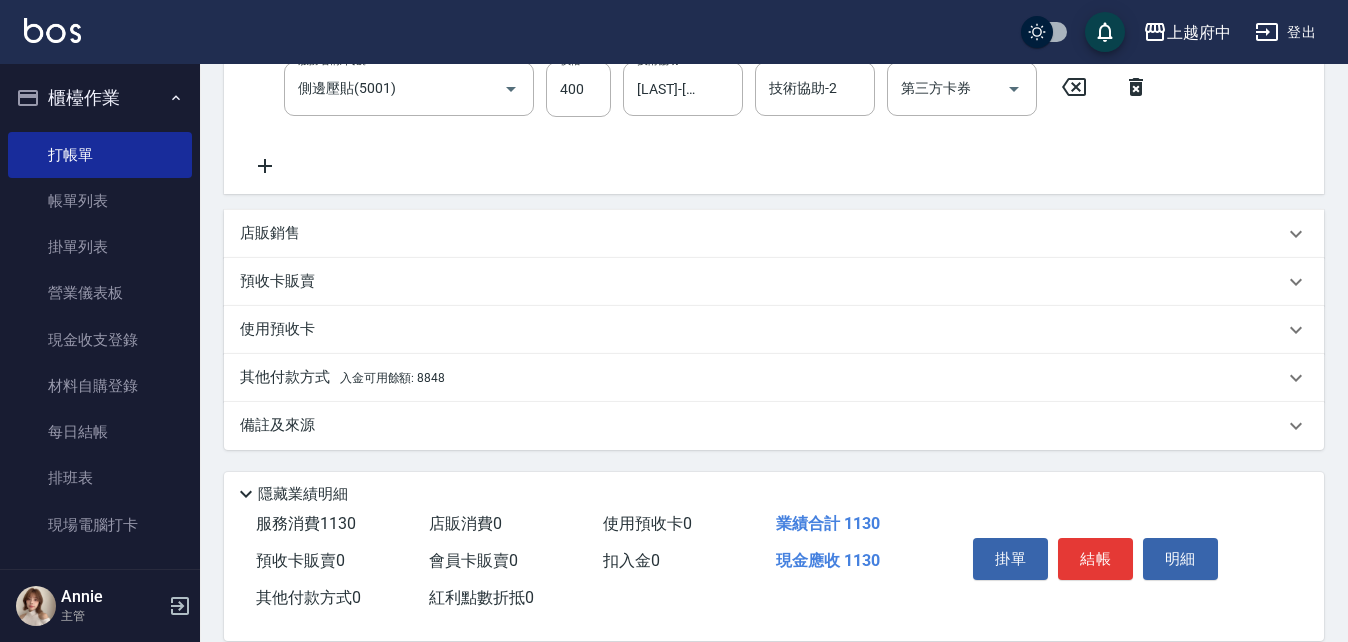 click on "其他付款方式 入金可用餘額: 8848" at bounding box center [342, 378] 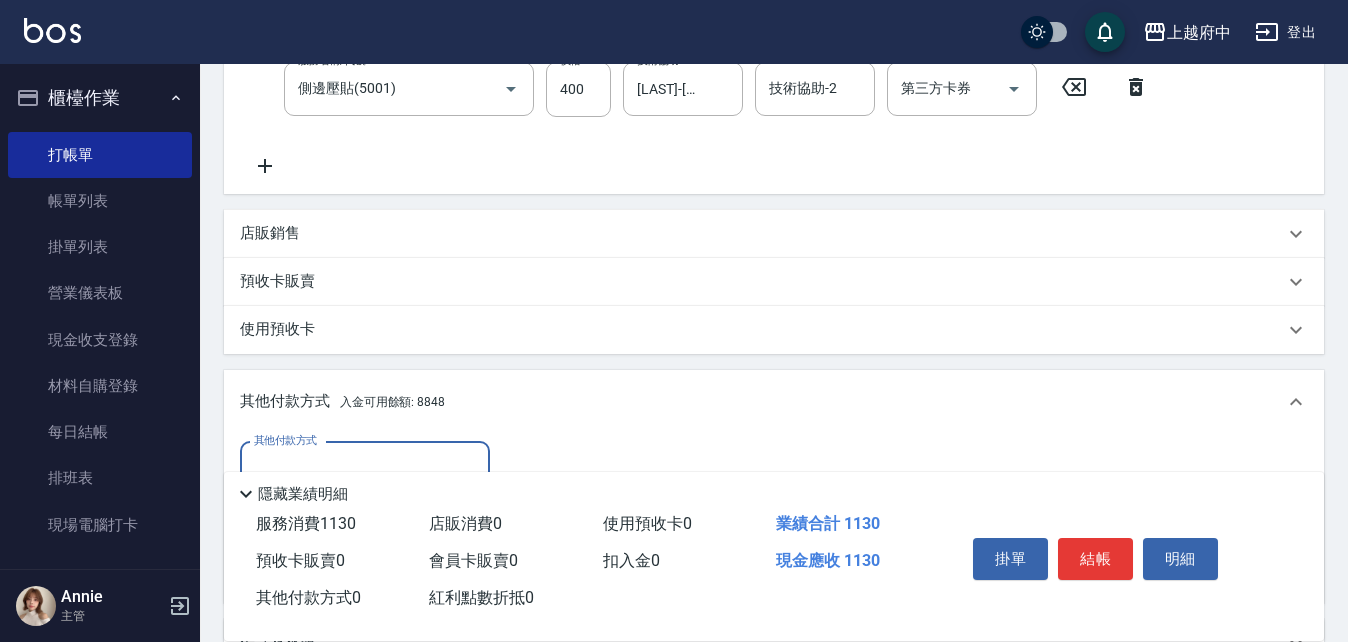scroll, scrollTop: 0, scrollLeft: 0, axis: both 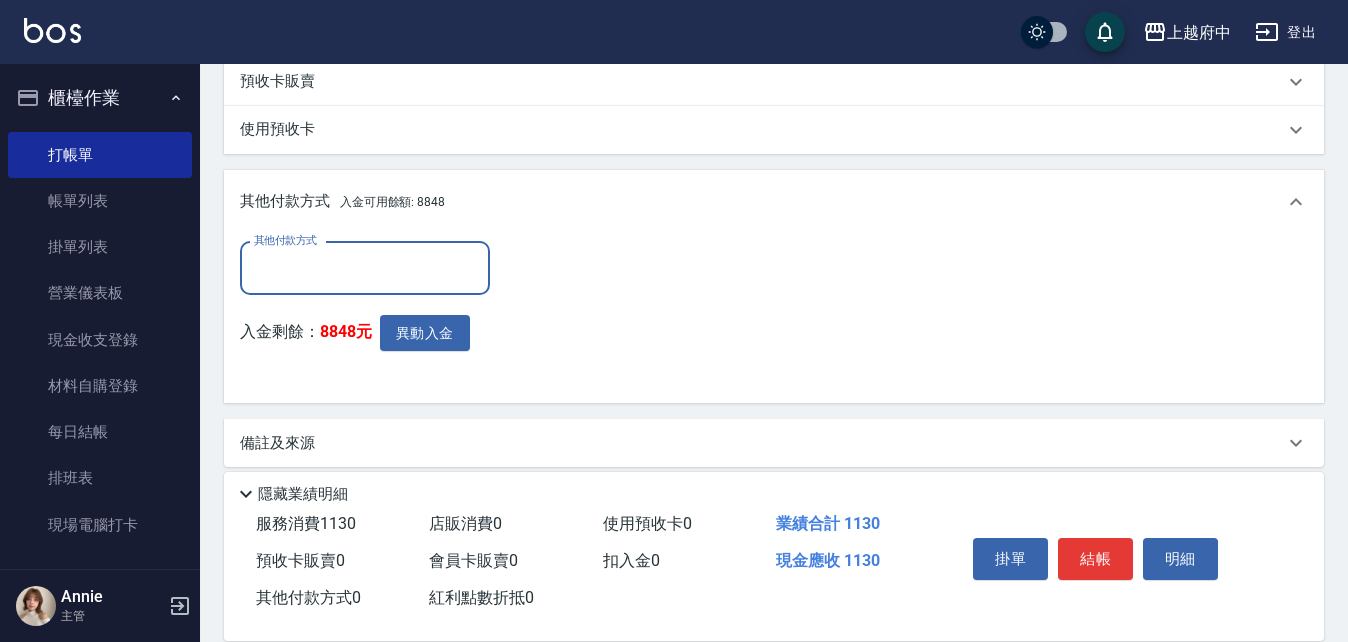 click on "其他付款方式" at bounding box center (365, 268) 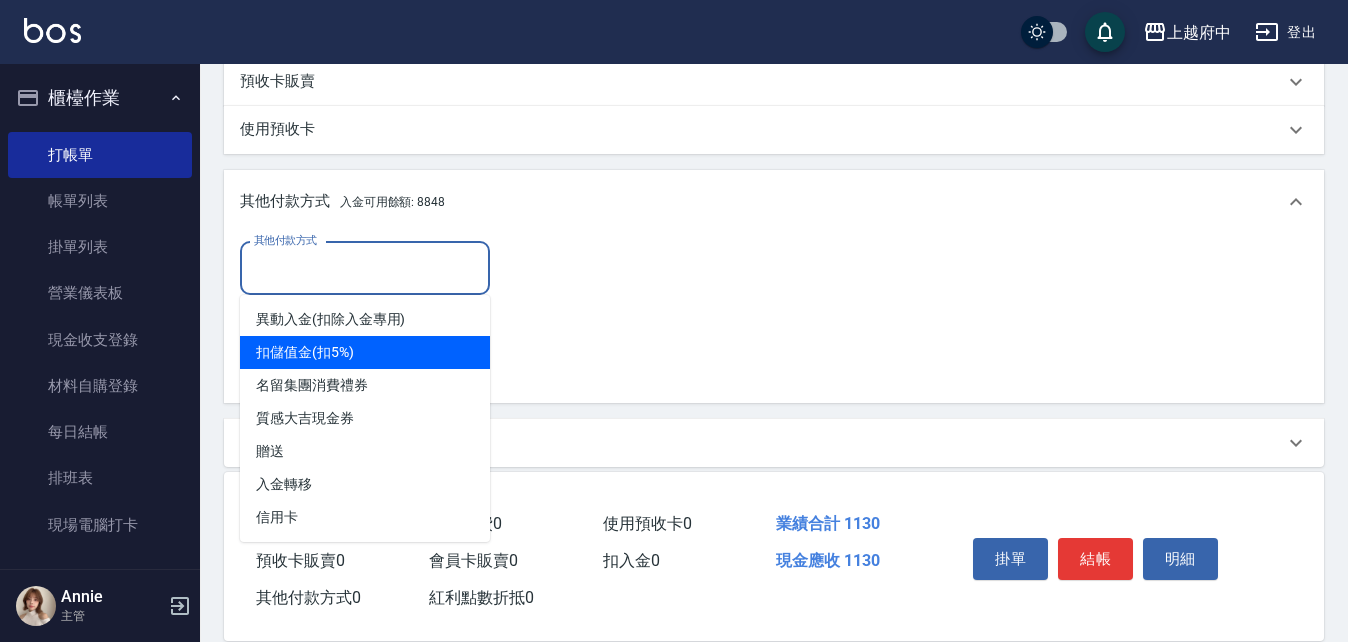 click on "扣儲值金(扣5%)" at bounding box center [365, 352] 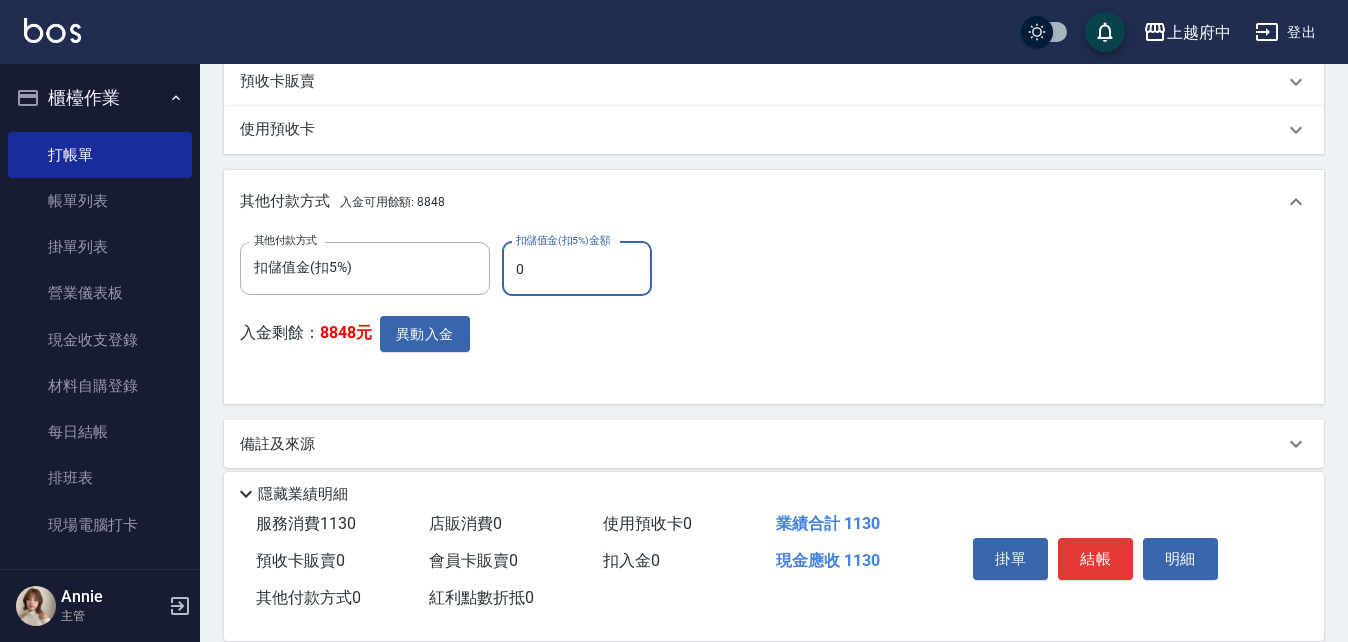 click on "其他付款方式 扣儲值金(扣5%) 其他付款方式 扣儲值金(扣5%)金額 0 扣儲值金(扣5%)金額" at bounding box center (452, 269) 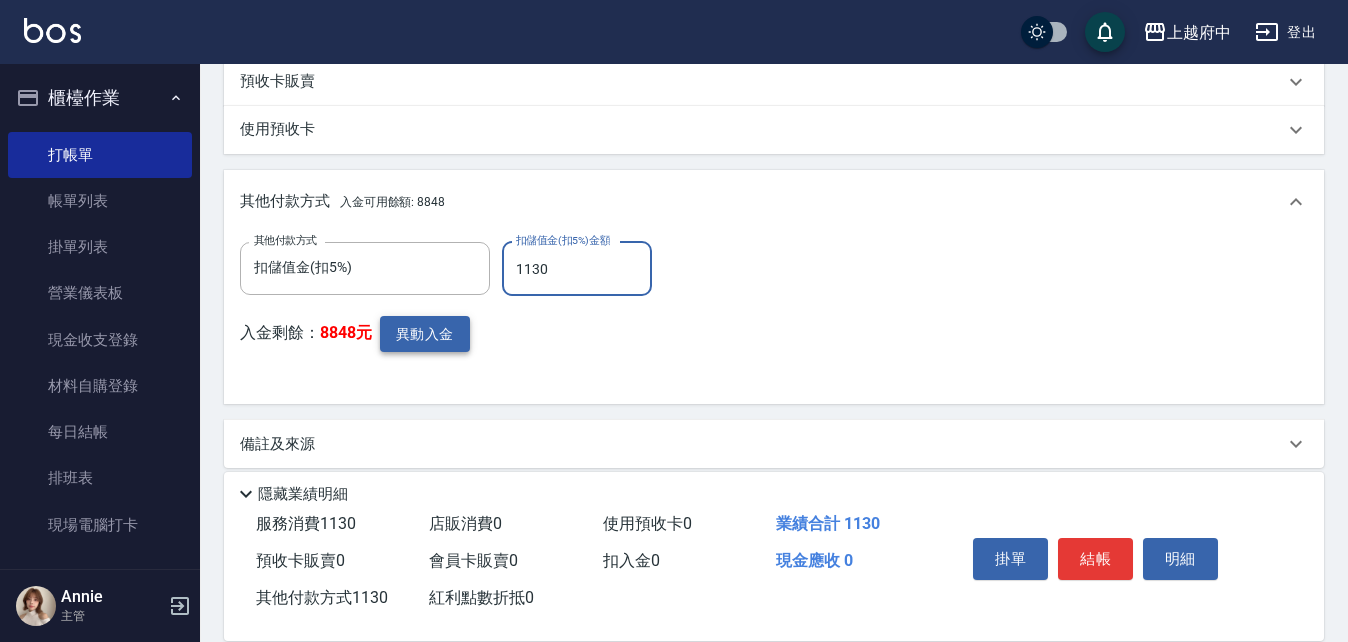 type on "1130" 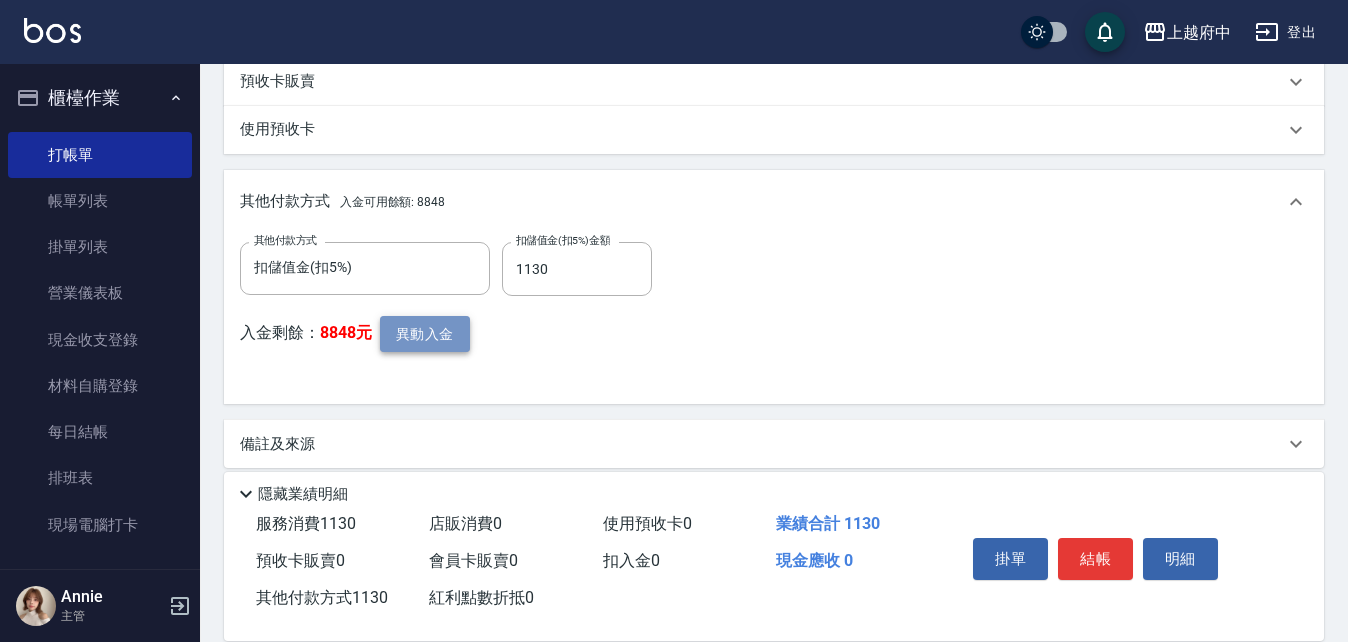 click on "異動入金" at bounding box center (425, 334) 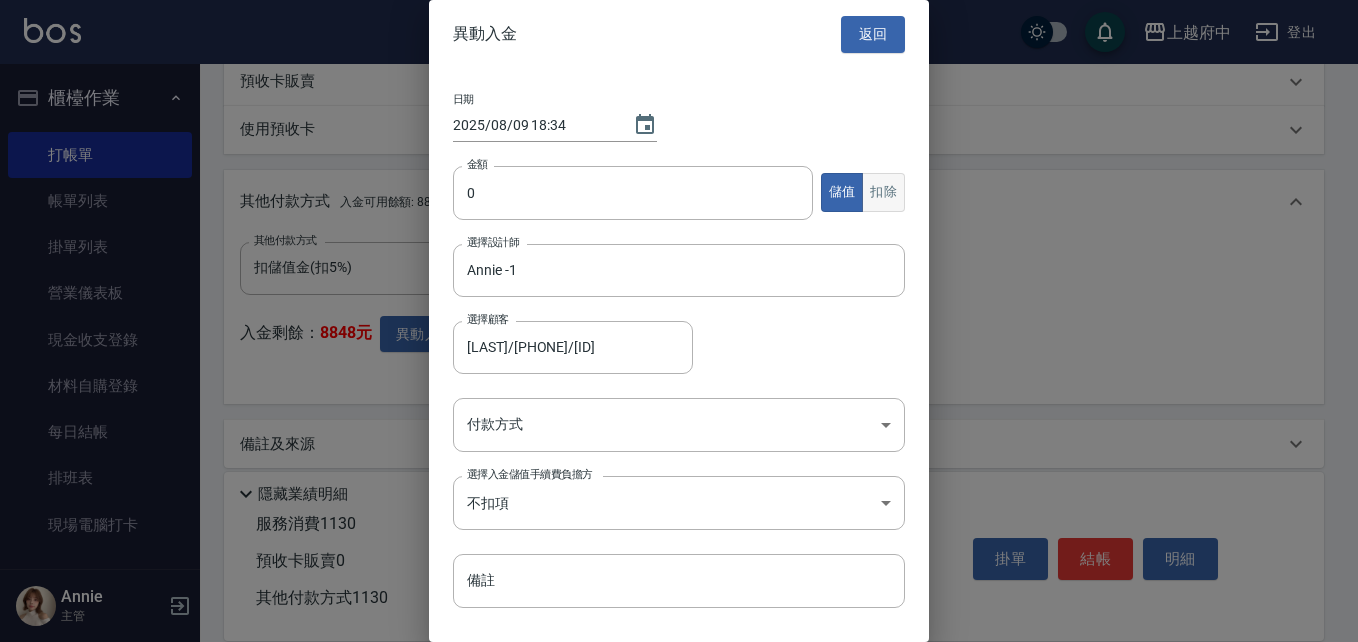 click on "扣除" at bounding box center [883, 192] 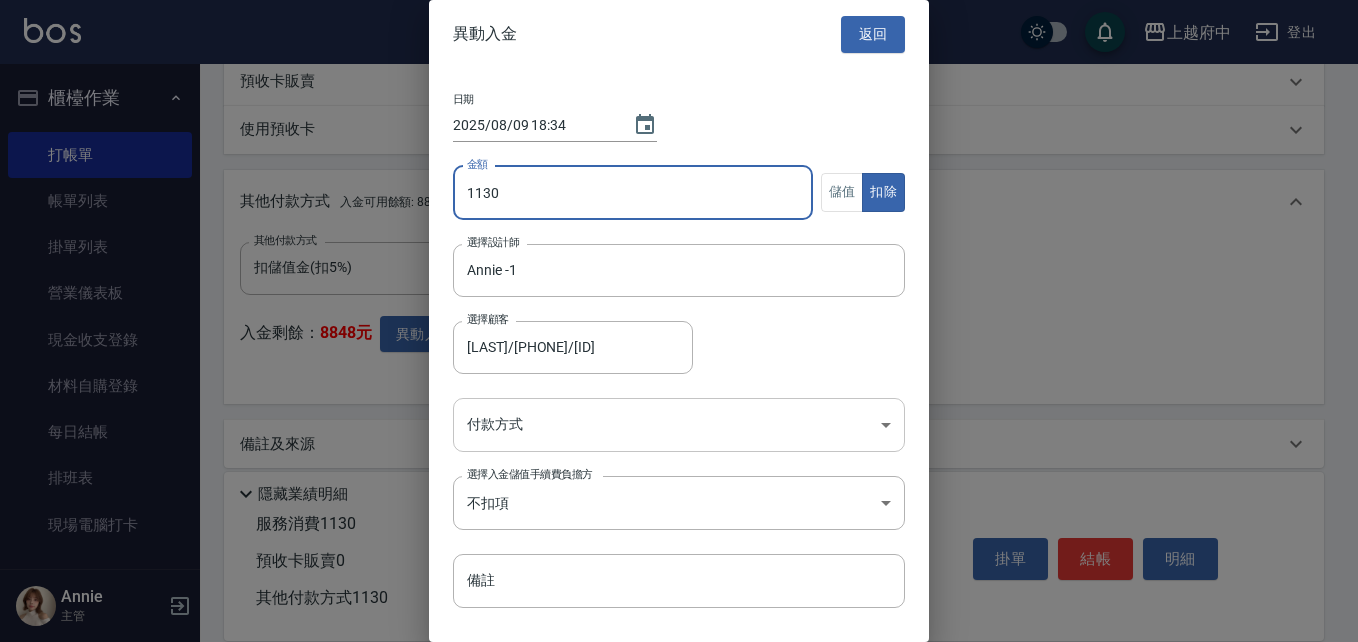 scroll, scrollTop: 47, scrollLeft: 0, axis: vertical 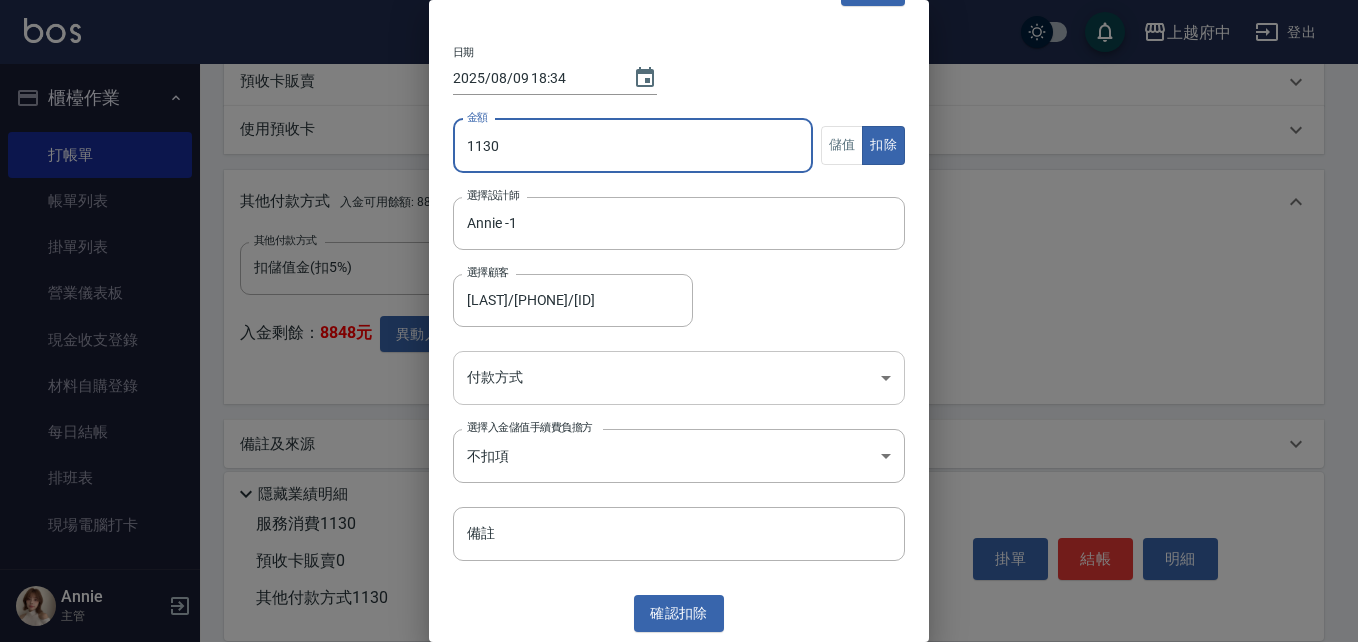 type on "1130" 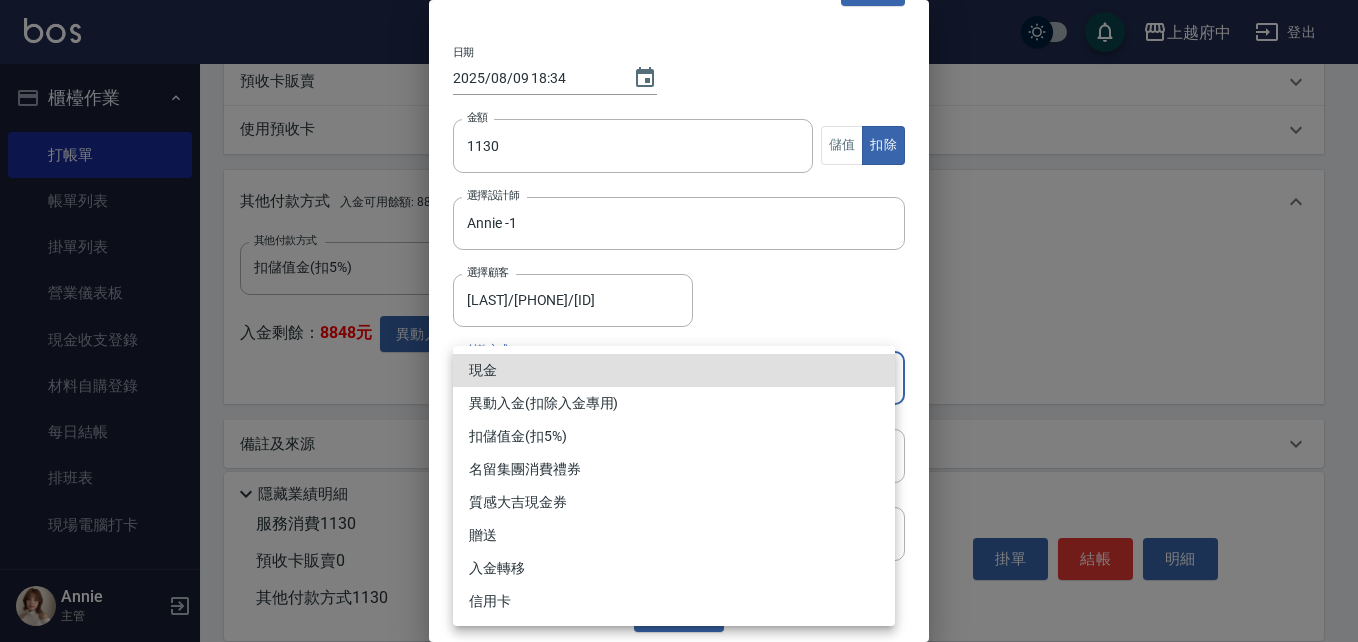 click on "異動入金(扣除入金專用)" at bounding box center [674, 403] 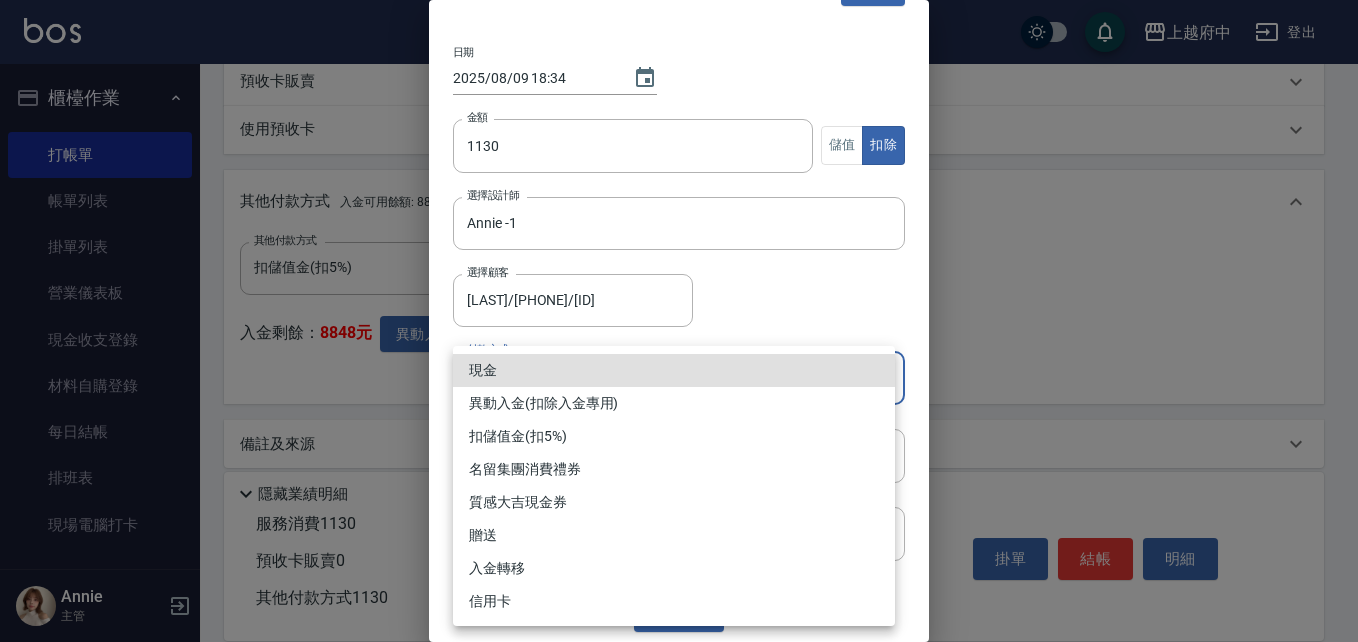 type on "異動入金(扣除入金專用)" 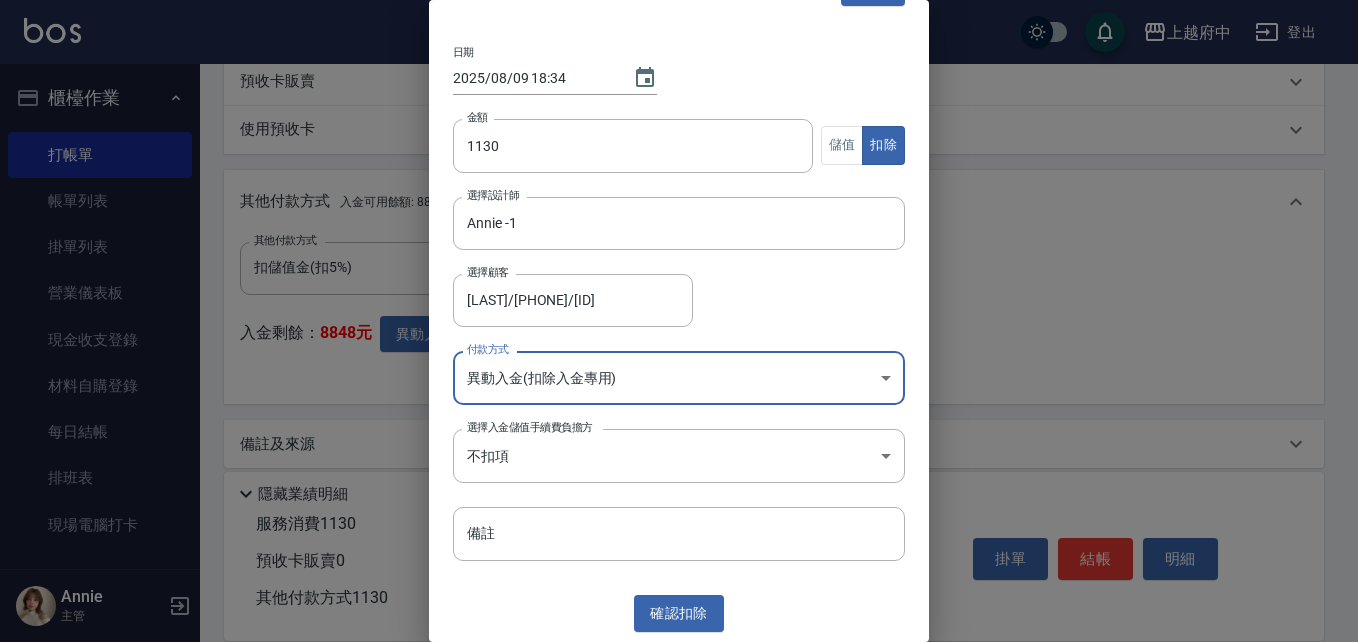click on "確認 扣除" at bounding box center (679, 613) 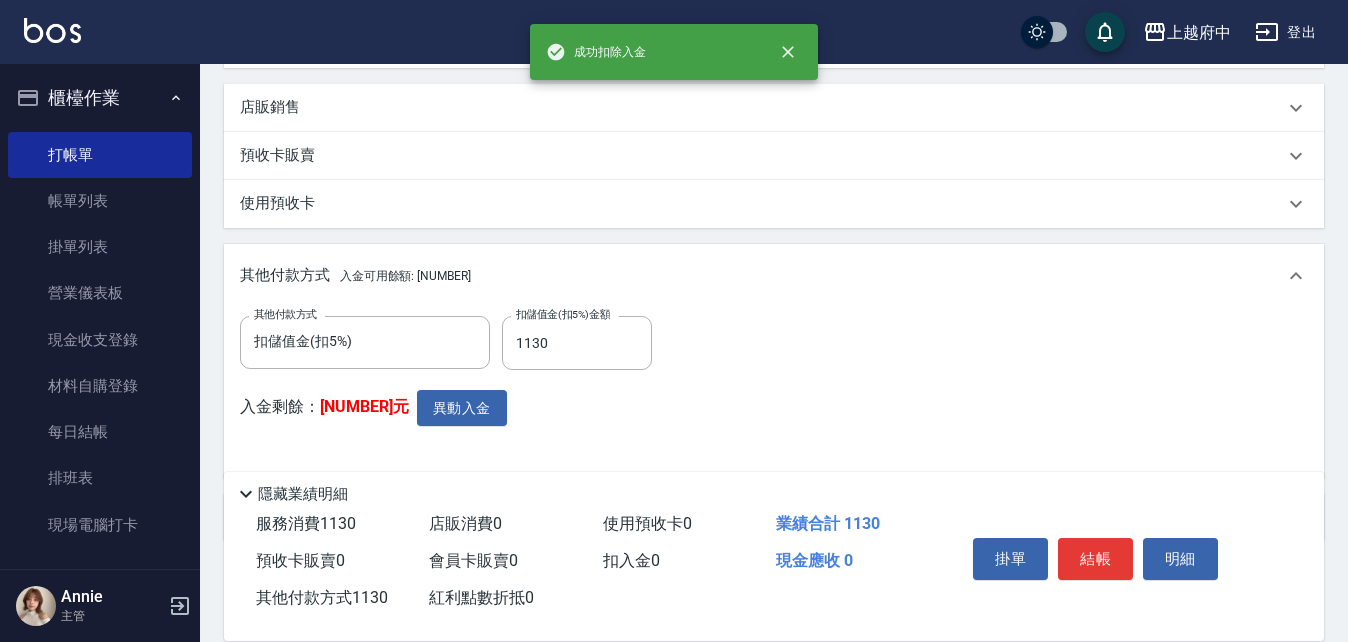 scroll, scrollTop: 694, scrollLeft: 0, axis: vertical 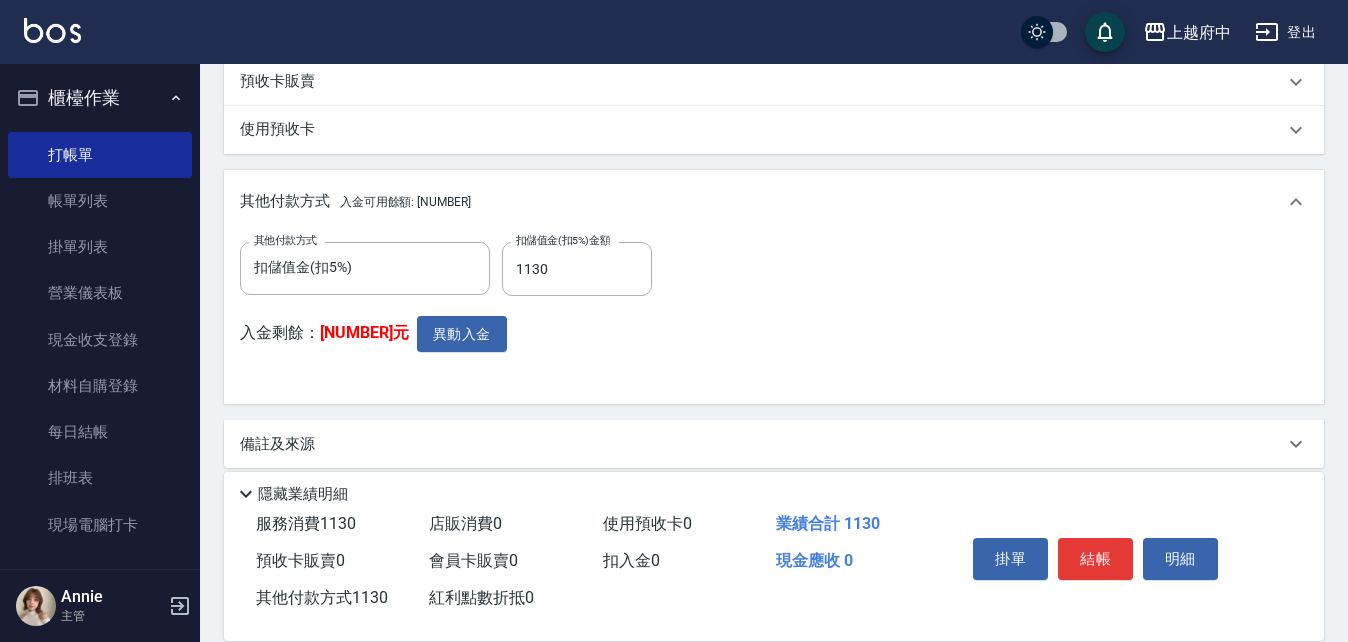 click on "結帳" at bounding box center (1095, 559) 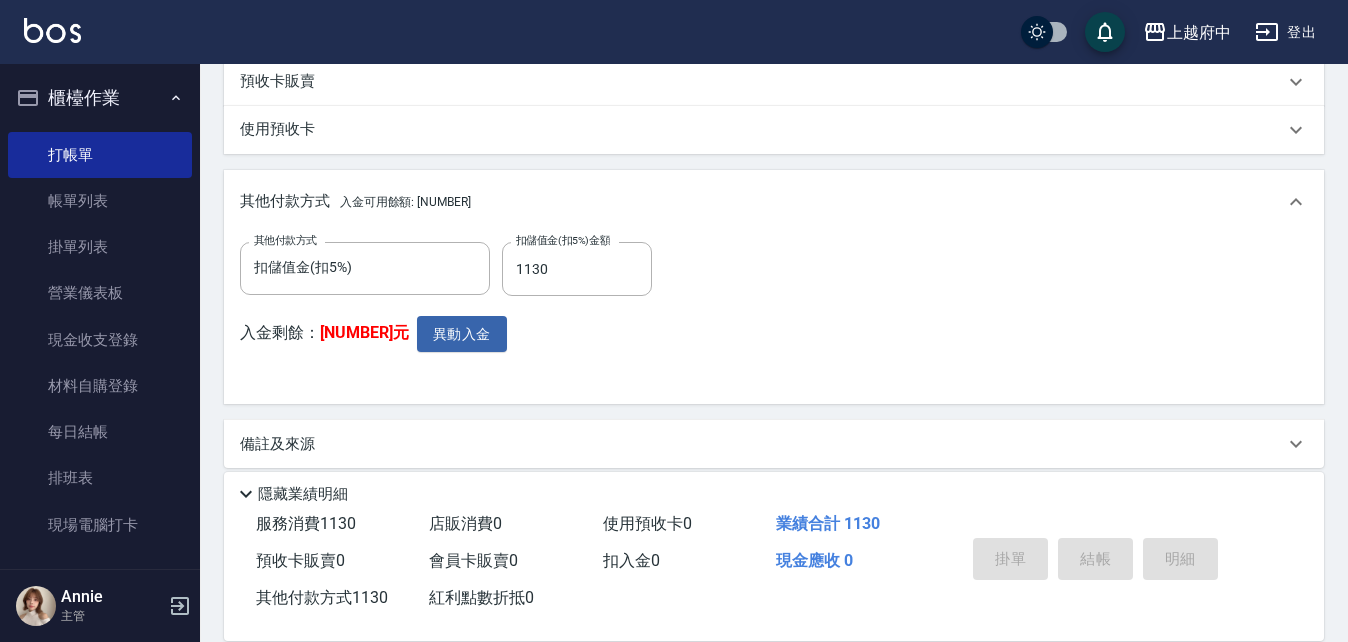 type on "2025/08/09 18:34" 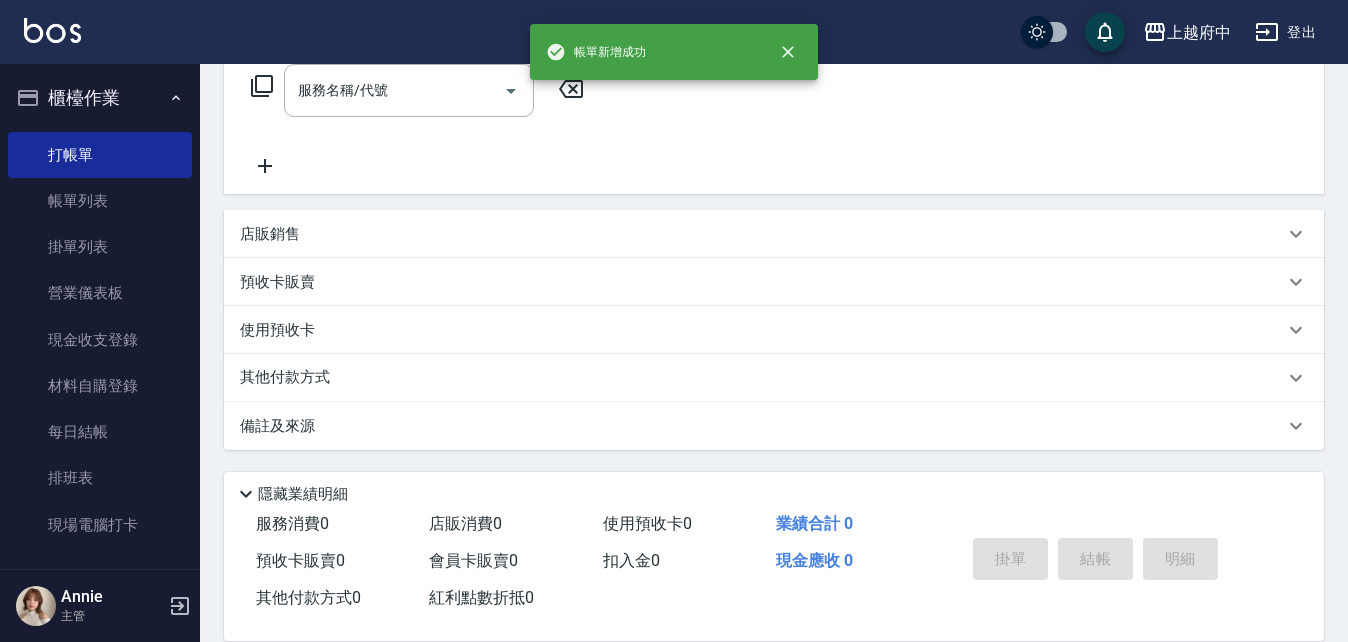 scroll, scrollTop: 0, scrollLeft: 0, axis: both 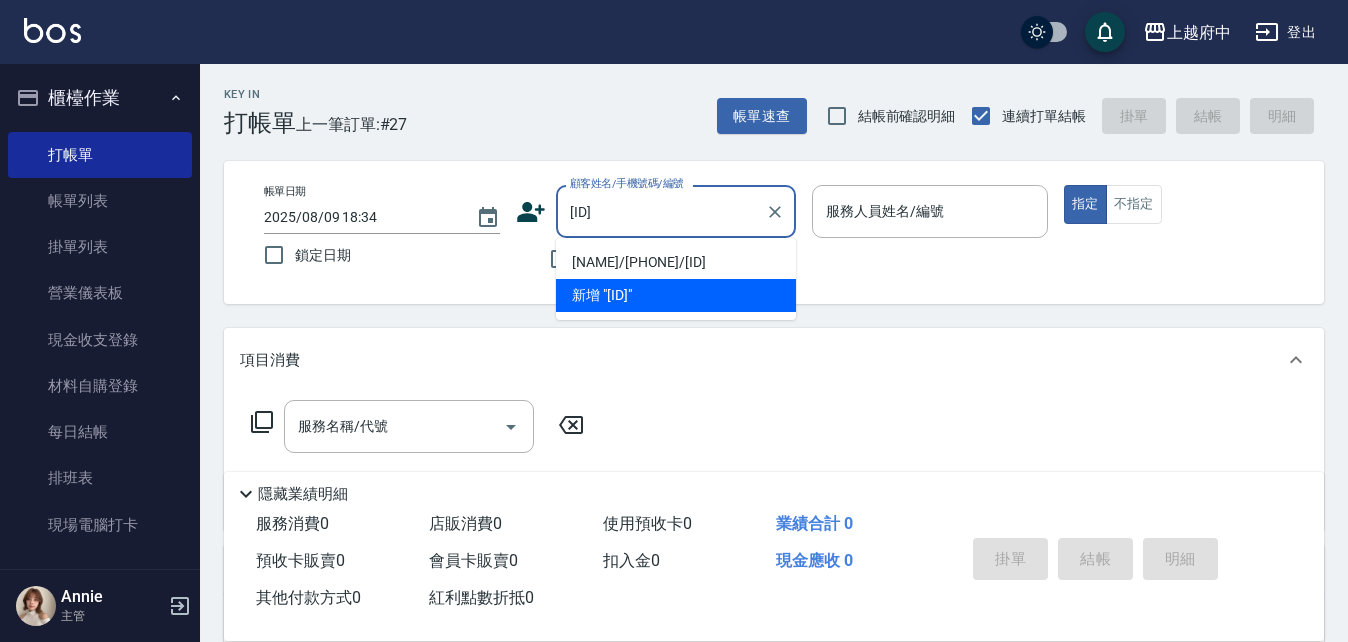 click on "李京諺/0977042415/T83297" at bounding box center (676, 262) 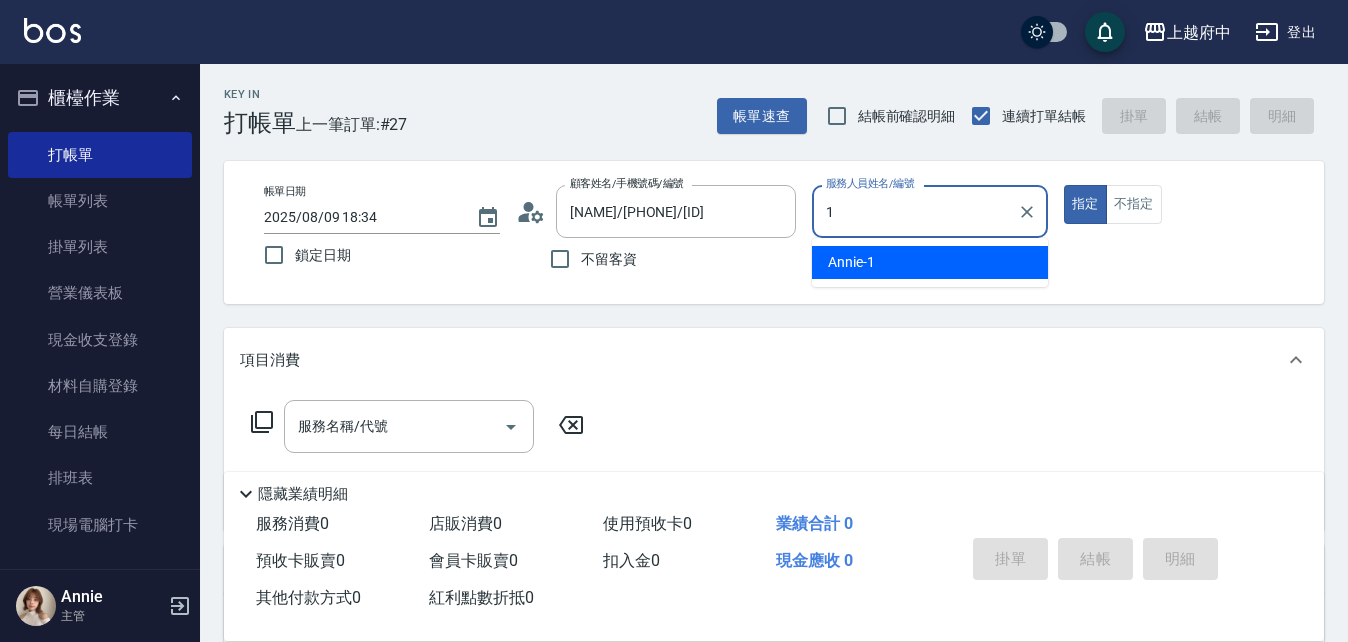 type on "Annie -1" 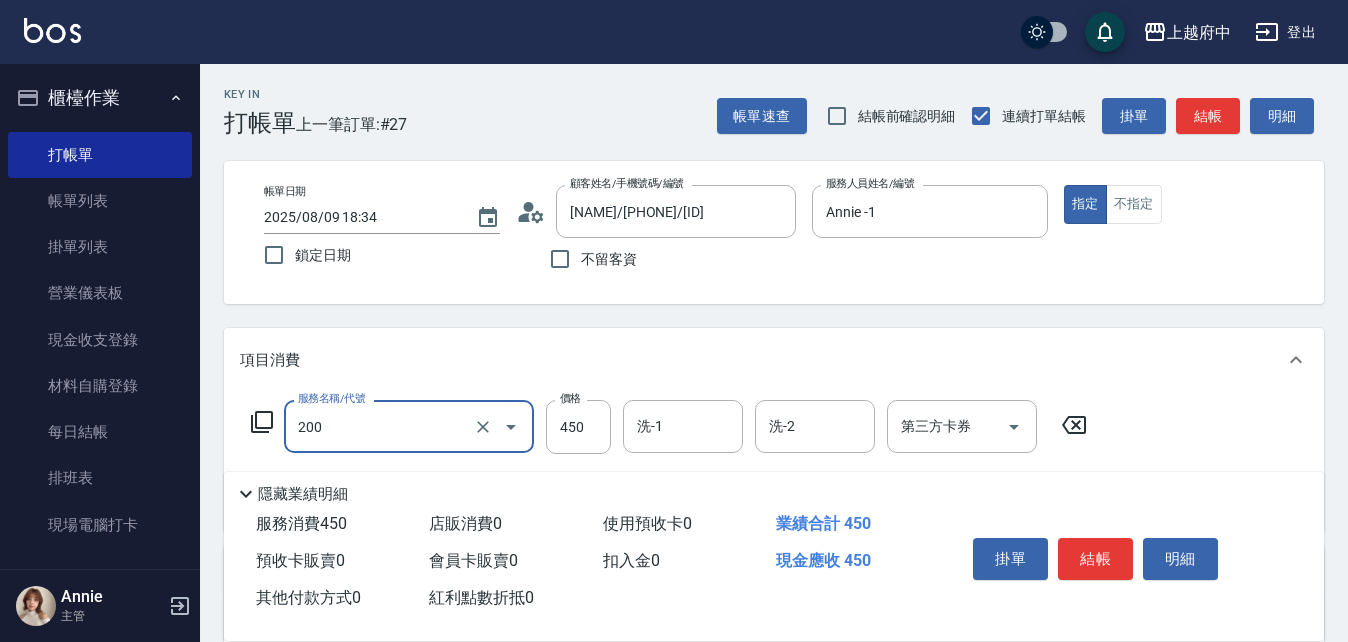type on "有機洗髮(200)" 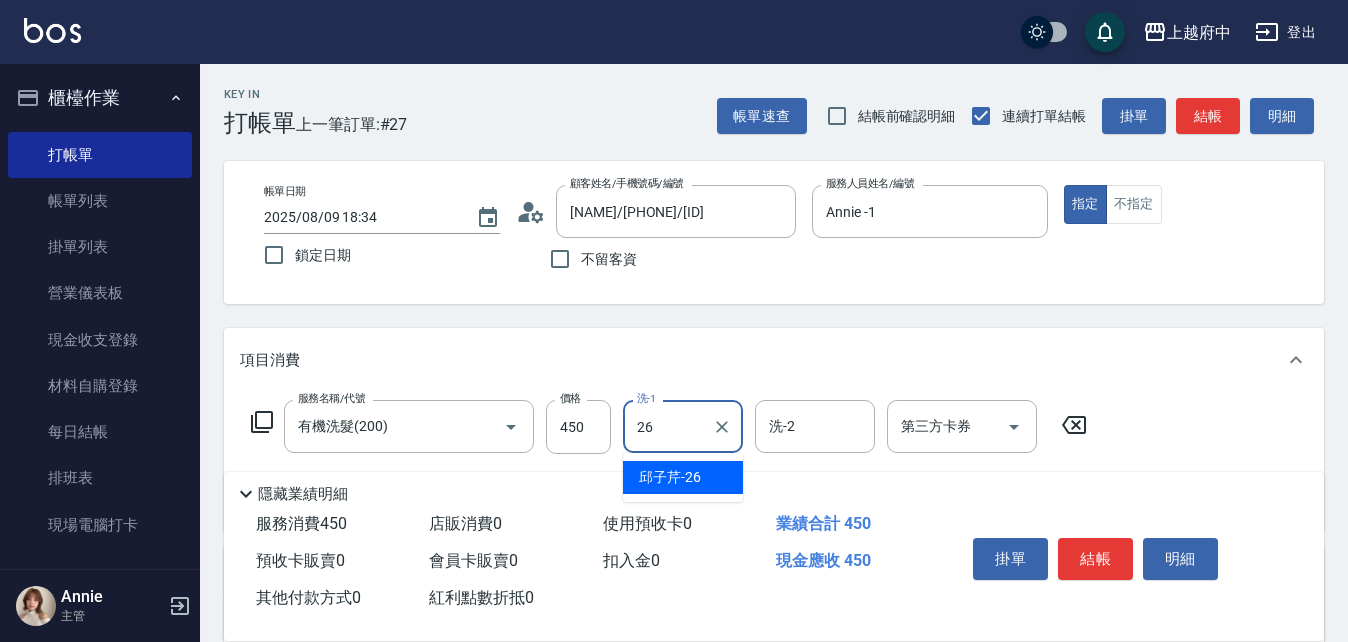 type on "邱子芹-26" 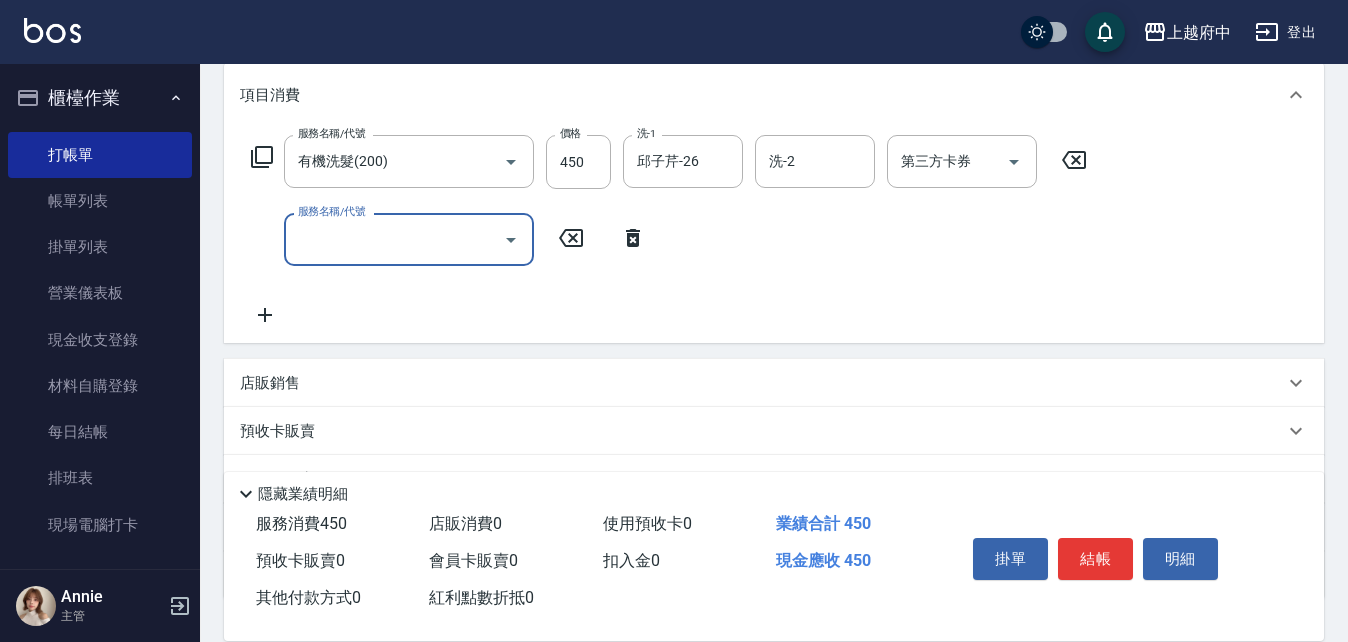 scroll, scrollTop: 300, scrollLeft: 0, axis: vertical 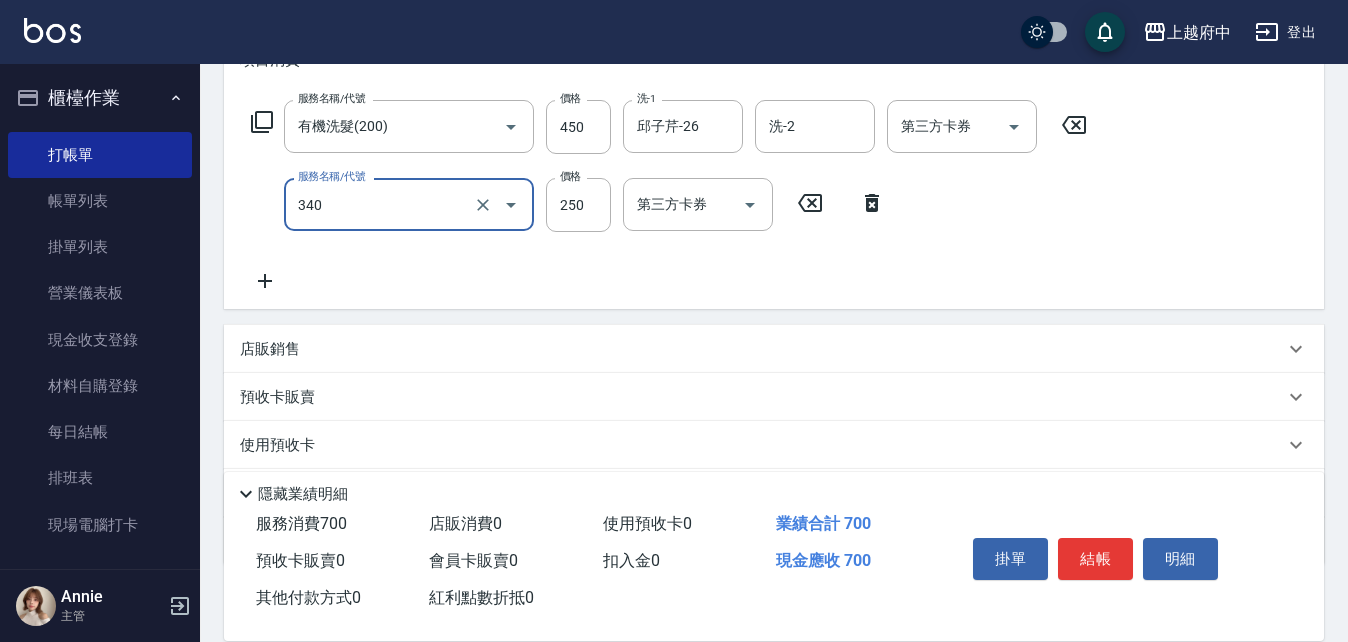 type on "剪髮(340)" 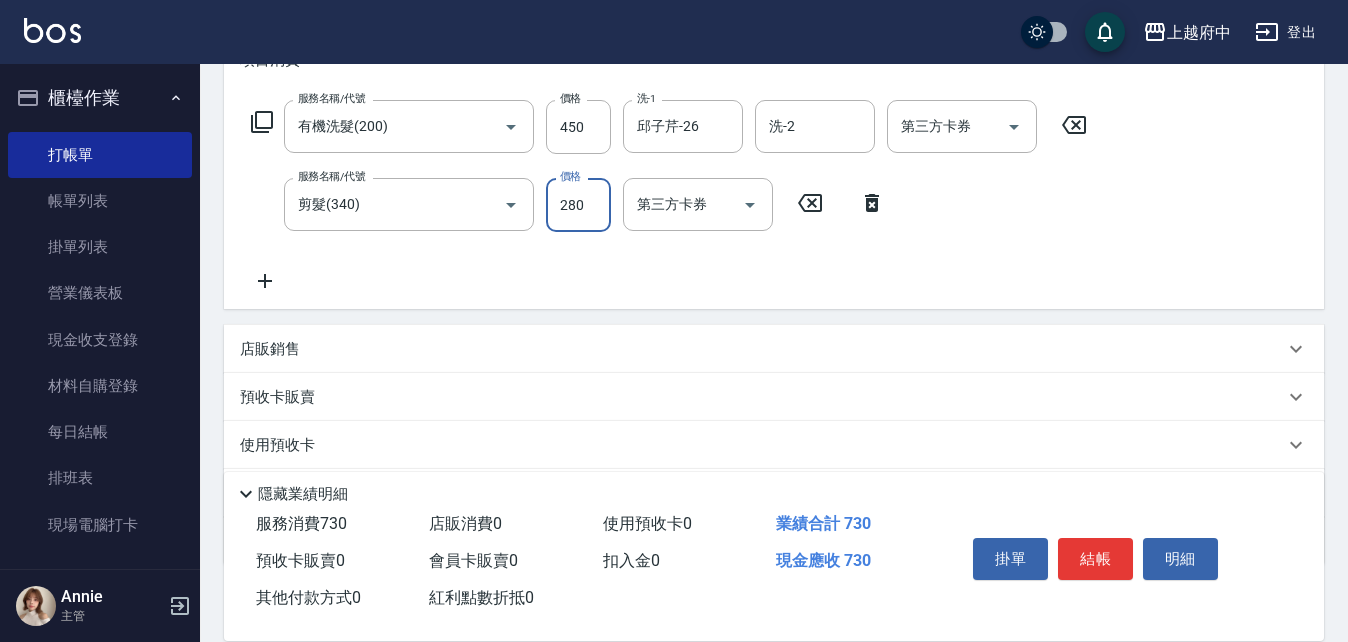 type on "280" 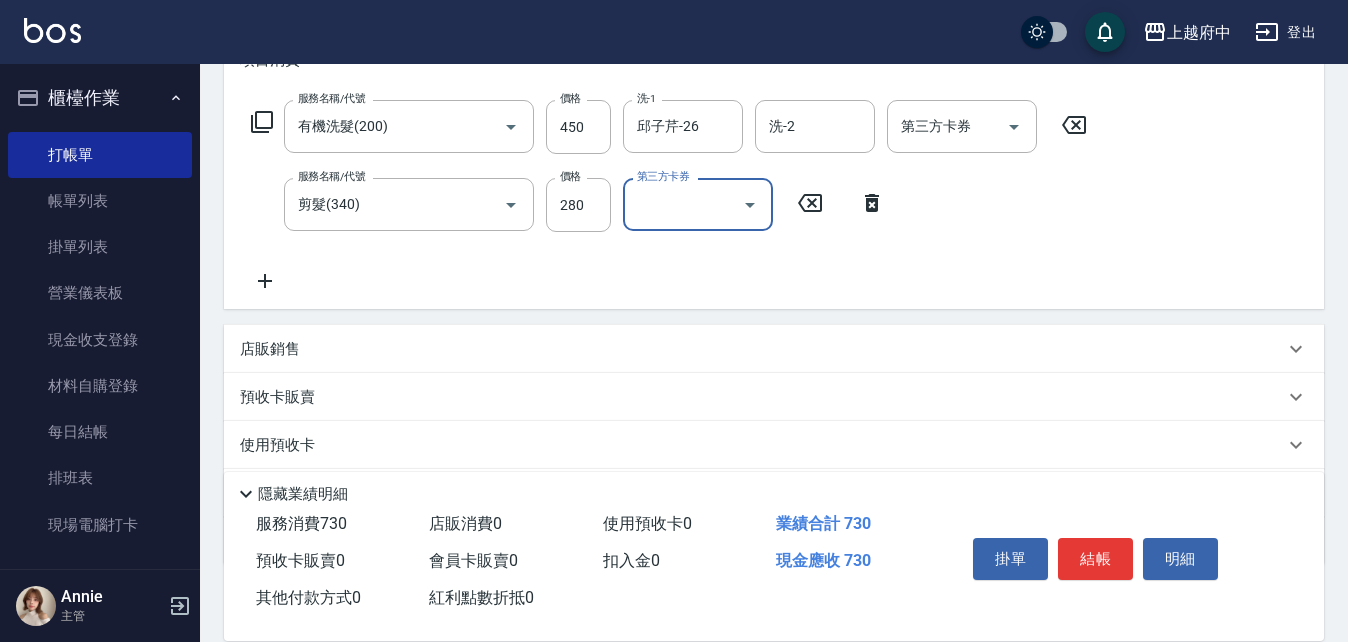 click on "服務名稱/代號 有機洗髮(200) 服務名稱/代號 價格 450 價格 洗-1 邱子芹-26 洗-1 洗-2 洗-2 第三方卡券 第三方卡券 服務名稱/代號 剪髮(340) 服務名稱/代號 價格 280 價格 第三方卡券 第三方卡券" at bounding box center (669, 196) 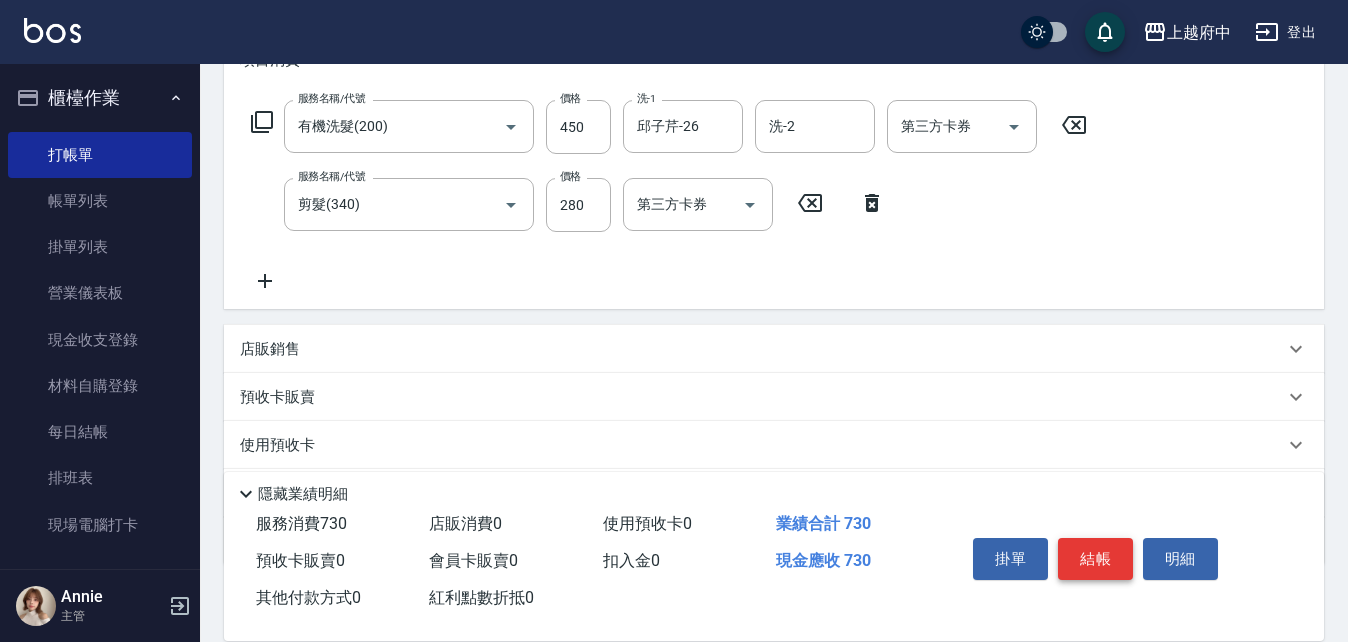 click on "結帳" at bounding box center [1095, 559] 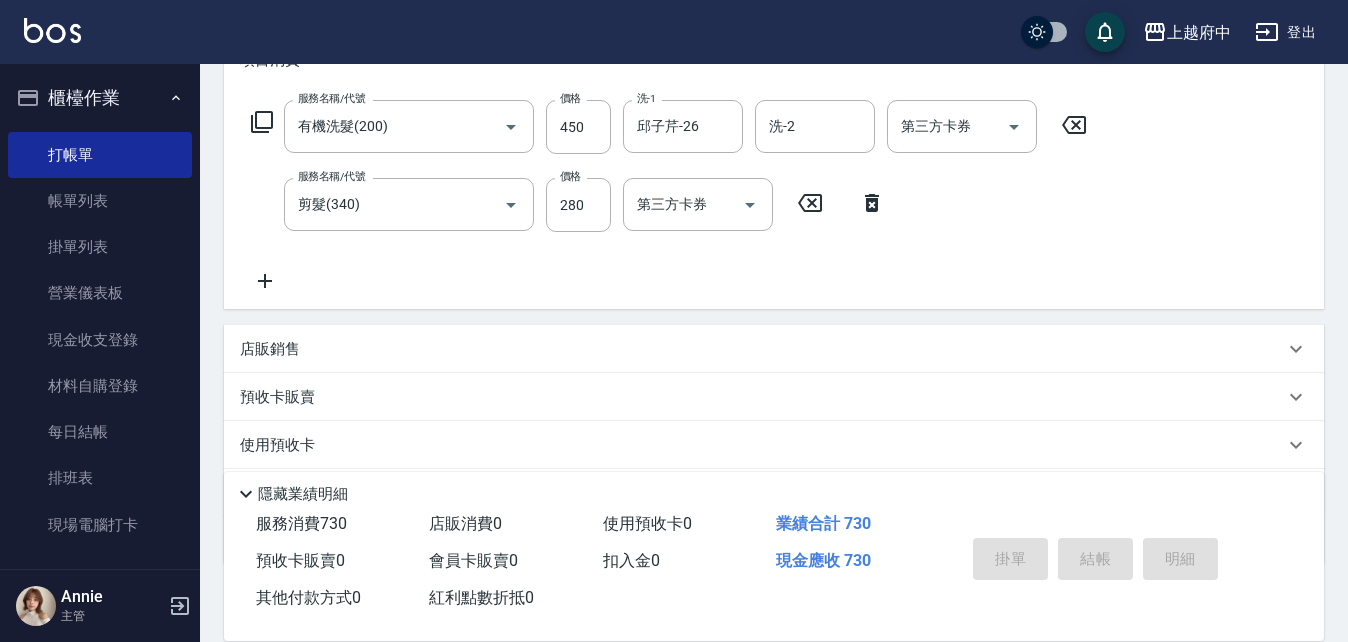 type on "2025/08/09 18:36" 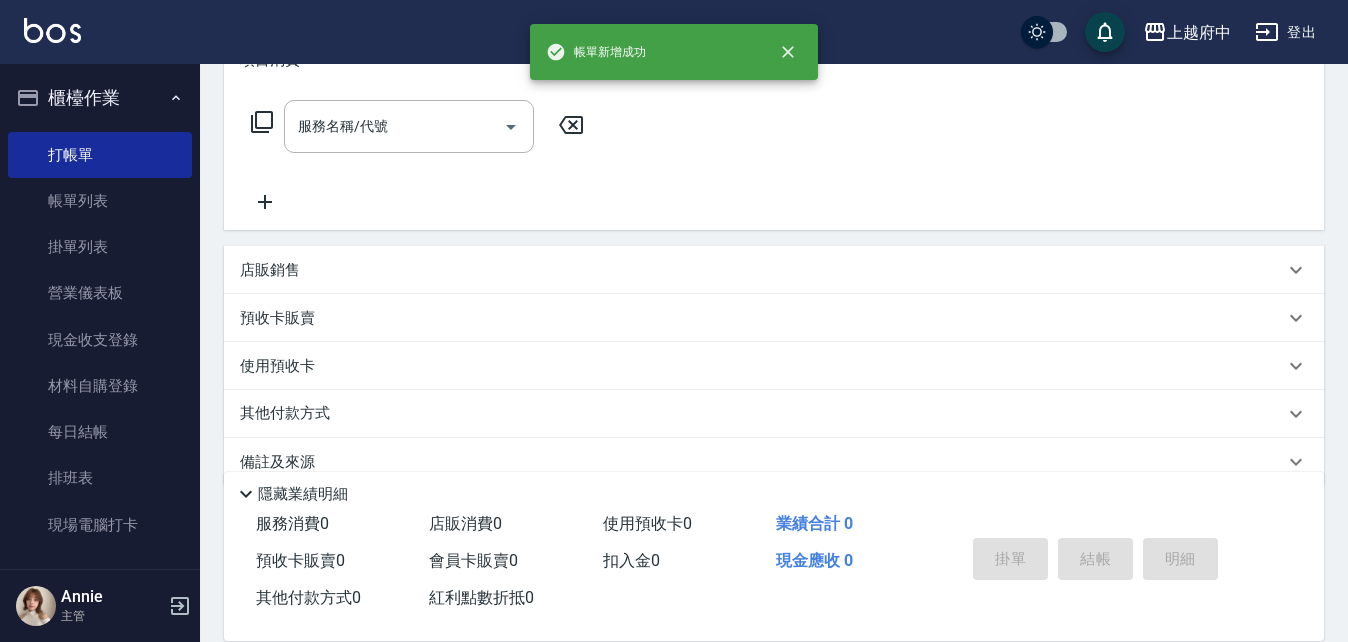 scroll, scrollTop: 0, scrollLeft: 0, axis: both 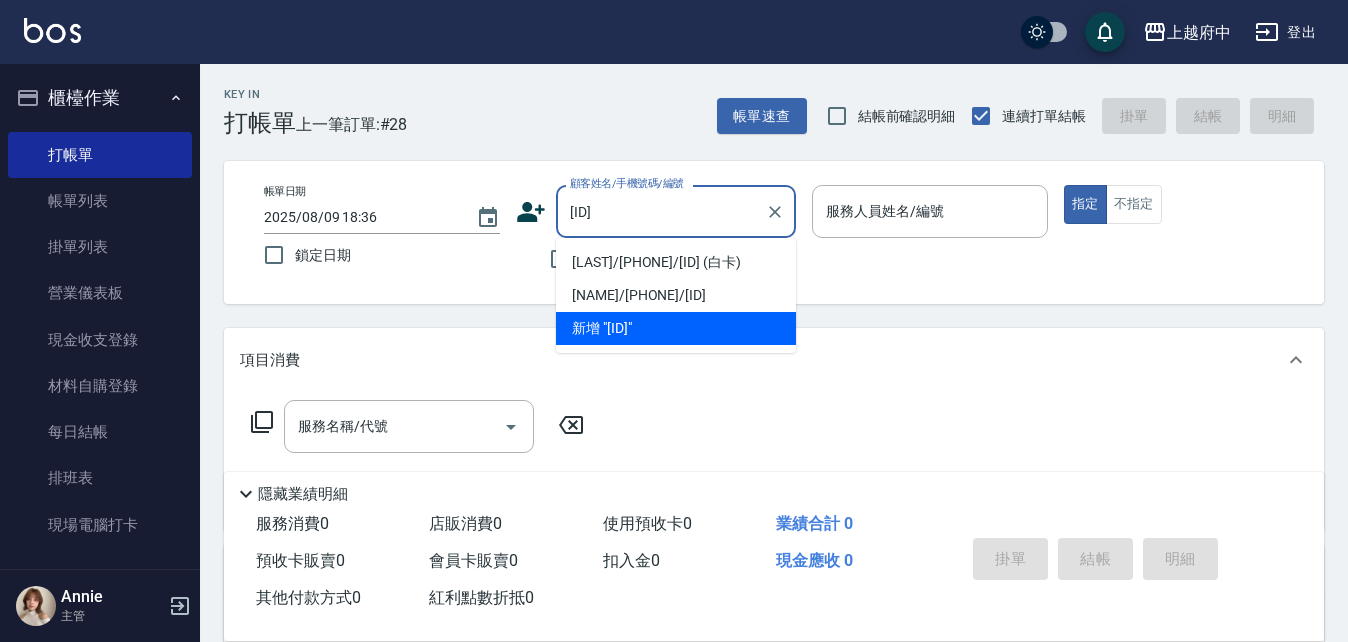 type on "V86053" 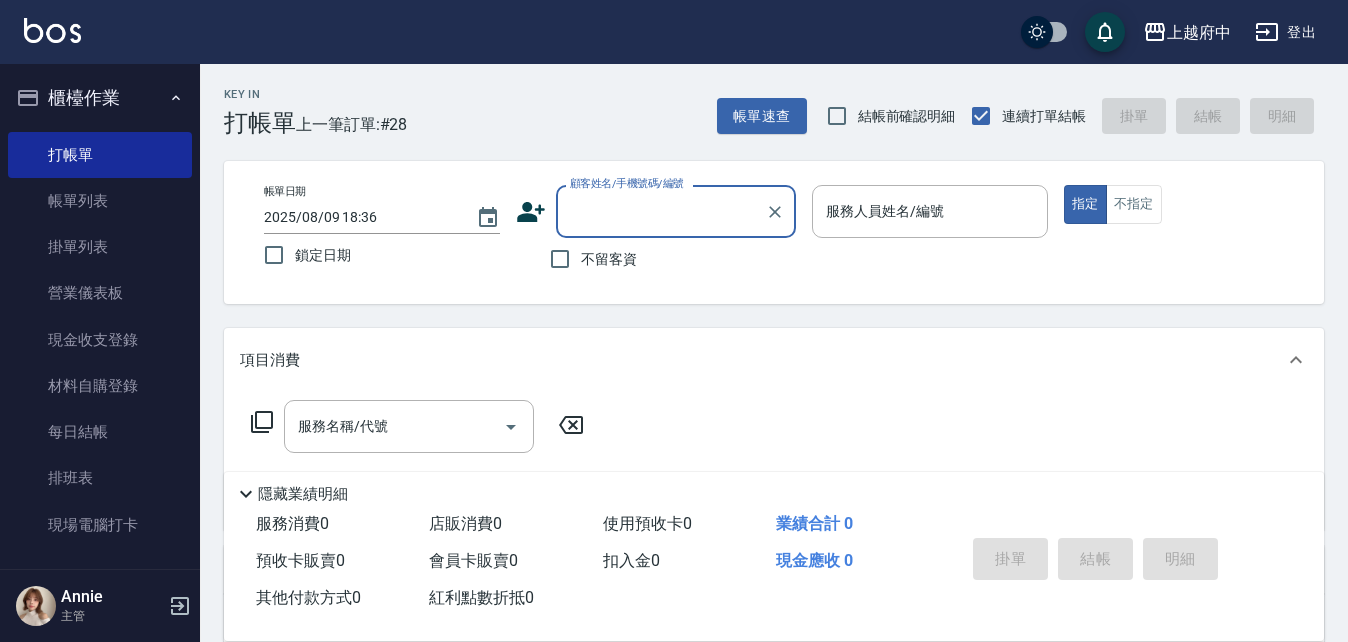 click on "顧客姓名/手機號碼/編號" at bounding box center [661, 211] 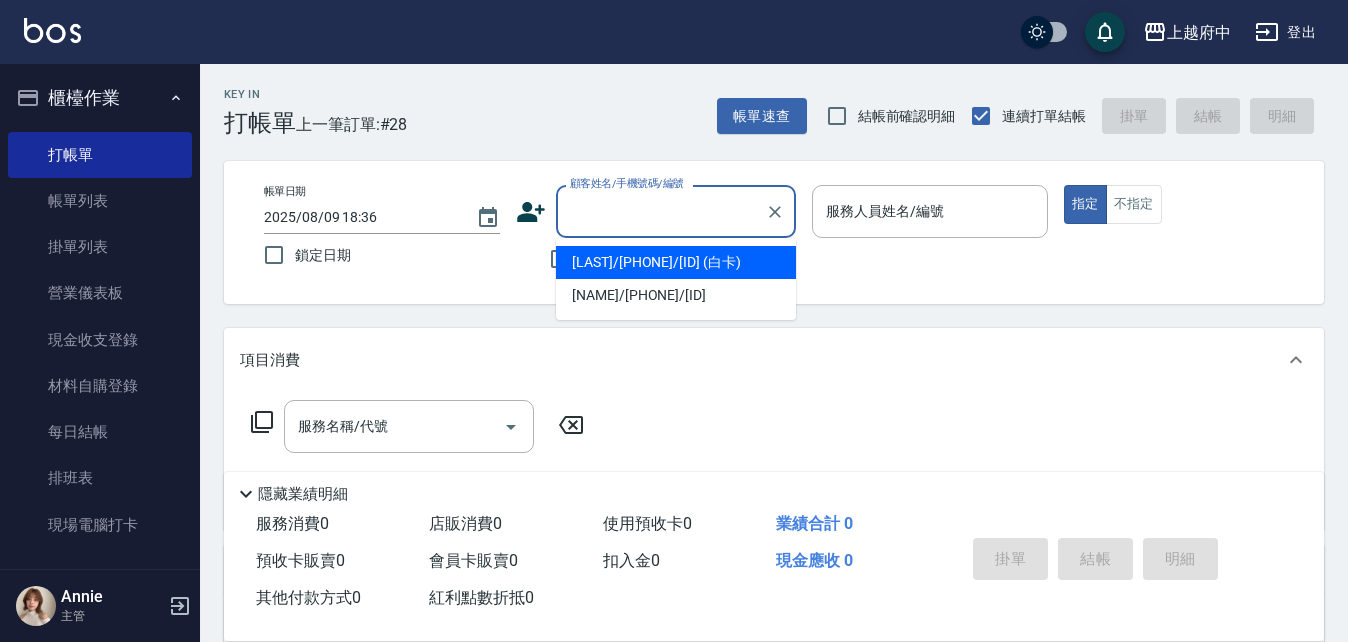 click on "蔡宛臻/0978787399/V86053 (白卡)" at bounding box center [676, 262] 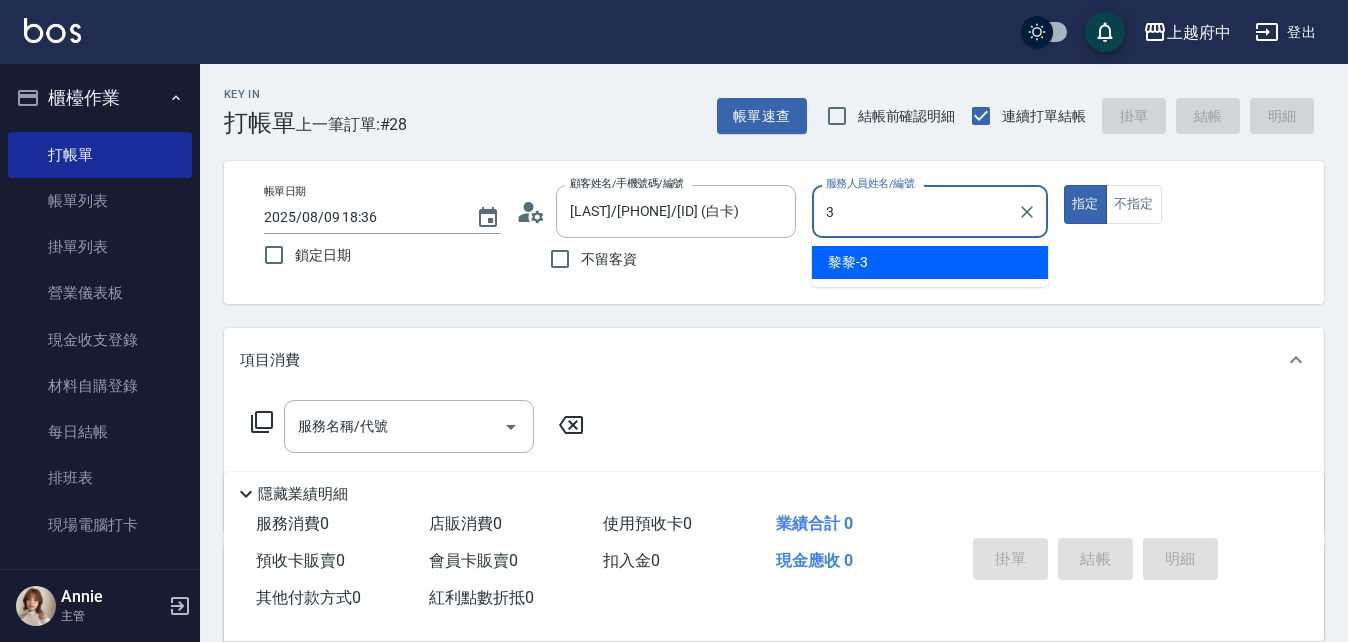 type on "黎黎-3" 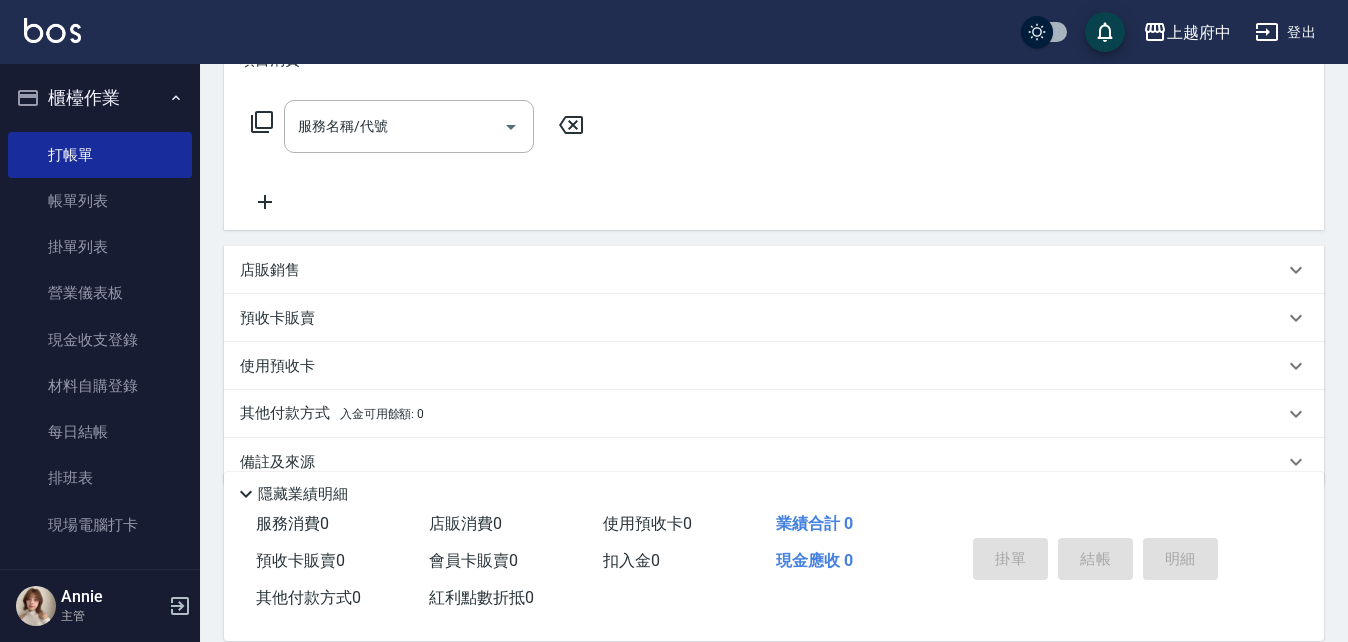 scroll, scrollTop: 100, scrollLeft: 0, axis: vertical 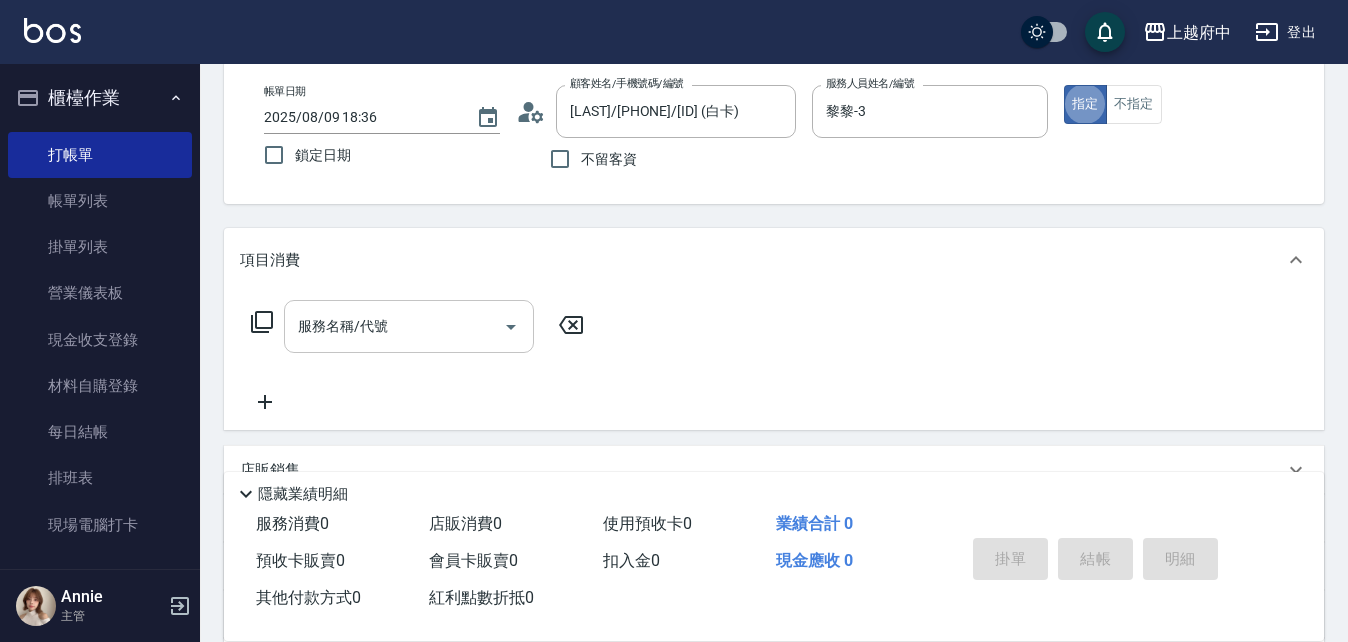 click on "服務名稱/代號" at bounding box center [394, 326] 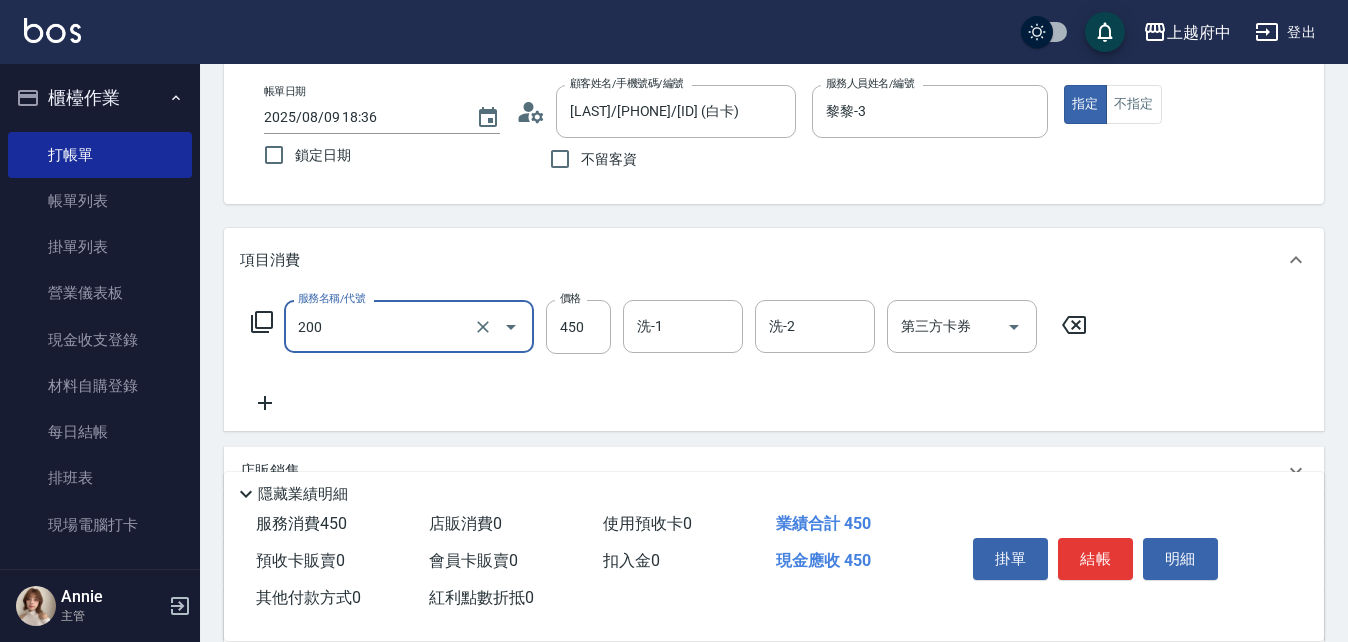 type on "有機洗髮(200)" 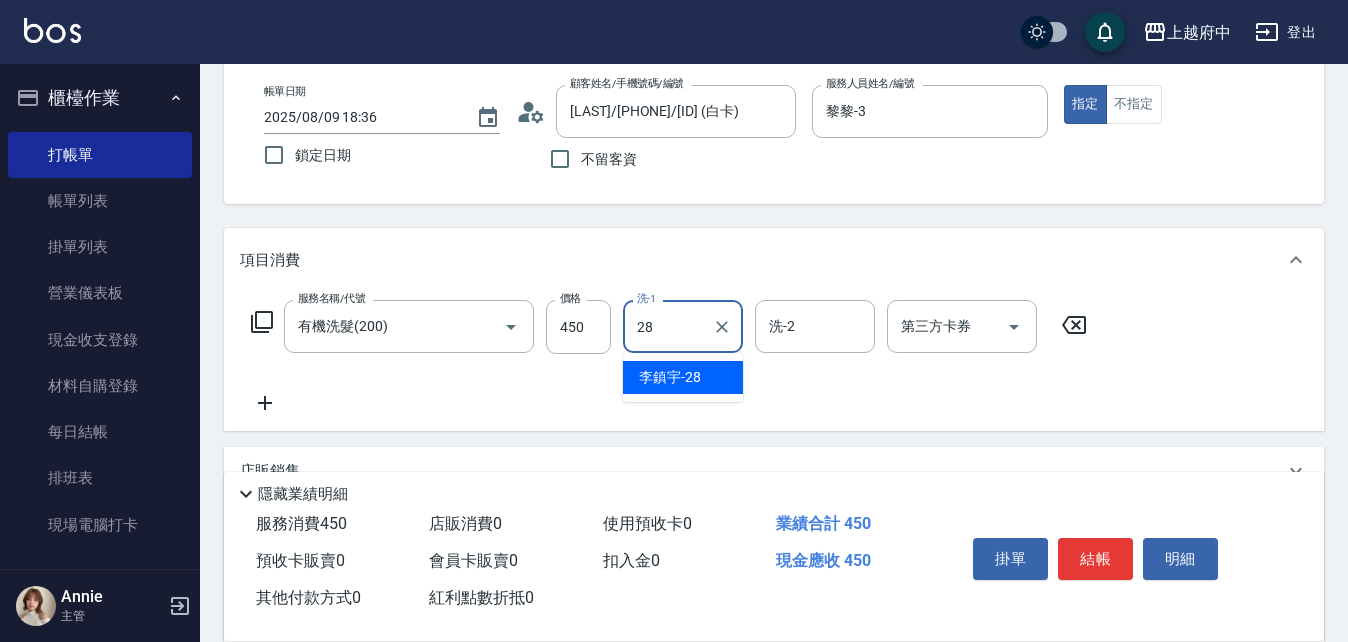 type on "李鎮宇-28" 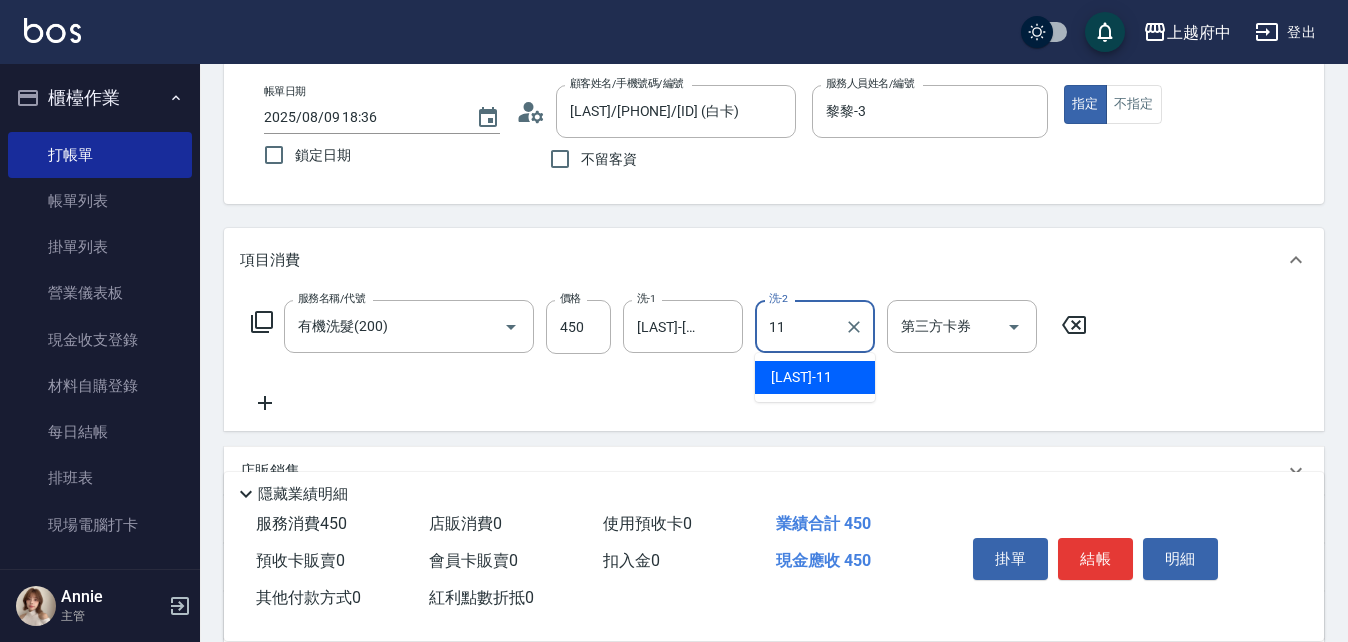 type on "Mona-11" 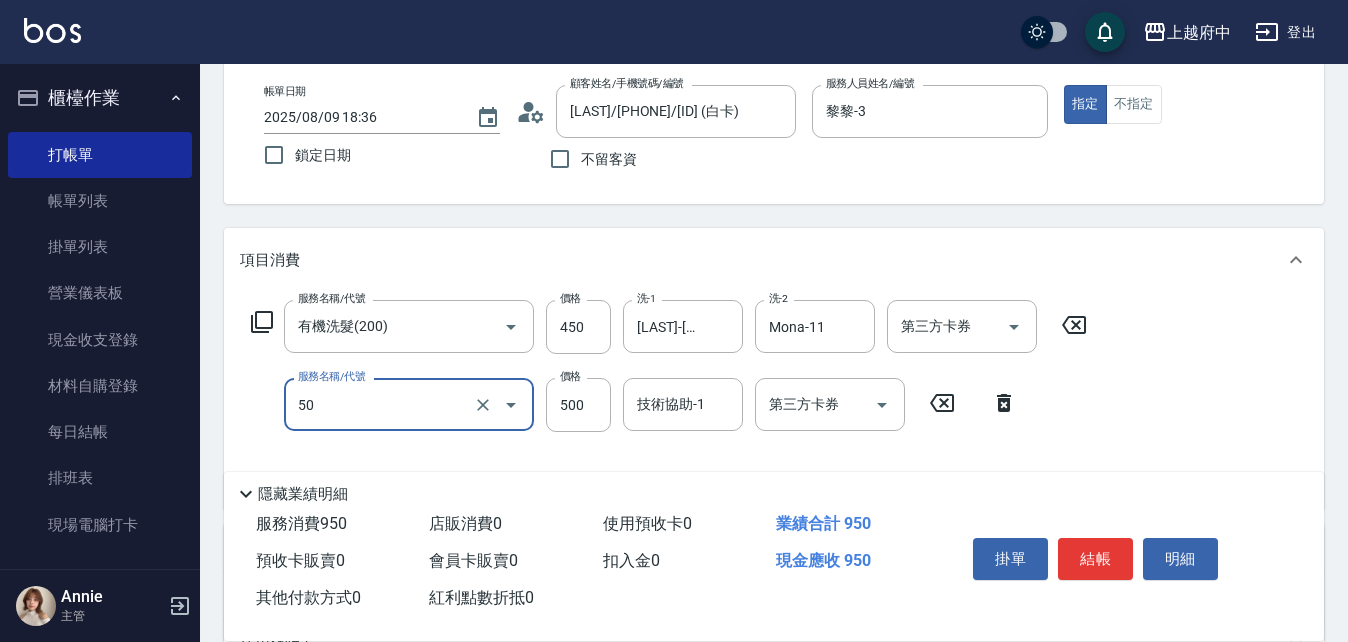 type on "燙瀏海(50)" 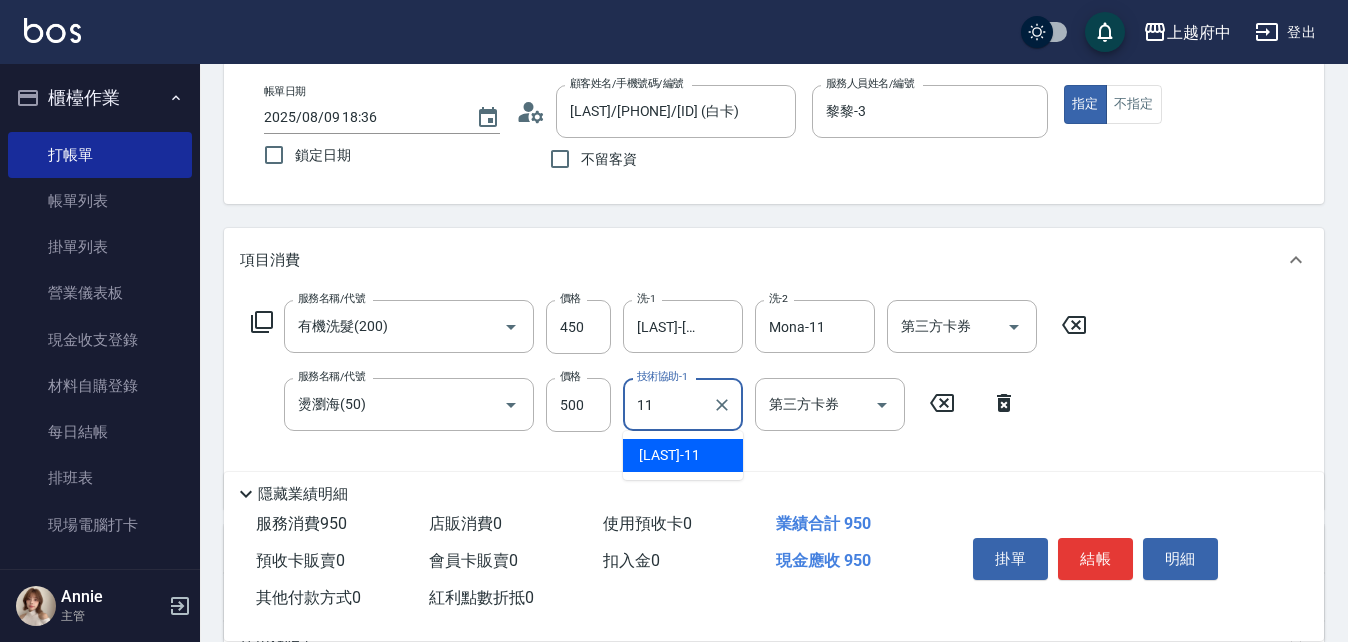 type on "Mona-11" 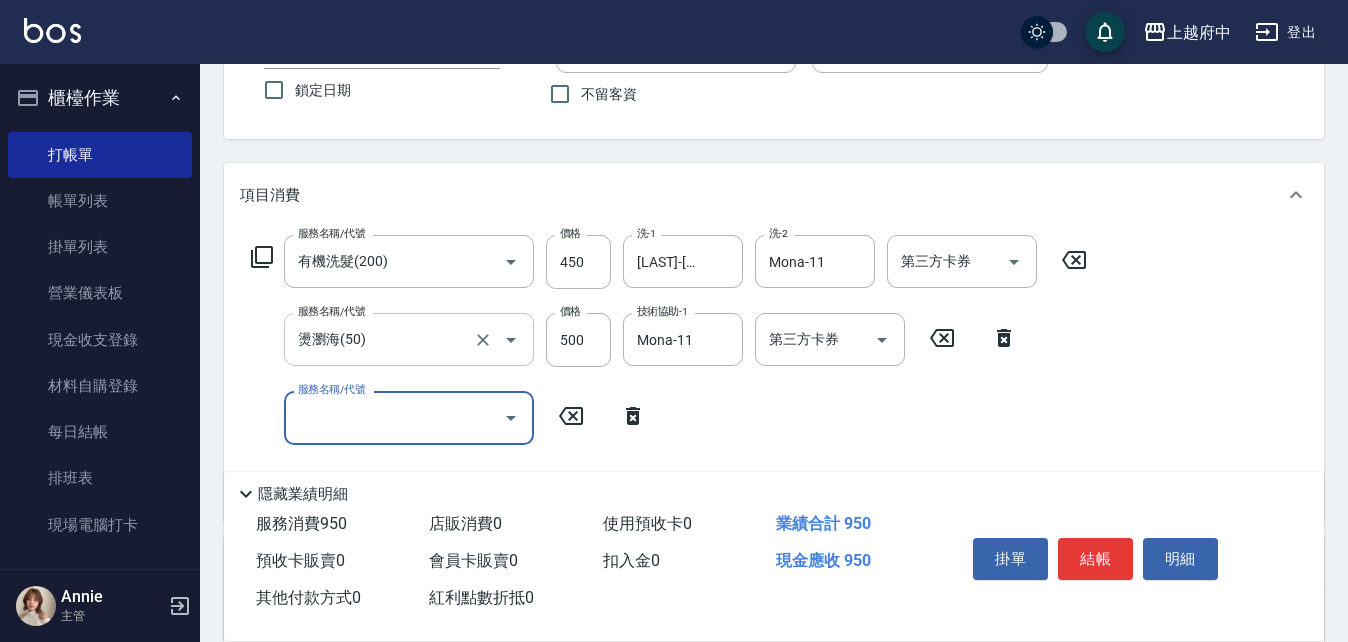 scroll, scrollTop: 200, scrollLeft: 0, axis: vertical 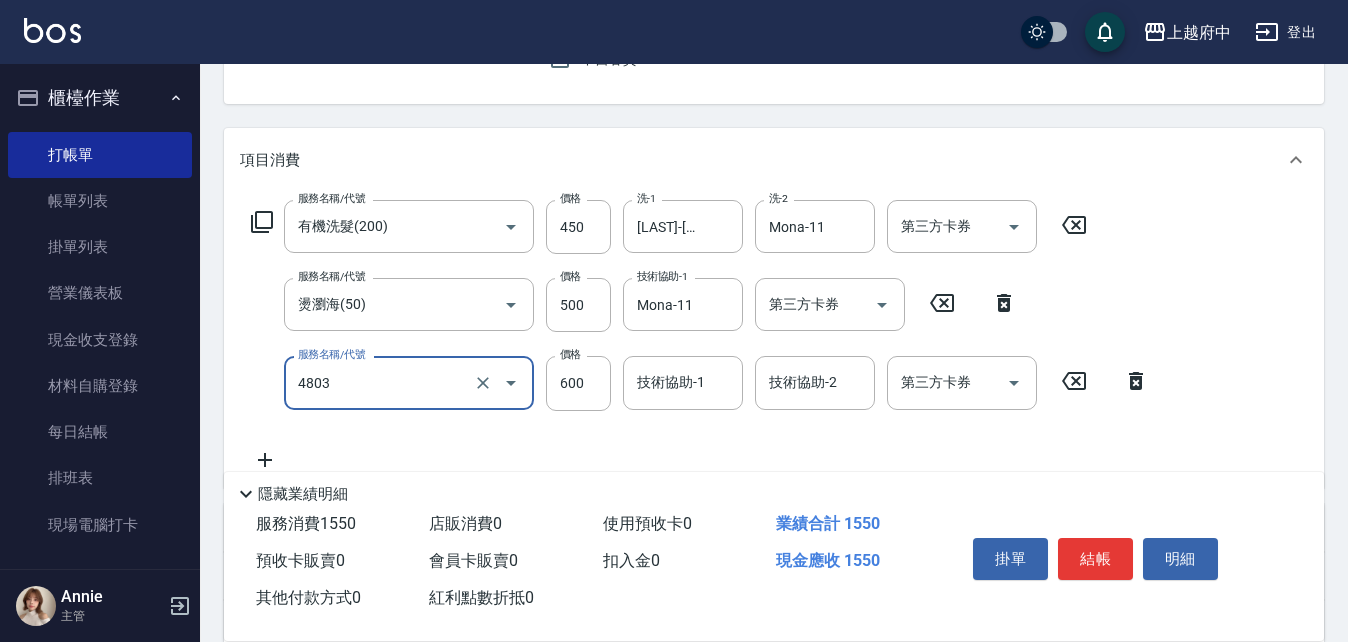 type on "潤澤修護(4803)" 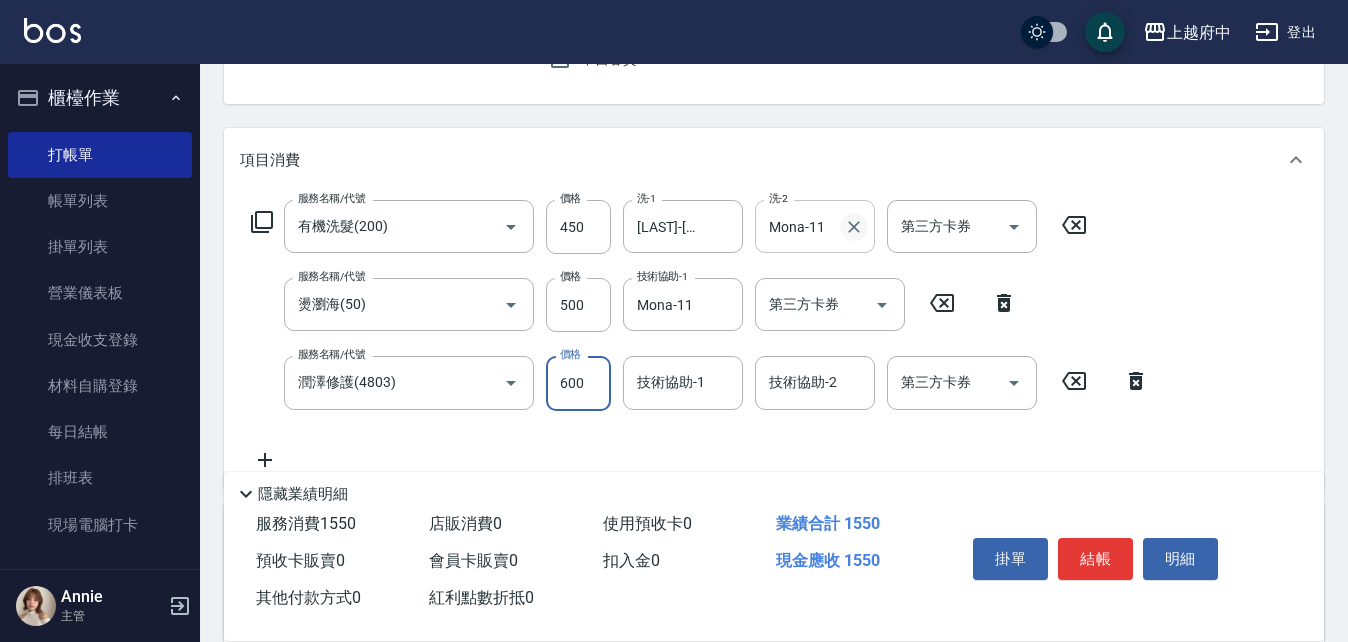 click 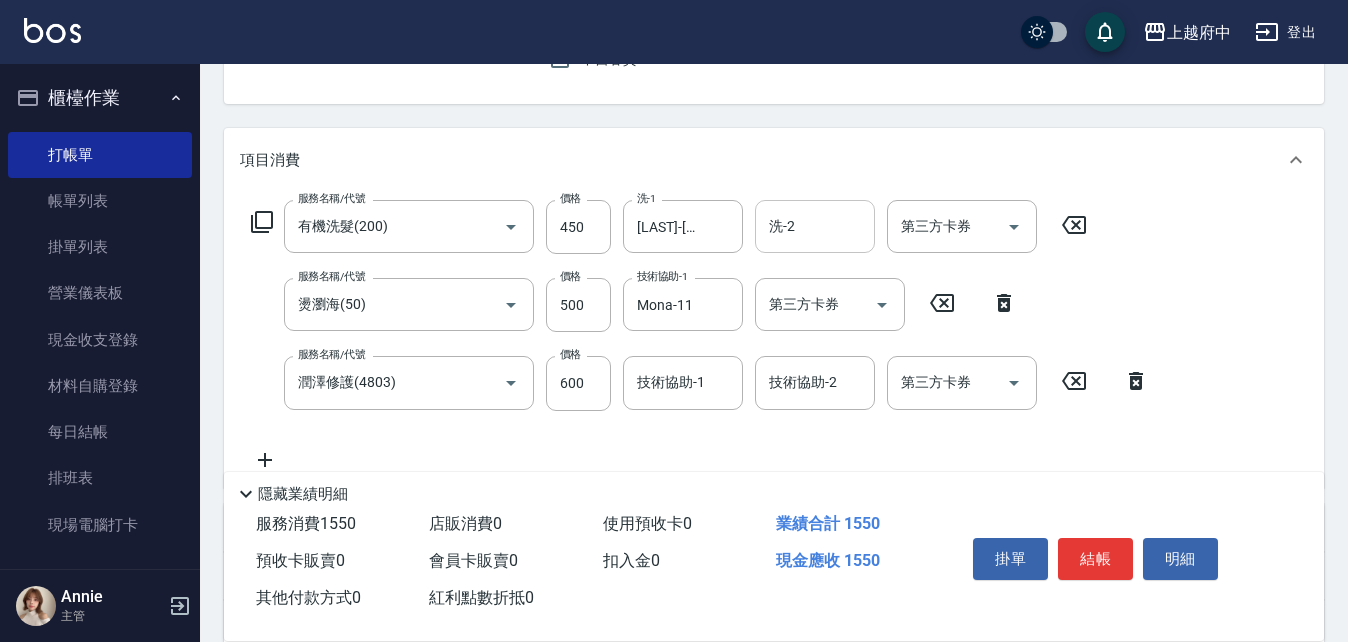 click on "服務名稱/代號 有機洗髮(200) 服務名稱/代號 價格 450 價格 洗-1 李鎮宇-28 洗-1 洗-2 洗-2 第三方卡券 第三方卡券 服務名稱/代號 燙瀏海(50) 服務名稱/代號 價格 500 價格 技術協助-1 Mona-11 技術協助-1 第三方卡券 第三方卡券 服務名稱/代號 潤澤修護(4803) 服務名稱/代號 價格 600 價格 技術協助-1 技術協助-1 技術協助-2 技術協助-2 第三方卡券 第三方卡券" at bounding box center [700, 335] 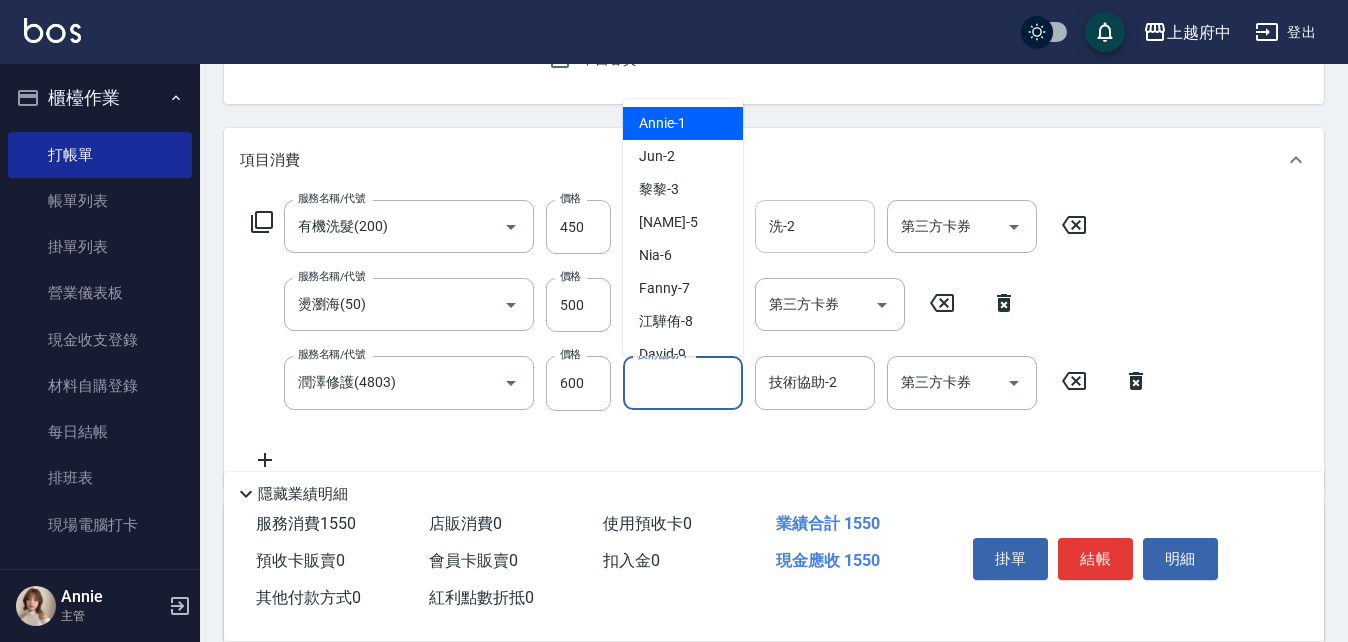 click on "技術協助-1" at bounding box center [683, 382] 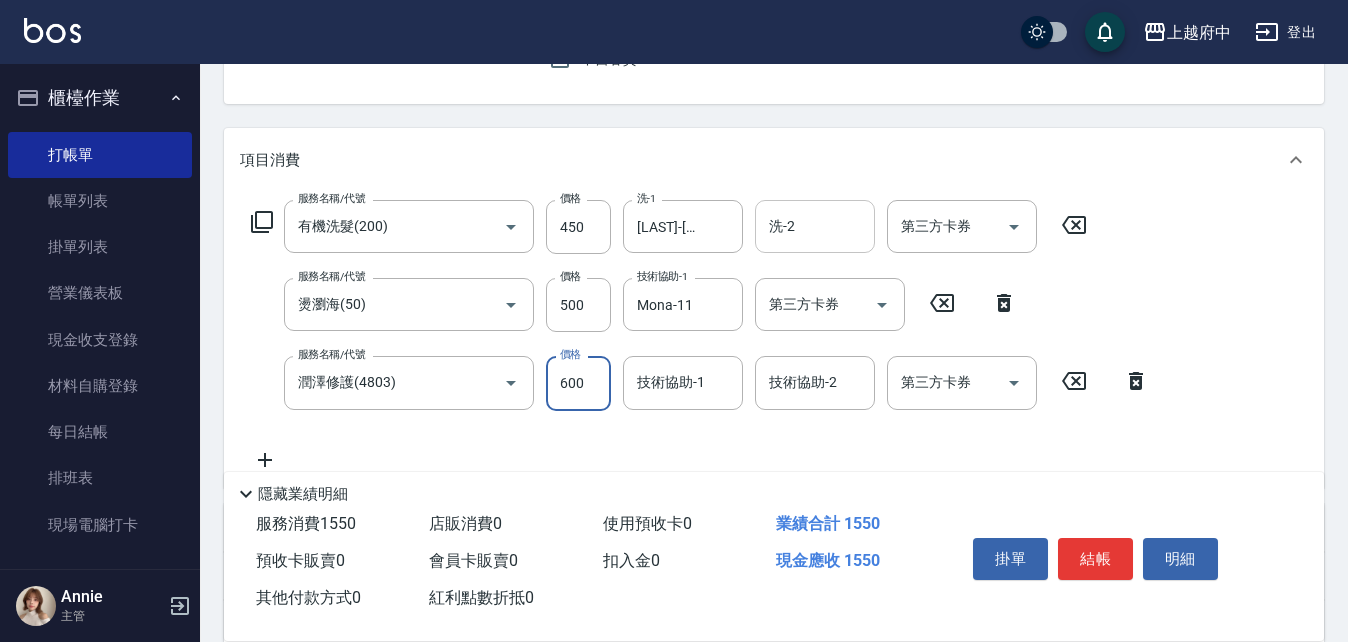 click on "600" at bounding box center [578, 383] 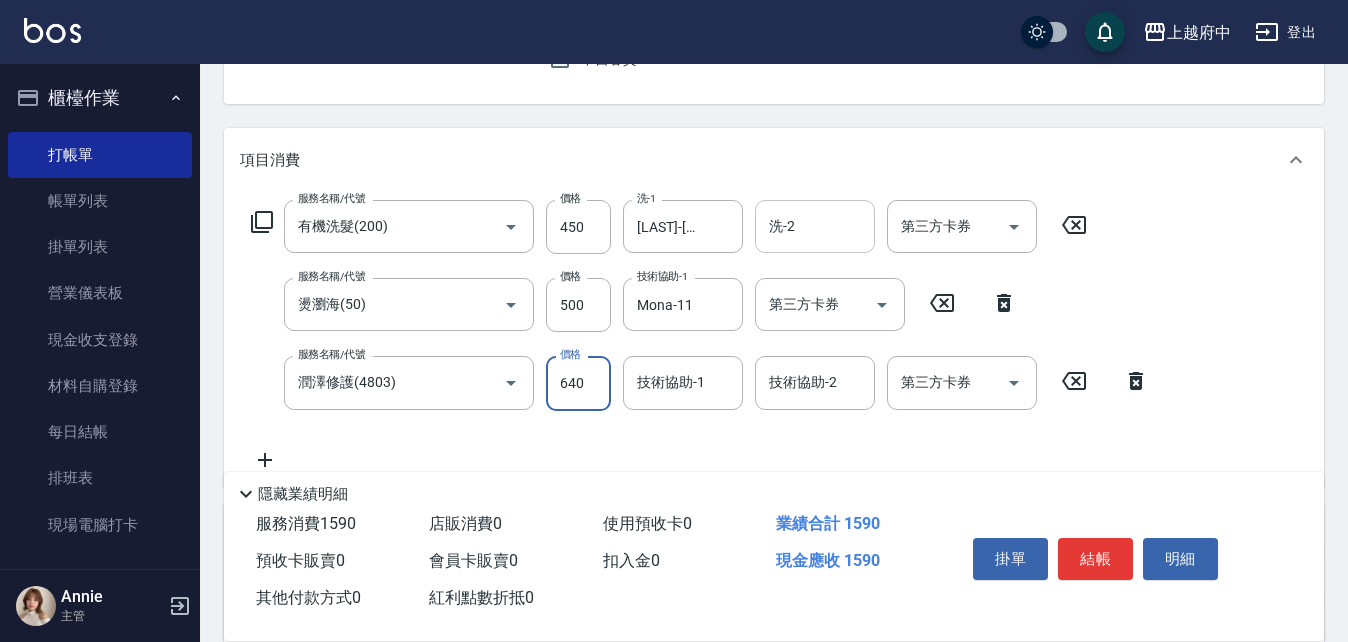 type on "640" 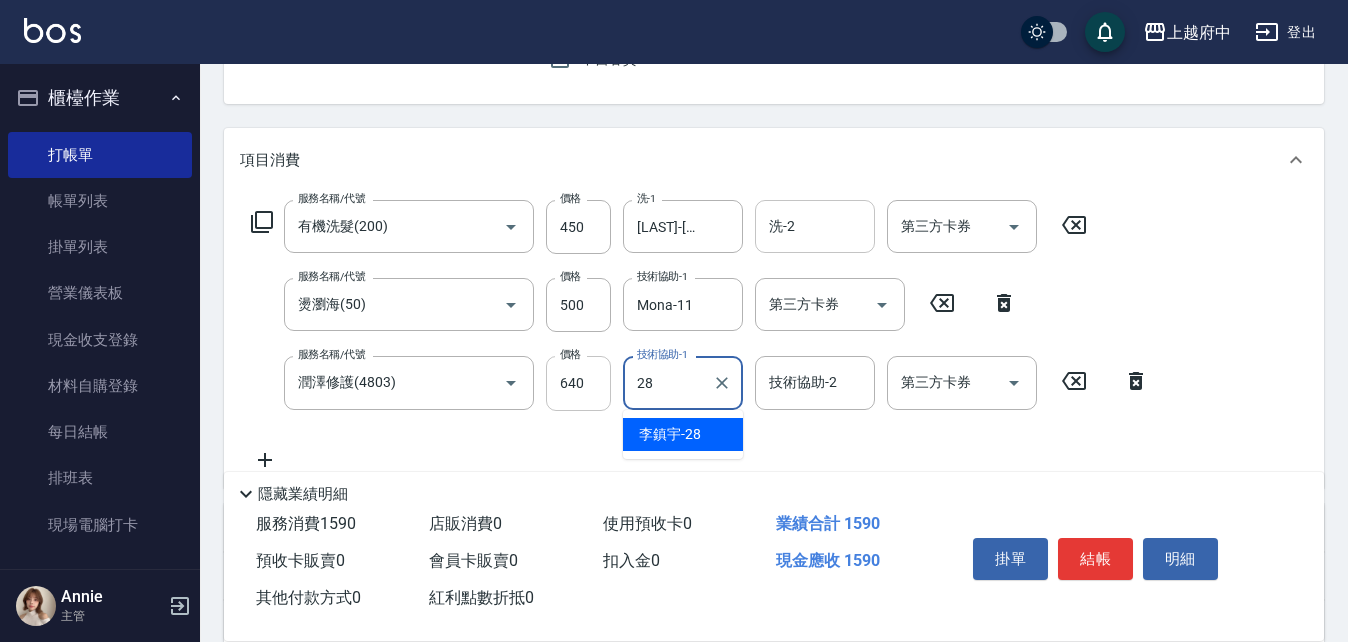 type on "李鎮宇-28" 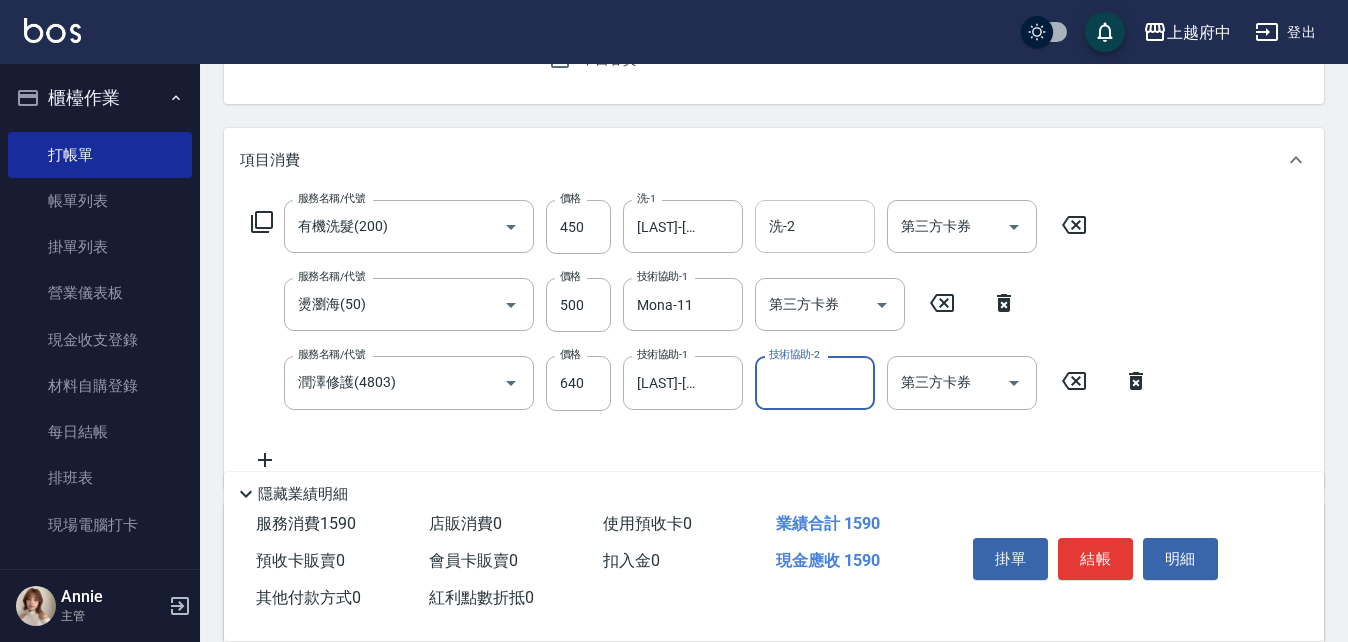 click on "服務名稱/代號 有機洗髮(200) 服務名稱/代號 價格 450 價格 洗-1 李鎮宇-28 洗-1 洗-2 洗-2 第三方卡券 第三方卡券 服務名稱/代號 燙瀏海(50) 服務名稱/代號 價格 500 價格 技術協助-1 Mona-11 技術協助-1 第三方卡券 第三方卡券 服務名稱/代號 潤澤修護(4803) 服務名稱/代號 價格 640 價格 技術協助-1 李鎮宇-28 技術協助-1 技術協助-2 技術協助-2 第三方卡券 第三方卡券" at bounding box center (700, 335) 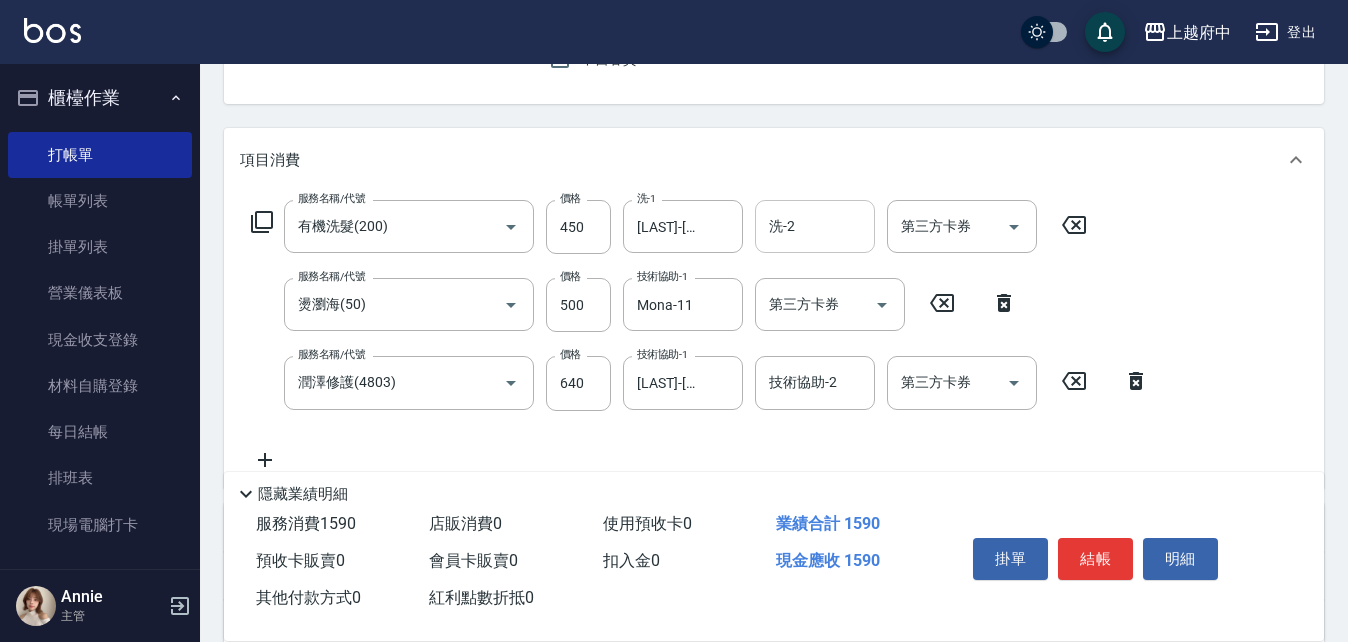 click on "服務名稱/代號 有機洗髮(200) 服務名稱/代號 價格 450 價格 洗-1 李鎮宇-28 洗-1 洗-2 洗-2 第三方卡券 第三方卡券 服務名稱/代號 燙瀏海(50) 服務名稱/代號 價格 500 價格 技術協助-1 Mona-11 技術協助-1 第三方卡券 第三方卡券 服務名稱/代號 潤澤修護(4803) 服務名稱/代號 價格 640 價格 技術協助-1 李鎮宇-28 技術協助-1 技術協助-2 技術協助-2 第三方卡券 第三方卡券" at bounding box center [700, 335] 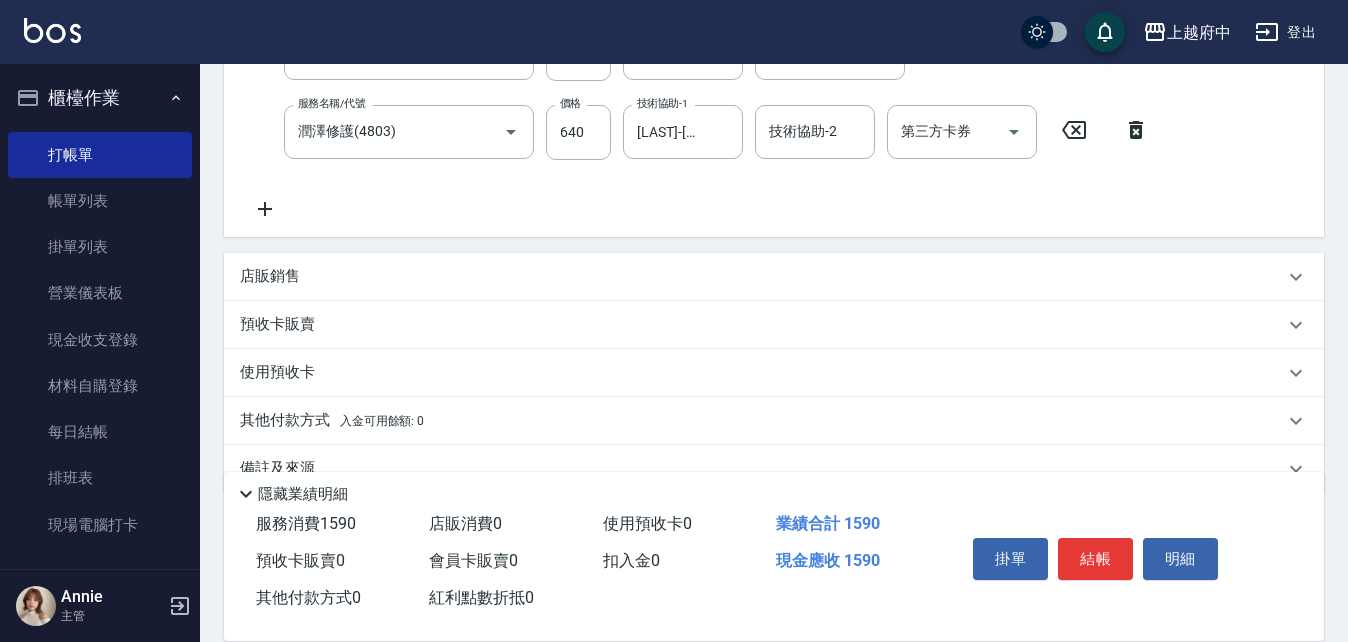 scroll, scrollTop: 494, scrollLeft: 0, axis: vertical 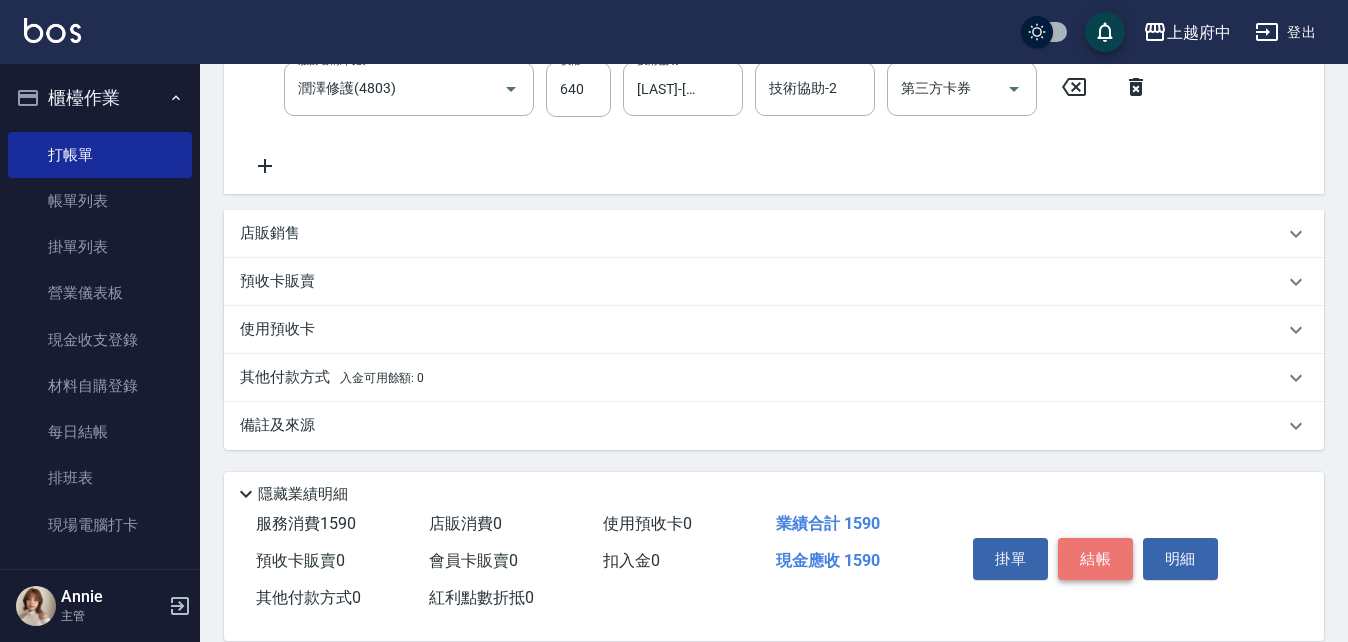 click on "結帳" at bounding box center (1095, 559) 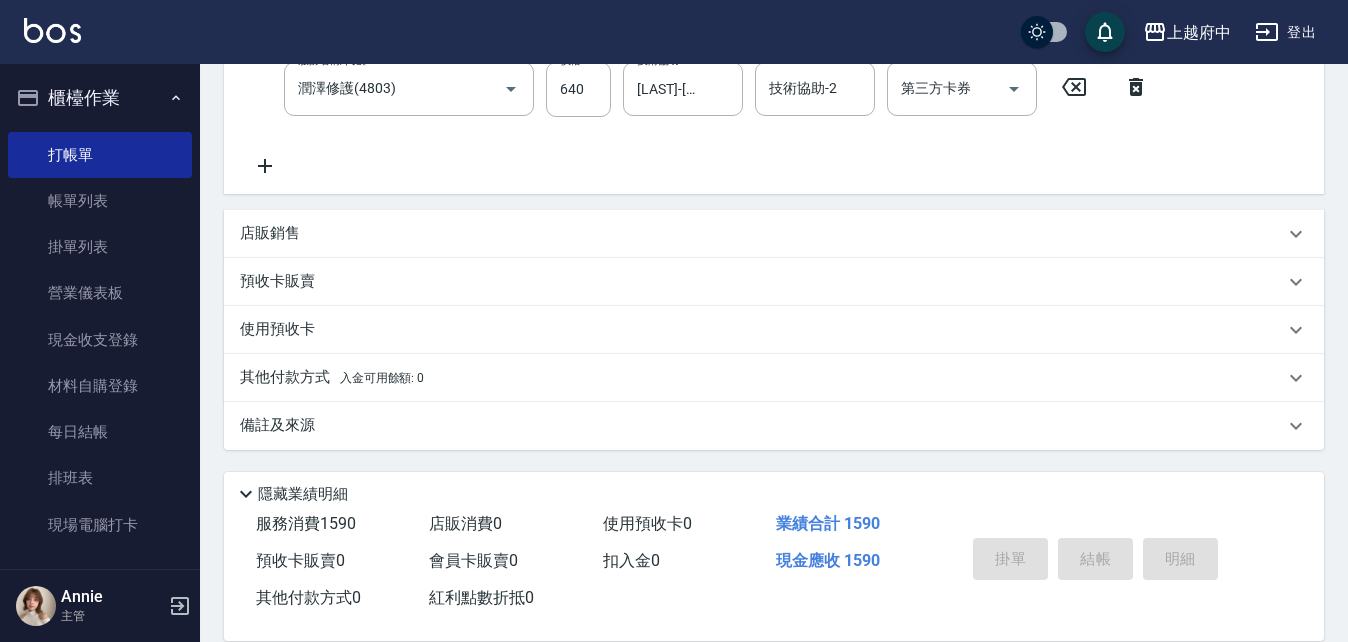 type on "2025/08/09 18:41" 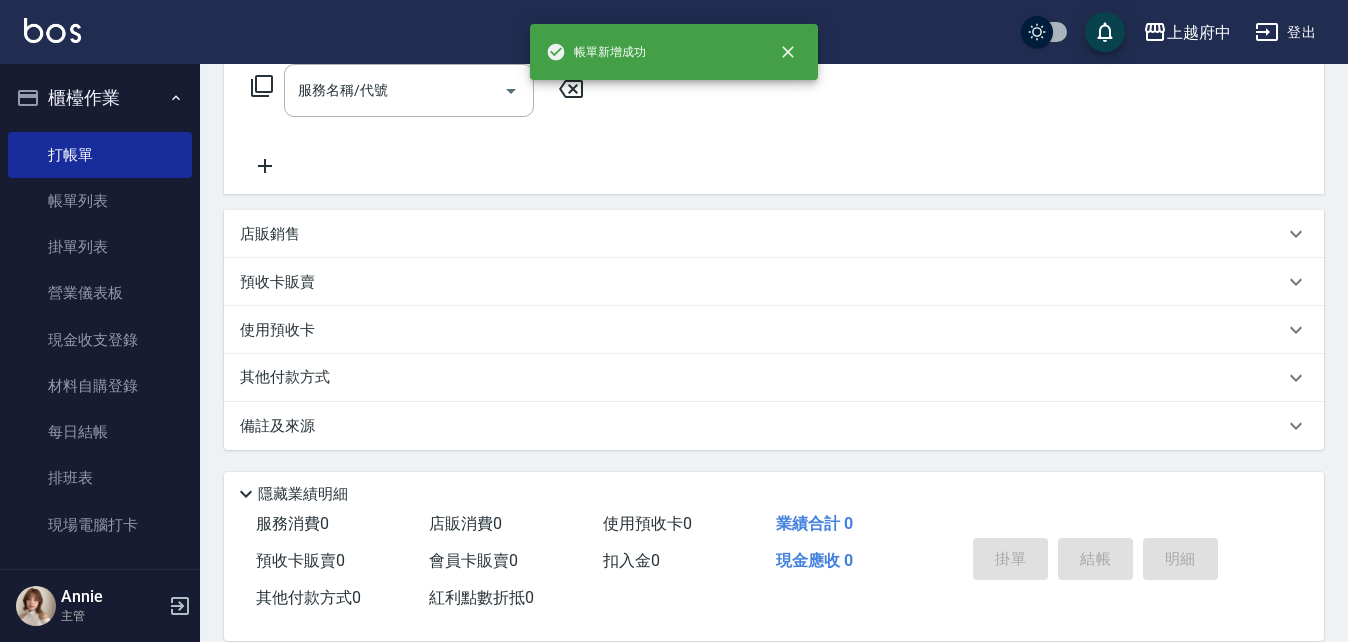 scroll, scrollTop: 0, scrollLeft: 0, axis: both 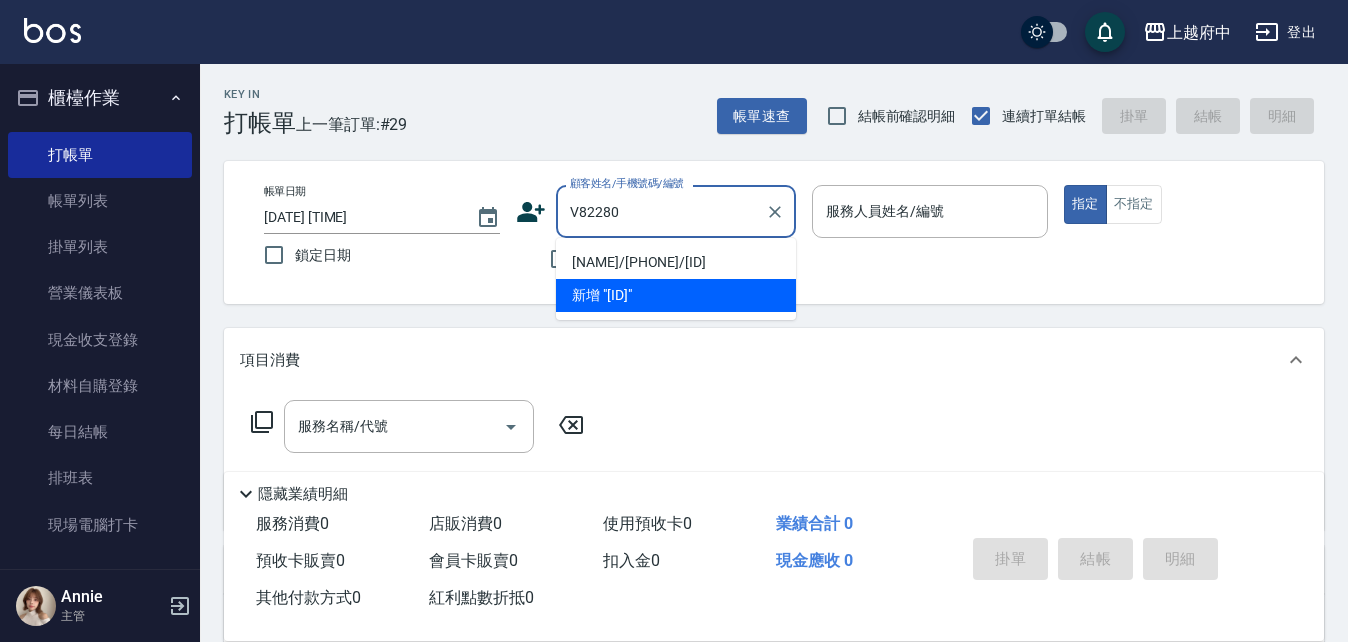 click on "陳昱安/0928040369/V82280" at bounding box center (676, 262) 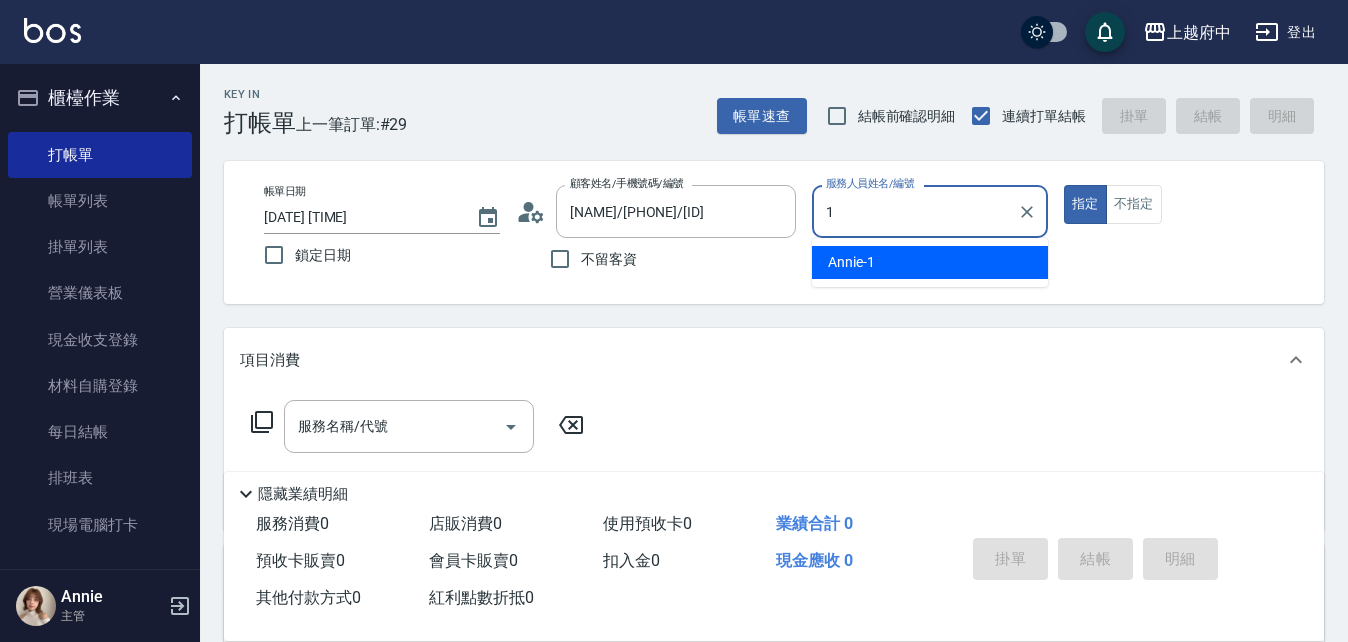 type on "Annie -1" 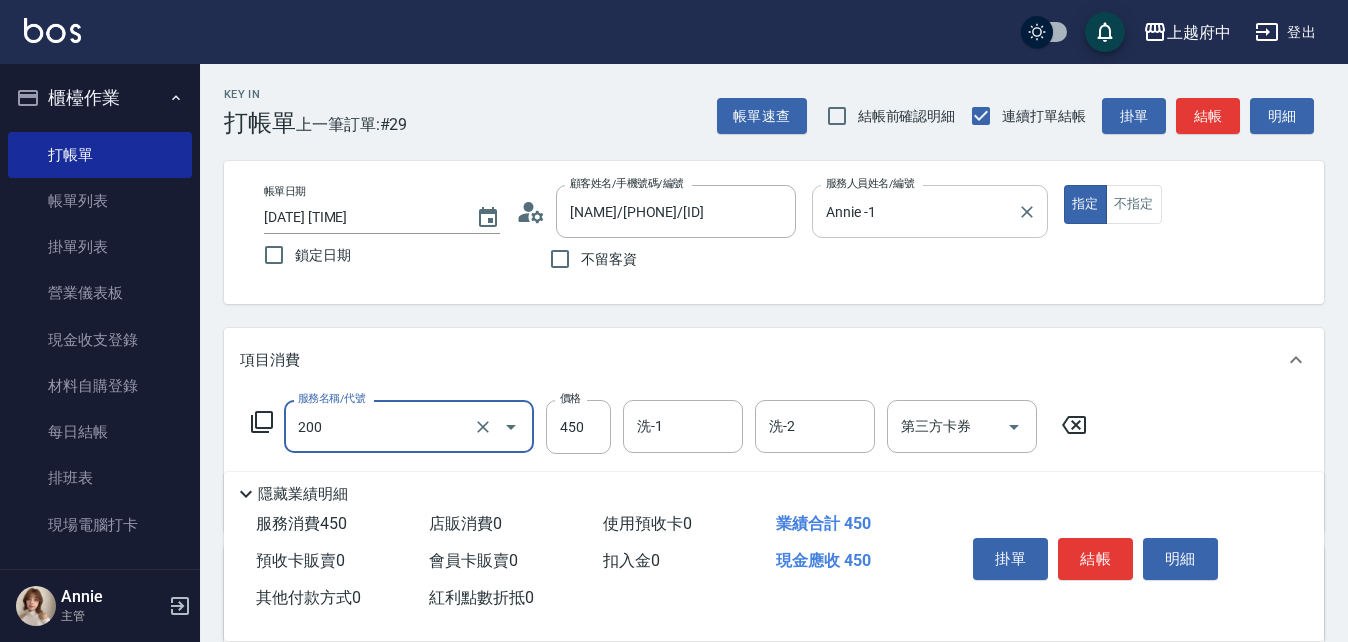type on "有機洗髮(200)" 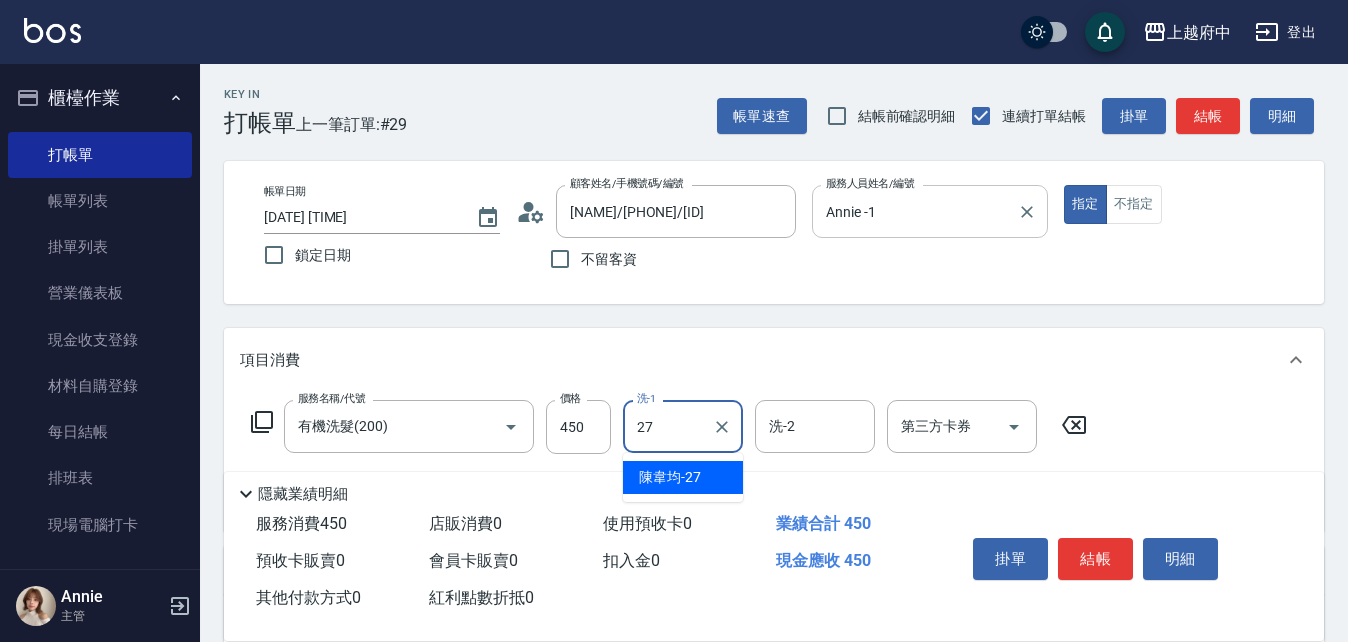 type on "陳韋均-27" 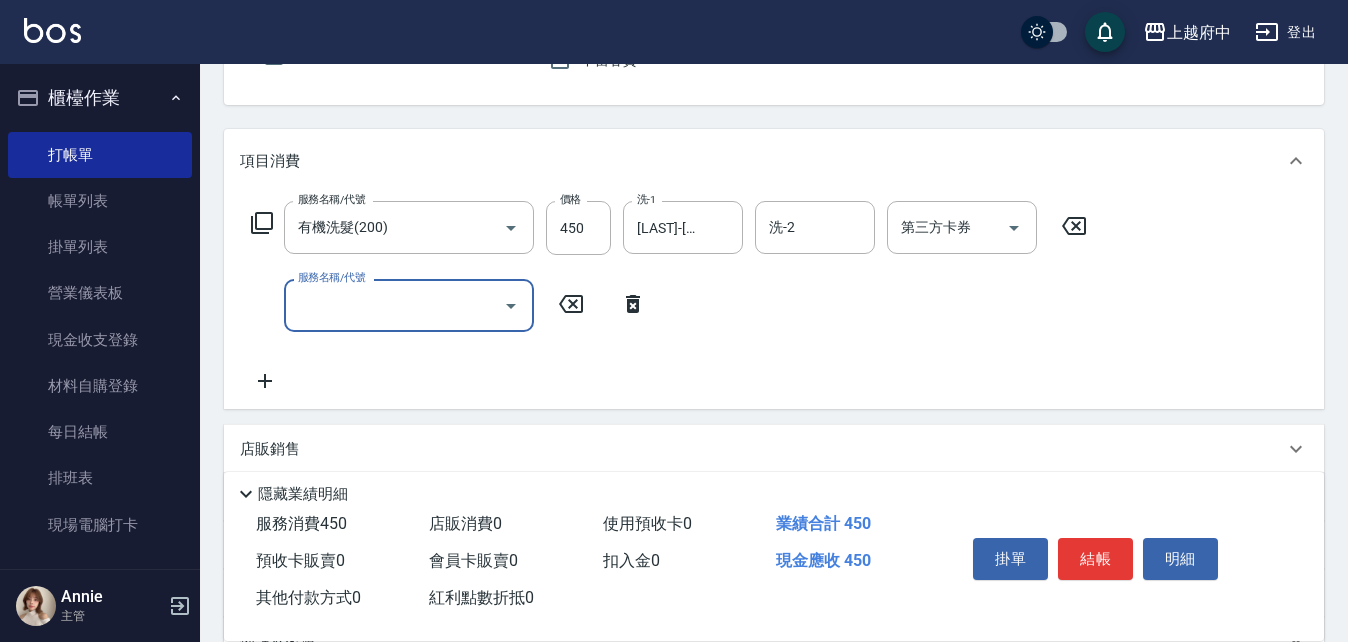 scroll, scrollTop: 200, scrollLeft: 0, axis: vertical 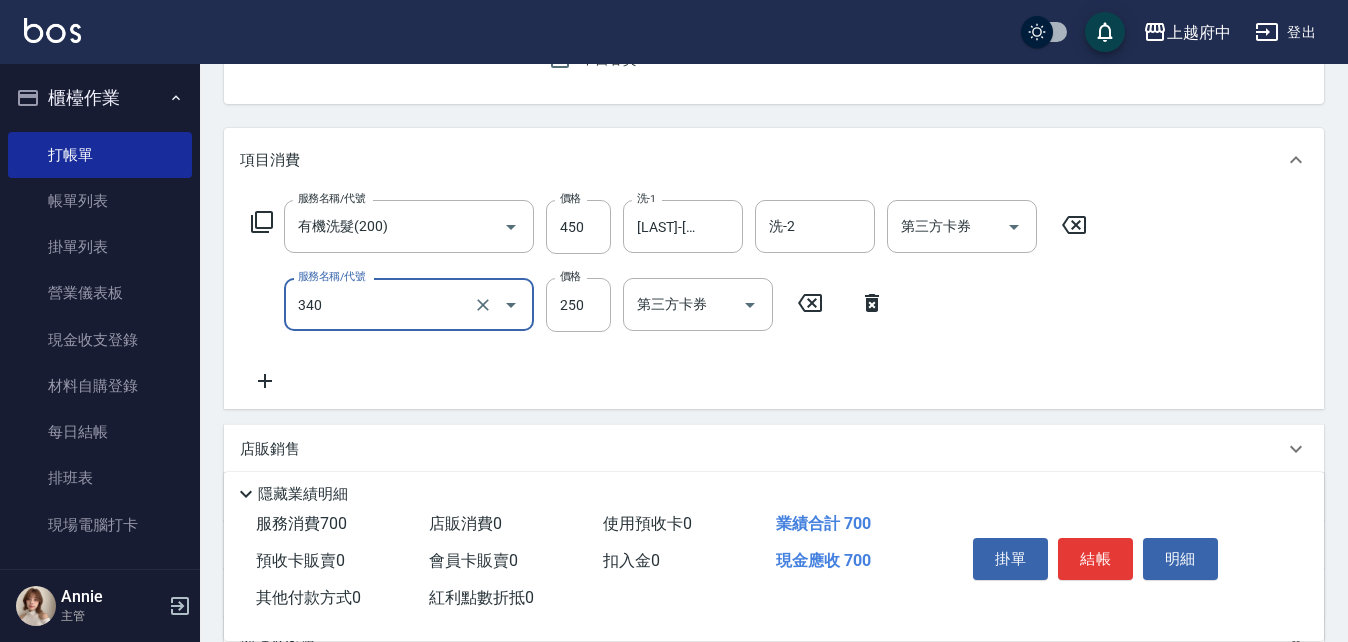 type on "剪髮(340)" 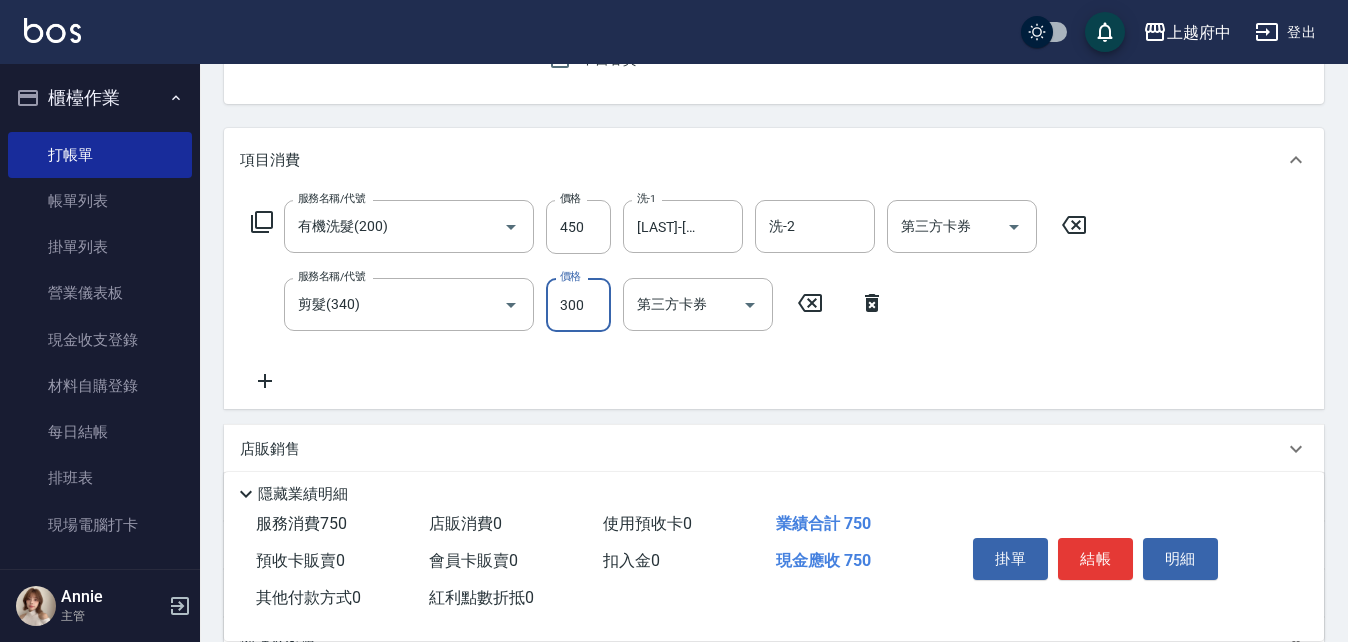 type on "300" 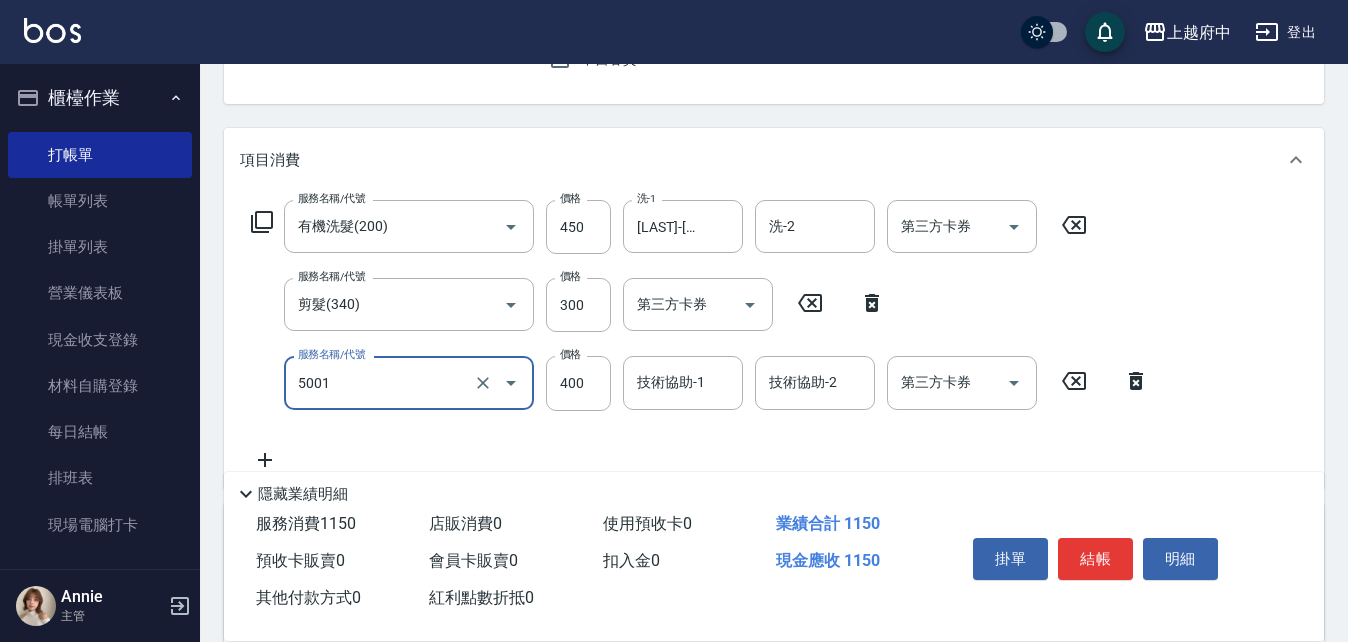 type on "側邊壓貼(5001)" 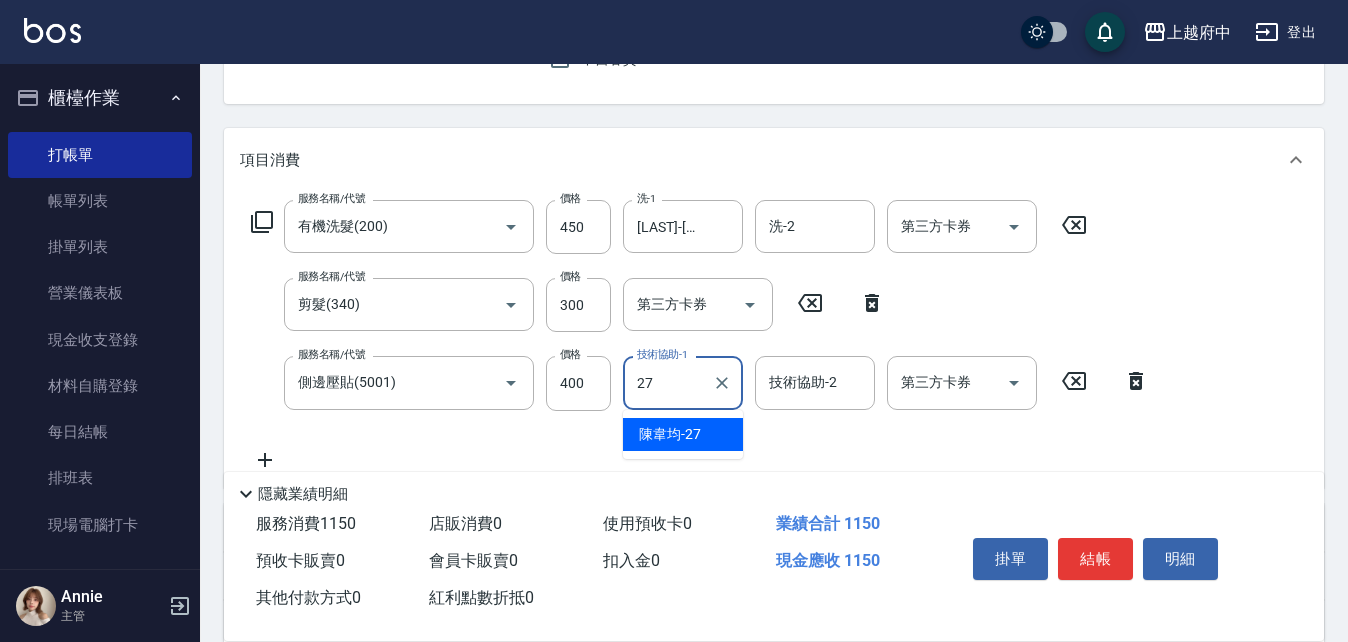 type on "陳韋均-27" 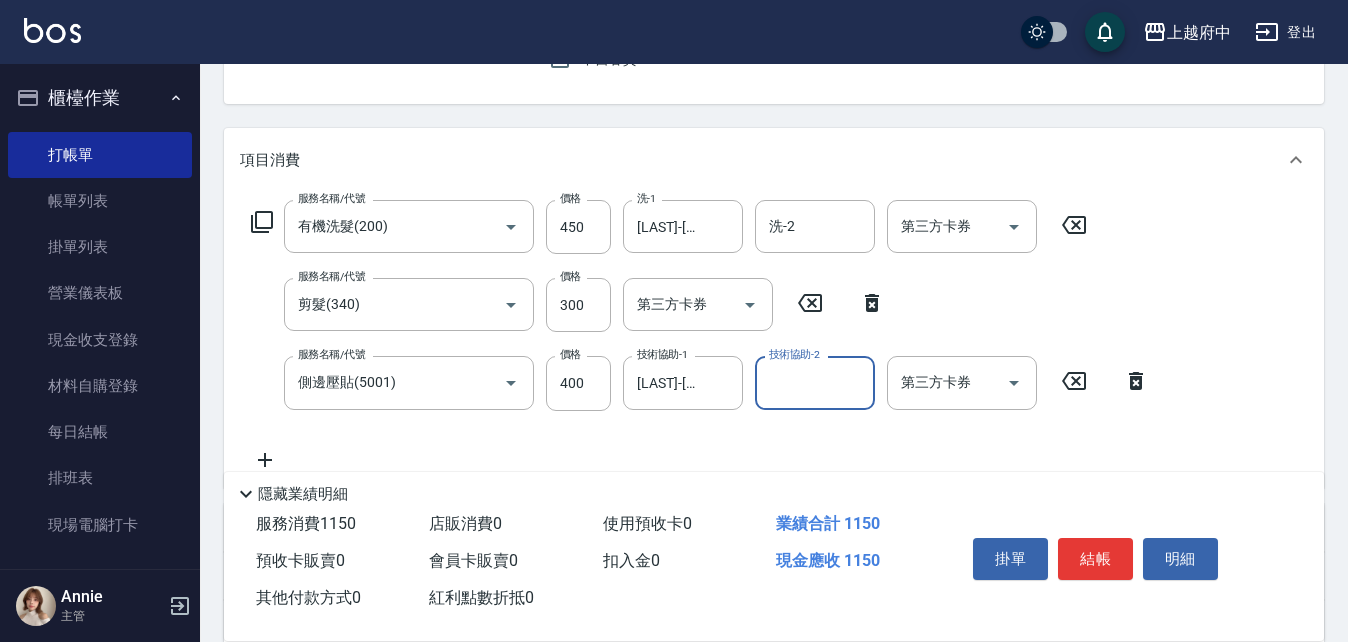 click on "服務名稱/代號 有機洗髮(200) 服務名稱/代號 價格 450 價格 洗-1 陳韋均-27 洗-1 洗-2 洗-2 第三方卡券 第三方卡券 服務名稱/代號 剪髮(340) 服務名稱/代號 價格 300 價格 第三方卡券 第三方卡券 服務名稱/代號 側邊壓貼(5001) 服務名稱/代號 價格 400 價格 技術協助-1 陳韋均-27 技術協助-1 技術協助-2 技術協助-2 第三方卡券 第三方卡券" at bounding box center (700, 335) 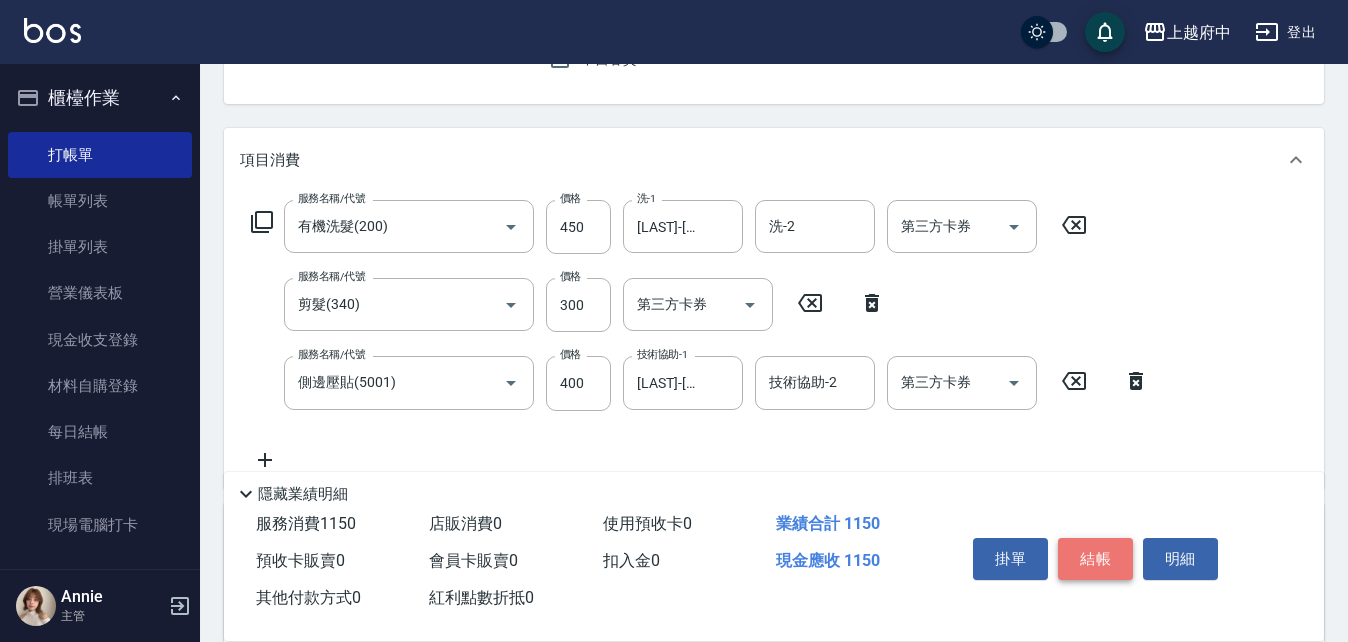 click on "結帳" at bounding box center [1095, 559] 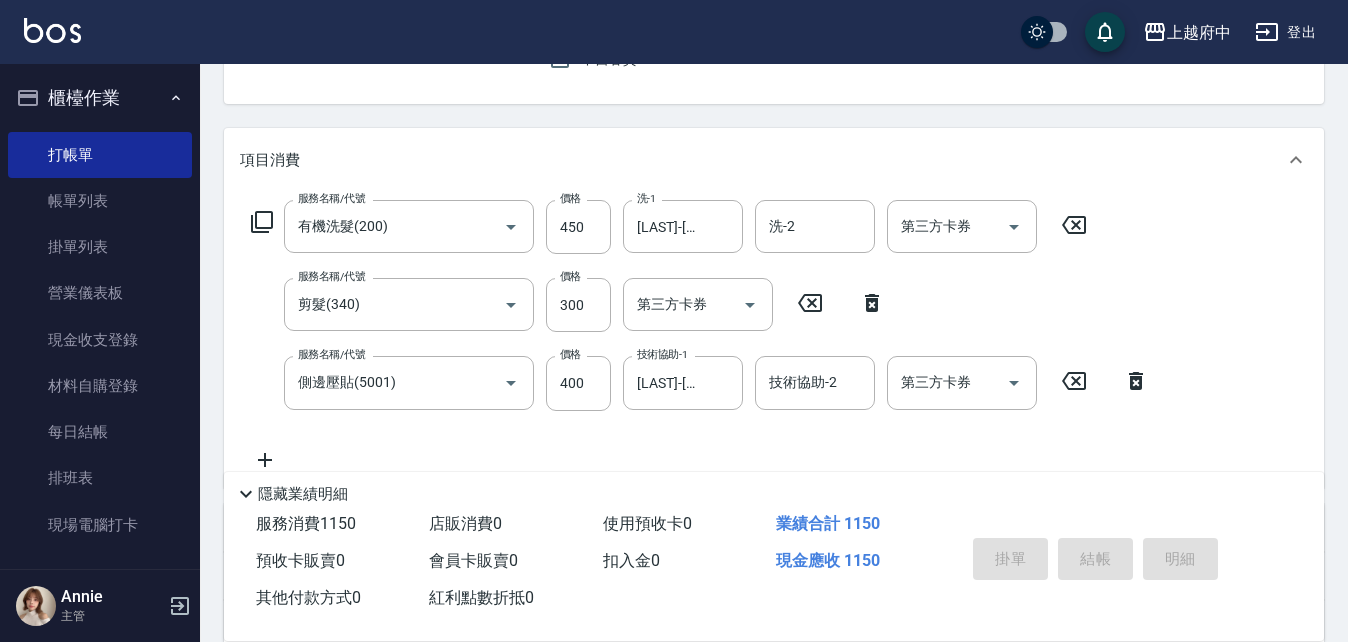 type on "2025/08/09 18:42" 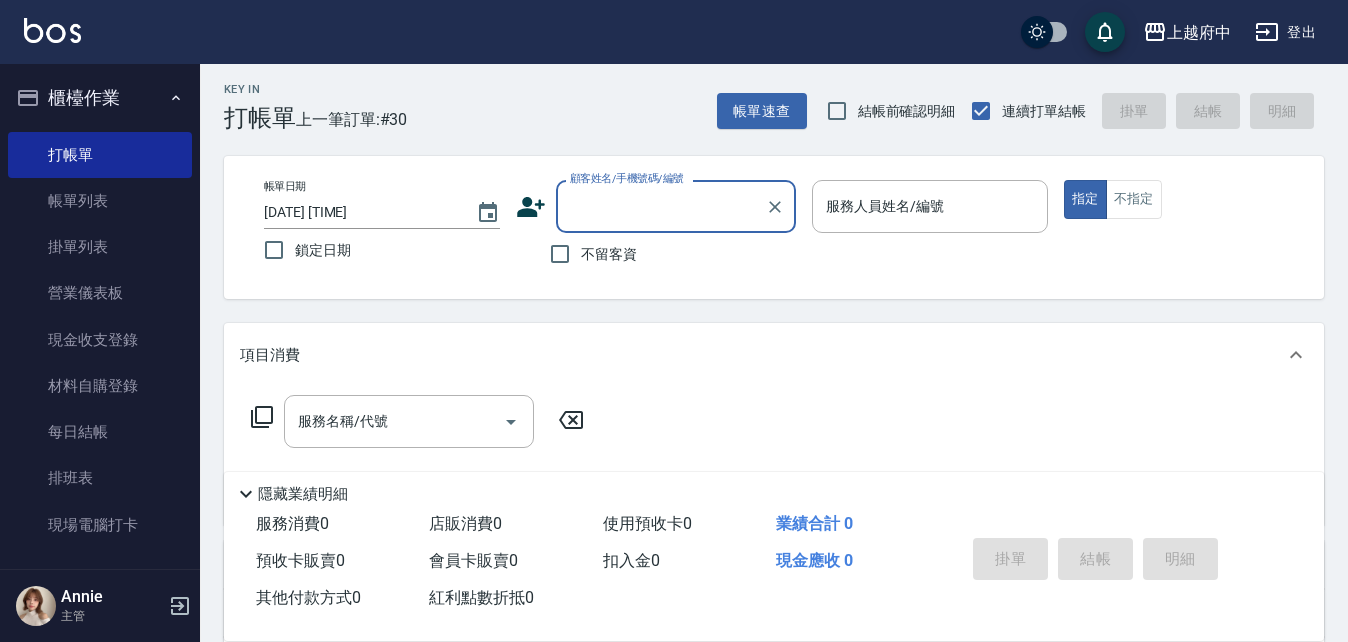 scroll, scrollTop: 0, scrollLeft: 0, axis: both 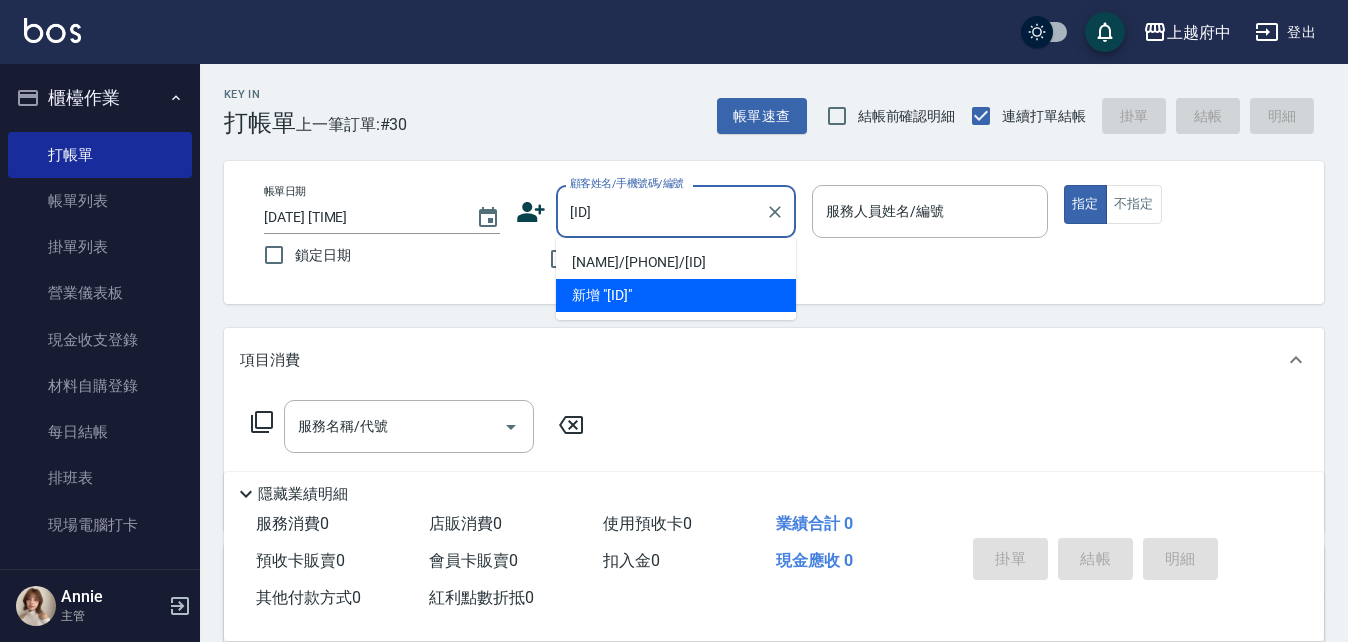 click on "楊鈞皓/0901238320/T81605" at bounding box center [676, 262] 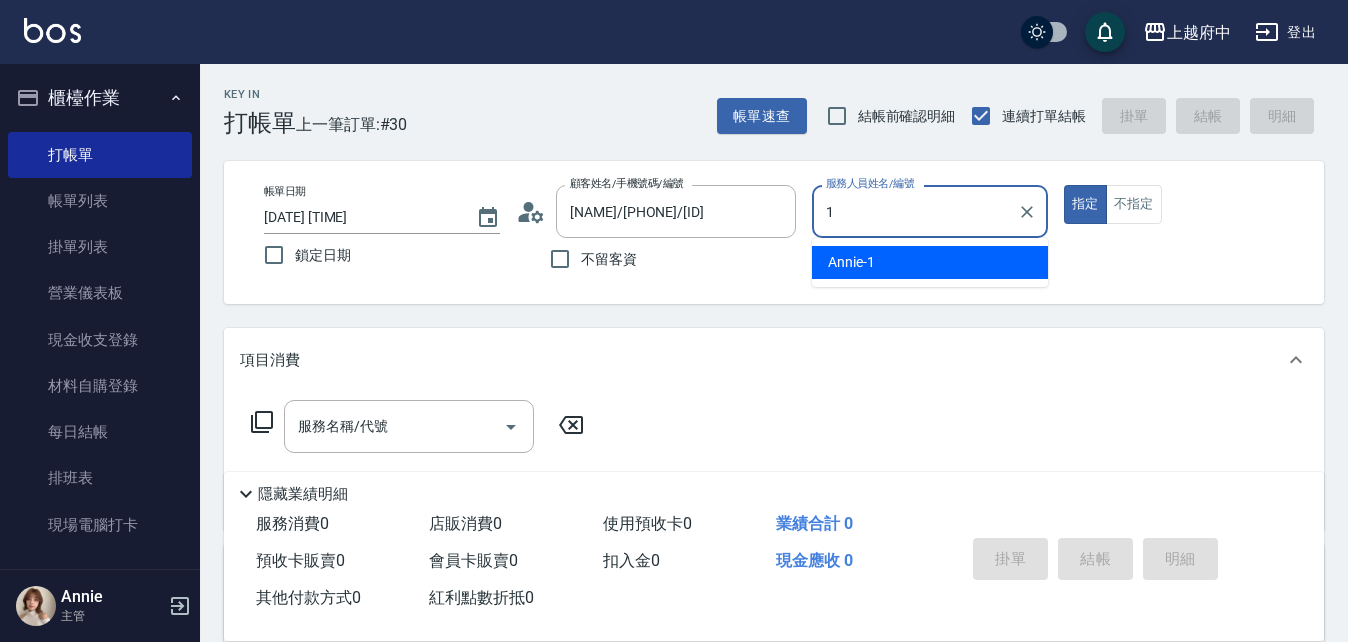 type on "Annie -1" 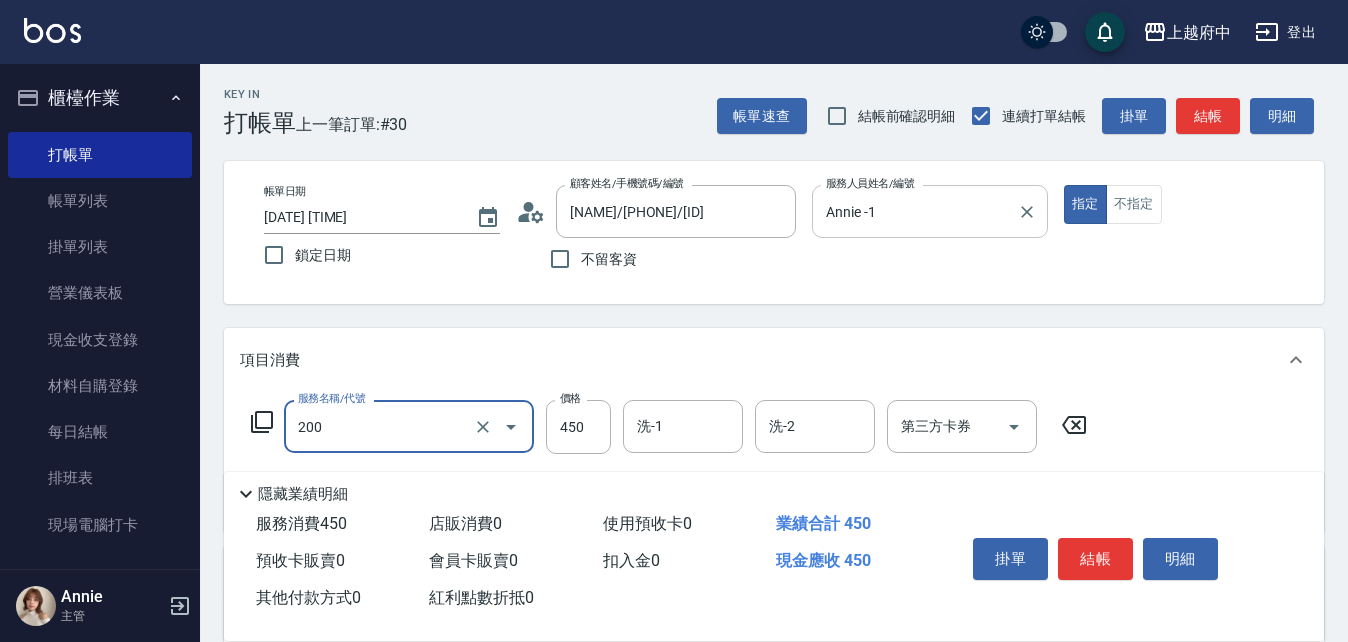 type on "有機洗髮(200)" 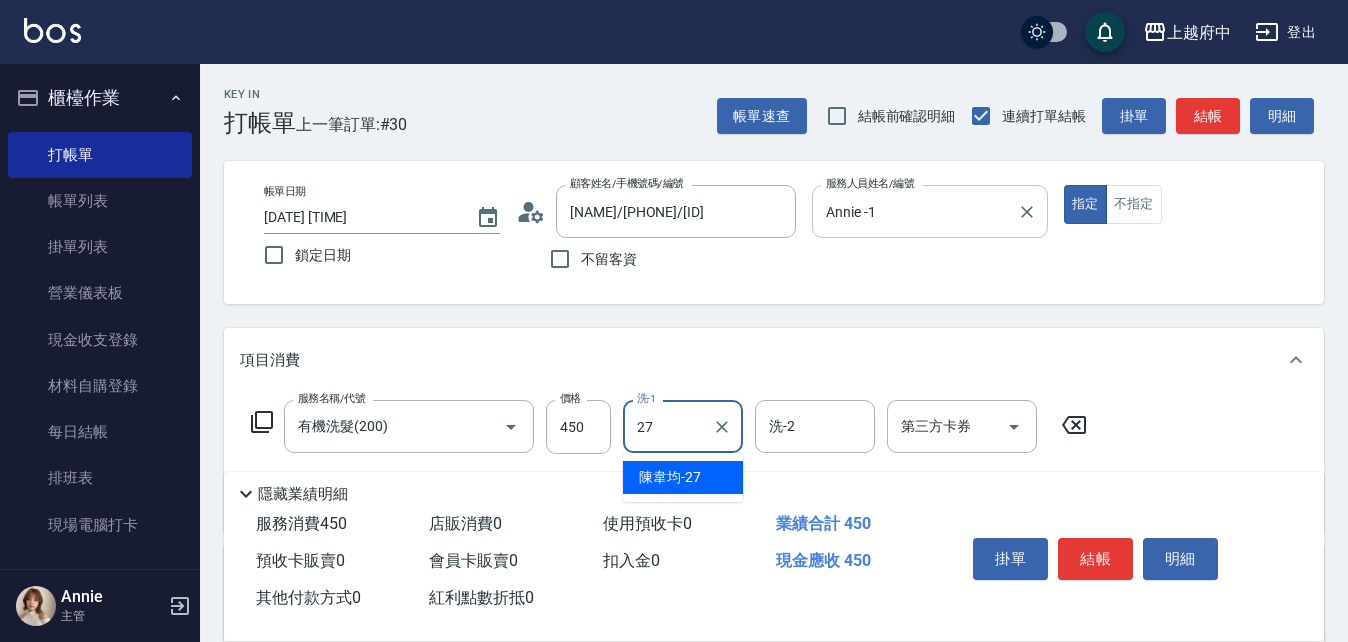 type on "陳韋均-27" 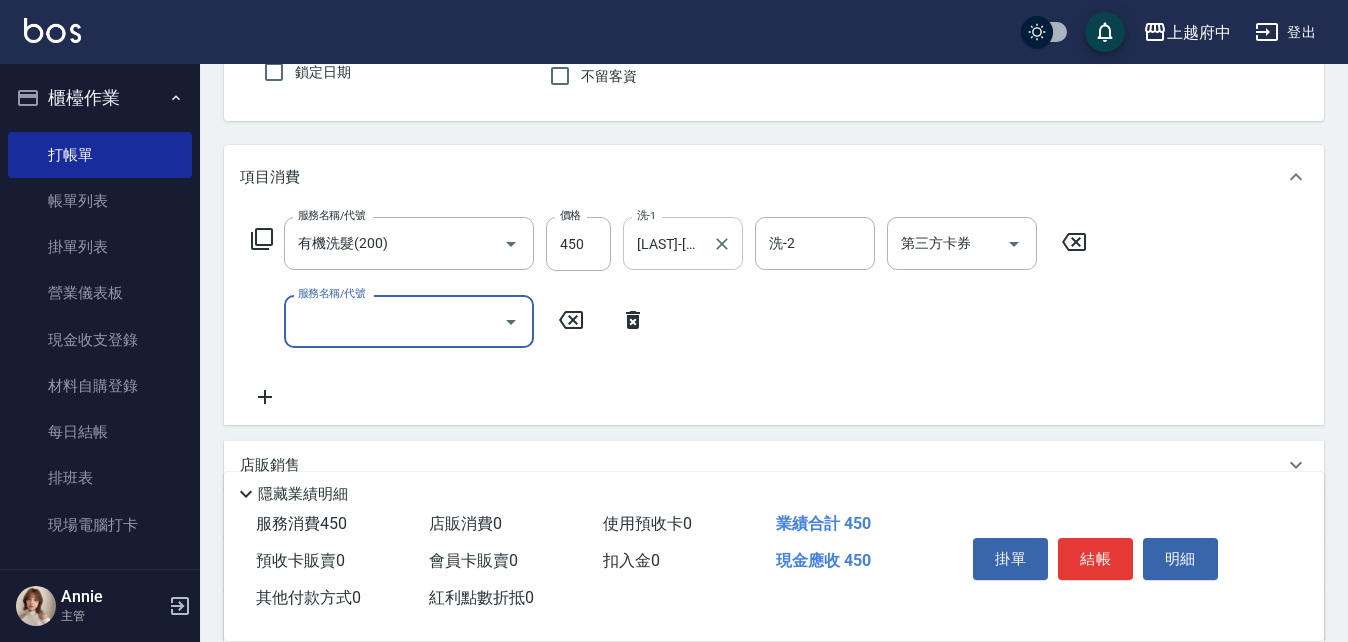 scroll, scrollTop: 200, scrollLeft: 0, axis: vertical 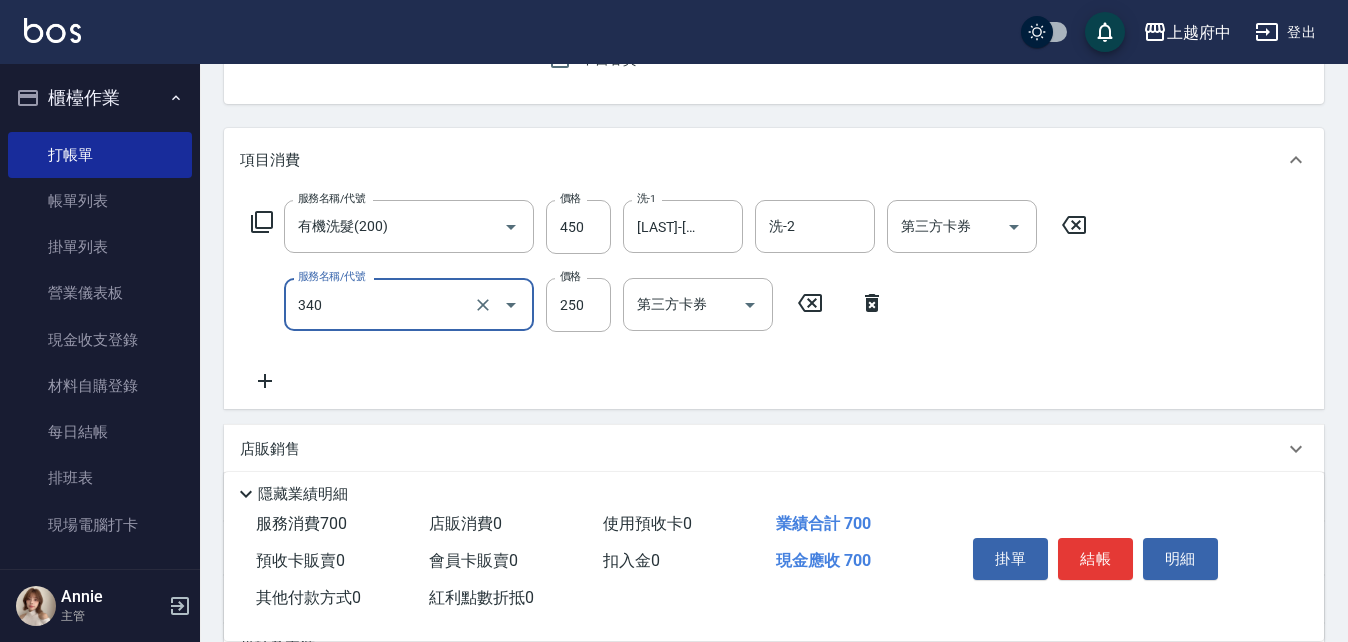 type on "剪髮(340)" 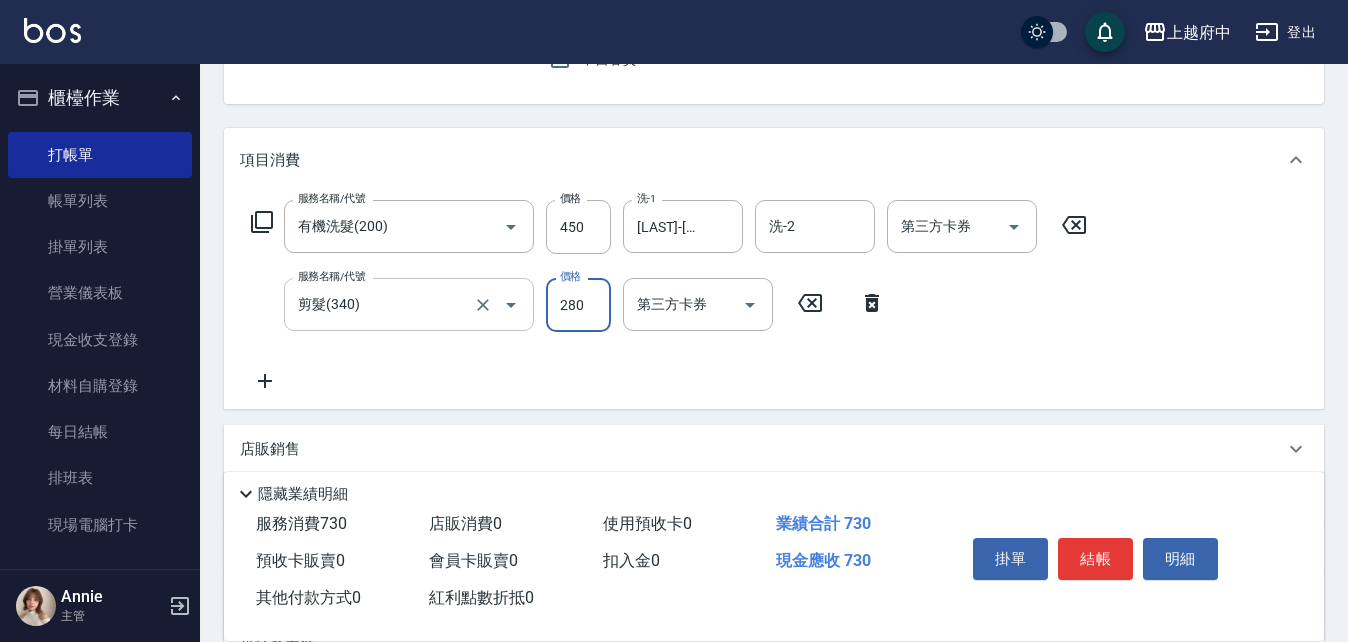 type on "280" 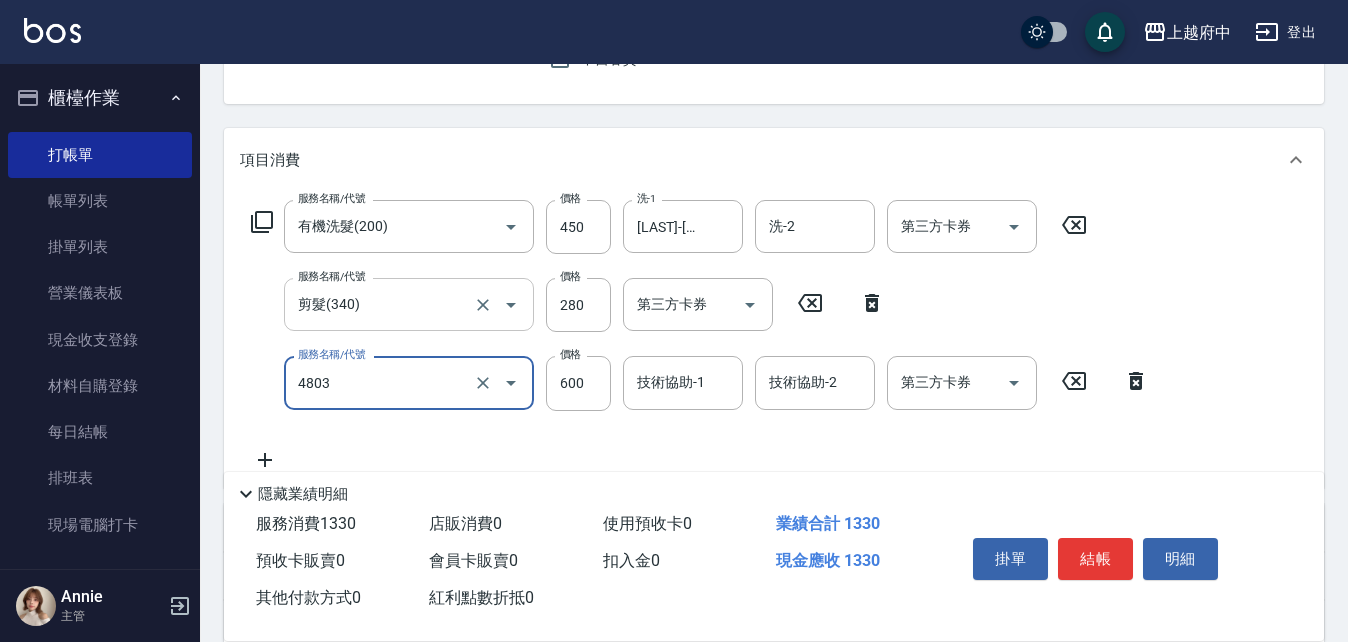 type on "潤澤修護(4803)" 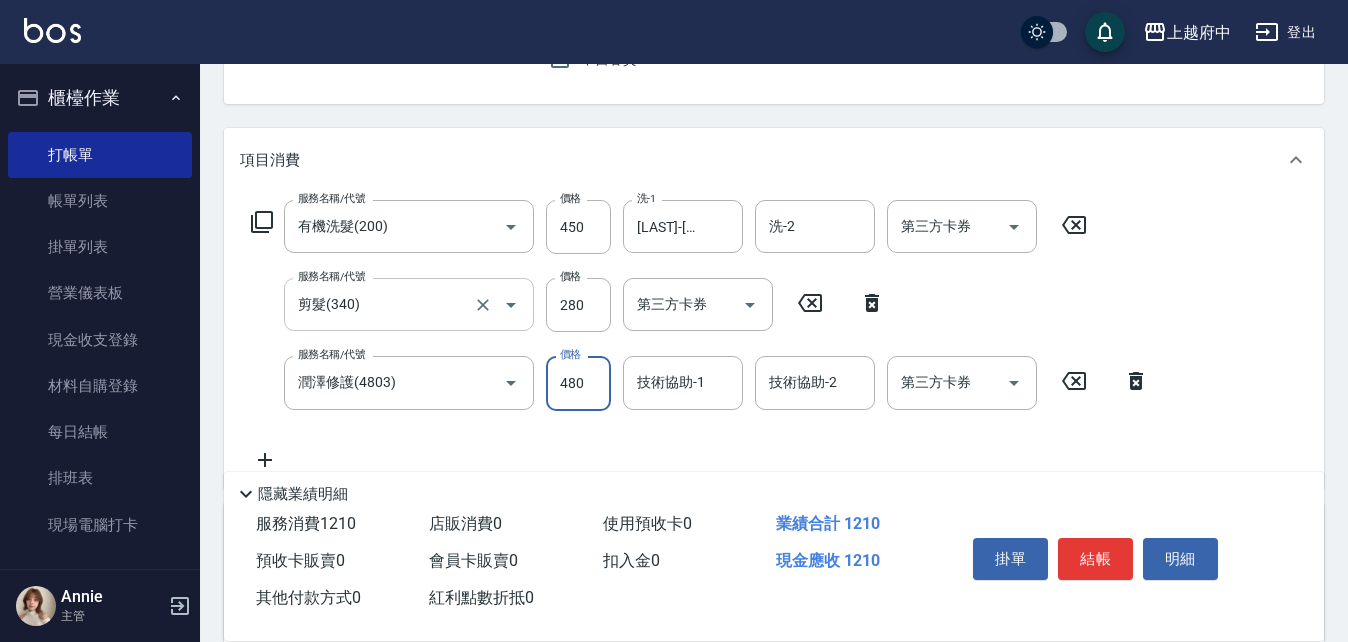 type on "480" 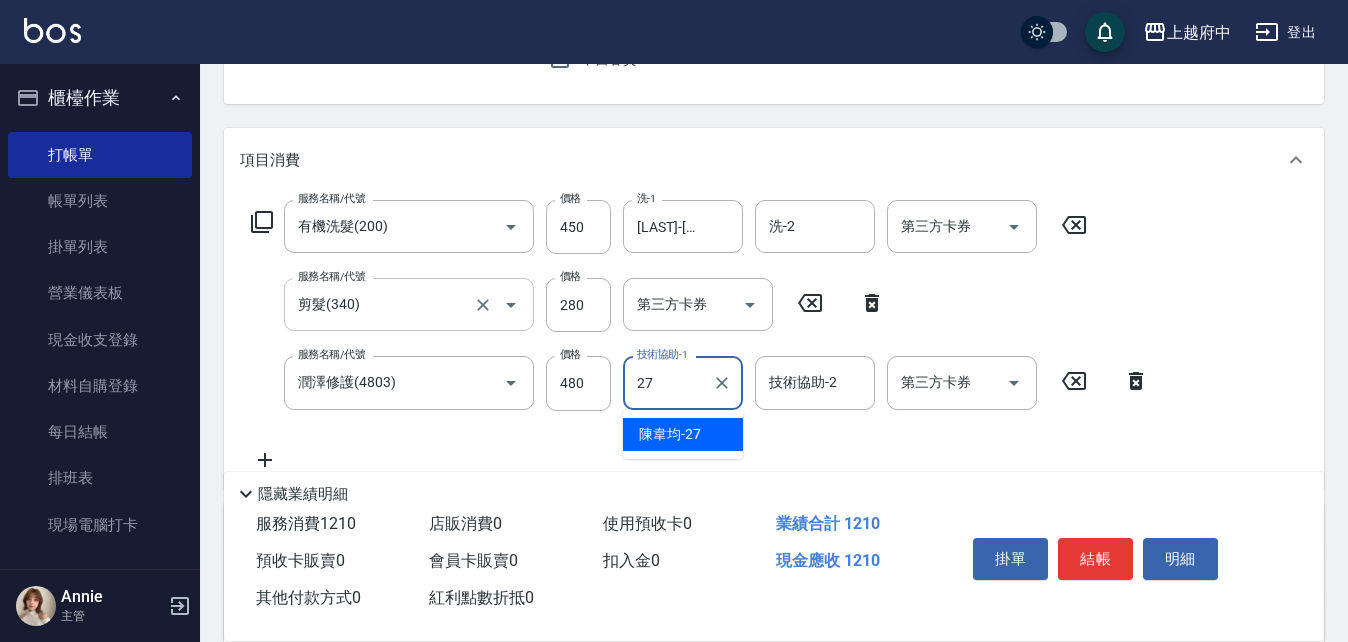 type on "陳韋均-27" 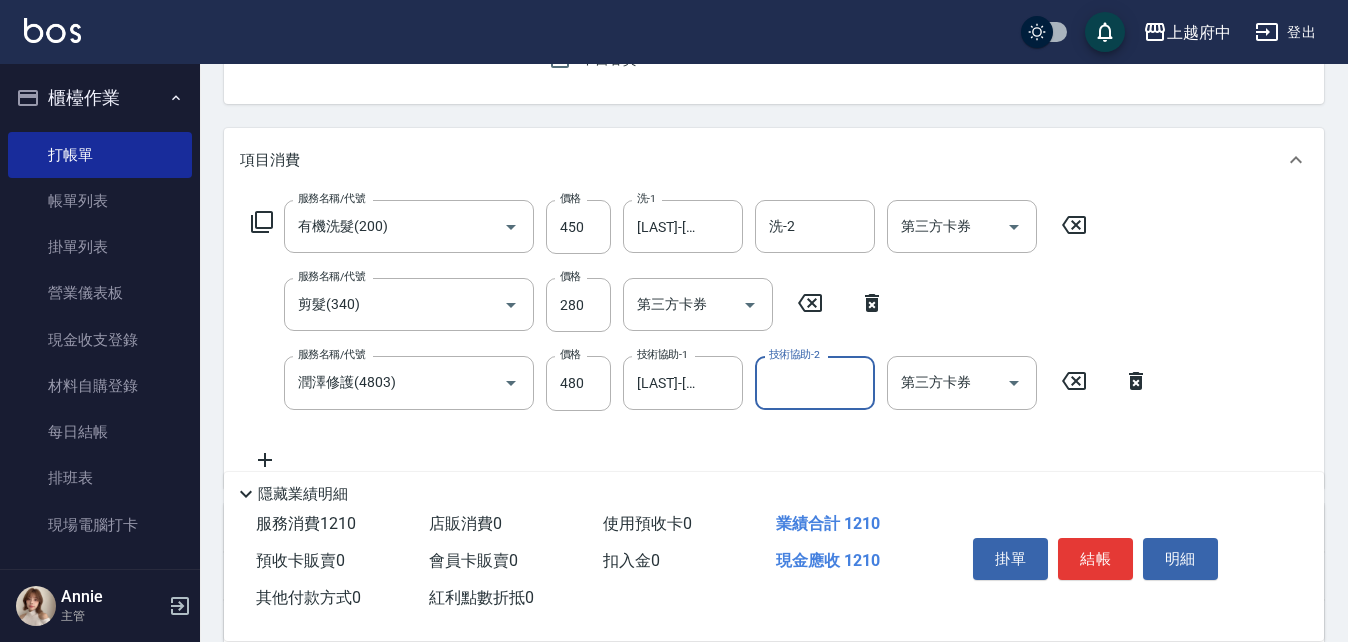 click on "服務名稱/代號 有機洗髮(200) 服務名稱/代號 價格 450 價格 洗-1 陳韋均-27 洗-1 洗-2 洗-2 第三方卡券 第三方卡券 服務名稱/代號 剪髮(340) 服務名稱/代號 價格 280 價格 第三方卡券 第三方卡券 服務名稱/代號 潤澤修護(4803) 服務名稱/代號 價格 480 價格 技術協助-1 陳韋均-27 技術協助-1 技術協助-2 技術協助-2 第三方卡券 第三方卡券" at bounding box center (700, 335) 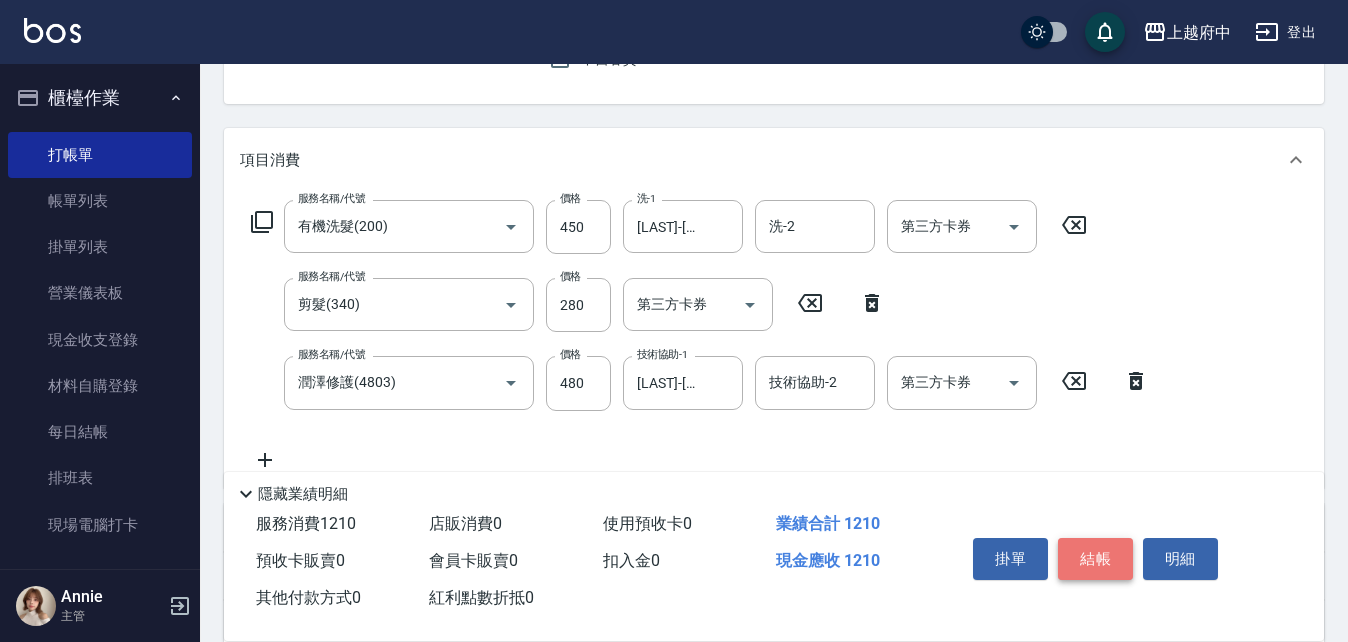 click on "結帳" at bounding box center [1095, 559] 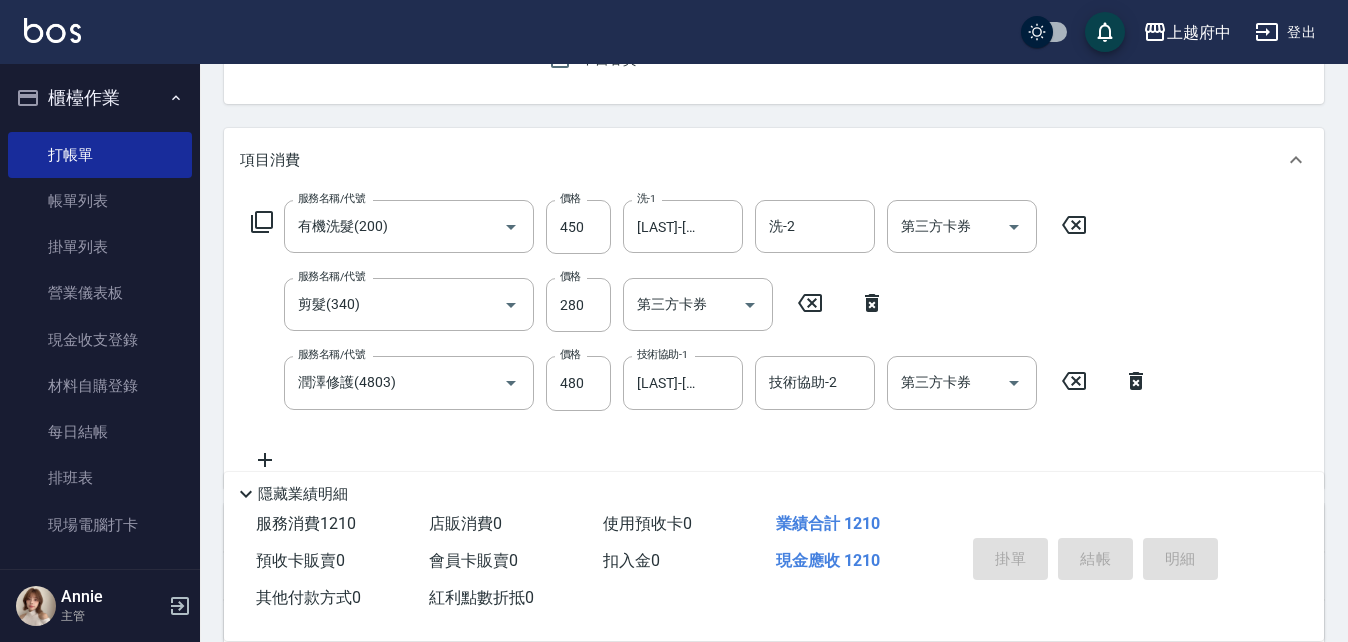 type on "2025/08/09 18:43" 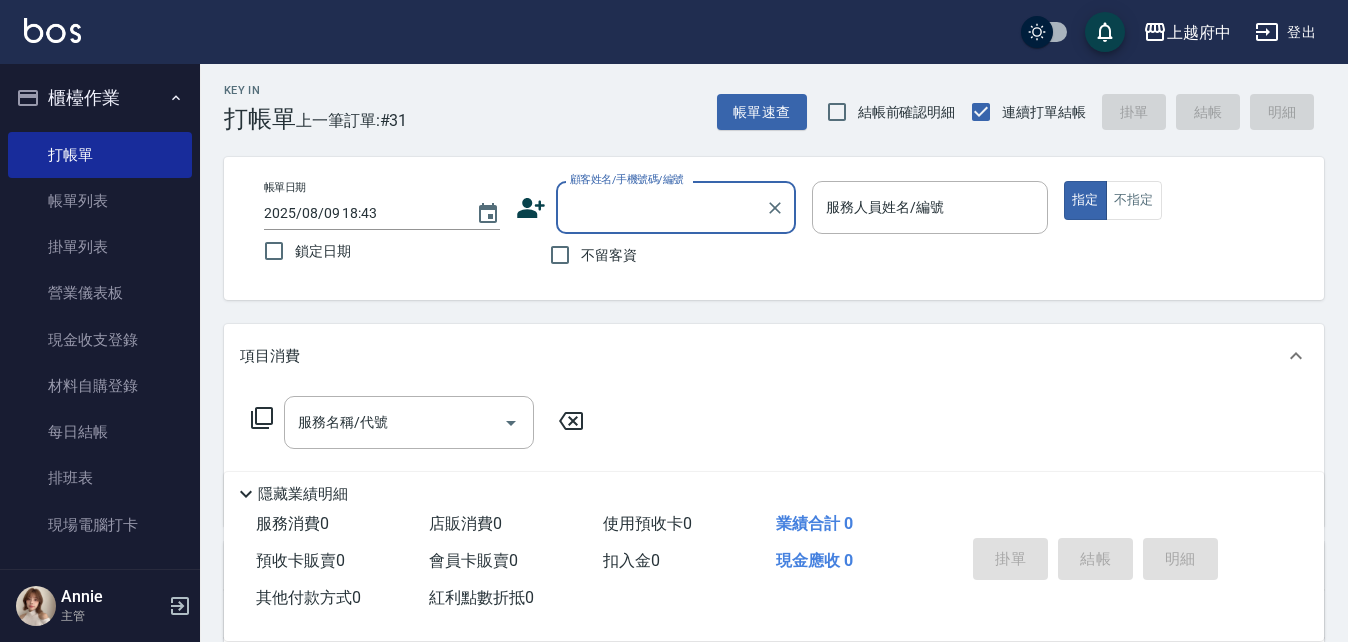 scroll, scrollTop: 0, scrollLeft: 0, axis: both 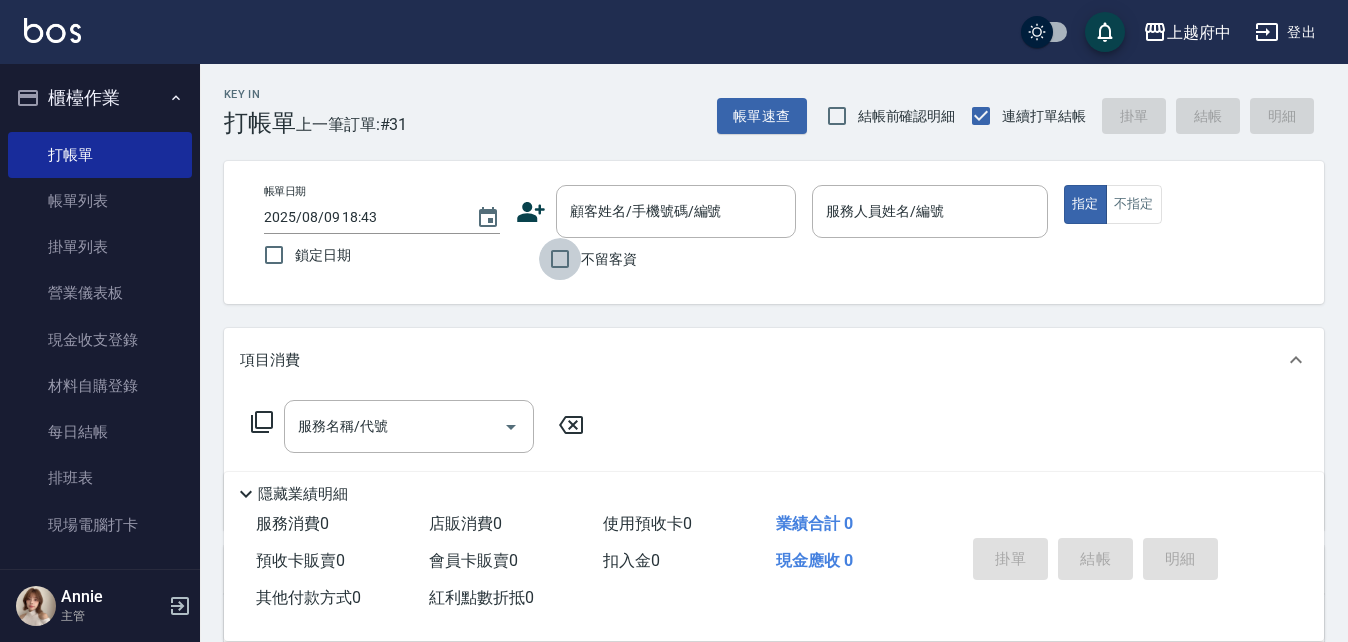 click on "不留客資" at bounding box center (560, 259) 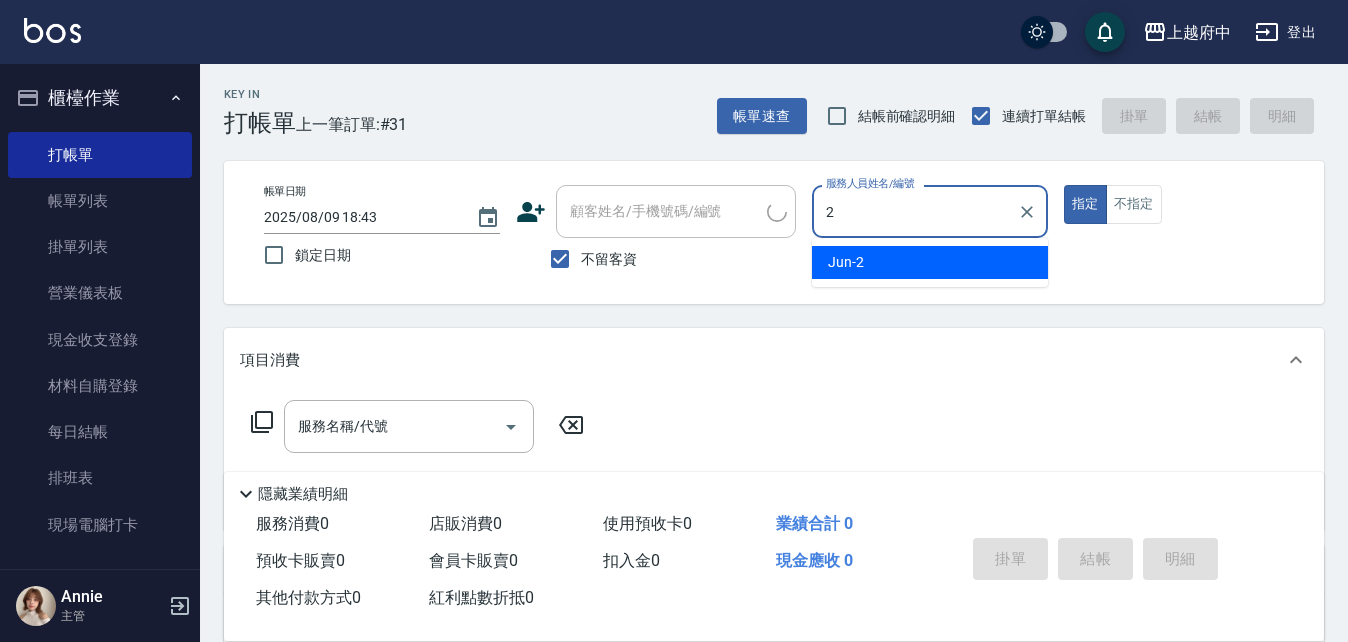 type on "Jun-2" 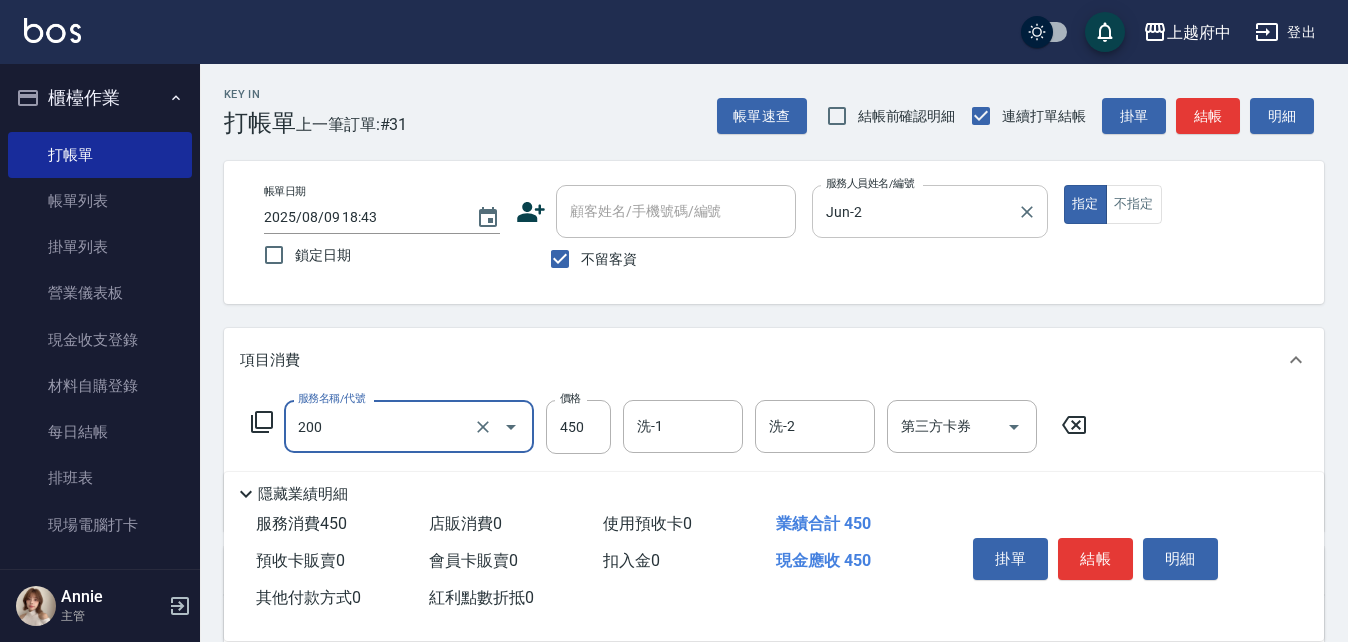 type on "有機洗髮(200)" 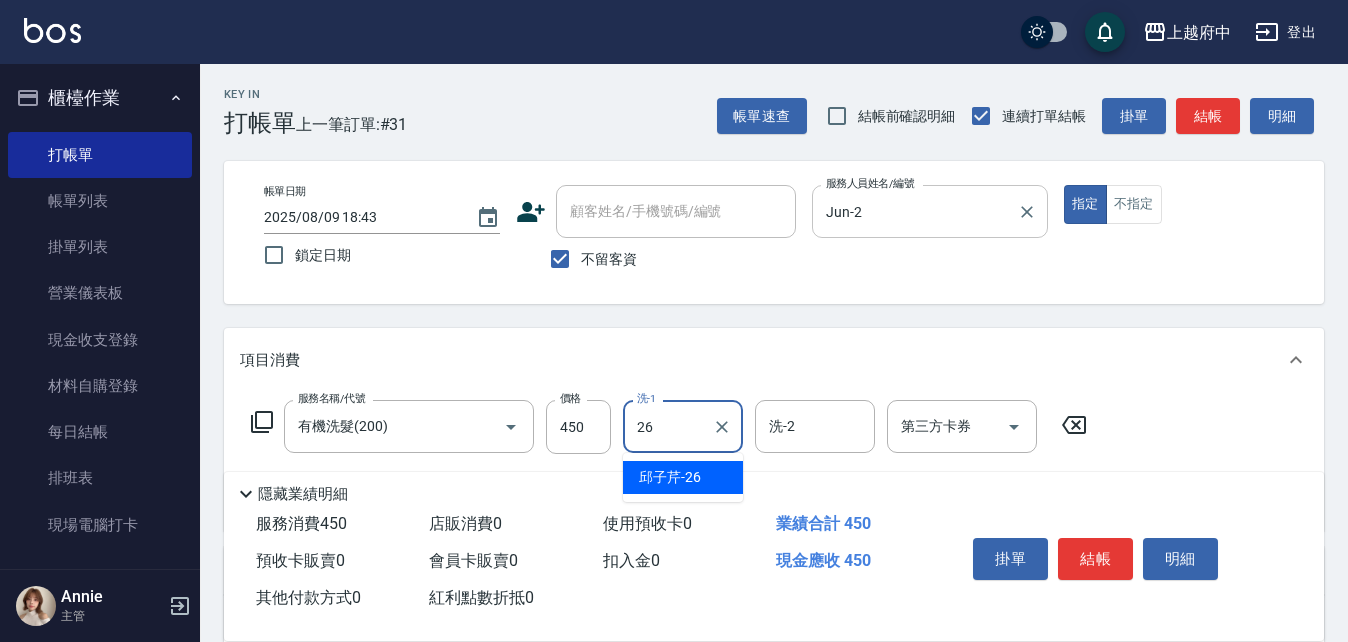 type on "邱子芹-26" 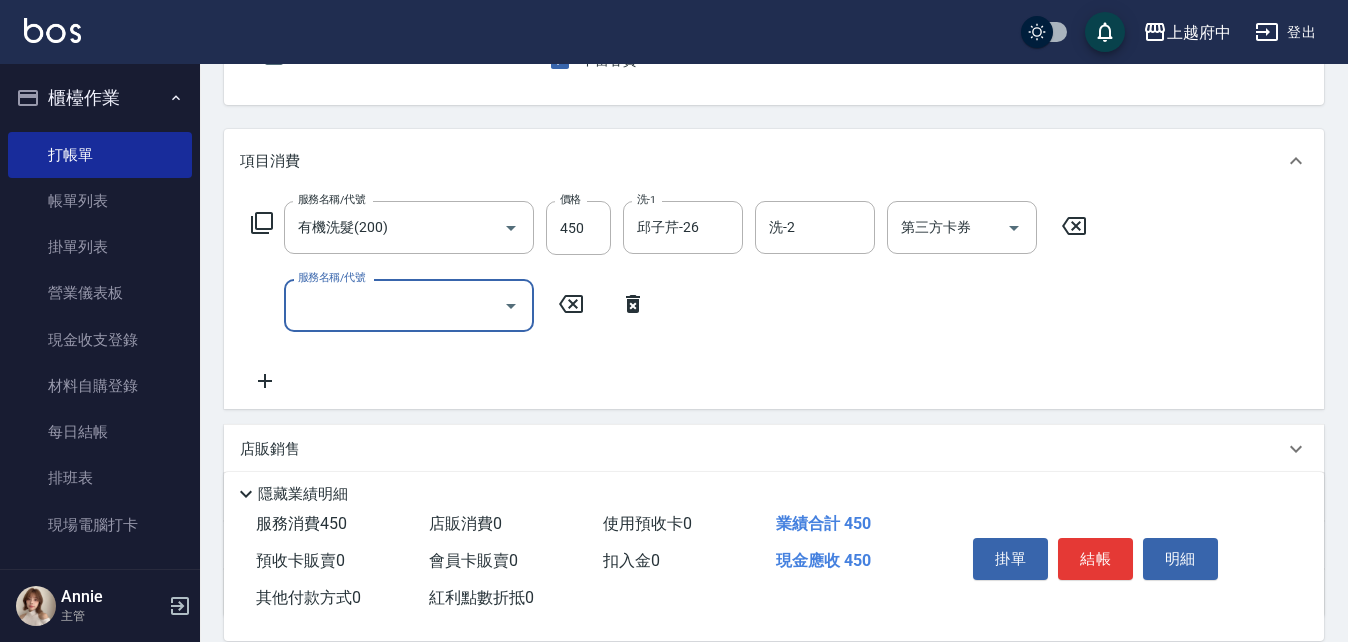 scroll, scrollTop: 200, scrollLeft: 0, axis: vertical 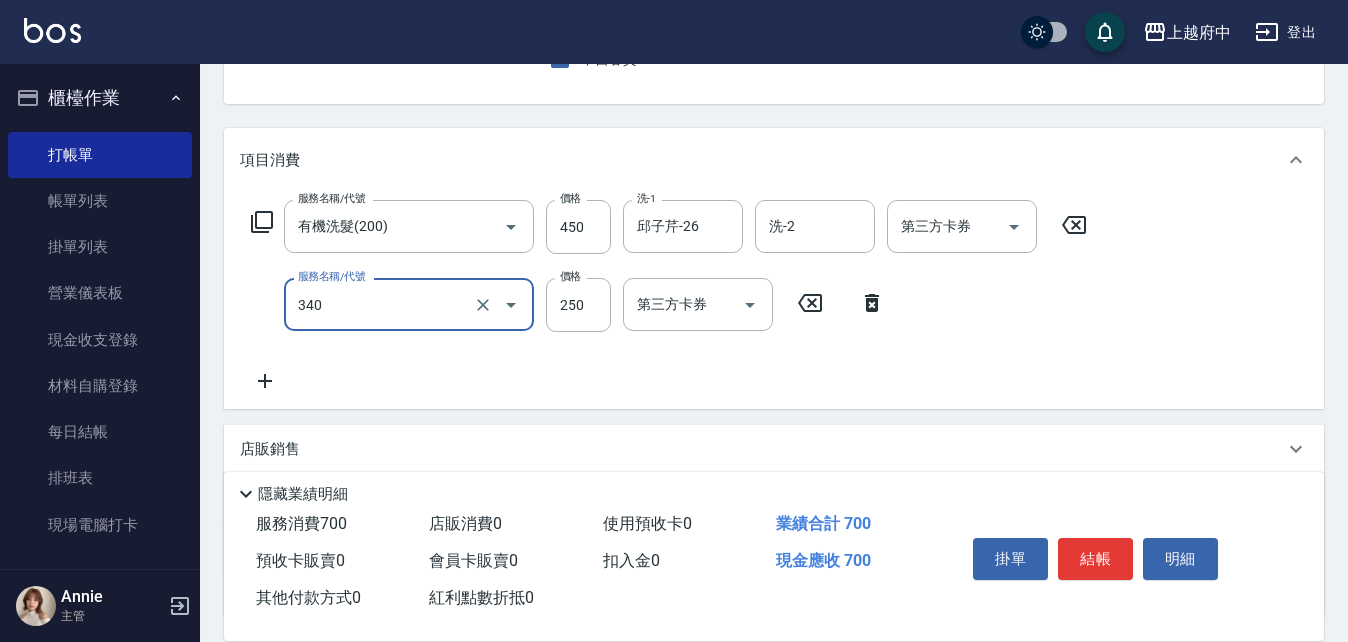type on "剪髮(340)" 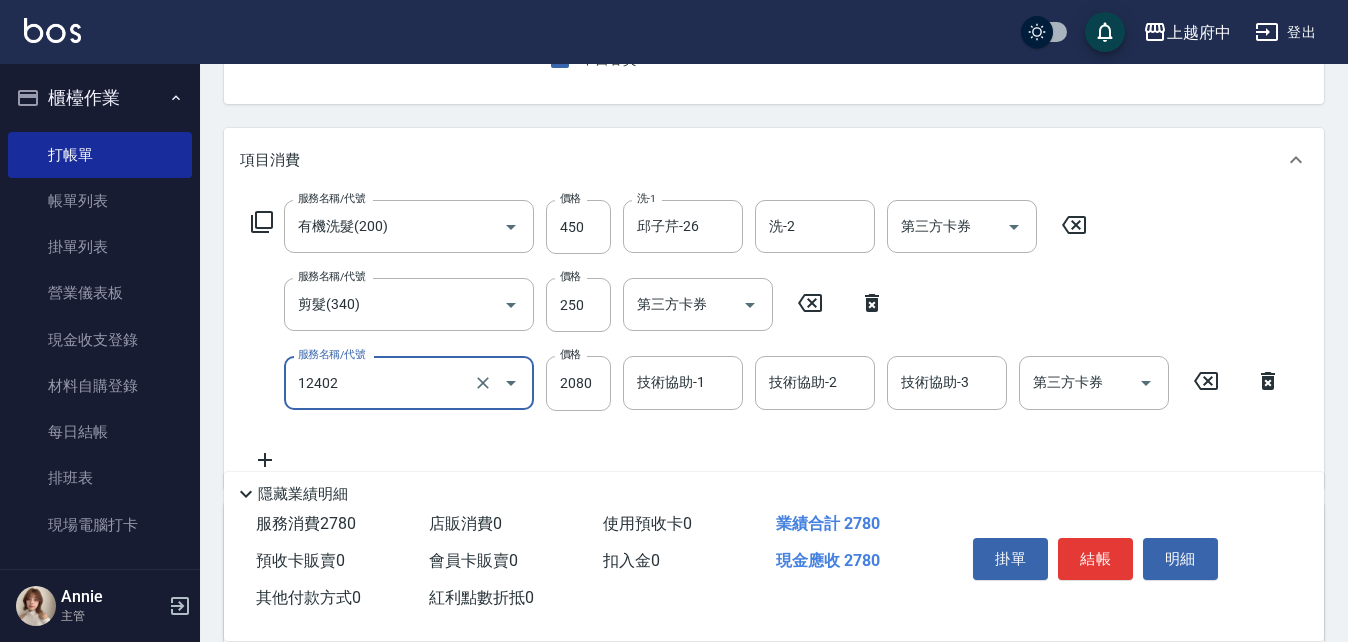 type on "染髮M(12402)" 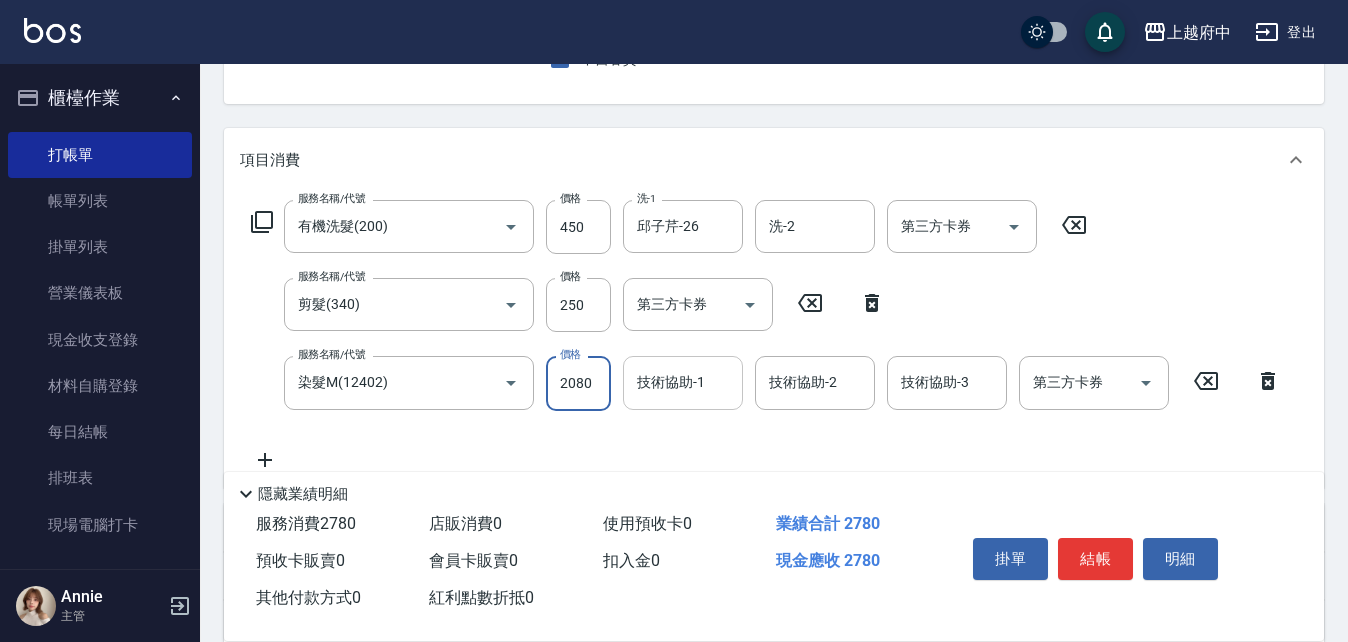 click on "技術協助-1" at bounding box center (683, 382) 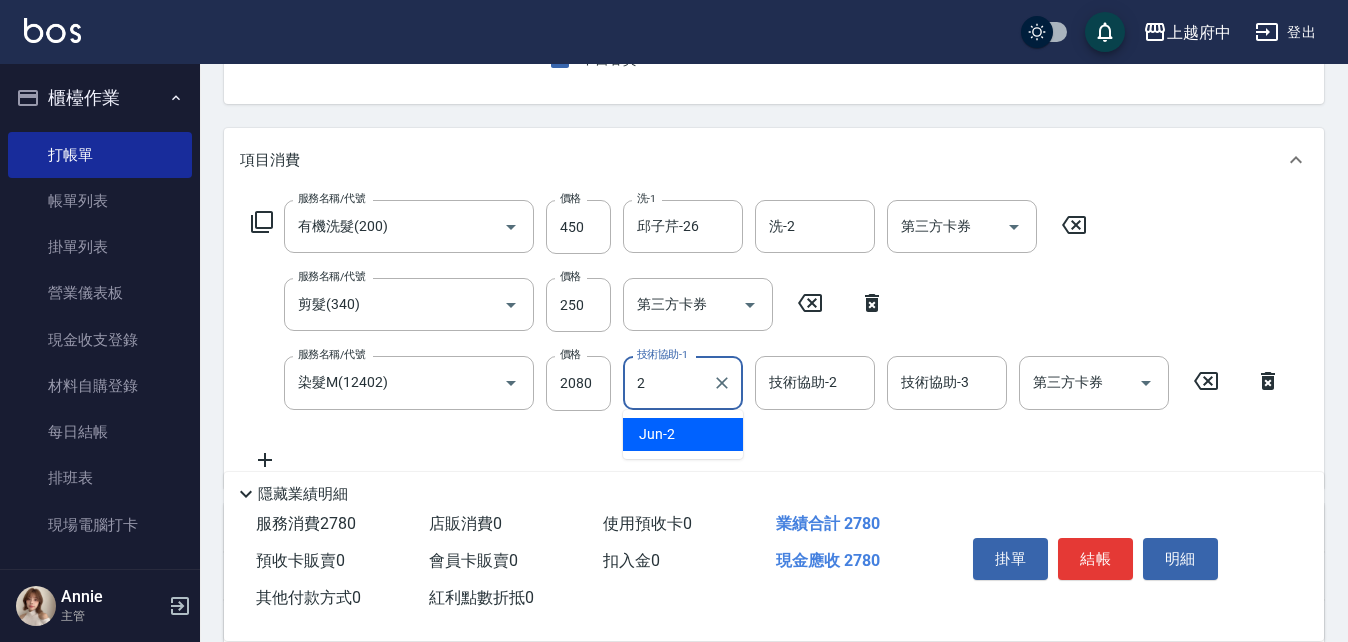 type on "Jun-2" 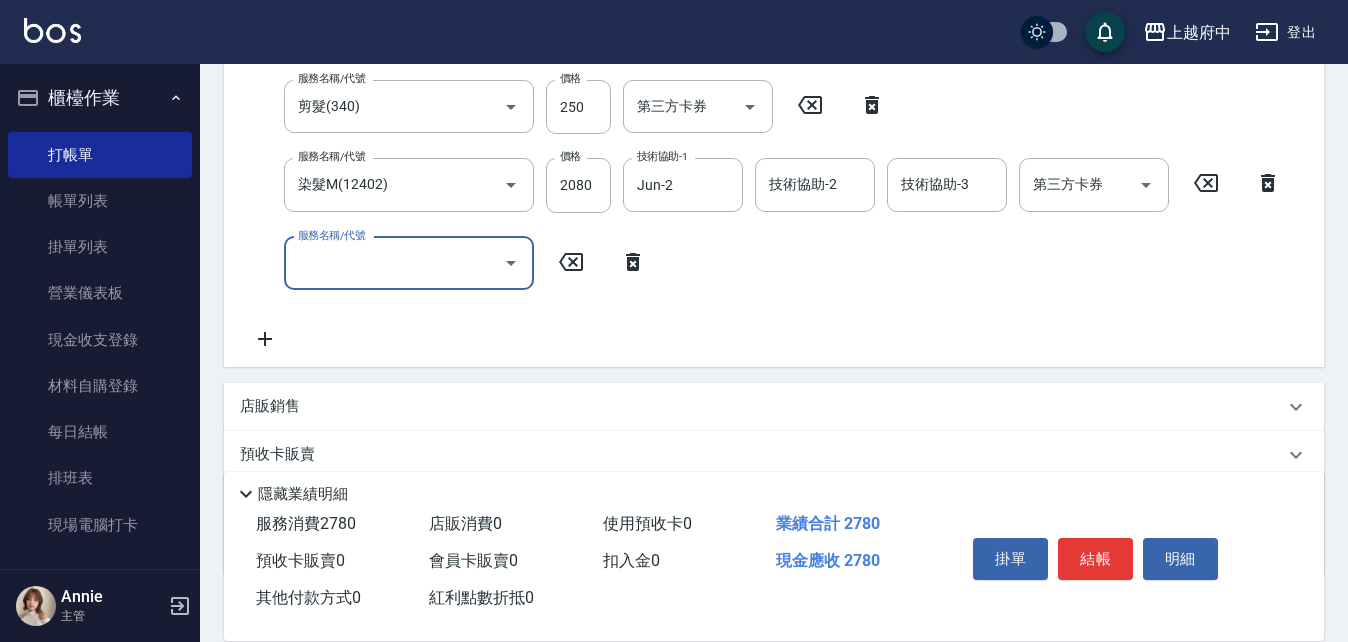 scroll, scrollTop: 400, scrollLeft: 0, axis: vertical 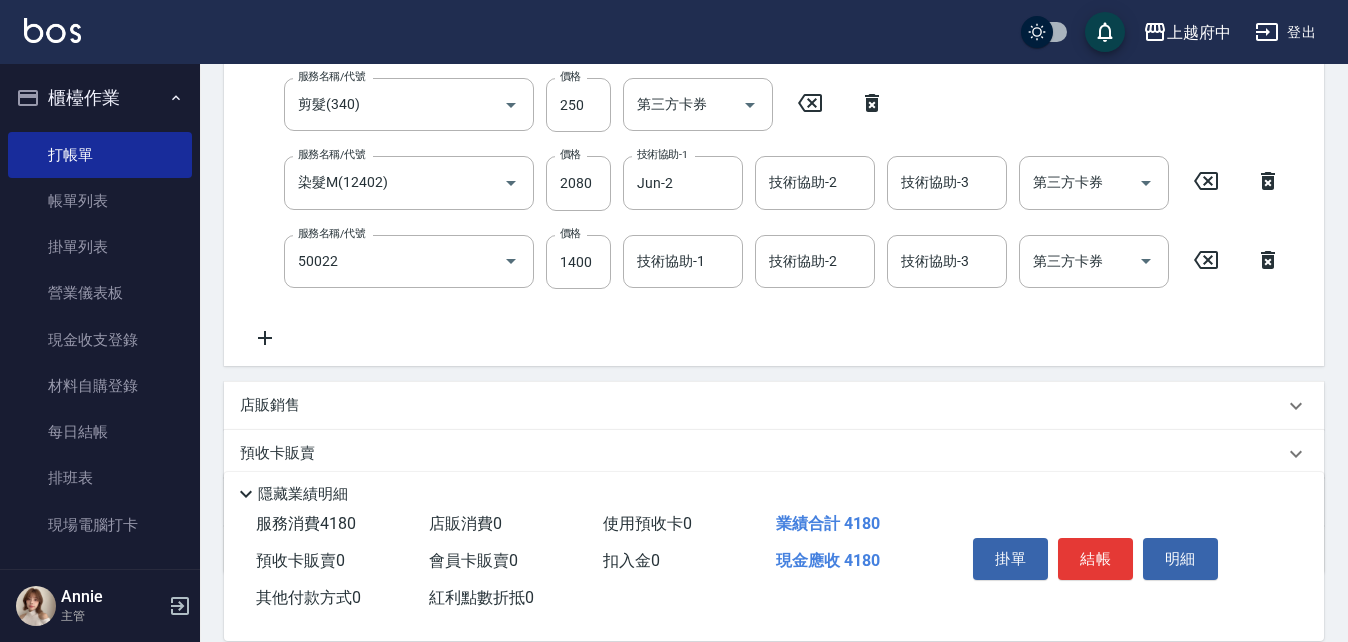 type on "漂髮 中(50022)" 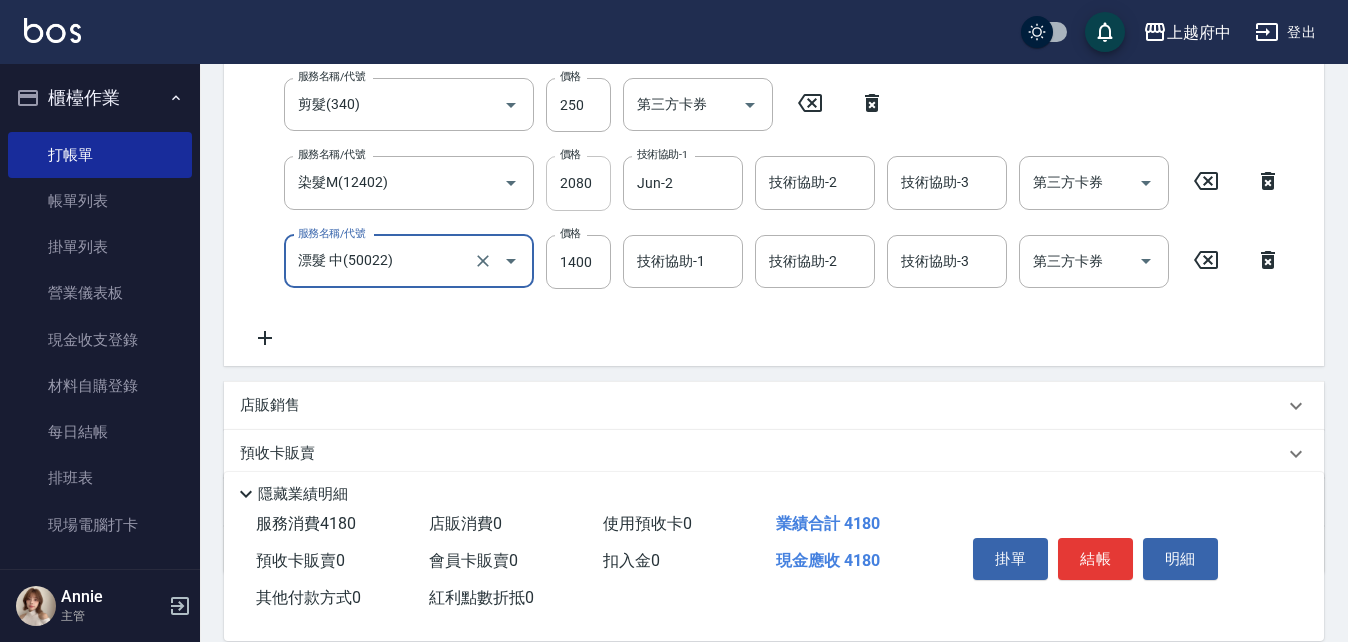click on "2080" at bounding box center [578, 183] 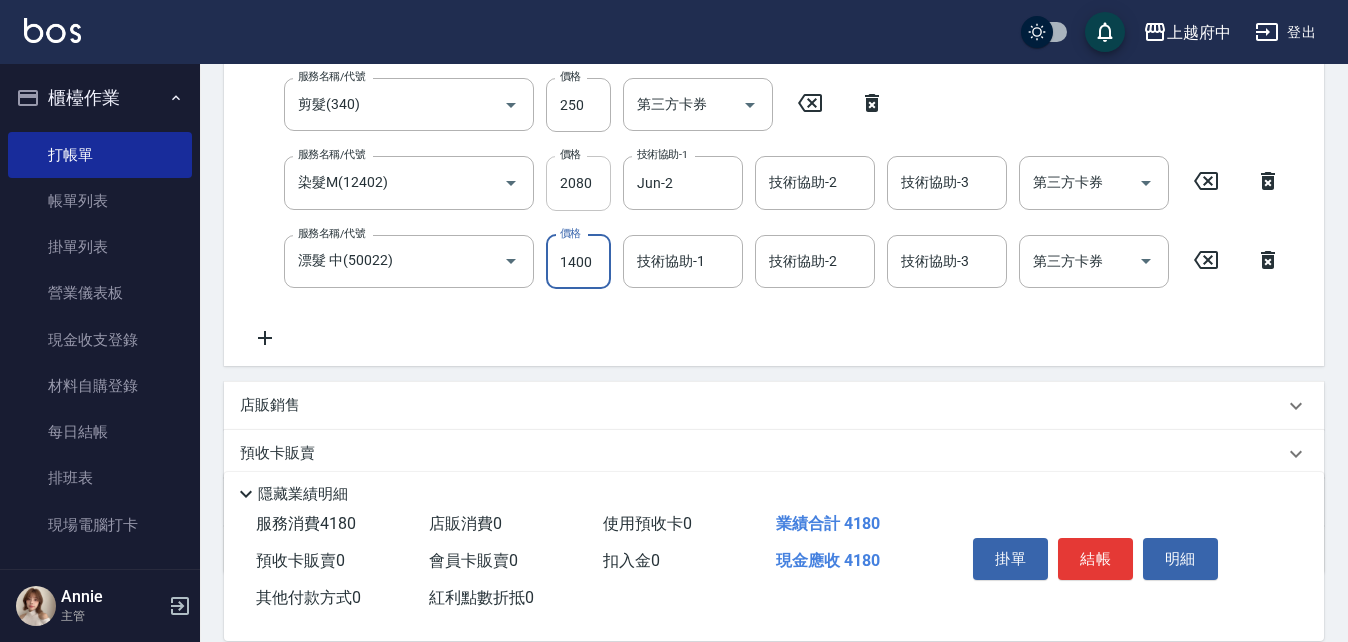 click on "2080" at bounding box center [578, 183] 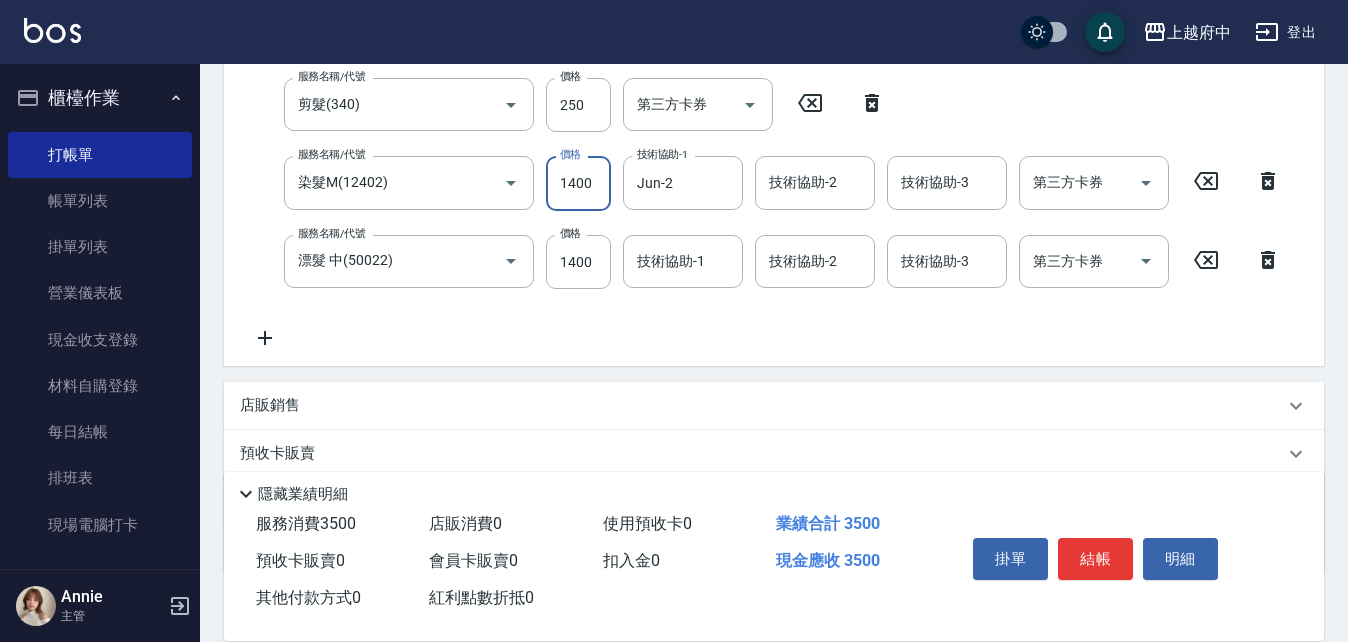 type on "1400" 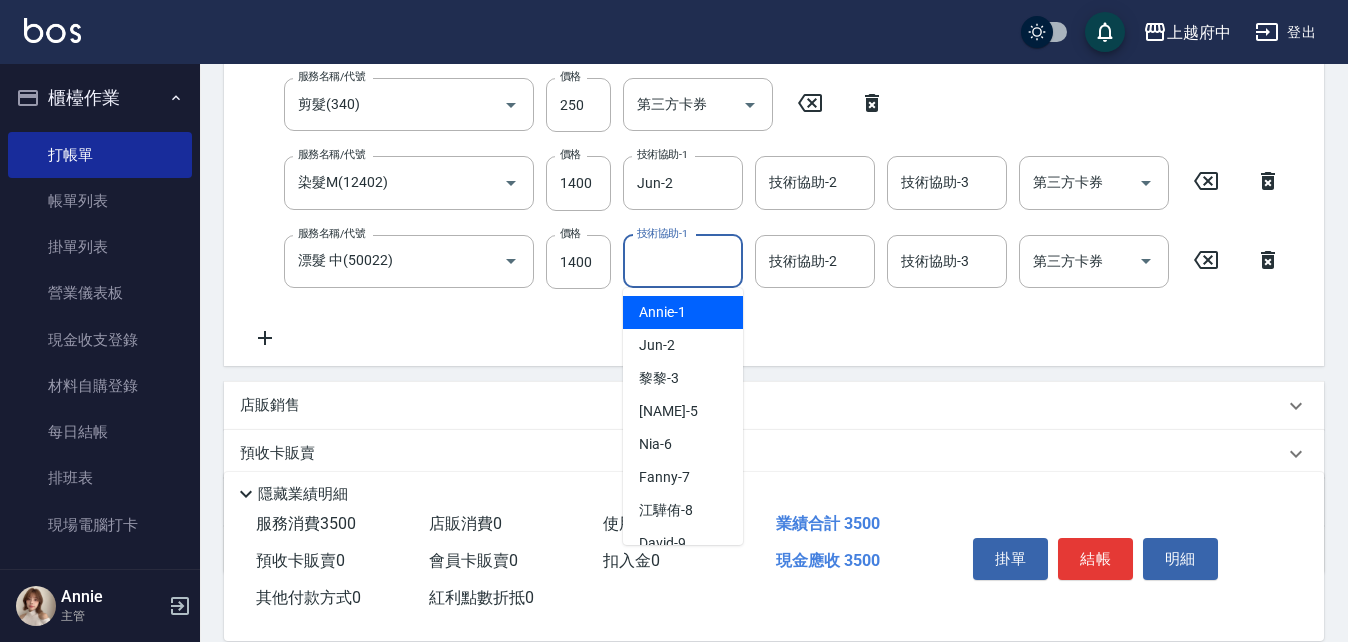 click on "技術協助-1" at bounding box center (683, 261) 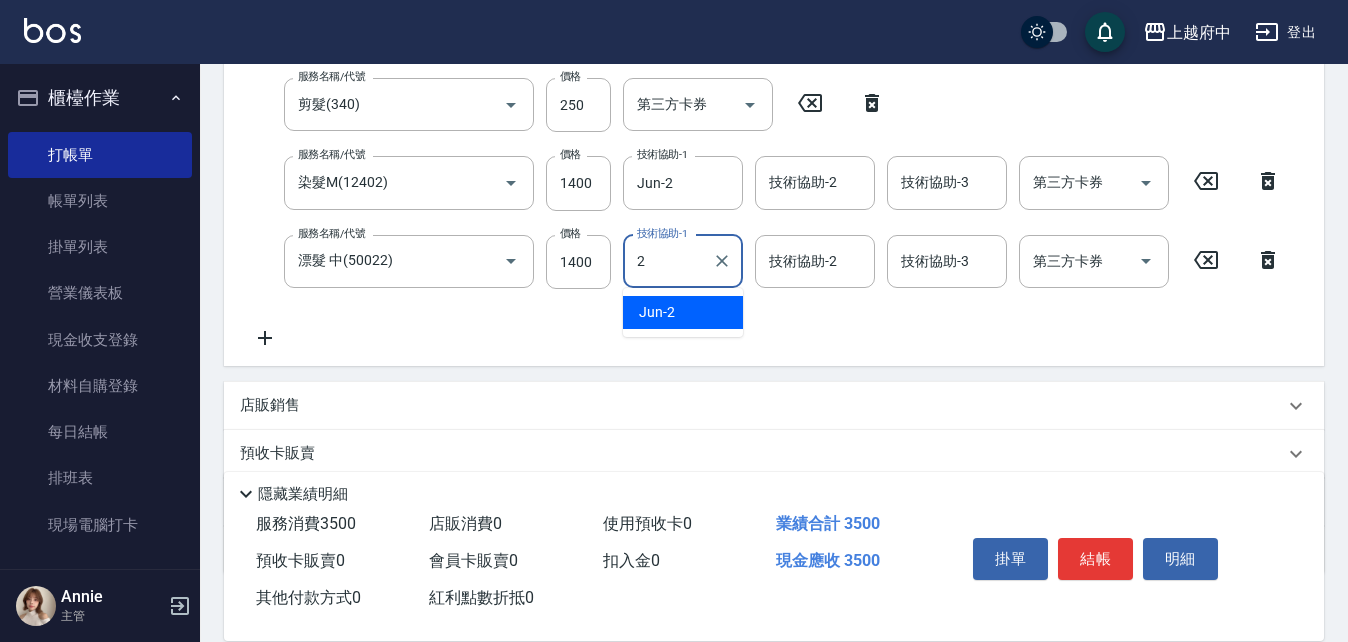 type on "Jun-2" 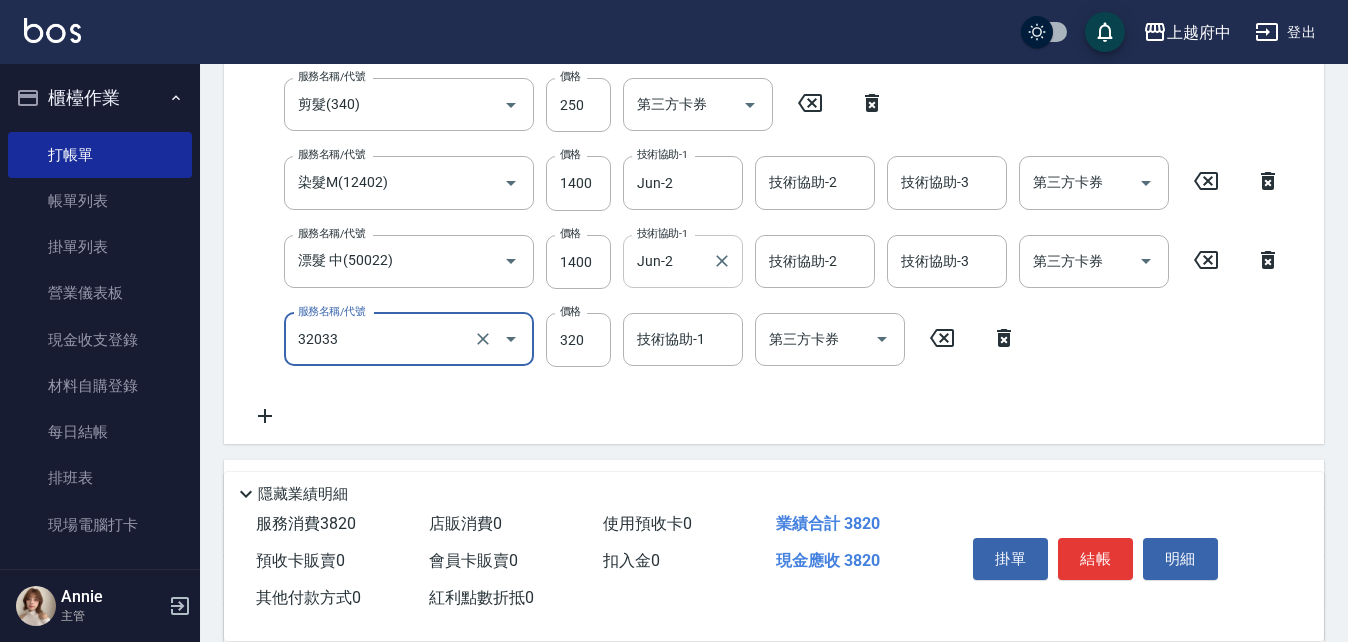type on "頭皮隔離液(32033)" 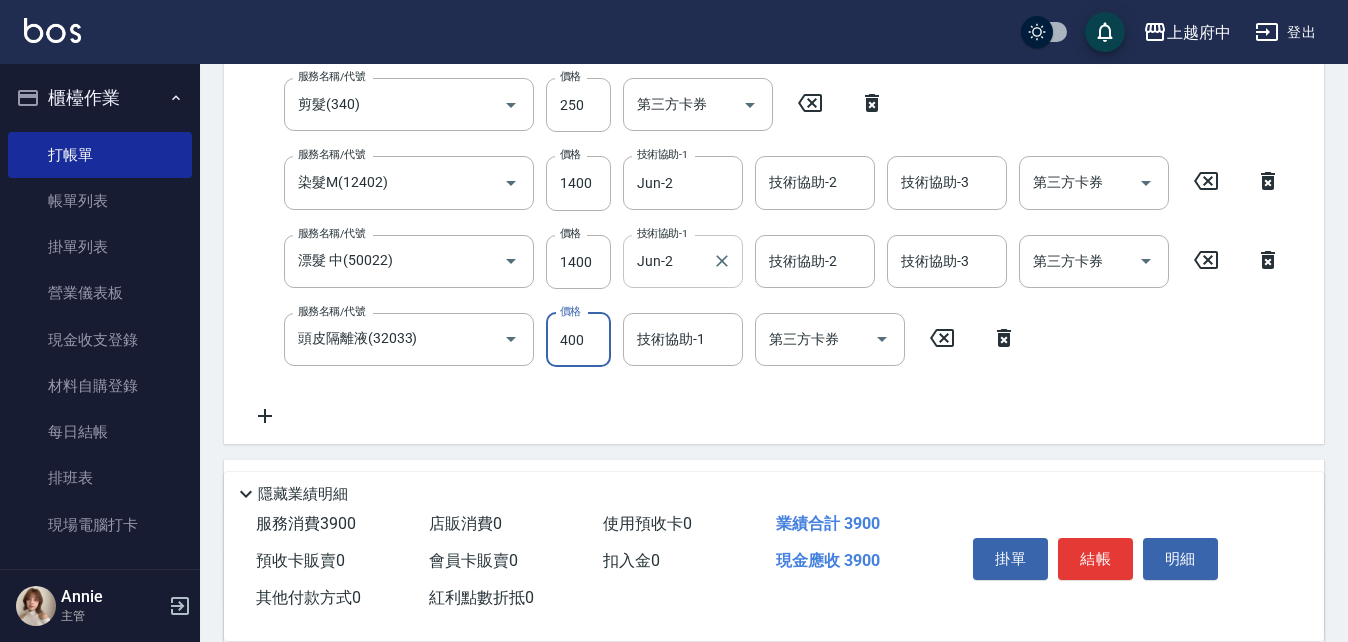 type on "400" 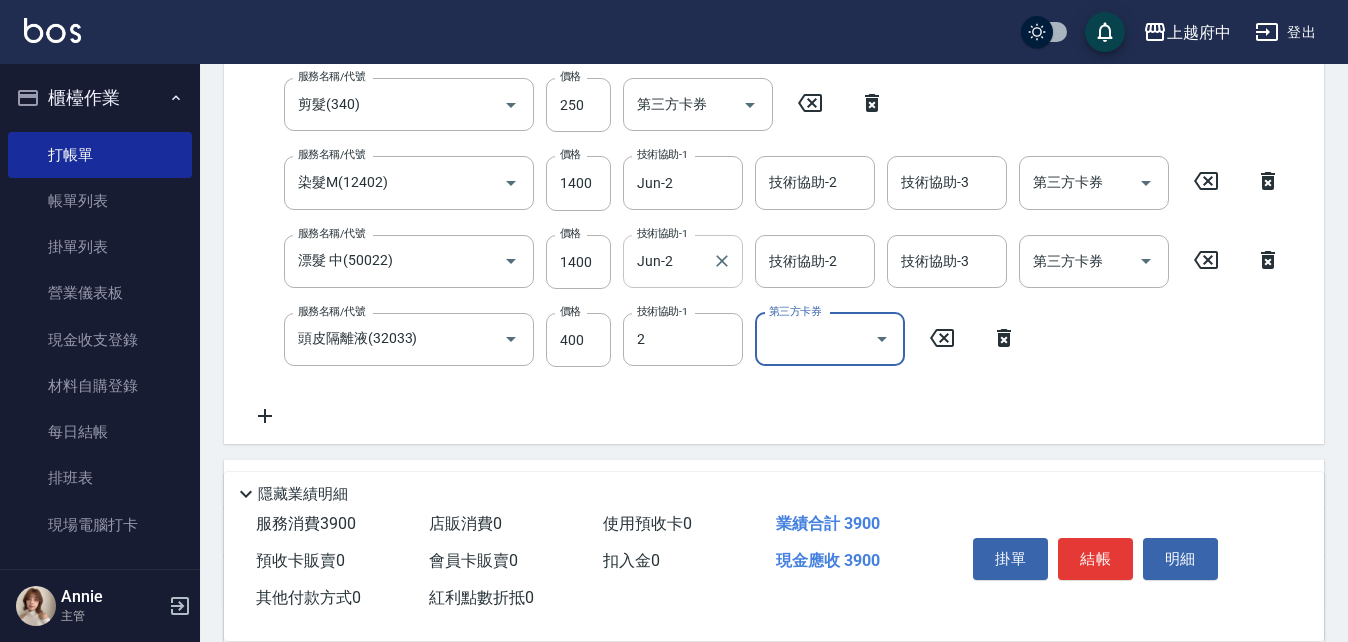 type on "Jun-2" 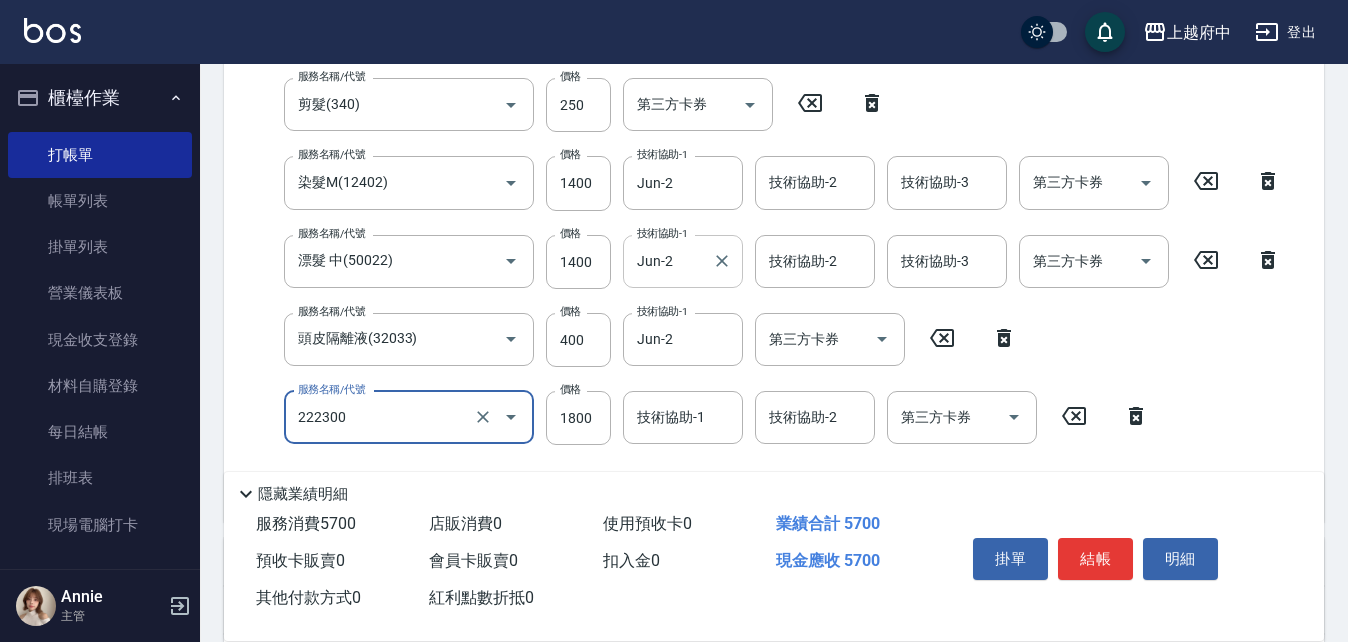 type on "結構三段式(222300)" 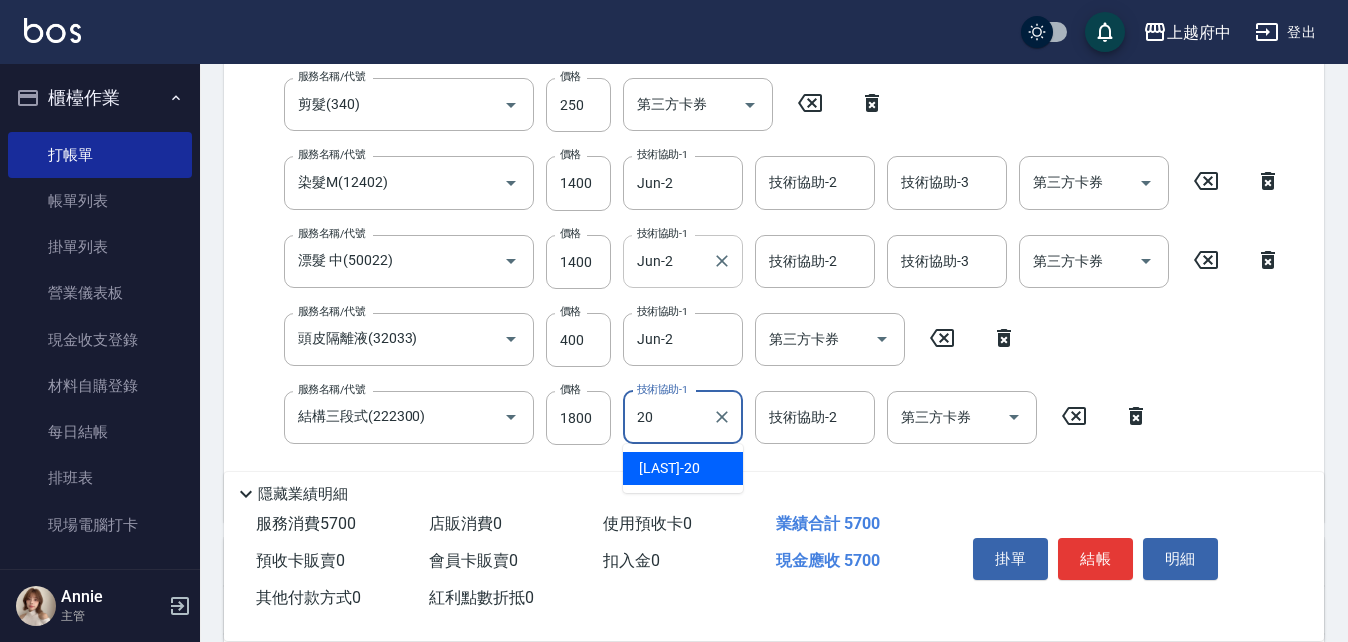 type on "Kimi-20" 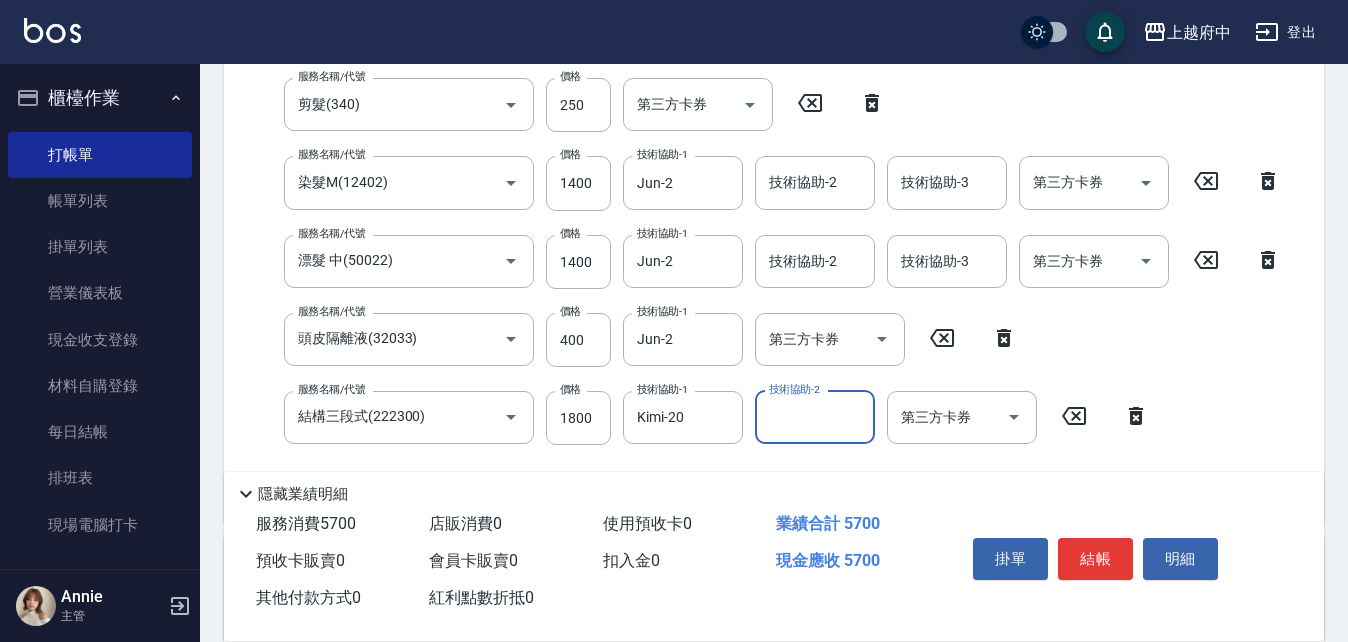 click on "服務名稱/代號 有機洗髮(200) 服務名稱/代號 價格 450 價格 洗-1 邱子芹-26 洗-1 洗-2 洗-2 第三方卡券 第三方卡券 服務名稱/代號 剪髮(340) 服務名稱/代號 價格 250 價格 第三方卡券 第三方卡券 服務名稱/代號 染髮M(12402) 服務名稱/代號 價格 1400 價格 技術協助-1 Jun-2 技術協助-1 技術協助-2 技術協助-2 技術協助-3 技術協助-3 第三方卡券 第三方卡券 服務名稱/代號 漂髮 中(50022) 服務名稱/代號 價格 1400 價格 技術協助-1 Jun-2 技術協助-1 技術協助-2 技術協助-2 技術協助-3 技術協助-3 第三方卡券 第三方卡券 服務名稱/代號 頭皮隔離液(32033) 服務名稱/代號 價格 400 價格 技術協助-1 Jun-2 技術協助-1 第三方卡券 第三方卡券 服務名稱/代號 結構三段式(222300) 服務名稱/代號 價格 1800 價格 技術協助-1 Kimi-20 技術協助-1 技術協助-2 技術協助-2 第三方卡券 第三方卡券" at bounding box center (766, 253) 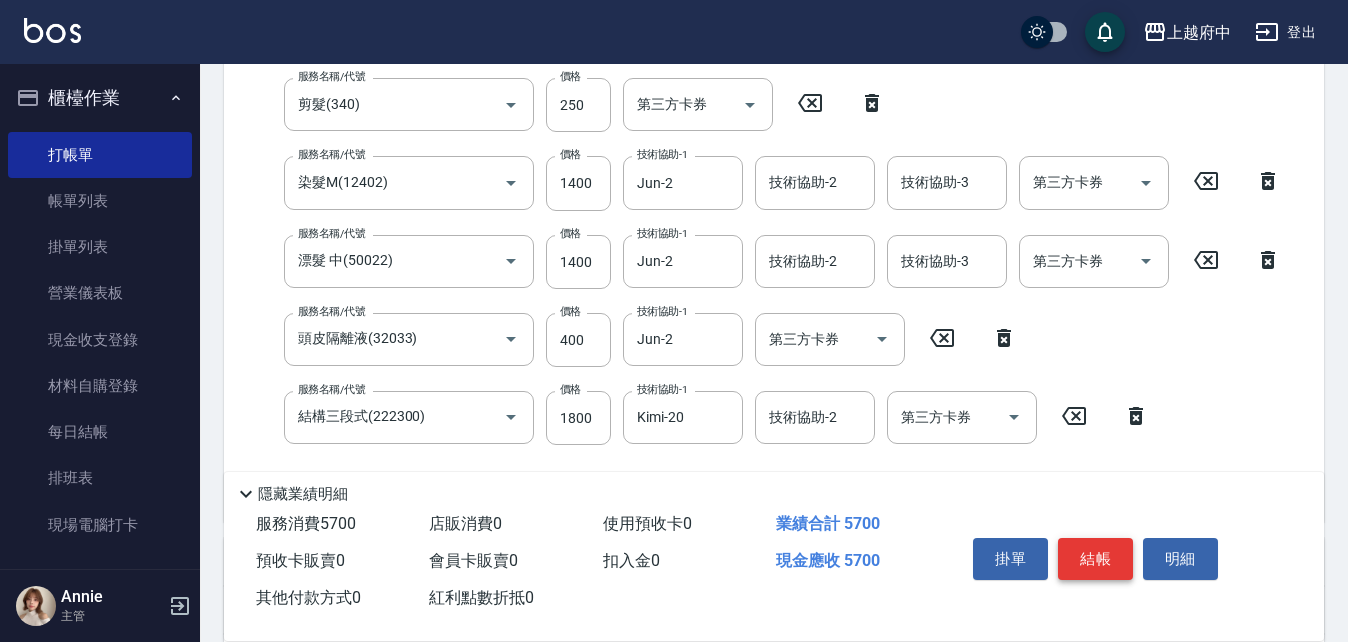 click on "結帳" at bounding box center [1095, 559] 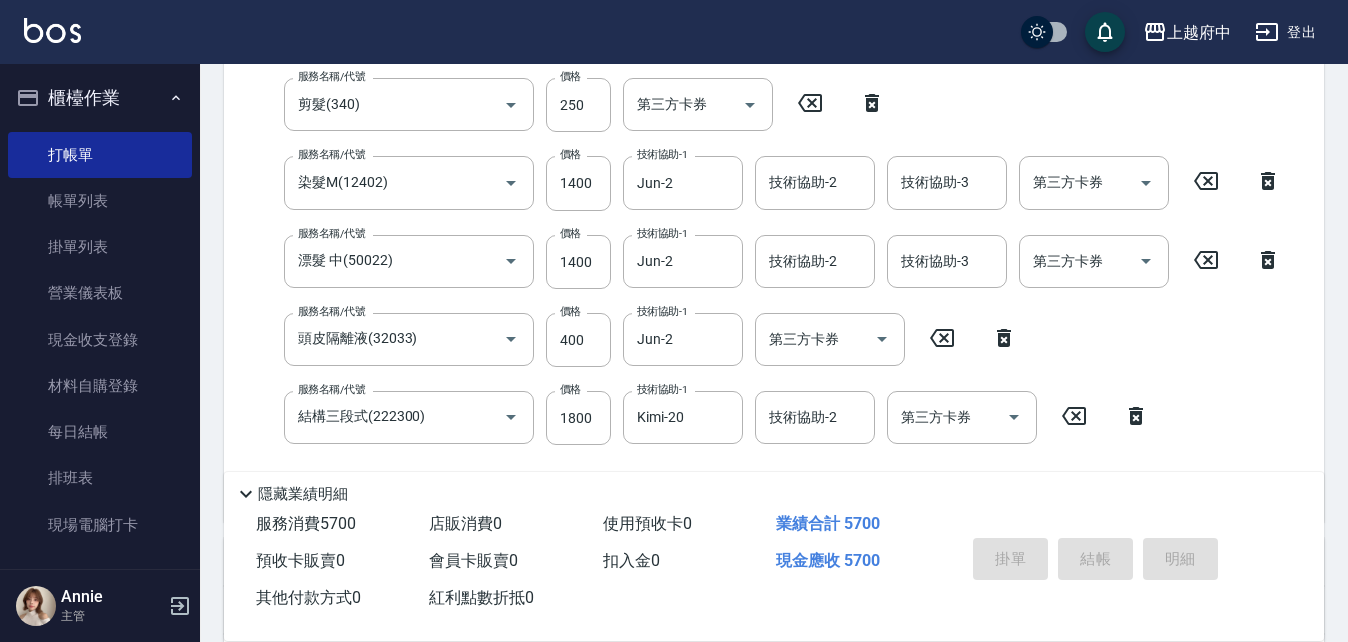 type on "2025/08/09 18:50" 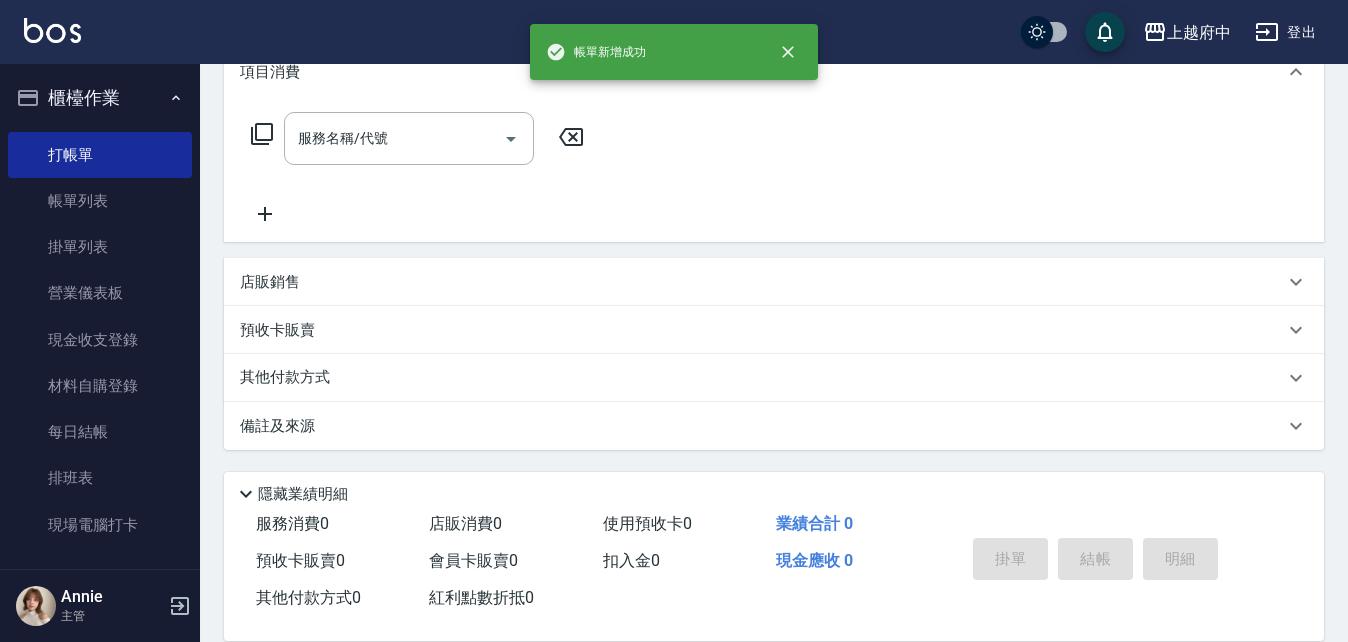 scroll, scrollTop: 0, scrollLeft: 0, axis: both 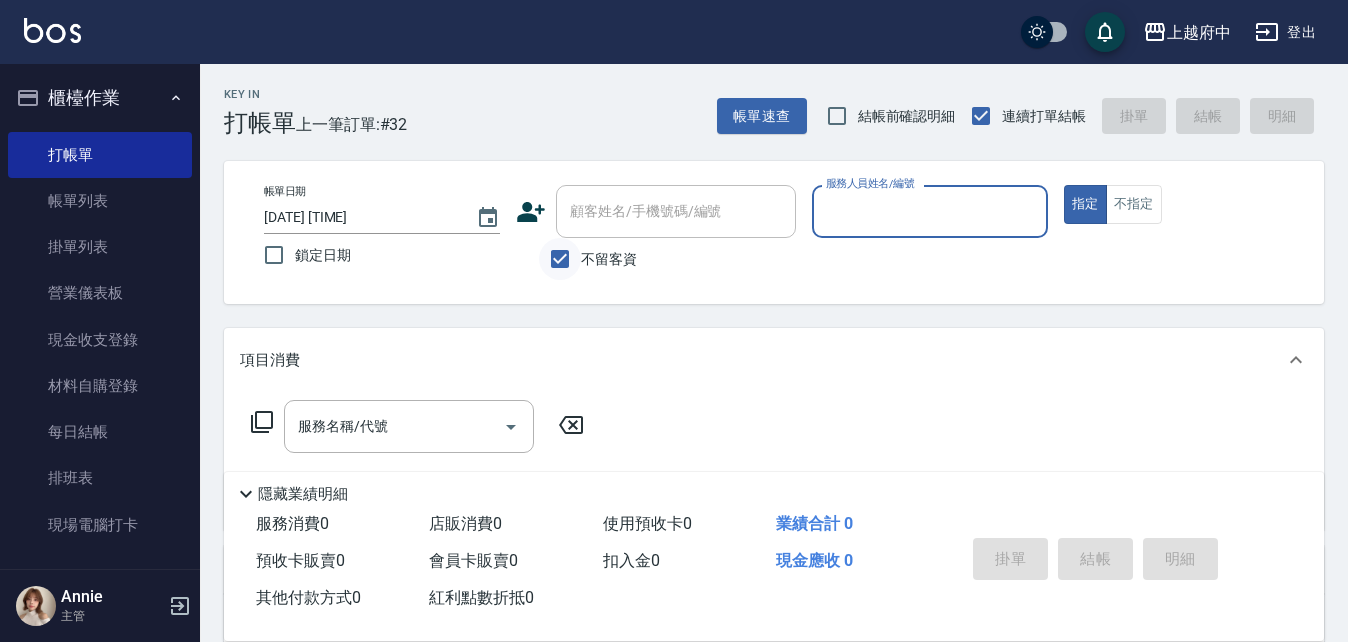 click on "不留客資" at bounding box center (560, 259) 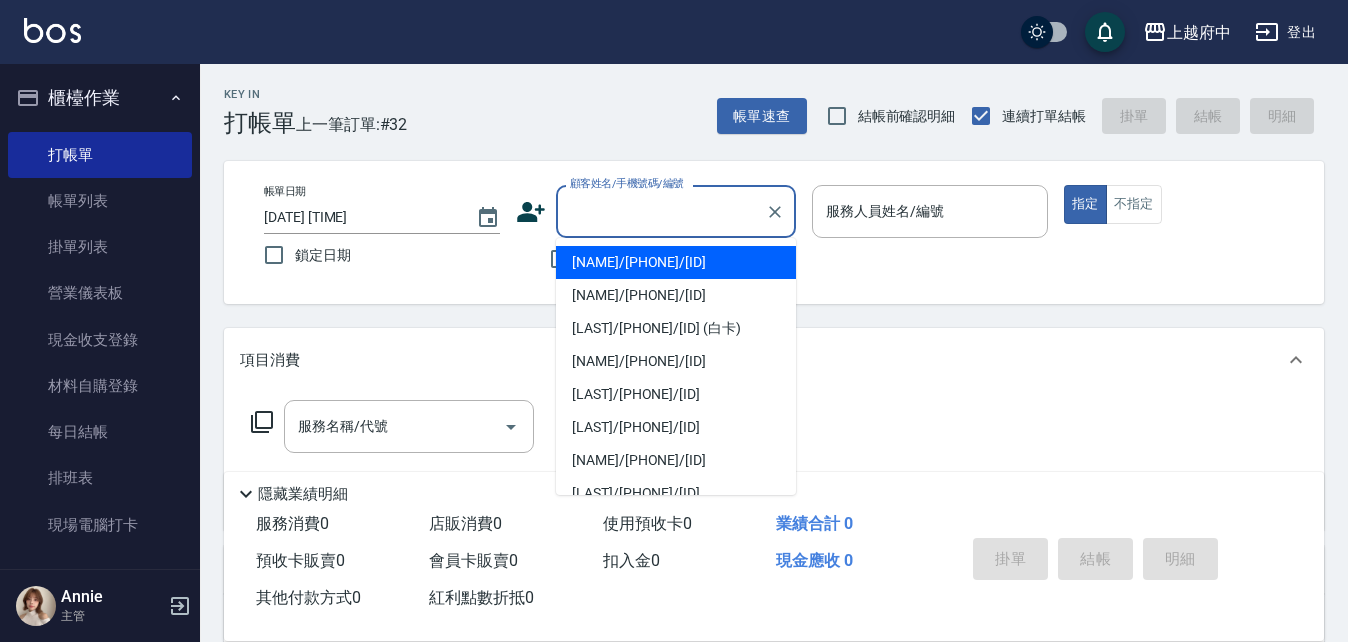 click on "顧客姓名/手機號碼/編號" at bounding box center (661, 211) 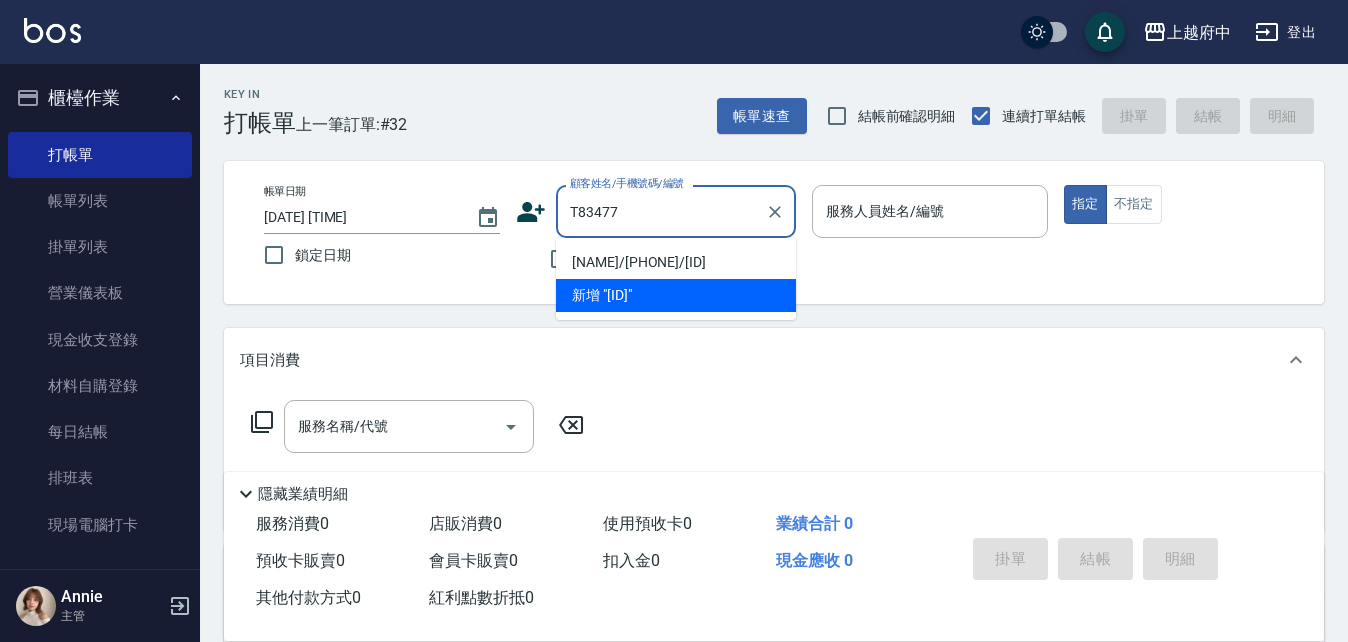 click on "李鴻諭/0989157026/T83477" at bounding box center (676, 262) 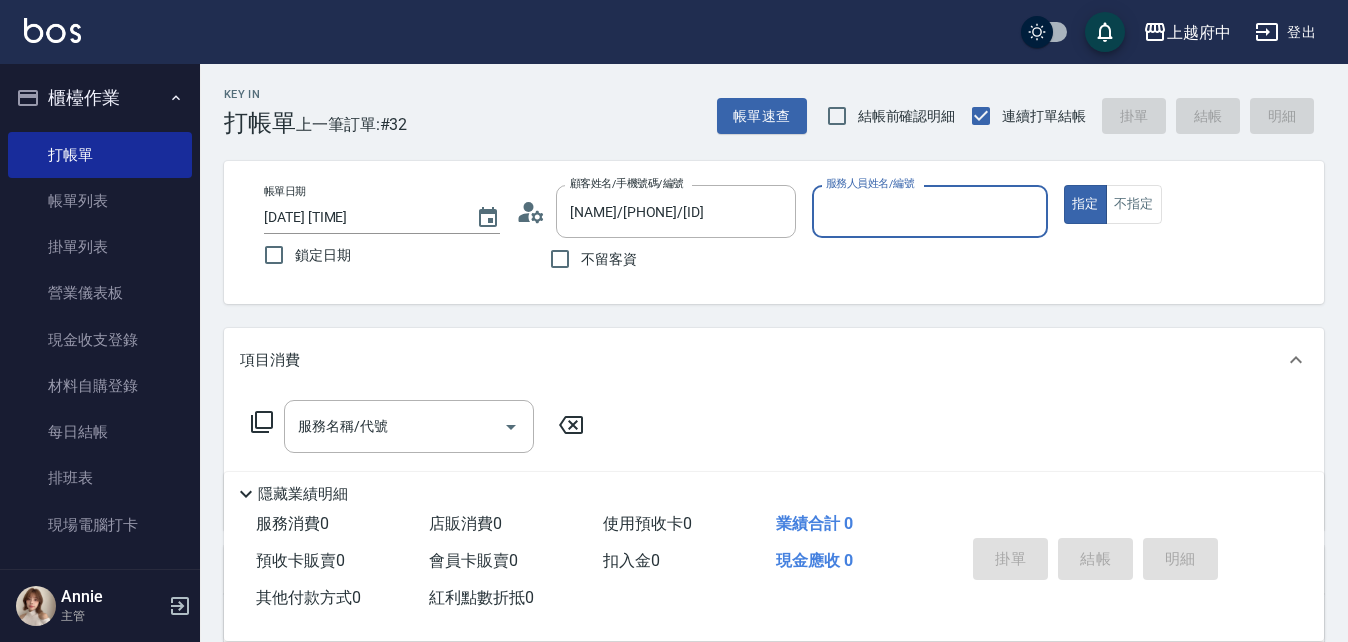 type on "Fanny-7" 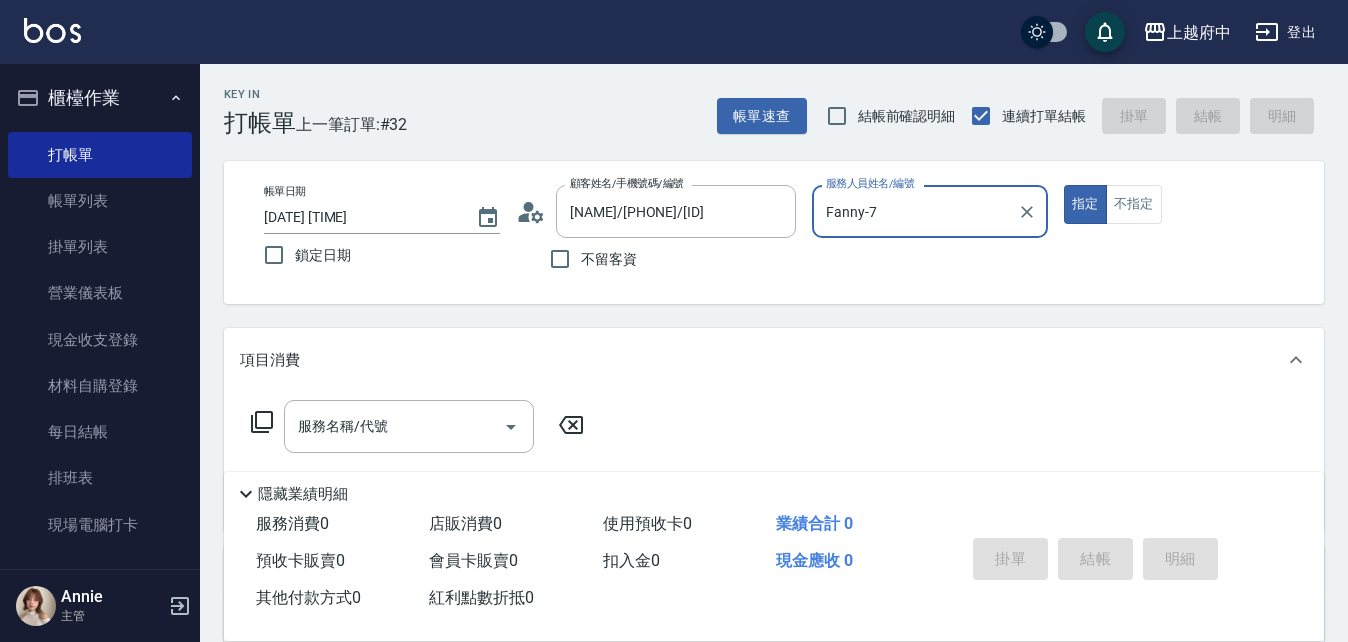 click on "指定" at bounding box center [1085, 204] 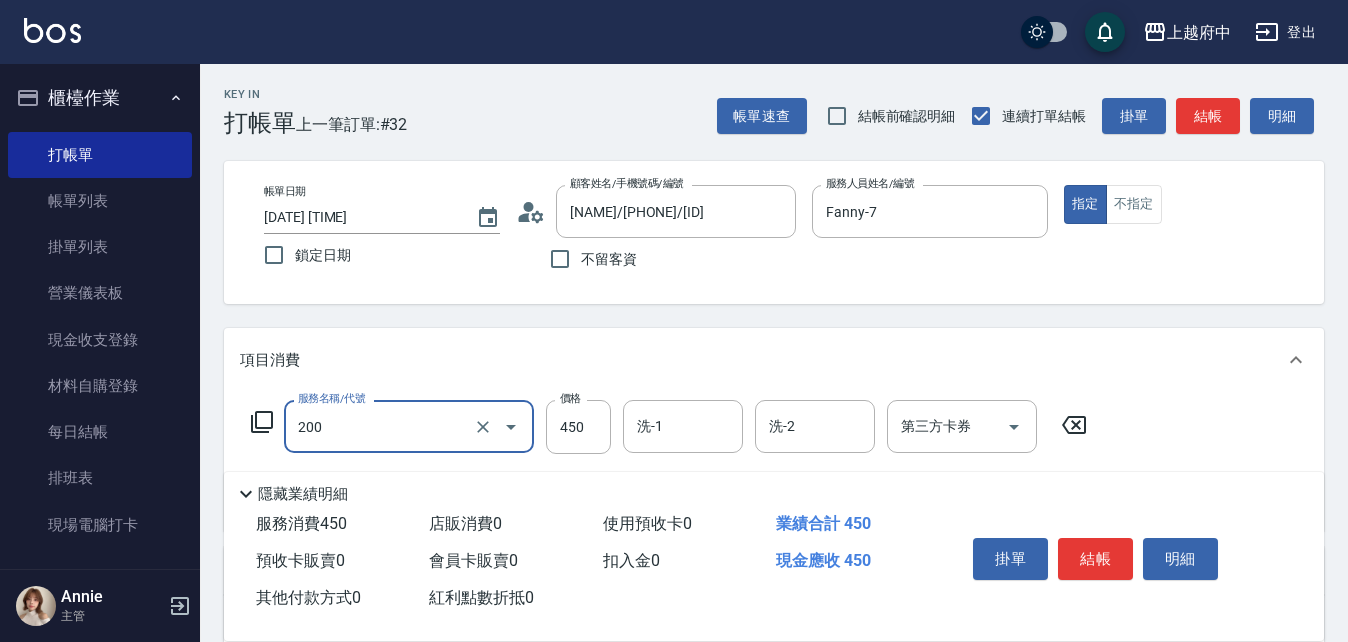 type on "有機洗髮(200)" 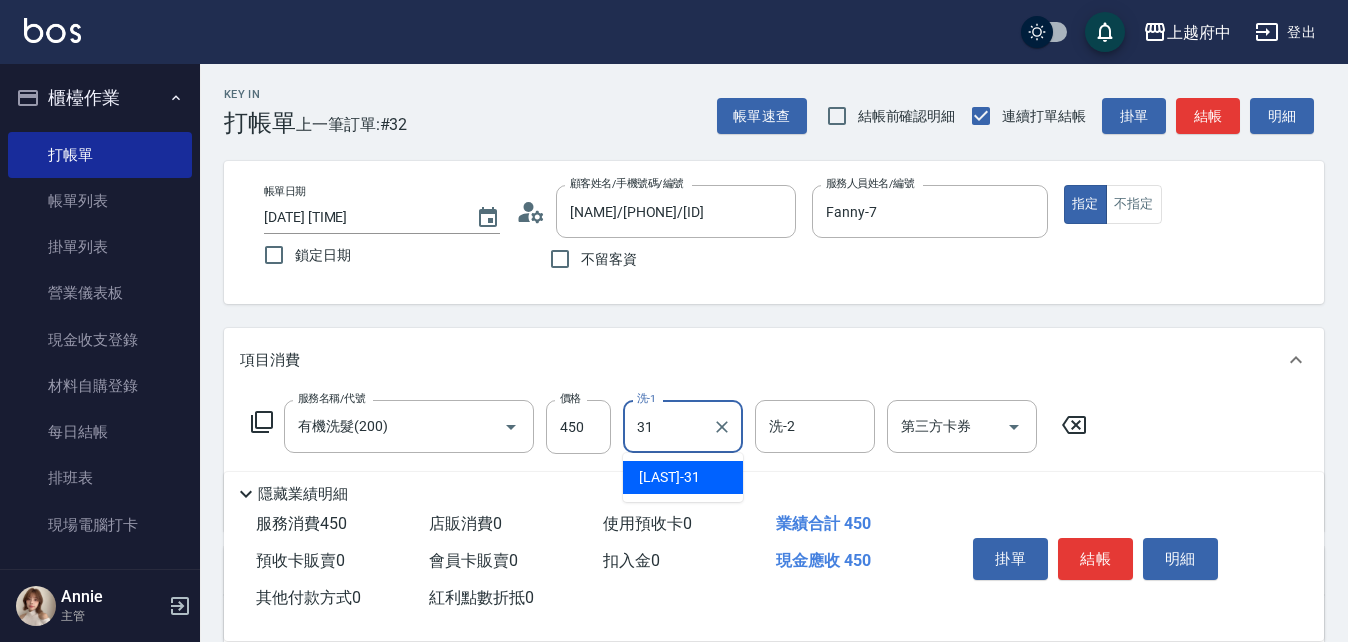 type on "王品云-31" 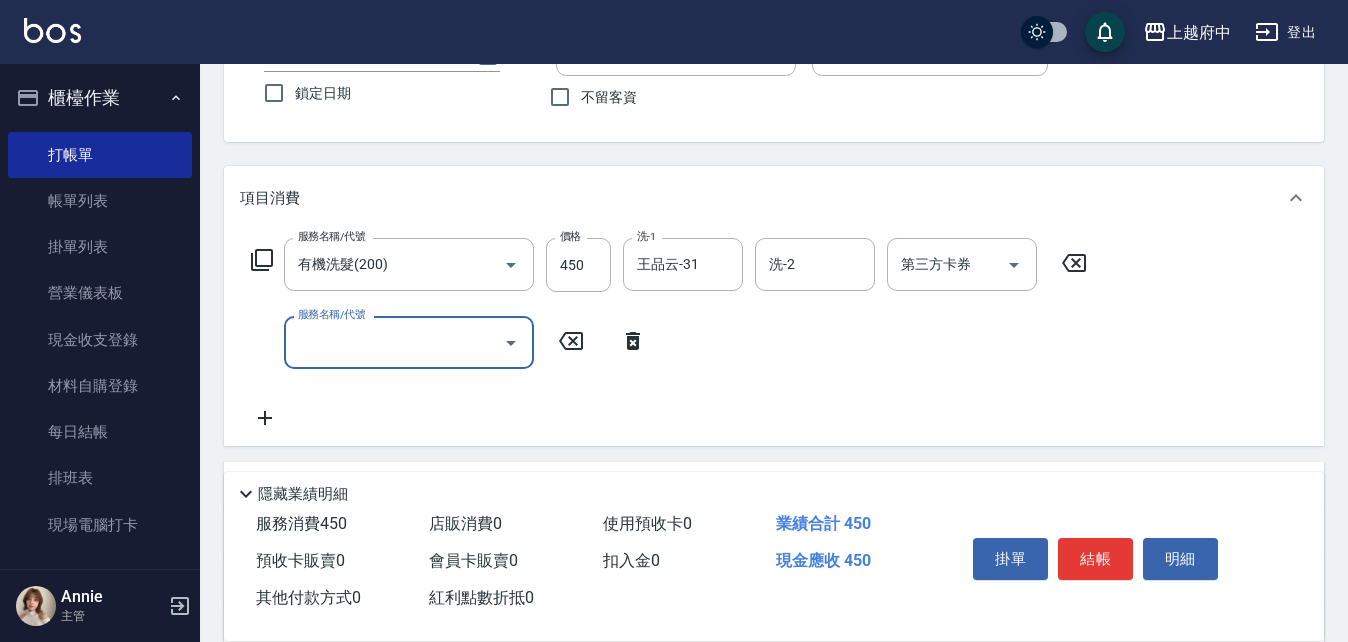 scroll, scrollTop: 200, scrollLeft: 0, axis: vertical 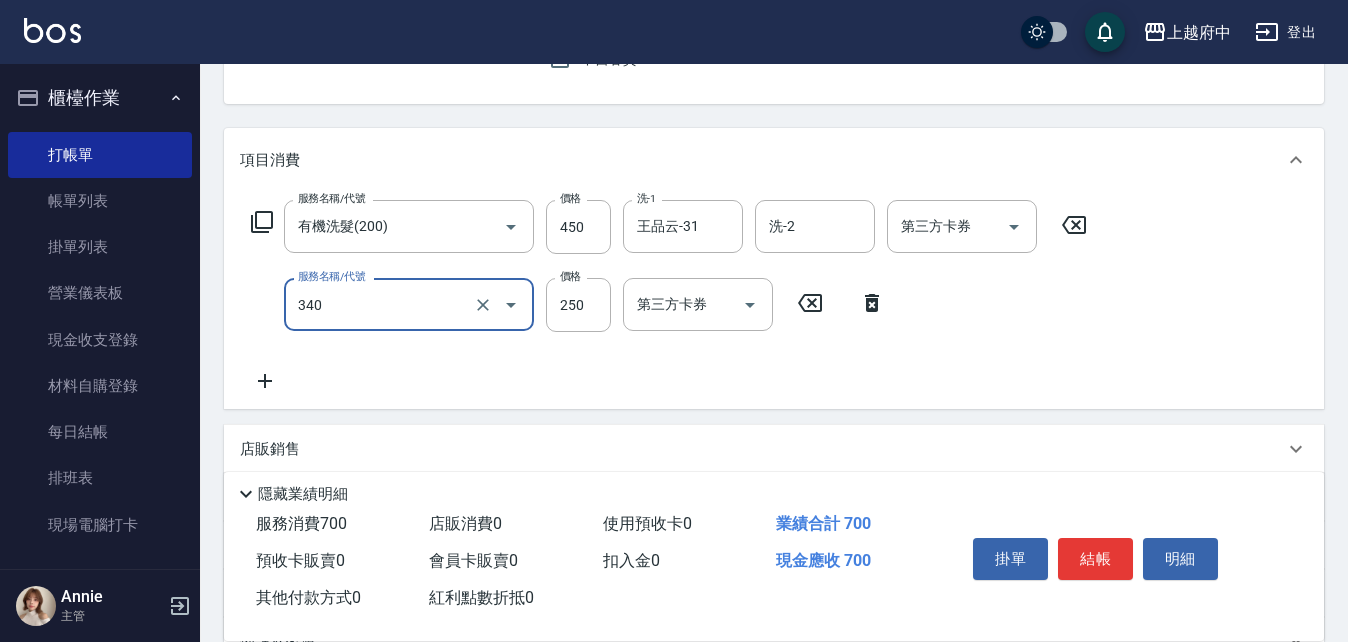 type on "剪髮(340)" 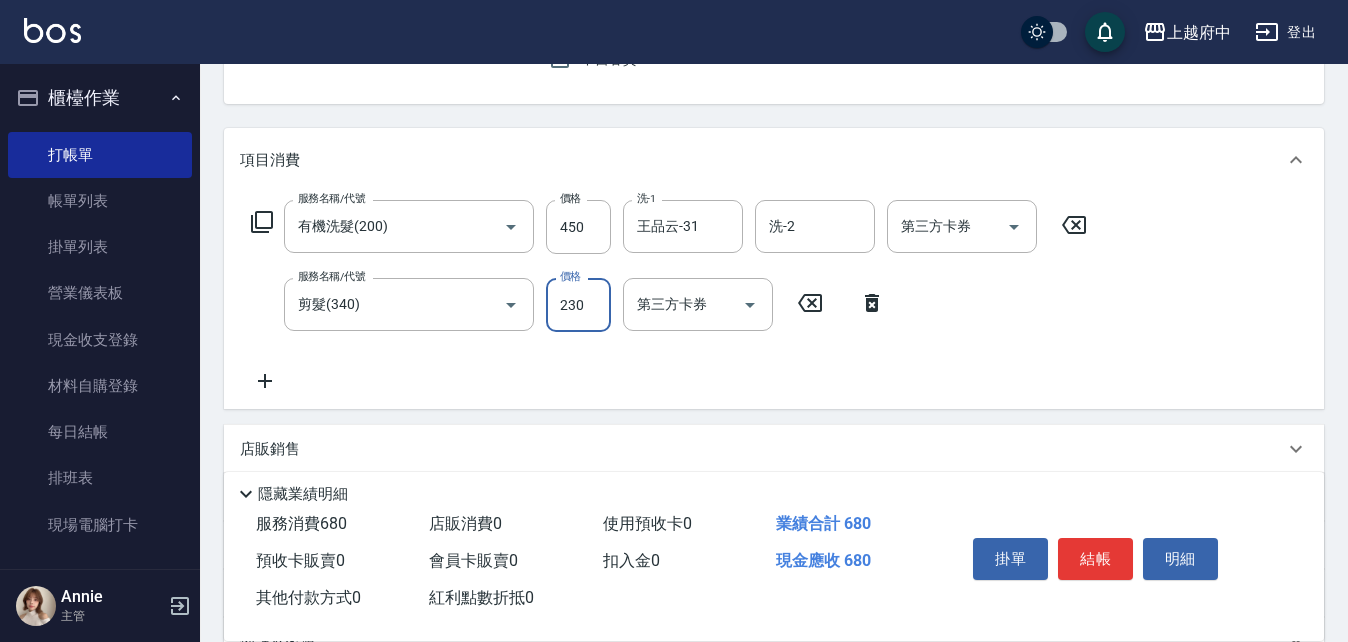 type on "230" 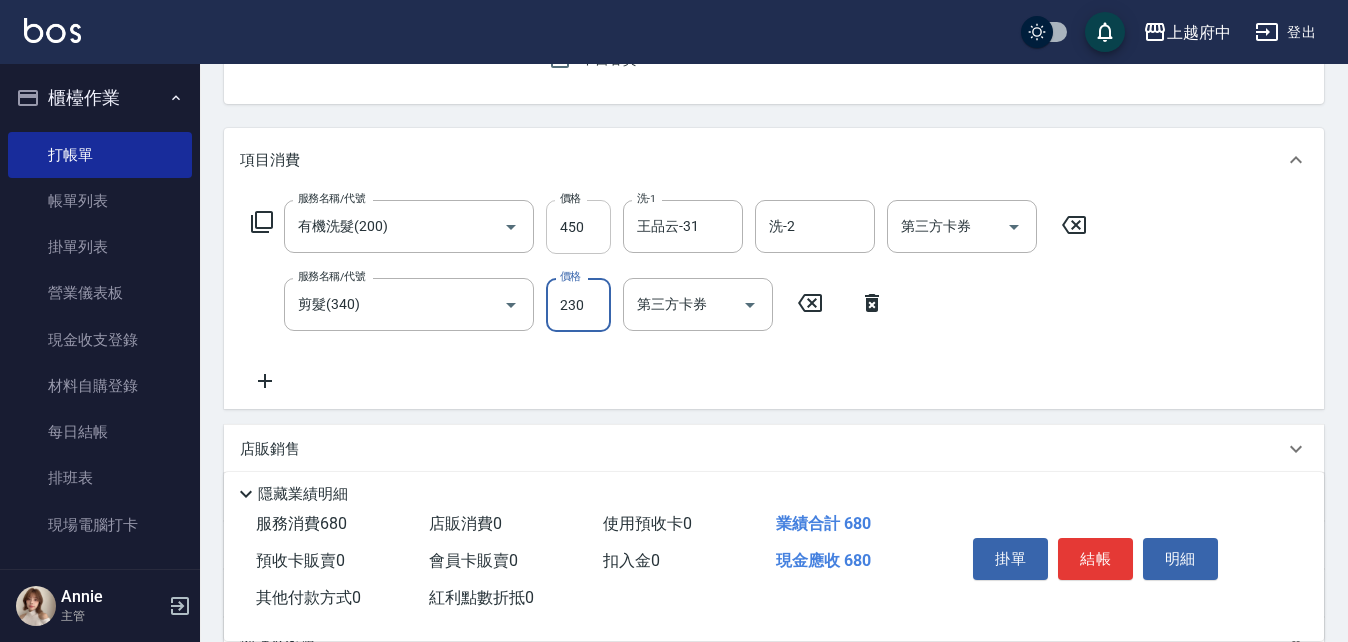click on "450" at bounding box center (578, 227) 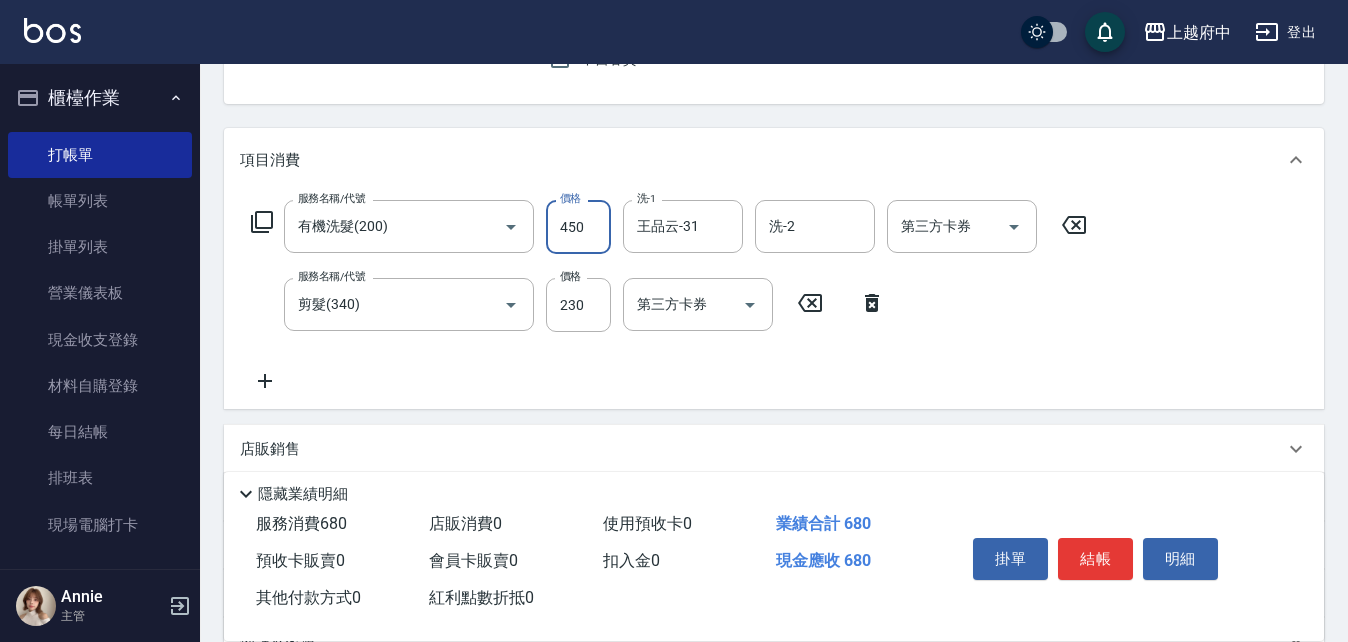 click on "450" at bounding box center (578, 227) 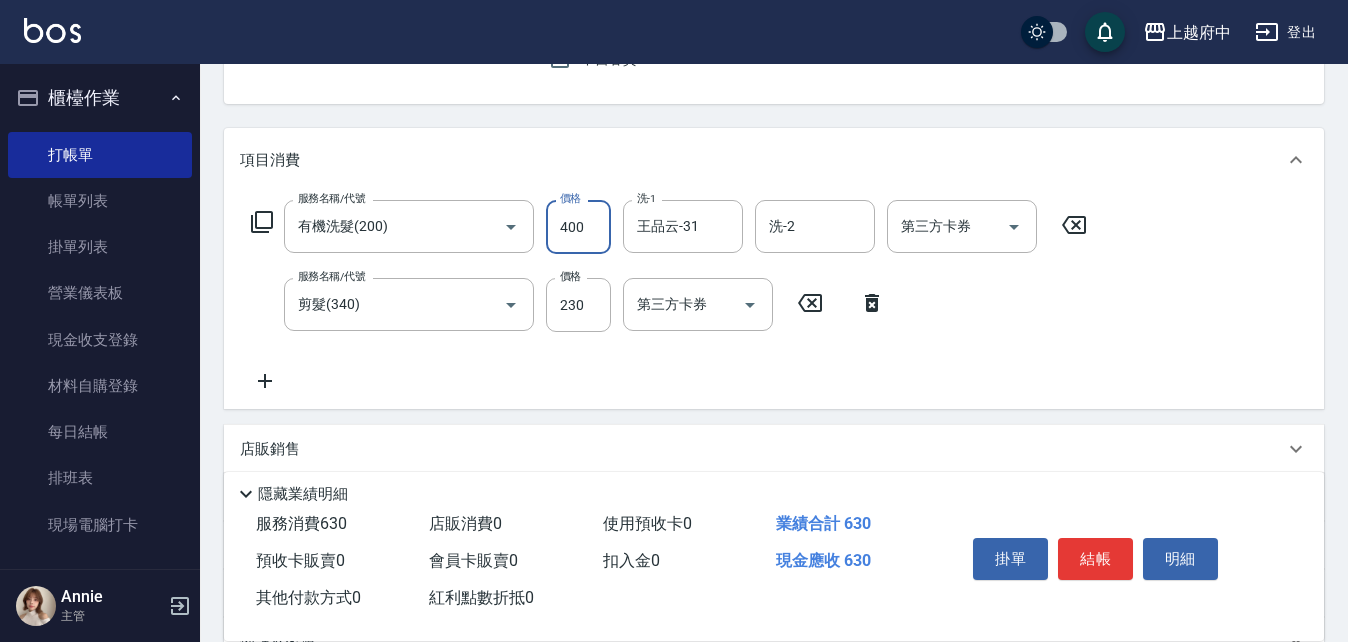 type on "400" 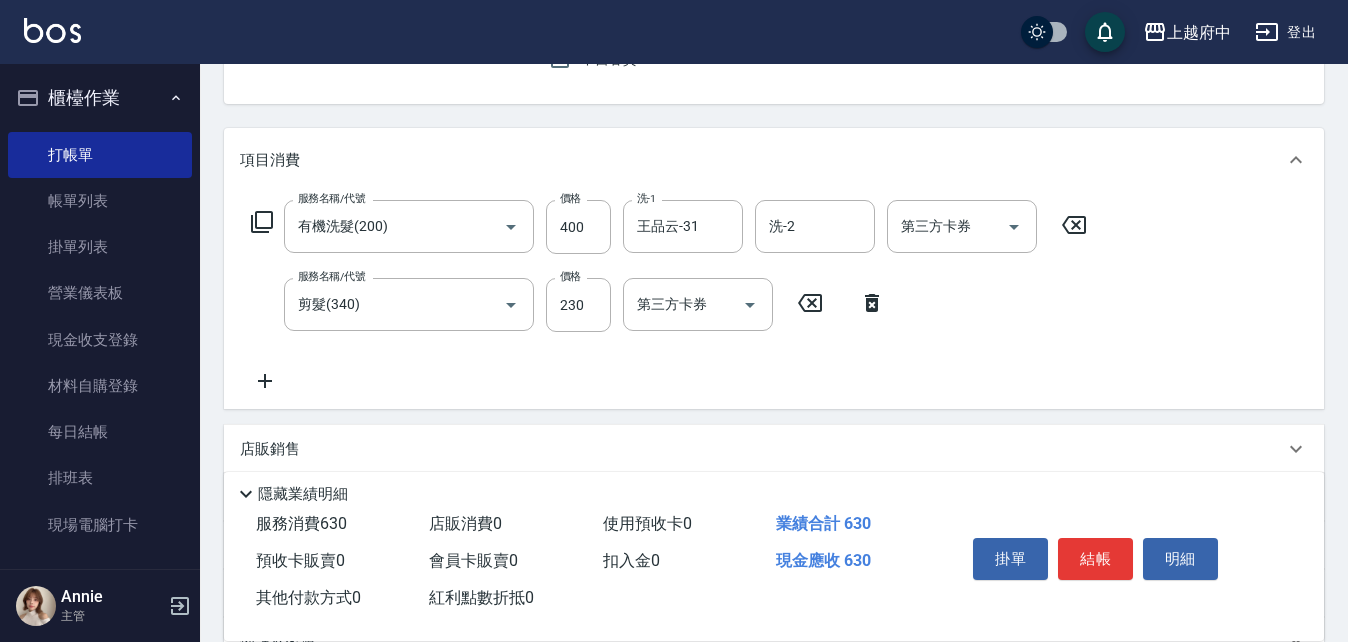click 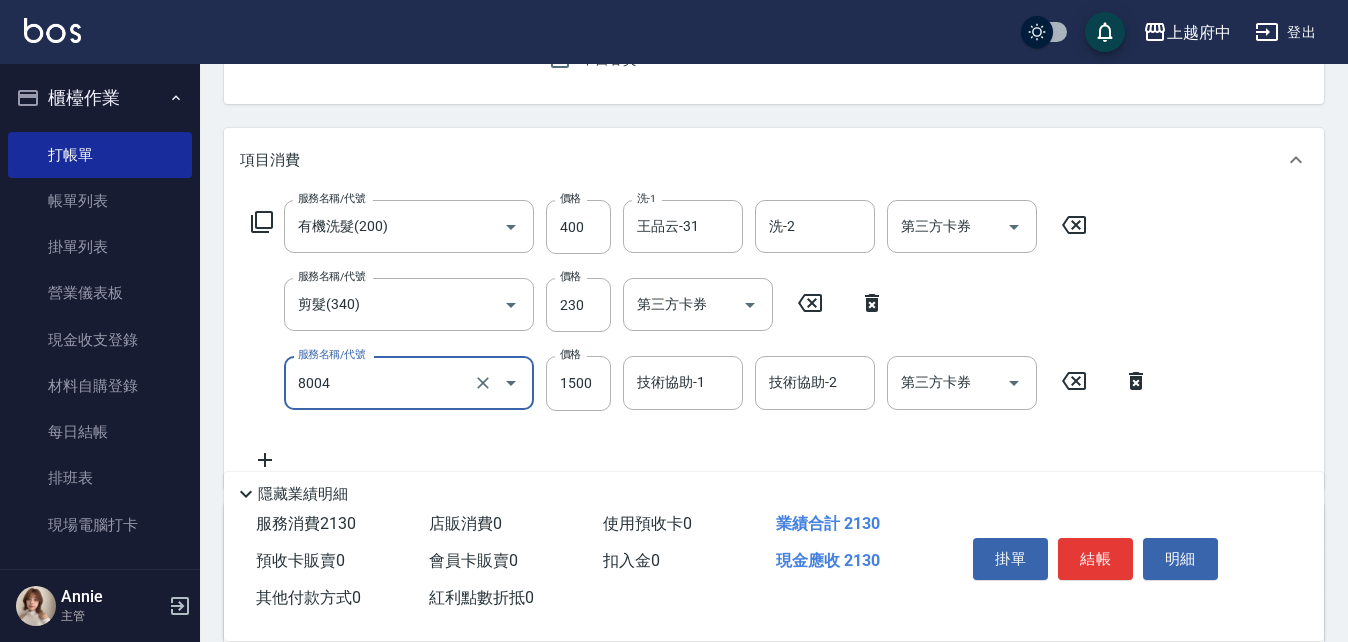 type on "毛囊淨化理療(8004)" 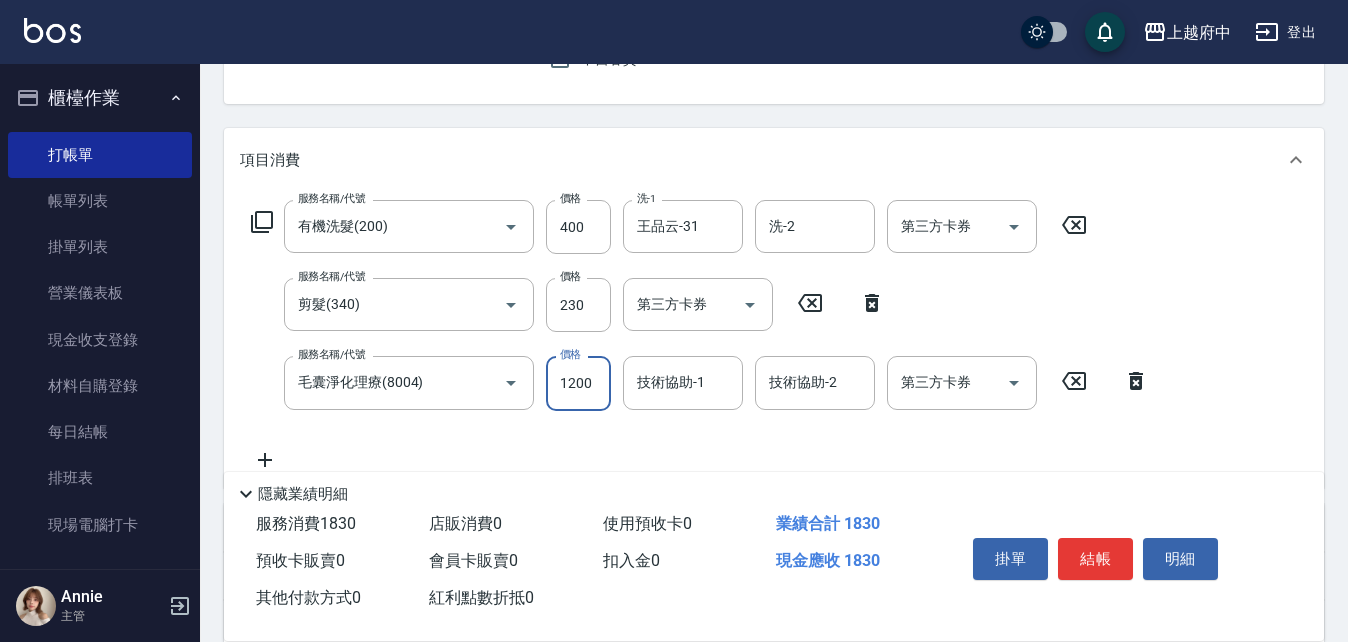 type on "1200" 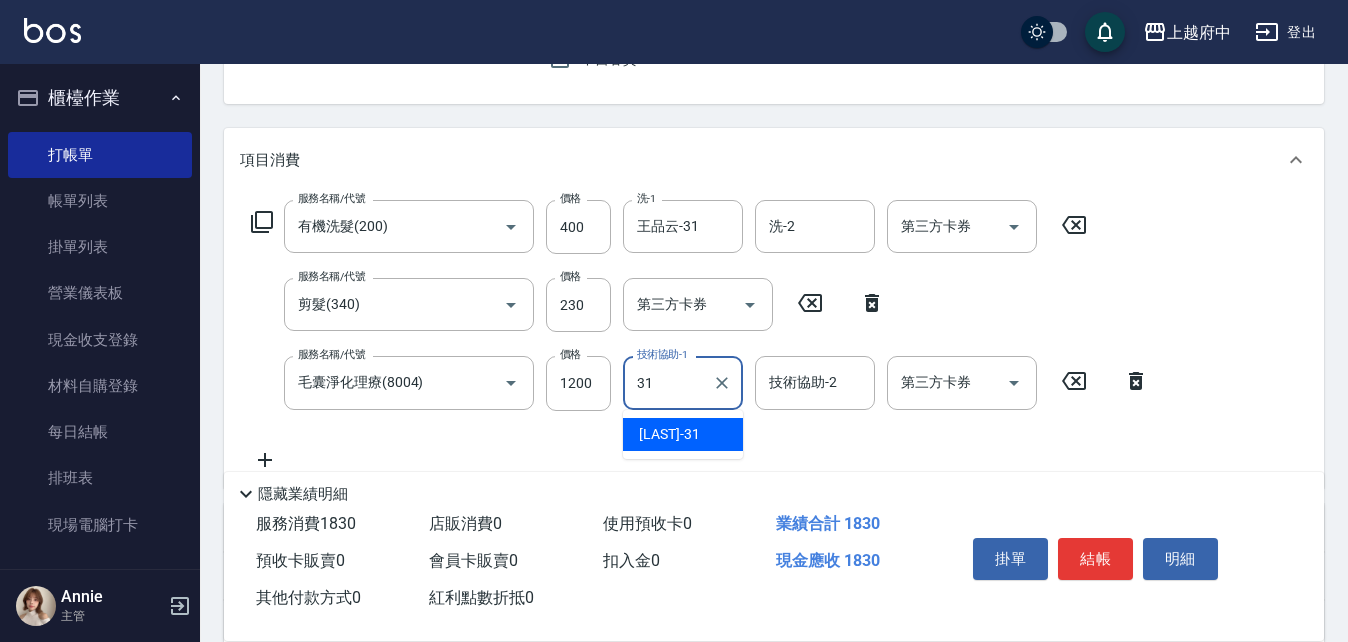 type on "王品云-31" 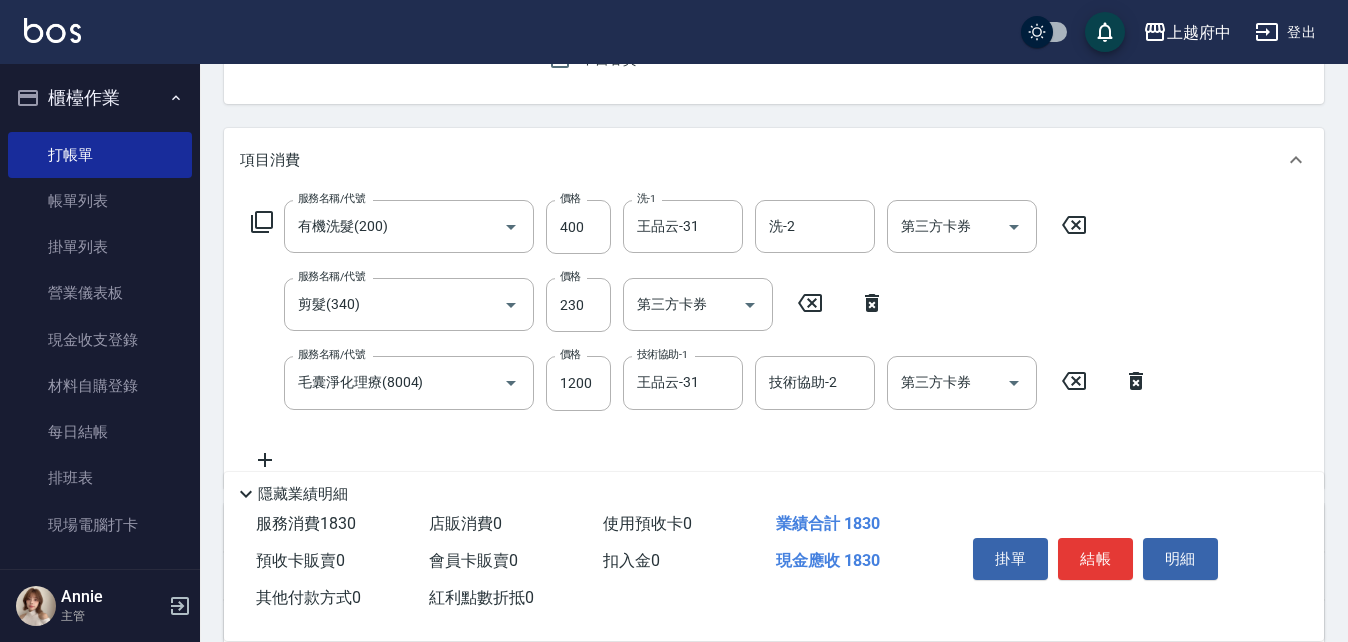 click on "服務名稱/代號 有機洗髮(200) 服務名稱/代號 價格 400 價格 洗-1 王品云-31 洗-1 洗-2 洗-2 第三方卡券 第三方卡券 服務名稱/代號 剪髮(340) 服務名稱/代號 價格 230 價格 第三方卡券 第三方卡券 服務名稱/代號 毛囊淨化理療(8004) 服務名稱/代號 價格 1200 價格 技術協助-1 王品云-31 技術協助-1 技術協助-2 技術協助-2 第三方卡券 第三方卡券" at bounding box center [700, 335] 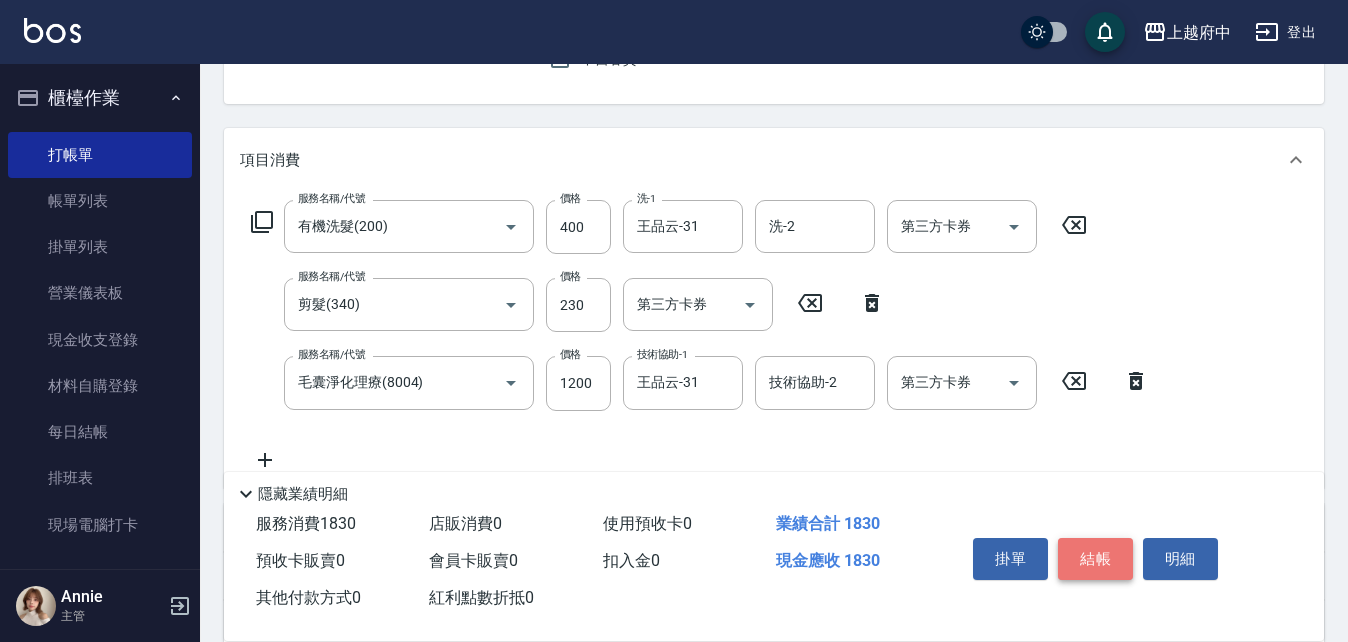 click on "結帳" at bounding box center (1095, 559) 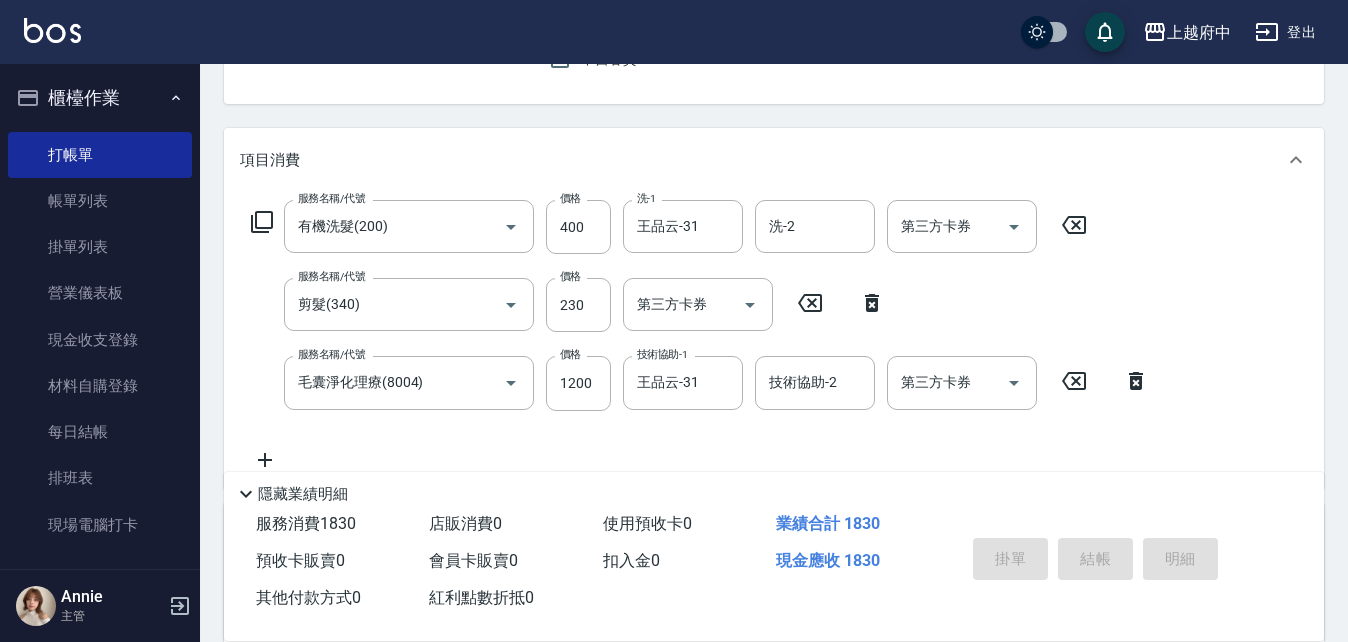 type on "2025/08/09 18:51" 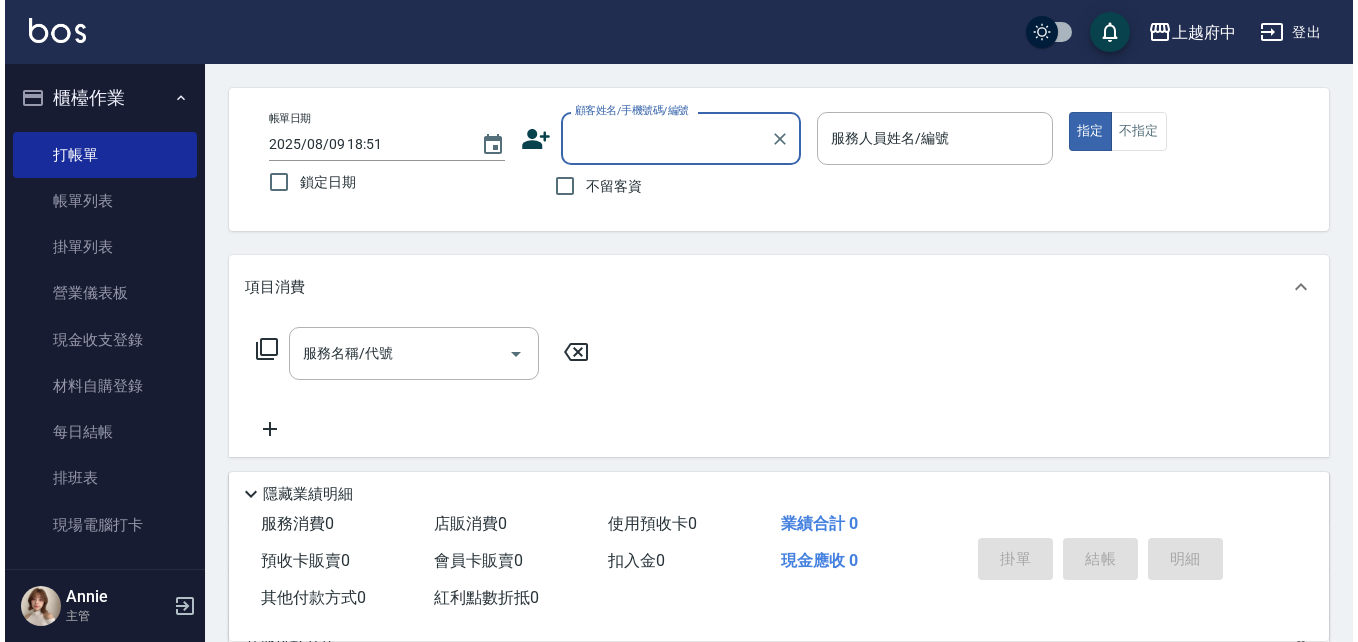 scroll, scrollTop: 0, scrollLeft: 0, axis: both 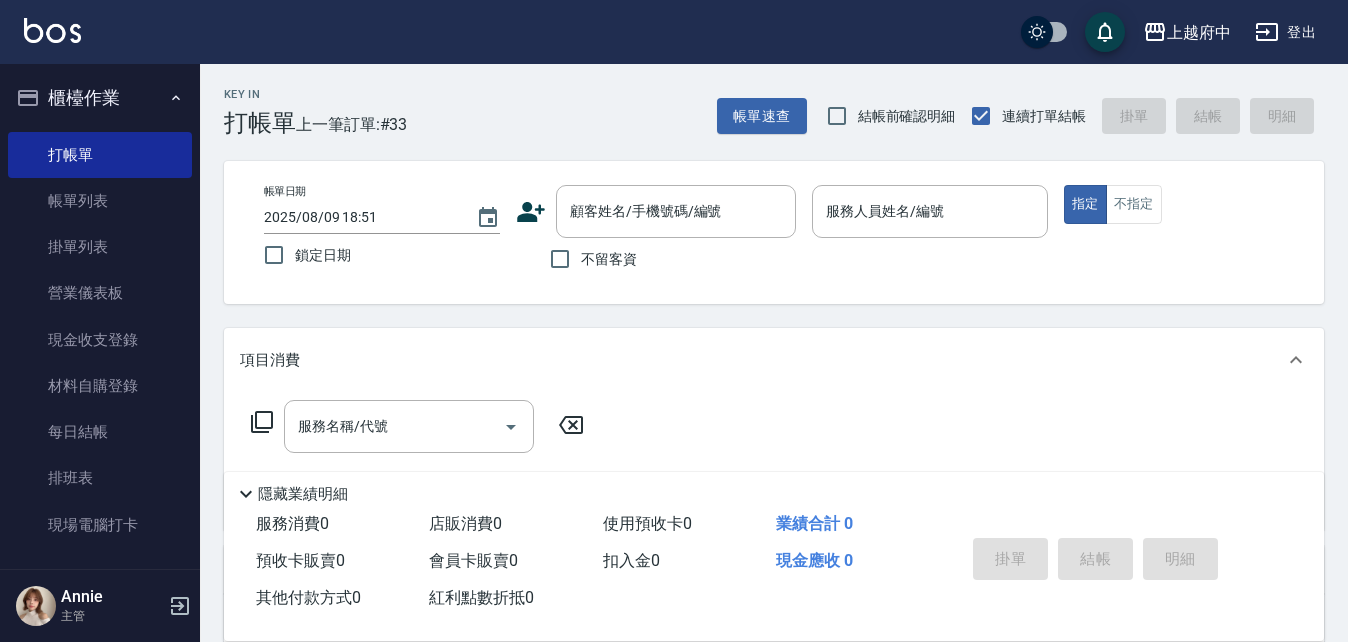 click 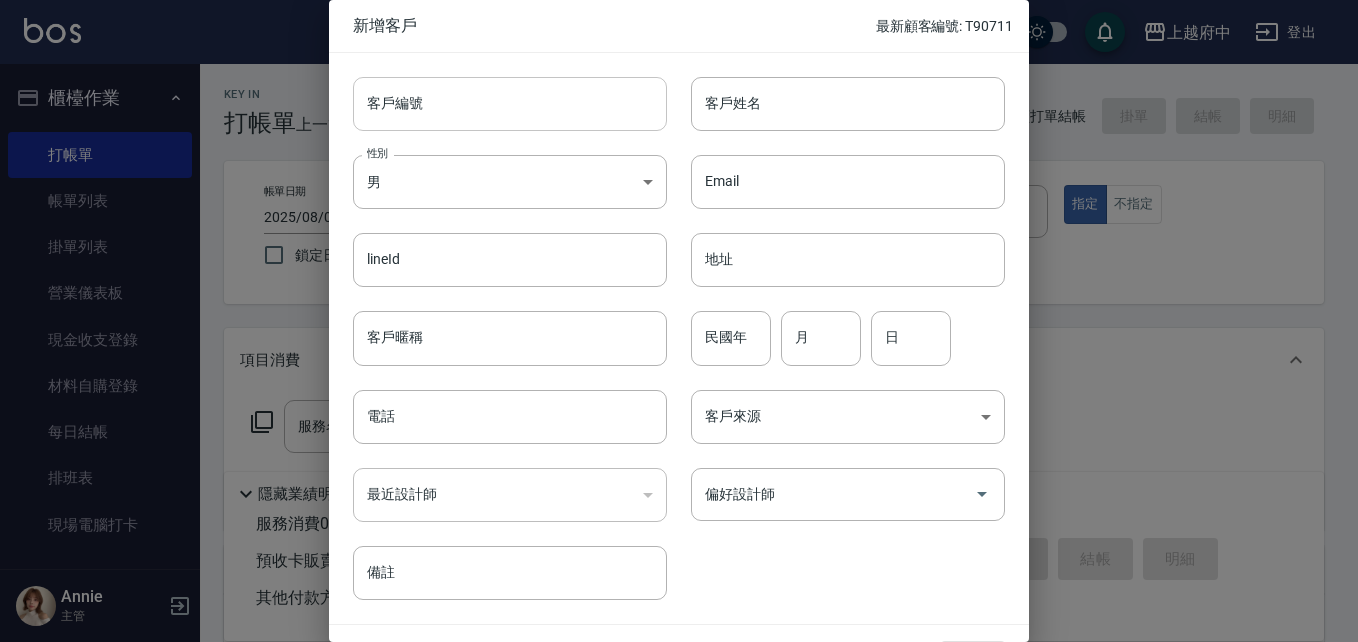 click on "客戶編號" at bounding box center (510, 104) 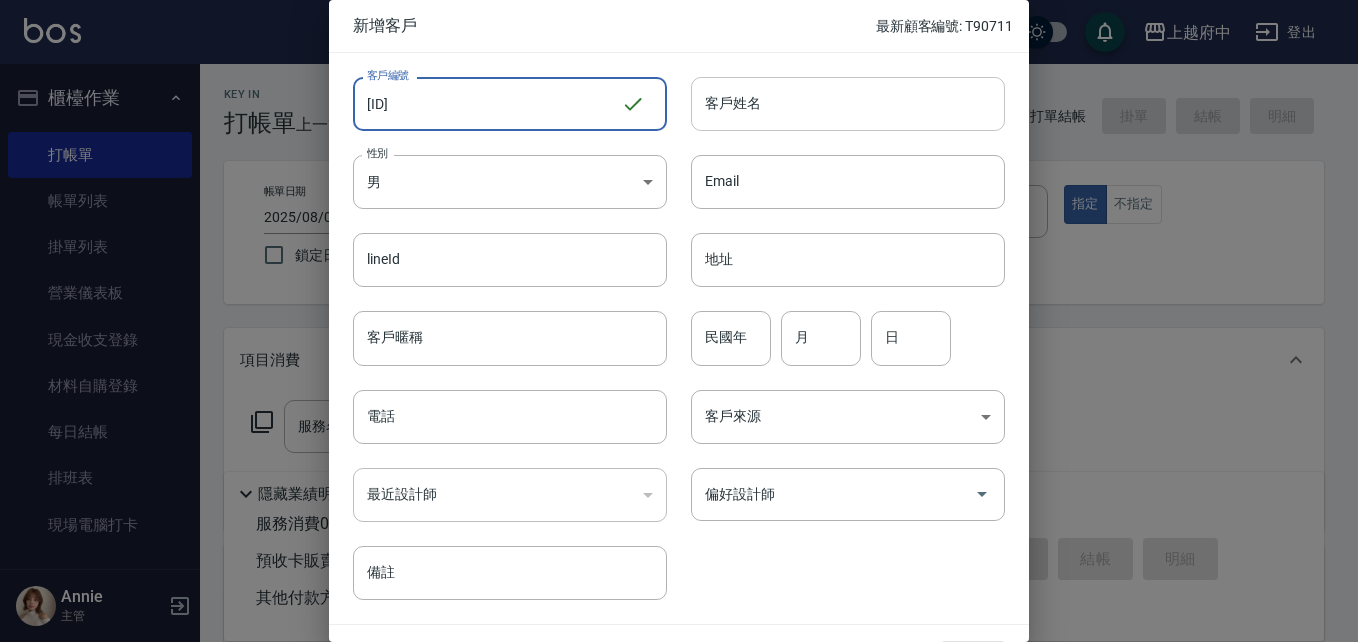 type on "[ID]" 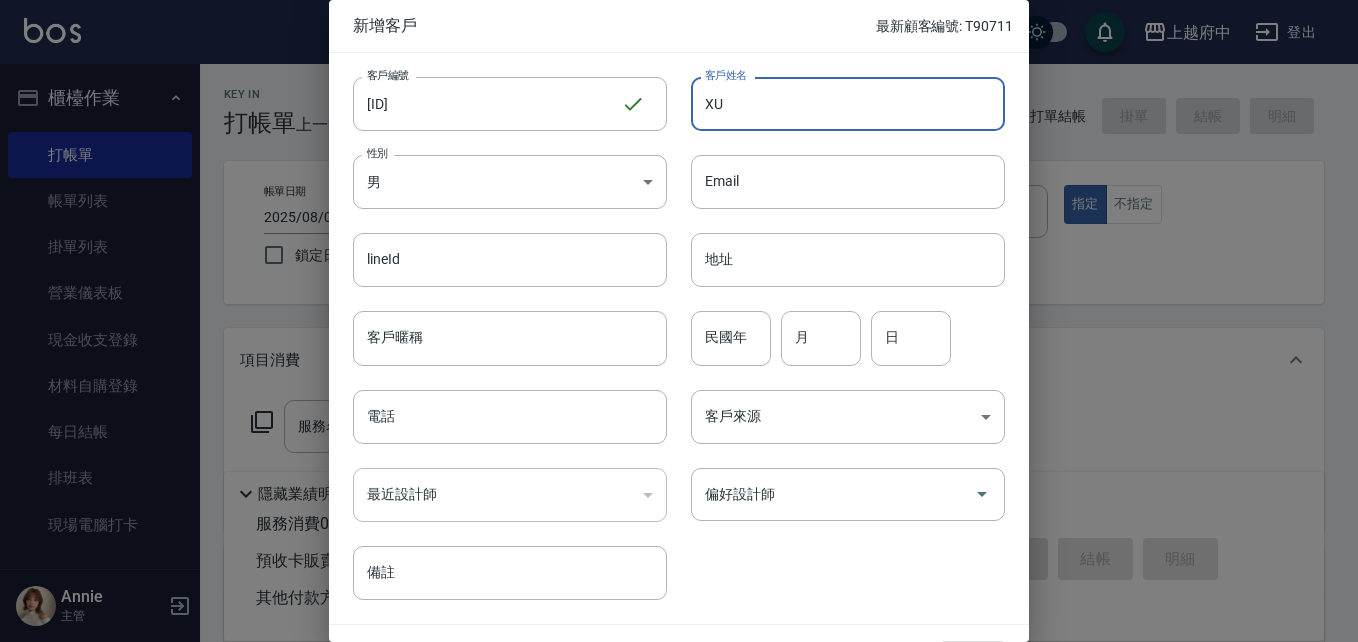 type on "X" 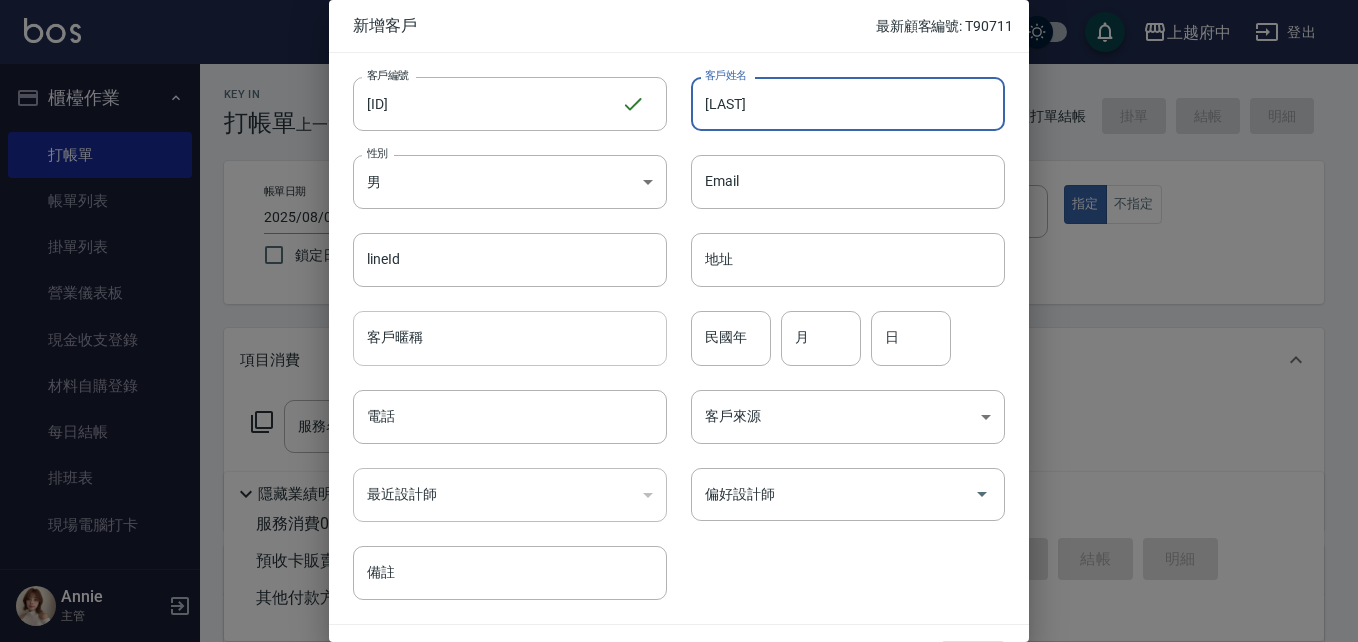 type on "[LAST]" 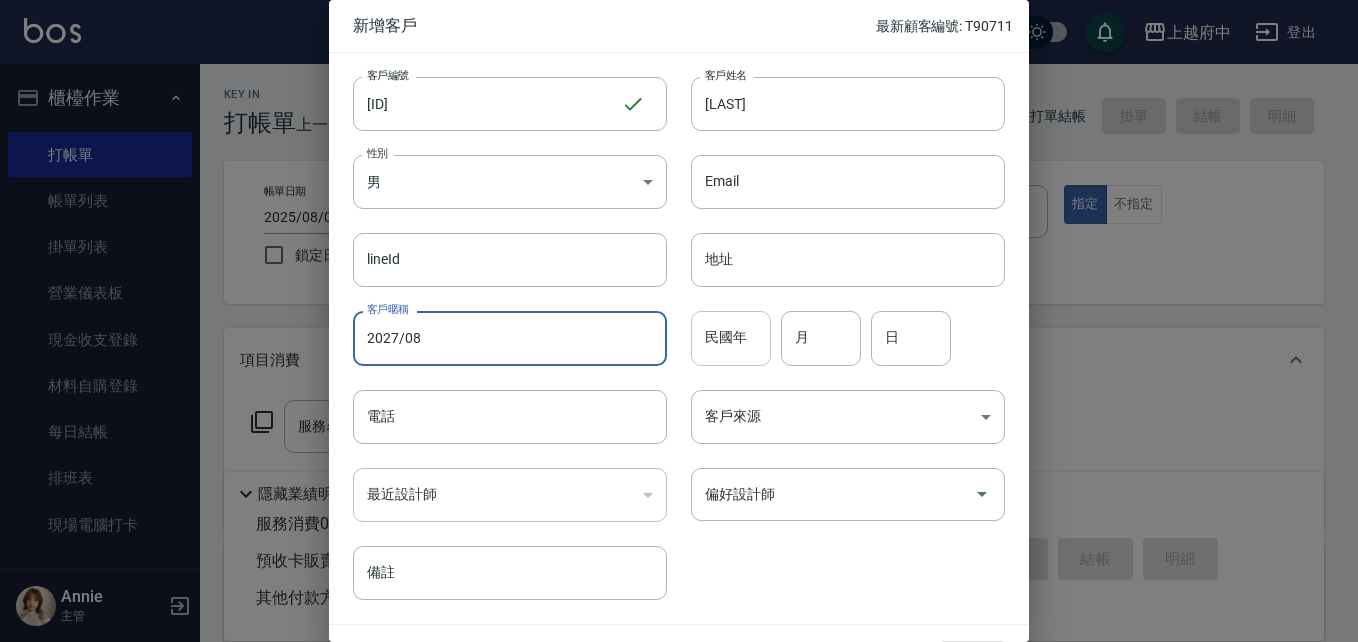 type on "2027/08" 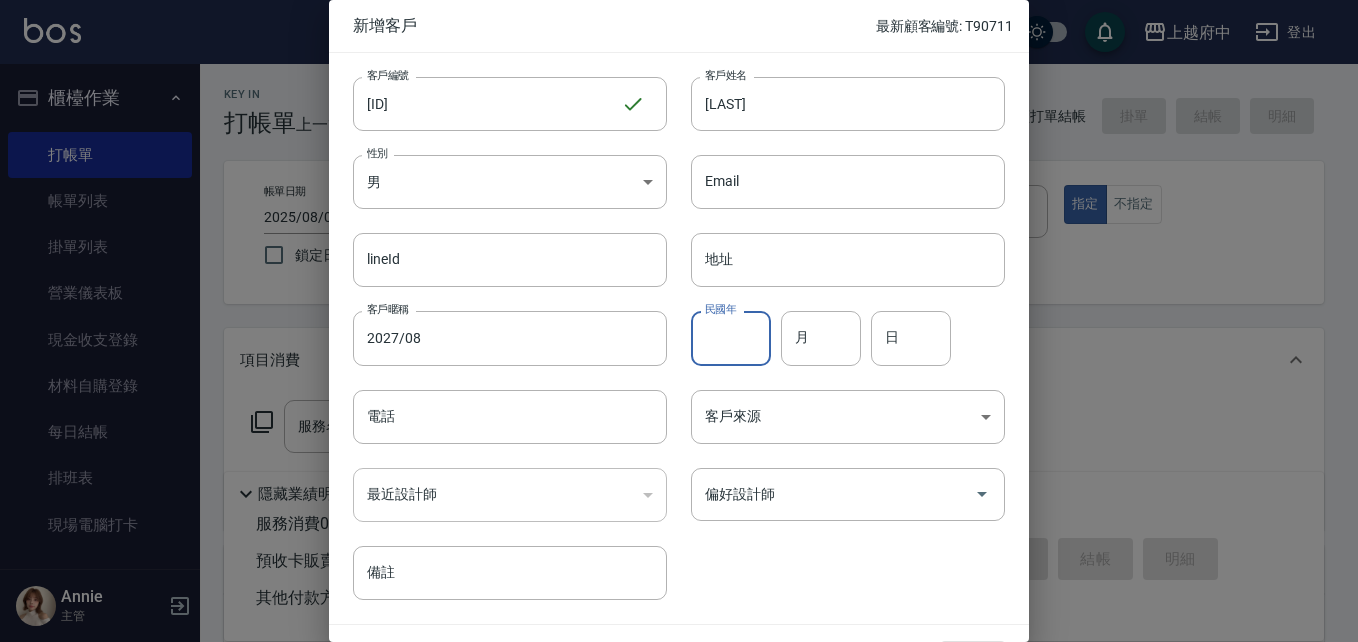click on "民國年" at bounding box center [731, 338] 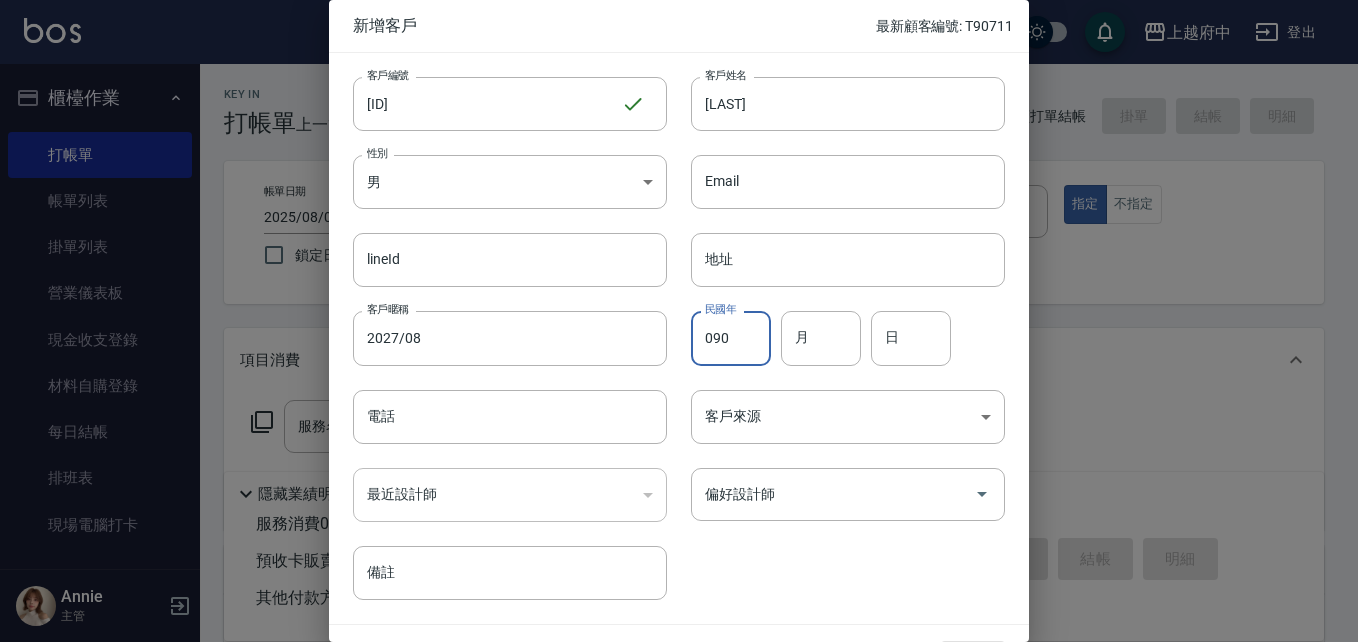 type on "090" 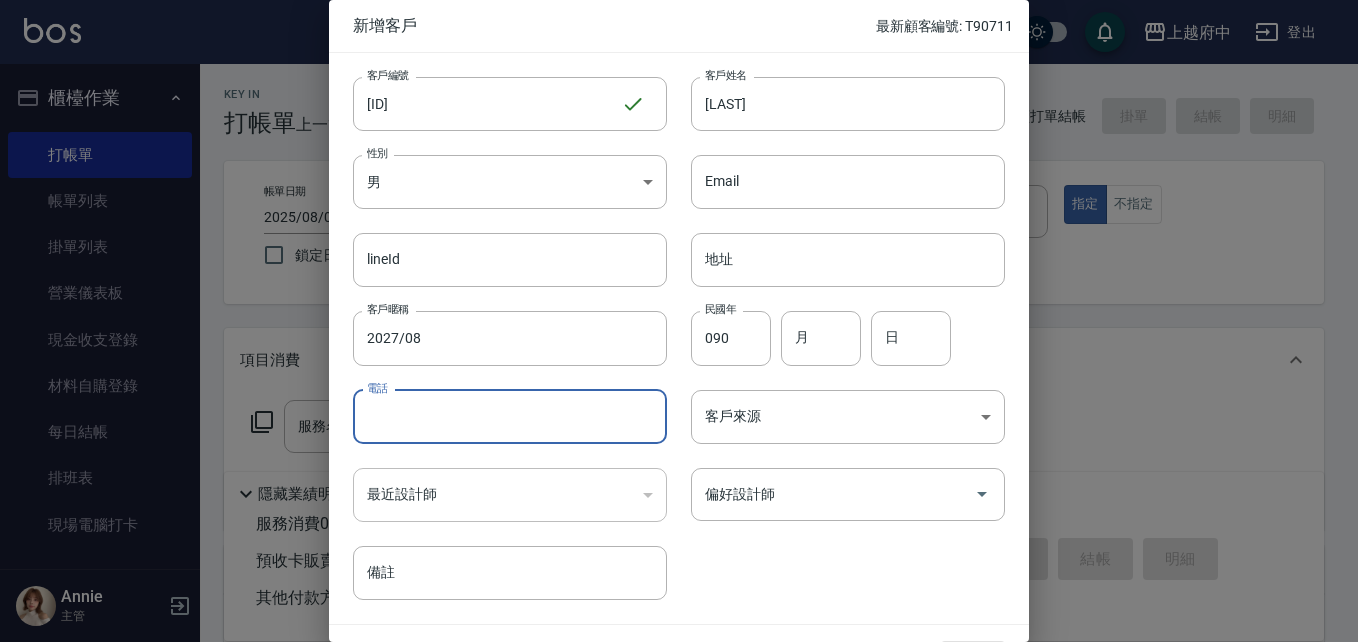 click on "電話" at bounding box center [510, 417] 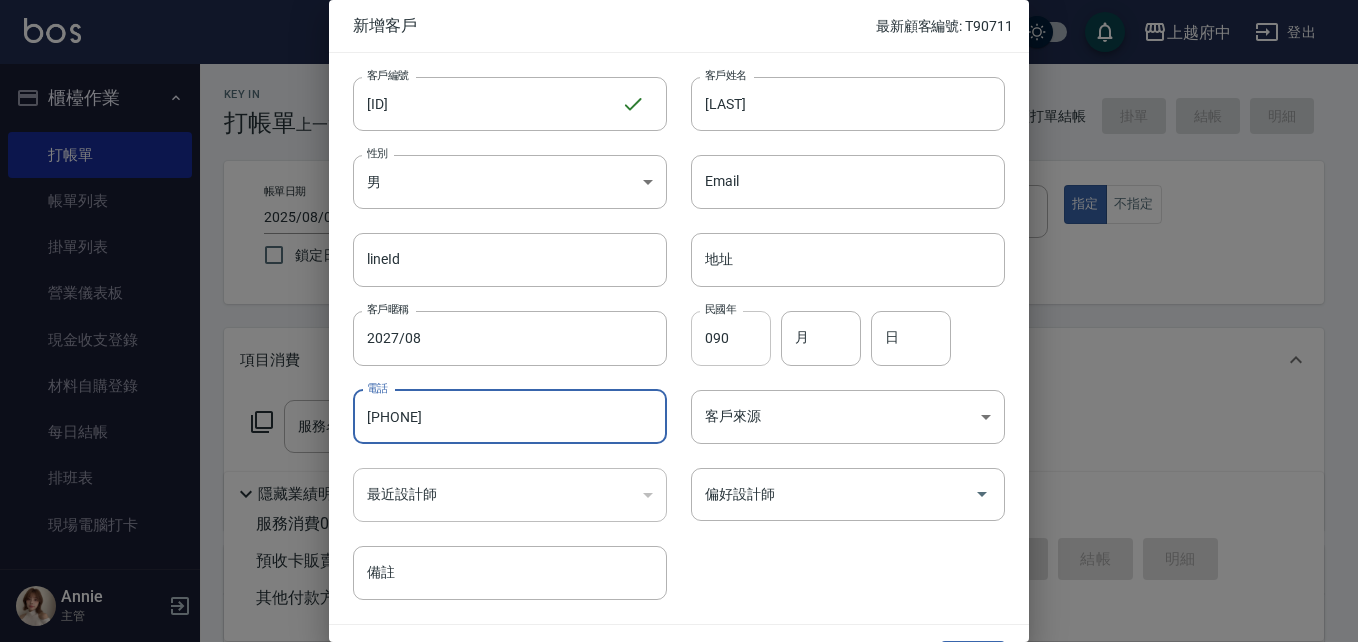 type on "[PHONE]" 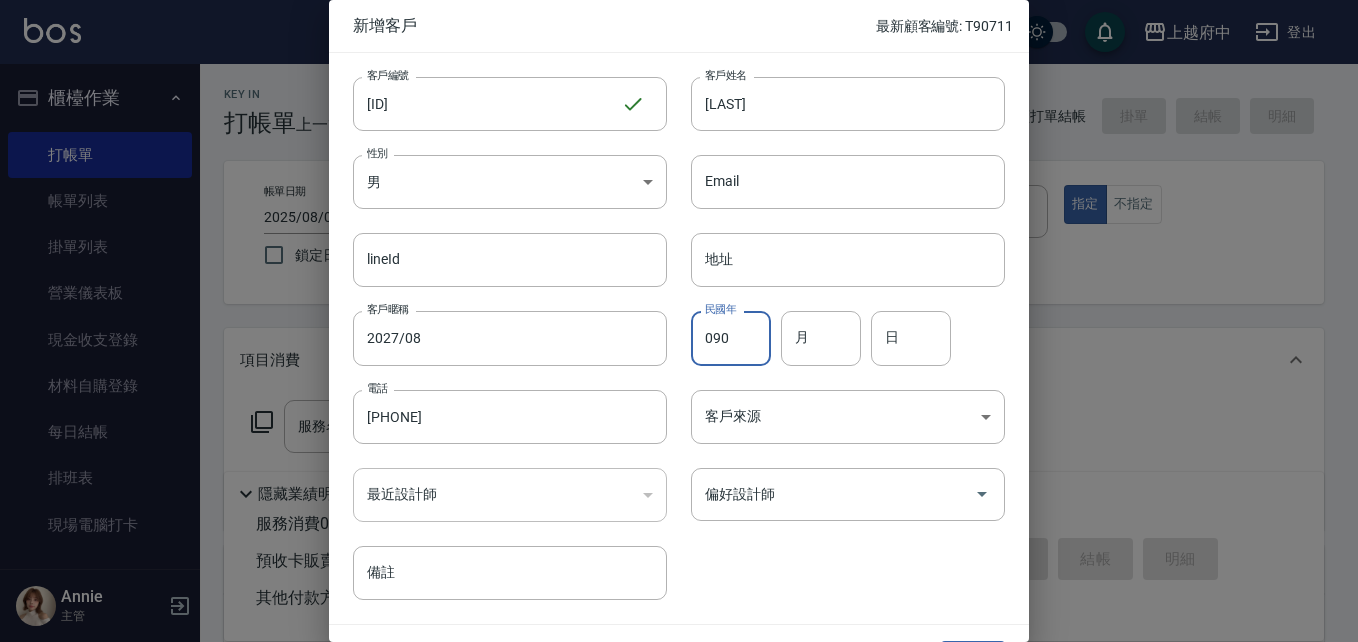 drag, startPoint x: 729, startPoint y: 340, endPoint x: 686, endPoint y: 337, distance: 43.104523 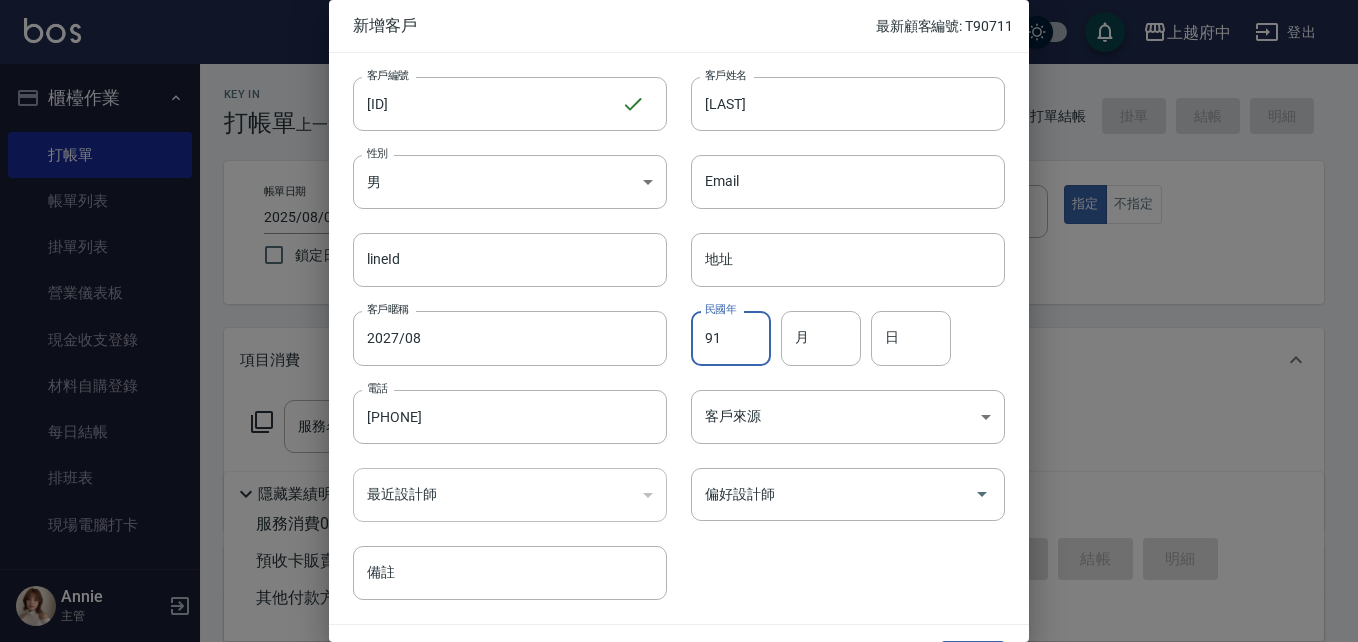 type on "91" 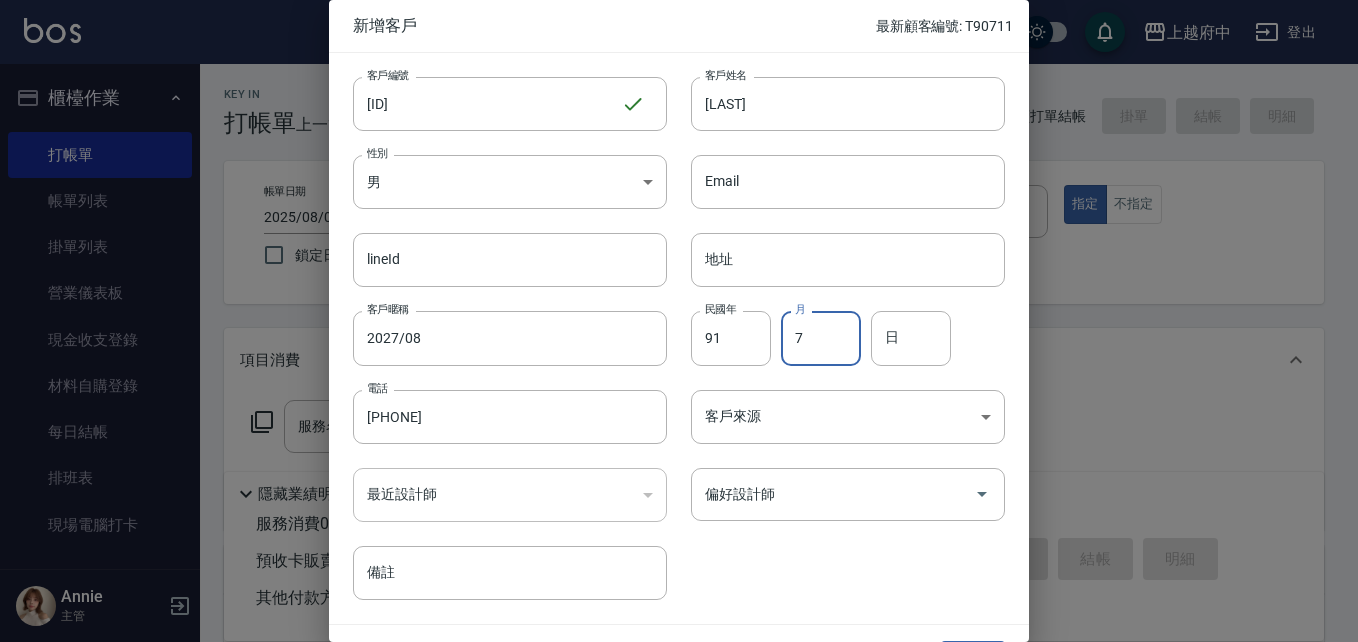 type on "7" 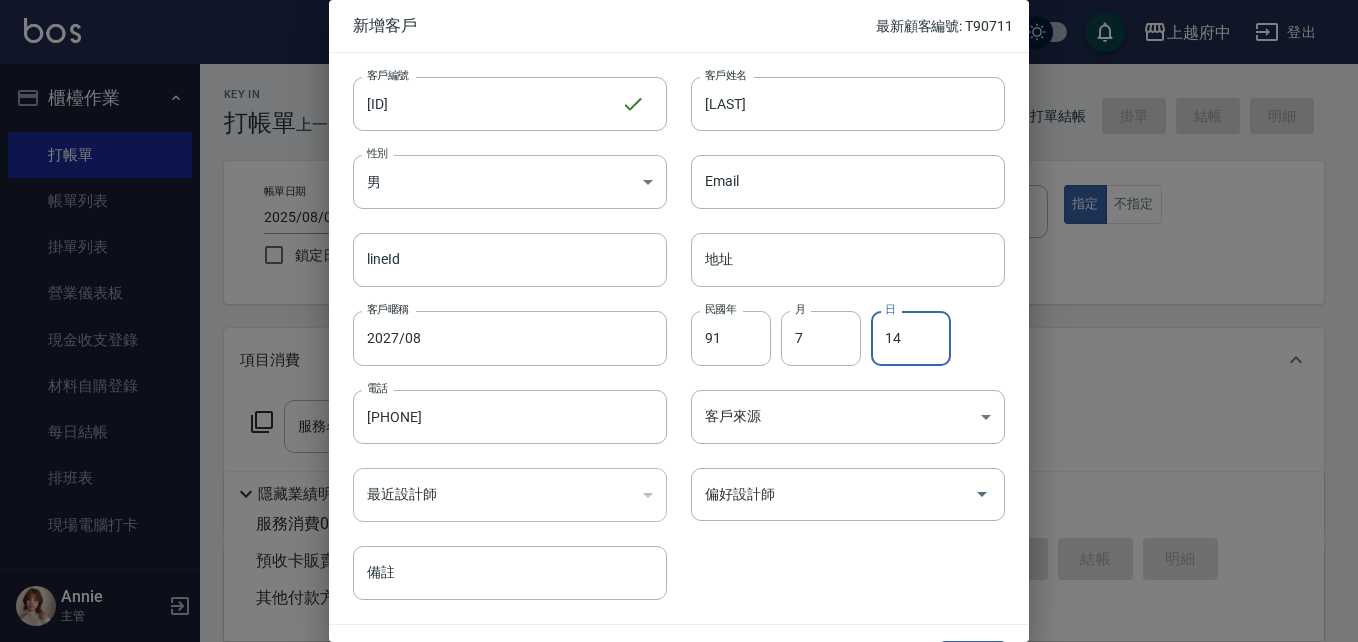 type on "14" 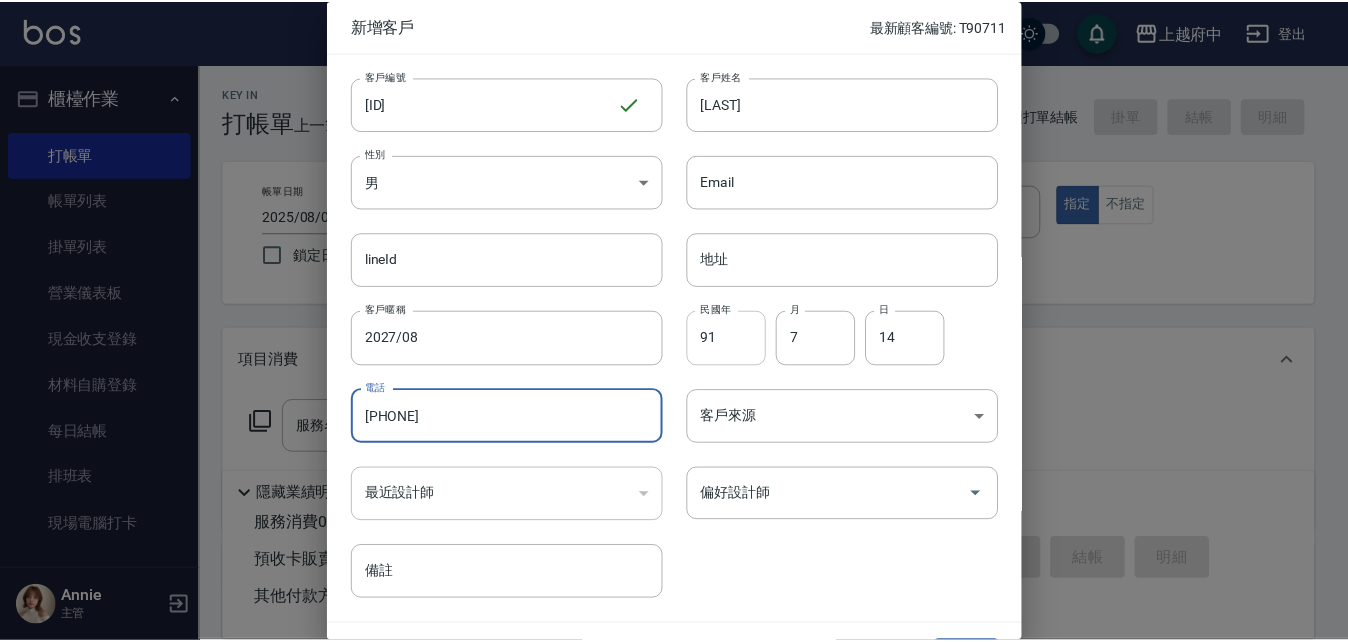scroll, scrollTop: 51, scrollLeft: 0, axis: vertical 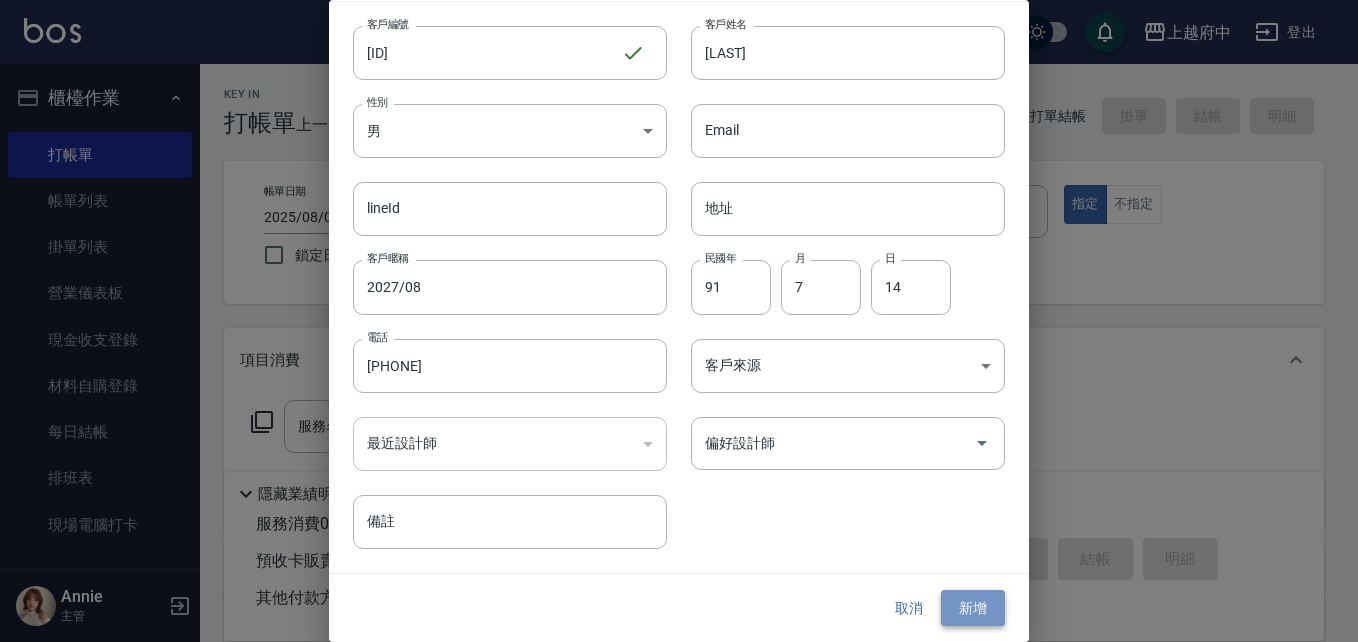click on "新增" at bounding box center [973, 608] 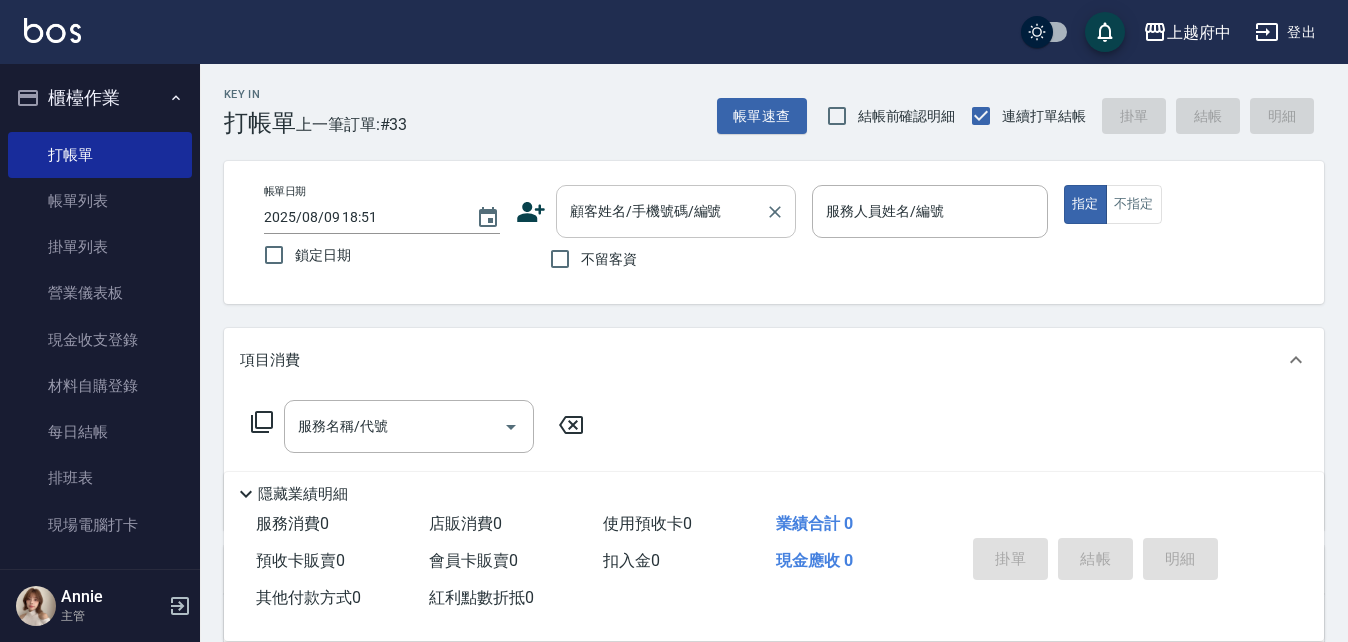 click on "顧客姓名/手機號碼/編號 顧客姓名/手機號碼/編號" at bounding box center [676, 211] 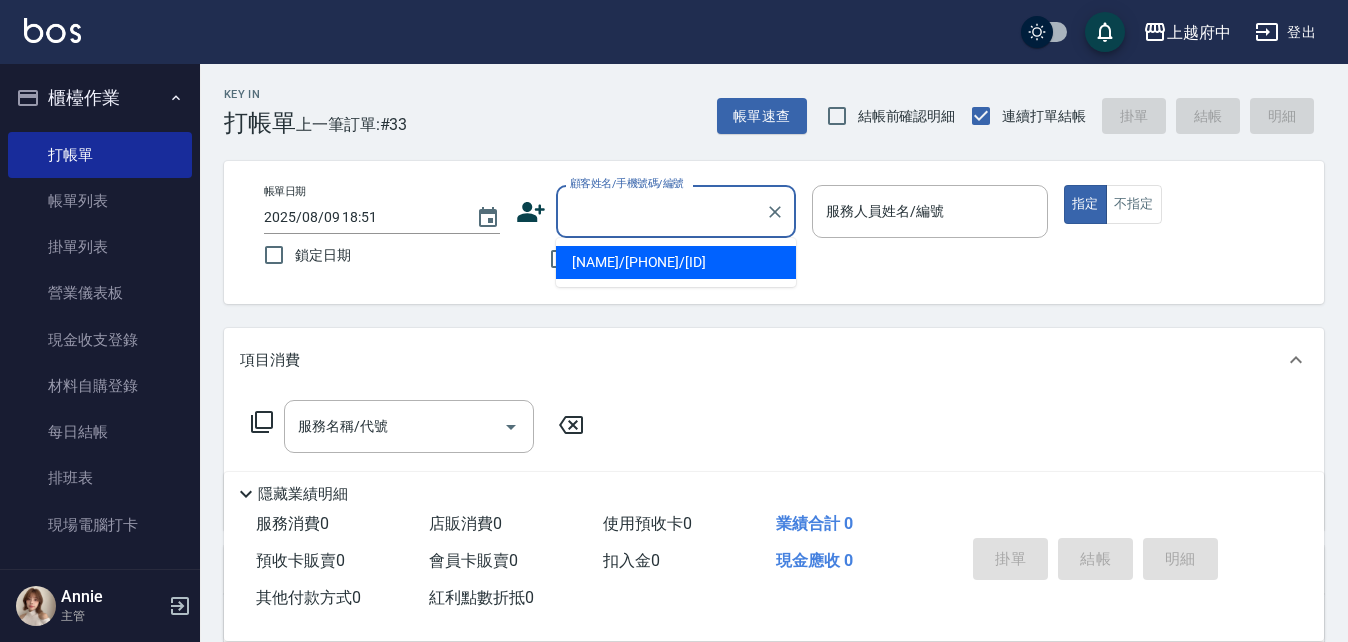 type on "ㄔ" 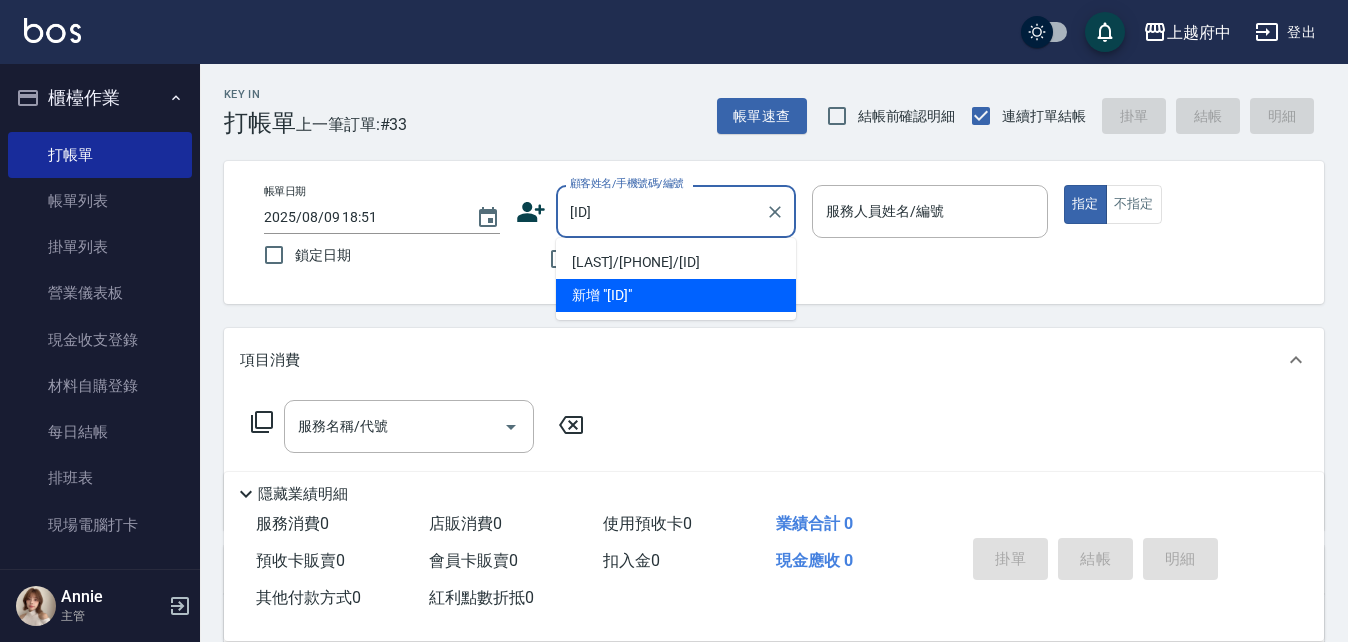 click on "劉子睿/0900148669/T90713" at bounding box center [676, 262] 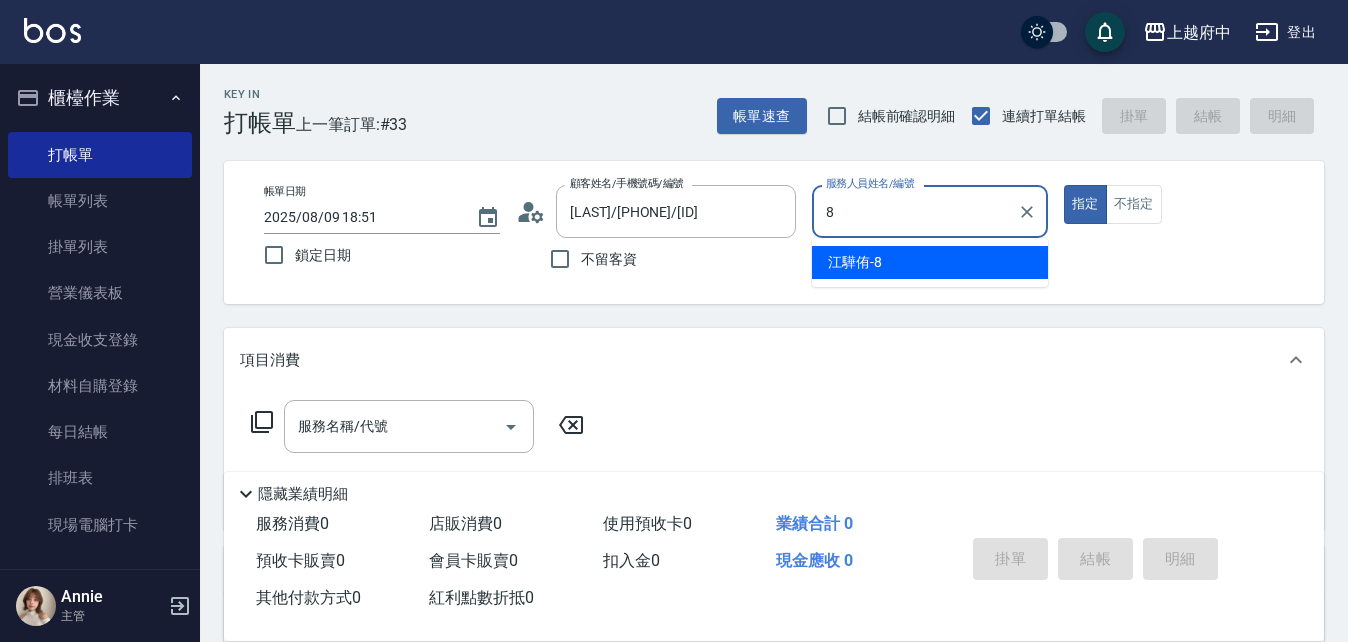 type on "江驊侑-8" 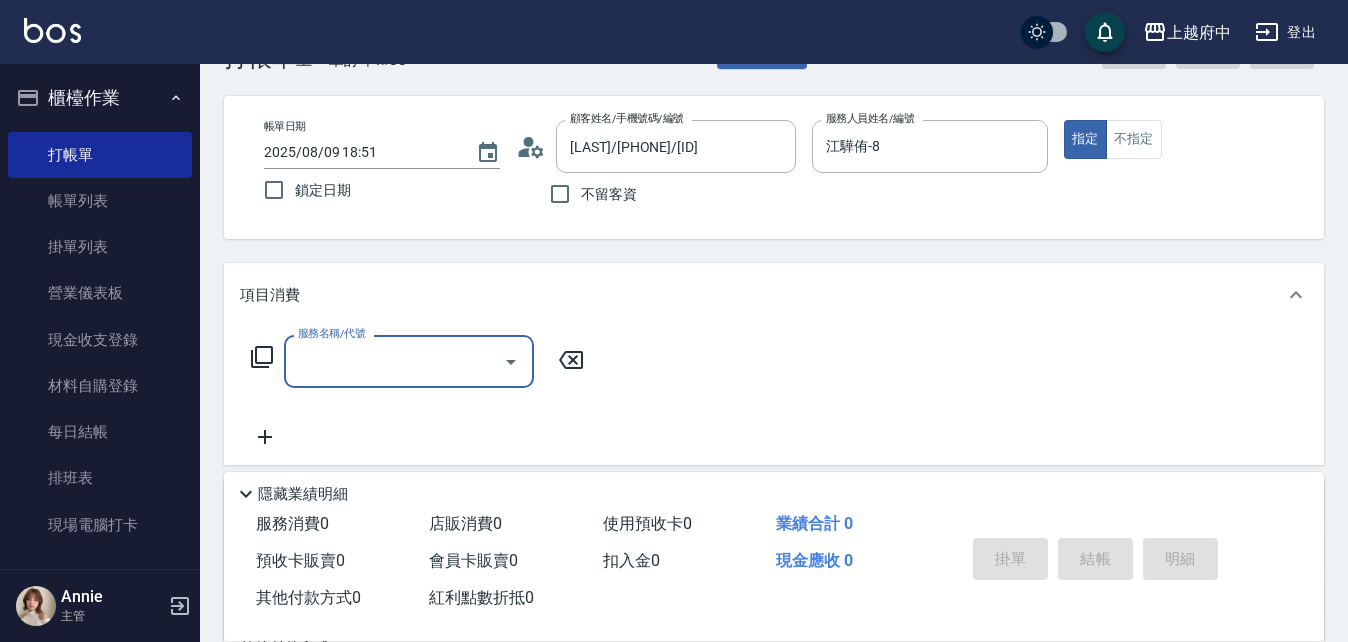 scroll, scrollTop: 100, scrollLeft: 0, axis: vertical 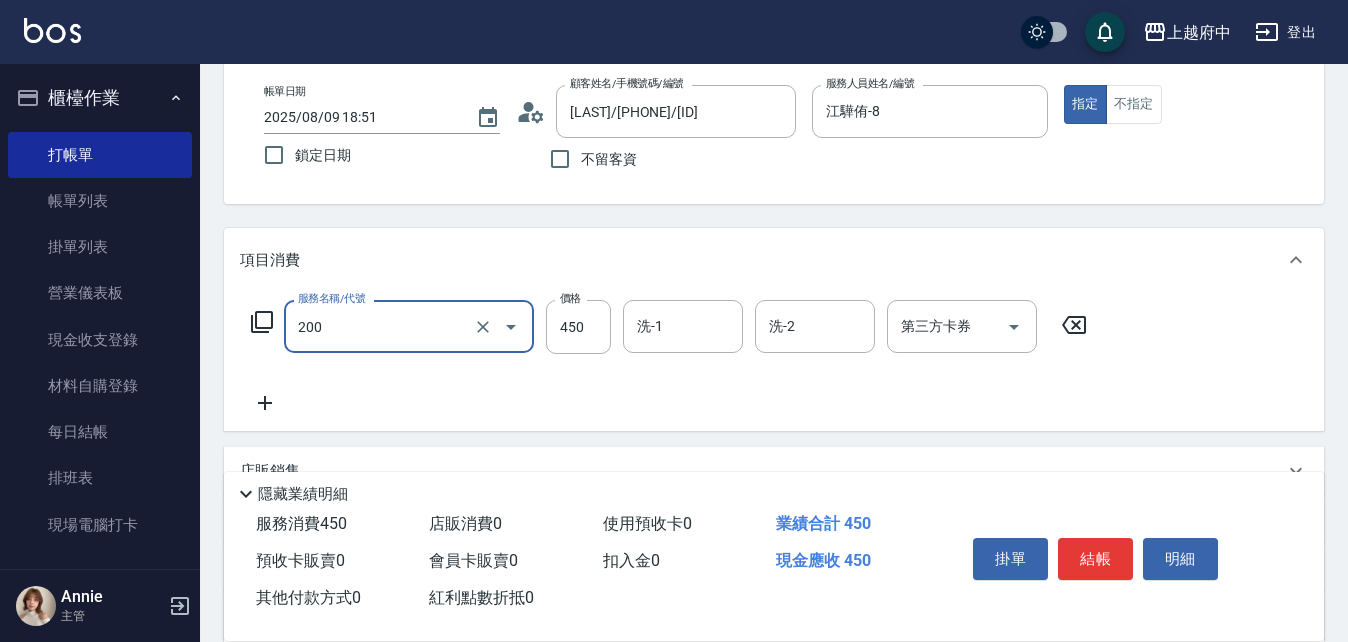type on "有機洗髮(200)" 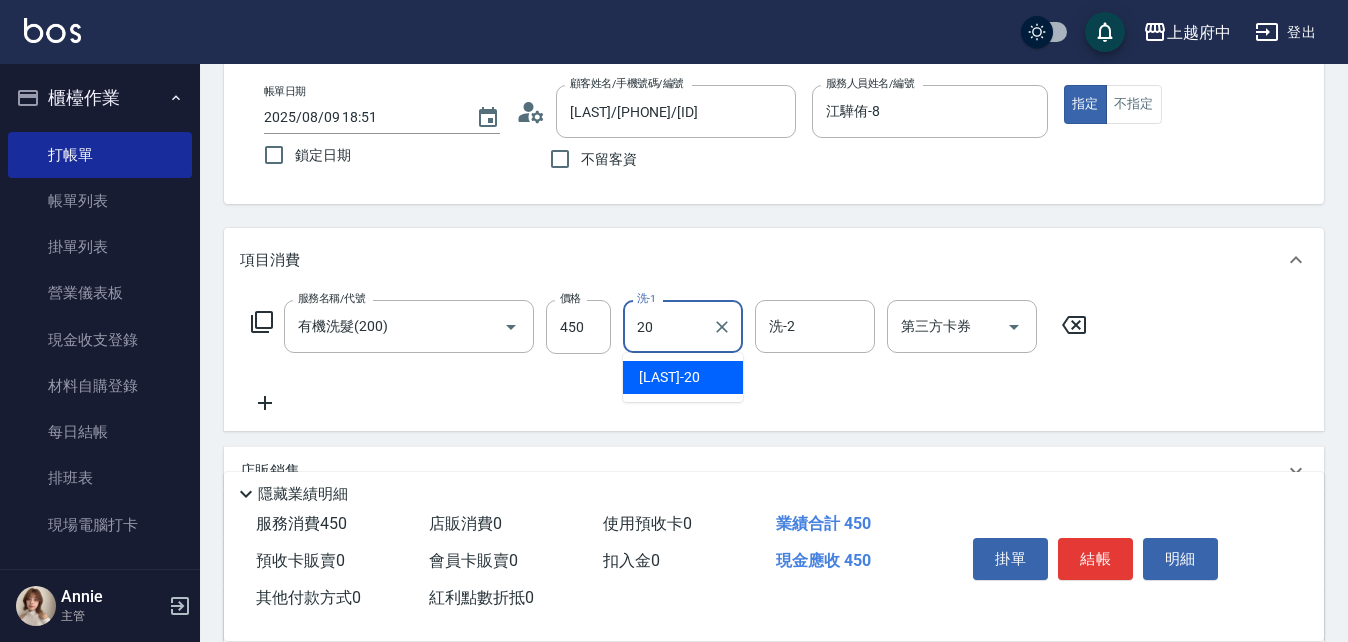 type on "Kimi-20" 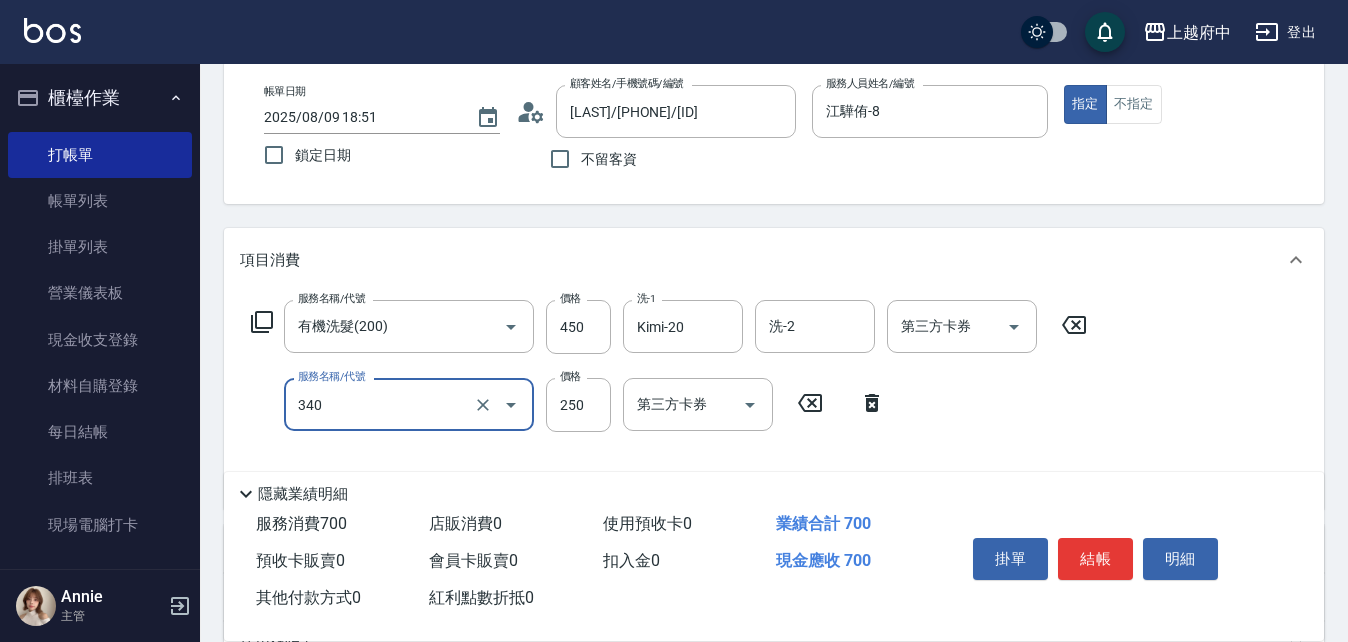 type on "剪髮(340)" 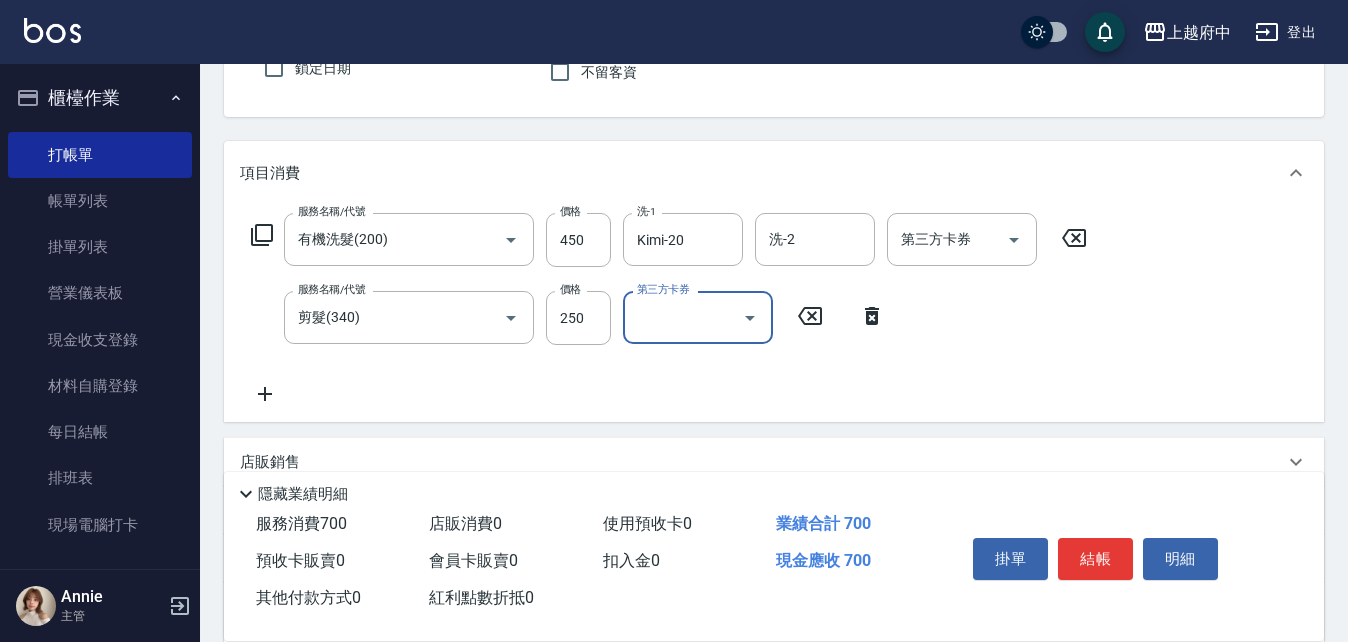 scroll, scrollTop: 300, scrollLeft: 0, axis: vertical 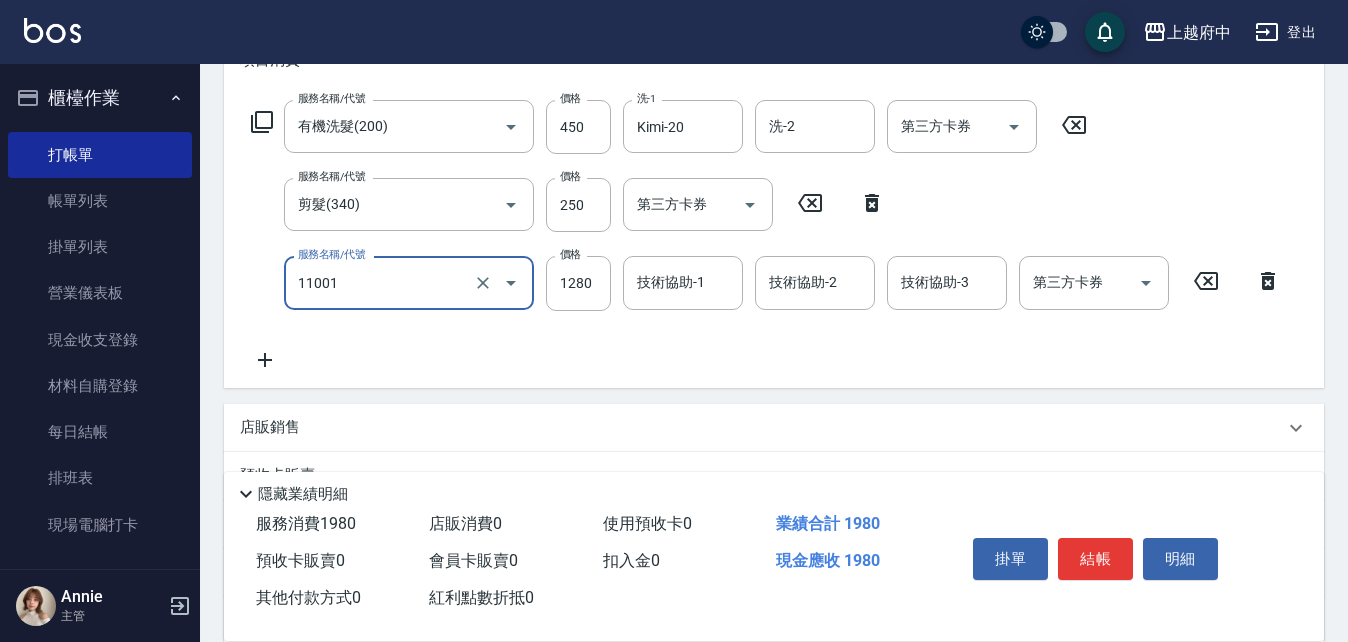 type on "燙髮S(11001)" 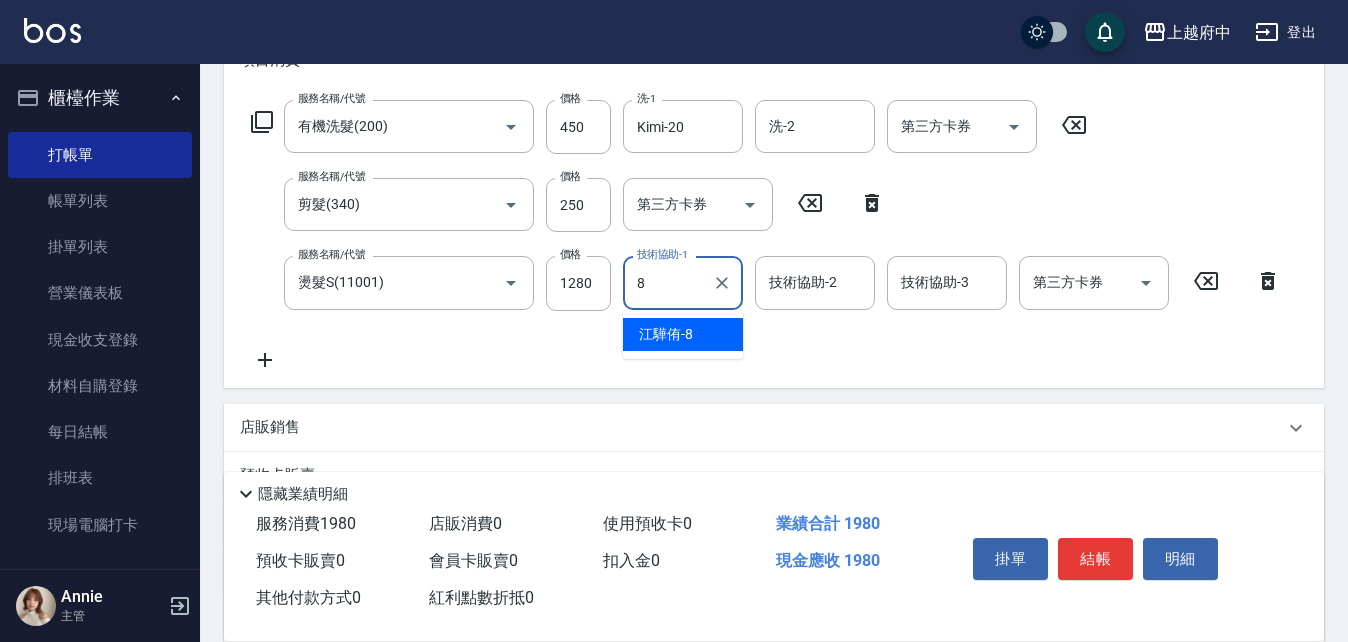 type on "江驊侑-8" 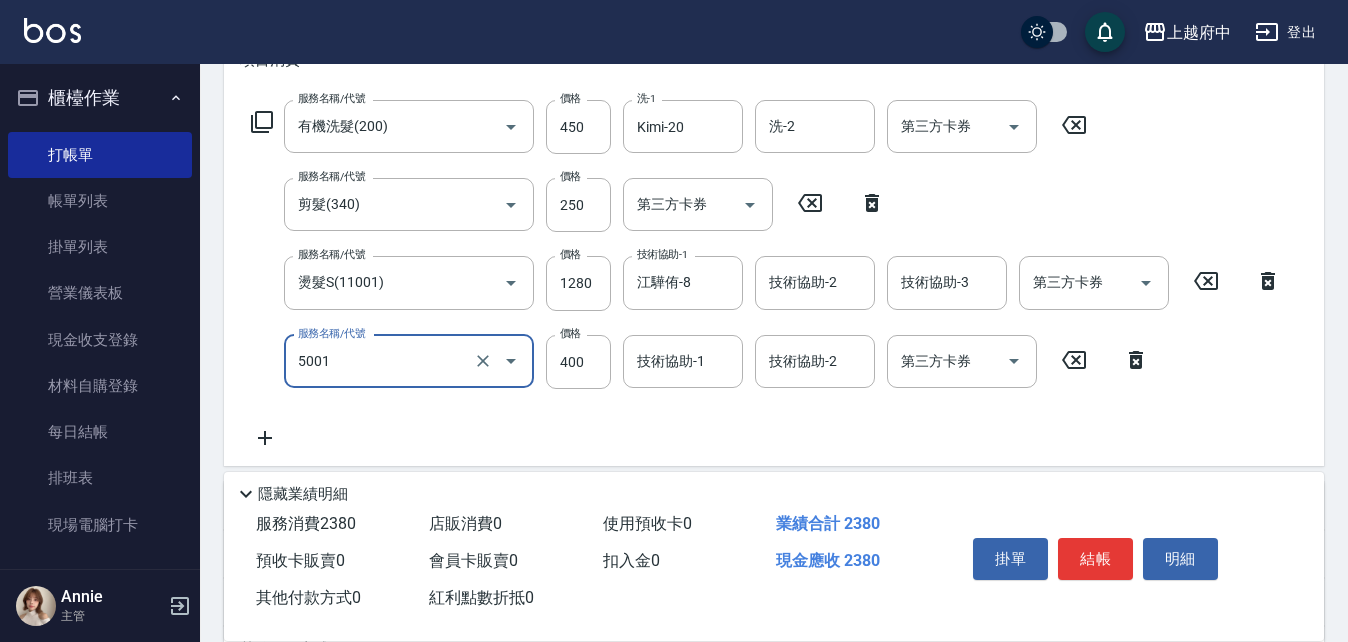 type on "側邊壓貼(5001)" 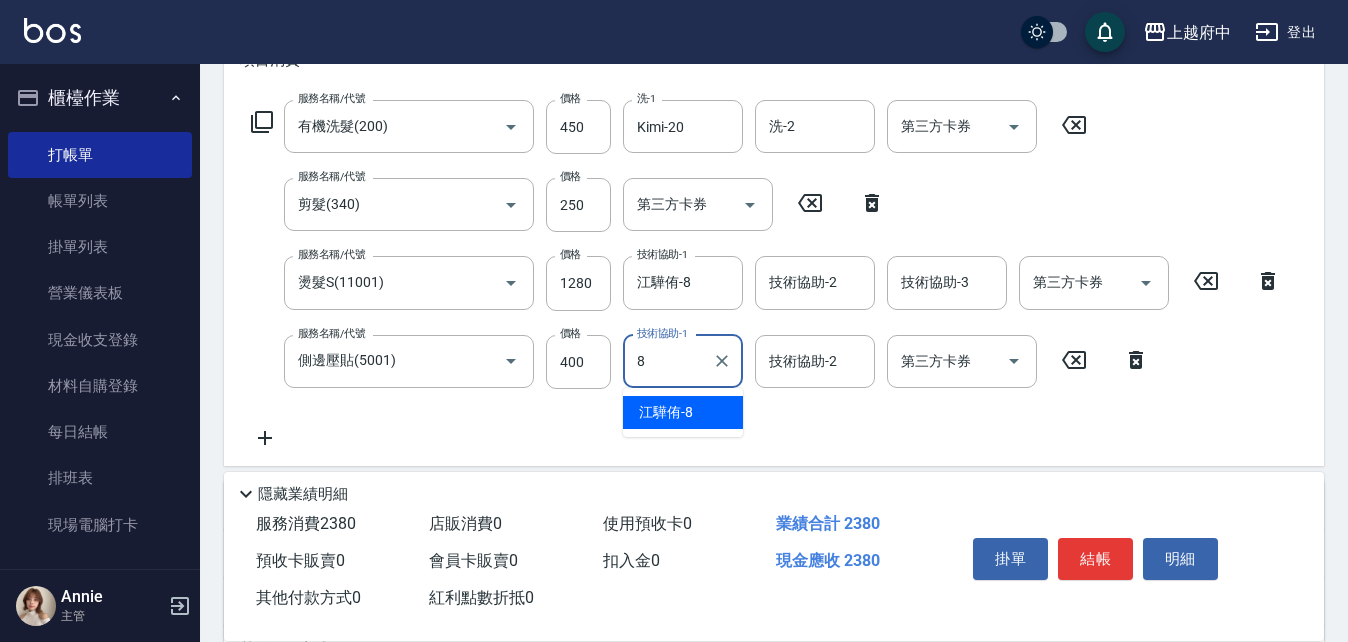type on "江驊侑-8" 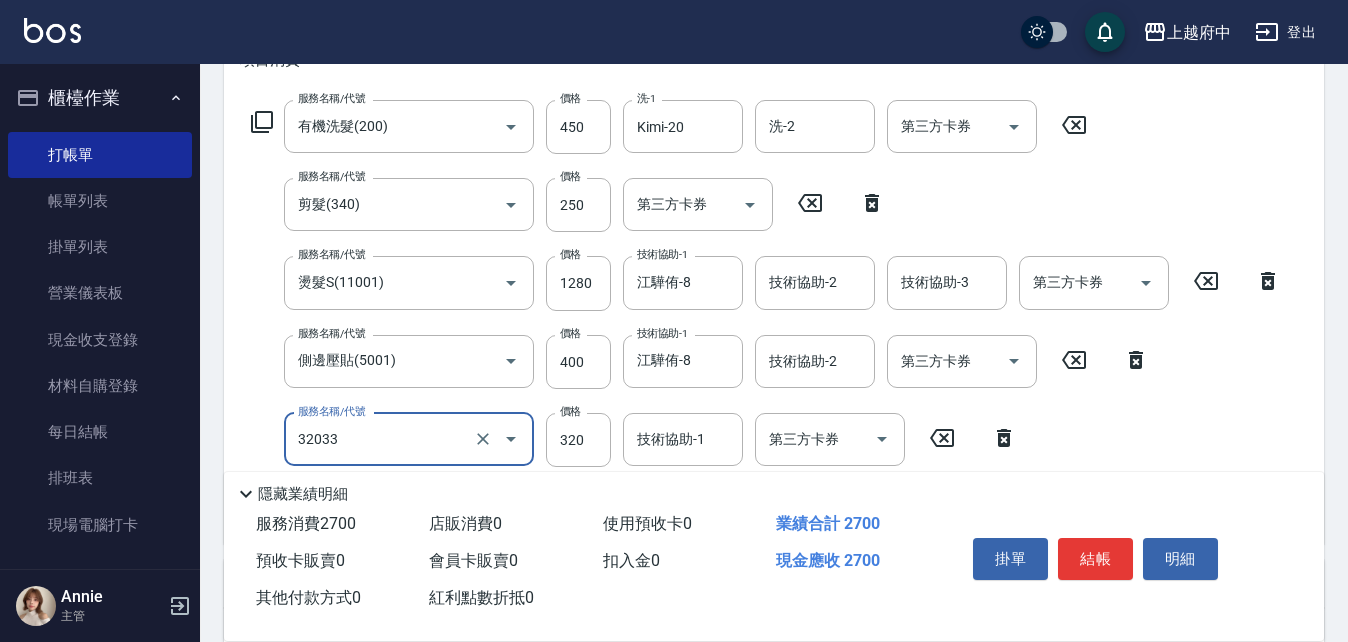 type on "頭皮隔離液(32033)" 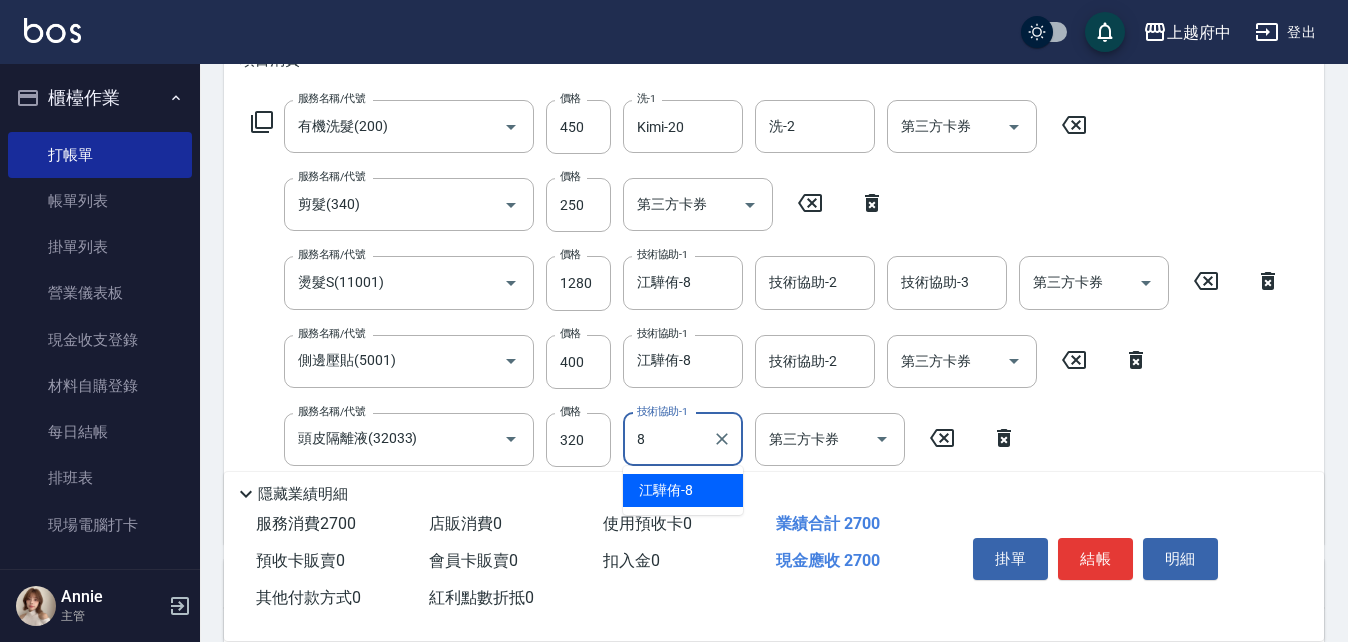 type on "江驊侑-8" 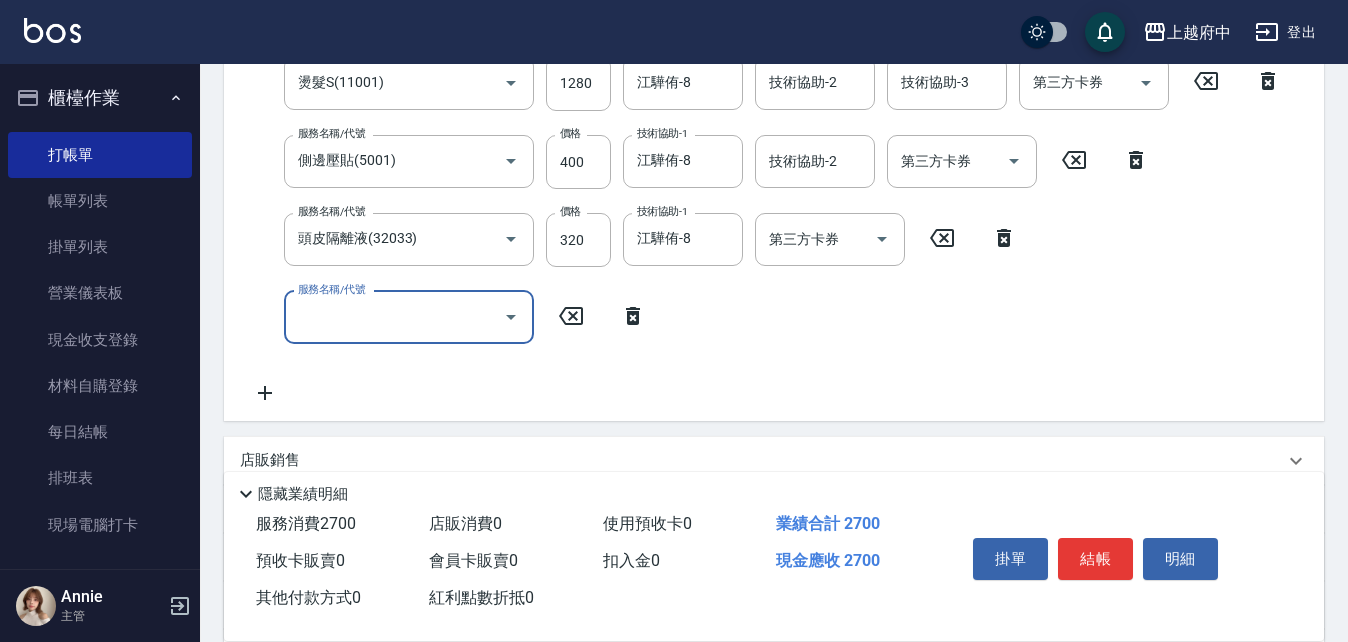 scroll, scrollTop: 496, scrollLeft: 0, axis: vertical 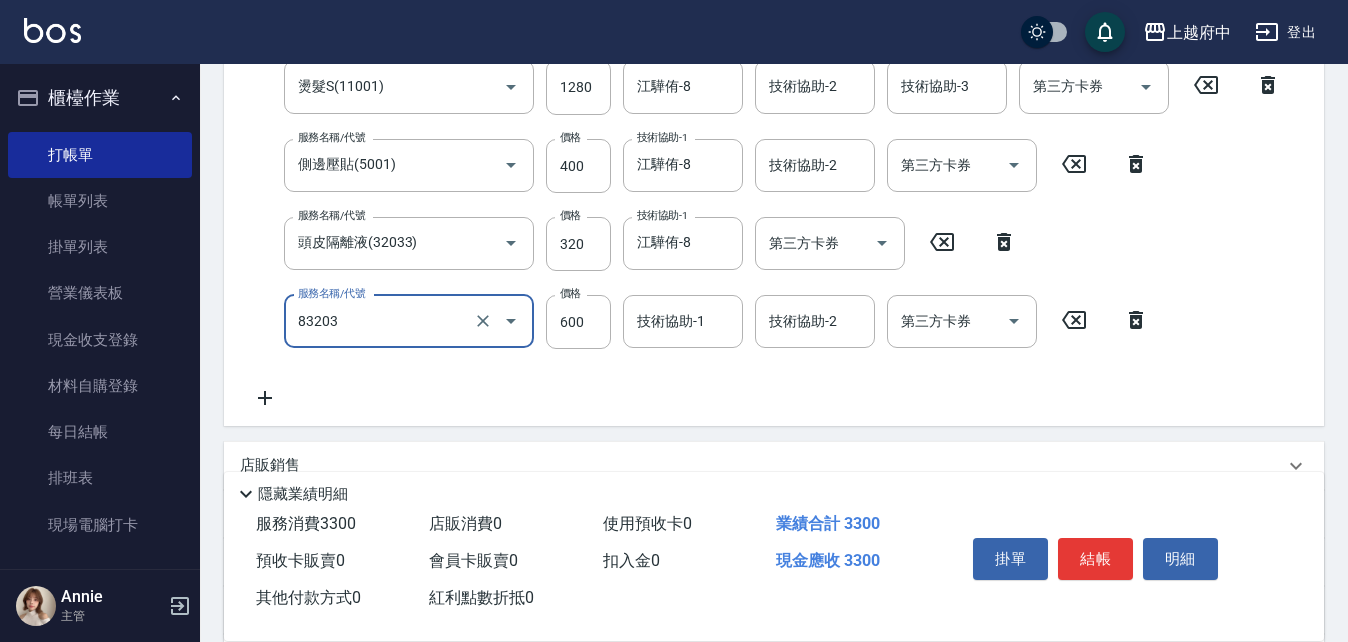 type on "蘆薈敷膜(83203)" 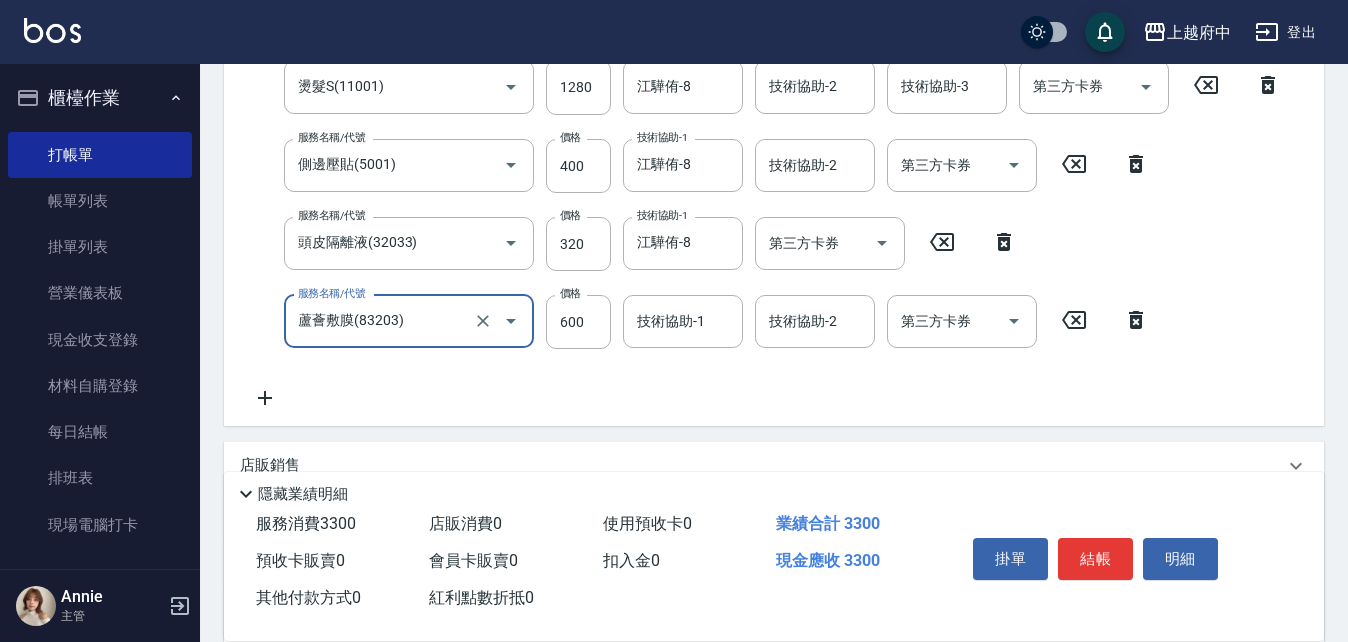 scroll, scrollTop: 497, scrollLeft: 0, axis: vertical 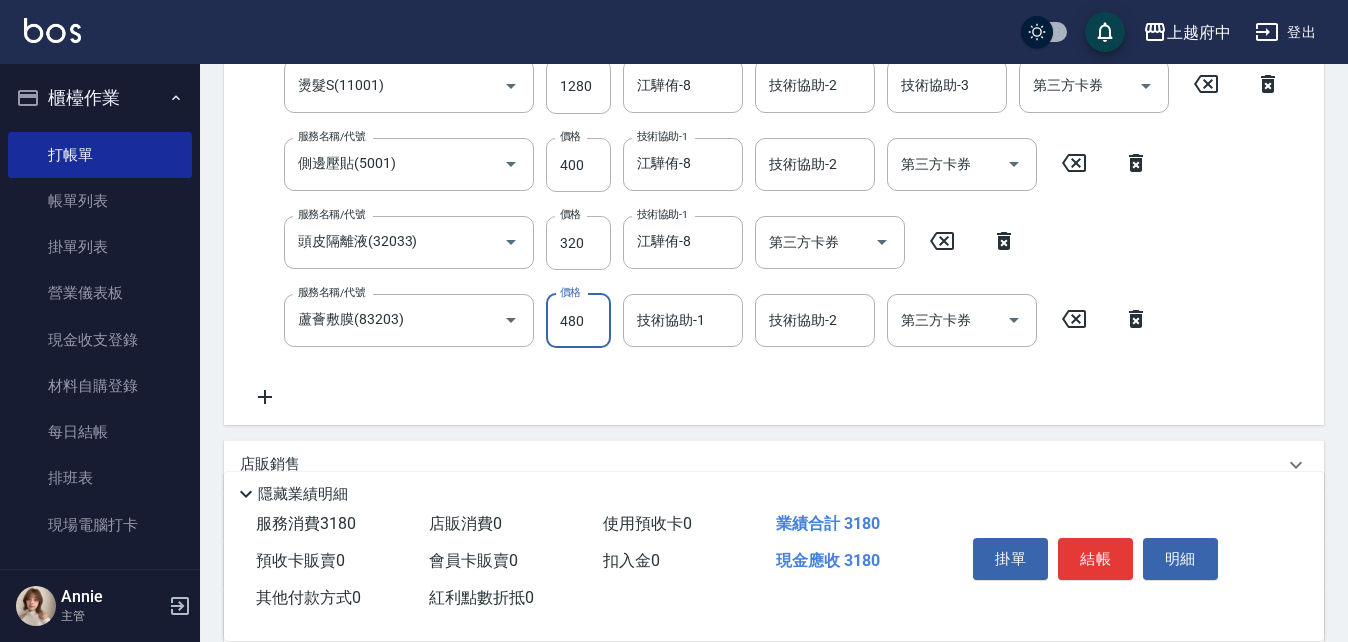 type on "480" 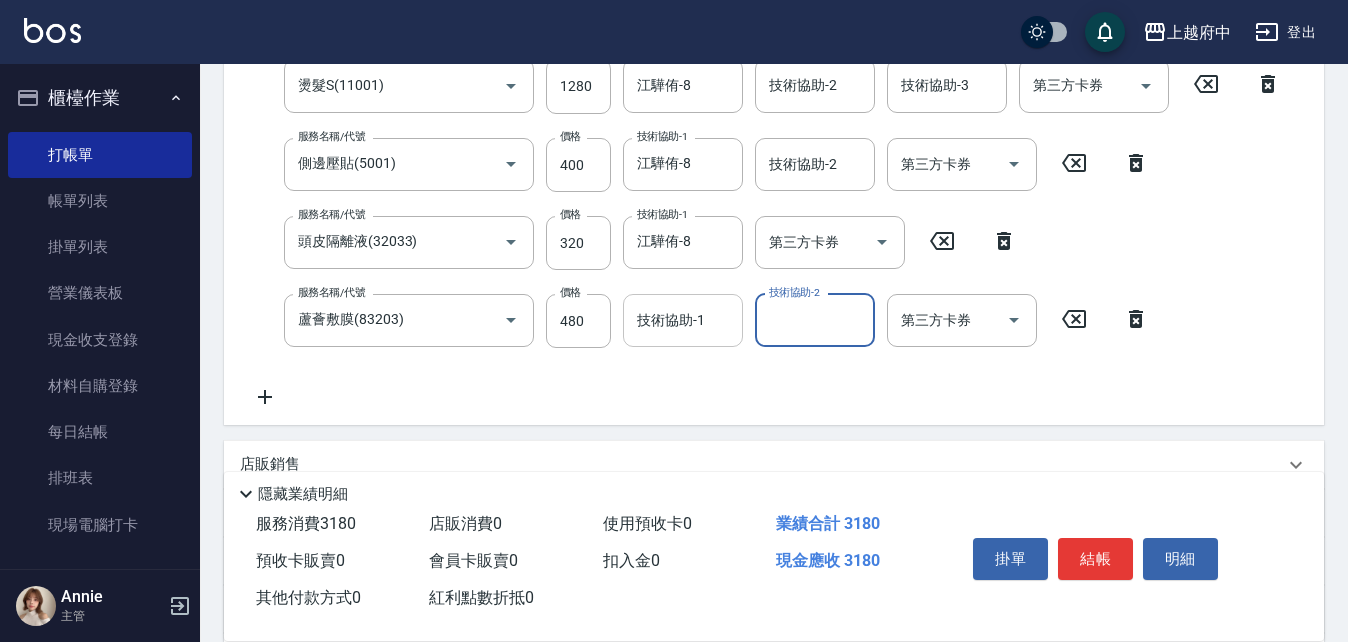 click on "技術協助-1" at bounding box center (683, 320) 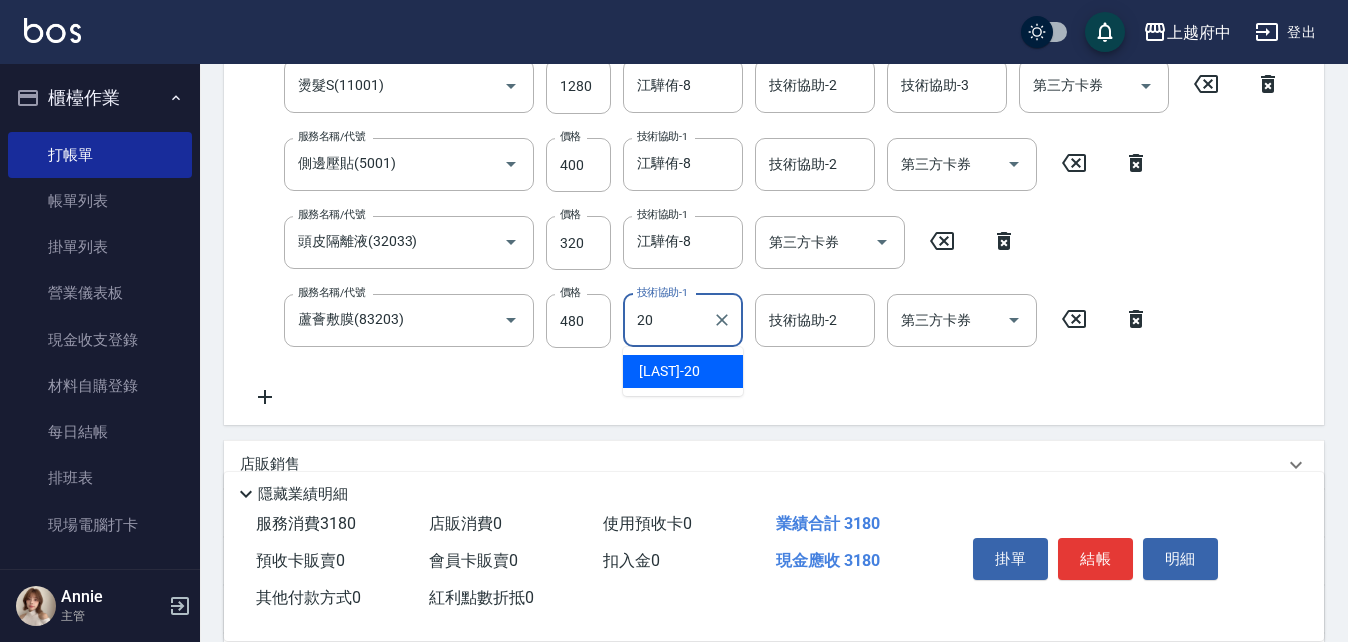 type on "Kimi-20" 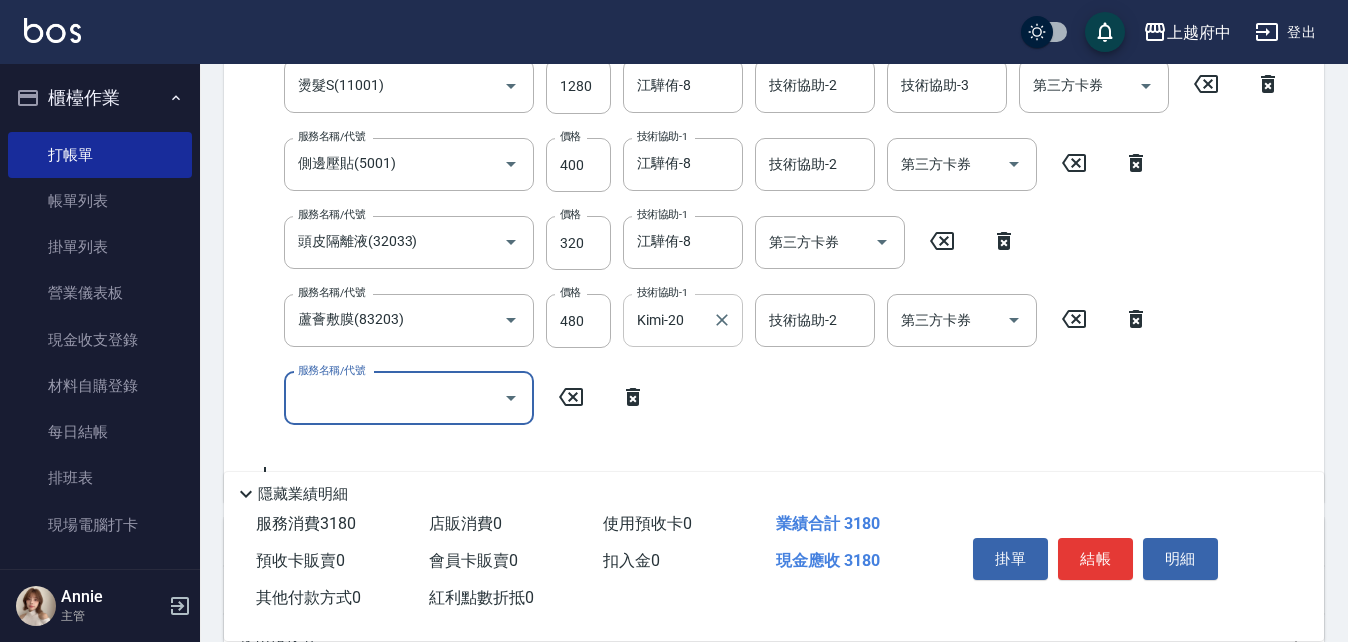 scroll, scrollTop: 496, scrollLeft: 0, axis: vertical 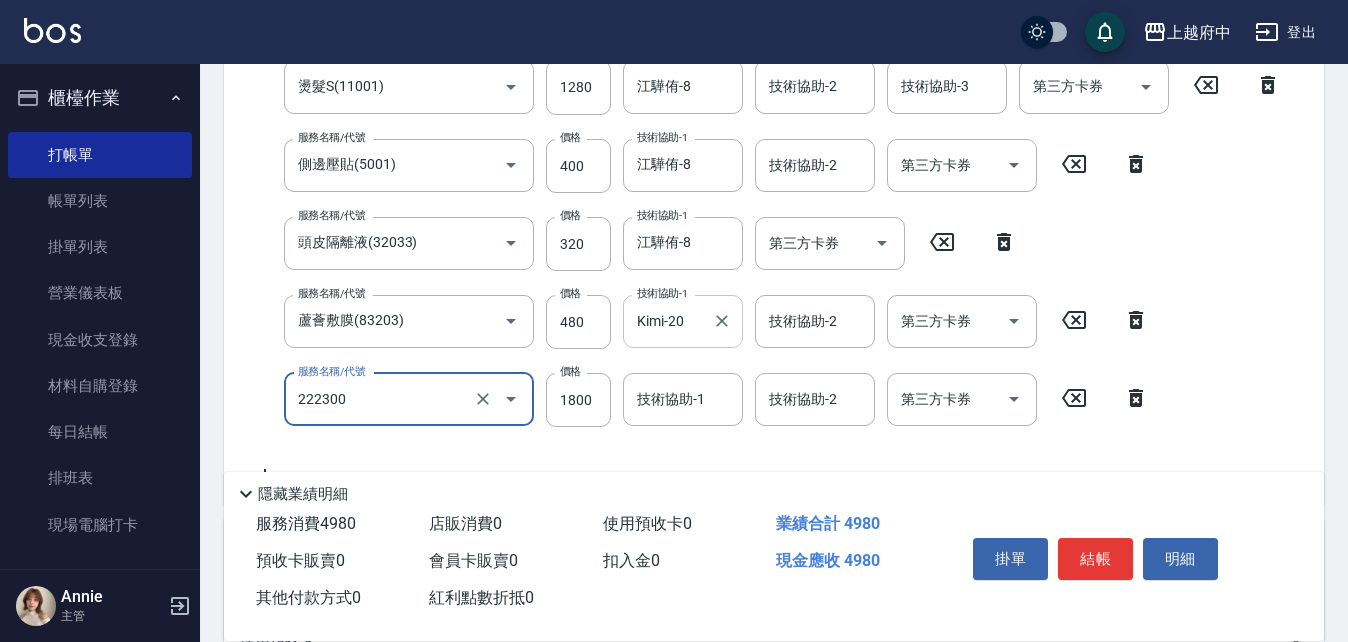 type on "結構三段式(222300)" 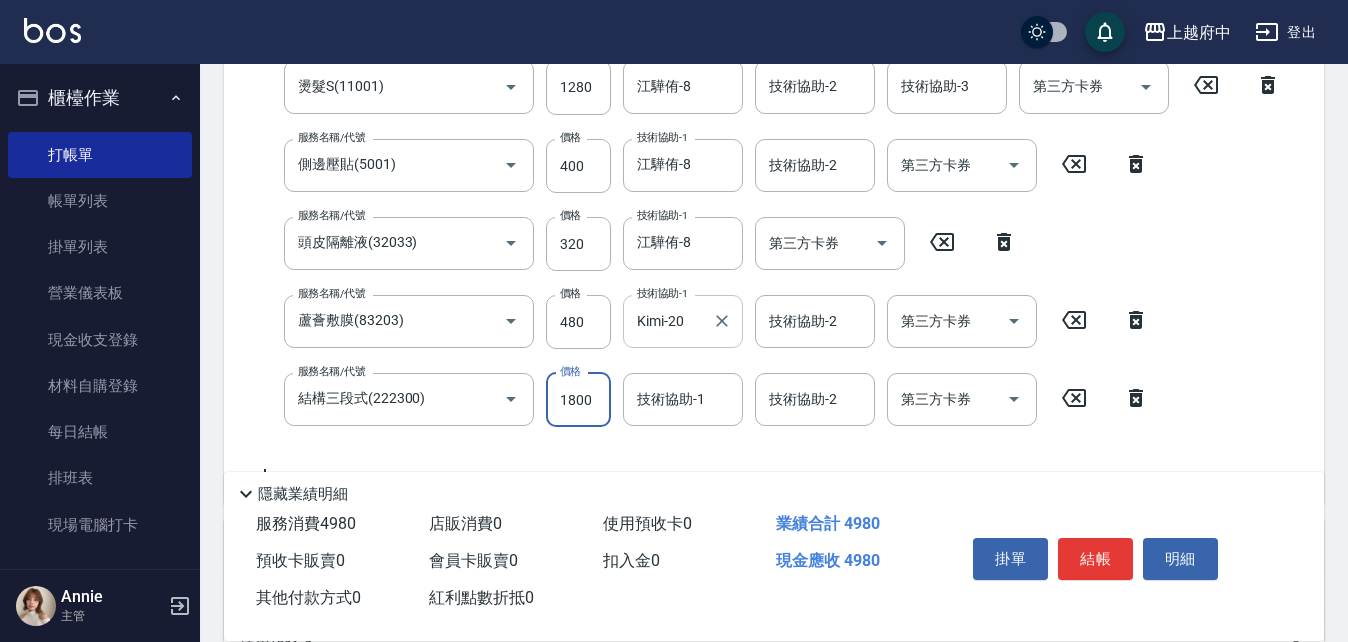 scroll, scrollTop: 497, scrollLeft: 0, axis: vertical 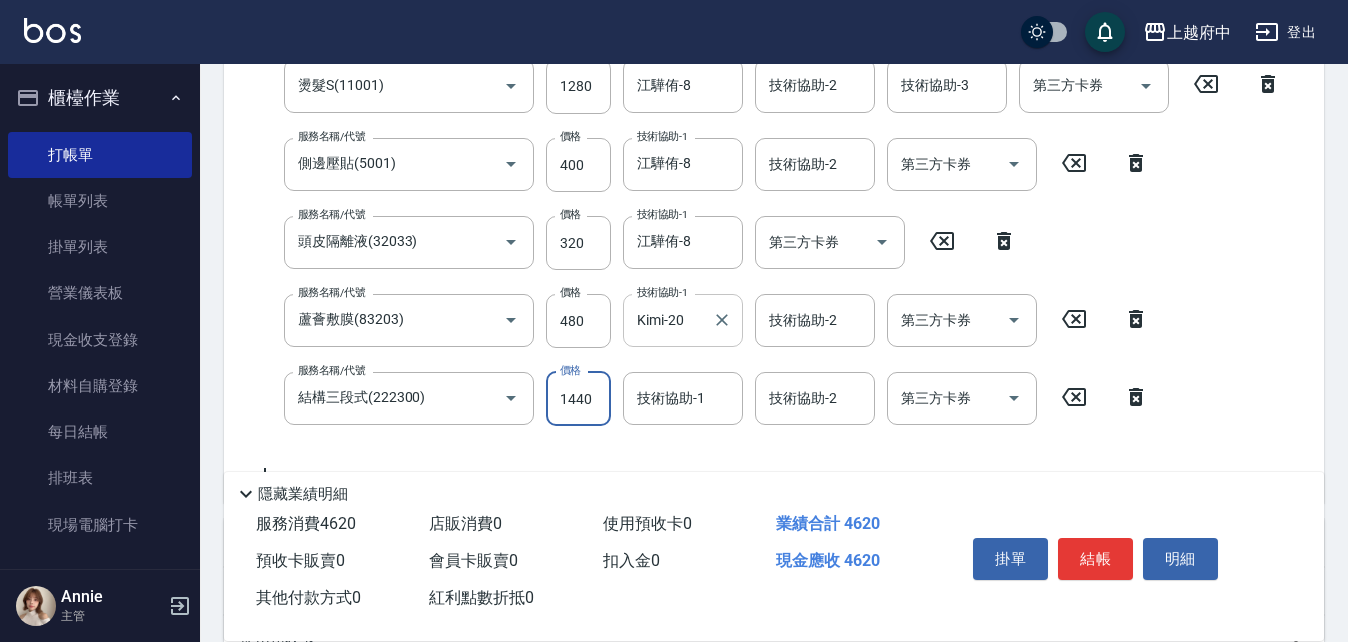 type on "1440" 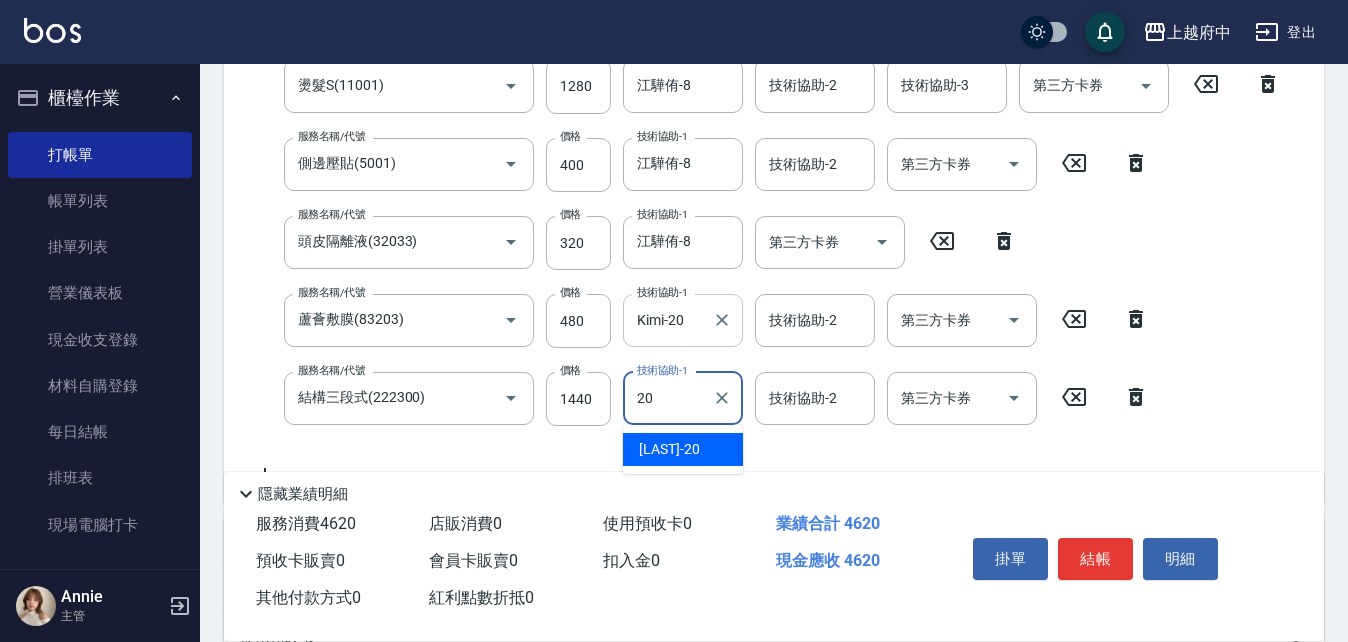 type on "Kimi-20" 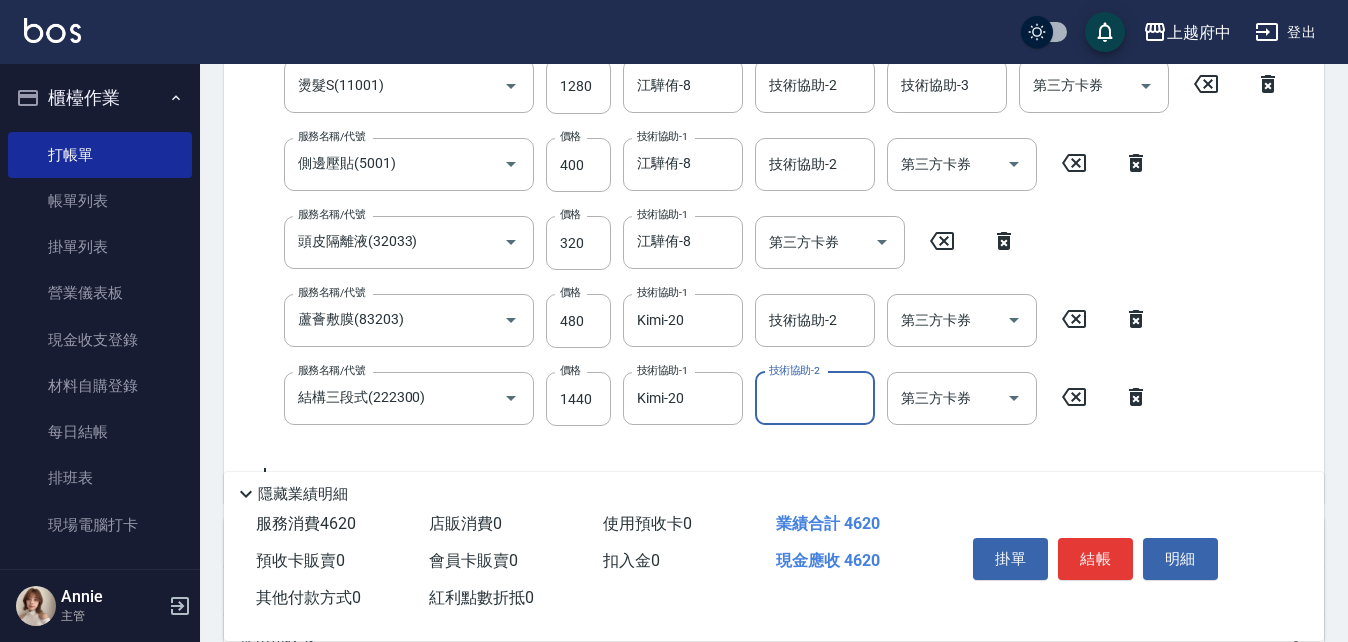 click on "服務名稱/代號 有機洗髮(200) 服務名稱/代號 價格 450 價格 洗-1 Kimi-20 洗-1 洗-2 洗-2 第三方卡券 第三方卡券 服務名稱/代號 剪髮(340) 服務名稱/代號 價格 250 價格 第三方卡券 第三方卡券 服務名稱/代號 燙髮S(11001) 服務名稱/代號 價格 1280 價格 技術協助-1 江驊侑-8 技術協助-1 技術協助-2 技術協助-2 技術協助-3 技術協助-3 第三方卡券 第三方卡券 服務名稱/代號 側邊壓貼(5001) 服務名稱/代號 價格 400 價格 技術協助-1 江驊侑-8 技術協助-1 技術協助-2 技術協助-2 第三方卡券 第三方卡券 服務名稱/代號 頭皮隔離液(32033) 服務名稱/代號 價格 320 價格 技術協助-1 江驊侑-8 技術協助-1 第三方卡券 第三方卡券 服務名稱/代號 蘆薈敷膜(83203) 服務名稱/代號 價格 480 價格 技術協助-1 Kimi-20 技術協助-1 技術協助-2 技術協助-2 第三方卡券 第三方卡券 服務名稱/代號 結構三段式(222300) 價格 1440" at bounding box center [766, 195] 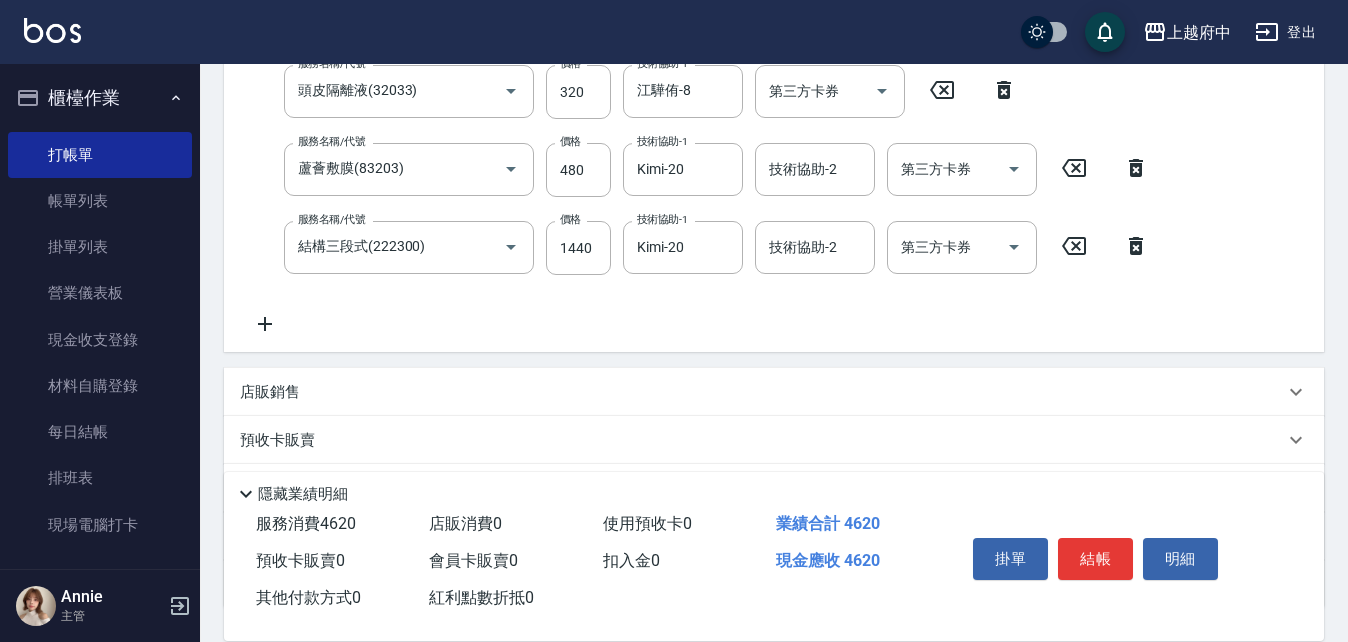 scroll, scrollTop: 697, scrollLeft: 0, axis: vertical 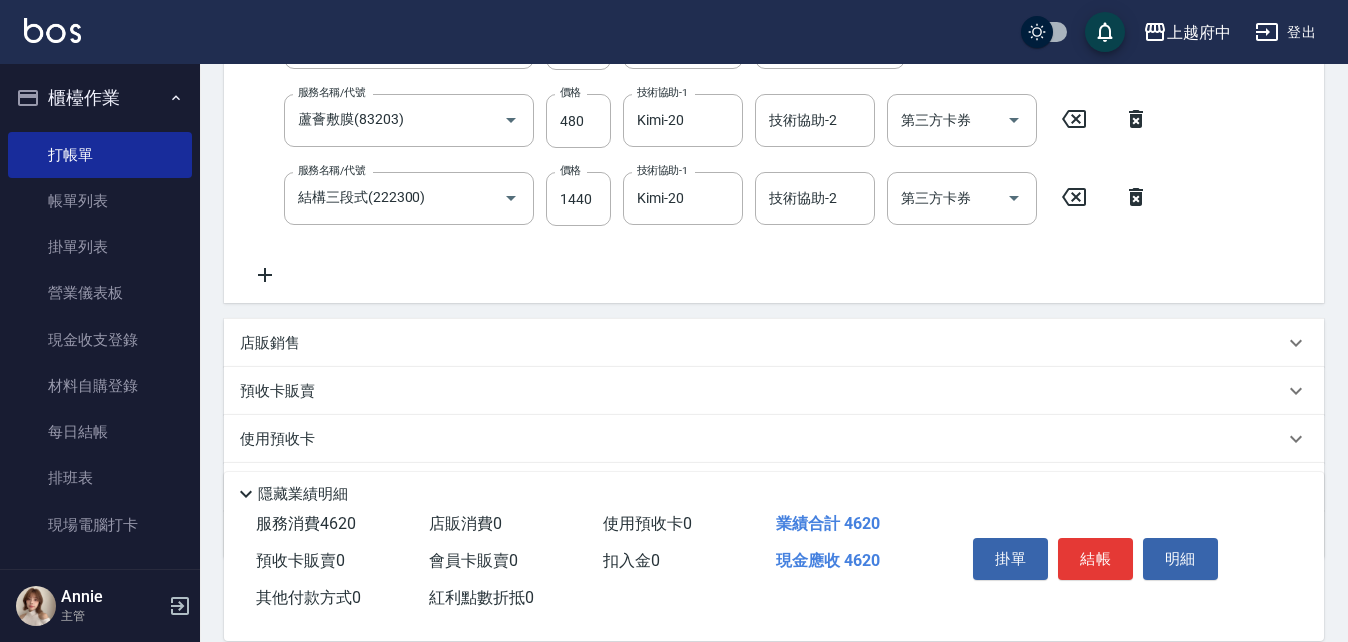 click on "店販銷售" at bounding box center [270, 343] 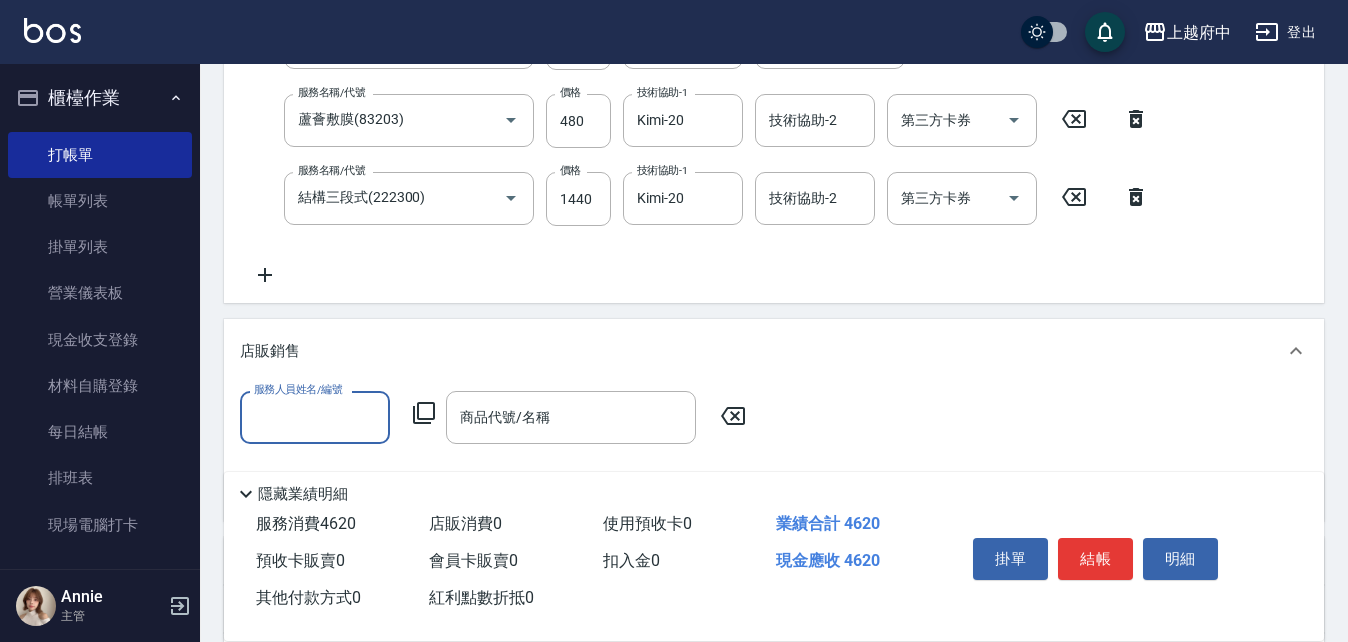 scroll, scrollTop: 0, scrollLeft: 0, axis: both 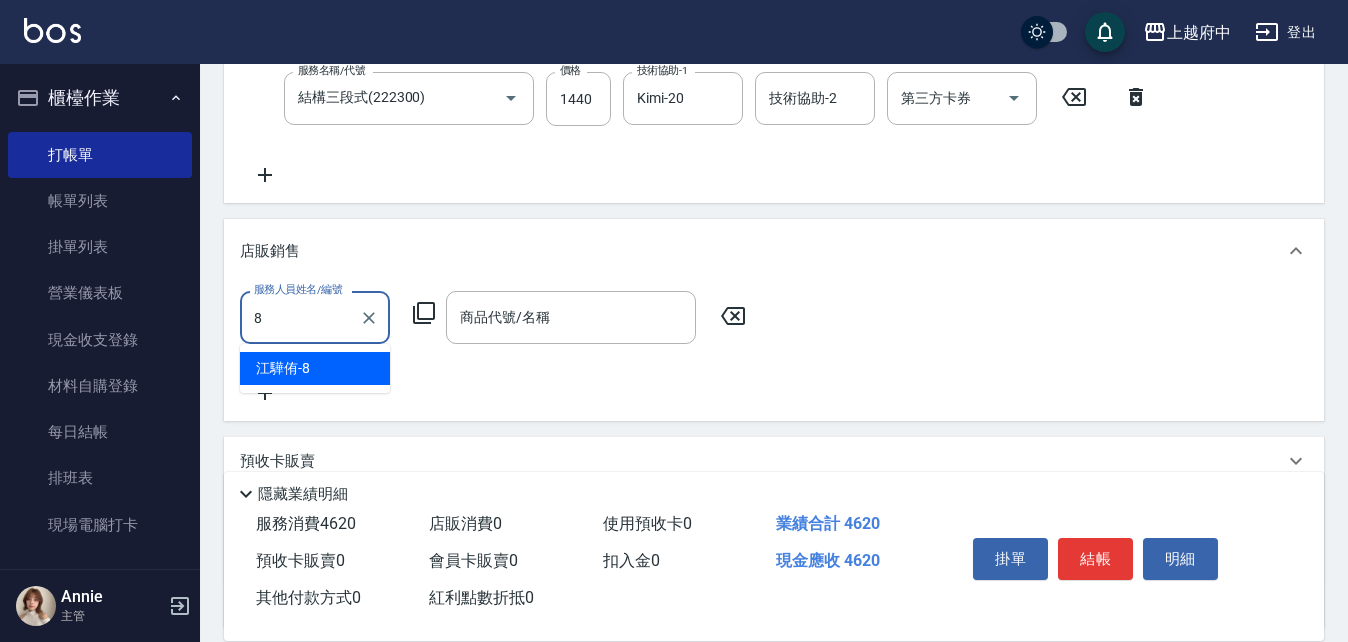 type on "江驊侑-8" 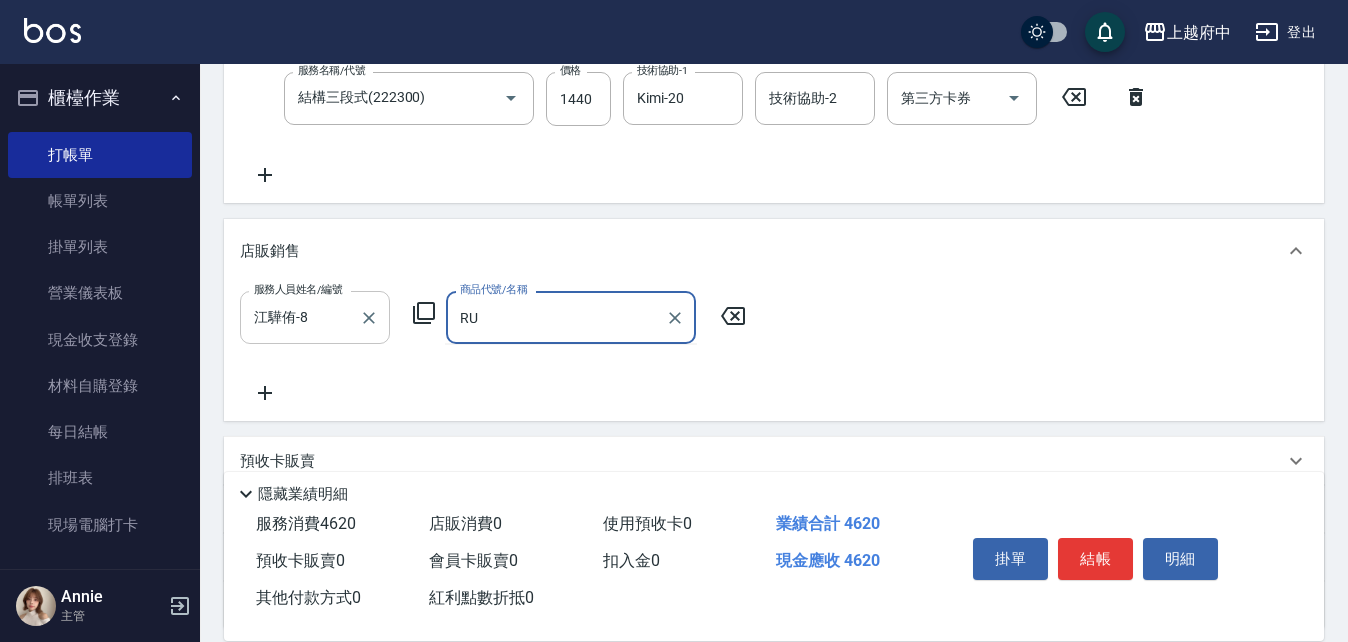 type on "R" 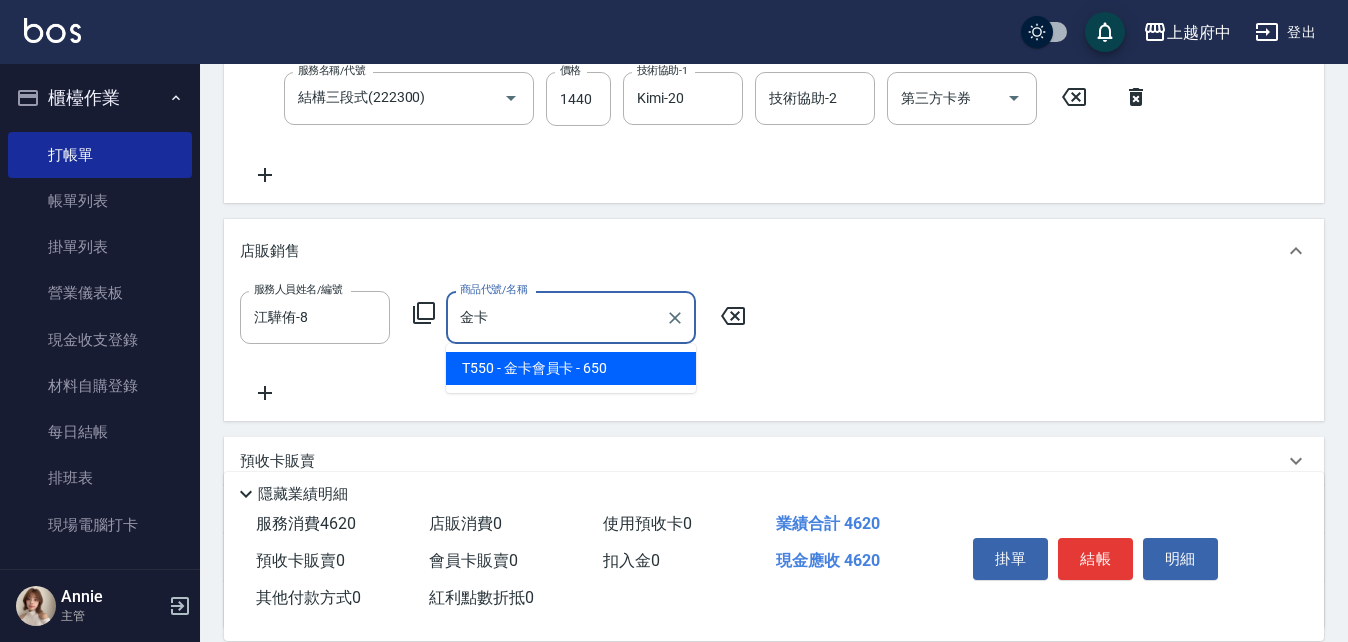 click on "T550 - 金卡會員卡 - 650" at bounding box center (571, 368) 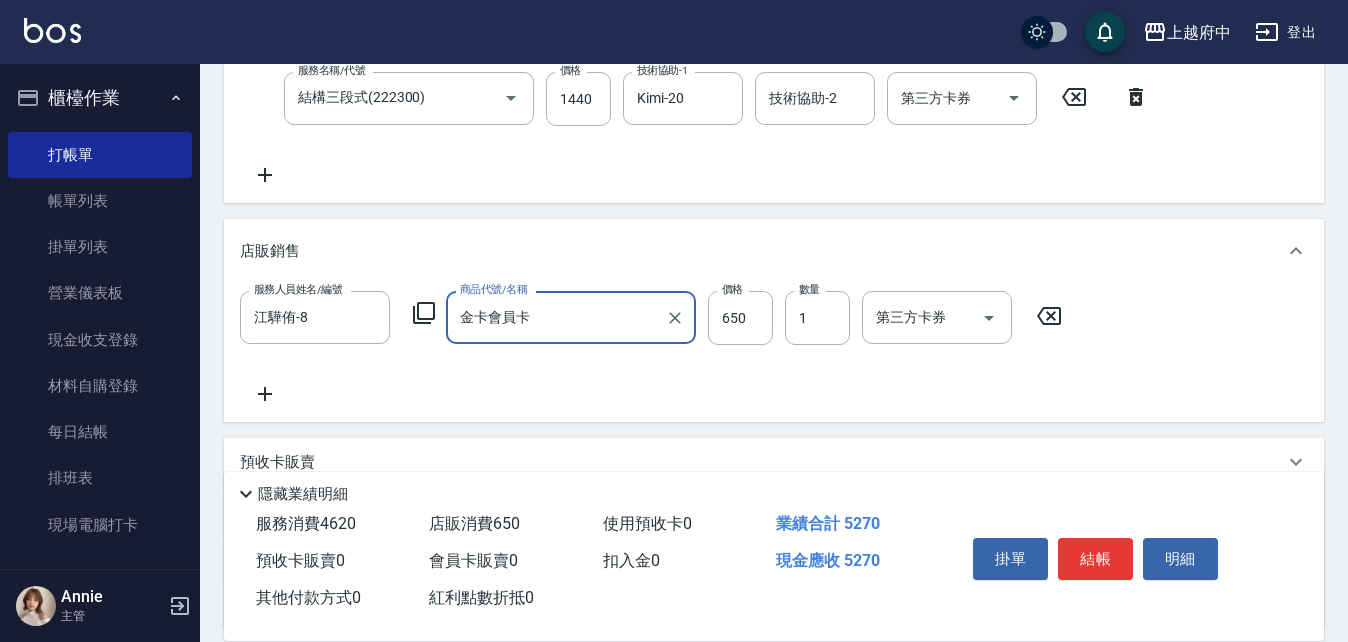 type on "金卡會員卡" 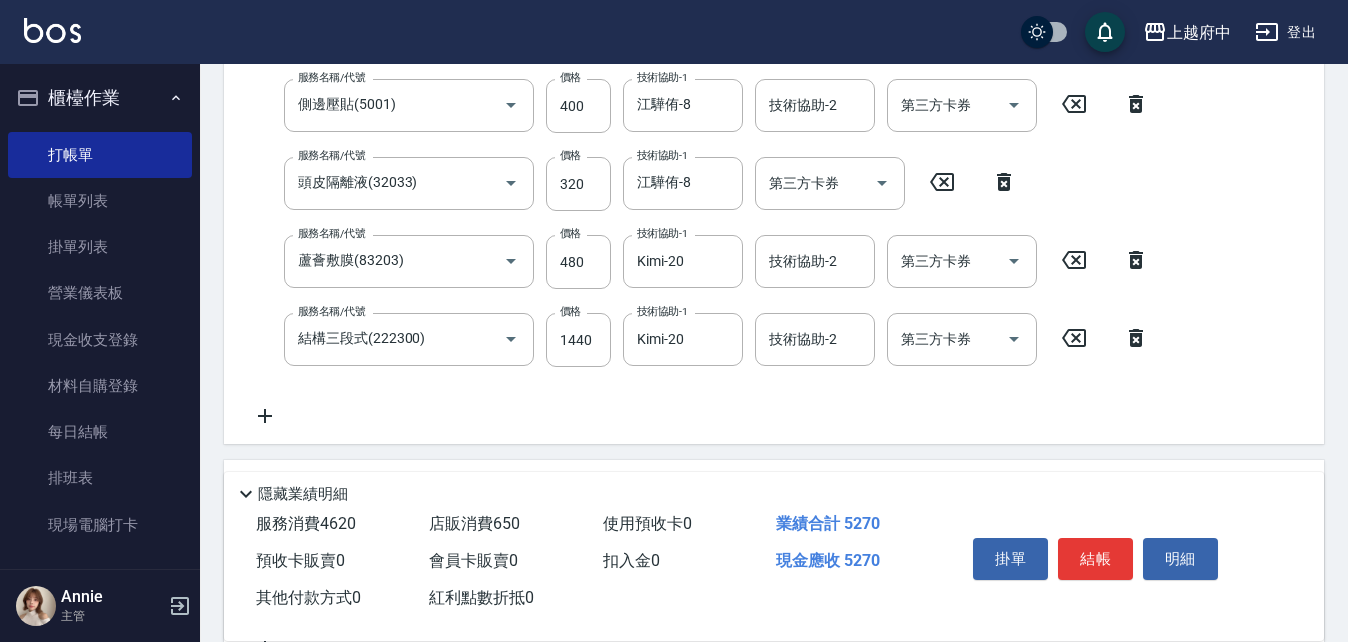 scroll, scrollTop: 600, scrollLeft: 0, axis: vertical 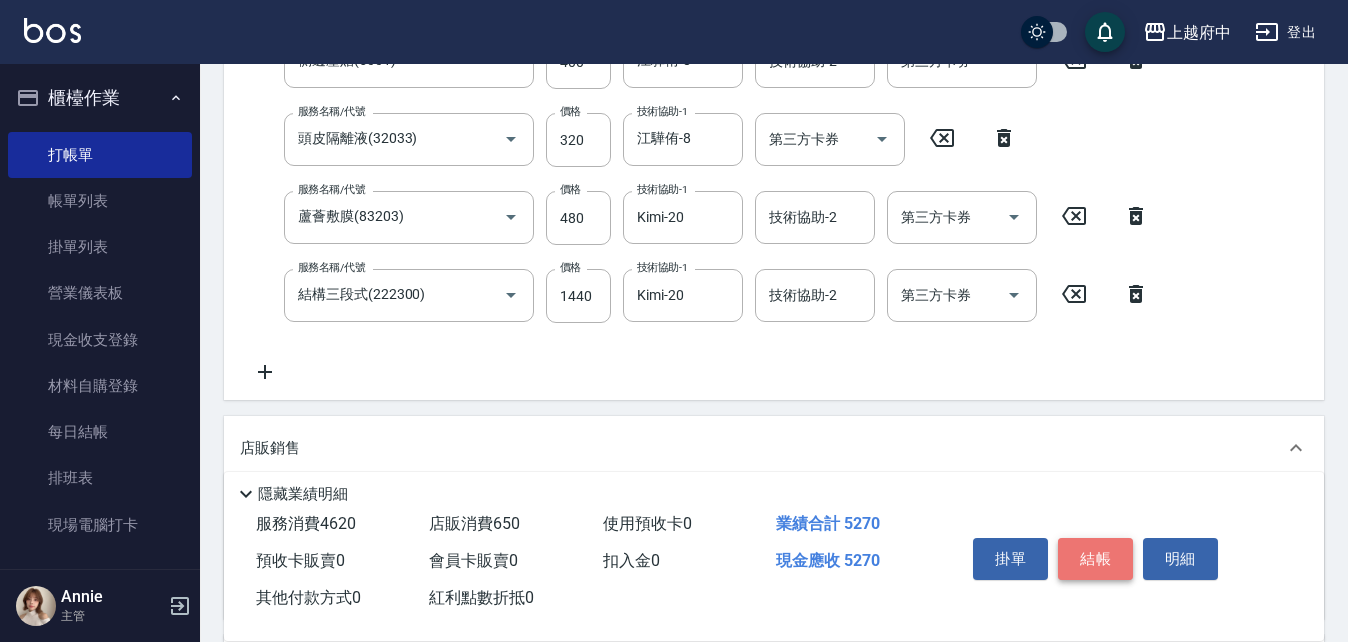 click on "結帳" at bounding box center (1095, 559) 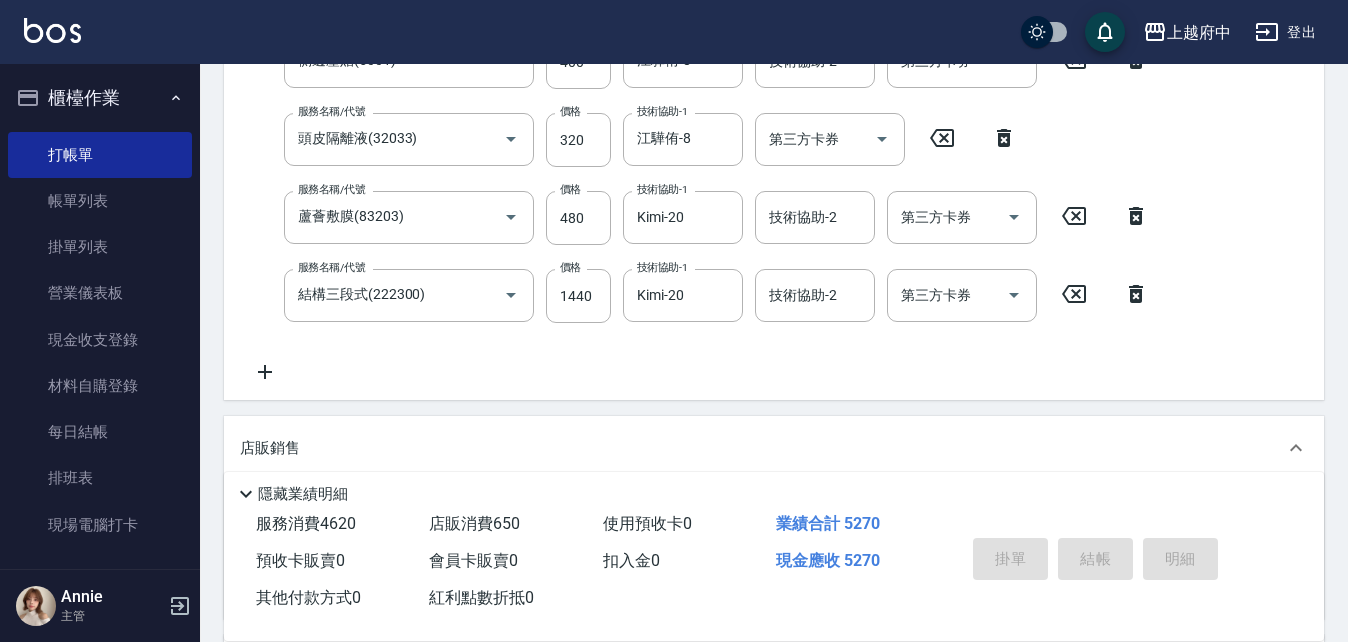 type on "2025/08/09 19:26" 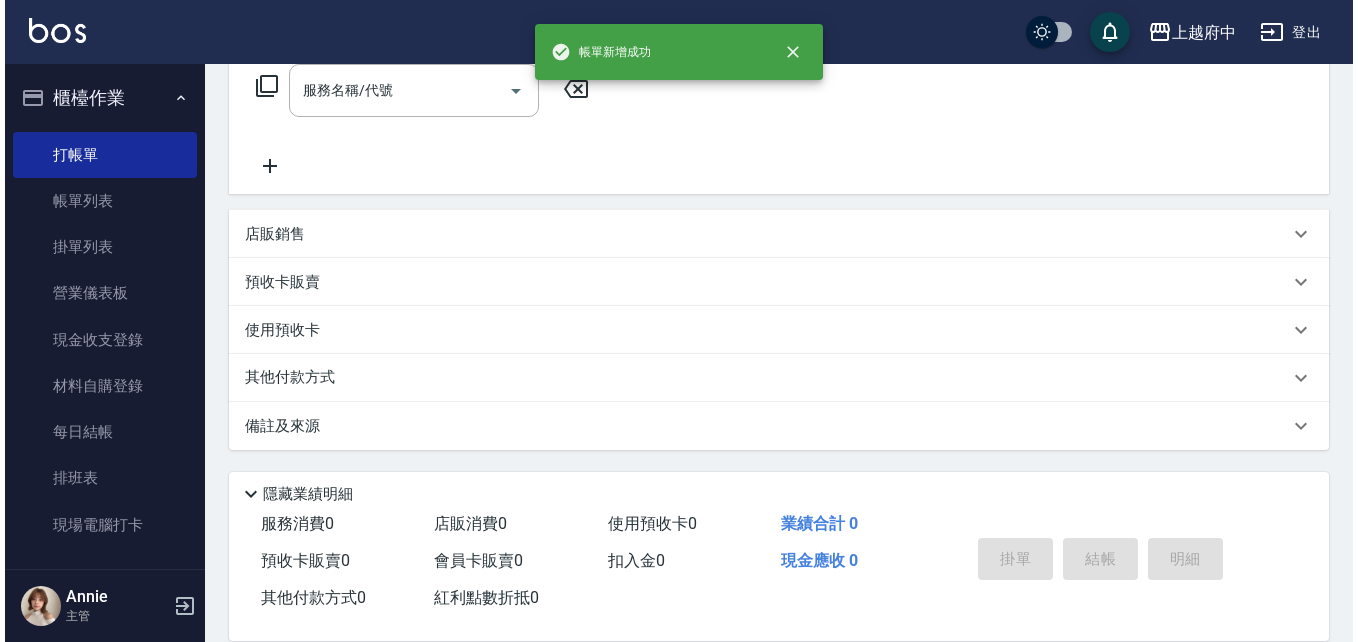 scroll, scrollTop: 0, scrollLeft: 0, axis: both 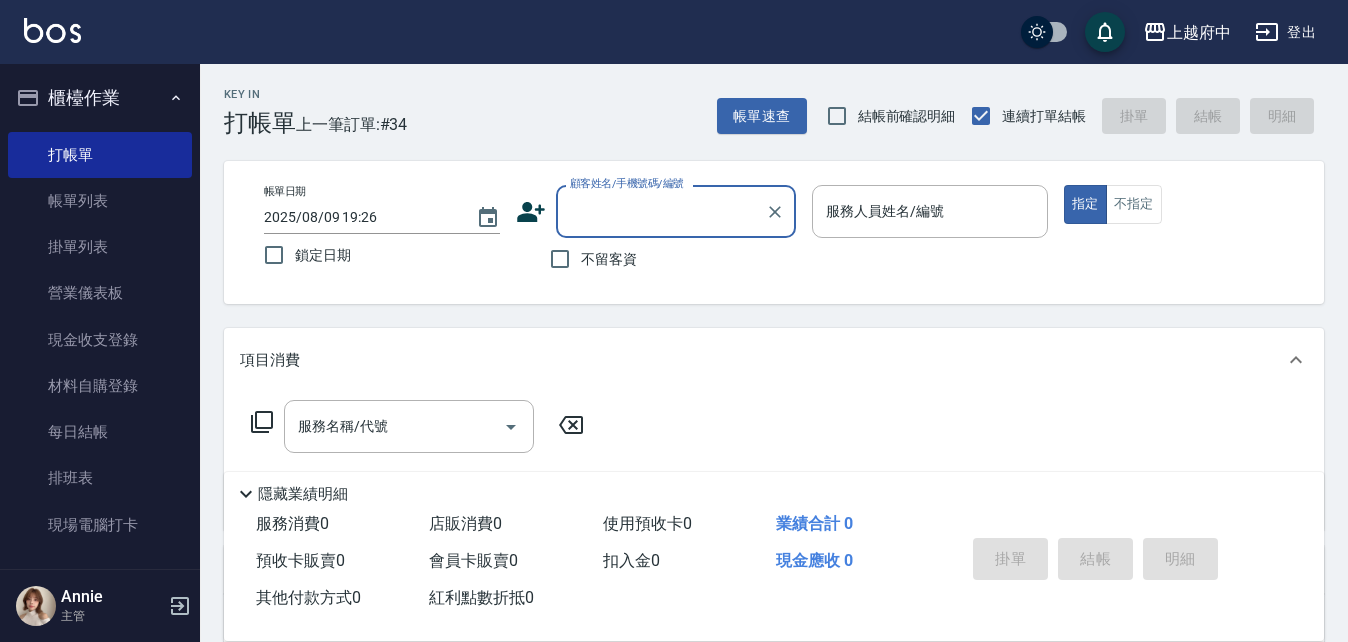 click 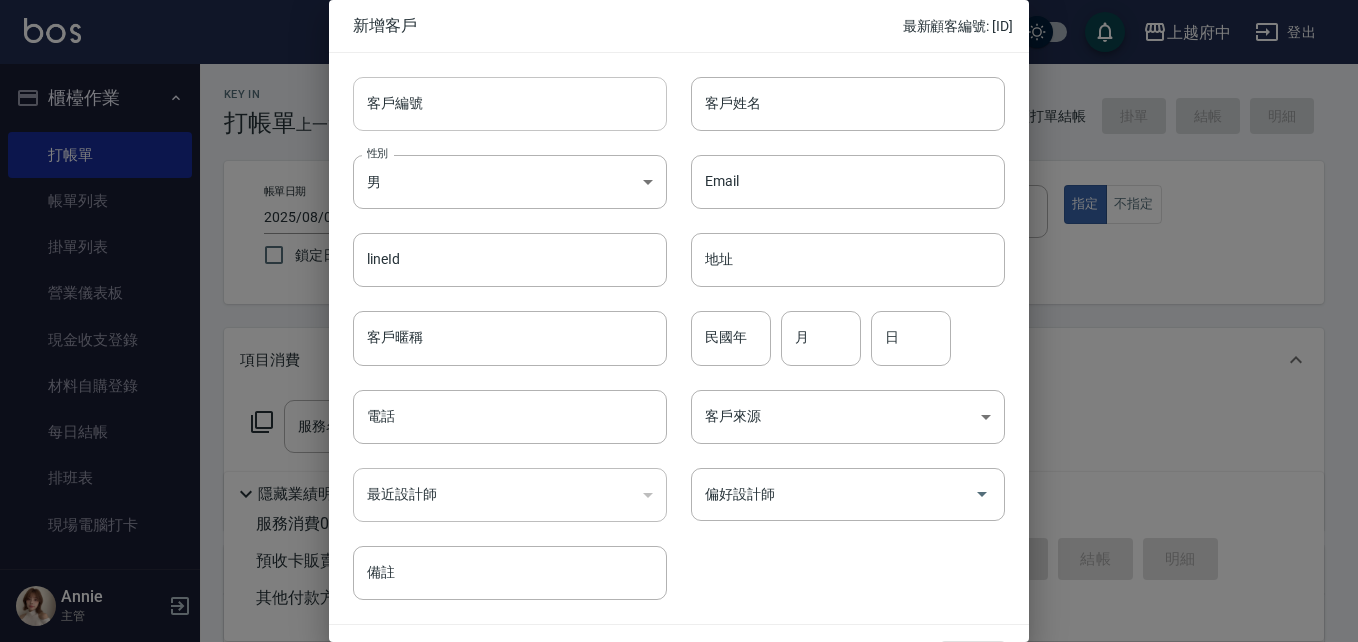 click on "客戶編號" at bounding box center [510, 104] 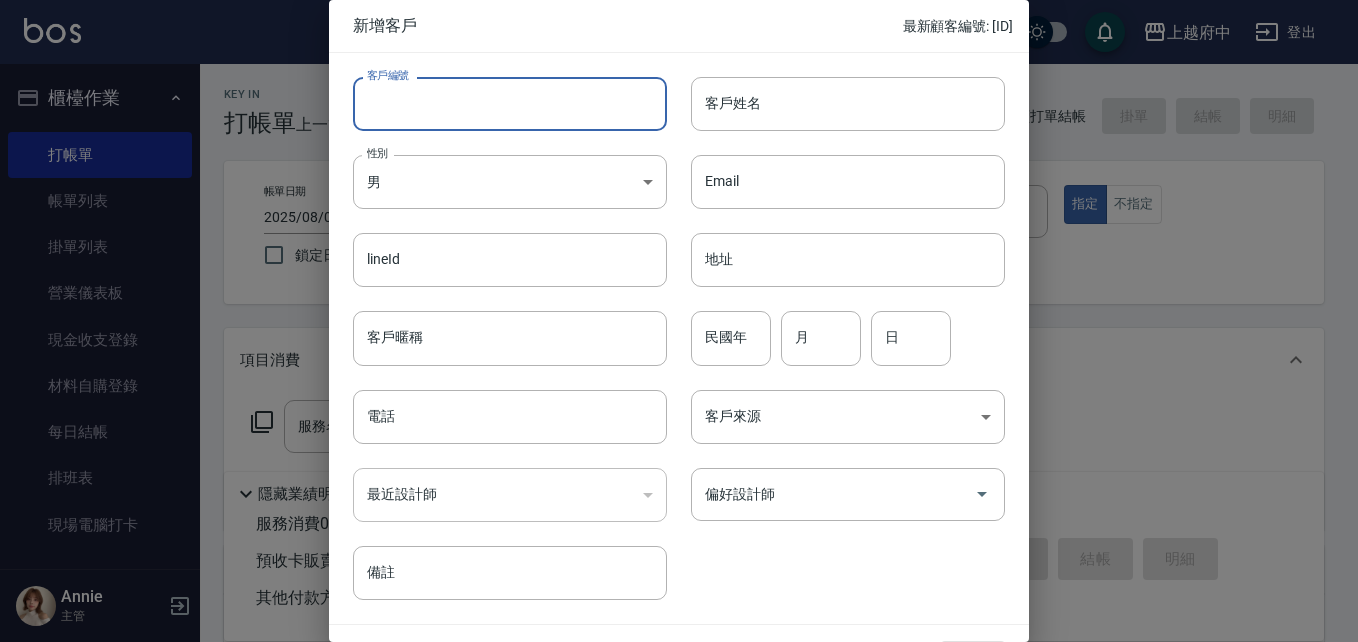 type on "ㄒ" 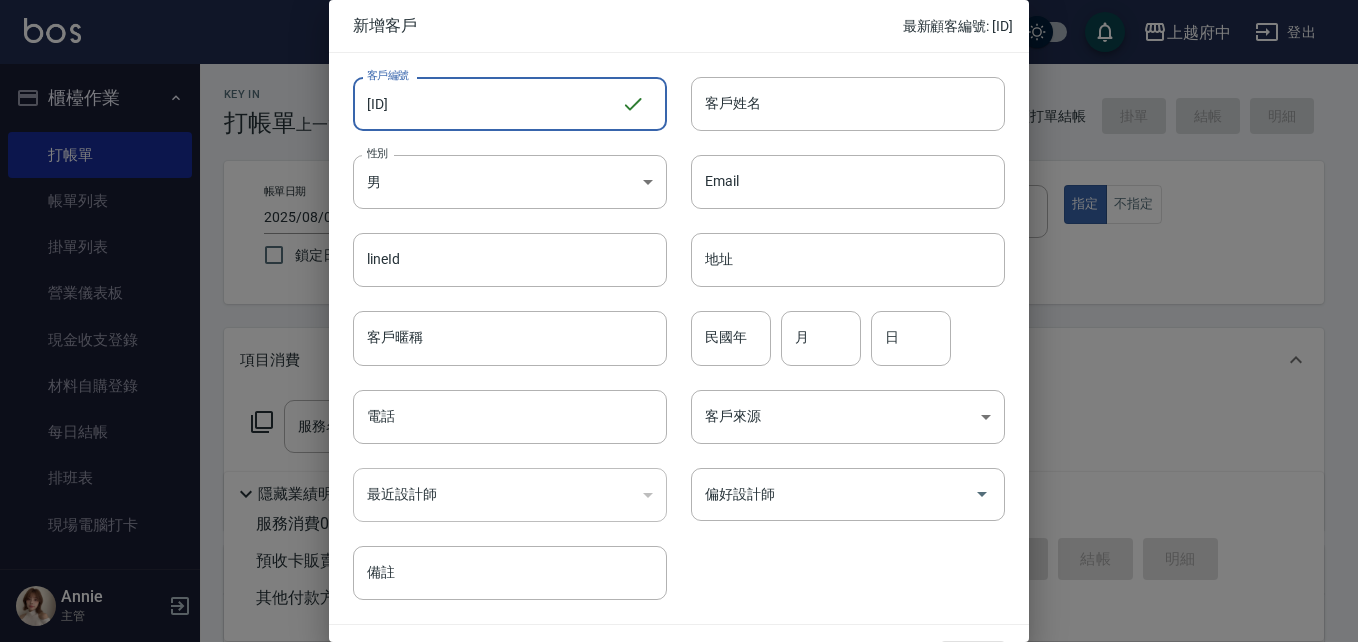 type on "V86957" 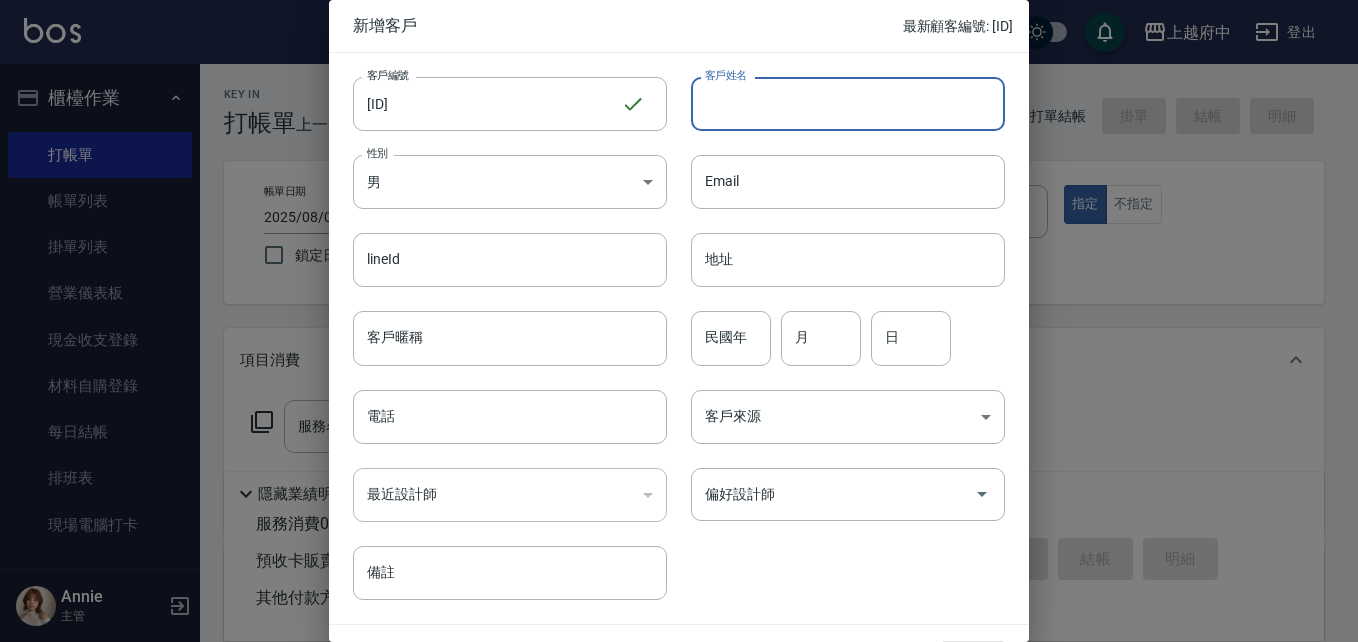 click on "客戶姓名" at bounding box center (848, 104) 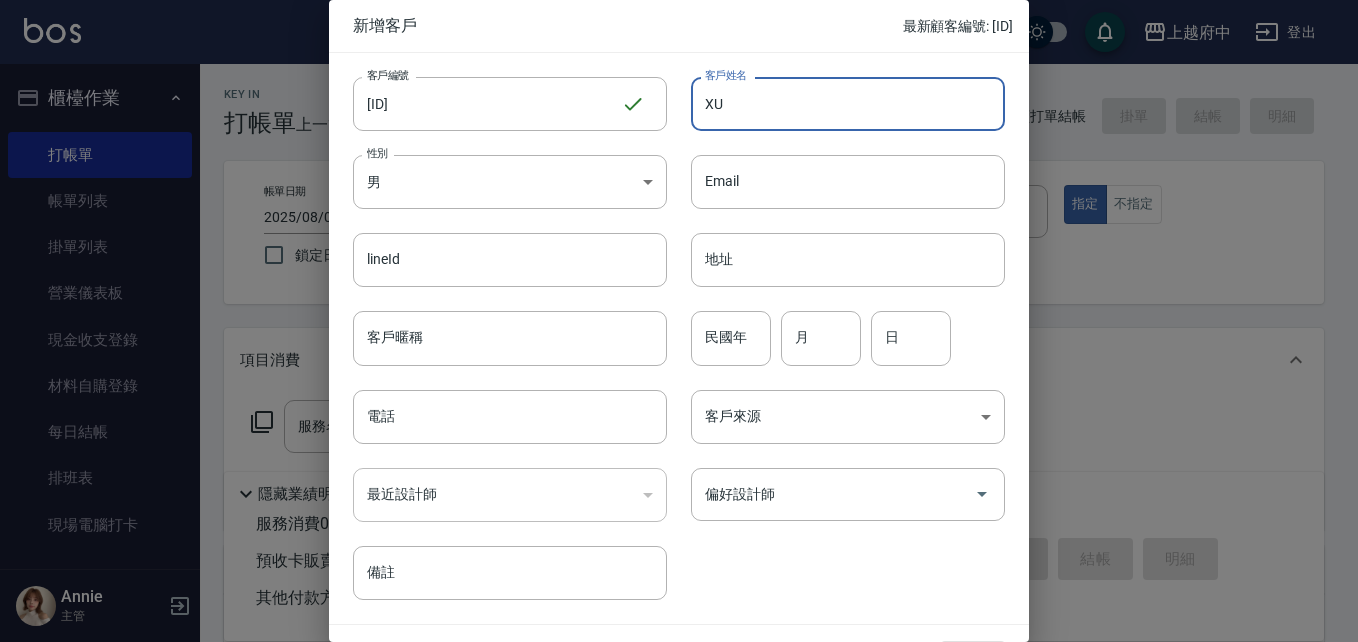 type on "X" 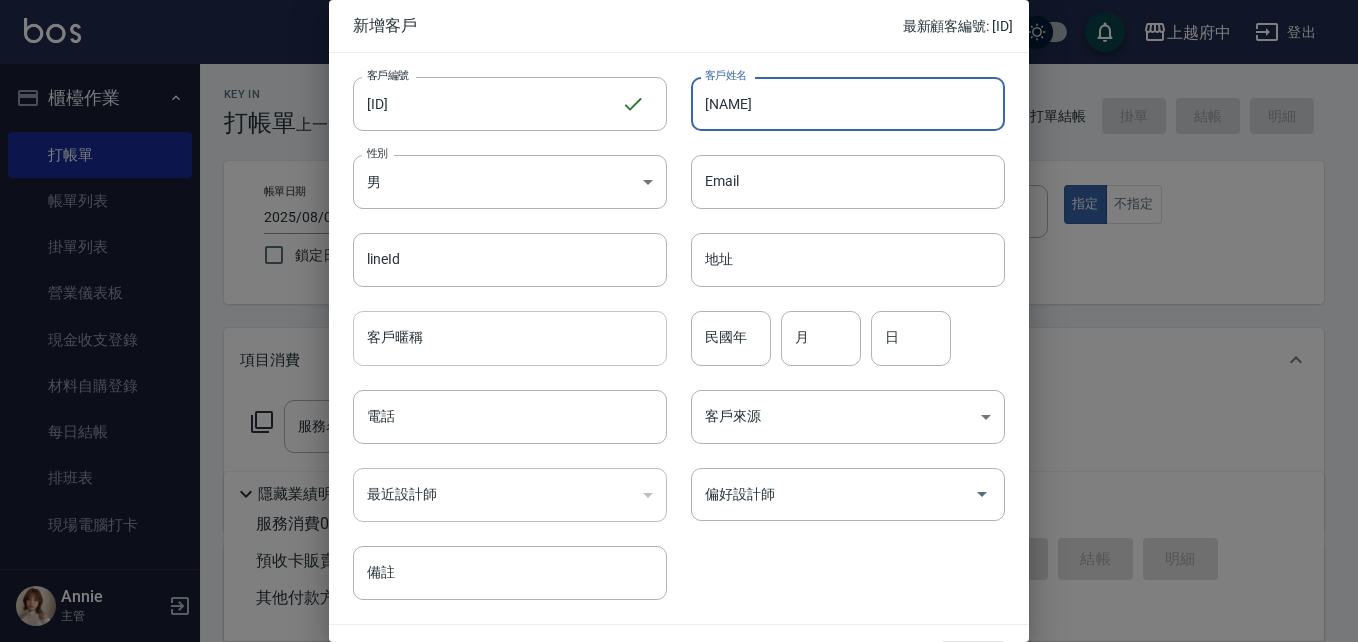 type on "林泰憲" 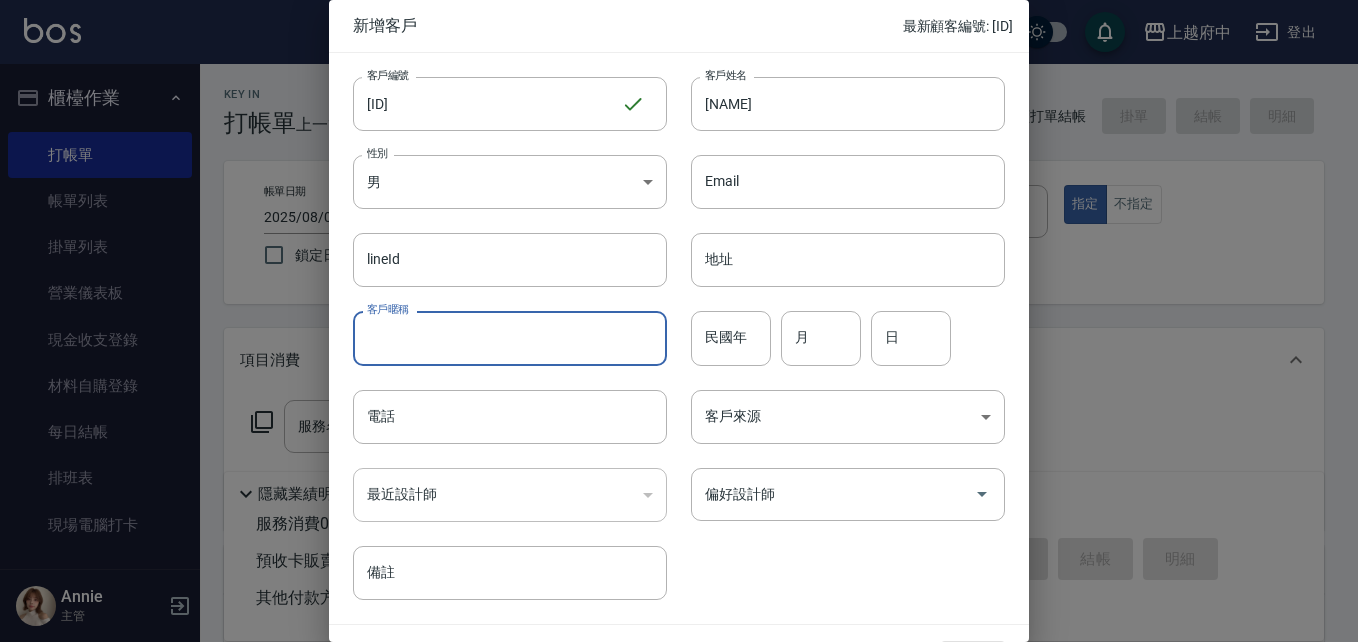 click on "客戶暱稱" at bounding box center (510, 338) 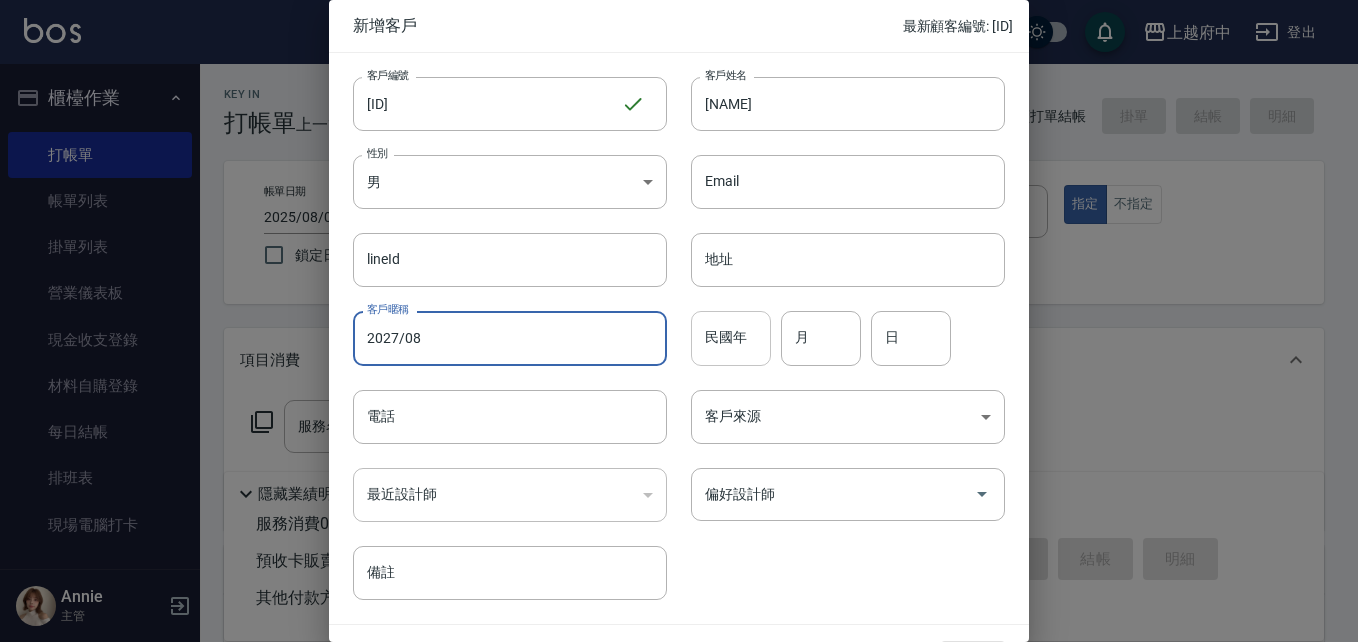 type on "2027/08" 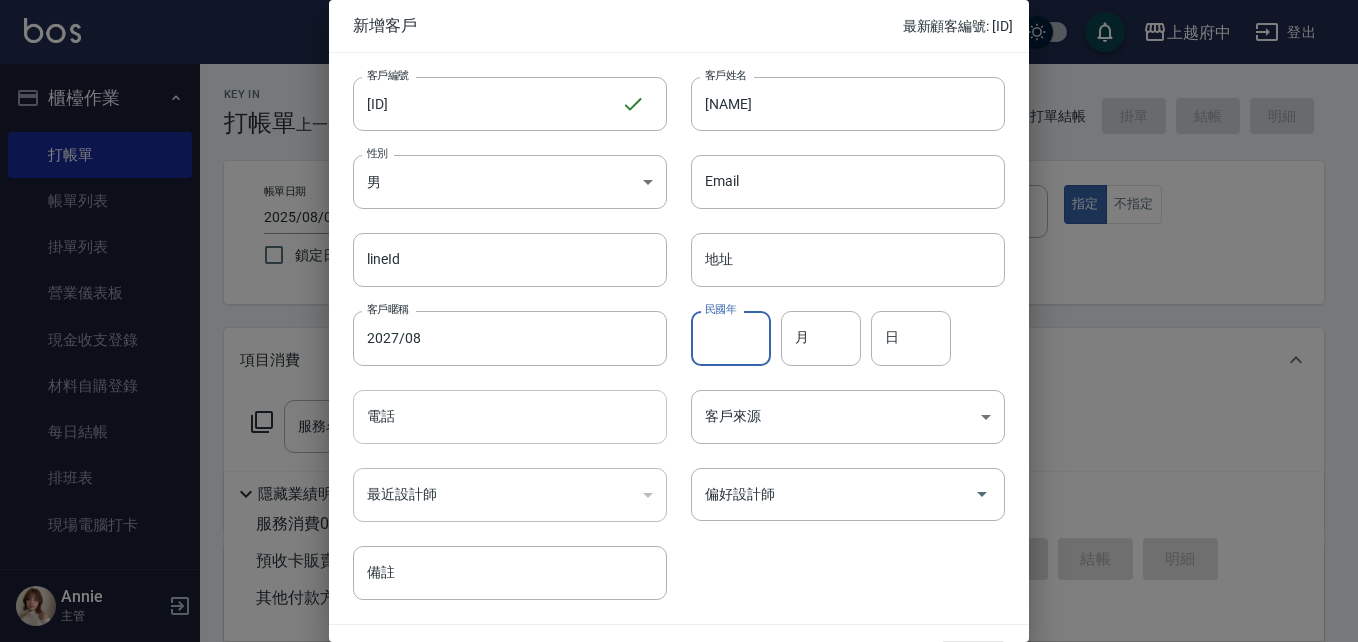 click on "電話" at bounding box center (510, 417) 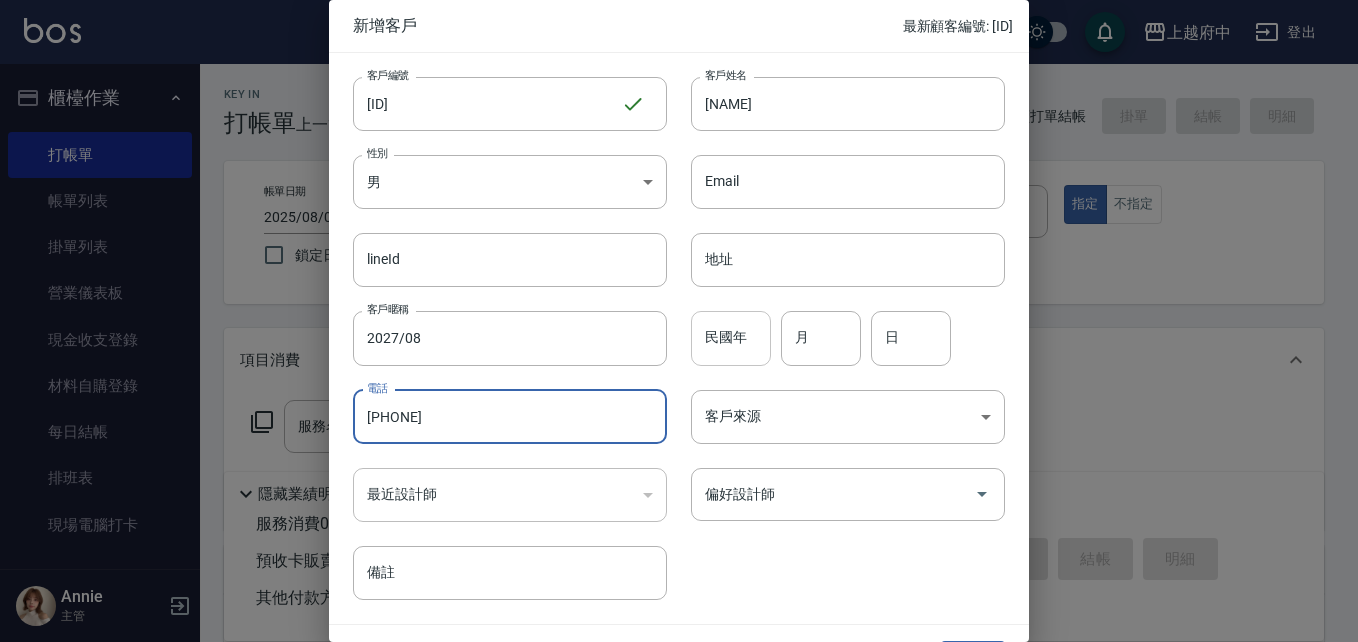 type on "0955479486" 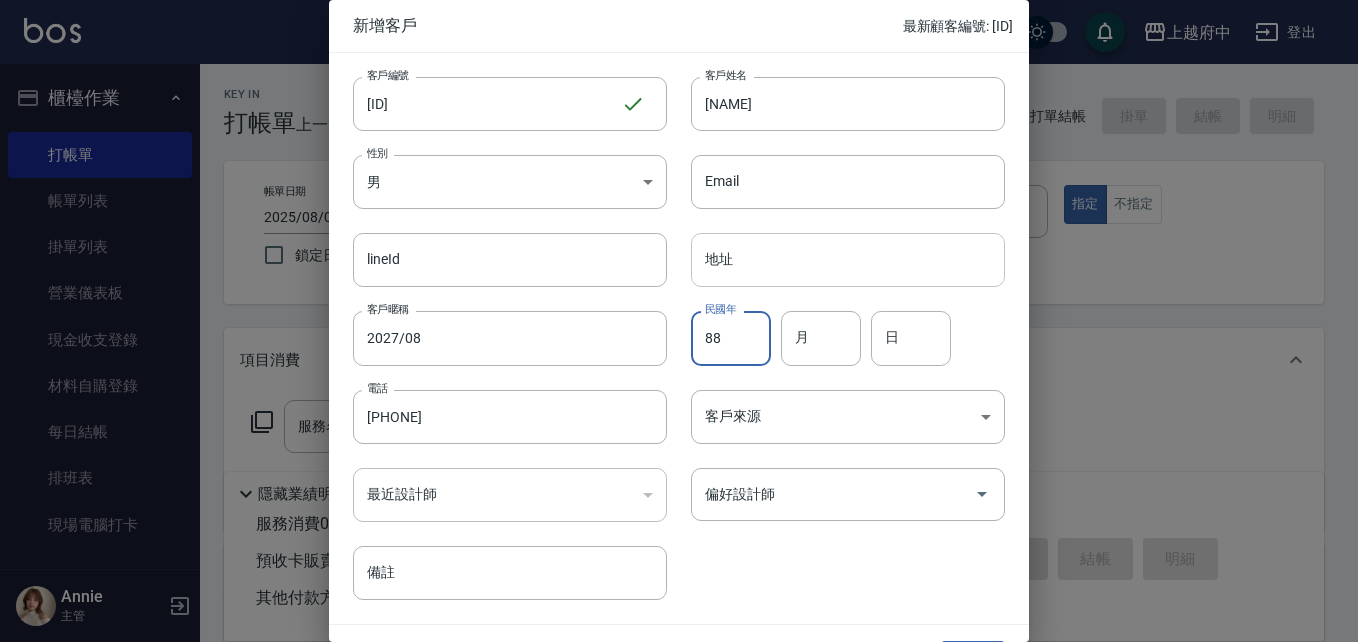 type on "88" 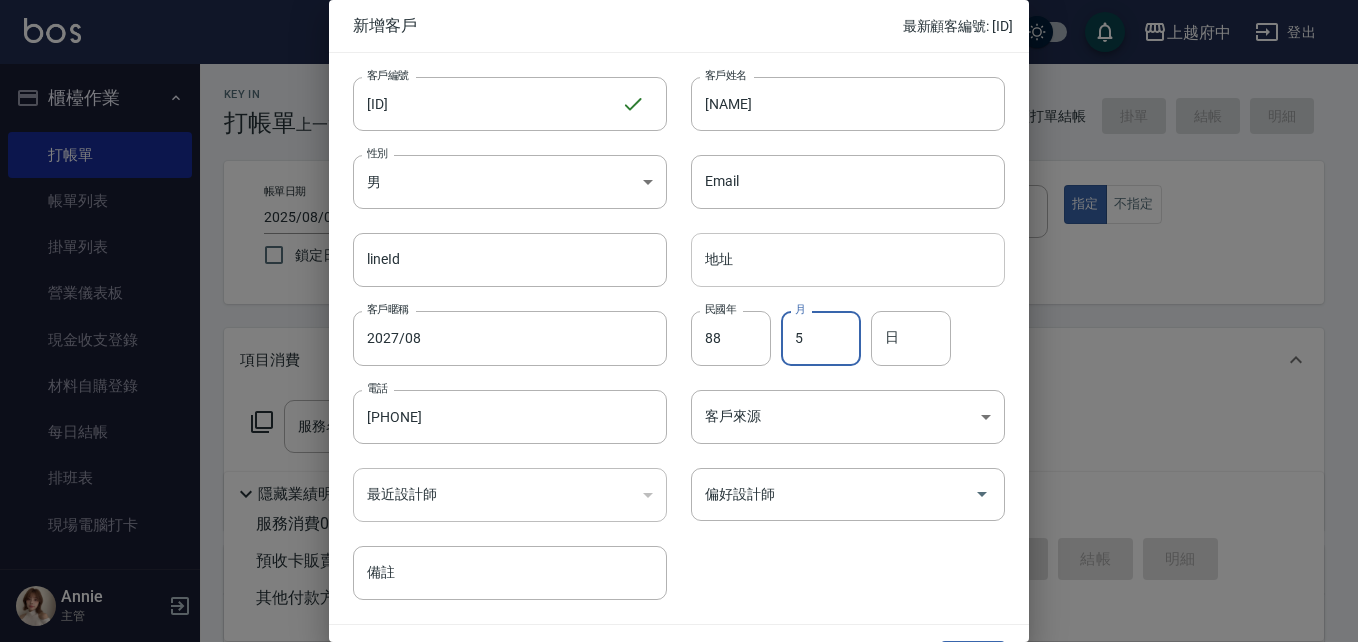 type on "5" 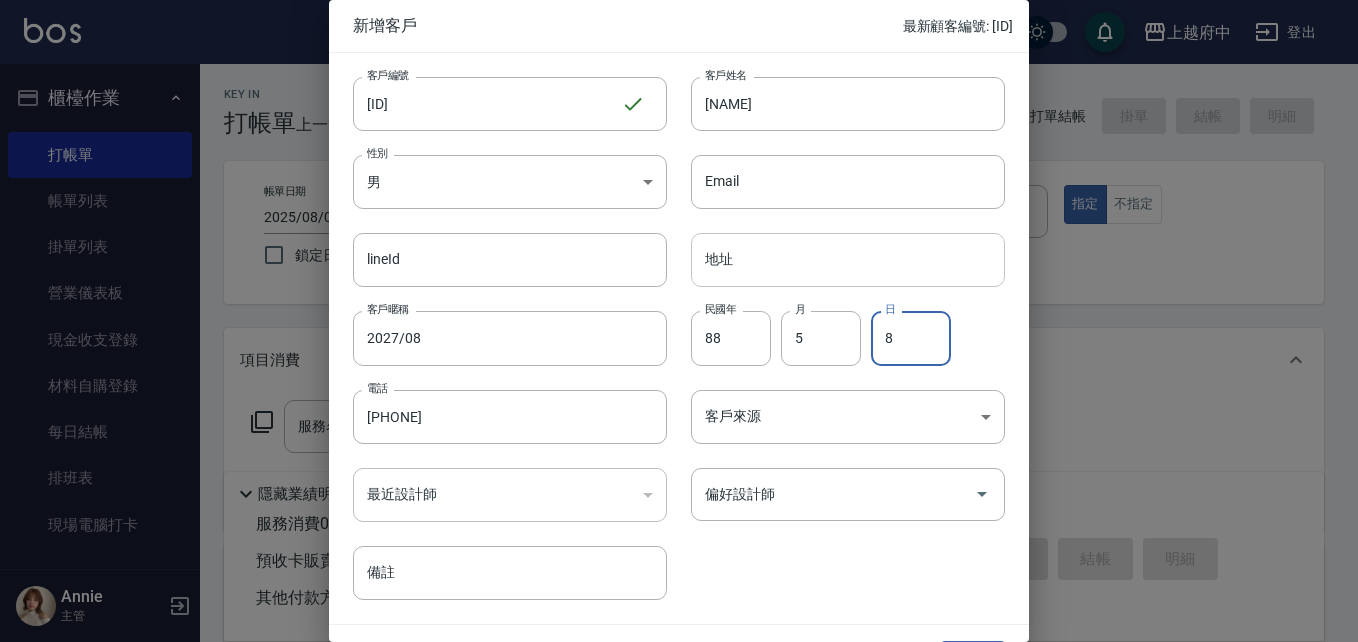 type on "8" 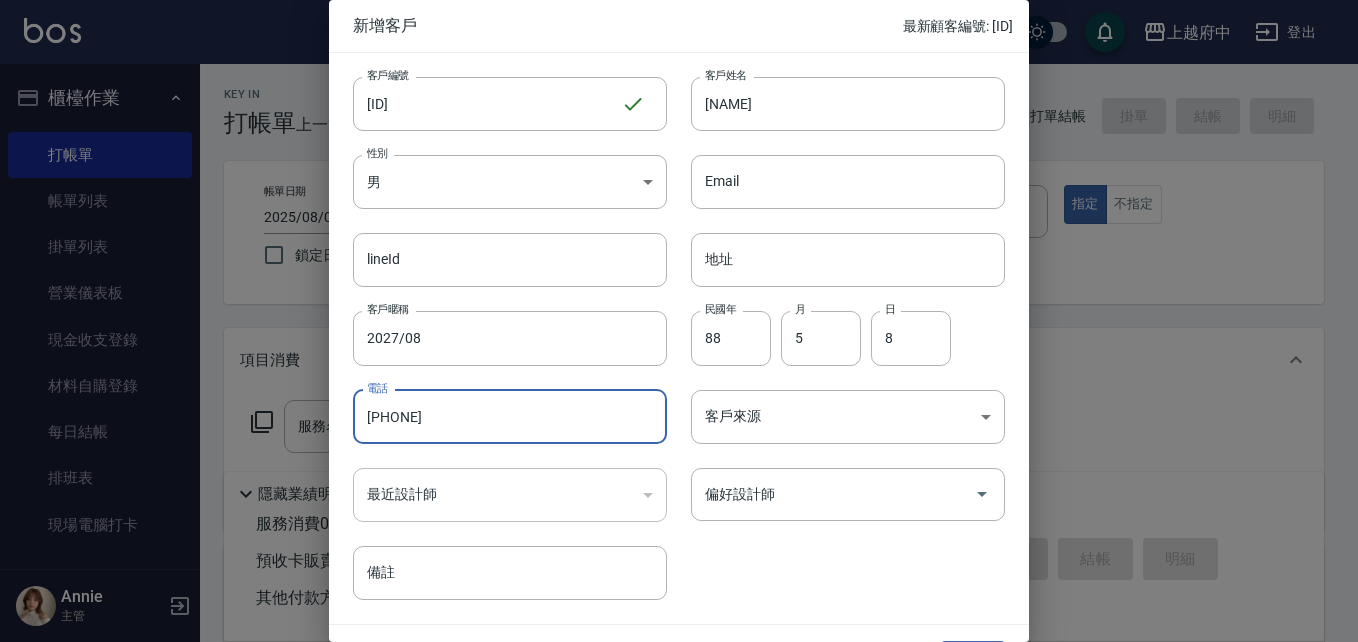 click on "客戶編號 V86957 ​ 客戶編號 客戶姓名 林泰憲 客戶姓名 性別 男 MALE 性別 Email Email lineId lineId 地址 地址 客戶暱稱 2027/08 客戶暱稱 民國年 88 民國年 月 5 月 日 8 日 電話 0955479486 電話 客戶來源 ​ 客戶來源 最近設計師 ​ 最近設計師 偏好設計師 偏好設計師 備註 備註" at bounding box center (667, 326) 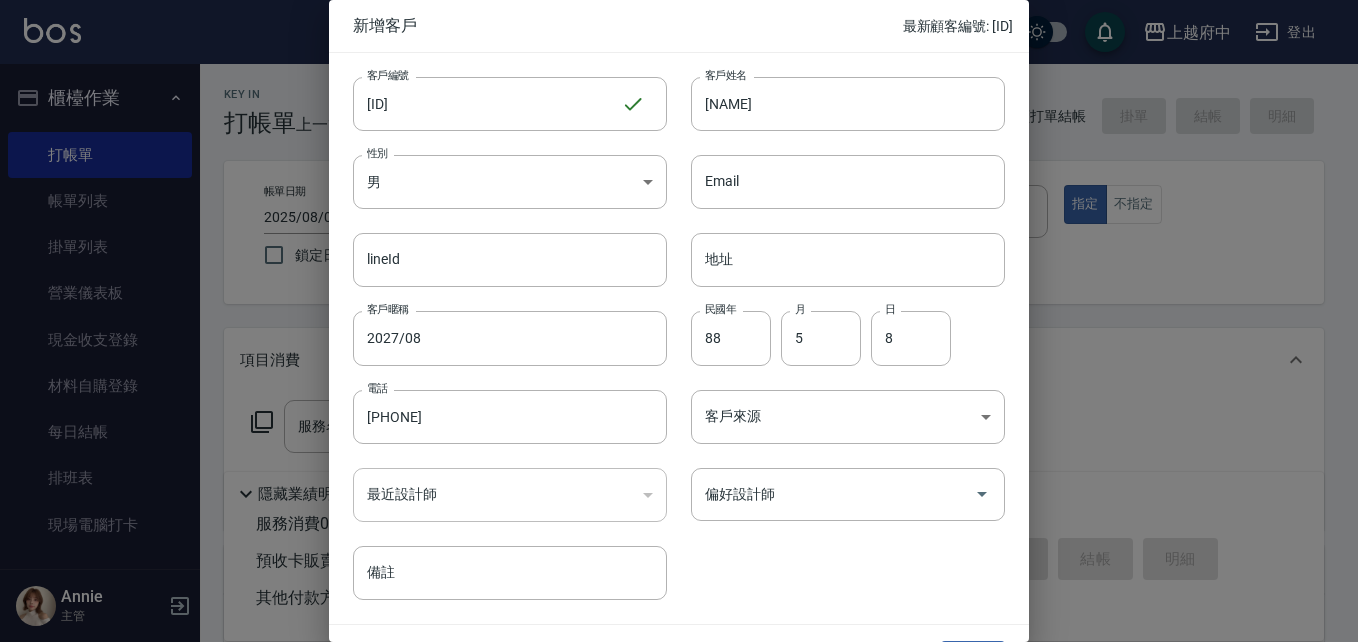 click on "客戶編號 V86957 ​ 客戶編號 客戶姓名 林泰憲 客戶姓名 性別 男 MALE 性別 Email Email lineId lineId 地址 地址 客戶暱稱 2027/08 客戶暱稱 民國年 88 民國年 月 5 月 日 8 日 電話 0955479486 電話 客戶來源 ​ 客戶來源 最近設計師 ​ 最近設計師 偏好設計師 偏好設計師 備註 備註" at bounding box center (667, 326) 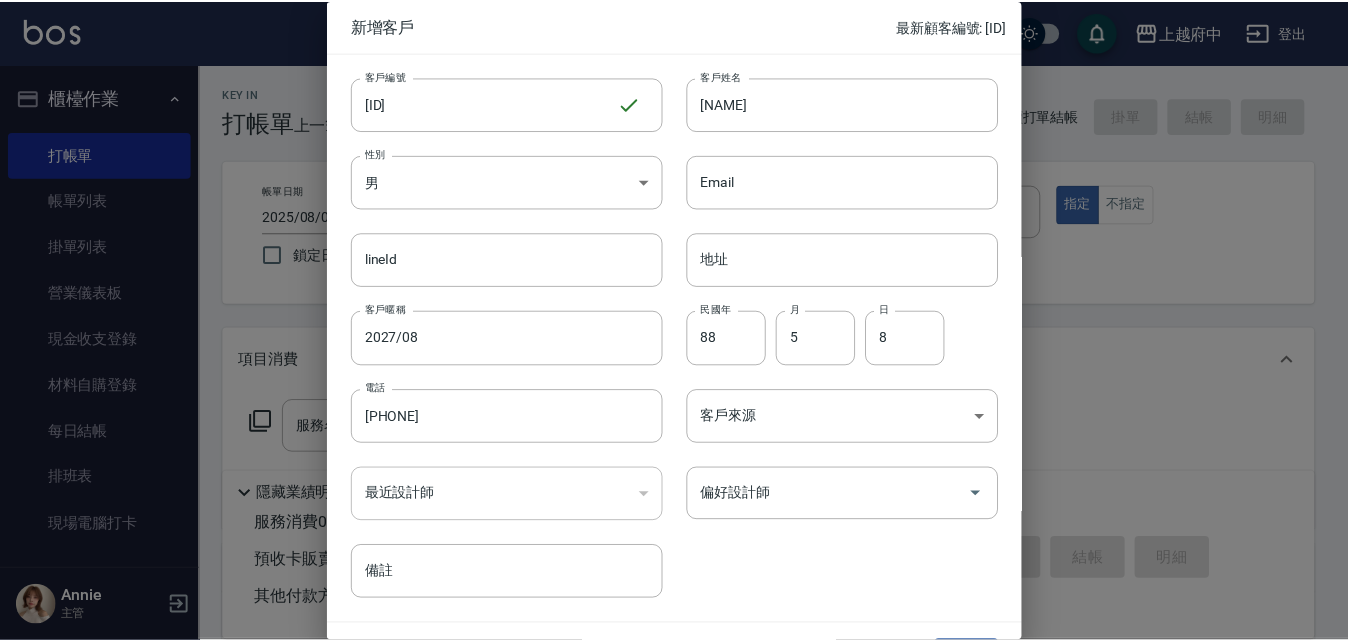 scroll, scrollTop: 51, scrollLeft: 0, axis: vertical 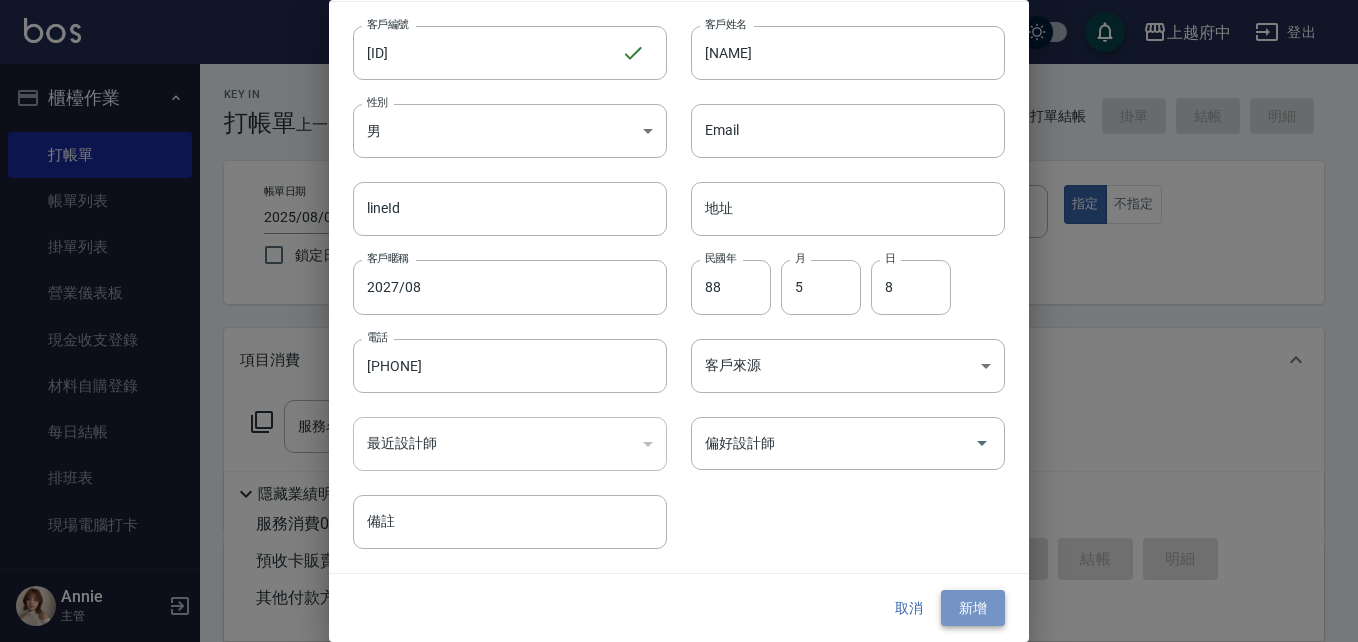 click on "新增" at bounding box center [973, 608] 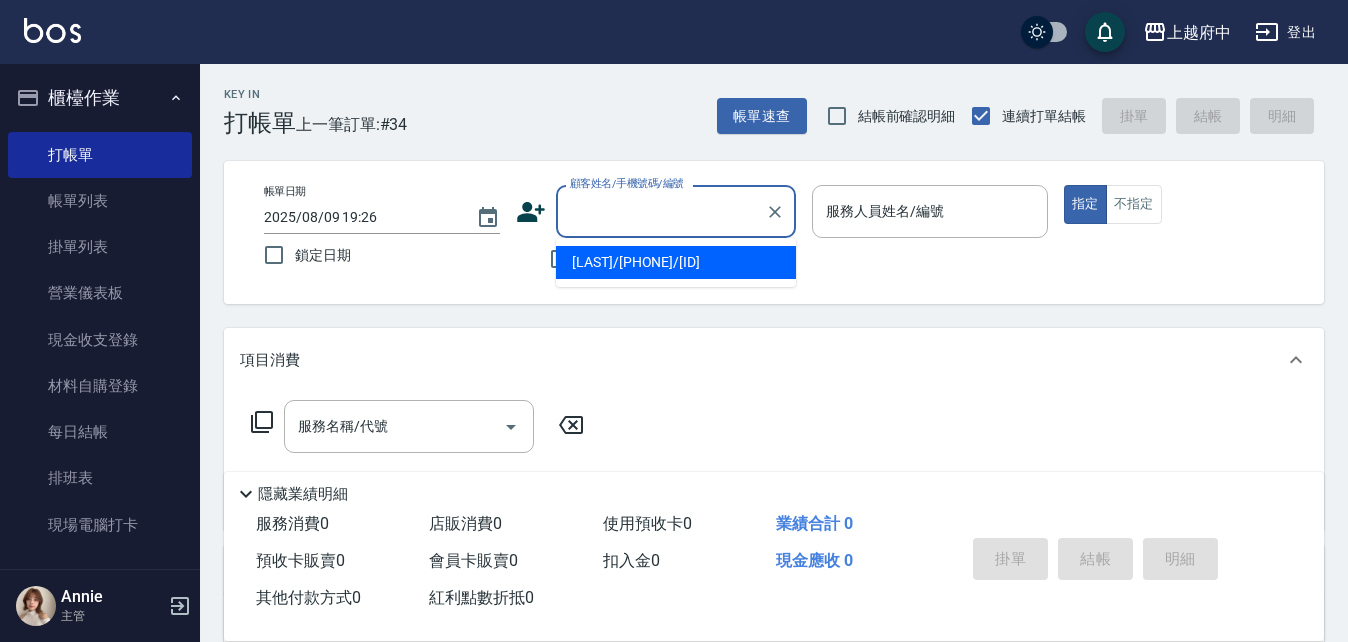 click on "顧客姓名/手機號碼/編號" at bounding box center [661, 211] 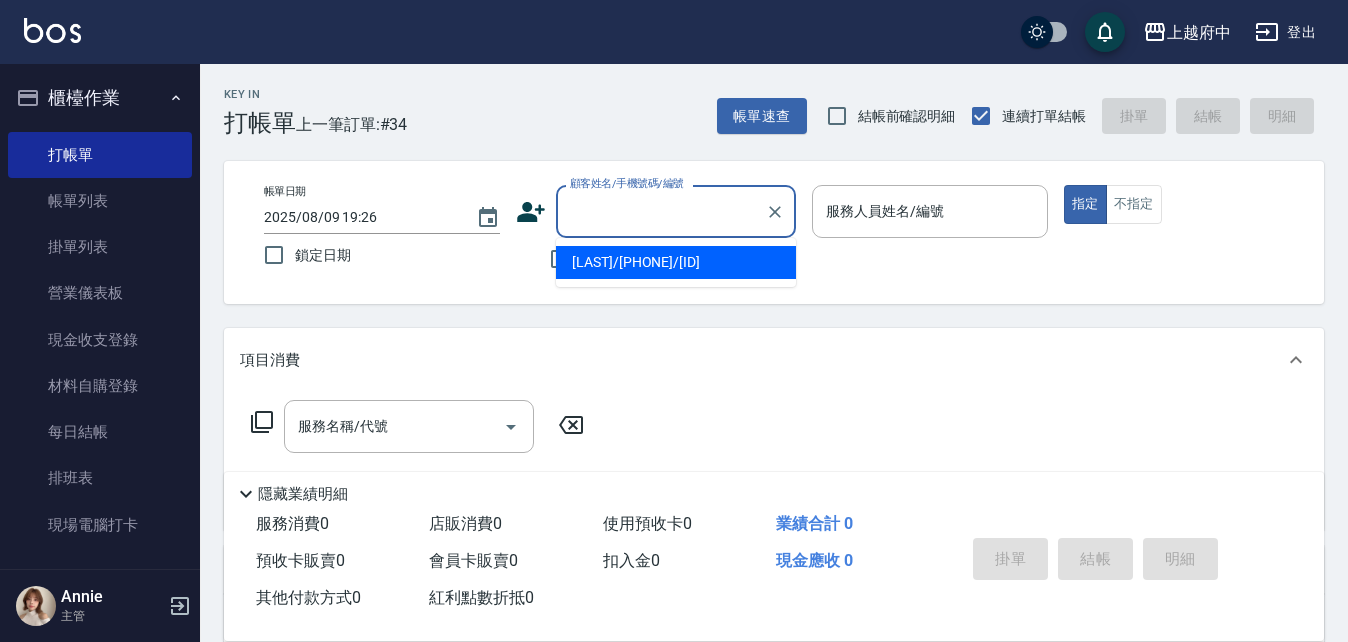 type on "ㄒ" 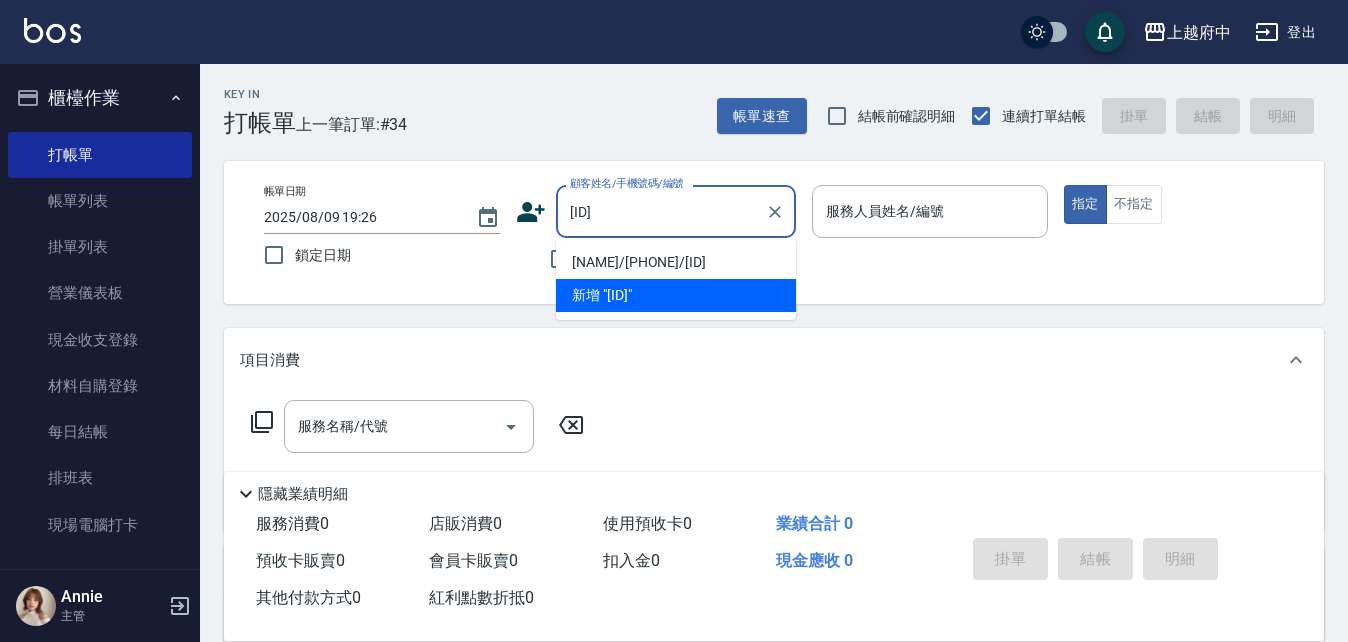 click on "林泰憲/0955479486/V86957" at bounding box center (676, 262) 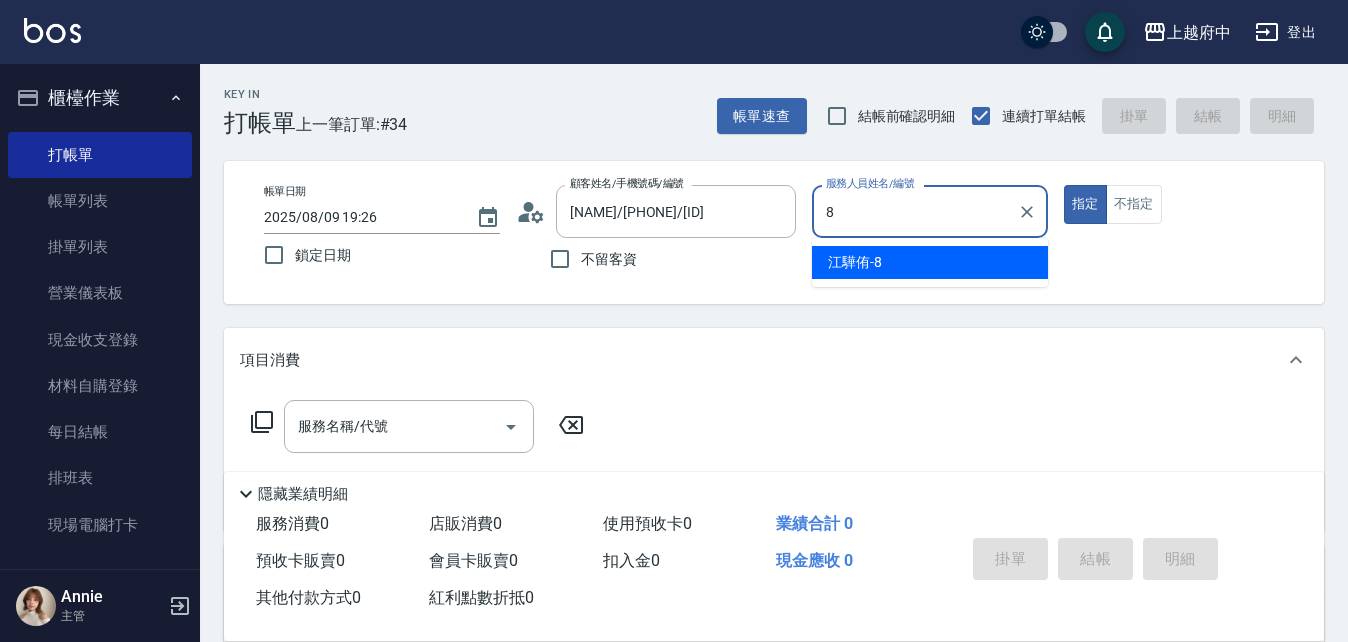 type on "江驊侑-8" 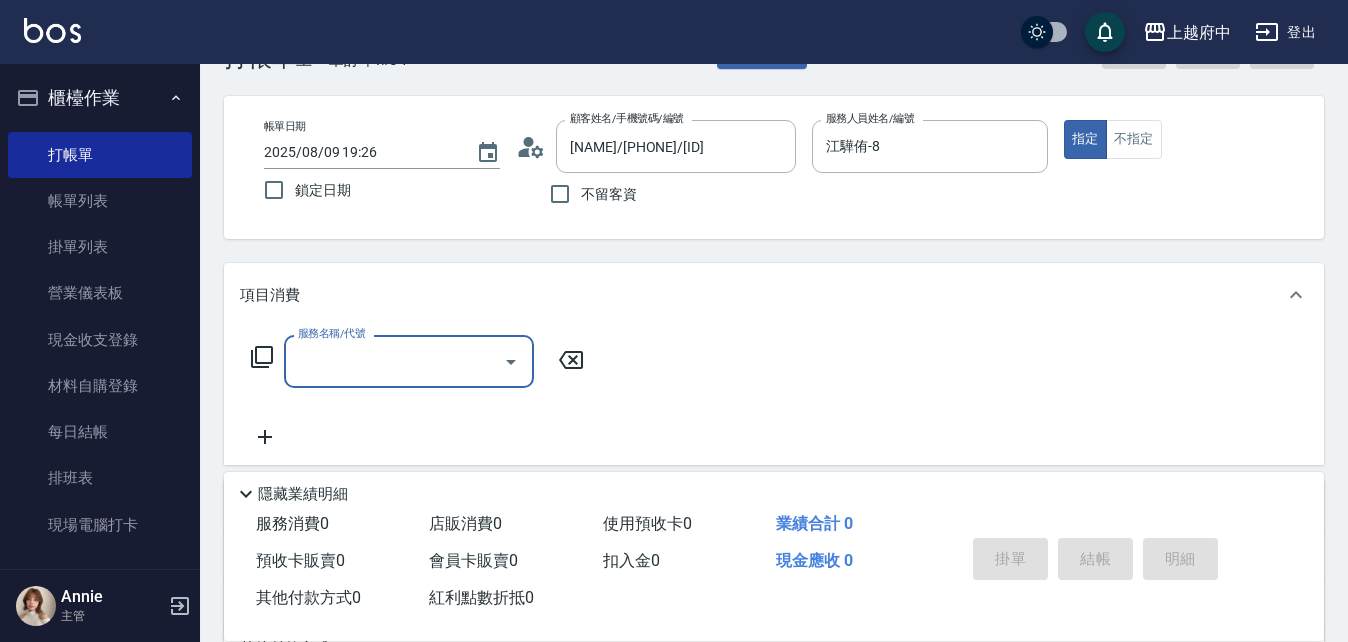 scroll, scrollTop: 100, scrollLeft: 0, axis: vertical 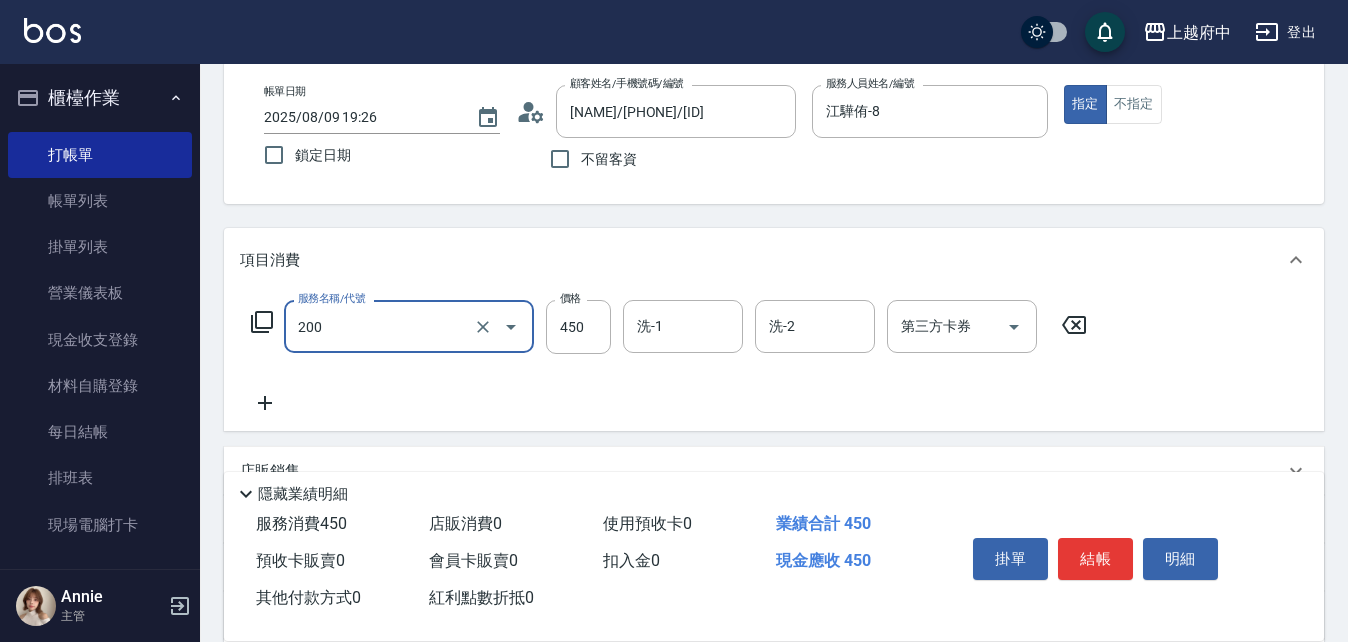 type on "有機洗髮(200)" 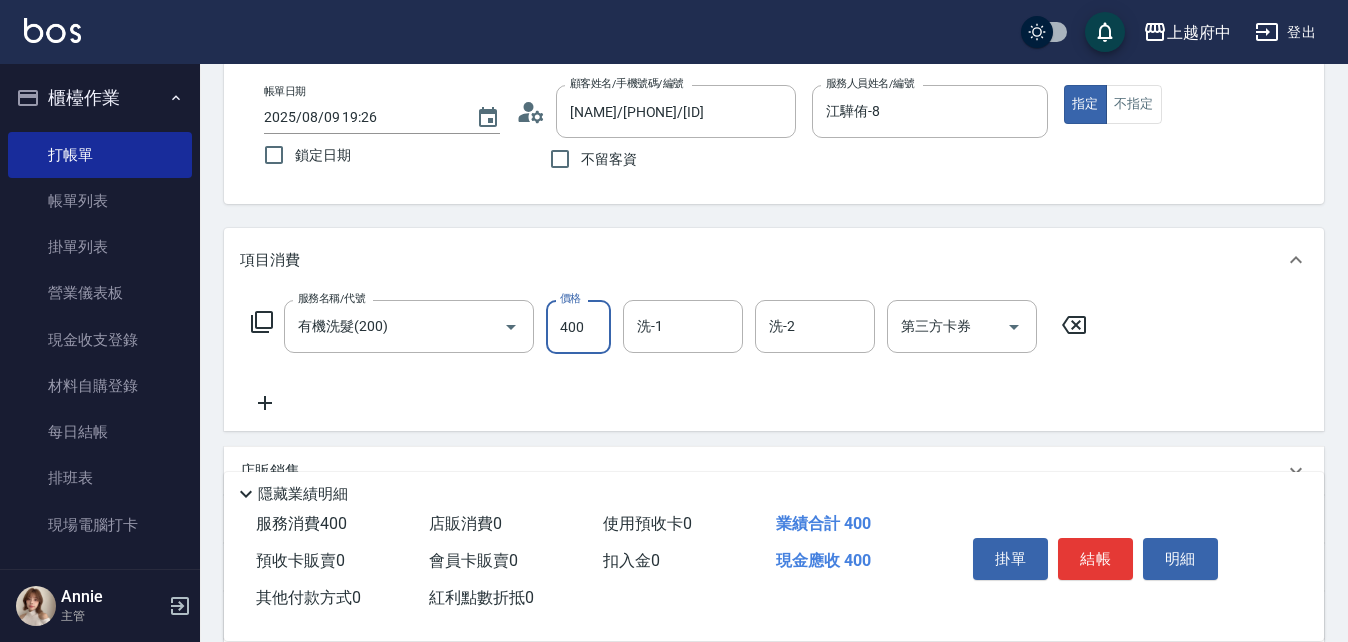 type on "400" 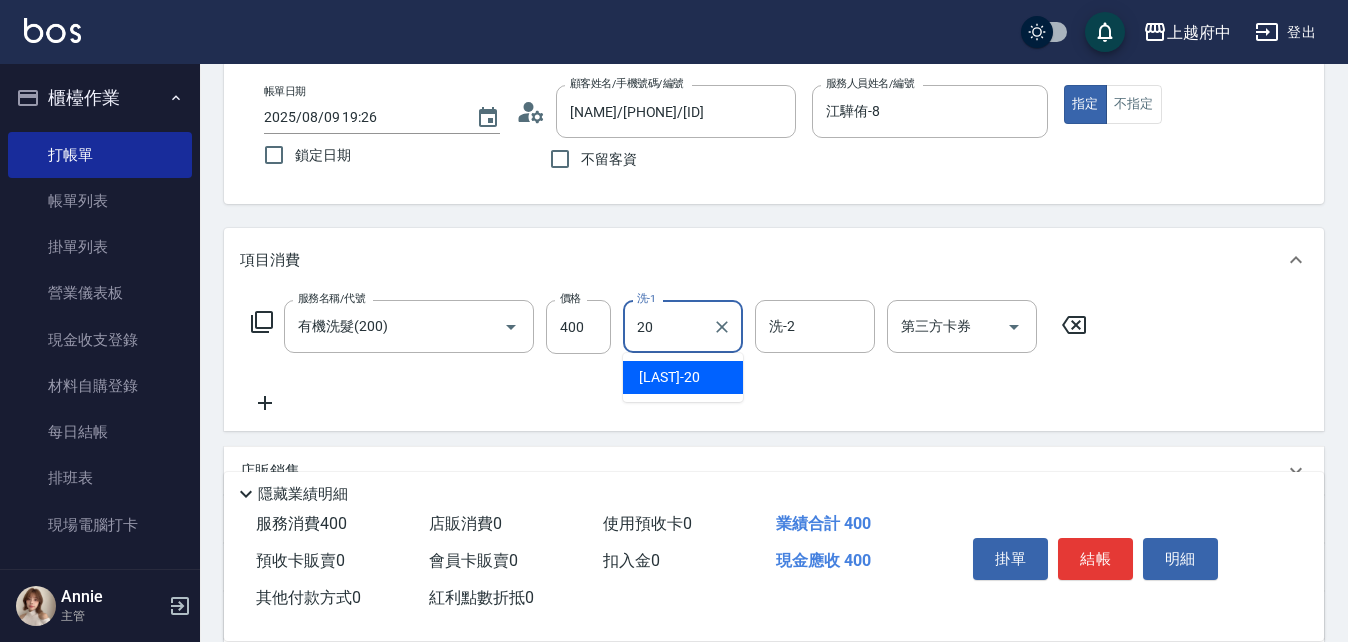 type on "Kimi-20" 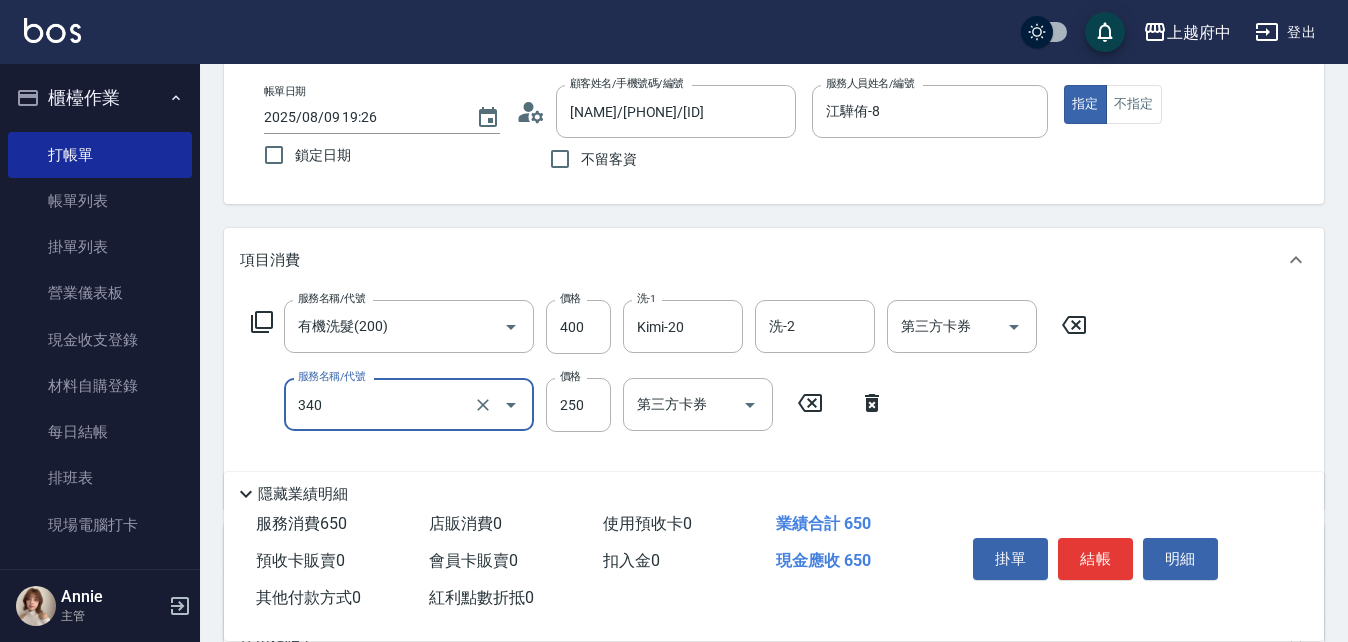 type on "剪髮(340)" 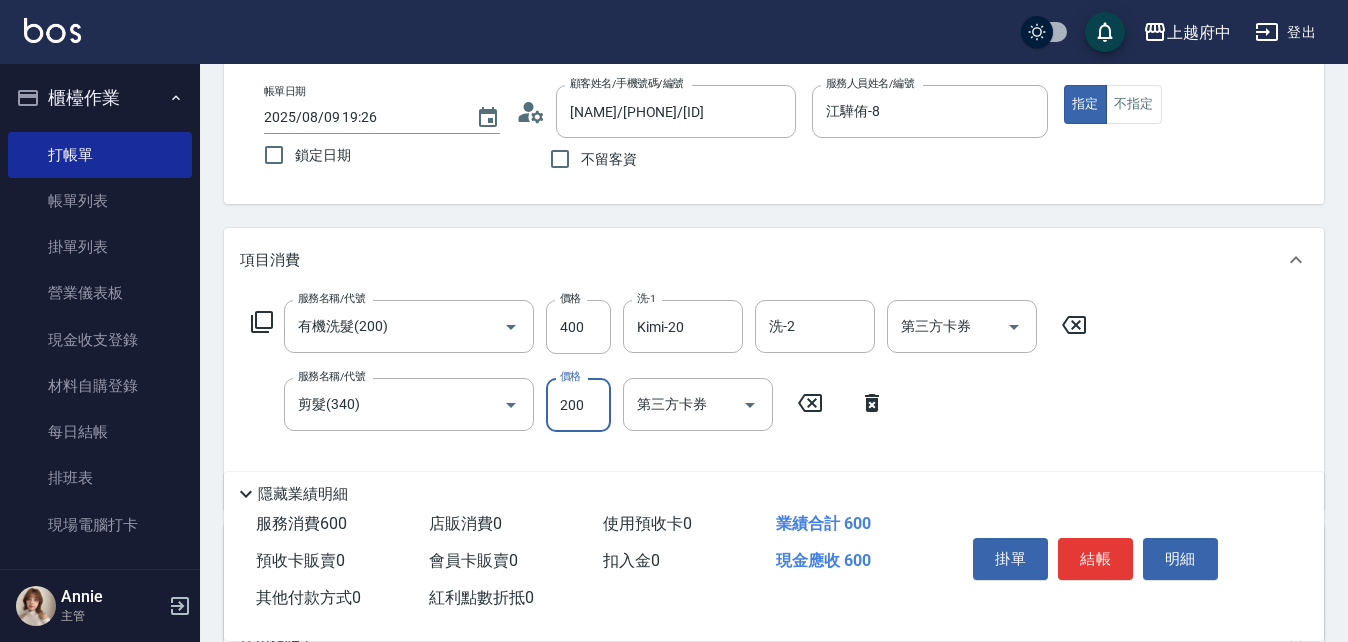type on "200" 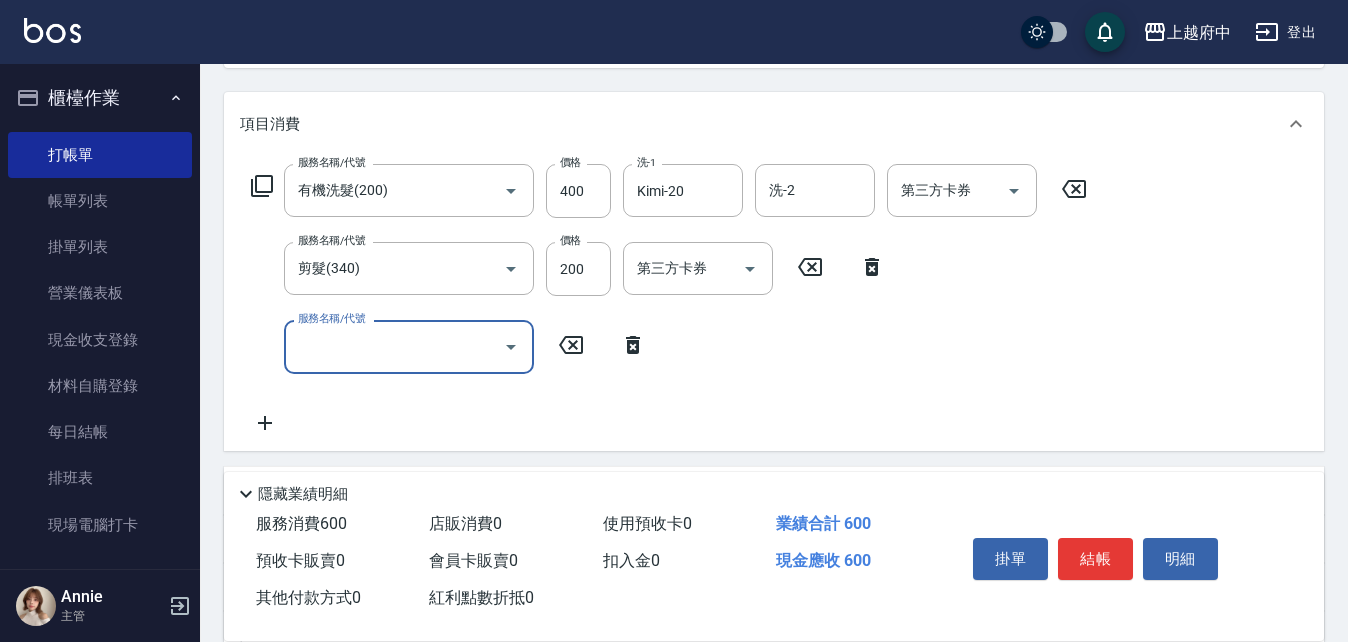scroll, scrollTop: 300, scrollLeft: 0, axis: vertical 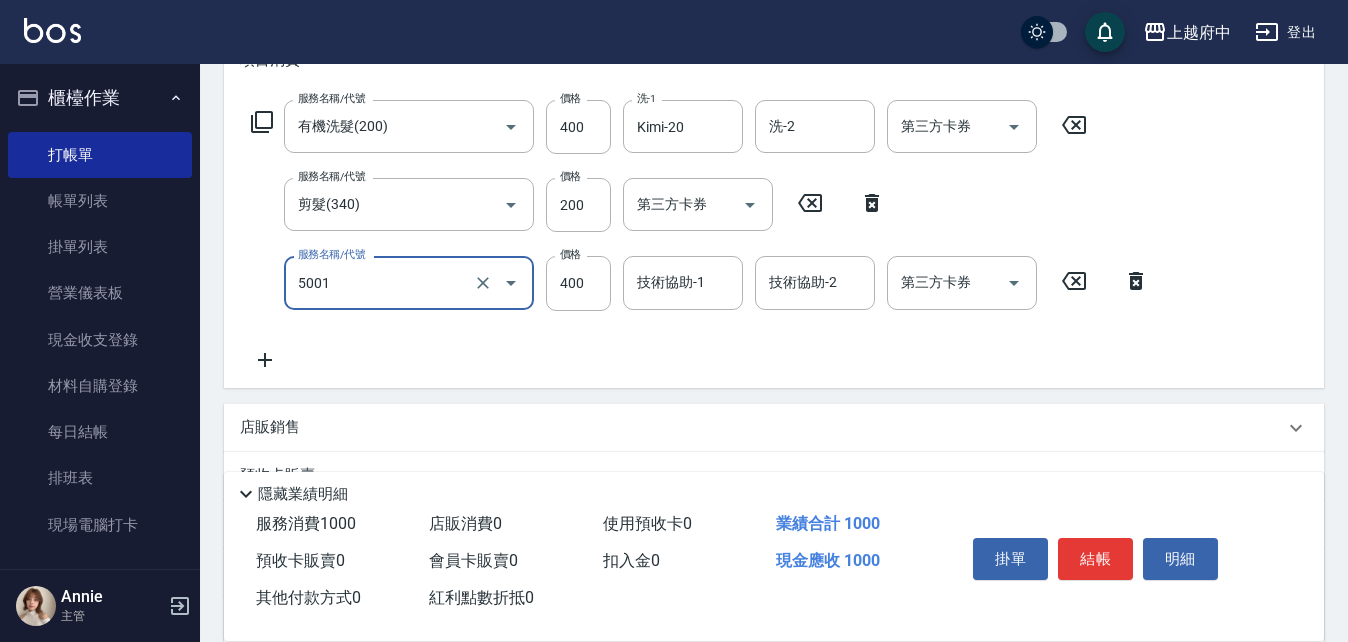 type on "側邊壓貼(5001)" 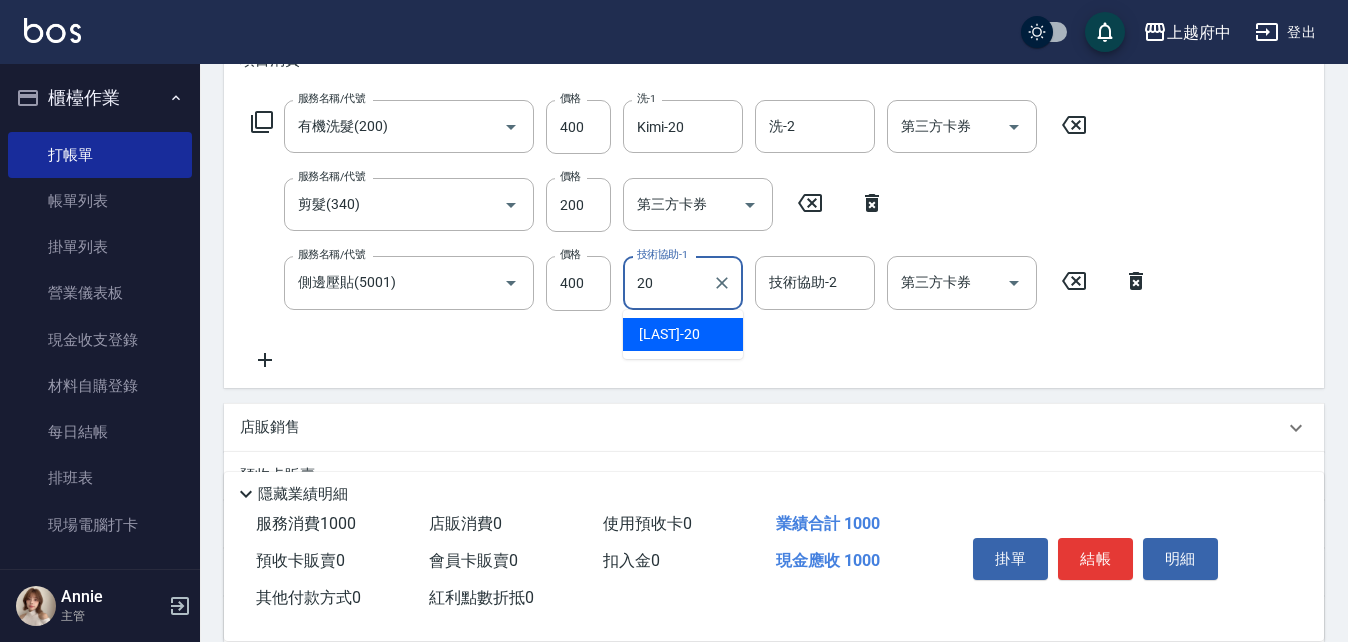type on "Kimi-20" 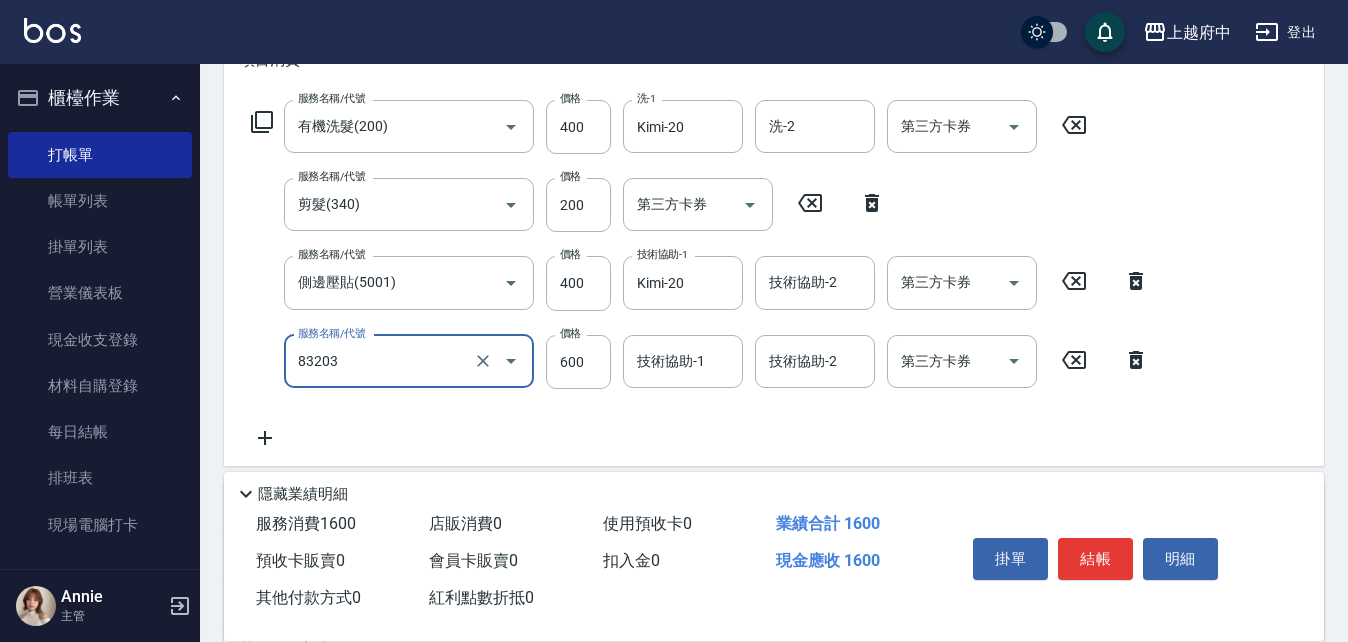 type on "蘆薈敷膜(83203)" 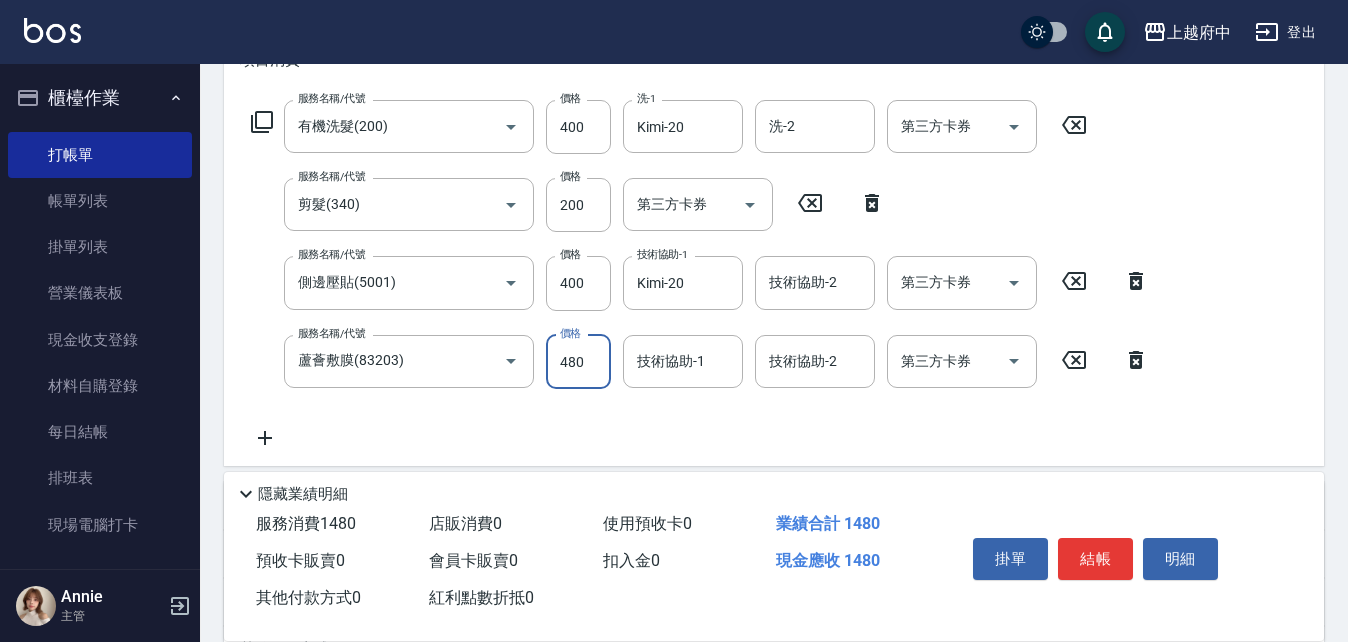 type on "480" 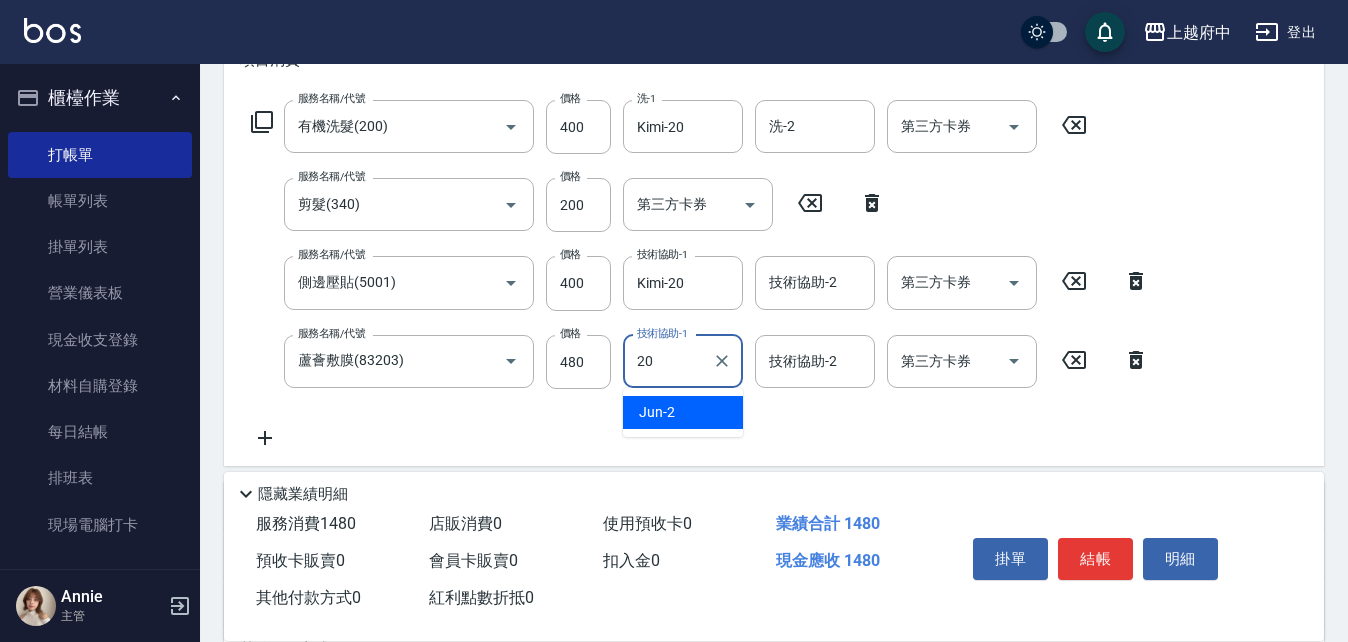 type on "Kimi-20" 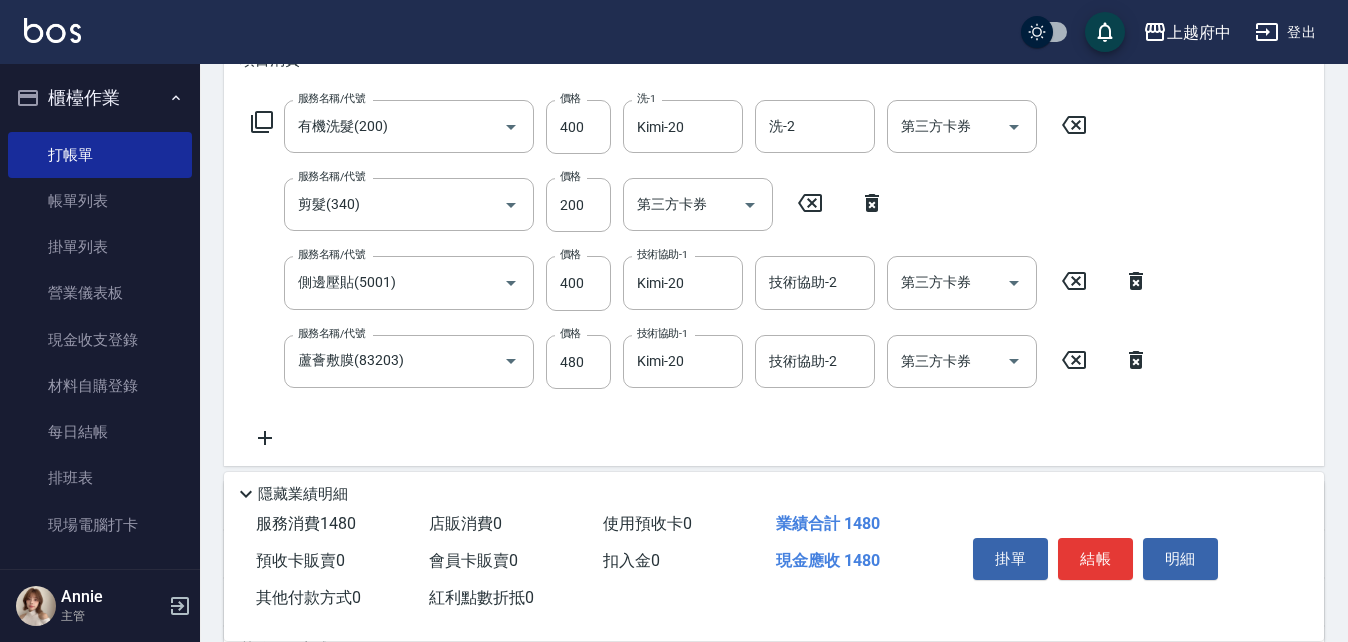 click on "服務名稱/代號 有機洗髮(200) 服務名稱/代號 價格 400 價格 洗-1 Kimi-20 洗-1 洗-2 洗-2 第三方卡券 第三方卡券 服務名稱/代號 剪髮(340) 服務名稱/代號 價格 200 價格 第三方卡券 第三方卡券 服務名稱/代號 側邊壓貼(5001) 服務名稱/代號 價格 400 價格 技術協助-1 Kimi-20 技術協助-1 技術協助-2 技術協助-2 第三方卡券 第三方卡券 服務名稱/代號 蘆薈敷膜(83203) 服務名稱/代號 價格 480 價格 技術協助-1 Kimi-20 技術協助-1 技術協助-2 技術協助-2 第三方卡券 第三方卡券" at bounding box center (700, 275) 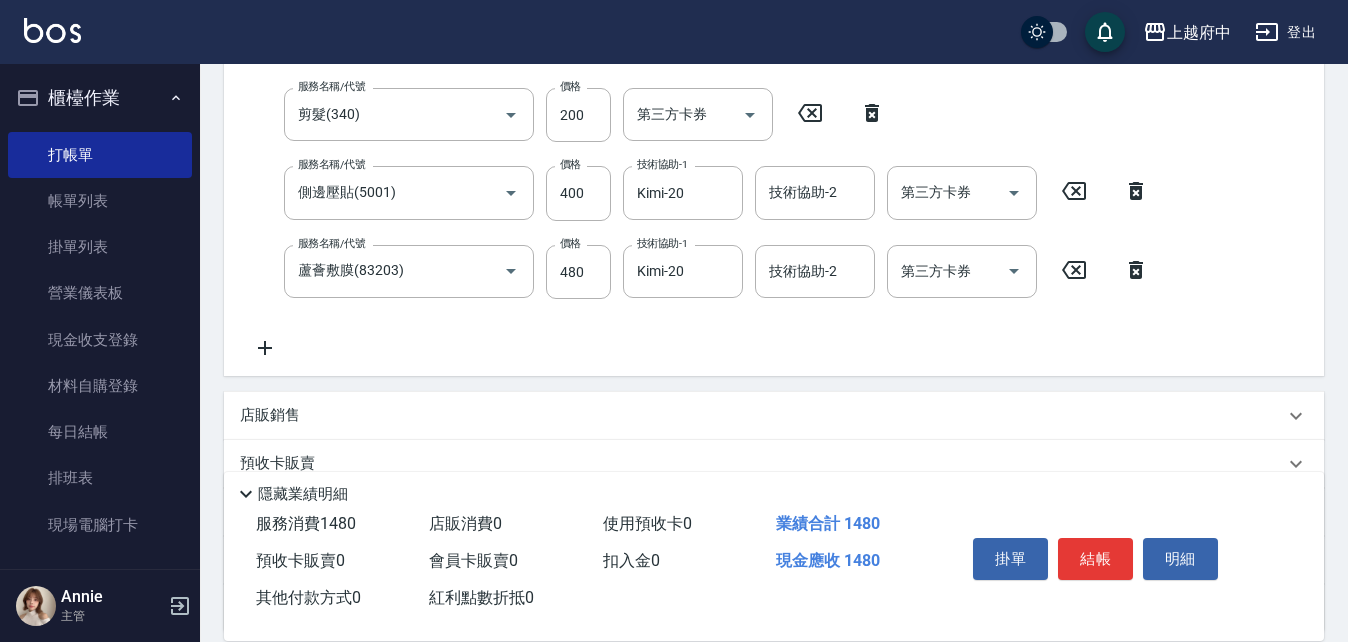 scroll, scrollTop: 500, scrollLeft: 0, axis: vertical 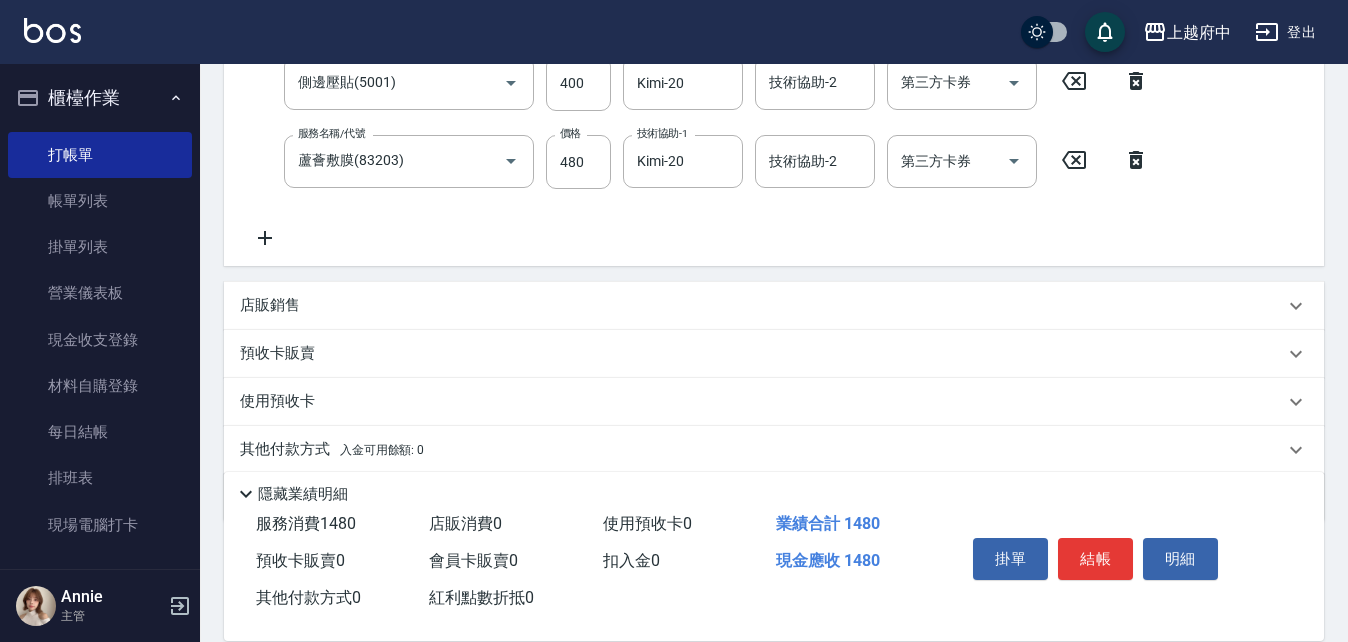 click on "店販銷售" at bounding box center [270, 305] 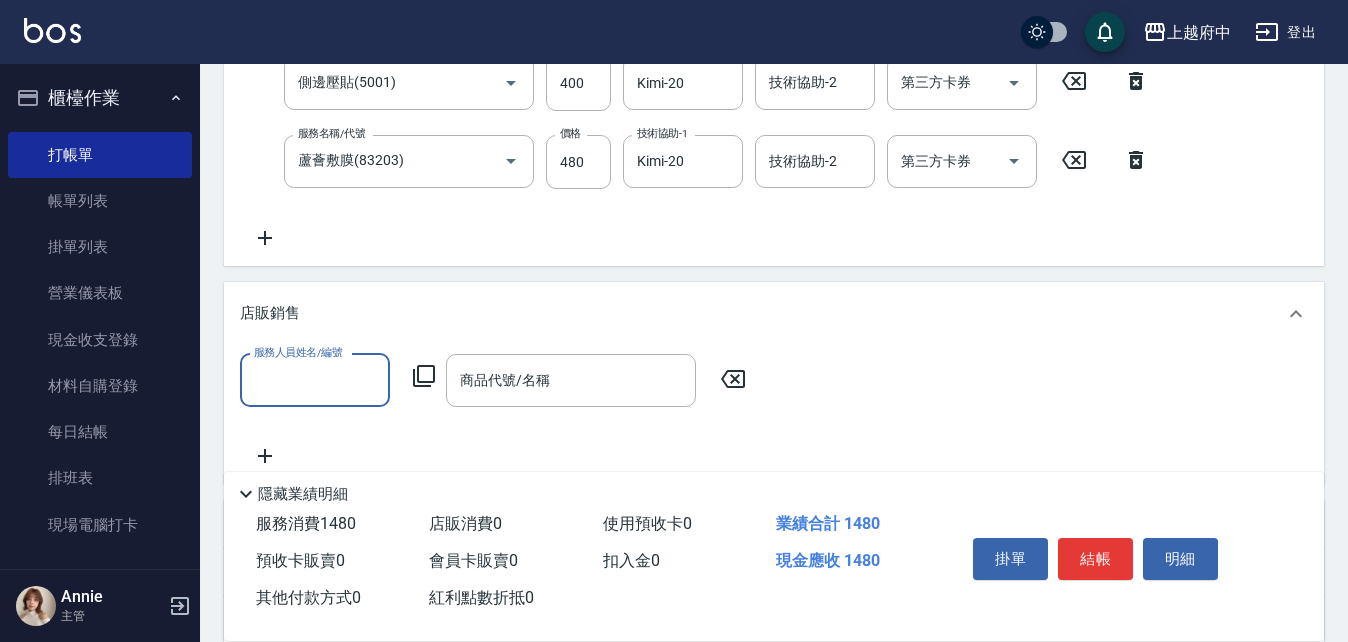 scroll, scrollTop: 0, scrollLeft: 0, axis: both 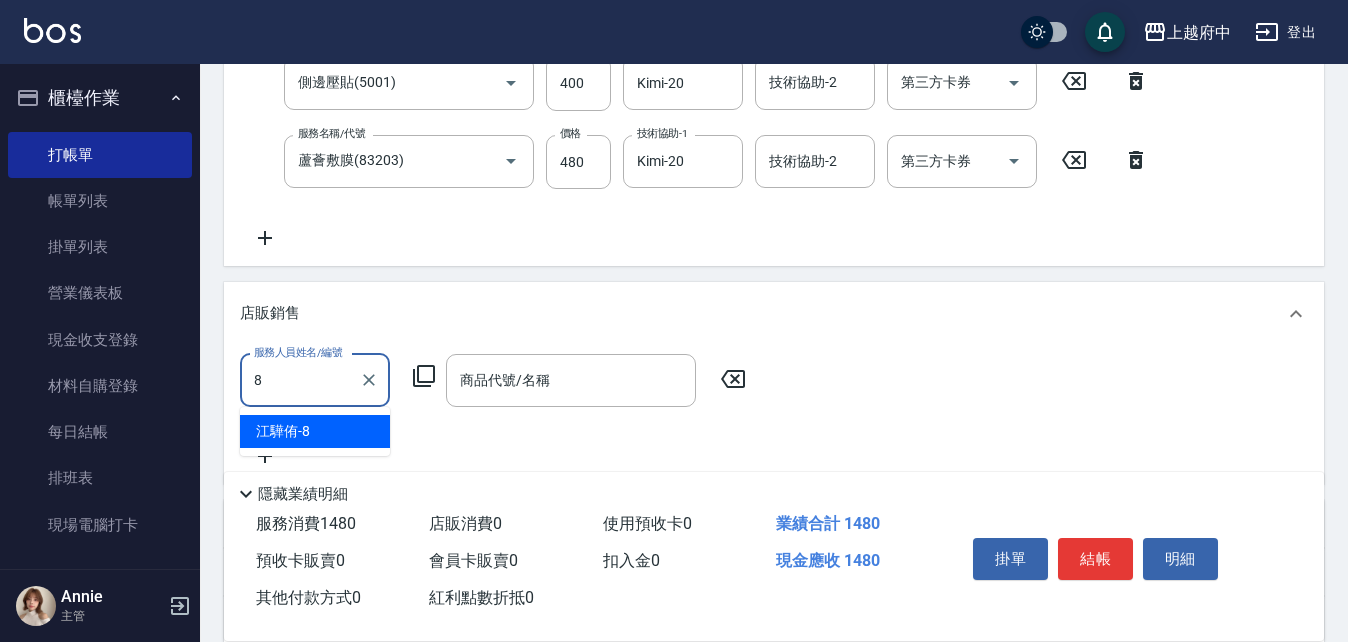 type on "江驊侑-8" 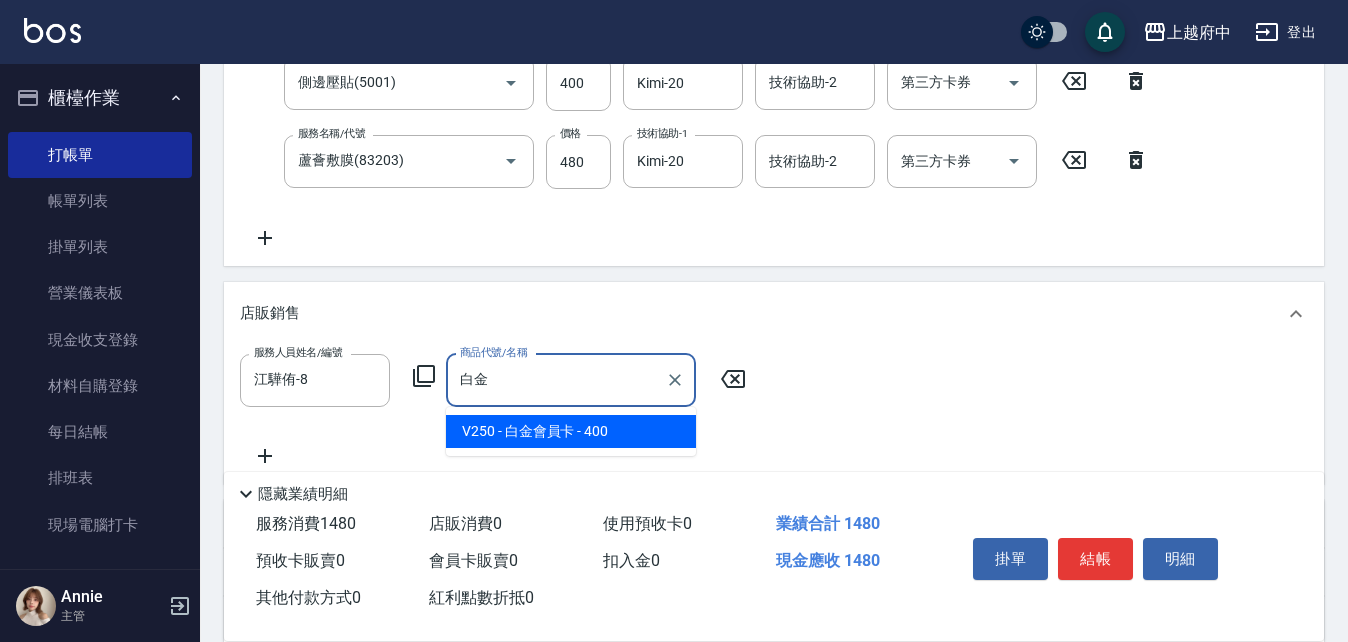 type on "白金會員卡" 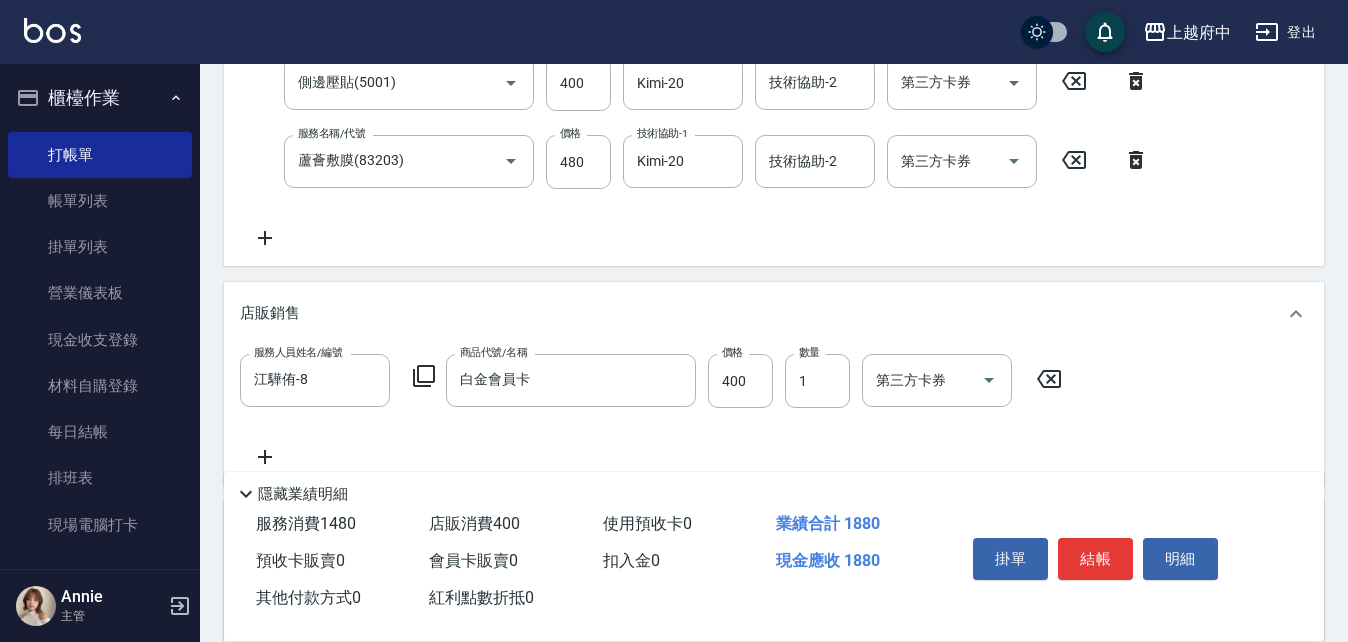click on "服務人員姓名/編號 江驊侑-8 服務人員姓名/編號 商品代號/名稱 白金會員卡 商品代號/名稱 價格 400 價格 數量 1 數量 第三方卡券 第三方卡券" at bounding box center (774, 411) 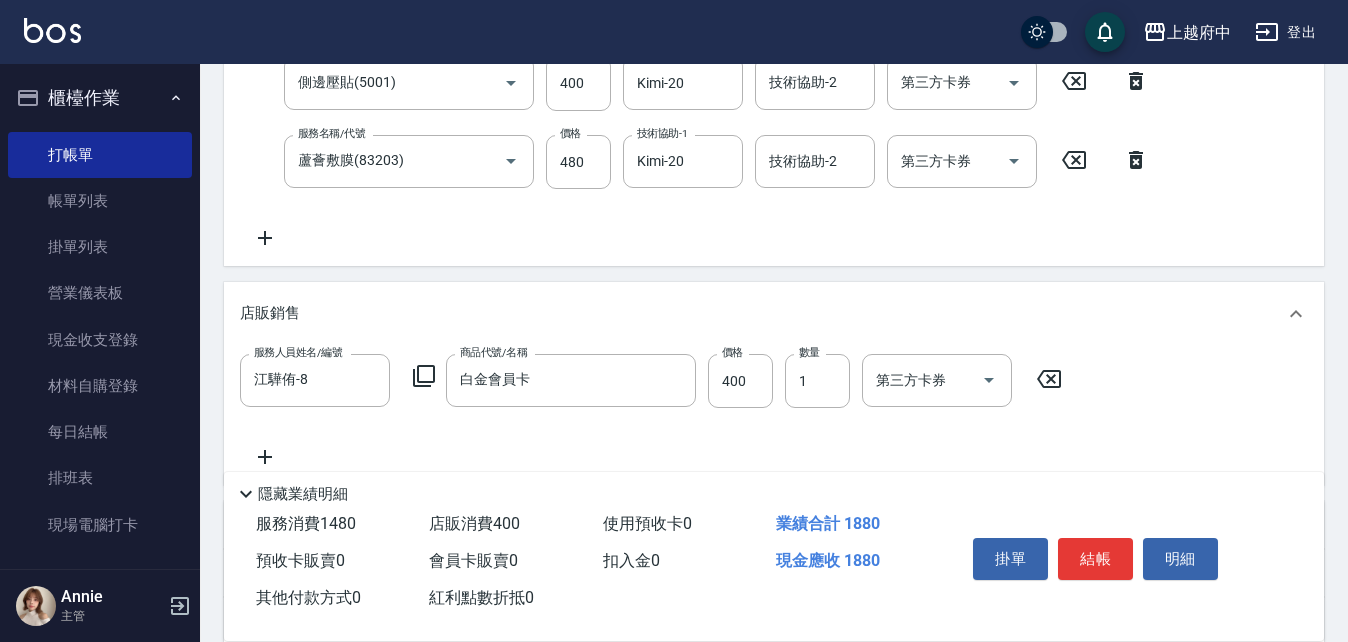 click on "服務人員姓名/編號 江驊侑-8 服務人員姓名/編號 商品代號/名稱 白金會員卡 商品代號/名稱 價格 400 價格 數量 1 數量 第三方卡券 第三方卡券" at bounding box center [774, 411] 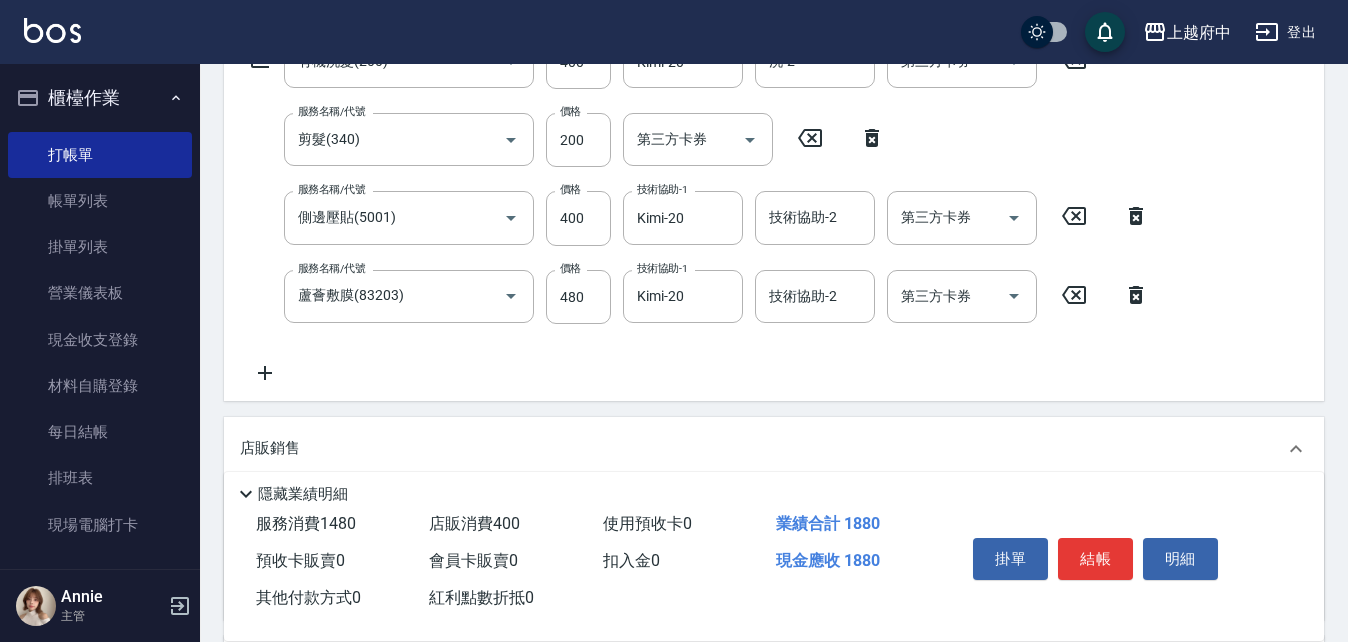 scroll, scrollTop: 400, scrollLeft: 0, axis: vertical 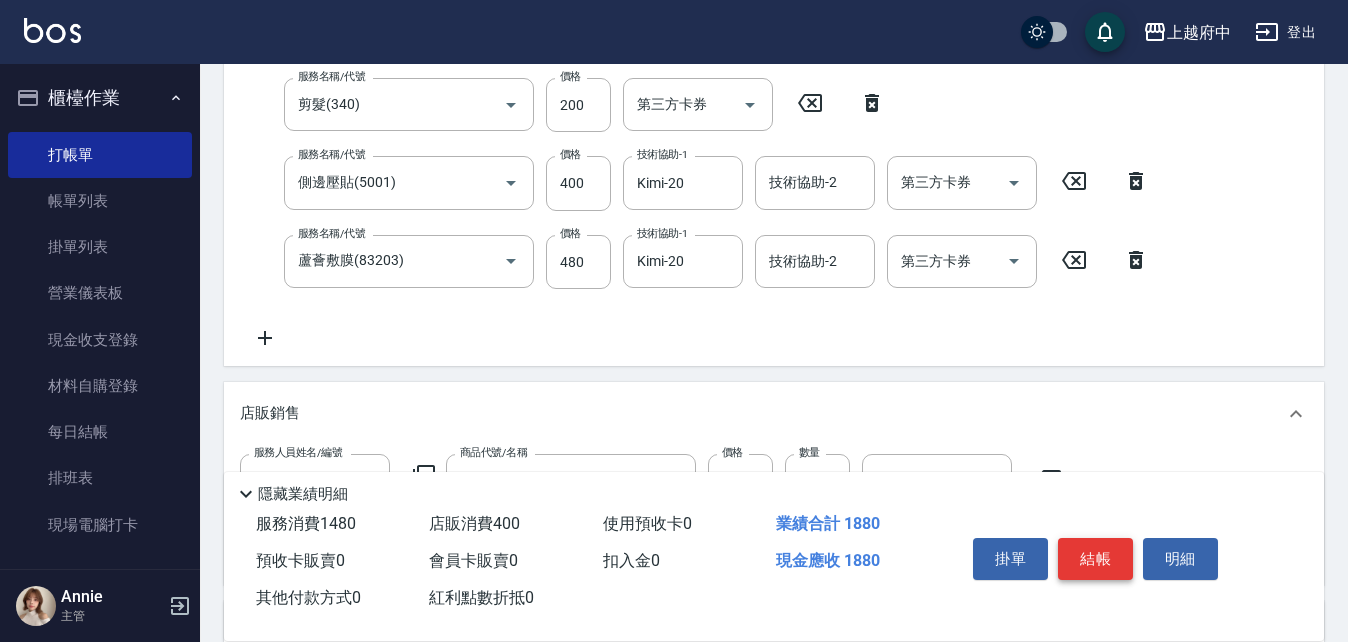 click on "結帳" at bounding box center [1095, 559] 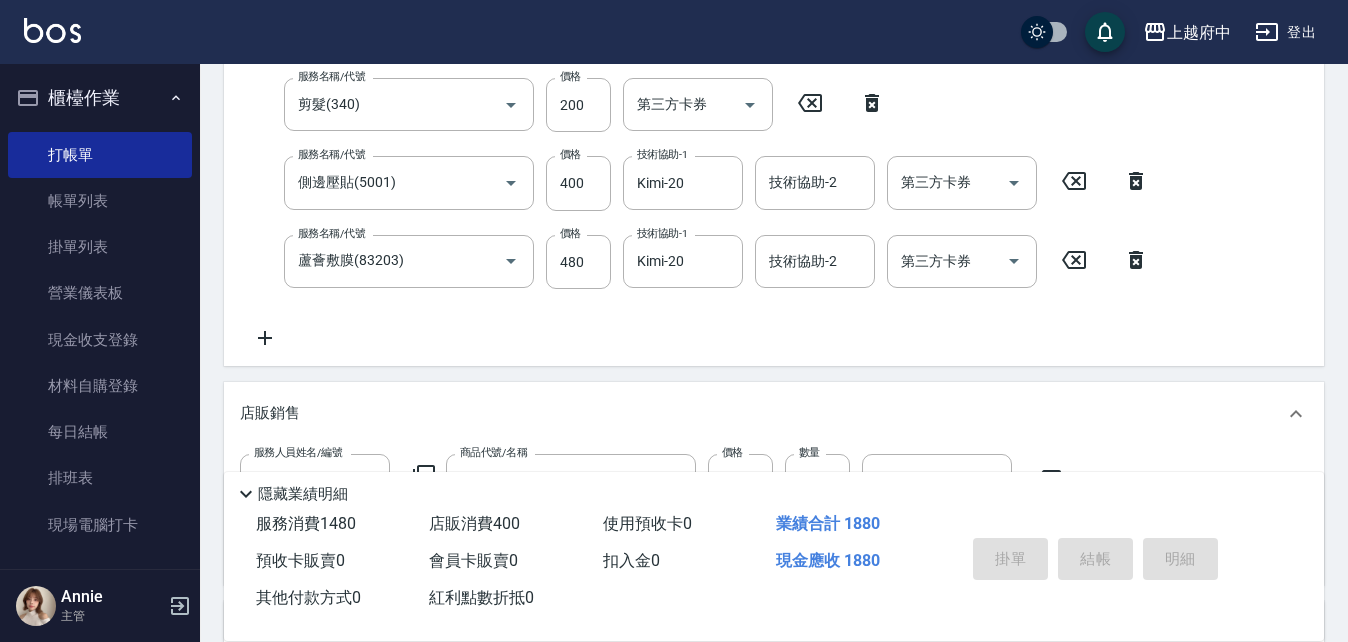 type on "2025/08/09 19:57" 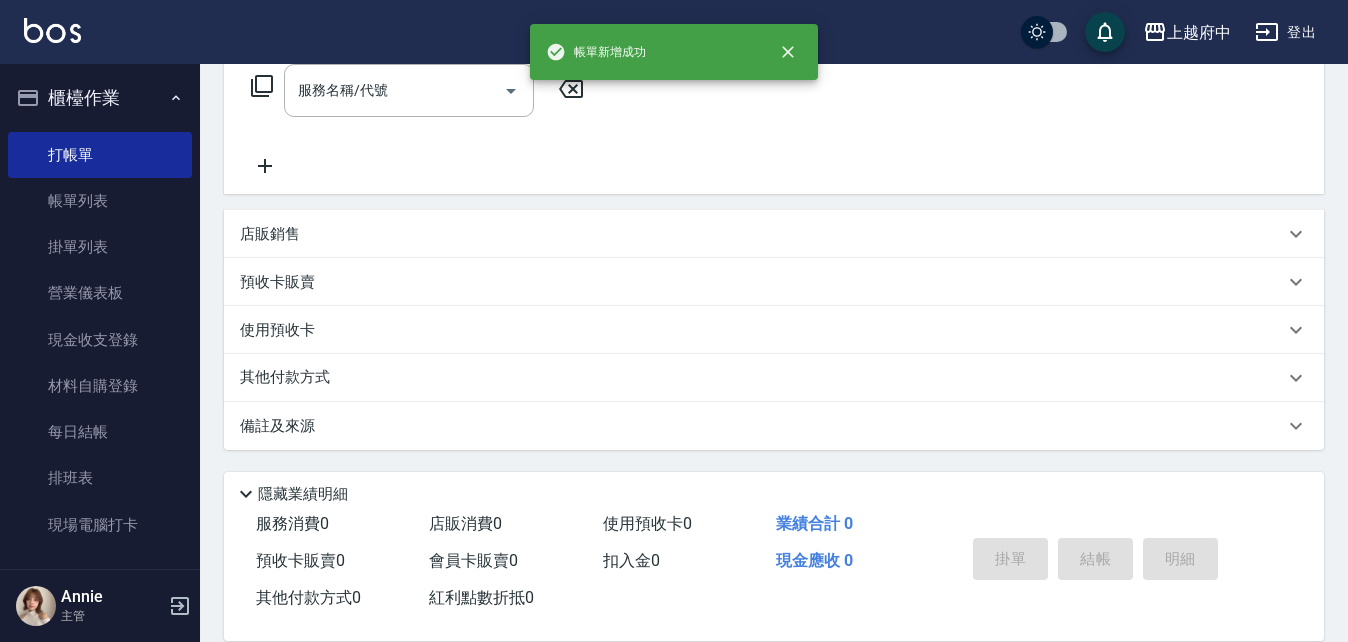 scroll, scrollTop: 0, scrollLeft: 0, axis: both 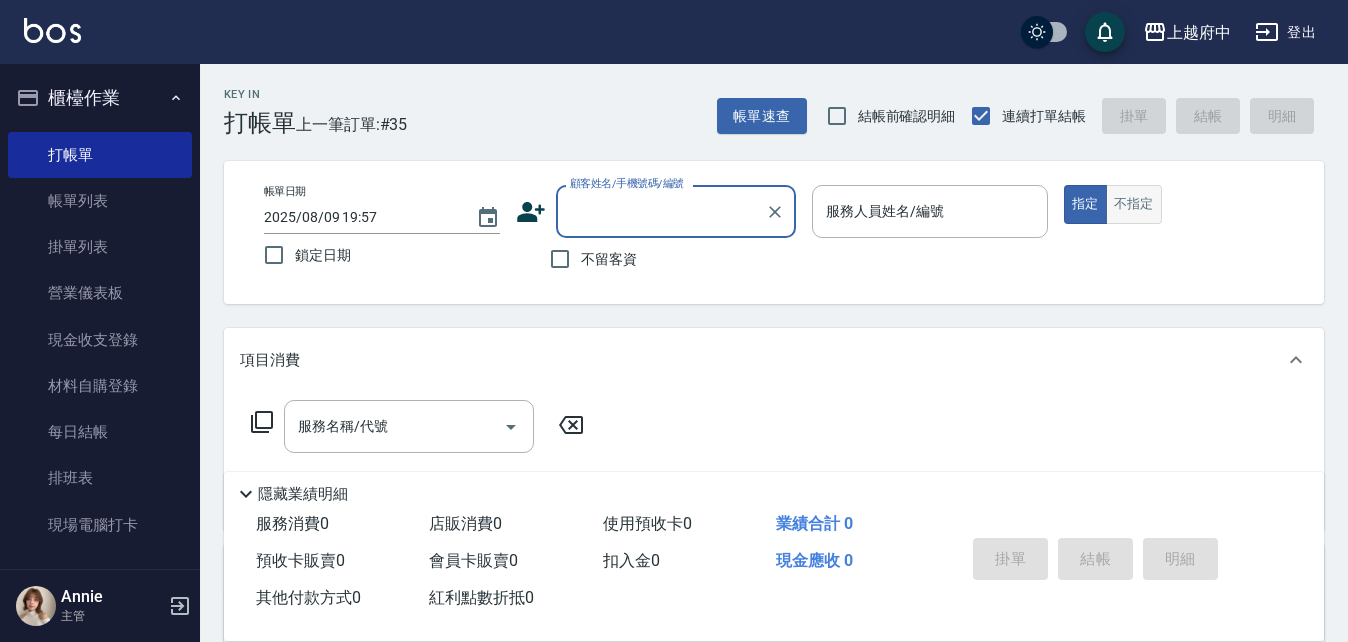 click on "不指定" at bounding box center [1134, 204] 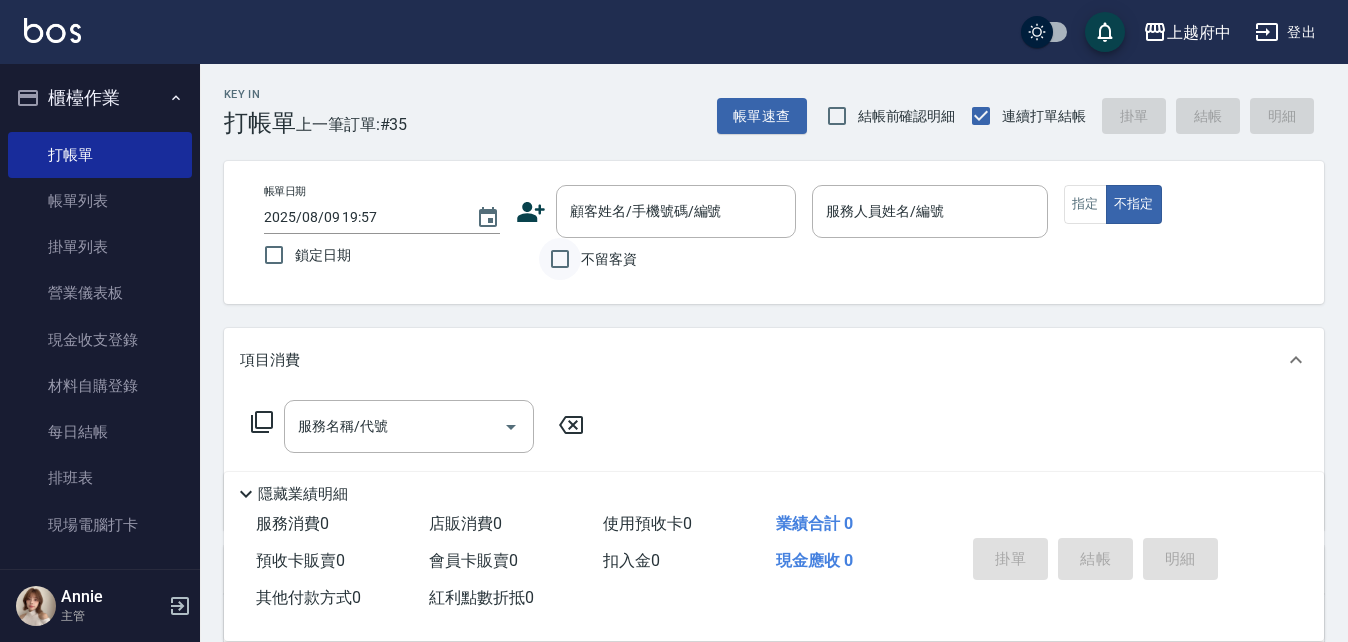 click on "不留客資" at bounding box center [560, 259] 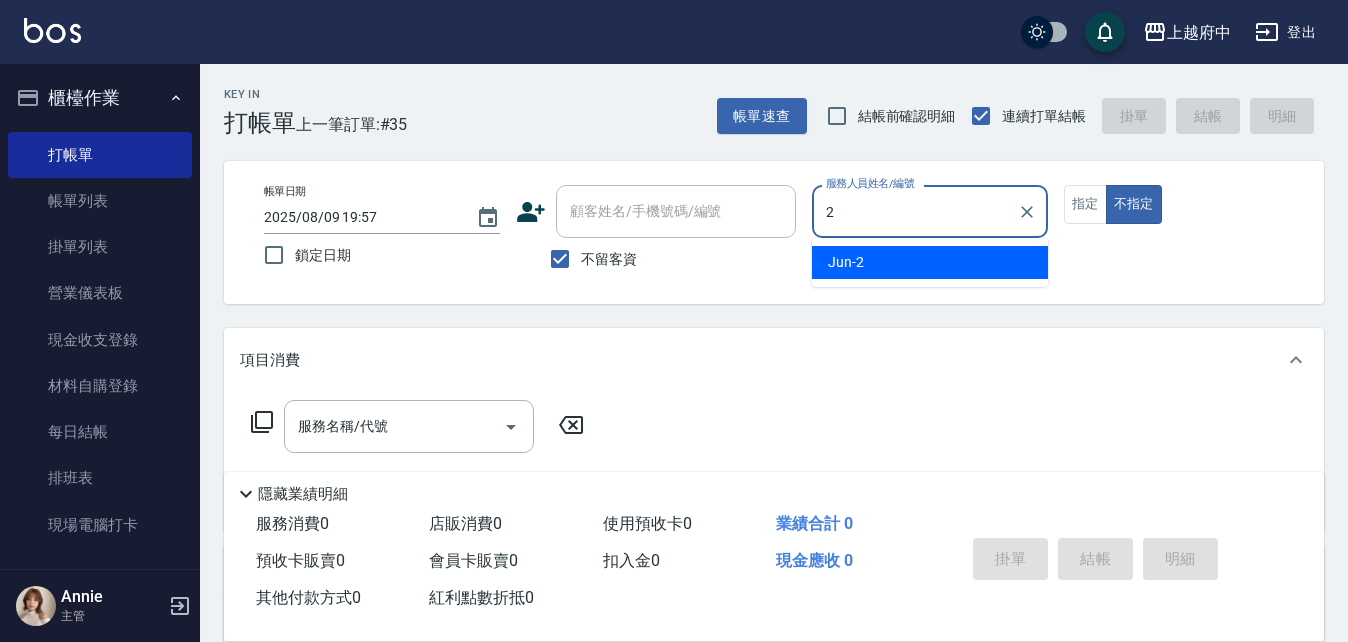 type on "Jun-2" 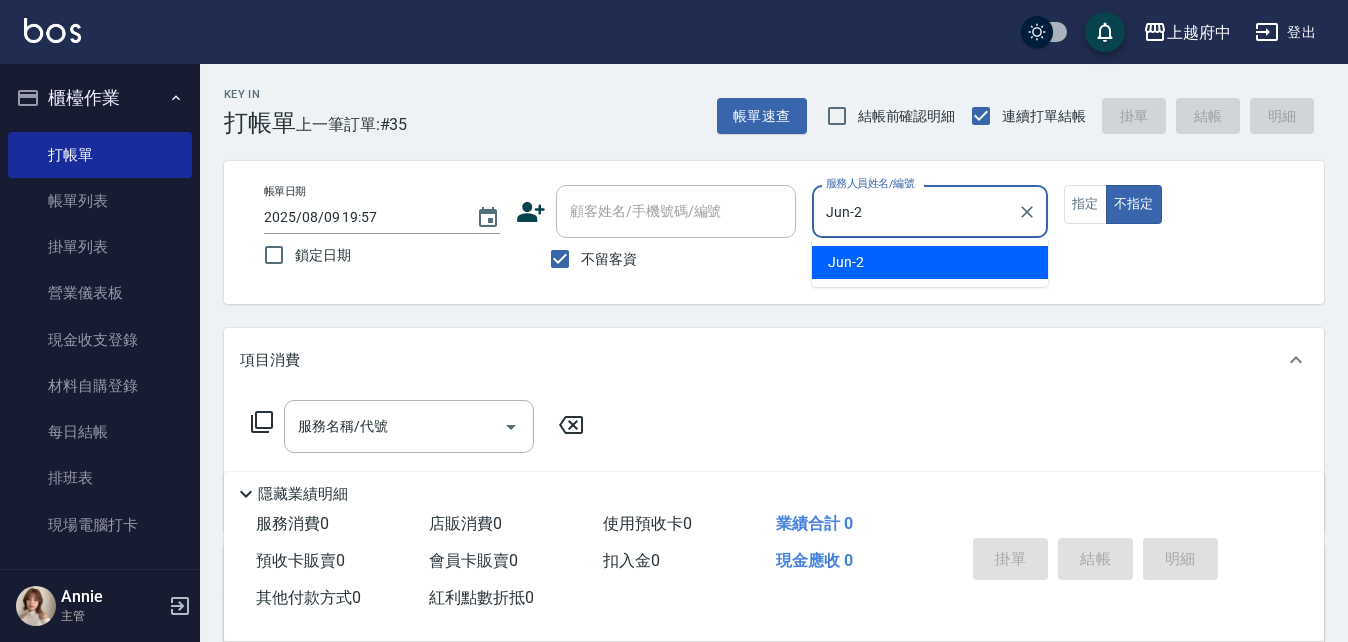 type on "false" 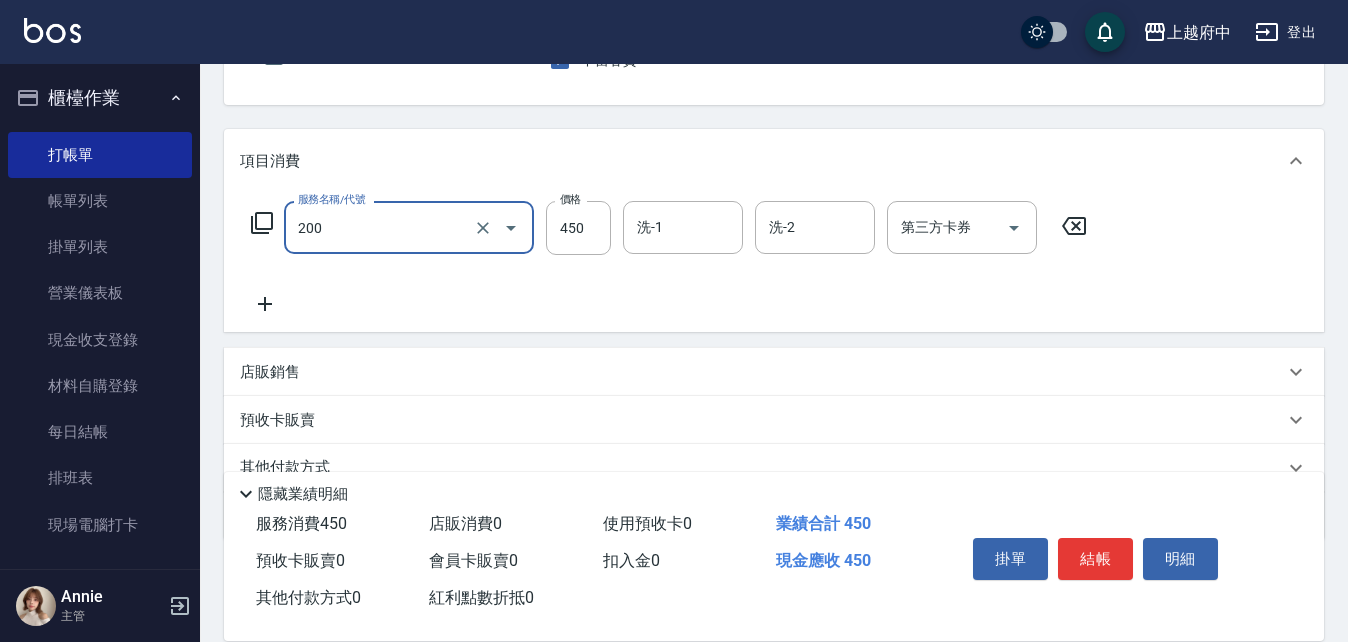 scroll, scrollTop: 200, scrollLeft: 0, axis: vertical 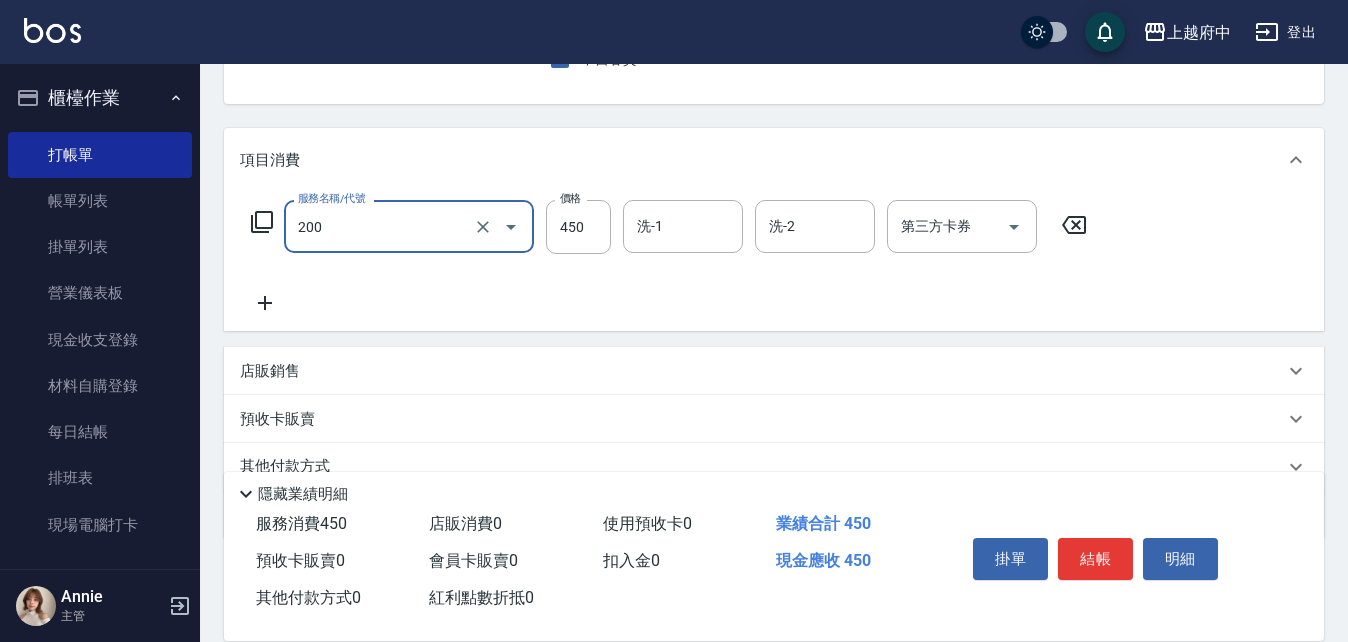 type on "有機洗髮(200)" 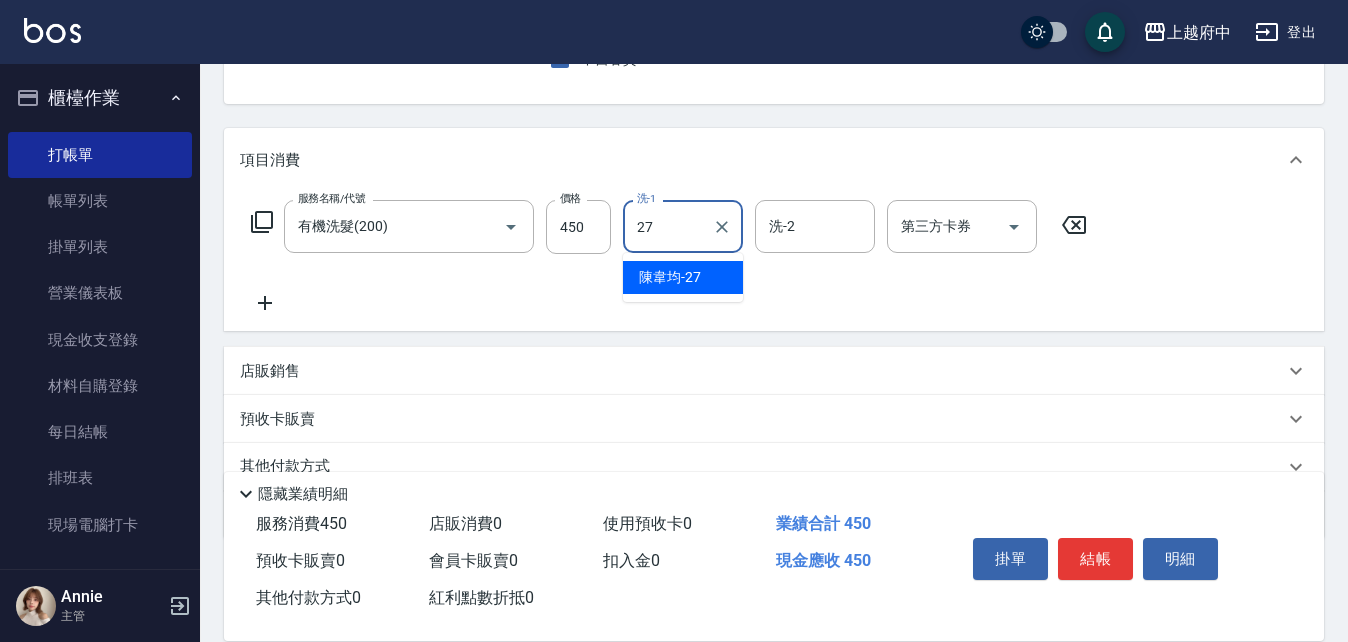 type on "陳韋均-27" 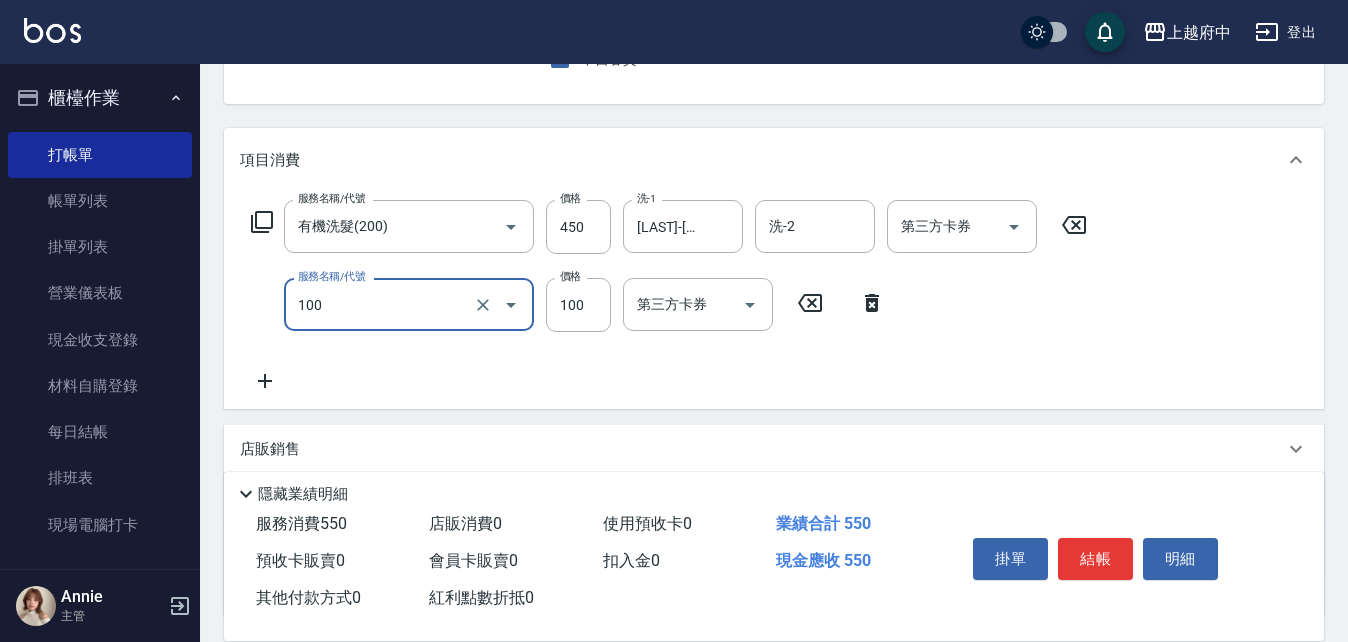 type on "造型/修劉海(100)" 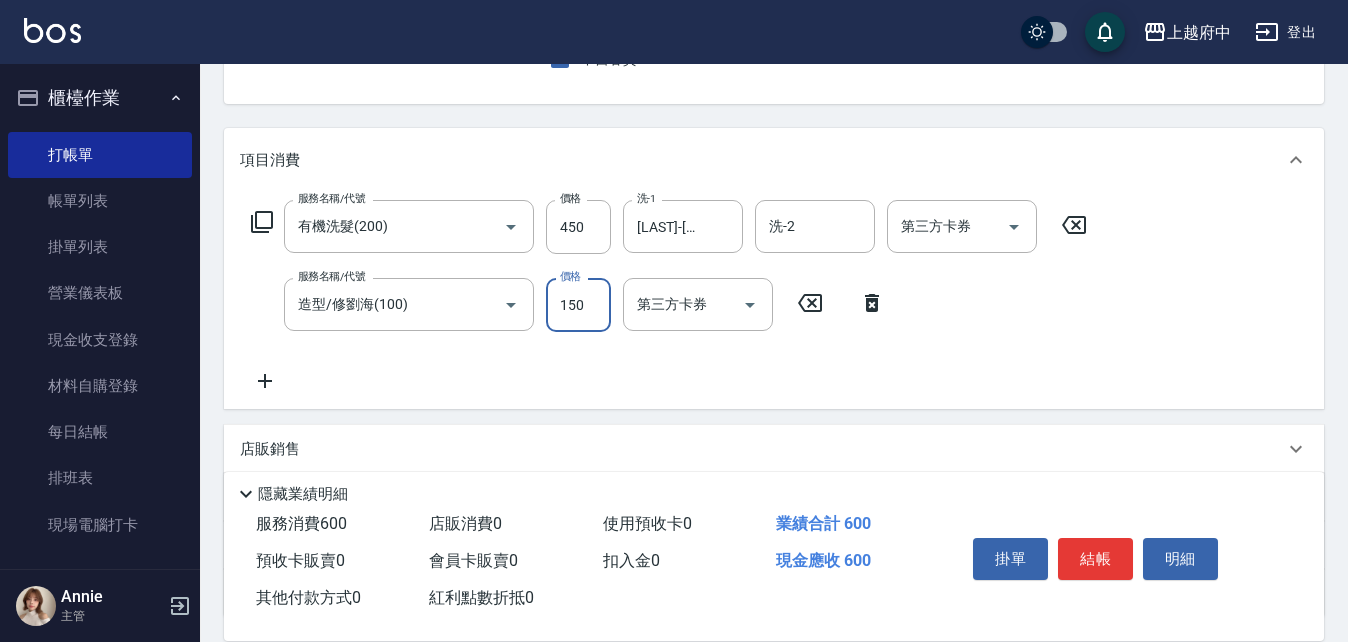 type on "150" 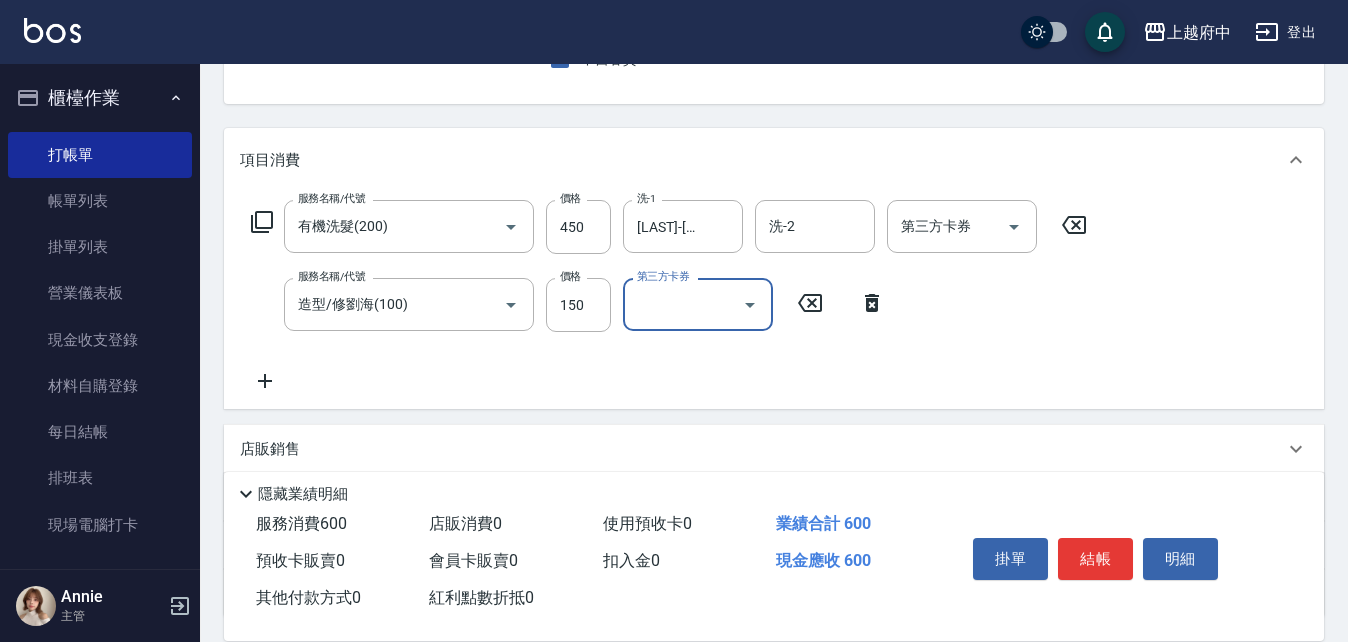 click on "服務名稱/代號 有機洗髮(200) 服務名稱/代號 價格 450 價格 洗-1 陳韋均-27 洗-1 洗-2 洗-2 第三方卡券 第三方卡券 服務名稱/代號 造型/修劉海(100) 服務名稱/代號 價格 150 價格 第三方卡券 第三方卡券" at bounding box center [669, 296] 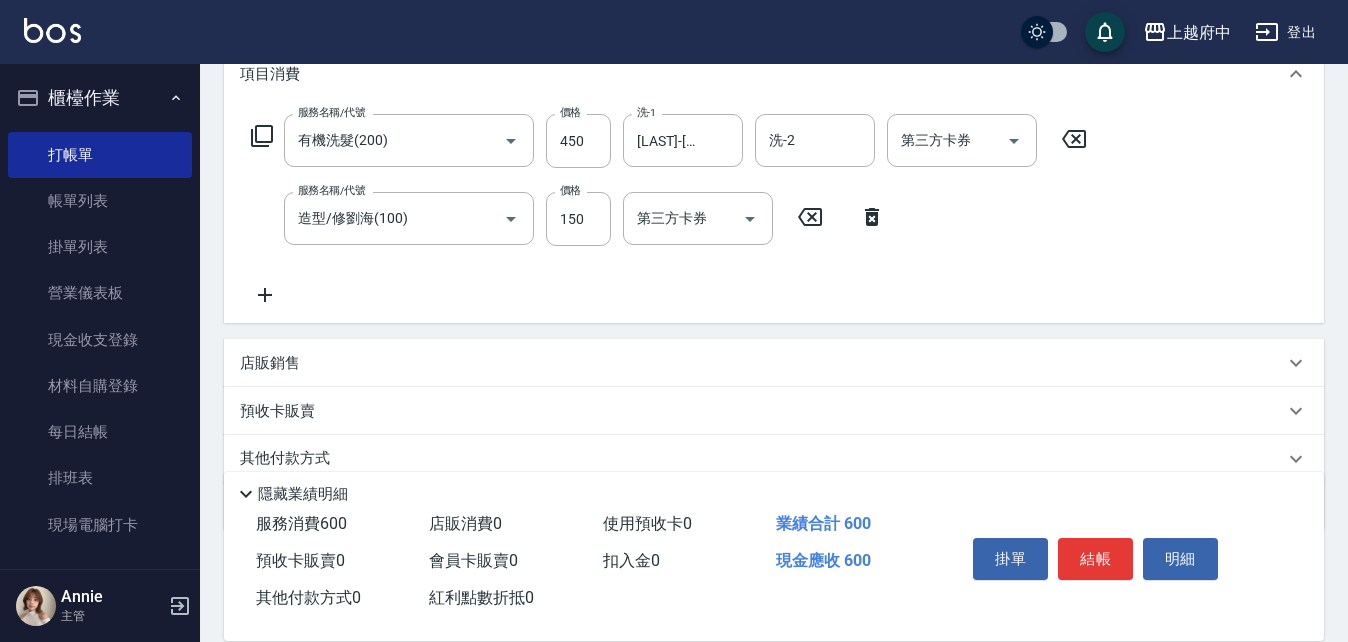 scroll, scrollTop: 300, scrollLeft: 0, axis: vertical 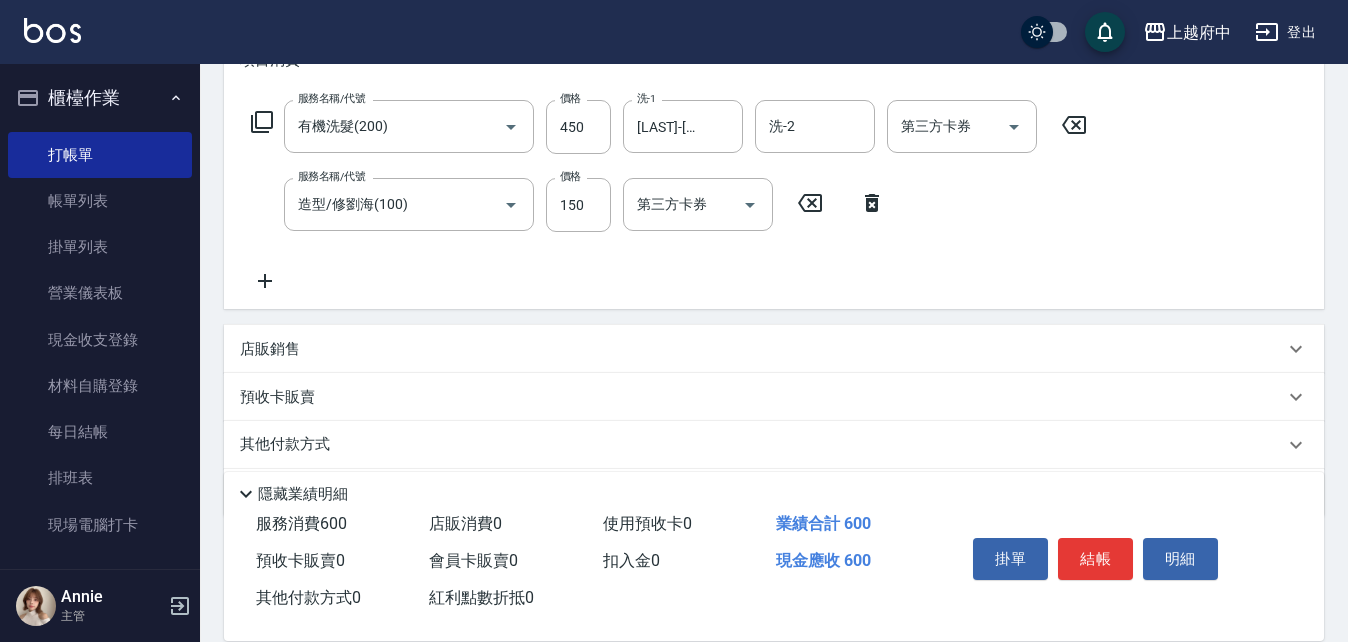 click on "服務名稱/代號 有機洗髮(200) 服務名稱/代號 價格 450 價格 洗-1 陳韋均-27 洗-1 洗-2 洗-2 第三方卡券 第三方卡券 服務名稱/代號 造型/修劉海(100) 服務名稱/代號 價格 150 價格 第三方卡券 第三方卡券" at bounding box center (669, 196) 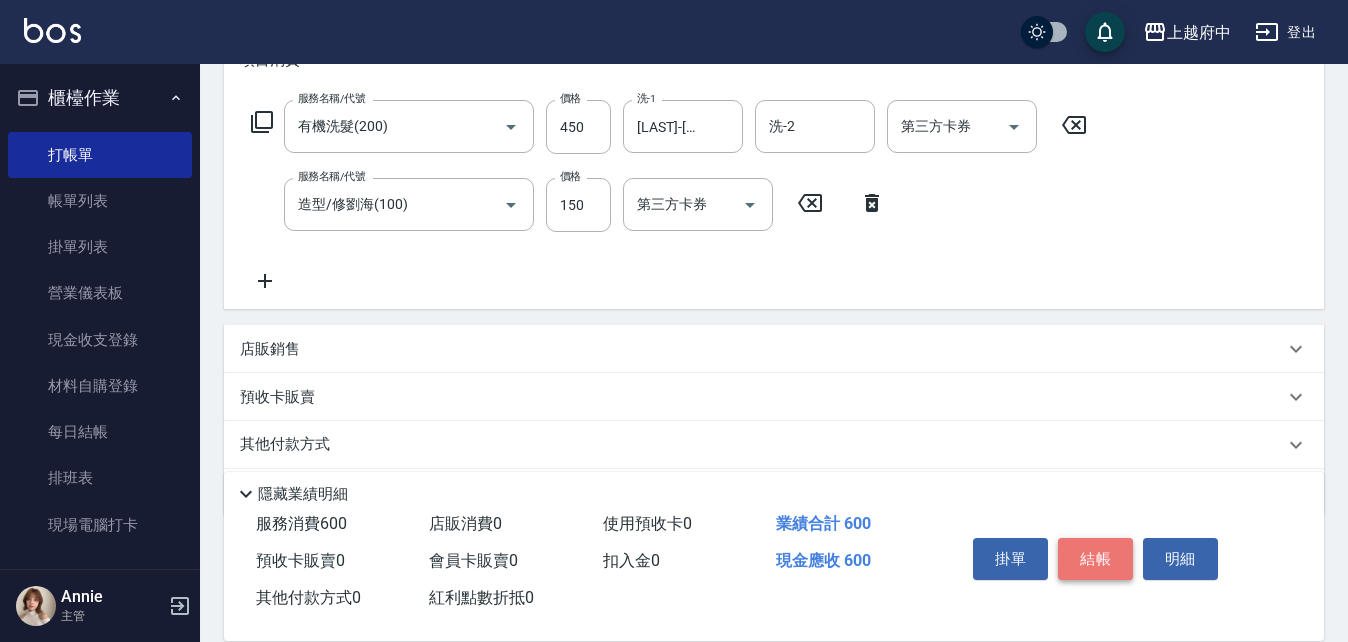 click on "結帳" at bounding box center (1095, 559) 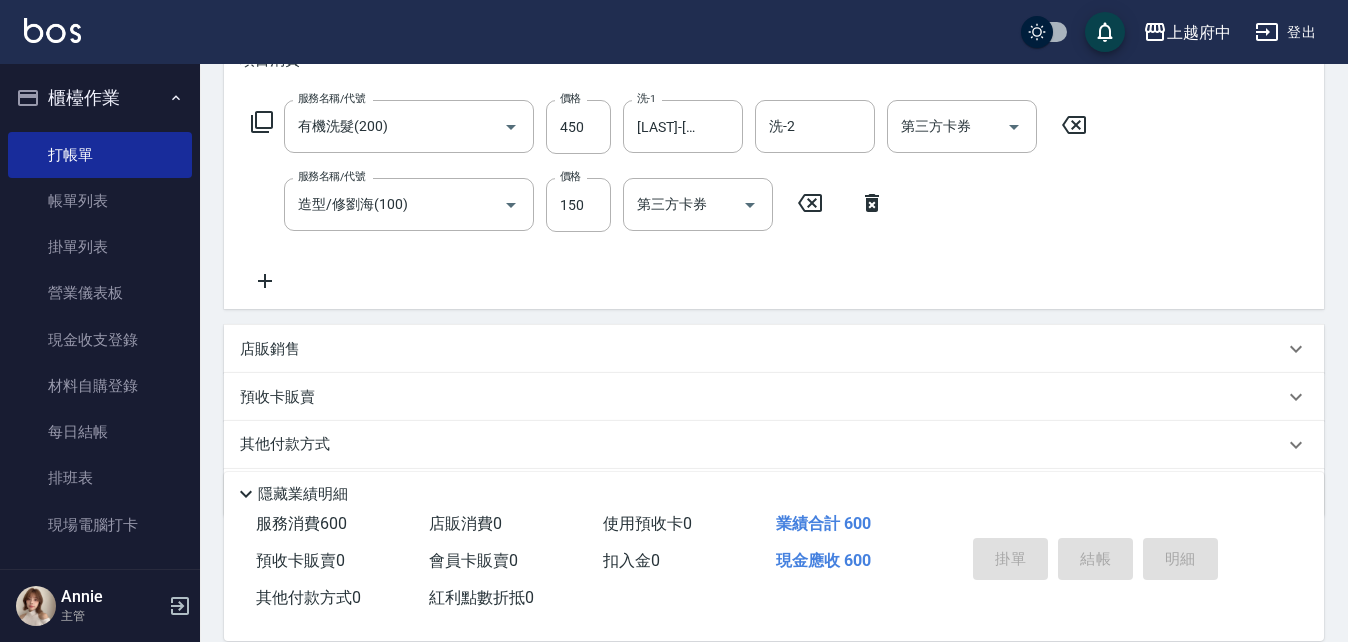type on "2025/08/09 19:59" 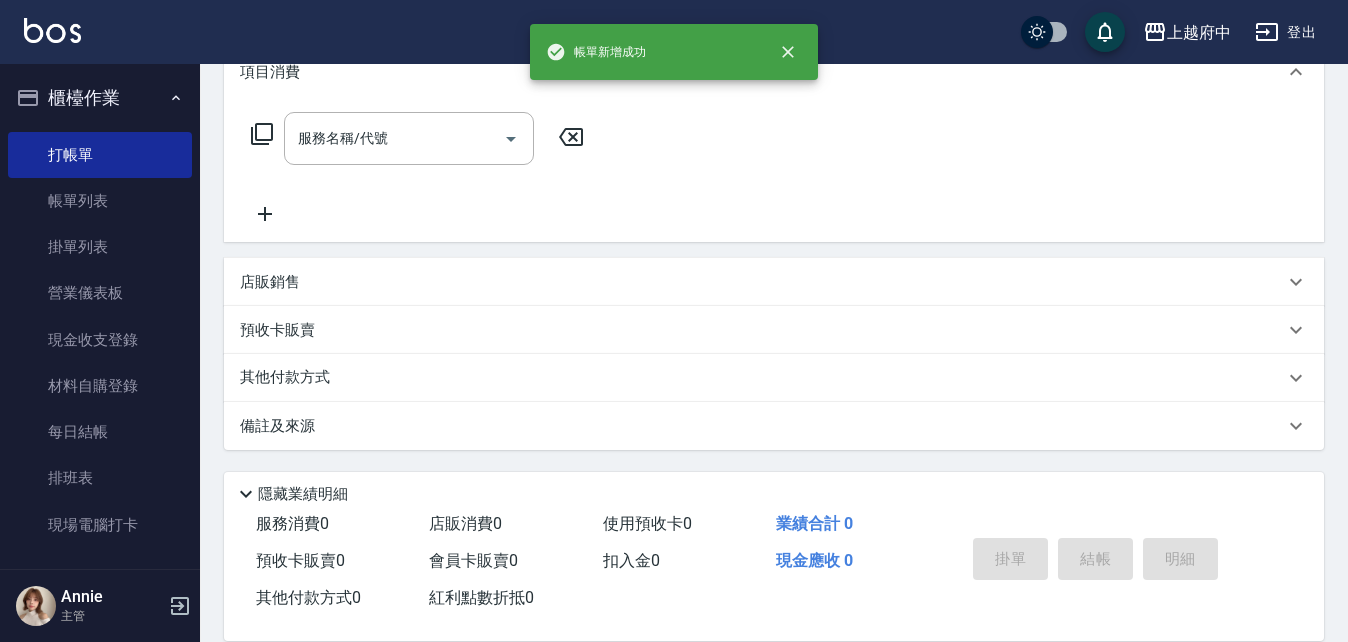 scroll, scrollTop: 0, scrollLeft: 0, axis: both 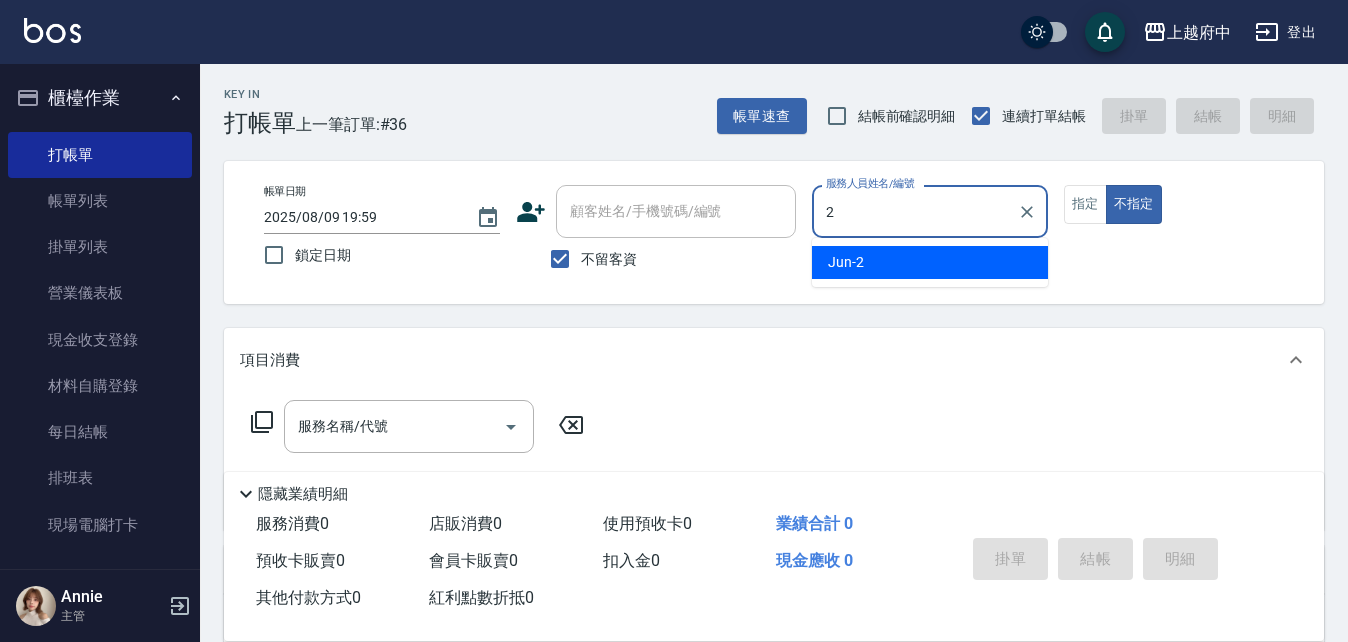 type on "Jun-2" 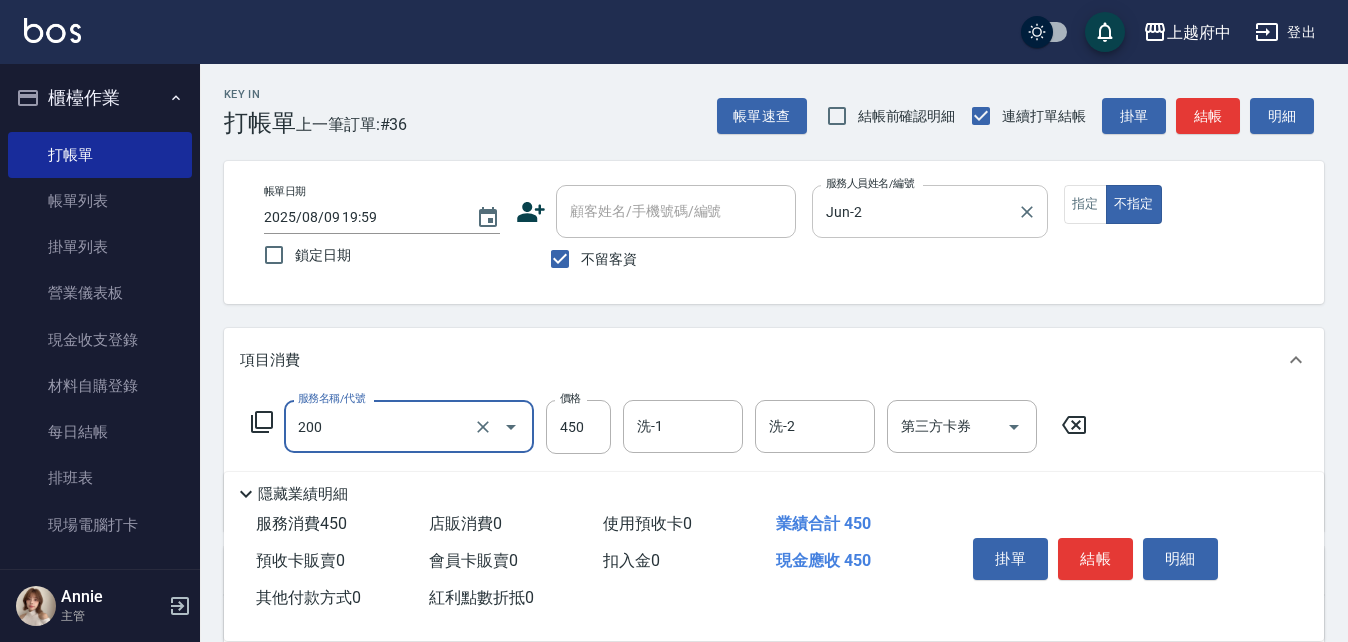 type on "有機洗髮(200)" 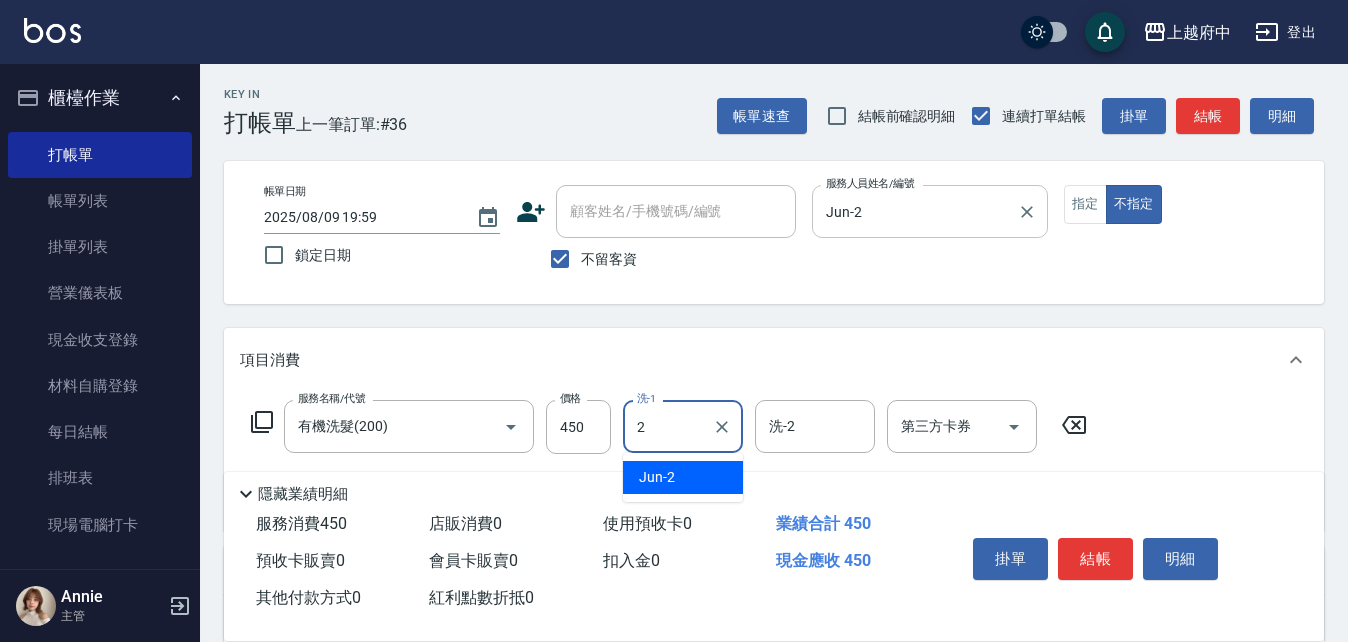 type on "Jun-2" 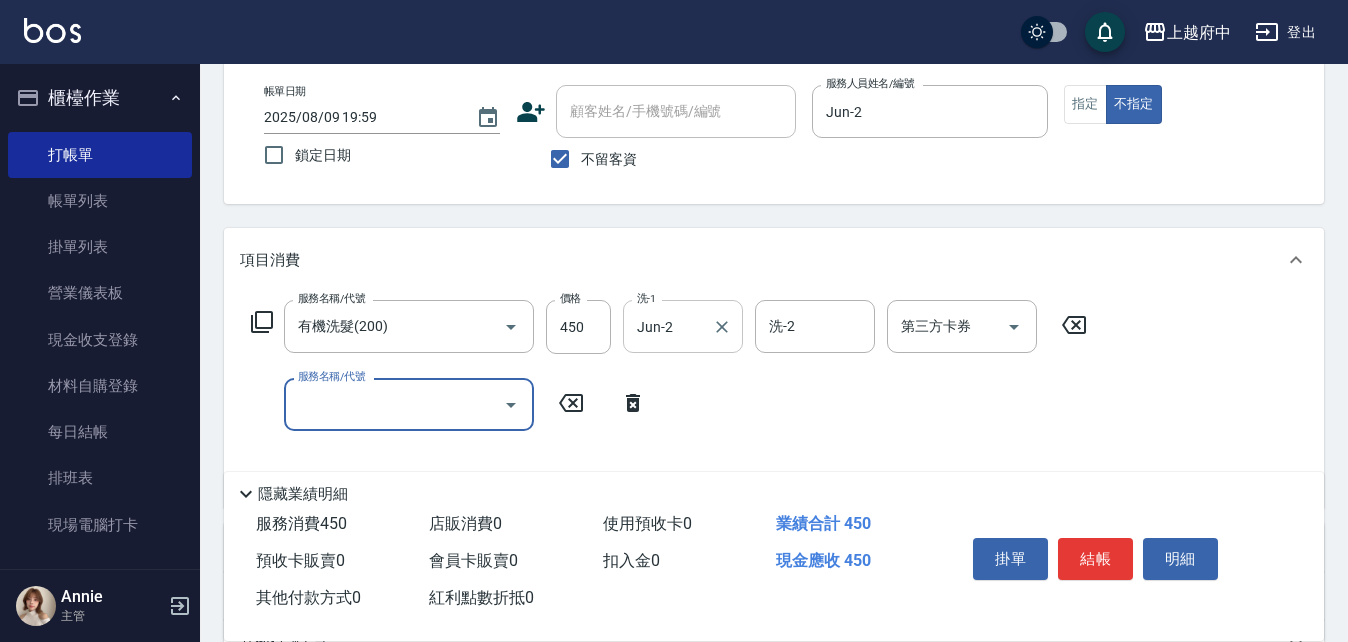 scroll, scrollTop: 200, scrollLeft: 0, axis: vertical 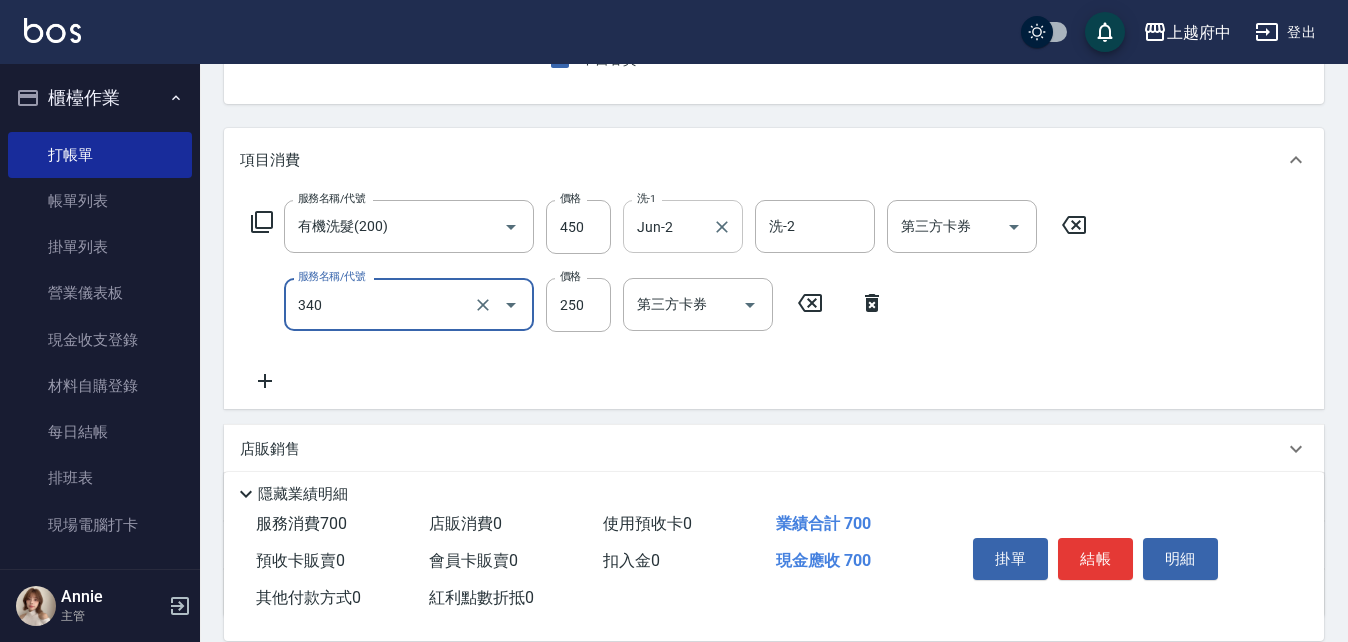type on "剪髮(340)" 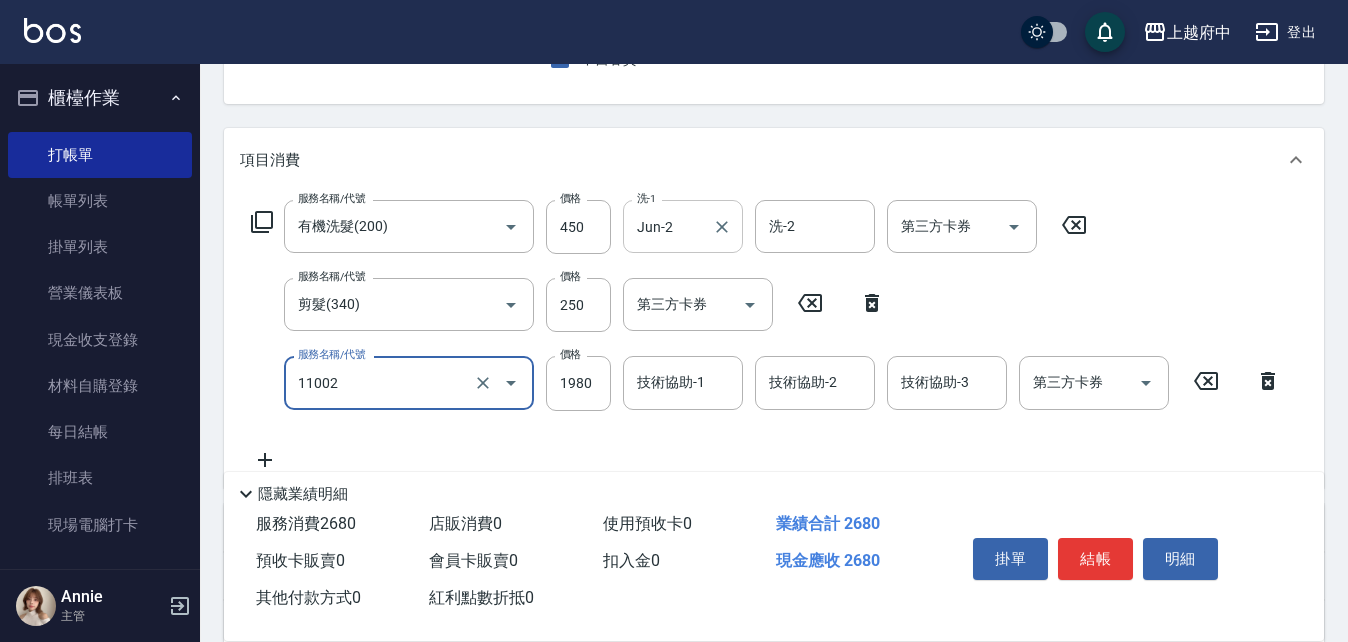 type on "染髮S(11002)" 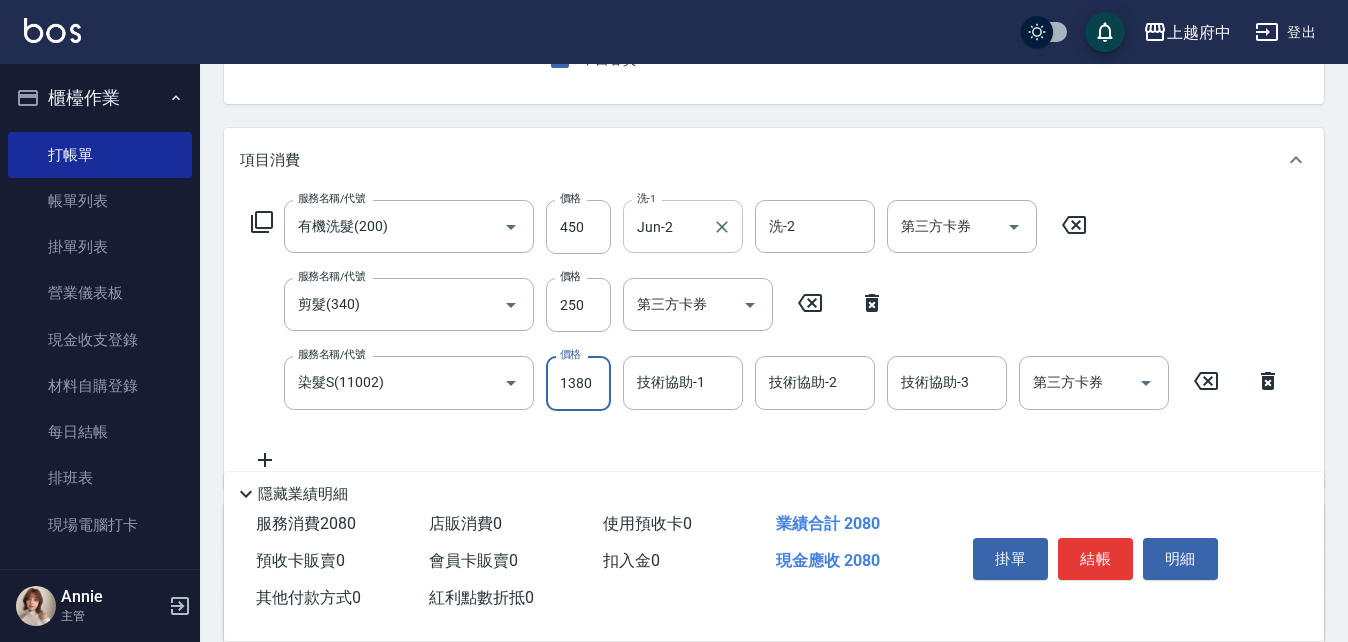 type on "1380" 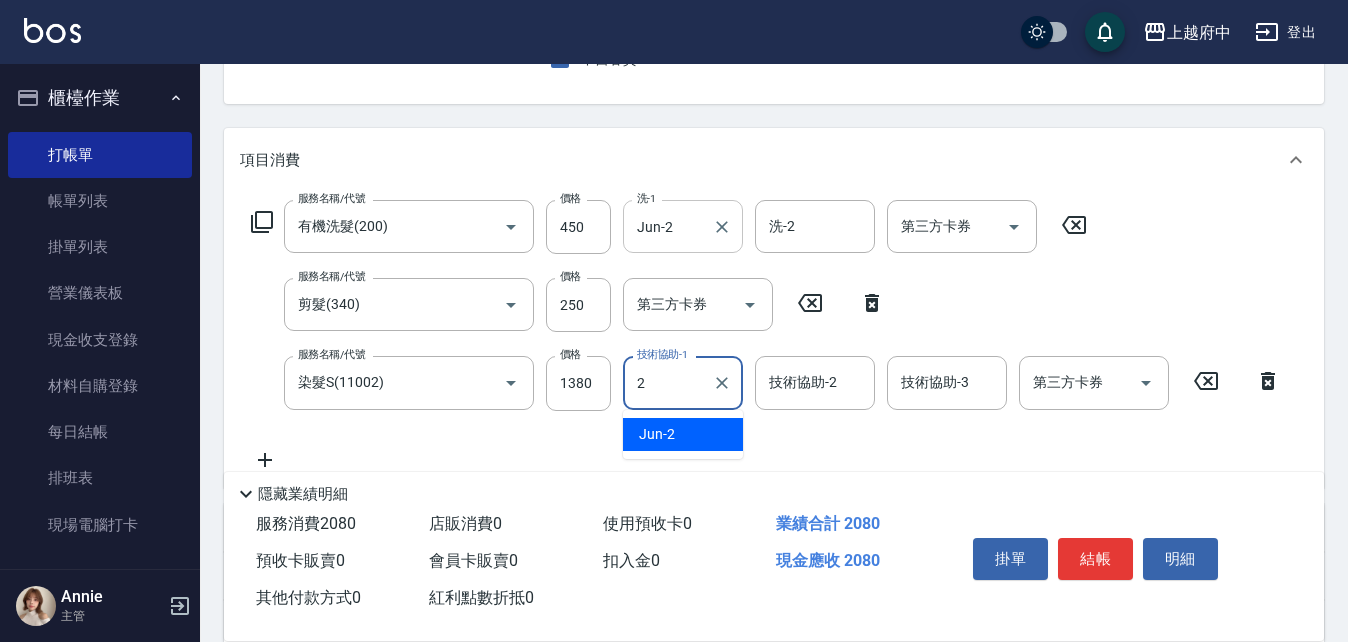 type on "Jun-2" 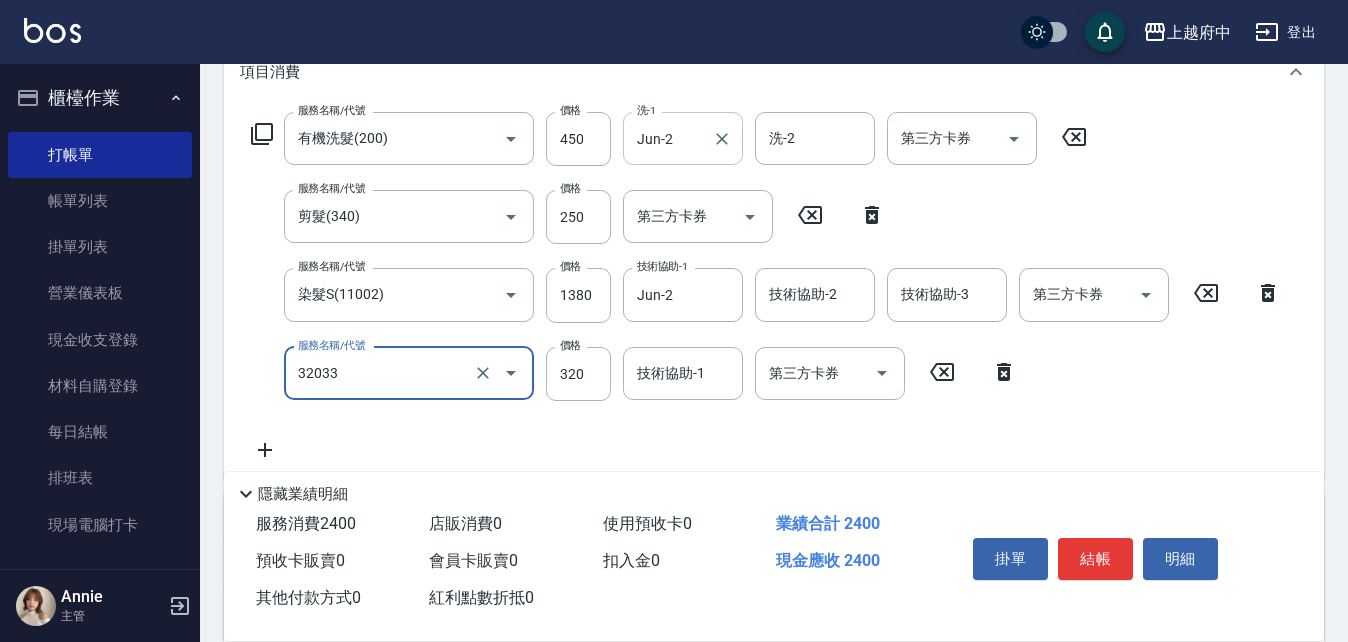 scroll, scrollTop: 400, scrollLeft: 0, axis: vertical 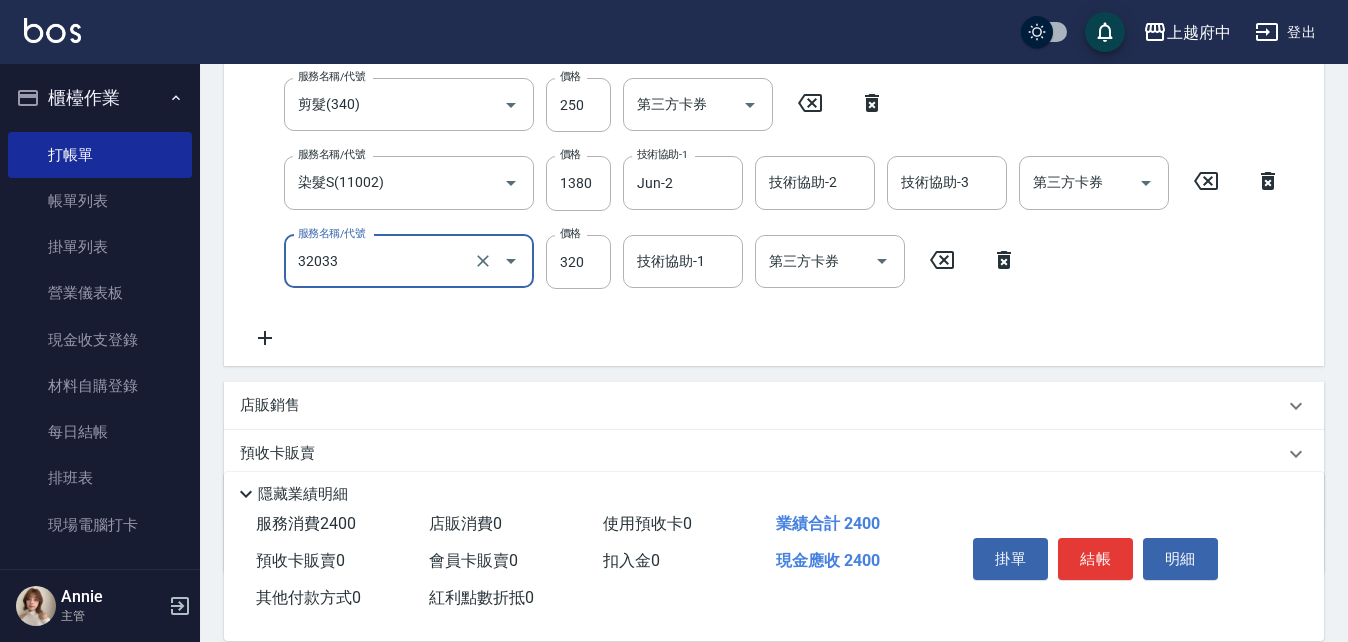type 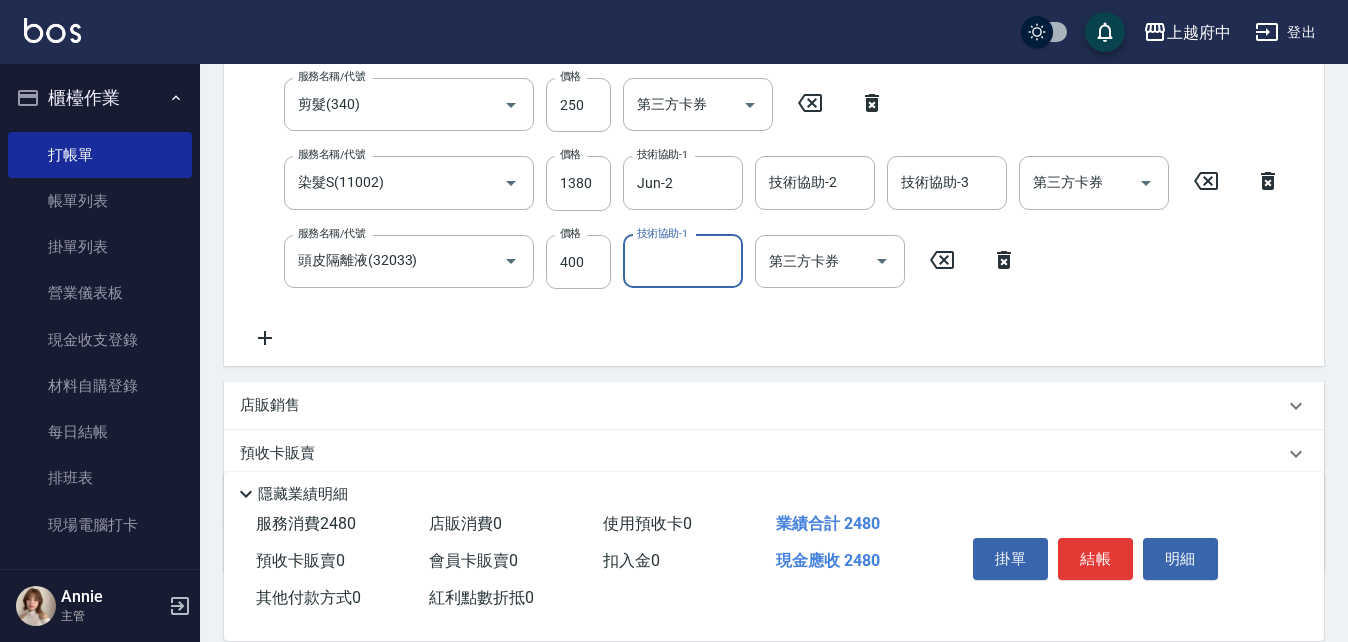 click on "服務名稱/代號 有機洗髮(200) 服務名稱/代號 價格 450 價格 洗-1 Jun-2 洗-1 洗-2 洗-2 第三方卡券 第三方卡券 服務名稱/代號 剪髮(340) 服務名稱/代號 價格 250 價格 第三方卡券 第三方卡券 服務名稱/代號 染髮S(11002) 服務名稱/代號 價格 1380 價格 技術協助-1 Jun-2 技術協助-1 技術協助-2 技術協助-2 技術協助-3 技術協助-3 第三方卡券 第三方卡券 服務名稱/代號 頭皮隔離液(32033) 服務名稱/代號 價格 400 價格 技術協助-1 技術協助-1 第三方卡券 第三方卡券" at bounding box center (766, 175) 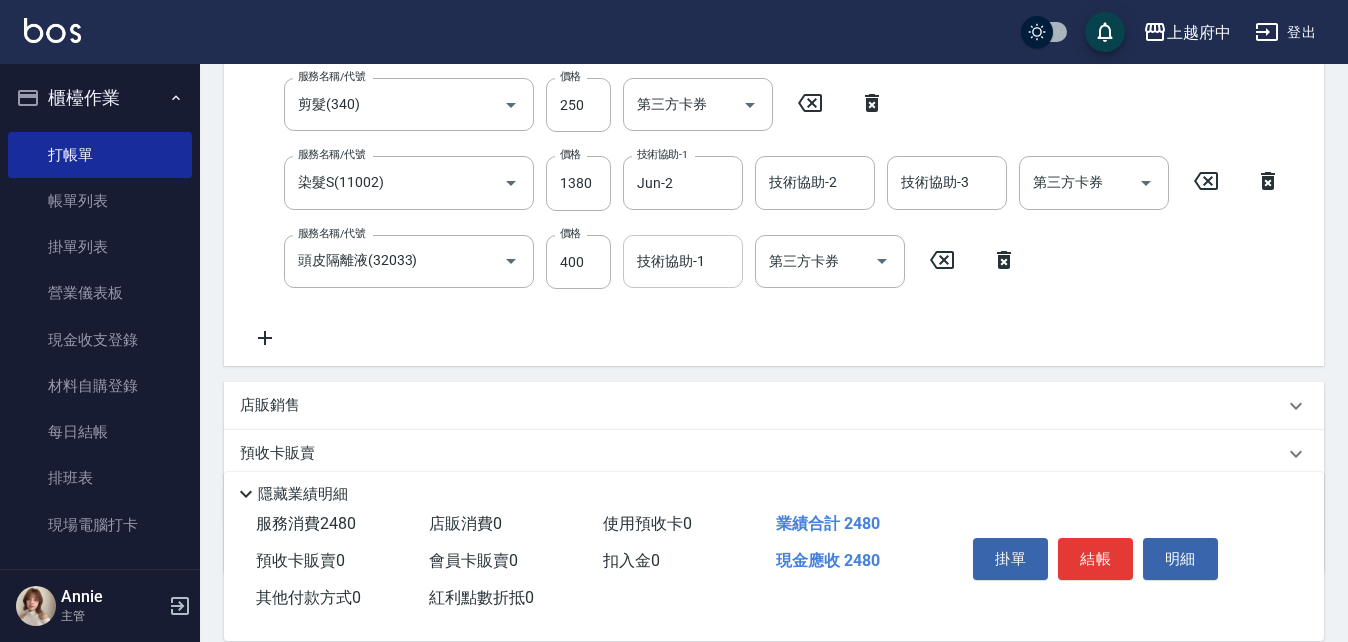 click on "技術協助-1" at bounding box center [683, 261] 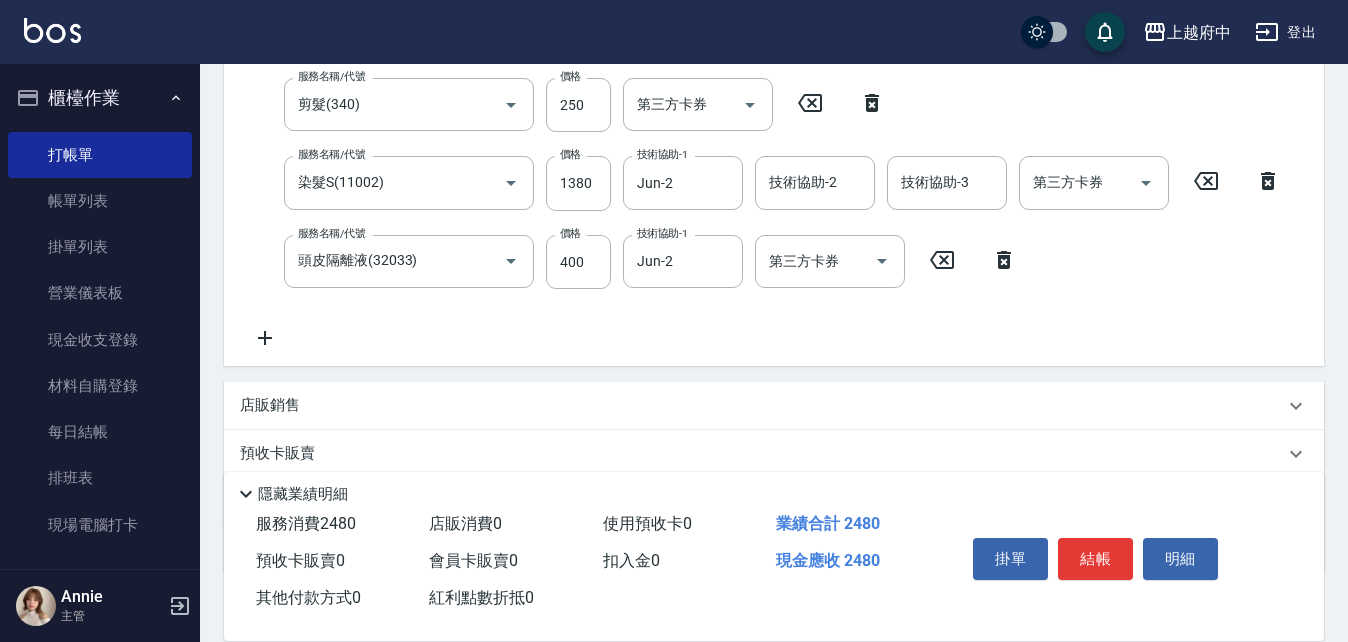 click on "服務名稱/代號 有機洗髮(200) 服務名稱/代號 價格 450 價格 洗-1 Jun-2 洗-1 洗-2 洗-2 第三方卡券 第三方卡券 服務名稱/代號 剪髮(340) 服務名稱/代號 價格 250 價格 第三方卡券 第三方卡券 服務名稱/代號 染髮S(11002) 服務名稱/代號 價格 1380 價格 技術協助-1 Jun-2 技術協助-1 技術協助-2 技術協助-2 技術協助-3 技術協助-3 第三方卡券 第三方卡券 服務名稱/代號 頭皮隔離液(32033) 服務名稱/代號 價格 400 價格 技術協助-1 Jun-2 技術協助-1 第三方卡券 第三方卡券" at bounding box center (766, 175) 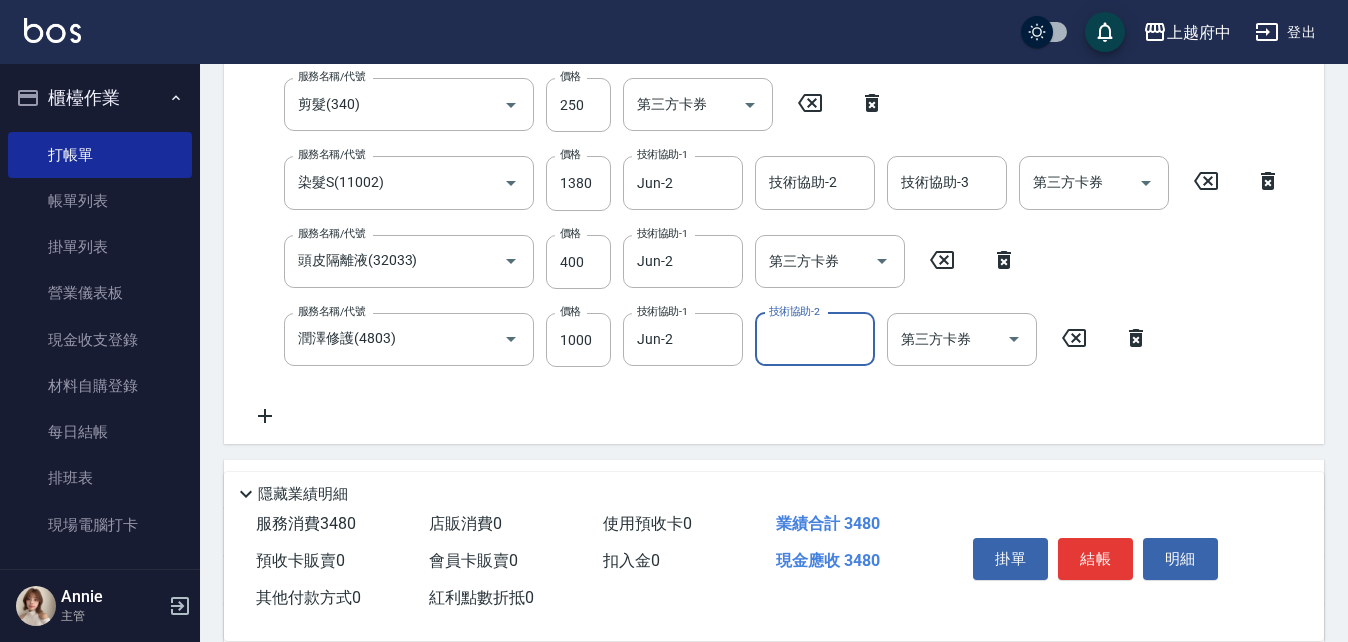 click on "服務名稱/代號 有機洗髮(200) 服務名稱/代號 價格 450 價格 洗-1 Jun-2 洗-1 洗-2 洗-2 第三方卡券 第三方卡券 服務名稱/代號 剪髮(340) 服務名稱/代號 價格 250 價格 第三方卡券 第三方卡券 服務名稱/代號 染髮S(11002) 服務名稱/代號 價格 1380 價格 技術協助-1 Jun-2 技術協助-1 技術協助-2 技術協助-2 技術協助-3 技術協助-3 第三方卡券 第三方卡券 服務名稱/代號 頭皮隔離液(32033) 服務名稱/代號 價格 400 價格 技術協助-1 Jun-2 技術協助-1 第三方卡券 第三方卡券 服務名稱/代號 潤澤修護(4803) 服務名稱/代號 價格 1000 價格 技術協助-1 Jun-2 技術協助-1 技術協助-2 技術協助-2 第三方卡券 第三方卡券" at bounding box center [766, 214] 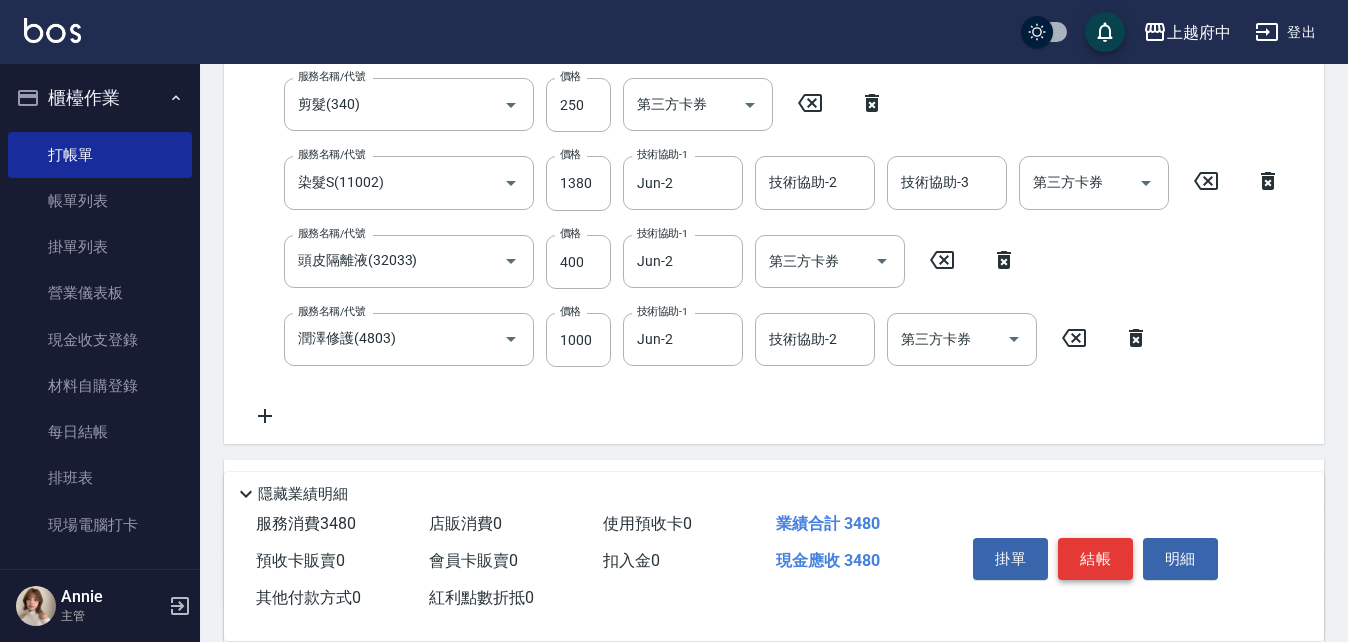 click on "結帳" at bounding box center [1095, 559] 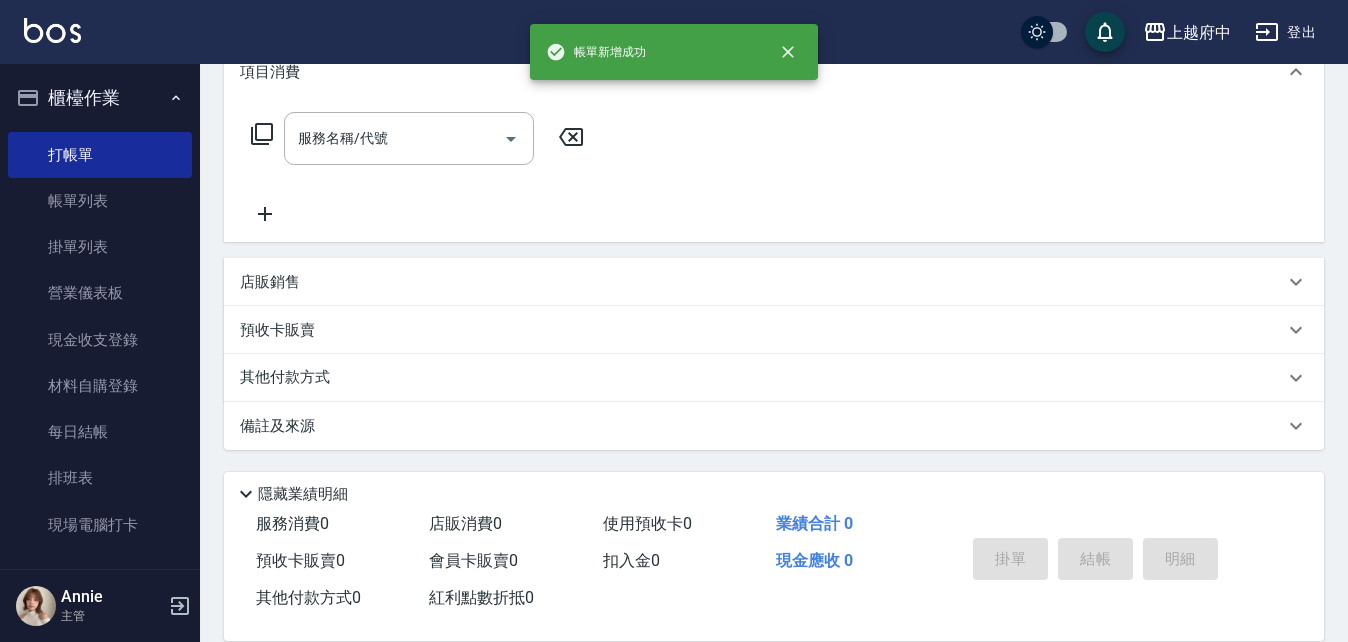 scroll, scrollTop: 0, scrollLeft: 0, axis: both 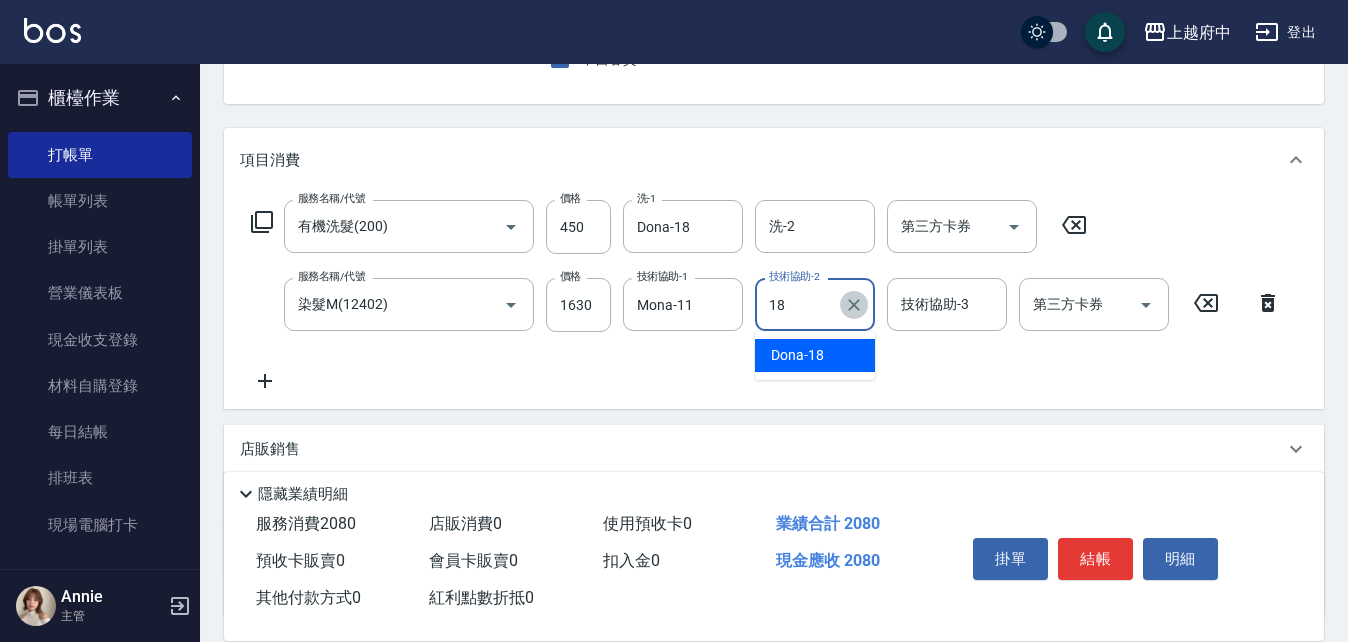 click 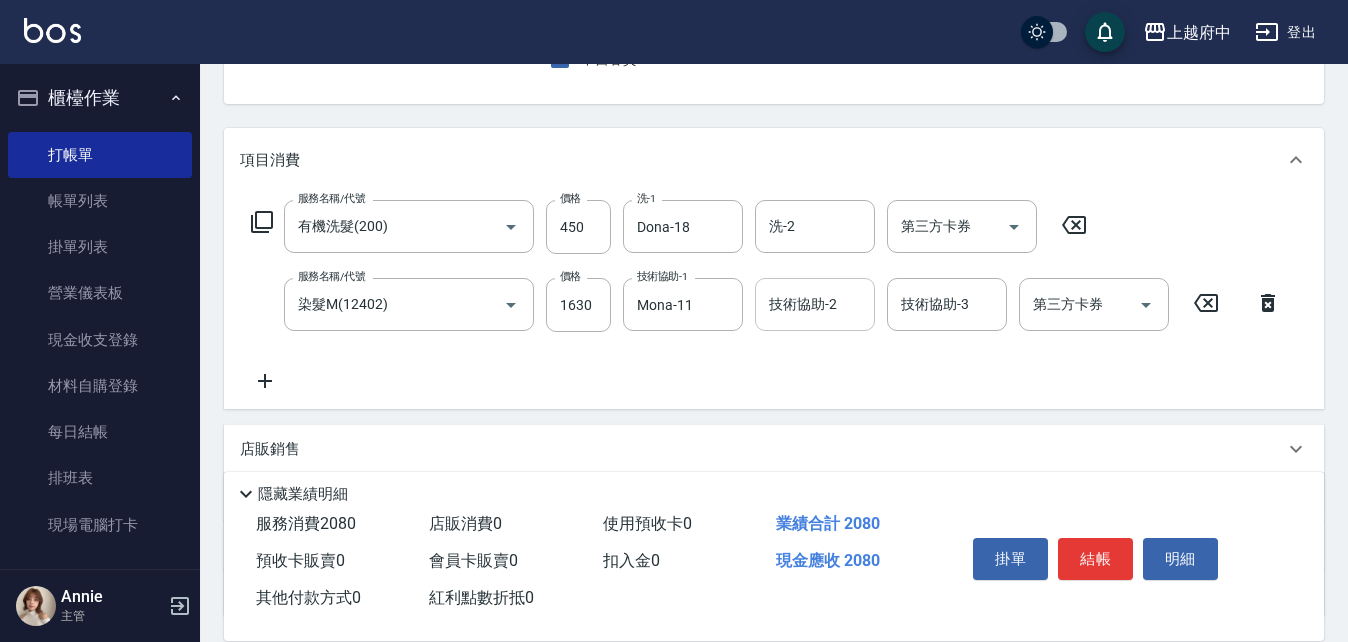 click on "服務名稱/代號 有機洗髮(200) 服務名稱/代號 價格 450 價格 洗-1 Dona-18 洗-1 洗-2 洗-2 第三方卡券 第三方卡券 服務名稱/代號 染髮M(12402) 服務名稱/代號 價格 1630 價格 技術協助-1 Mona-11 技術協助-1 技術協助-2 技術協助-2 技術協助-3 技術協助-3 第三方卡券 第三方卡券" at bounding box center [774, 300] 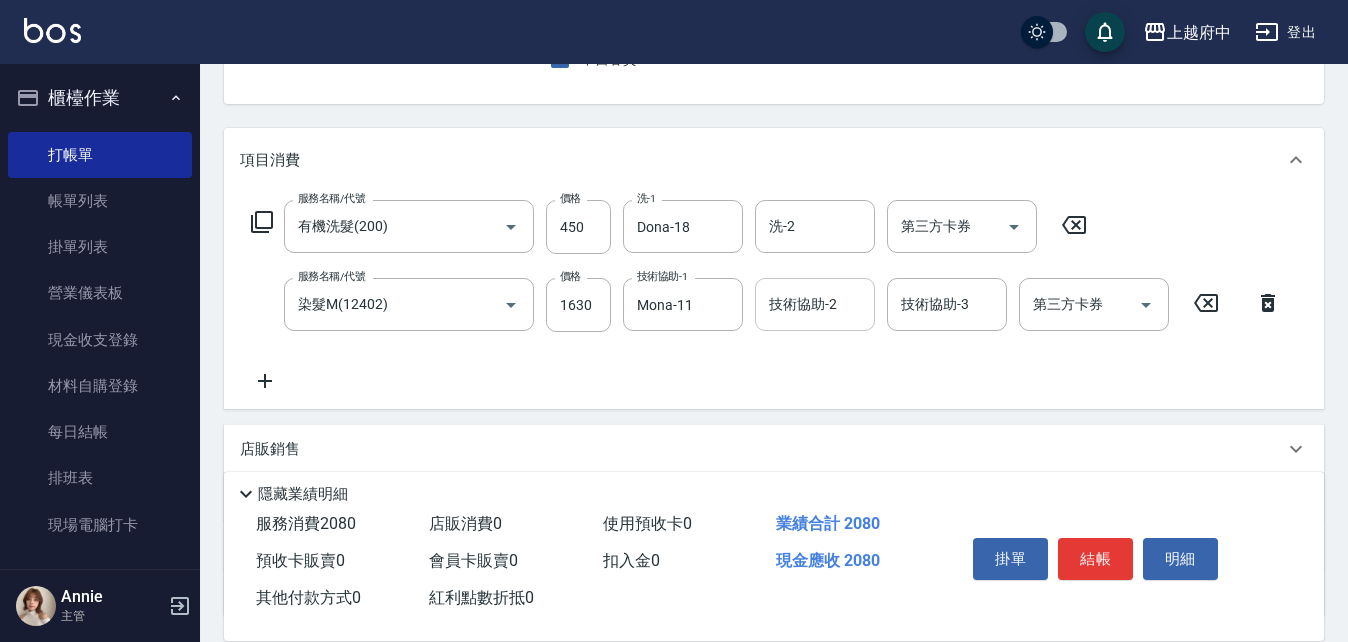 click on "技術協助-2" at bounding box center [815, 304] 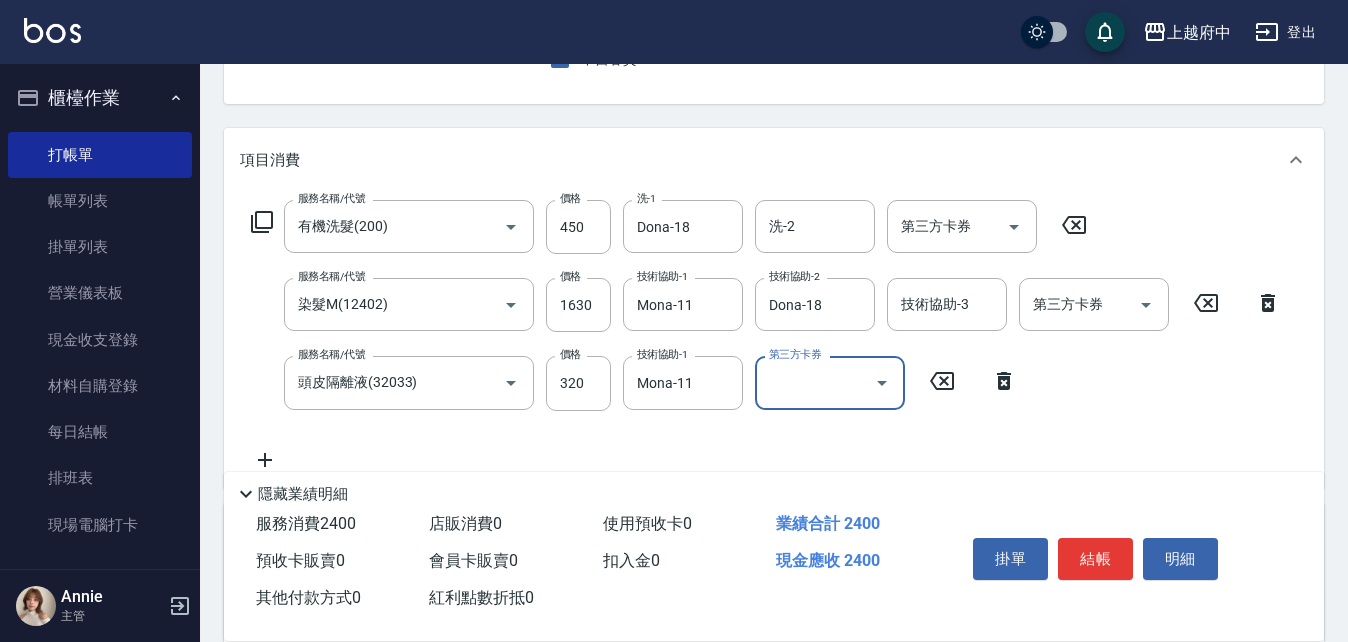 click on "服務名稱/代號 有機洗髮(200) 服務名稱/代號 價格 450 價格 洗-1 Dona-18 洗-1 洗-2 洗-2 第三方卡券 第三方卡券 服務名稱/代號 染髮M(12402) 服務名稱/代號 價格 1630 價格 技術協助-1 Mona-11 技術協助-1 技術協助-2 Dona-18 技術協助-2 技術協助-3 技術協助-3 第三方卡券 第三方卡券 服務名稱/代號 頭皮隔離液(32033) 服務名稱/代號 價格 320 價格 技術協助-1 Mona-11 技術協助-1 第三方卡券 第三方卡券" at bounding box center [766, 335] 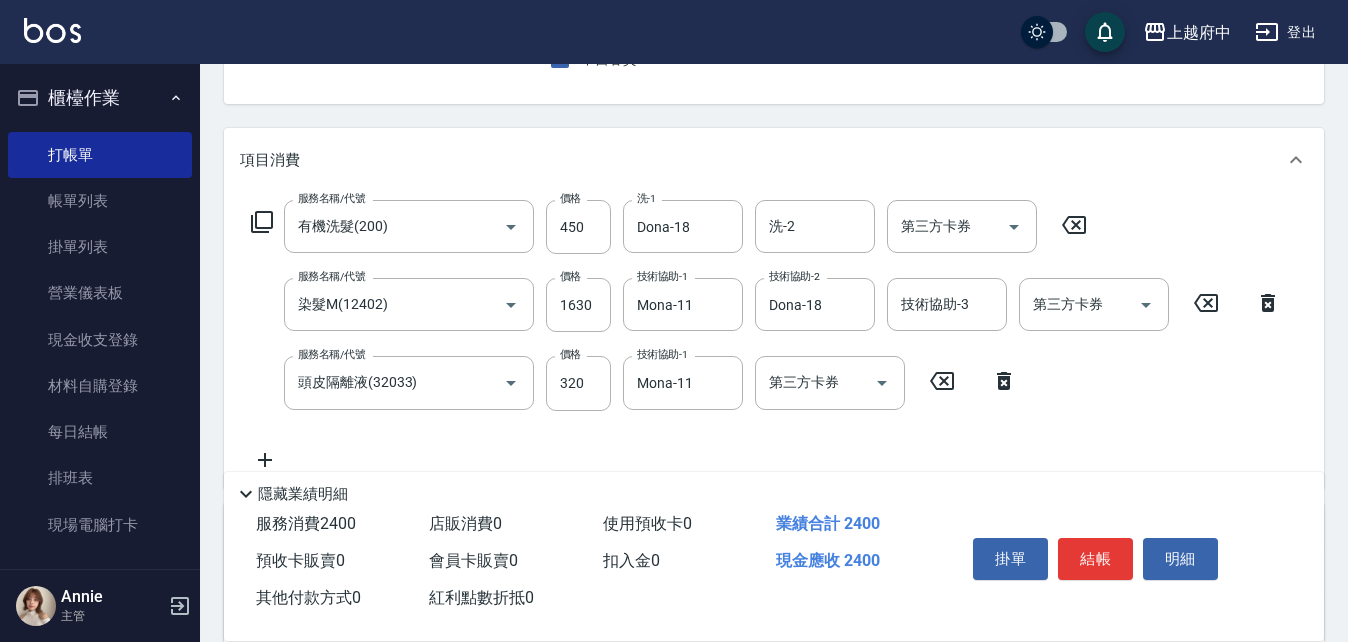 click on "服務名稱/代號 有機洗髮(200) 服務名稱/代號 價格 450 價格 洗-1 Dona-18 洗-1 洗-2 洗-2 第三方卡券 第三方卡券 服務名稱/代號 染髮M(12402) 服務名稱/代號 價格 1630 價格 技術協助-1 Mona-11 技術協助-1 技術協助-2 Dona-18 技術協助-2 技術協助-3 技術協助-3 第三方卡券 第三方卡券 服務名稱/代號 頭皮隔離液(32033) 服務名稱/代號 價格 320 價格 技術協助-1 Mona-11 技術協助-1 第三方卡券 第三方卡券" at bounding box center (766, 335) 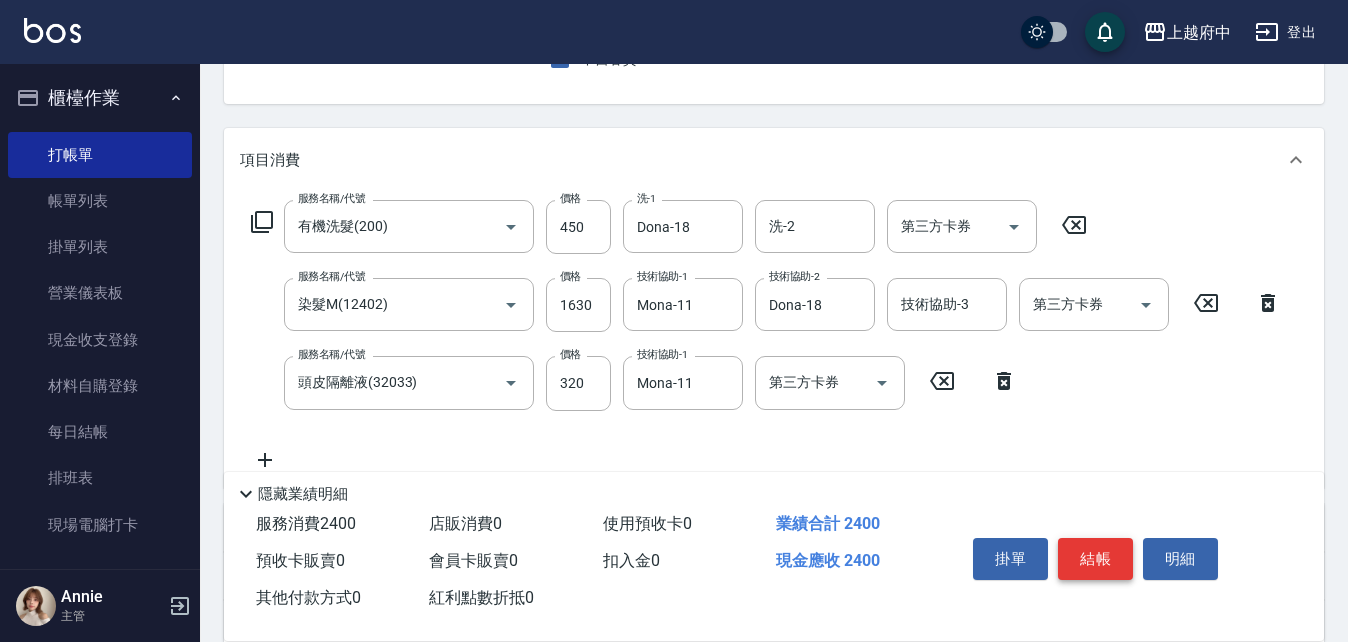 click on "結帳" at bounding box center (1095, 559) 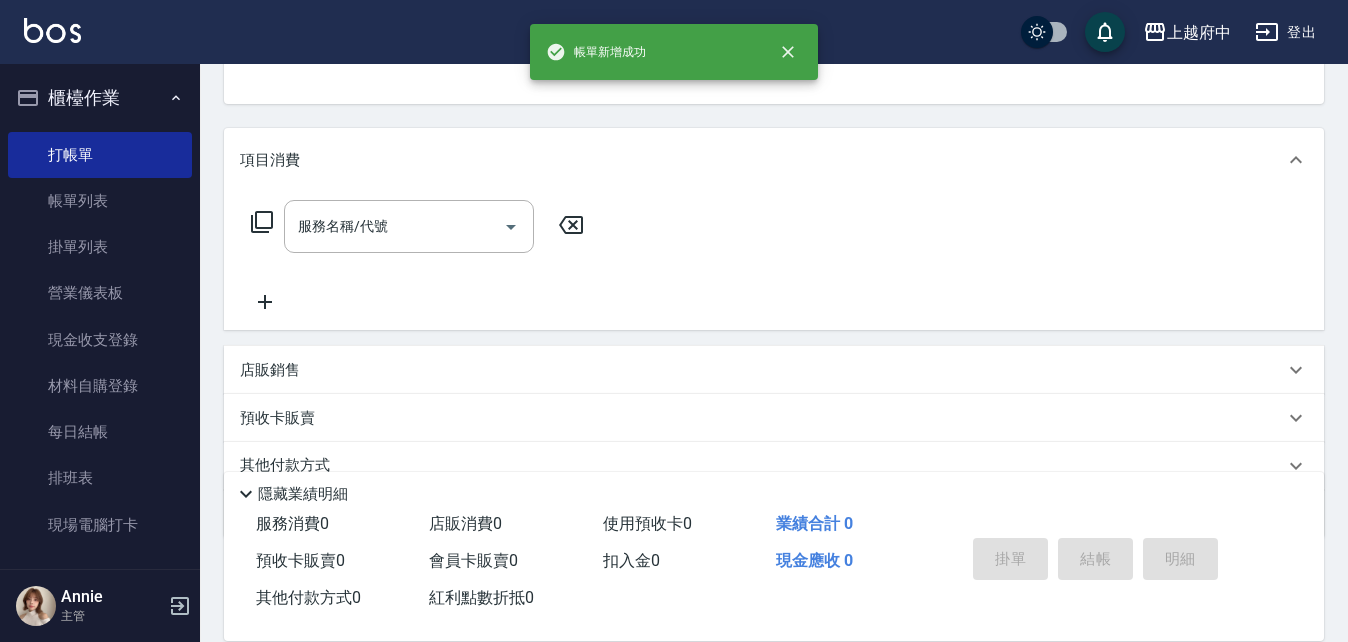 scroll, scrollTop: 194, scrollLeft: 0, axis: vertical 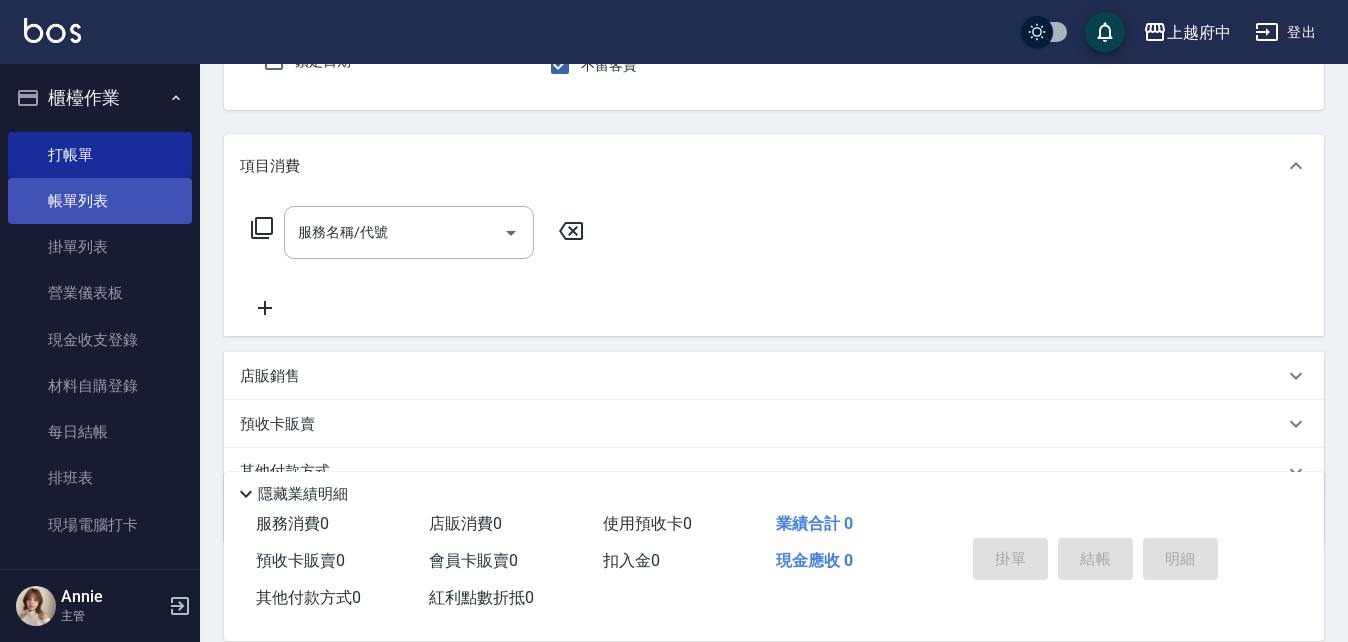 click on "帳單列表" at bounding box center [100, 201] 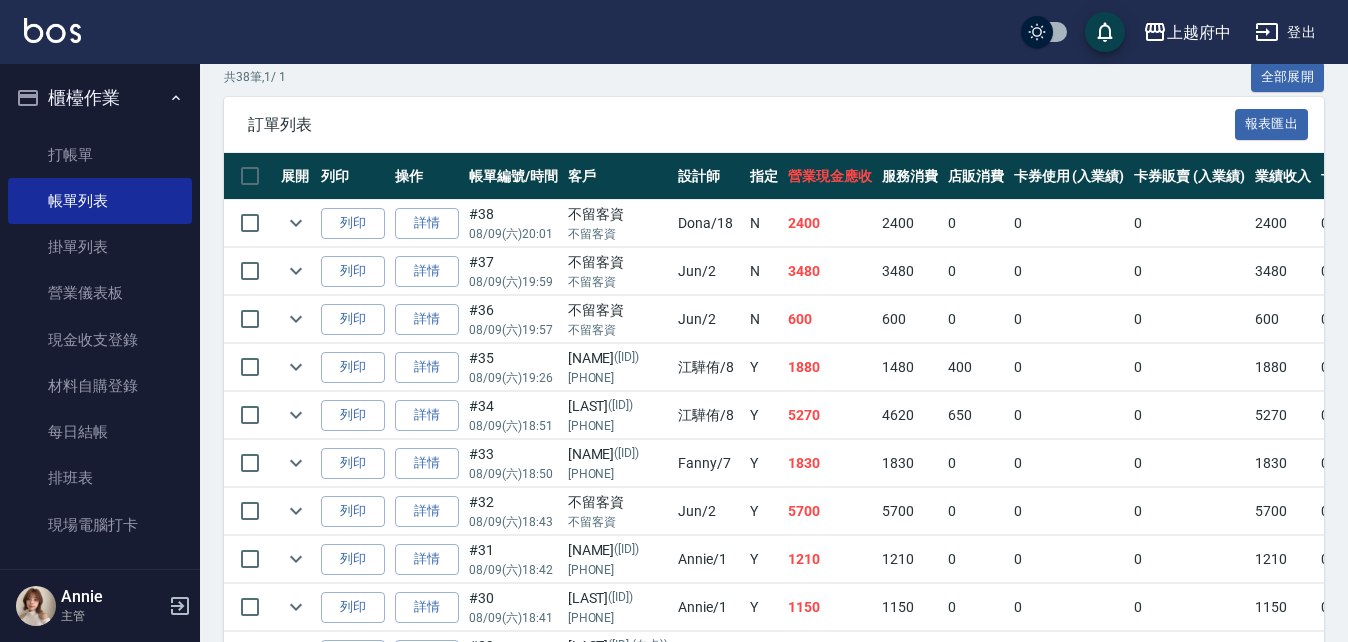 scroll, scrollTop: 500, scrollLeft: 0, axis: vertical 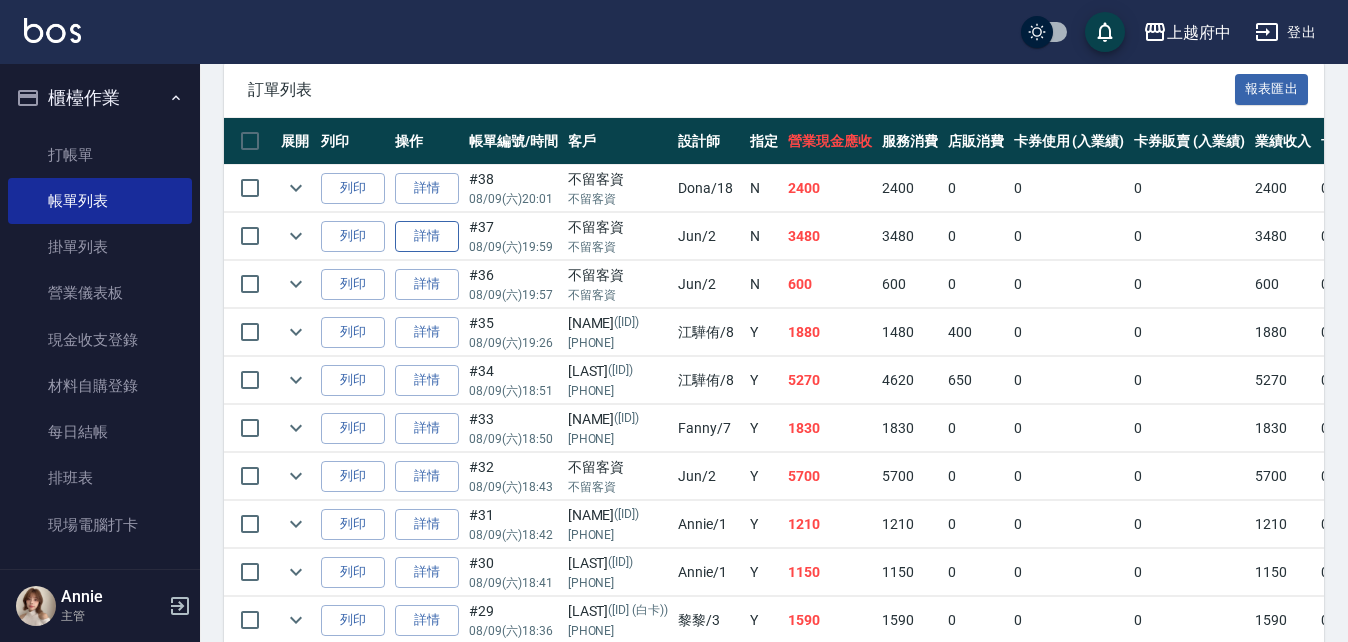 click on "詳情" at bounding box center [427, 236] 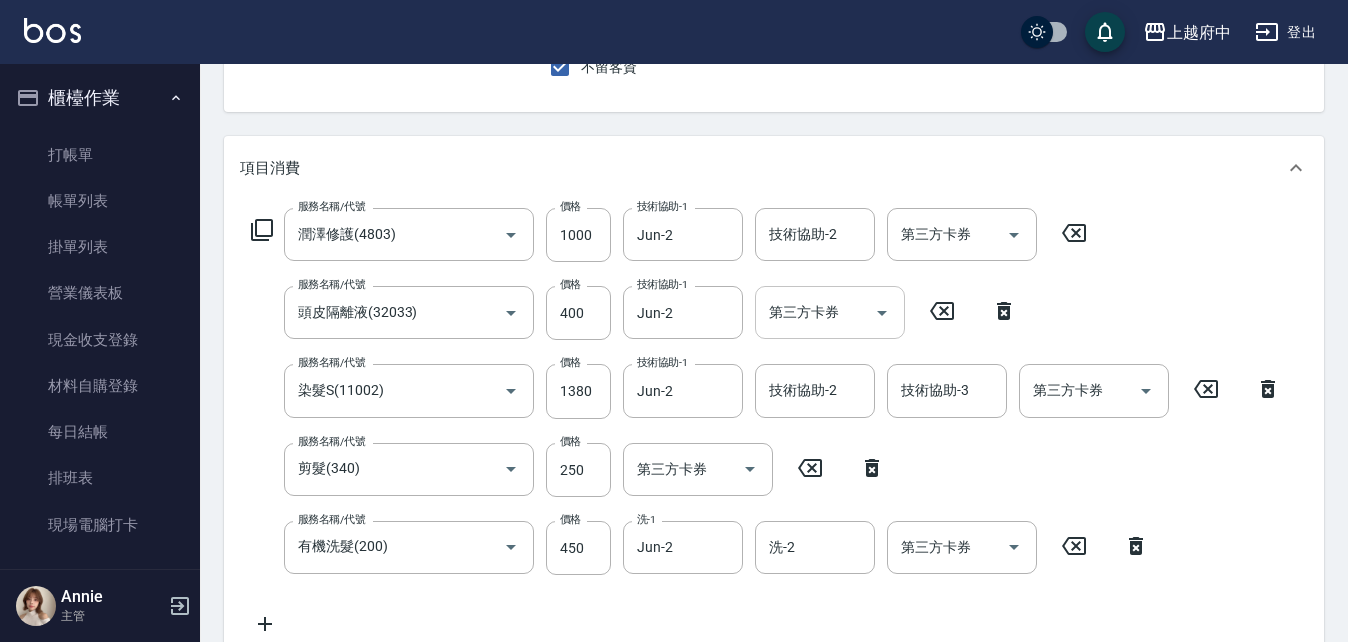 scroll, scrollTop: 174, scrollLeft: 0, axis: vertical 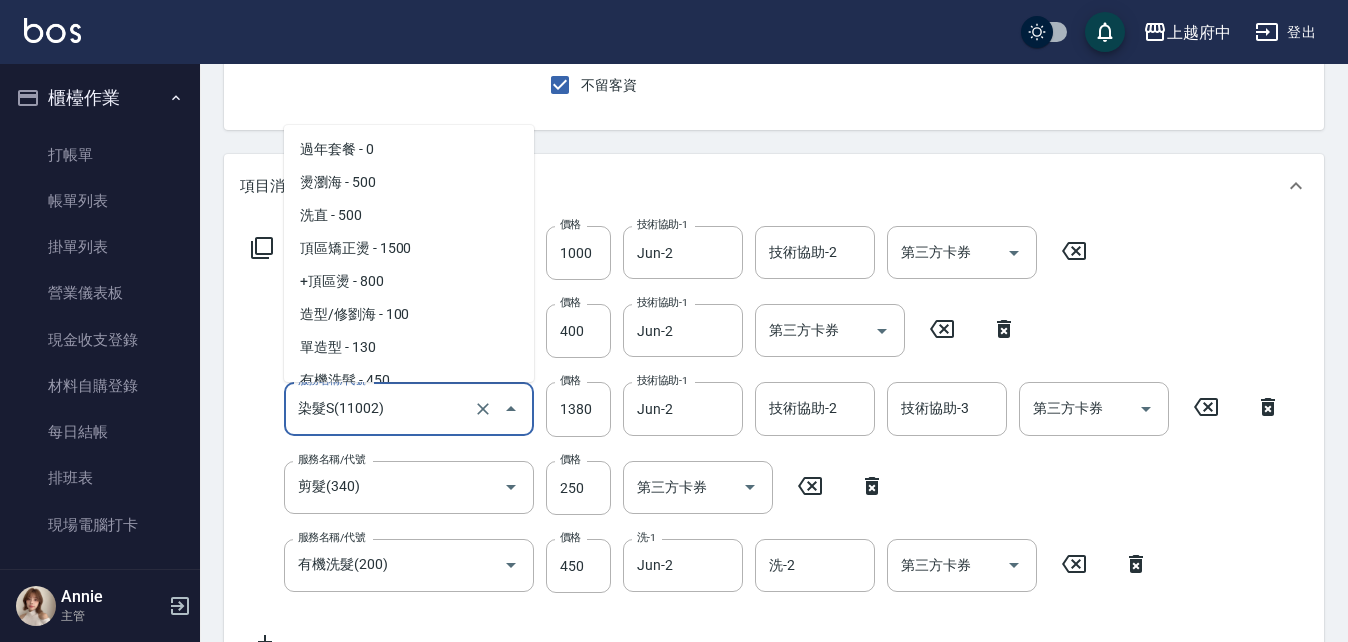 click on "染髮S(11002)" at bounding box center (381, 408) 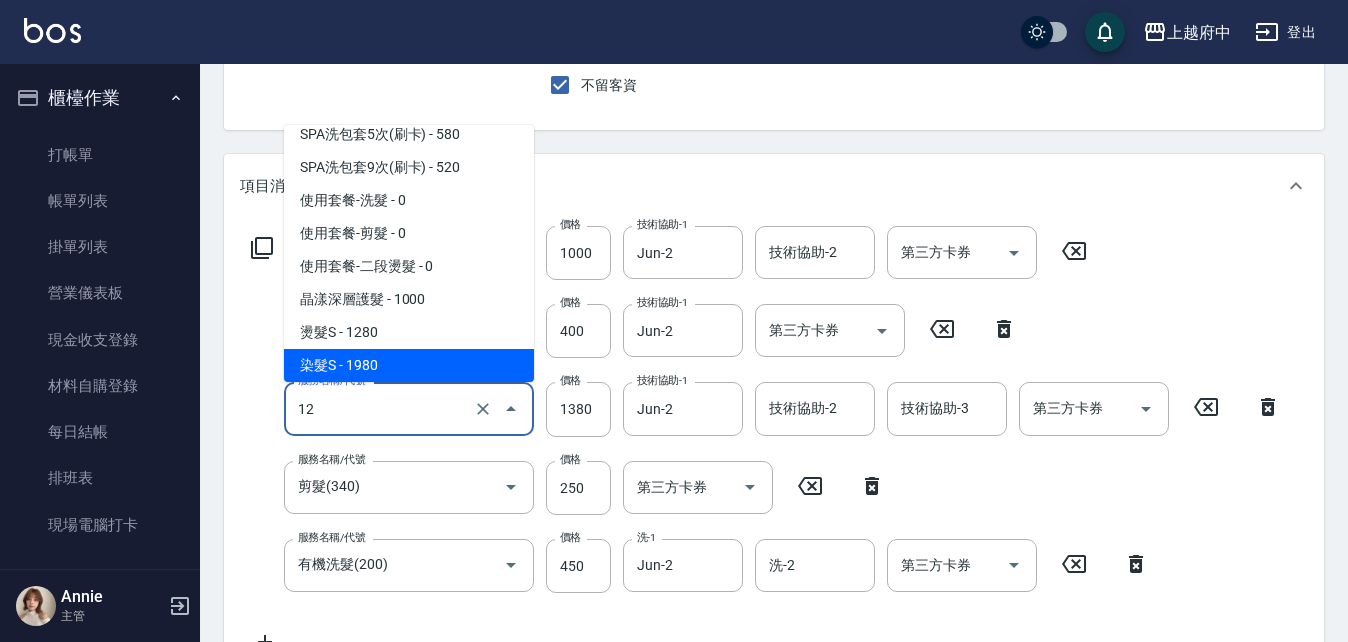 scroll, scrollTop: 0, scrollLeft: 0, axis: both 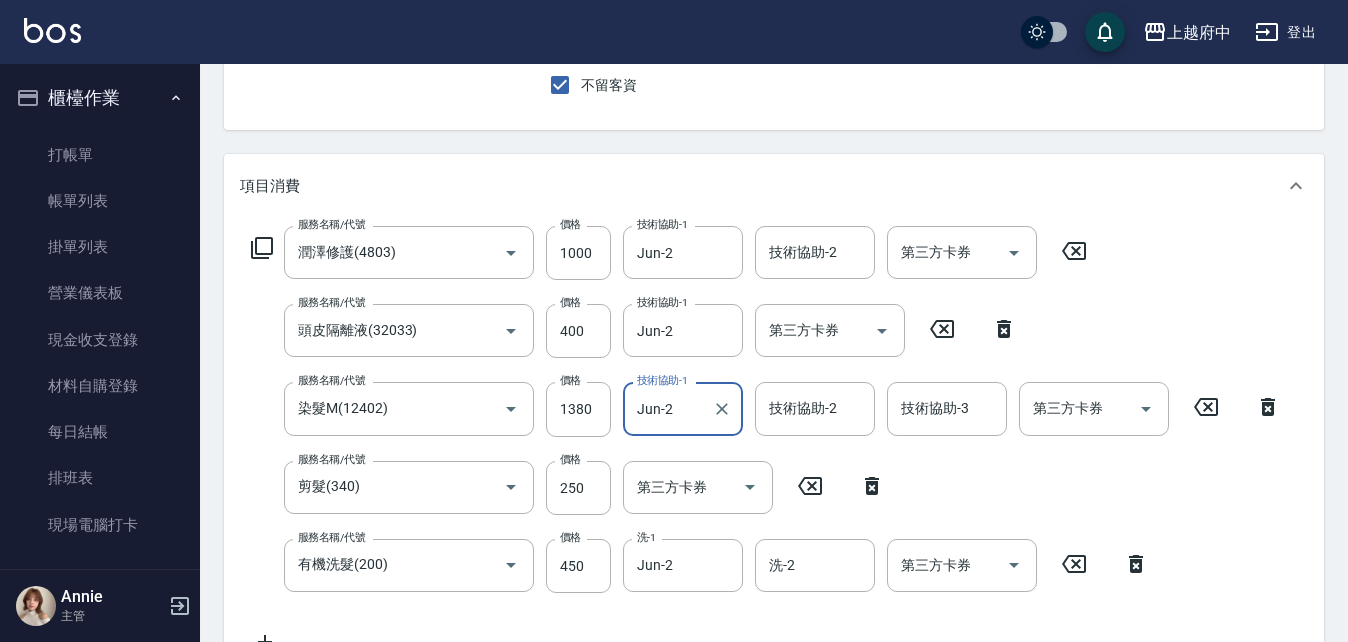 click on "服務名稱/代號 潤澤修護(4803) 服務名稱/代號 價格 1000 價格 技術協助-1 Jun-2 技術協助-1 技術協助-2 技術協助-2 第三方卡券 第三方卡券 服務名稱/代號 頭皮隔離液(32033) 服務名稱/代號 價格 400 價格 技術協助-1 Jun-2 技術協助-1 第三方卡券 第三方卡券 服務名稱/代號 染髮M(12402) 服務名稱/代號 價格 1380 價格 技術協助-1 Jun-2 技術協助-1 技術協助-2 技術協助-2 技術協助-3 技術協助-3 第三方卡券 第三方卡券 服務名稱/代號 剪髮(340) 服務名稱/代號 價格 250 價格 第三方卡券 第三方卡券 服務名稱/代號 有機洗髮(200) 服務名稱/代號 價格 450 價格 洗-1 Jun-2 洗-1 洗-2 洗-2 第三方卡券 第三方卡券" at bounding box center [766, 440] 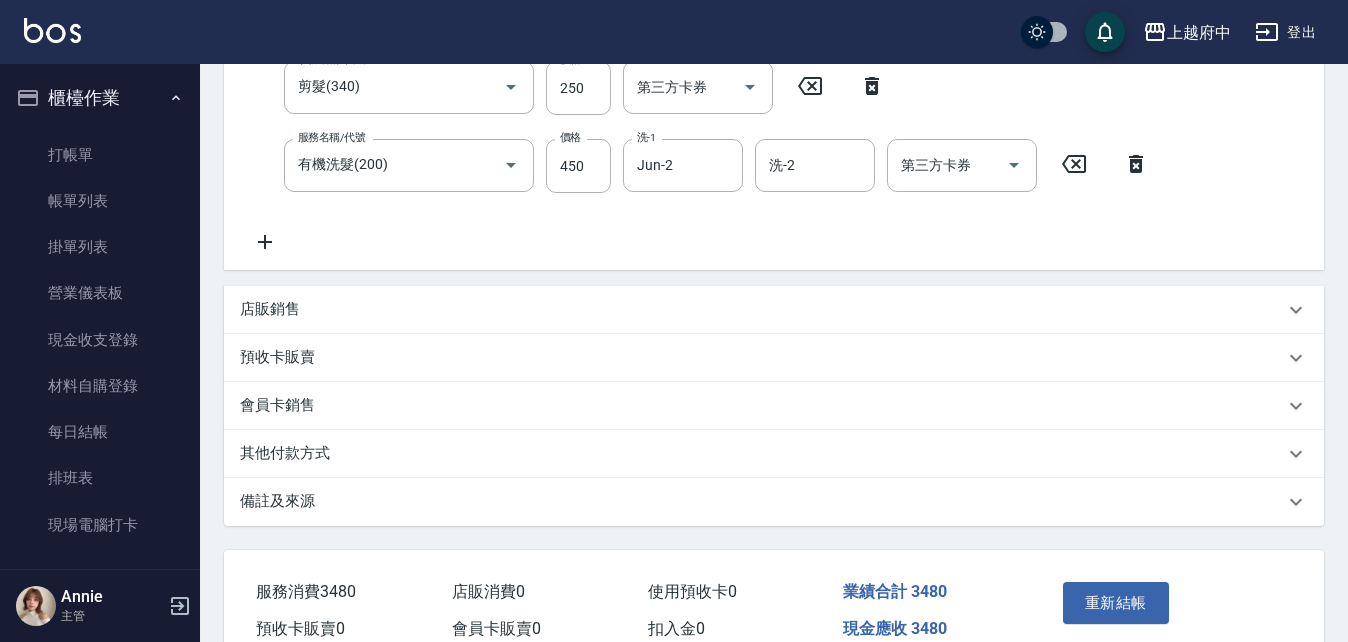 scroll, scrollTop: 674, scrollLeft: 0, axis: vertical 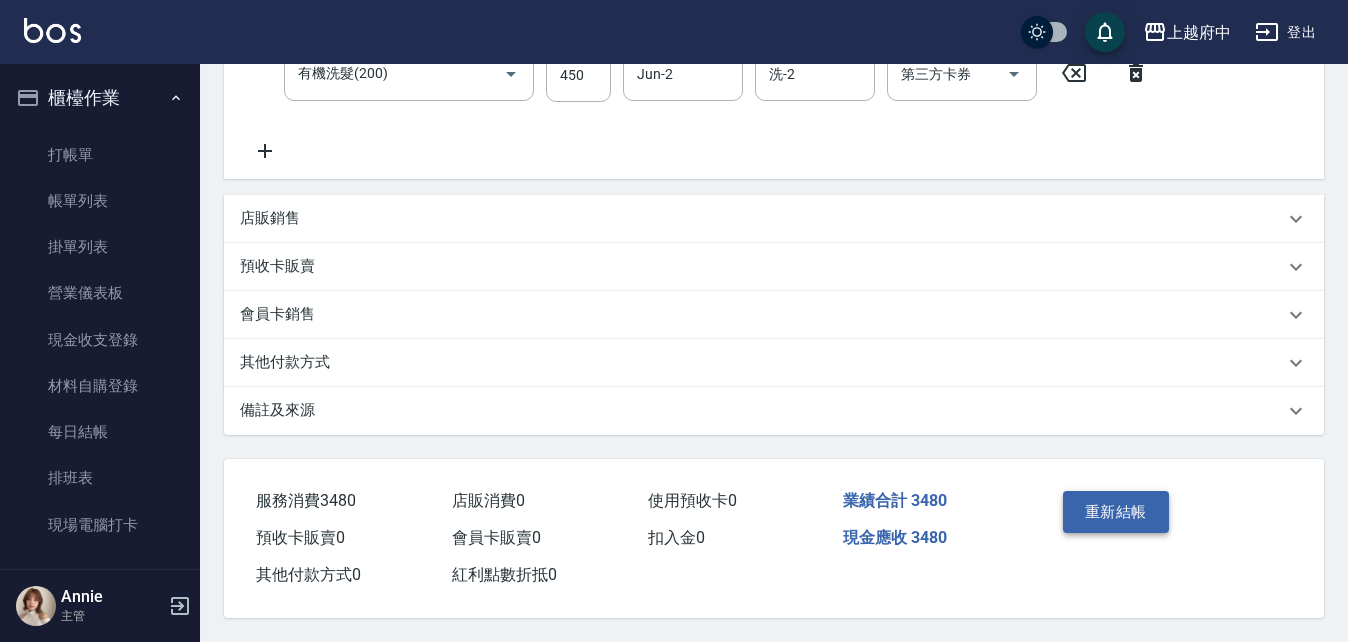 click on "重新結帳" at bounding box center (1116, 512) 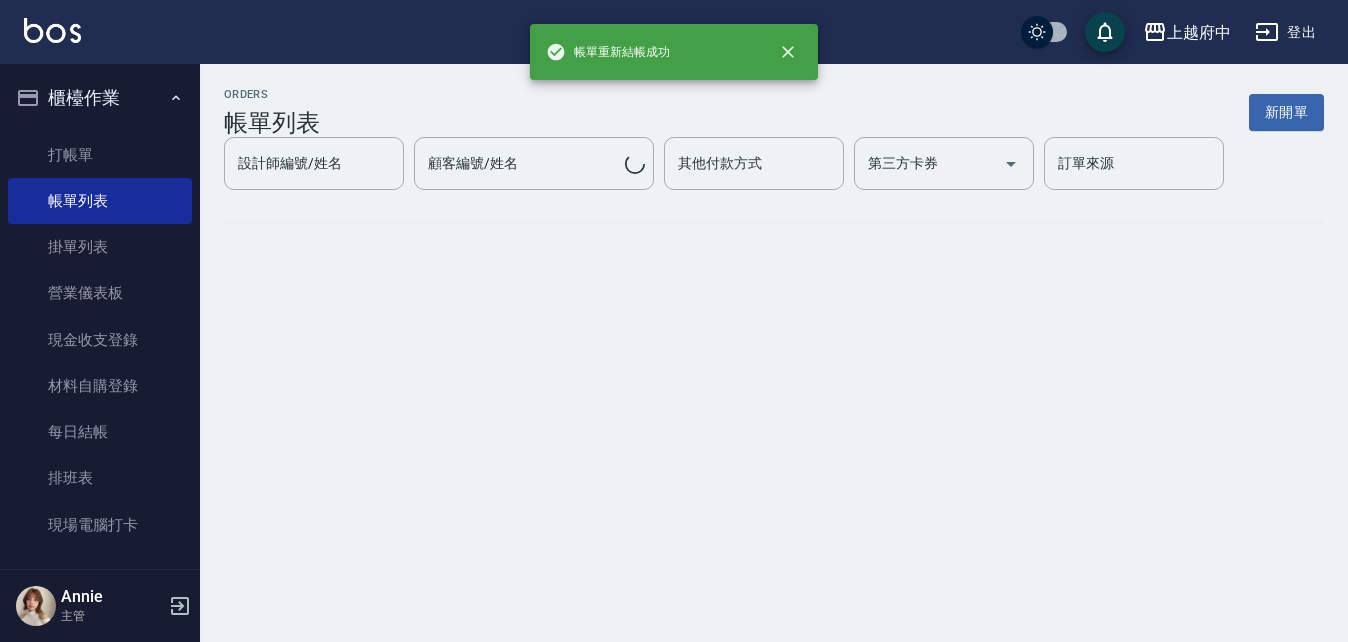 scroll, scrollTop: 0, scrollLeft: 0, axis: both 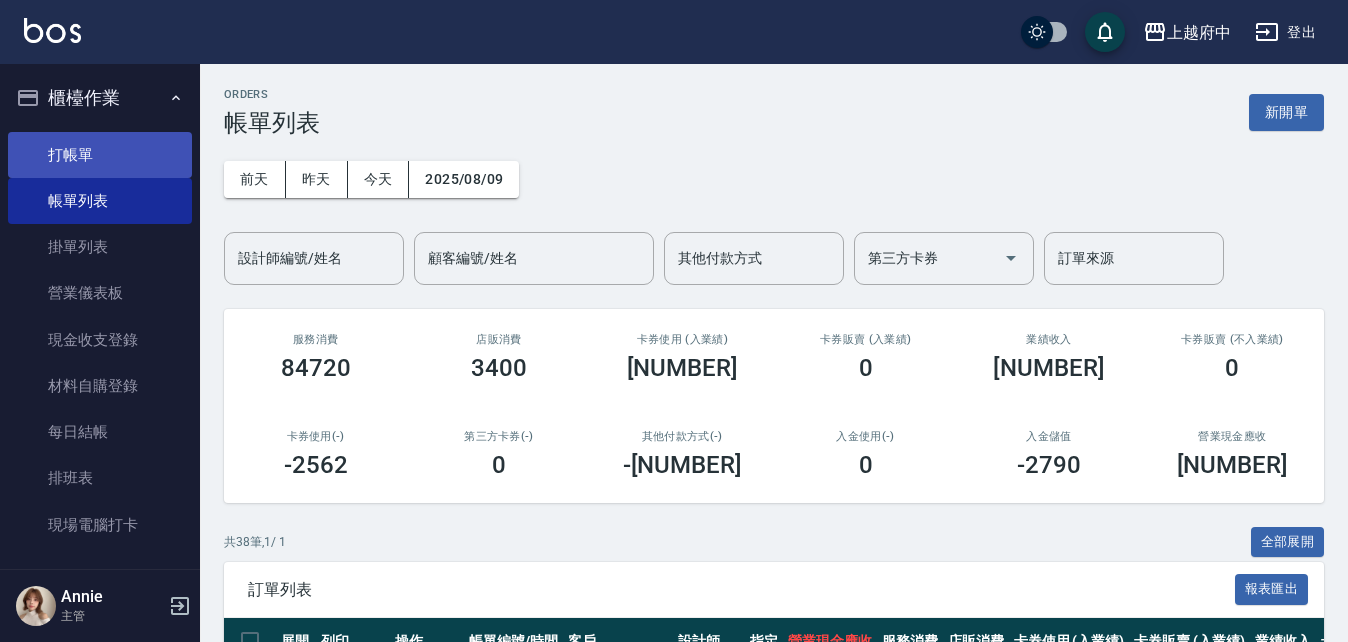 click on "打帳單" at bounding box center [100, 155] 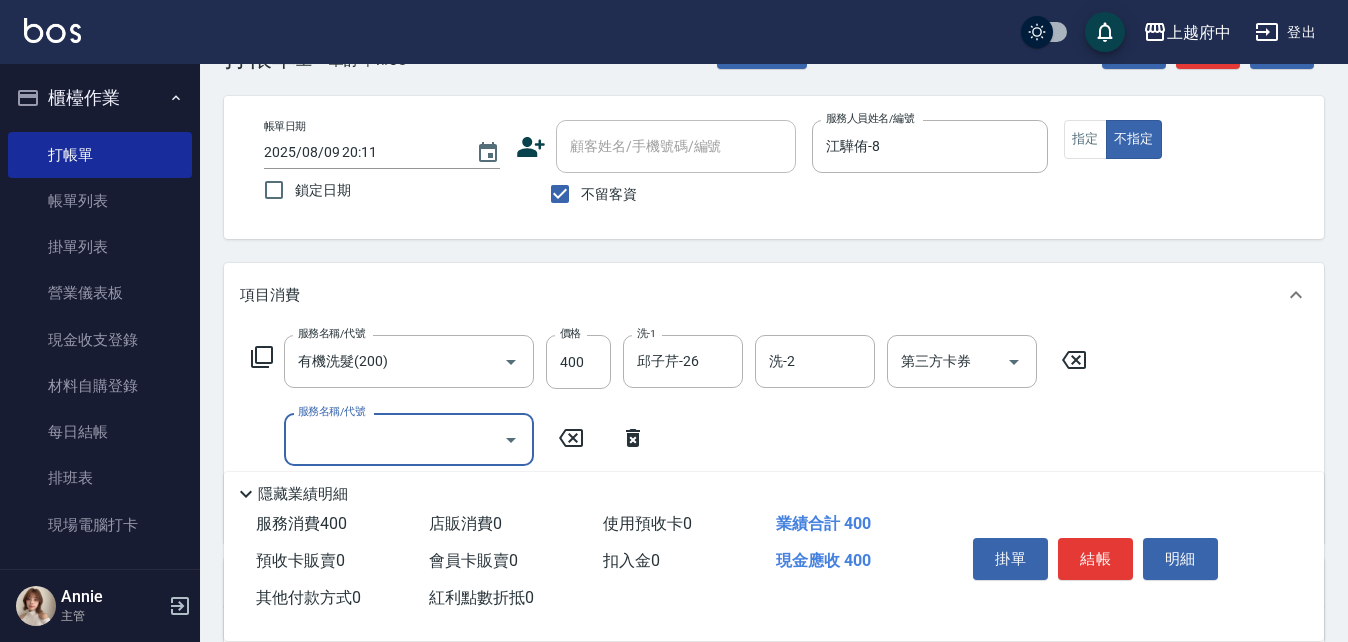 scroll, scrollTop: 200, scrollLeft: 0, axis: vertical 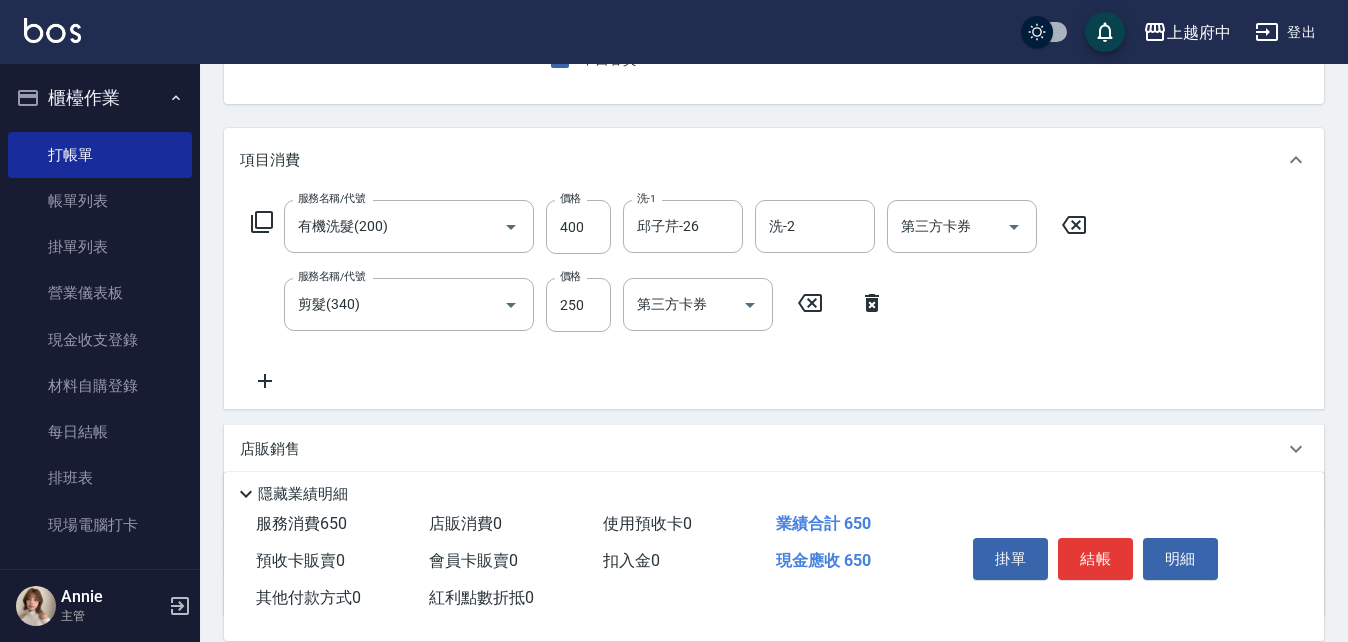 click on "服務名稱/代號 有機洗髮(200) 服務名稱/代號 價格 400 價格 洗-1 邱子芹-26 洗-1 洗-2 洗-2 第三方卡券 第三方卡券 服務名稱/代號 剪髮(340) 服務名稱/代號 價格 250 價格 第三方卡券 第三方卡券" at bounding box center (669, 296) 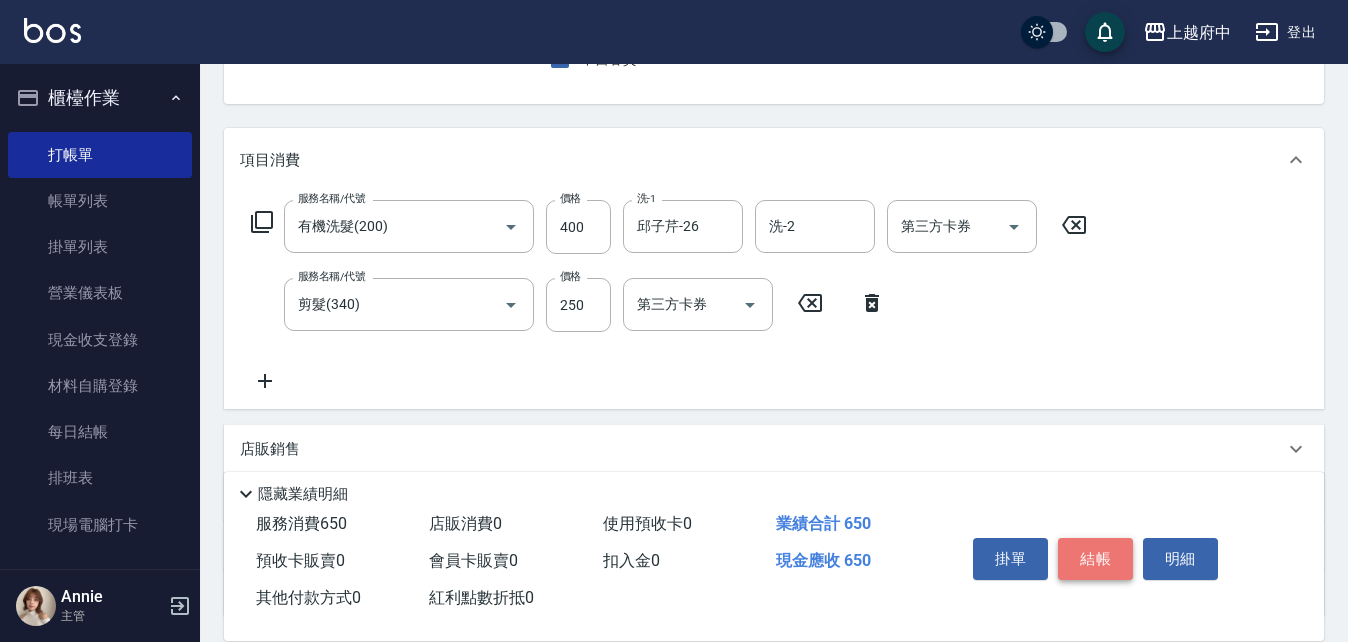 click on "結帳" at bounding box center [1095, 559] 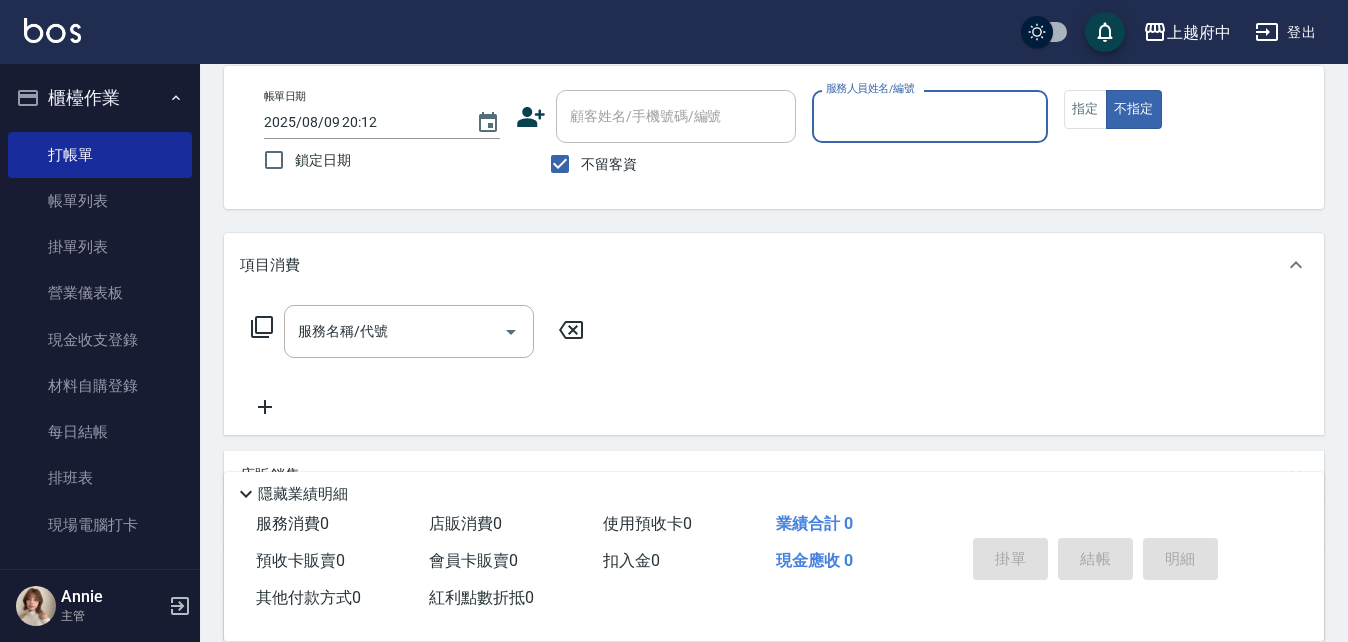 scroll, scrollTop: 0, scrollLeft: 0, axis: both 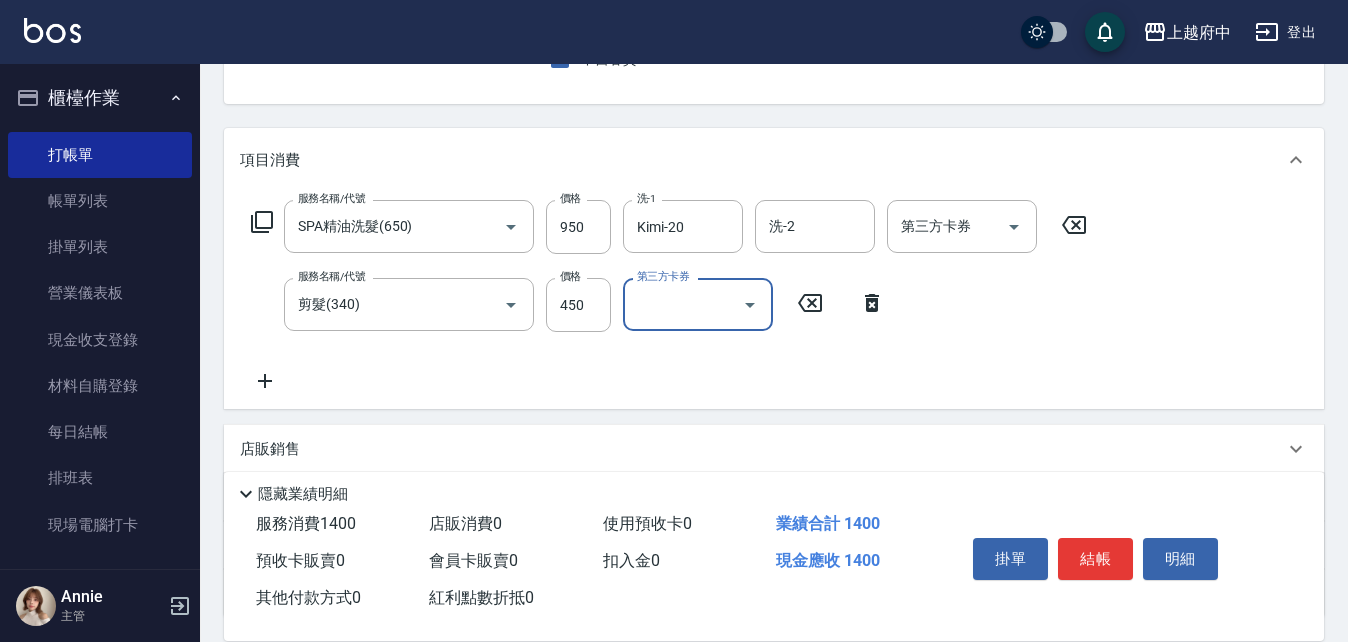 click on "服務名稱/代號 SPA精油洗髮(650) 服務名稱/代號 價格 950 價格 洗-1 Kimi-20 洗-1 洗-2 洗-2 第三方卡券 第三方卡券 服務名稱/代號 剪髮(340) 服務名稱/代號 價格 450 價格 第三方卡券 第三方卡券" at bounding box center (669, 296) 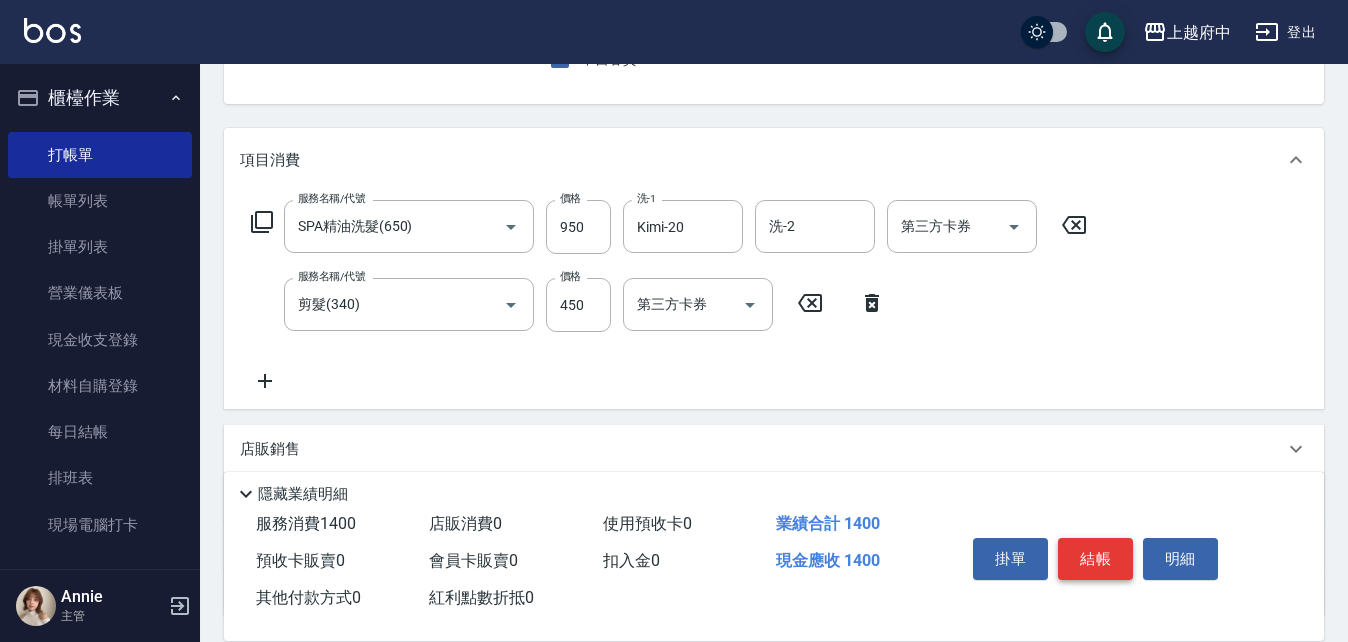 click on "結帳" at bounding box center [1095, 559] 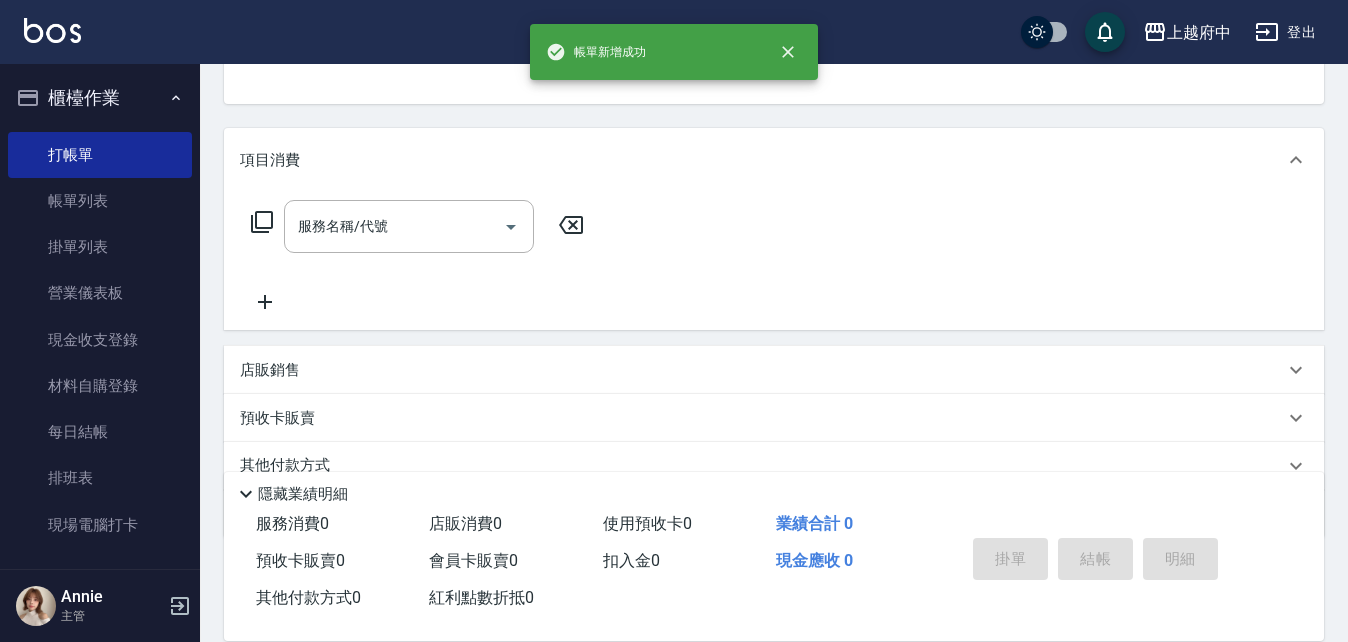 scroll, scrollTop: 194, scrollLeft: 0, axis: vertical 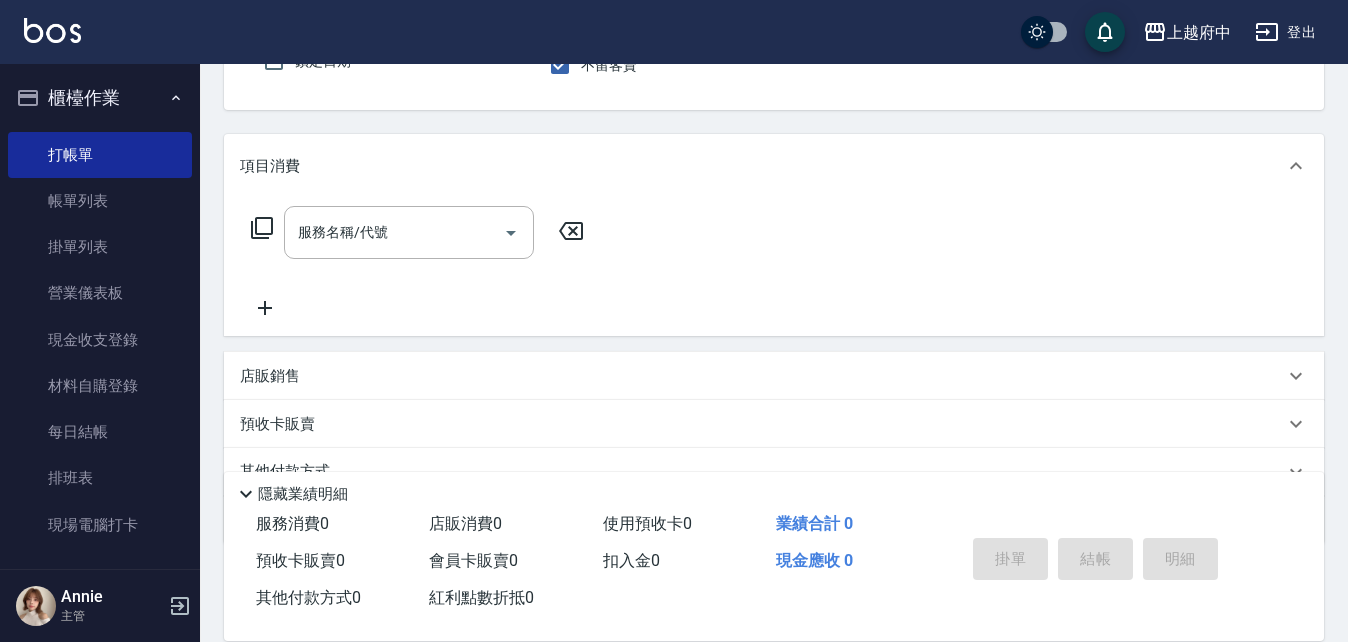click on "櫃檯作業" at bounding box center (100, 98) 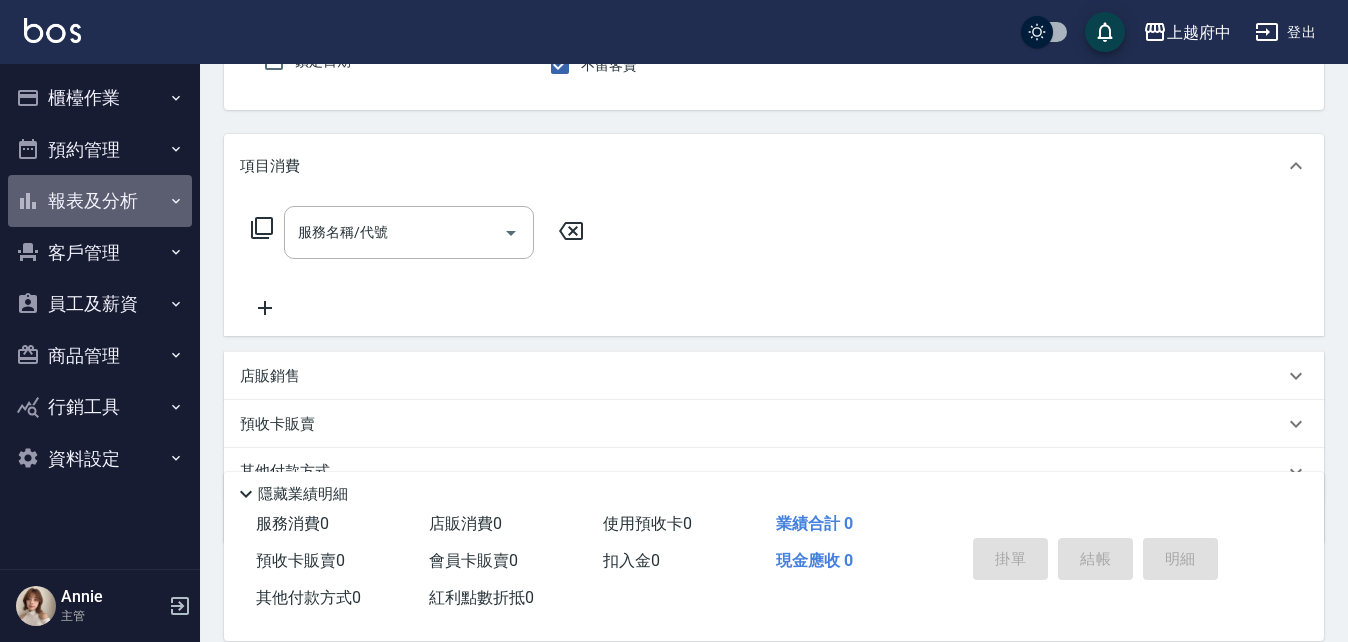 click on "報表及分析" at bounding box center (100, 201) 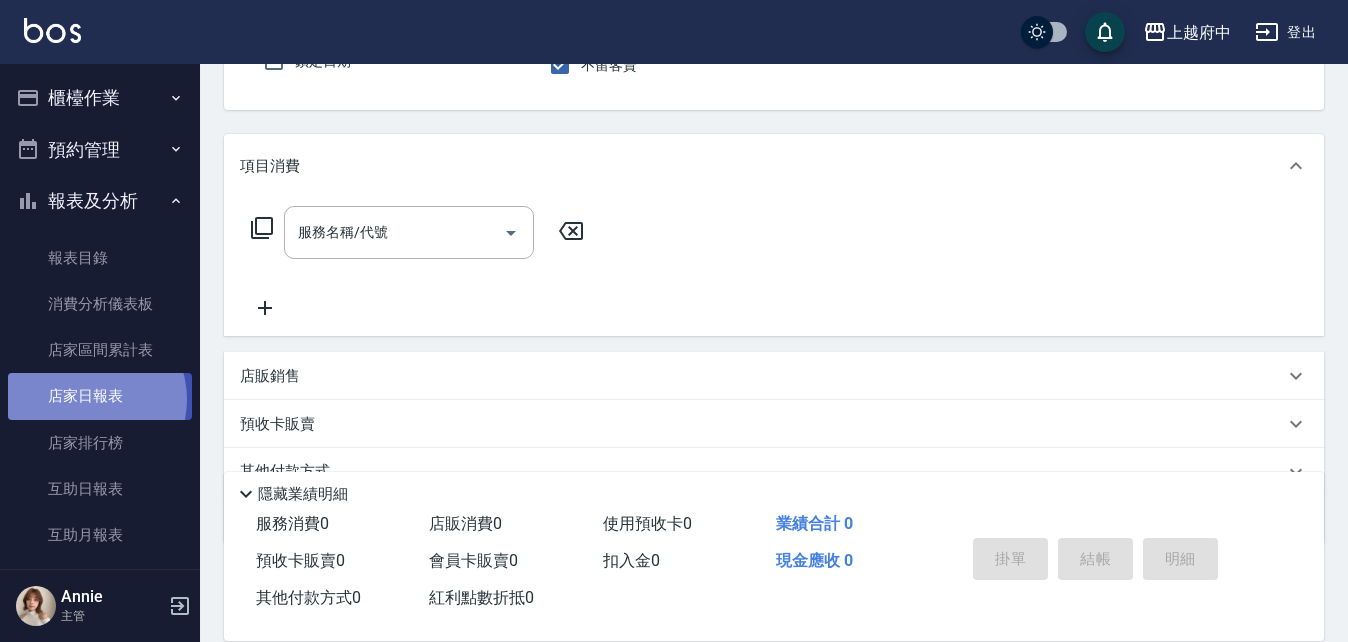click on "店家日報表" at bounding box center (100, 396) 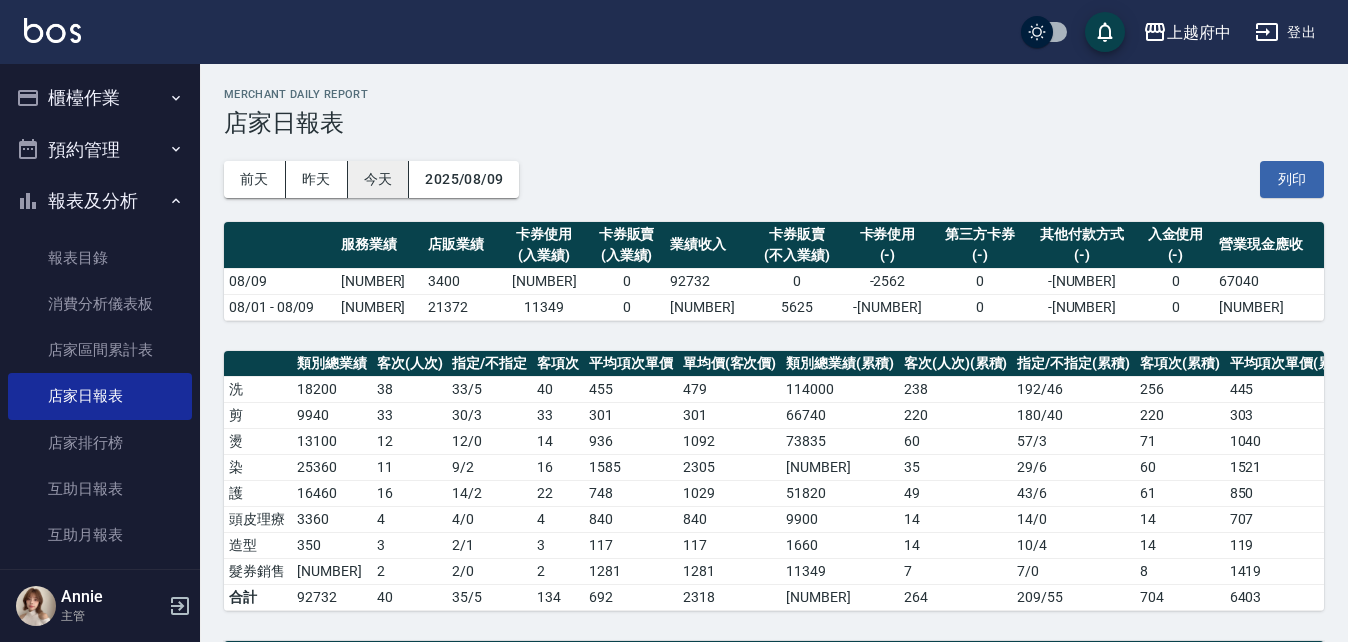click on "今天" at bounding box center [379, 179] 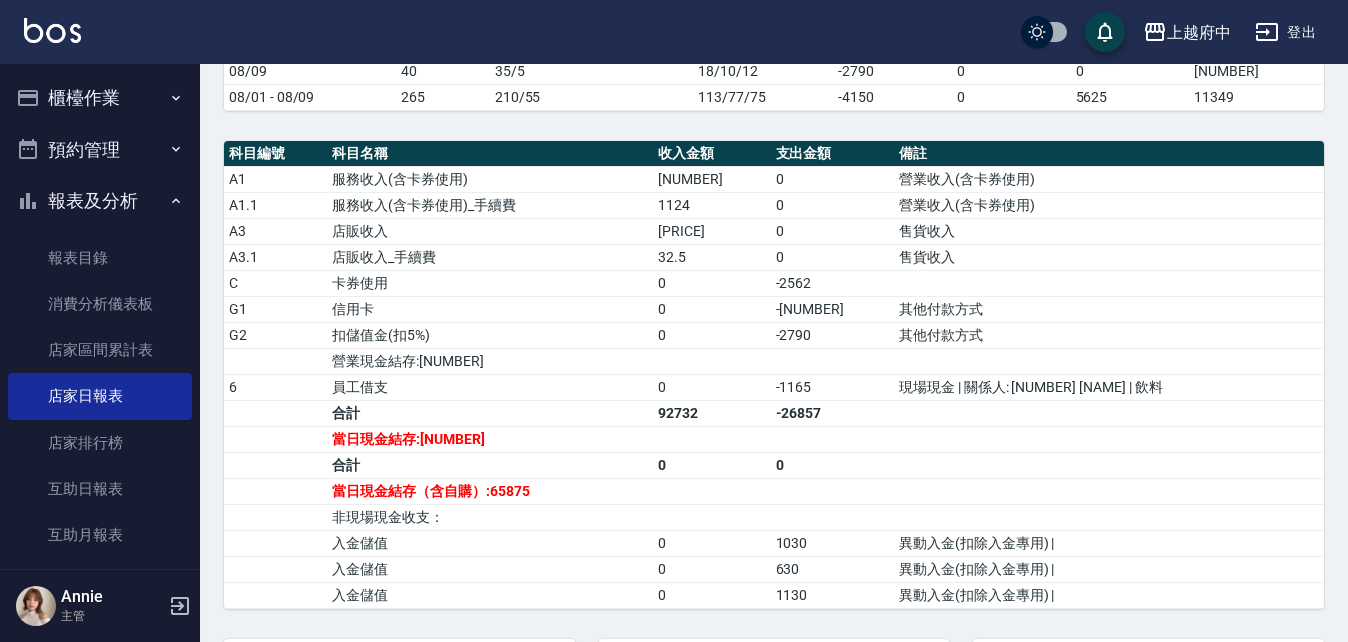 scroll, scrollTop: 600, scrollLeft: 0, axis: vertical 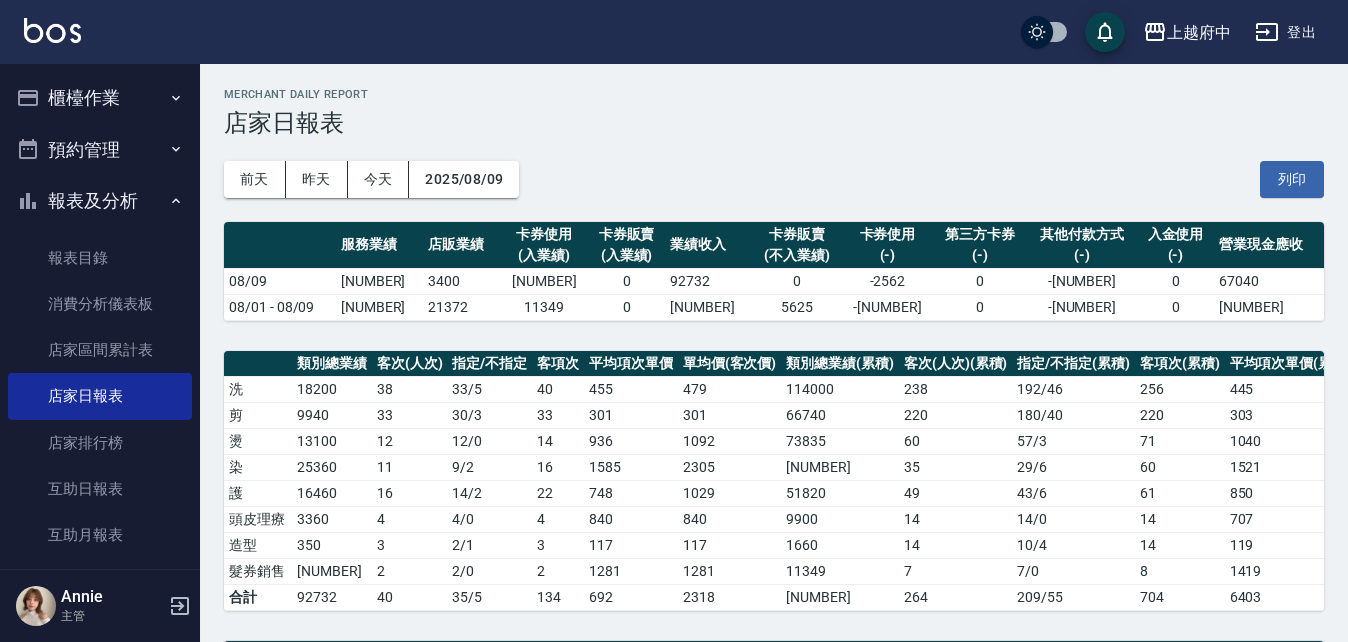 click on "櫃檯作業" at bounding box center [100, 98] 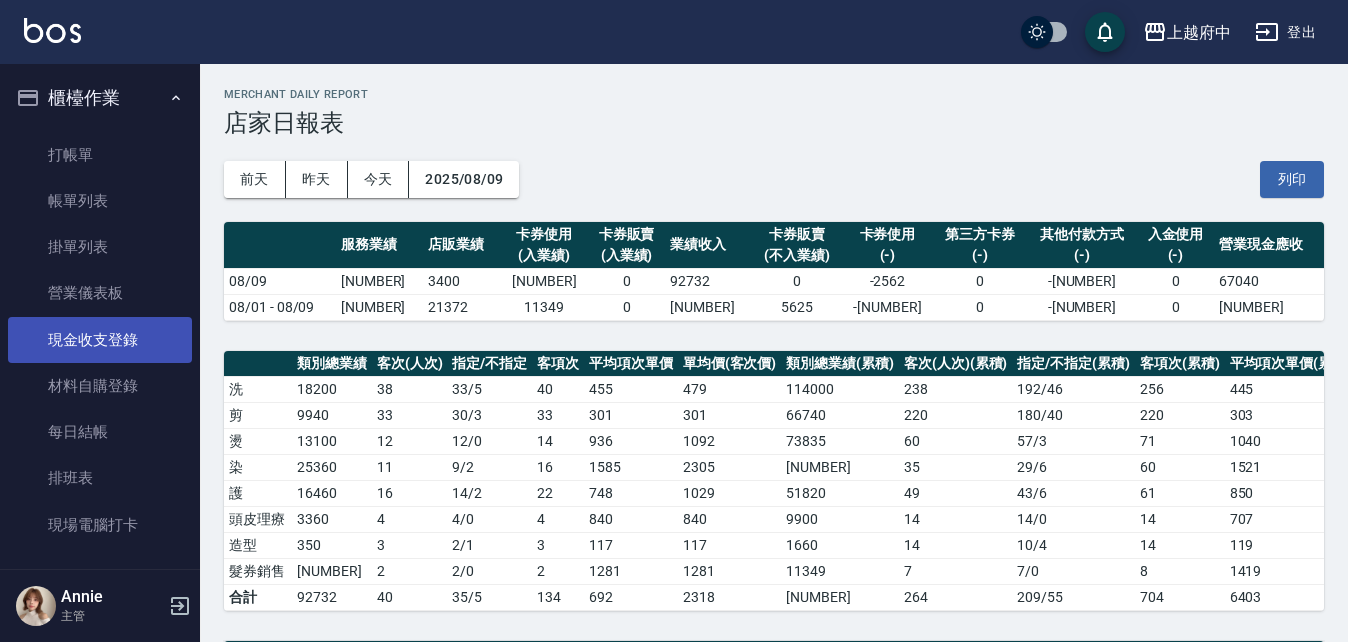 click on "現金收支登錄" at bounding box center (100, 340) 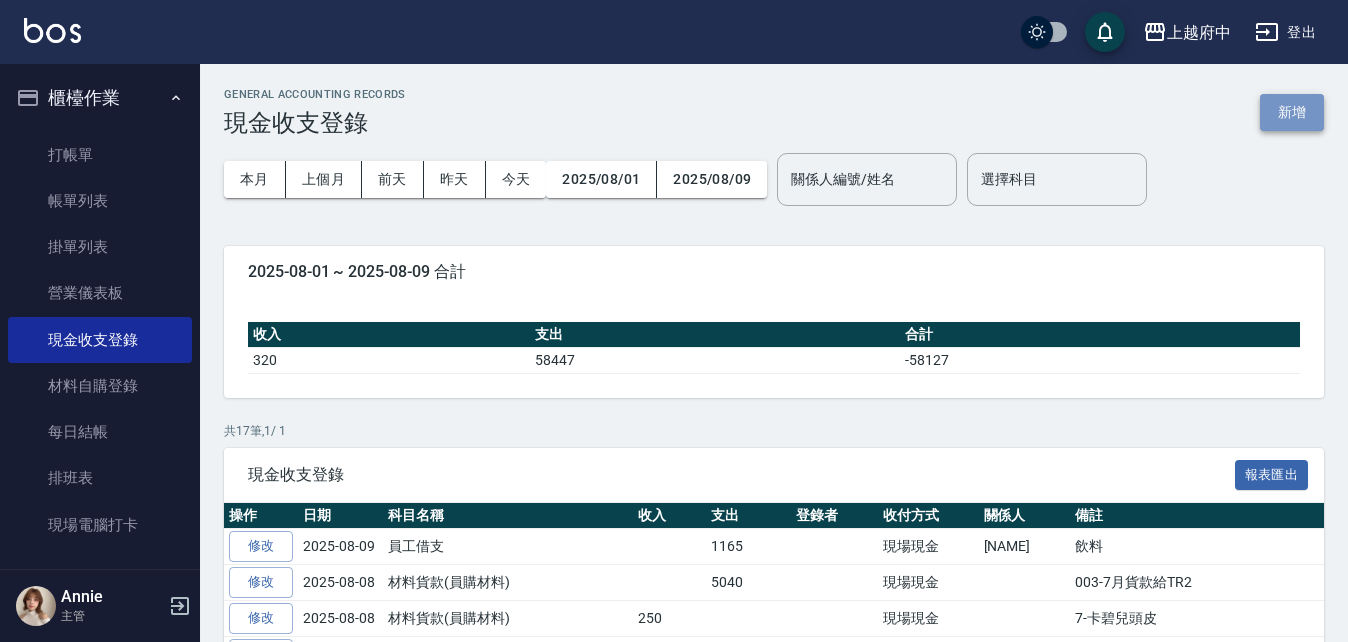click on "新增" at bounding box center [1292, 112] 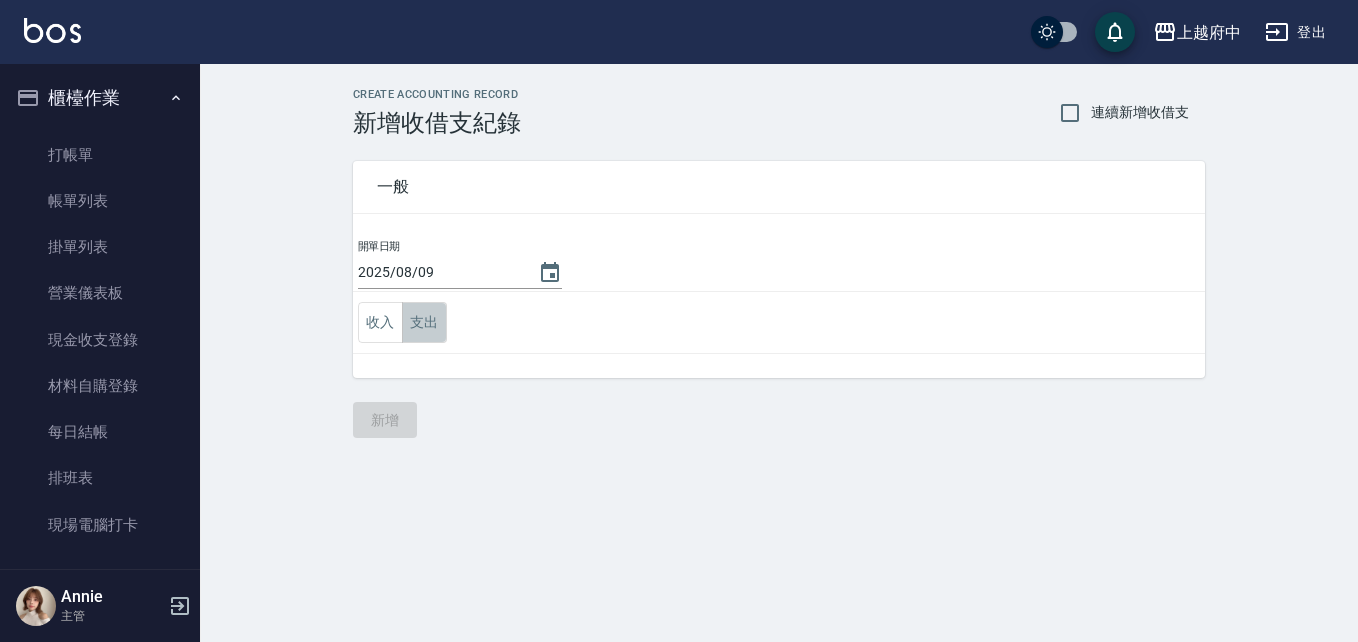 click on "支出" at bounding box center [424, 322] 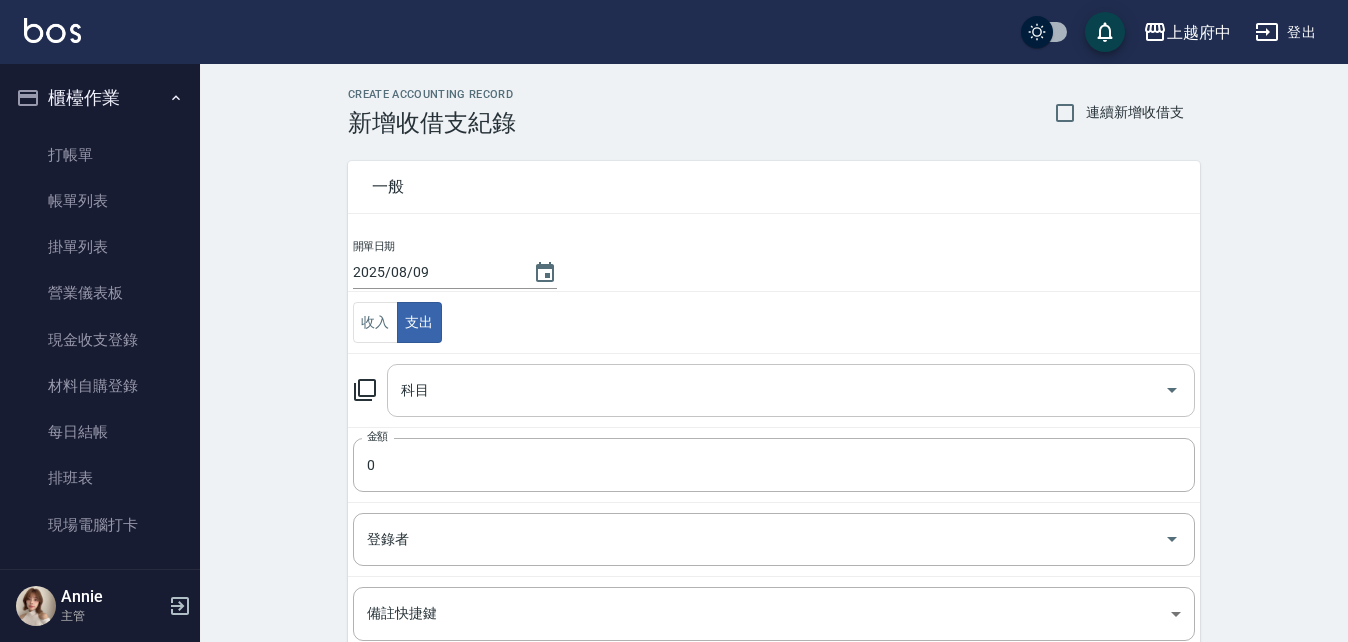click on "科目" at bounding box center [776, 390] 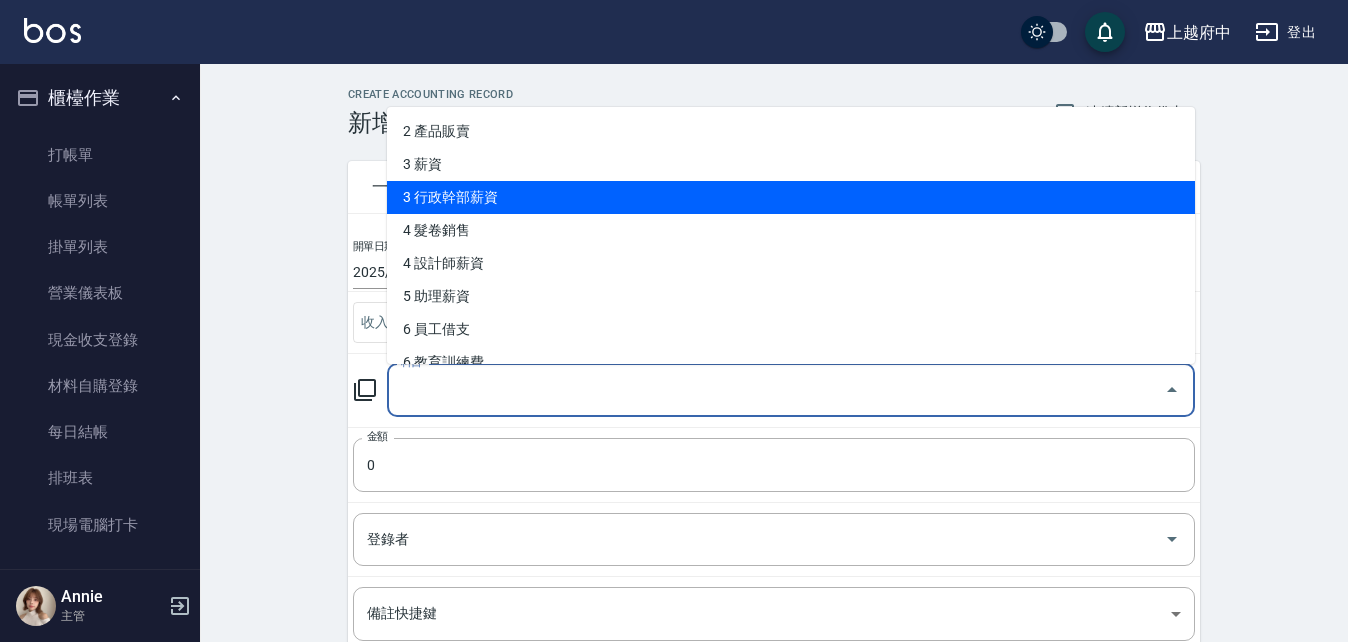 scroll, scrollTop: 100, scrollLeft: 0, axis: vertical 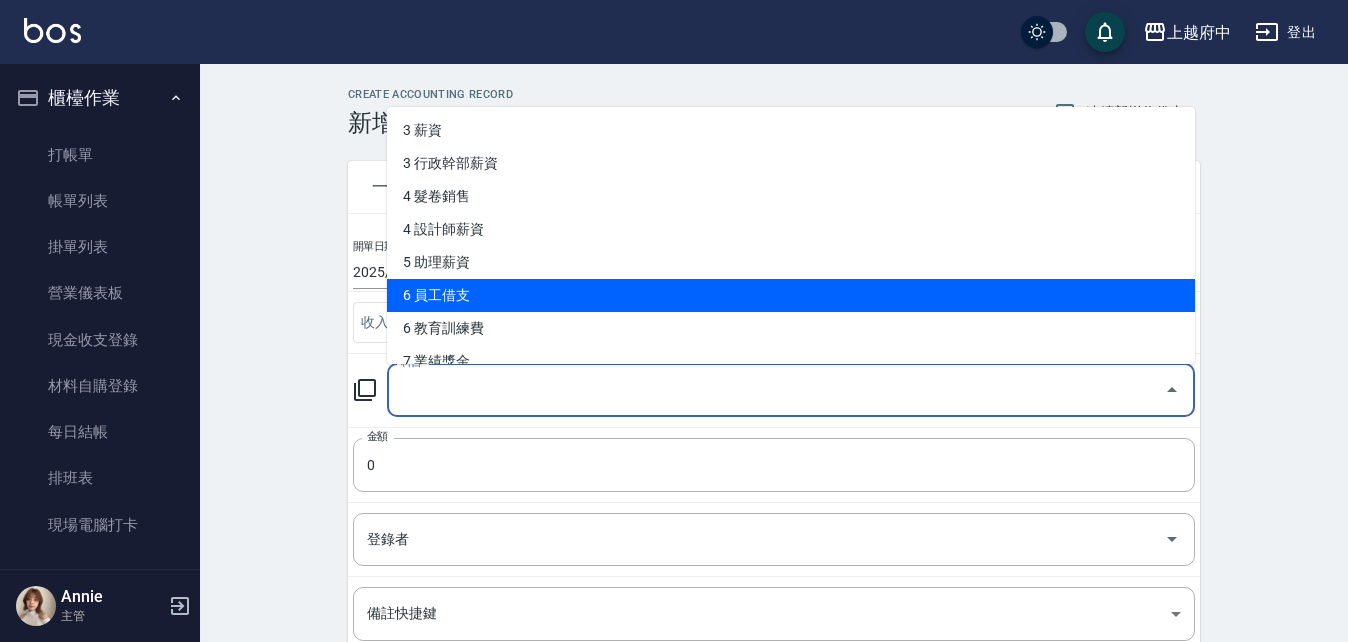 click on "6 員工借支" at bounding box center (791, 295) 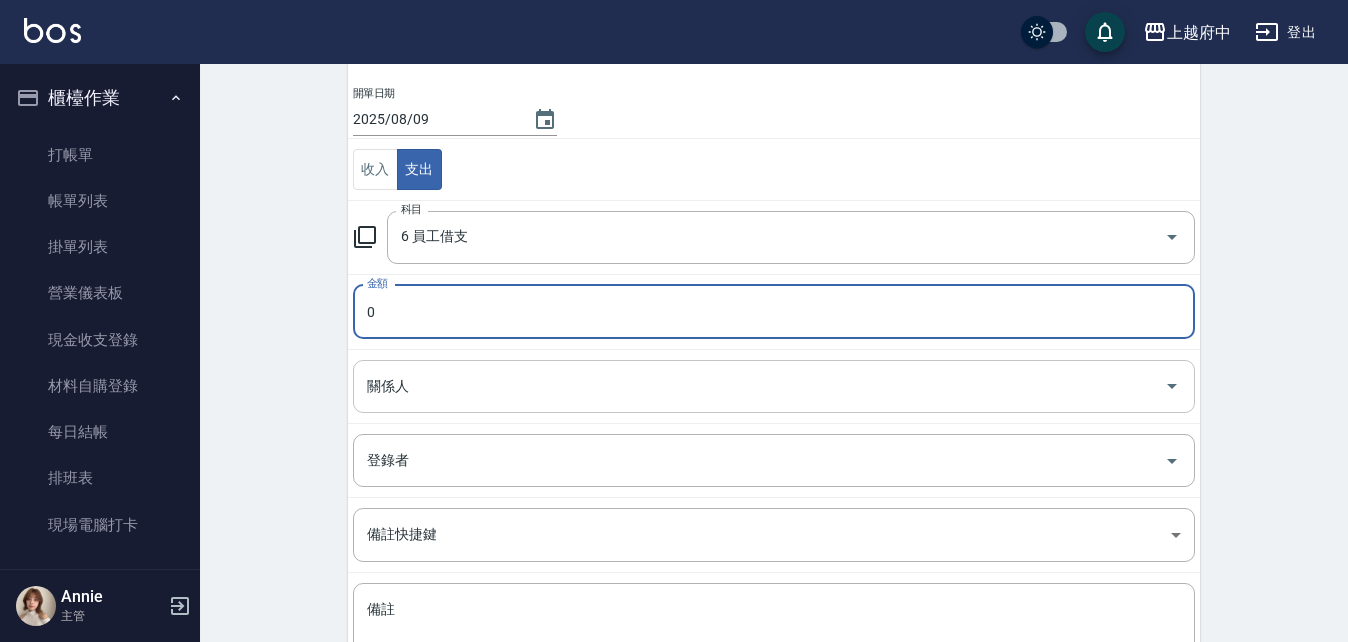scroll, scrollTop: 200, scrollLeft: 0, axis: vertical 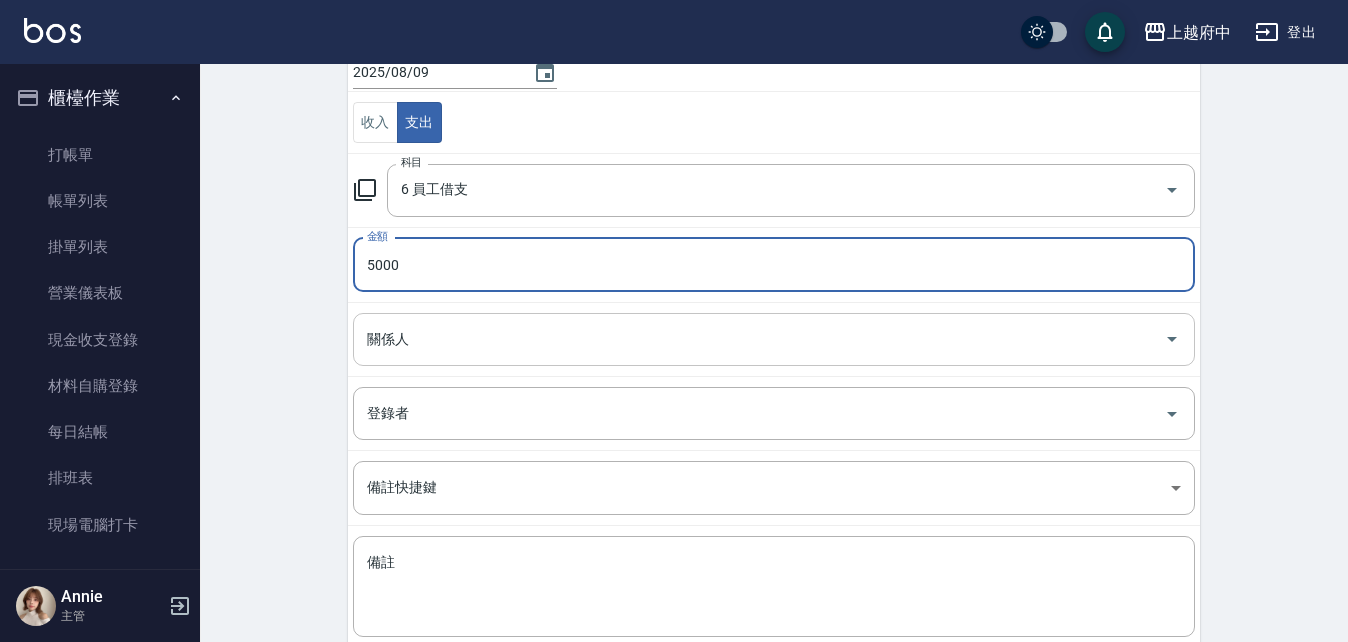 click on "關係人" at bounding box center (759, 339) 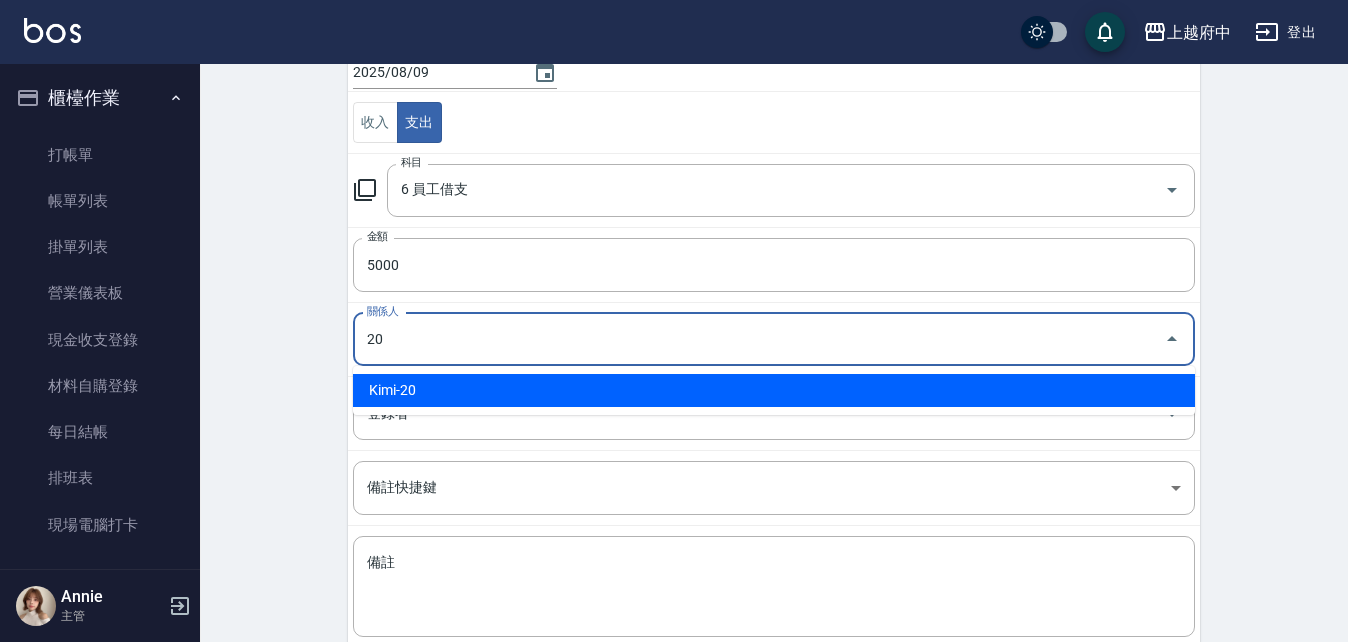 click on "Kimi-20" at bounding box center (774, 390) 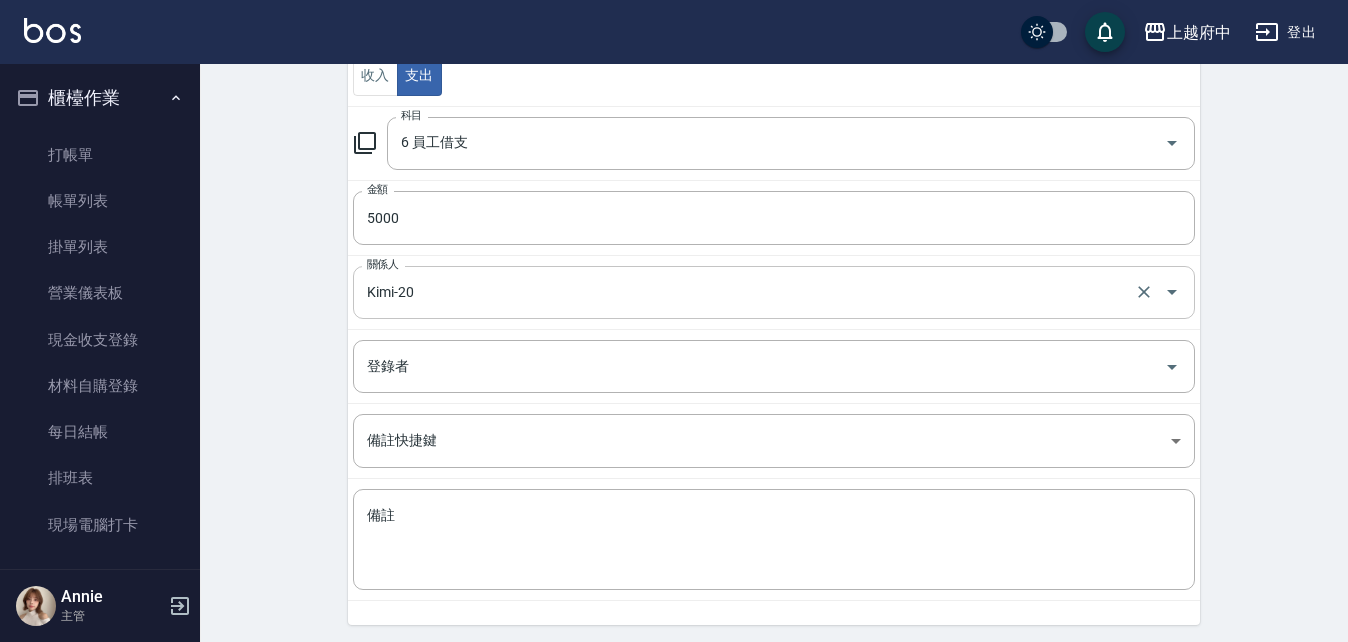 scroll, scrollTop: 315, scrollLeft: 0, axis: vertical 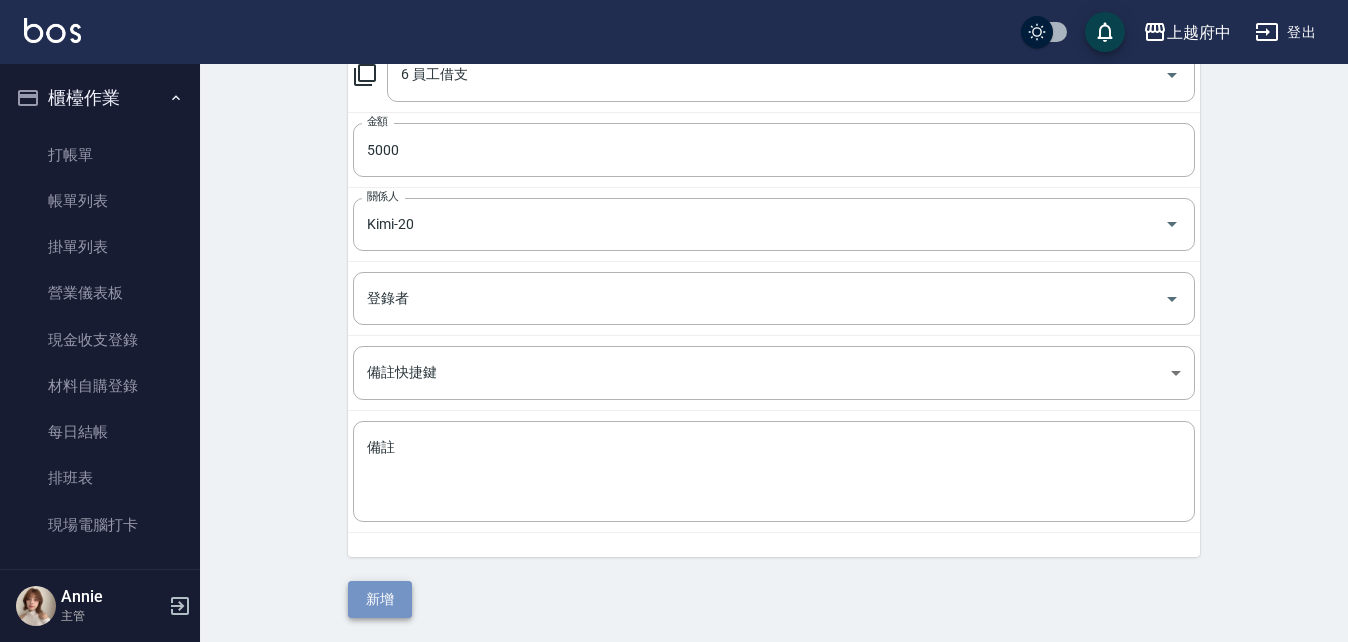 click on "新增" at bounding box center (380, 599) 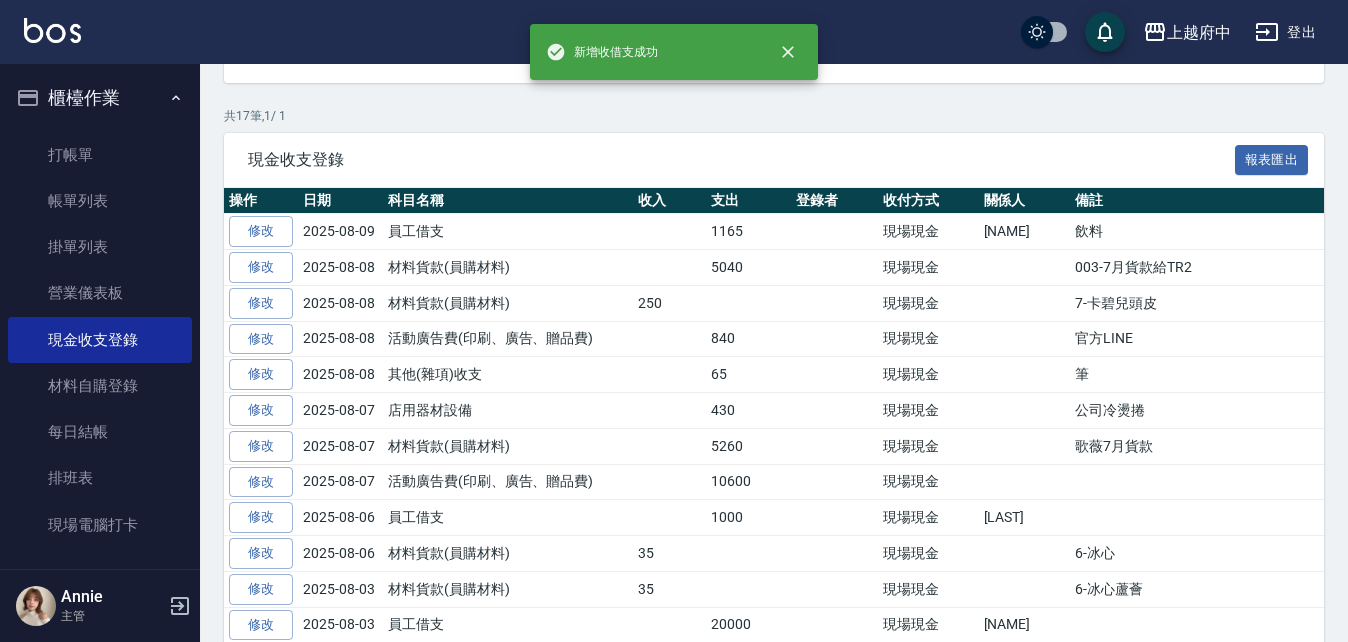 scroll, scrollTop: 0, scrollLeft: 0, axis: both 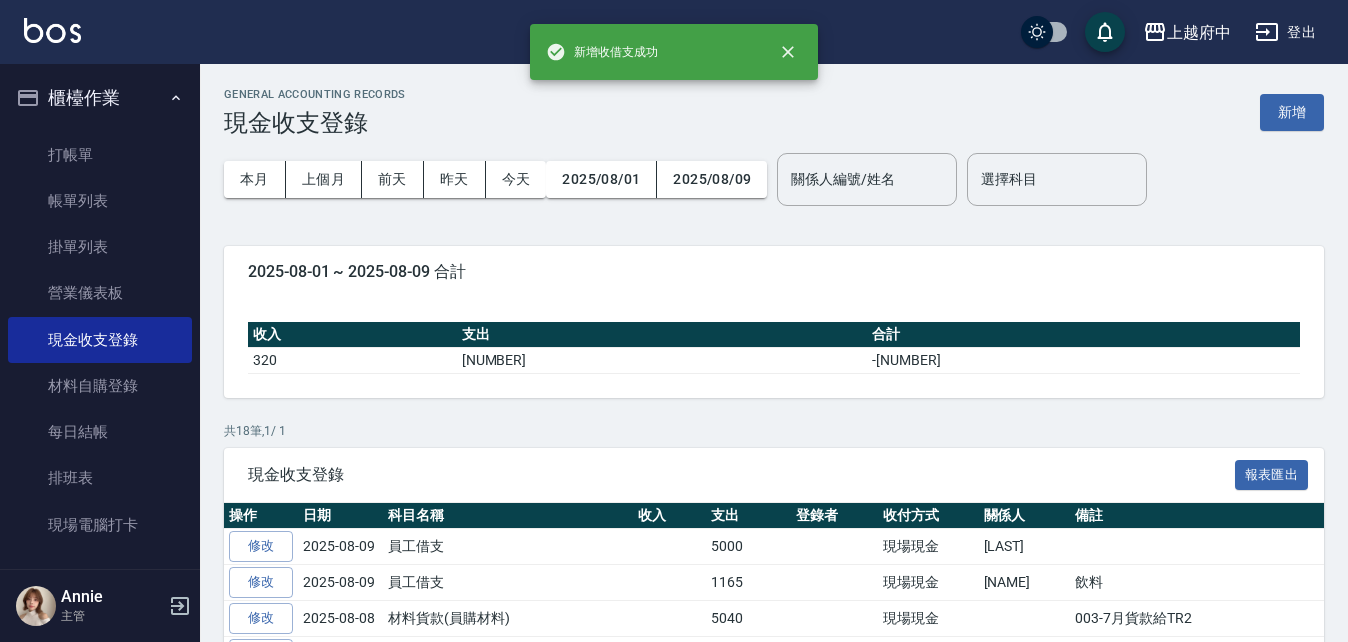 click on "櫃檯作業" at bounding box center (100, 98) 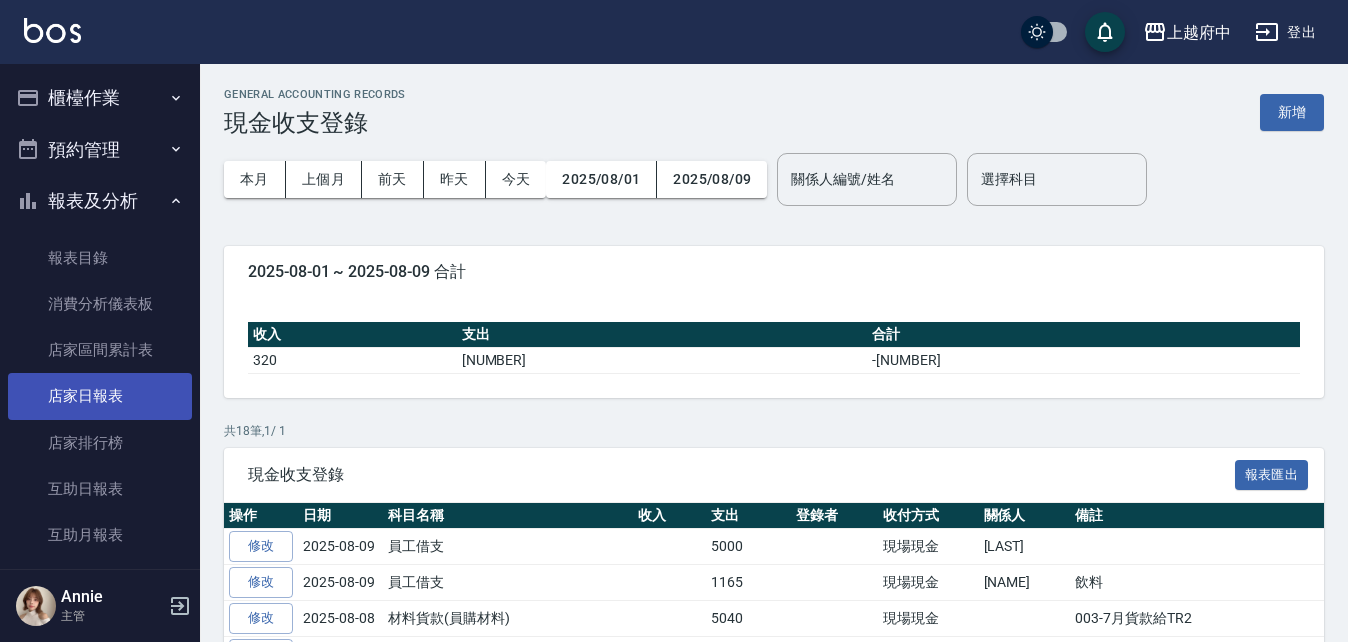 click on "店家日報表" at bounding box center (100, 396) 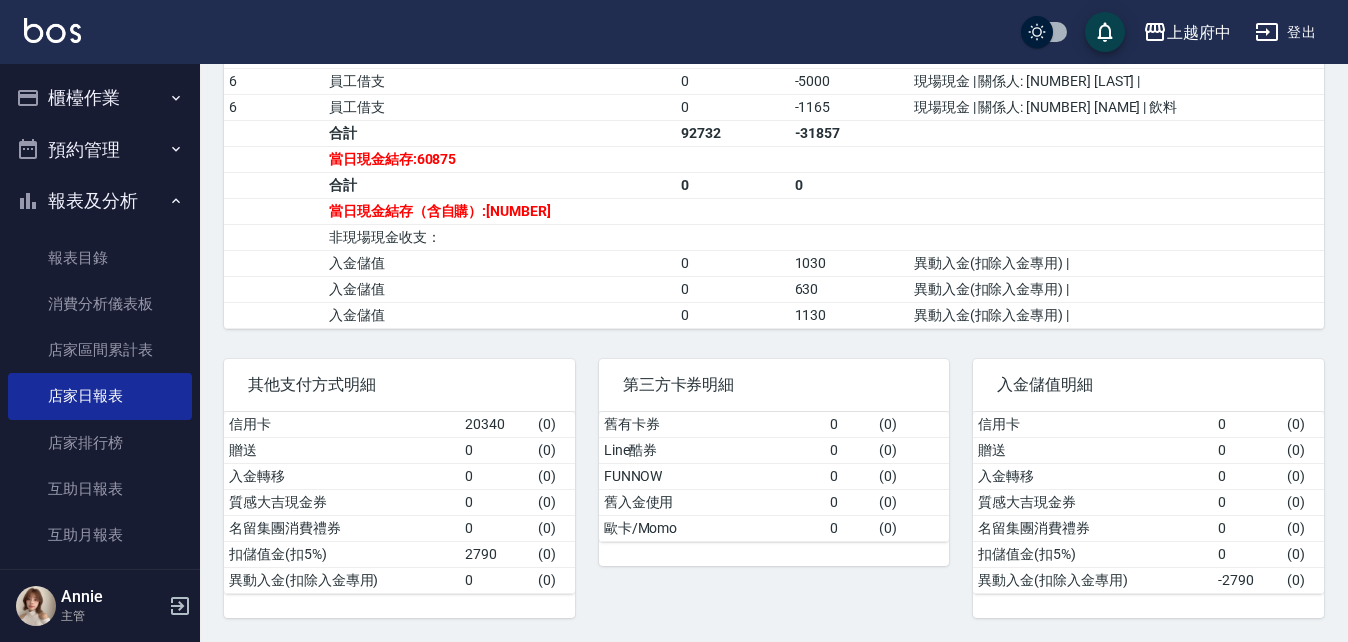 scroll, scrollTop: 829, scrollLeft: 0, axis: vertical 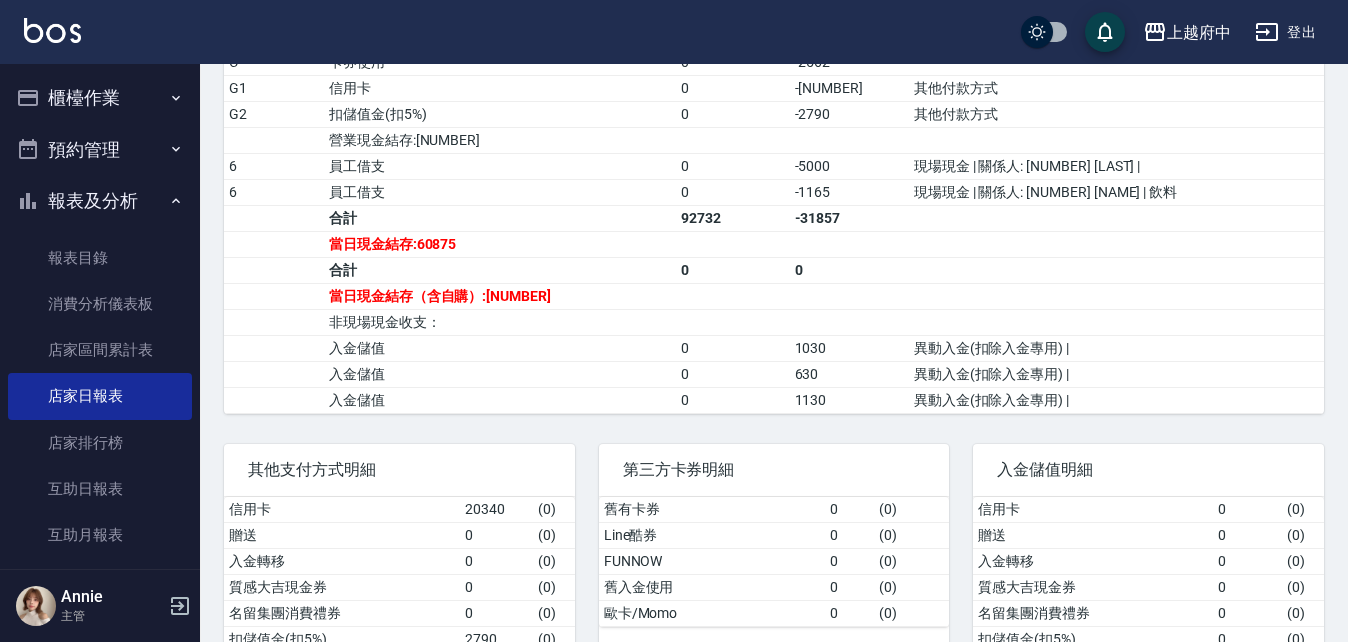 click on "報表及分析" at bounding box center (100, 201) 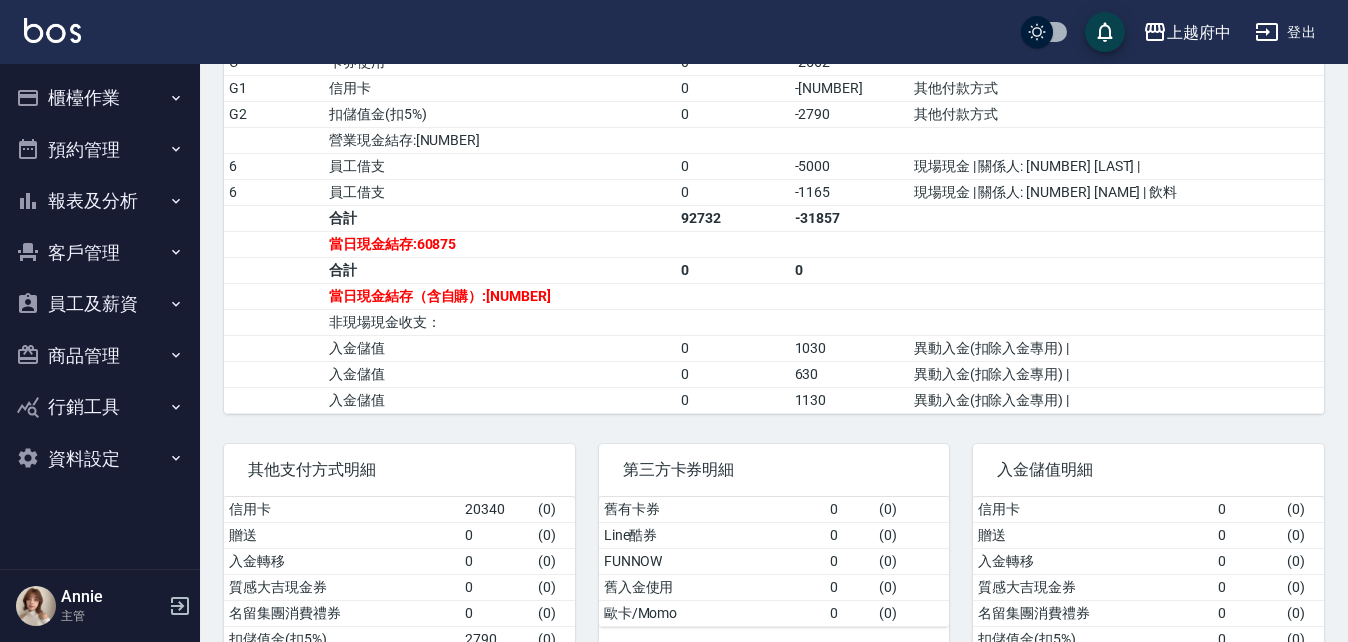 click on "資料設定" at bounding box center [100, 459] 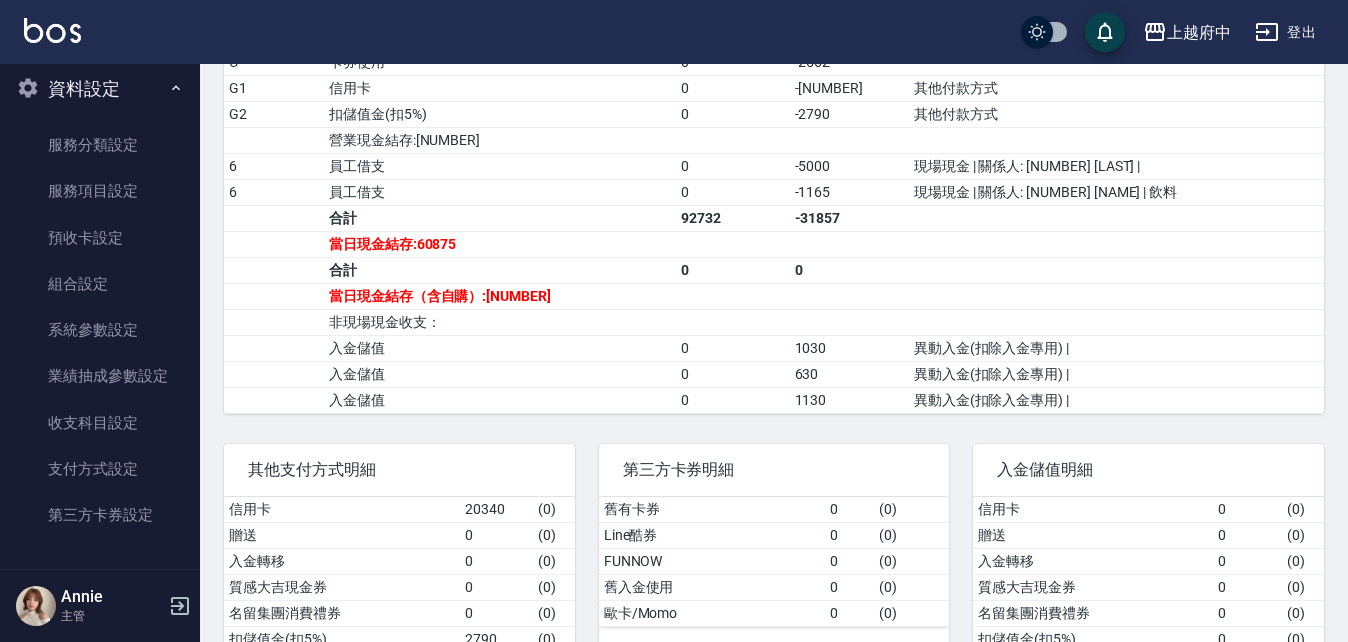 scroll, scrollTop: 371, scrollLeft: 0, axis: vertical 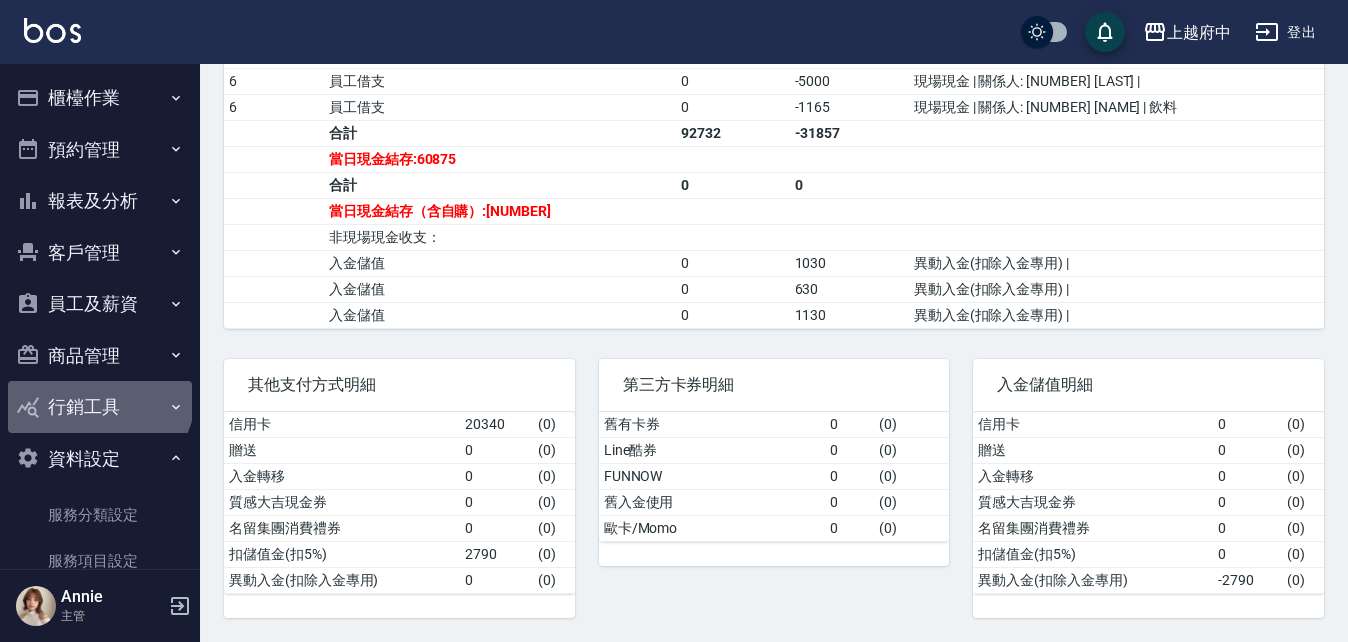 click on "行銷工具" at bounding box center (100, 407) 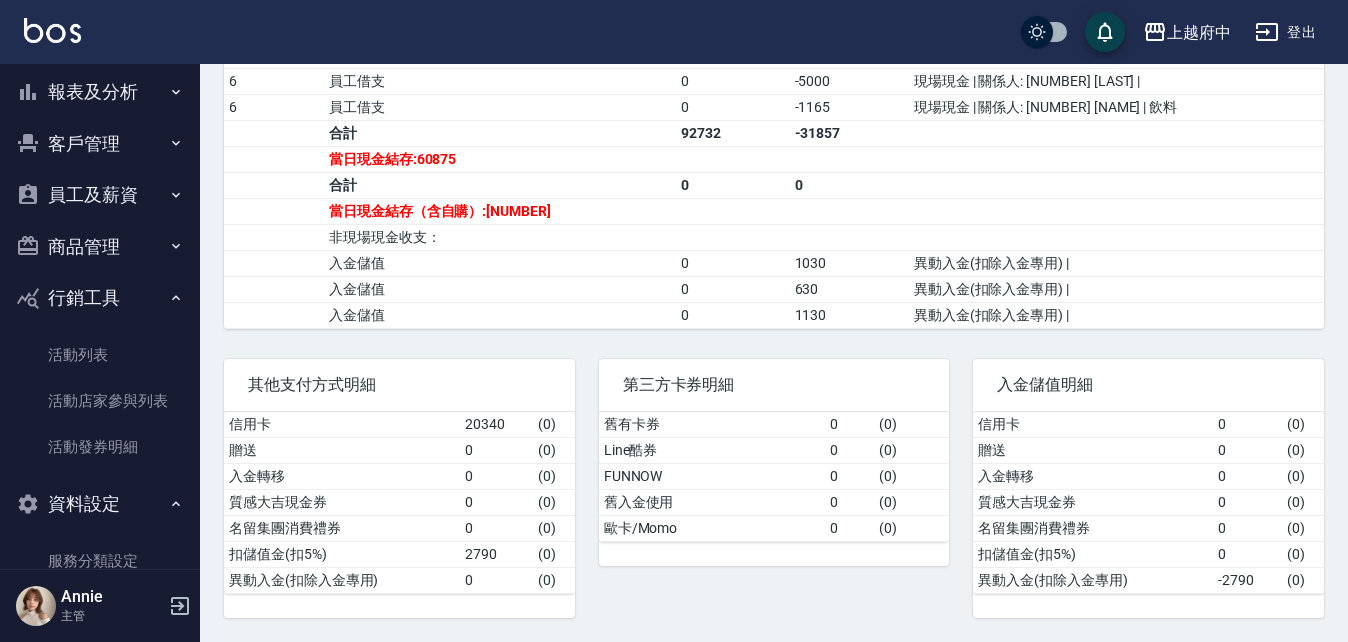 scroll, scrollTop: 100, scrollLeft: 0, axis: vertical 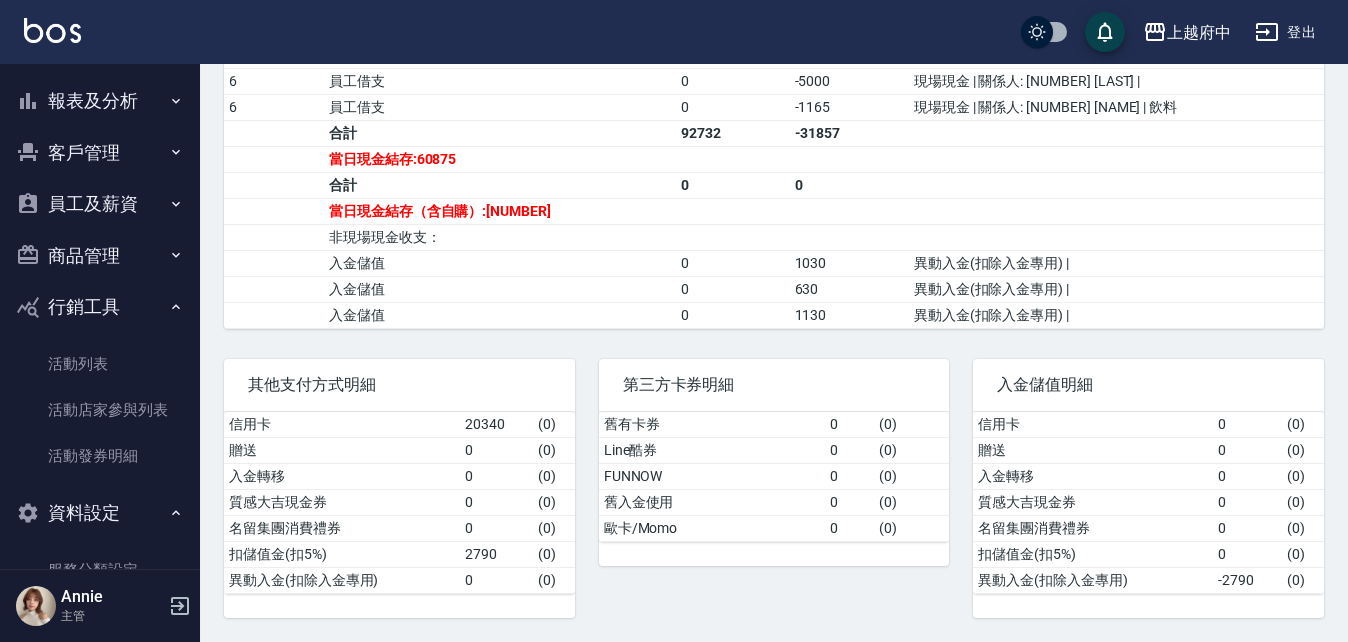 click on "商品管理" at bounding box center [100, 256] 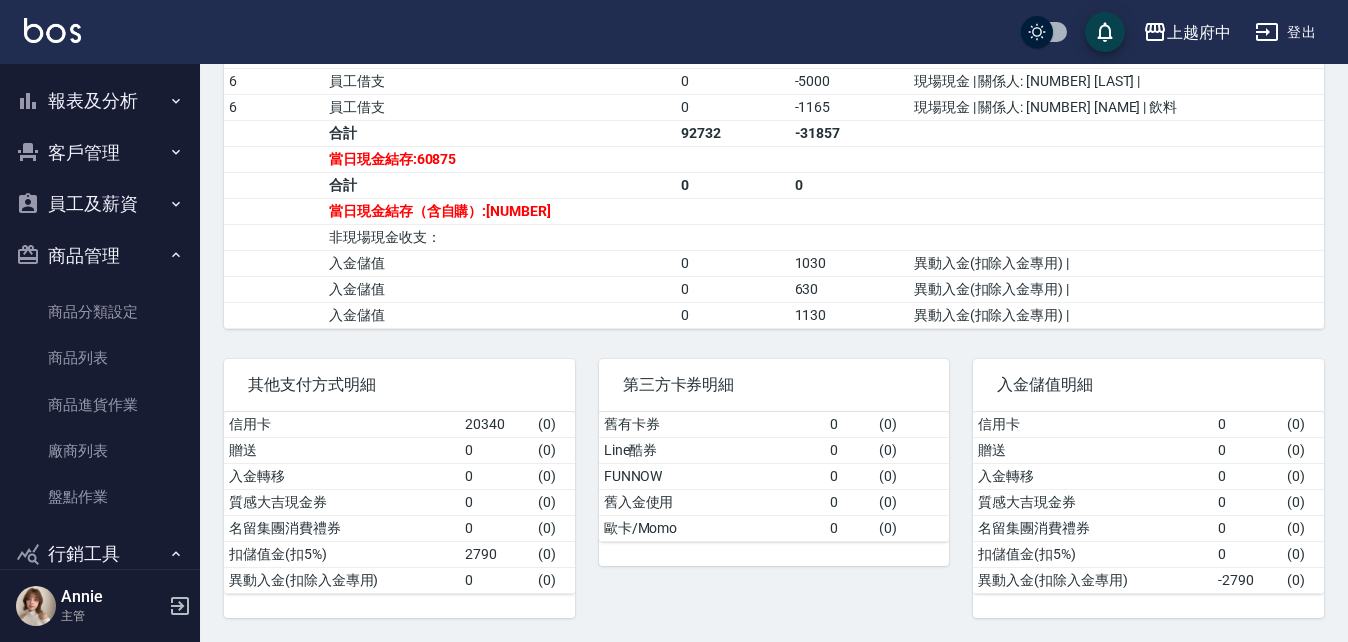 click on "員工及薪資" at bounding box center [100, 204] 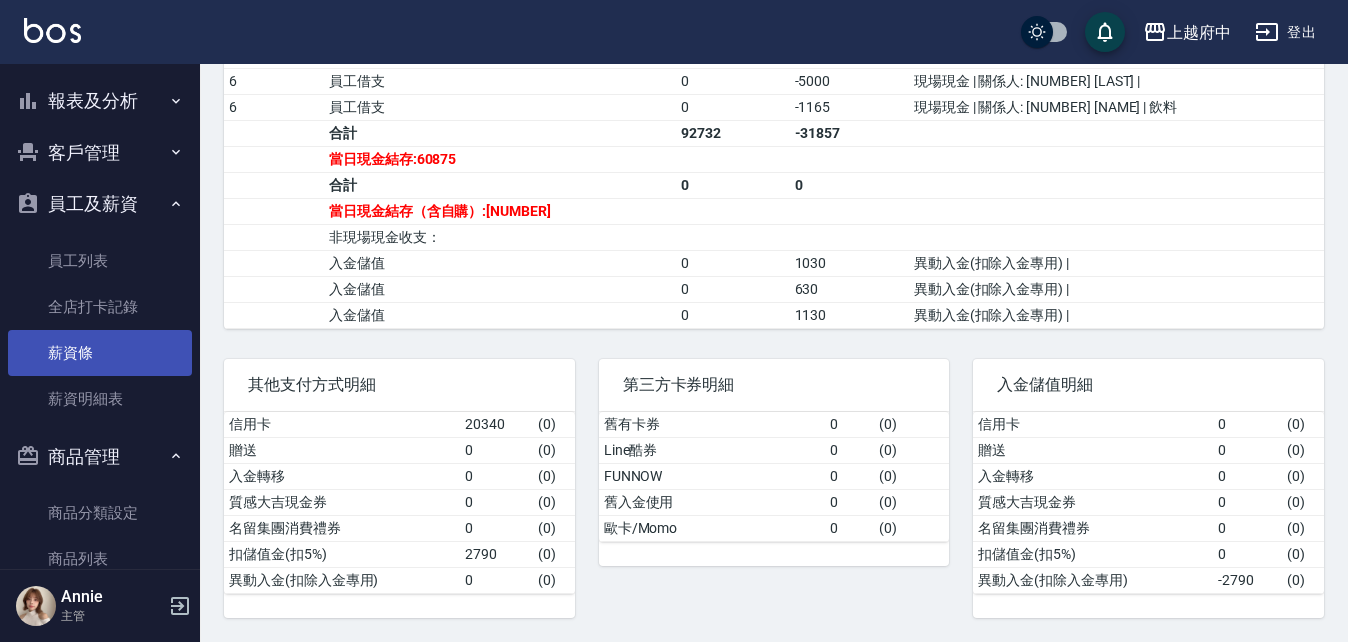 click on "薪資條" at bounding box center (100, 353) 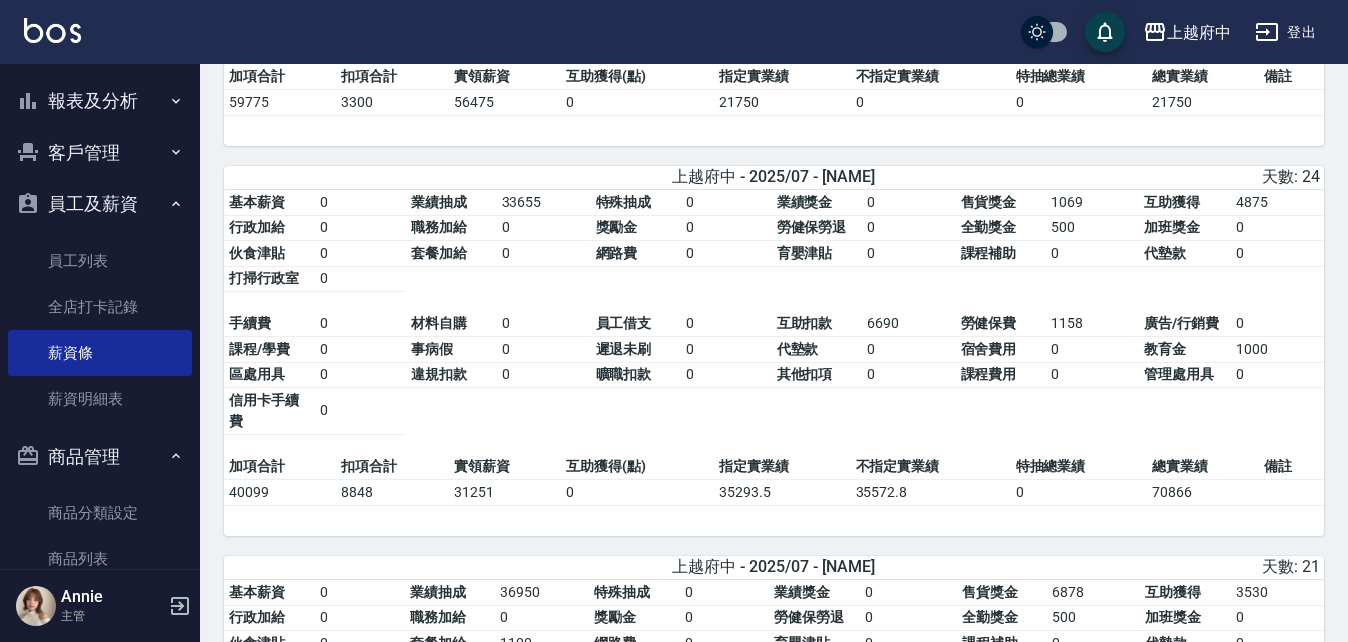 scroll, scrollTop: 3600, scrollLeft: 0, axis: vertical 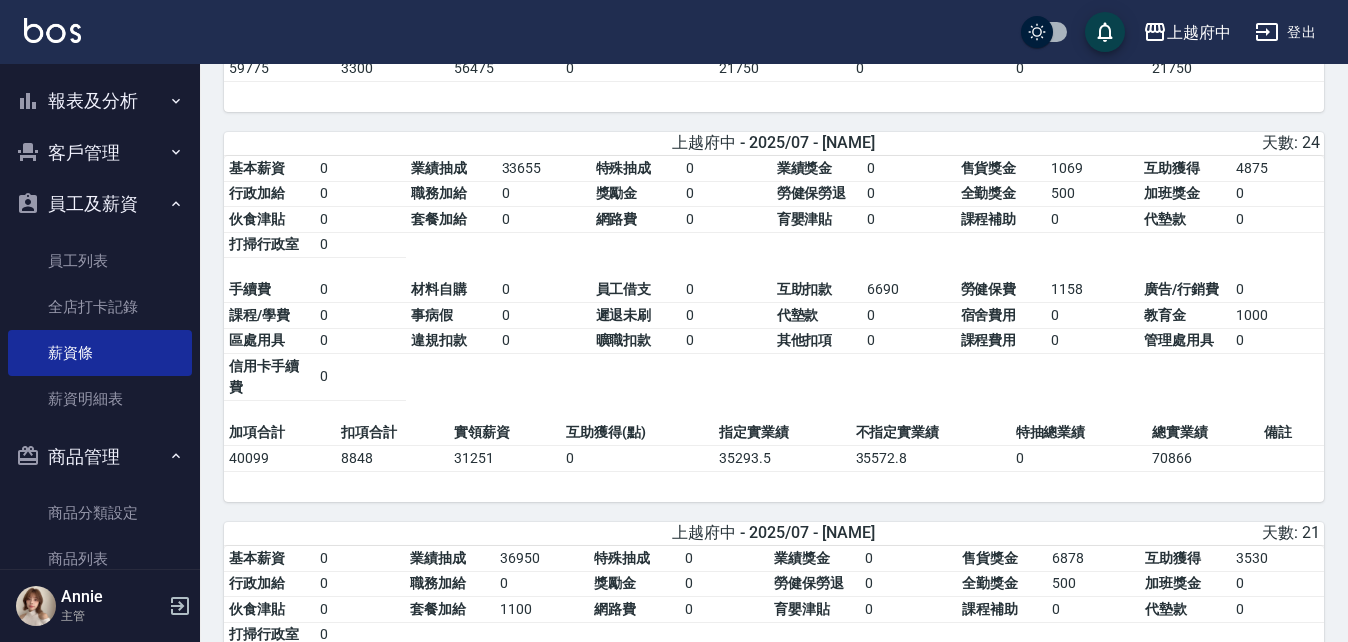 click on "報表及分析" at bounding box center [100, 101] 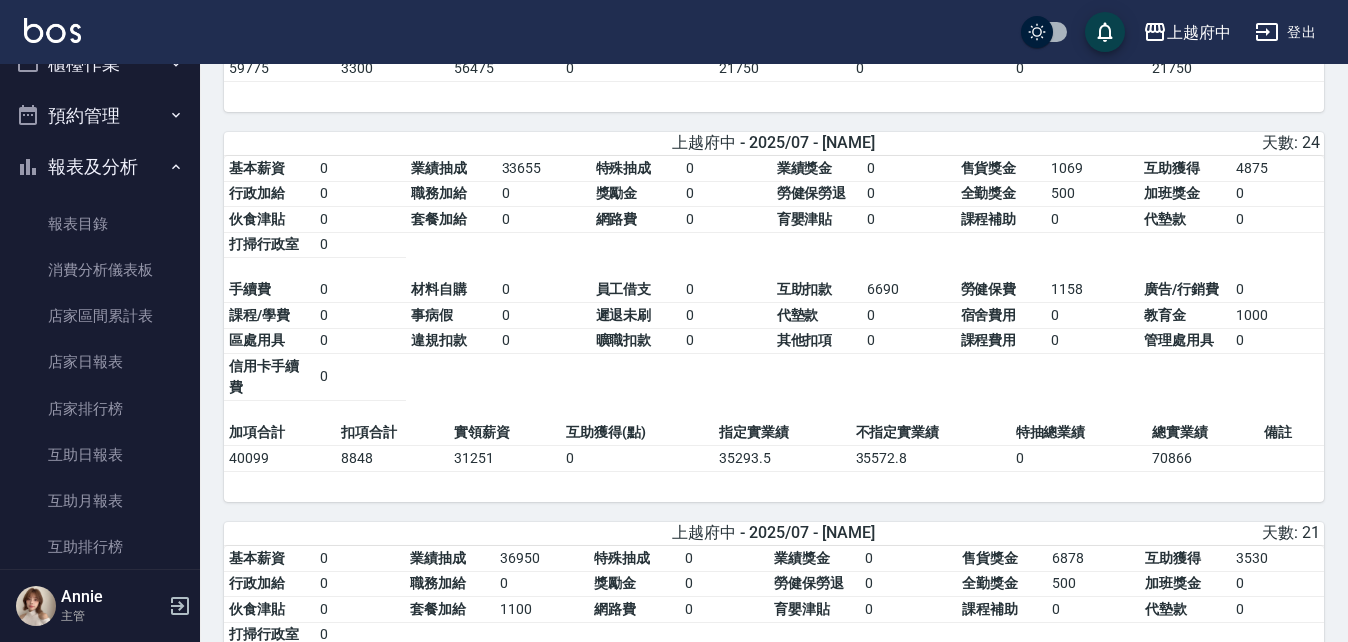 scroll, scrollTop: 0, scrollLeft: 0, axis: both 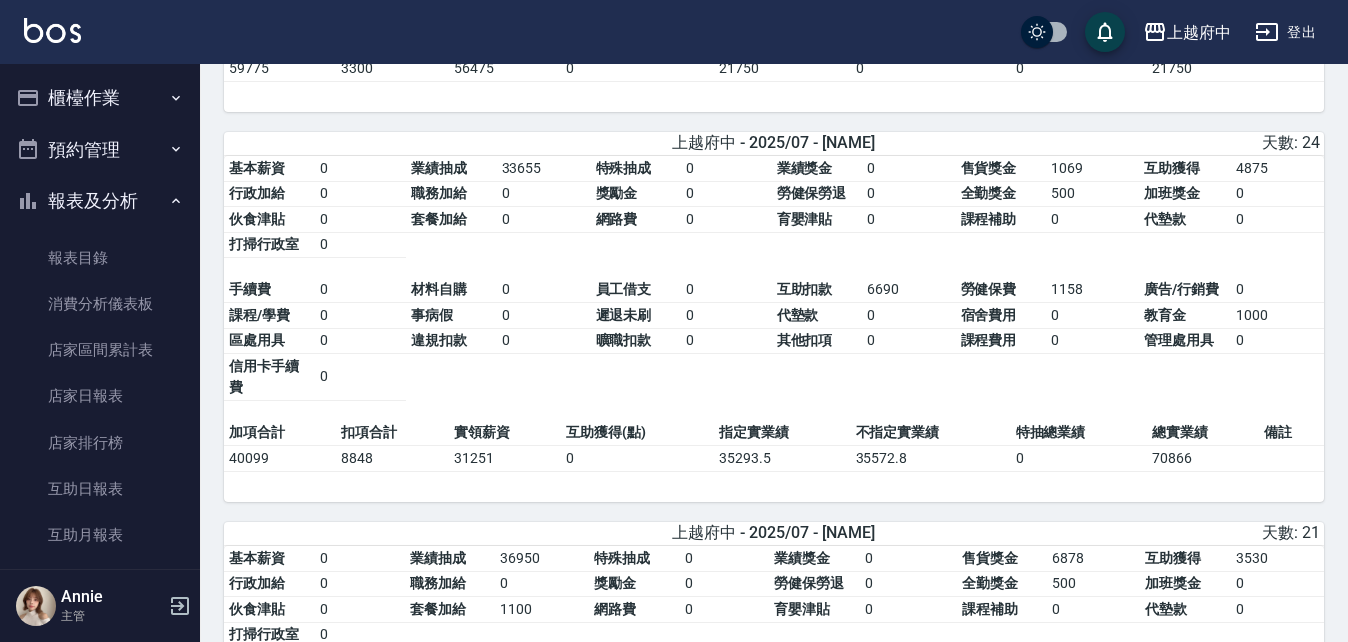 click on "櫃檯作業" at bounding box center (100, 98) 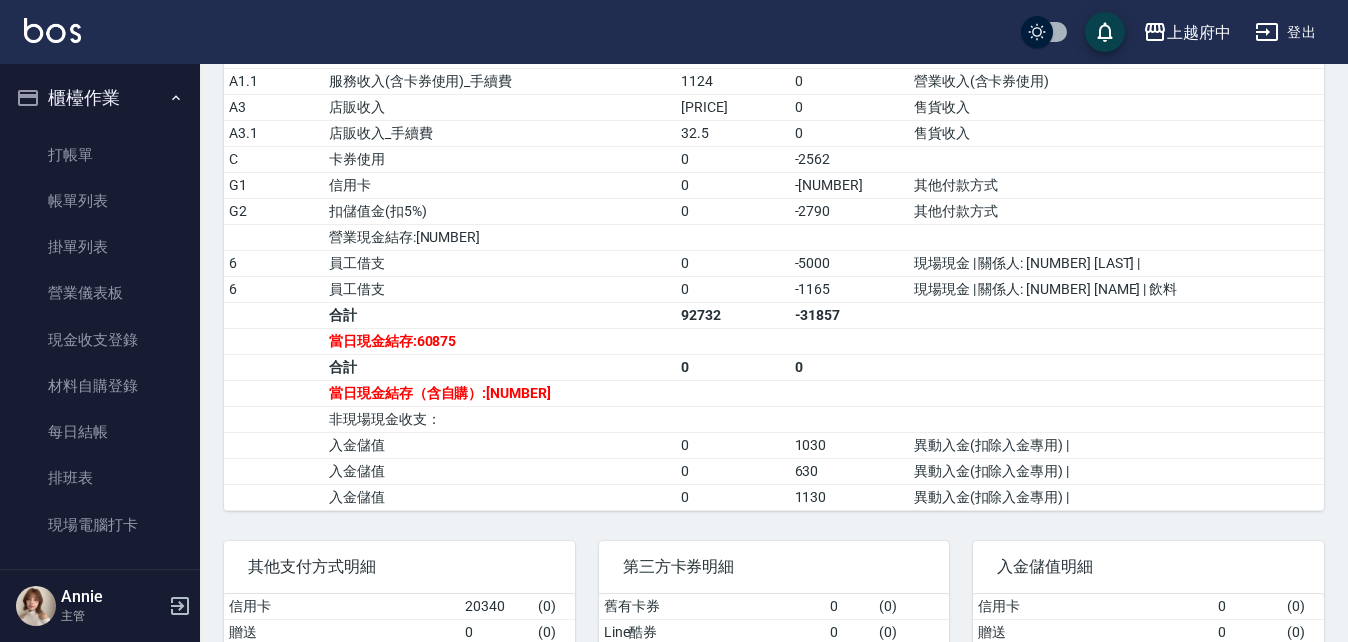 scroll, scrollTop: 729, scrollLeft: 0, axis: vertical 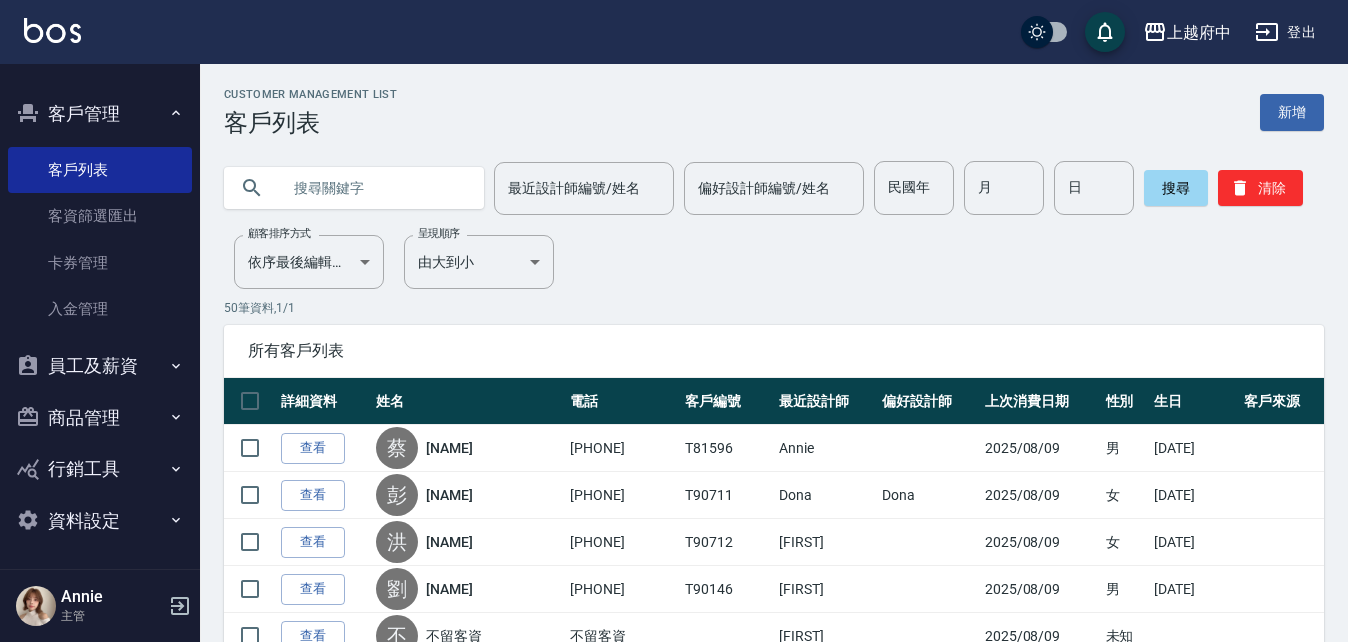 click at bounding box center [374, 188] 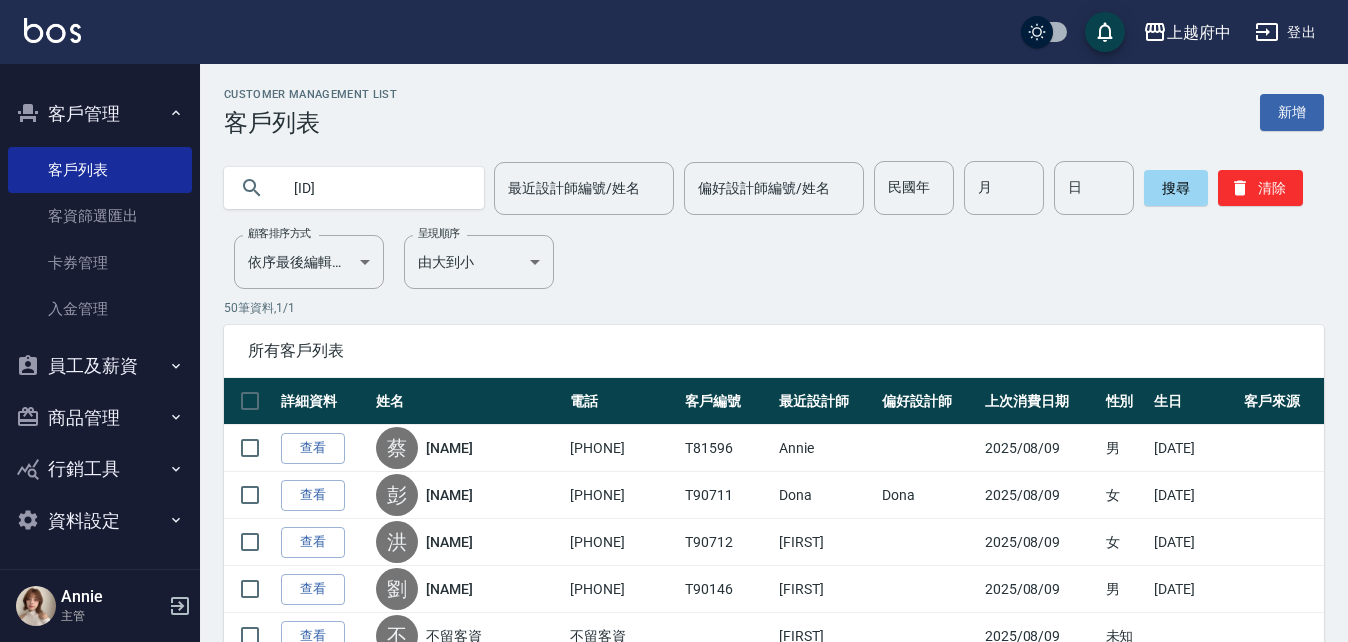 type on "[ID]" 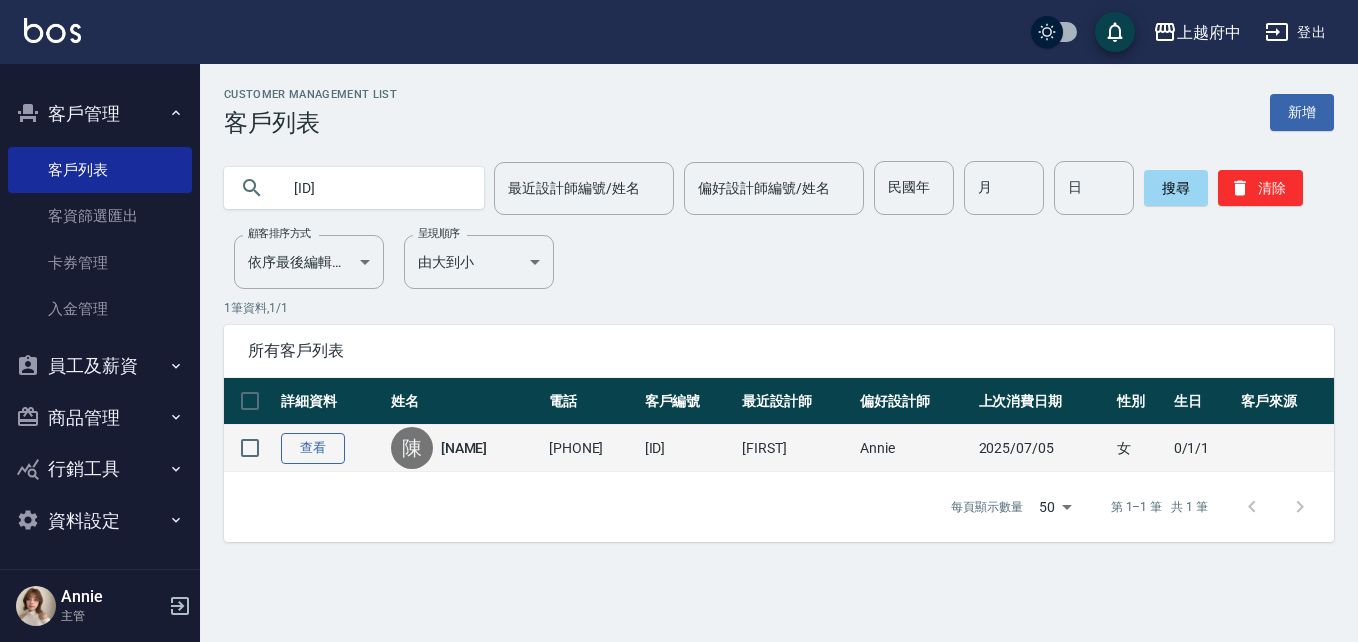 click on "查看" at bounding box center [313, 448] 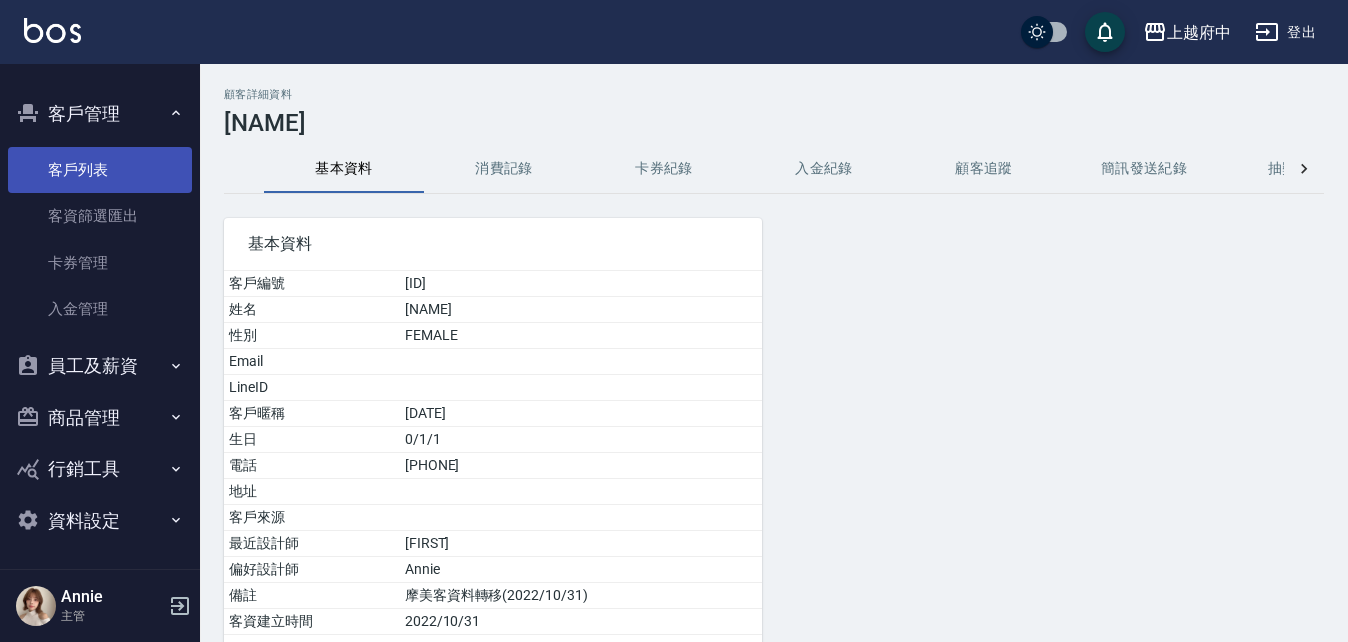click on "客戶列表" at bounding box center [100, 170] 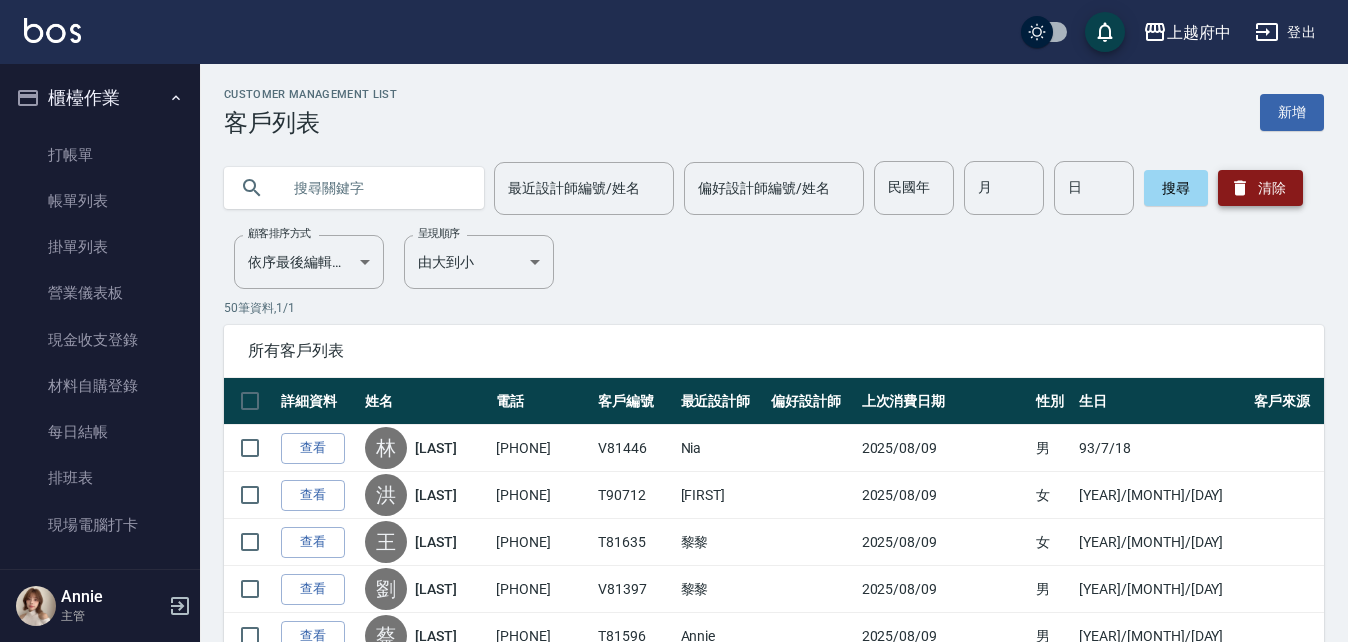 scroll, scrollTop: 0, scrollLeft: 0, axis: both 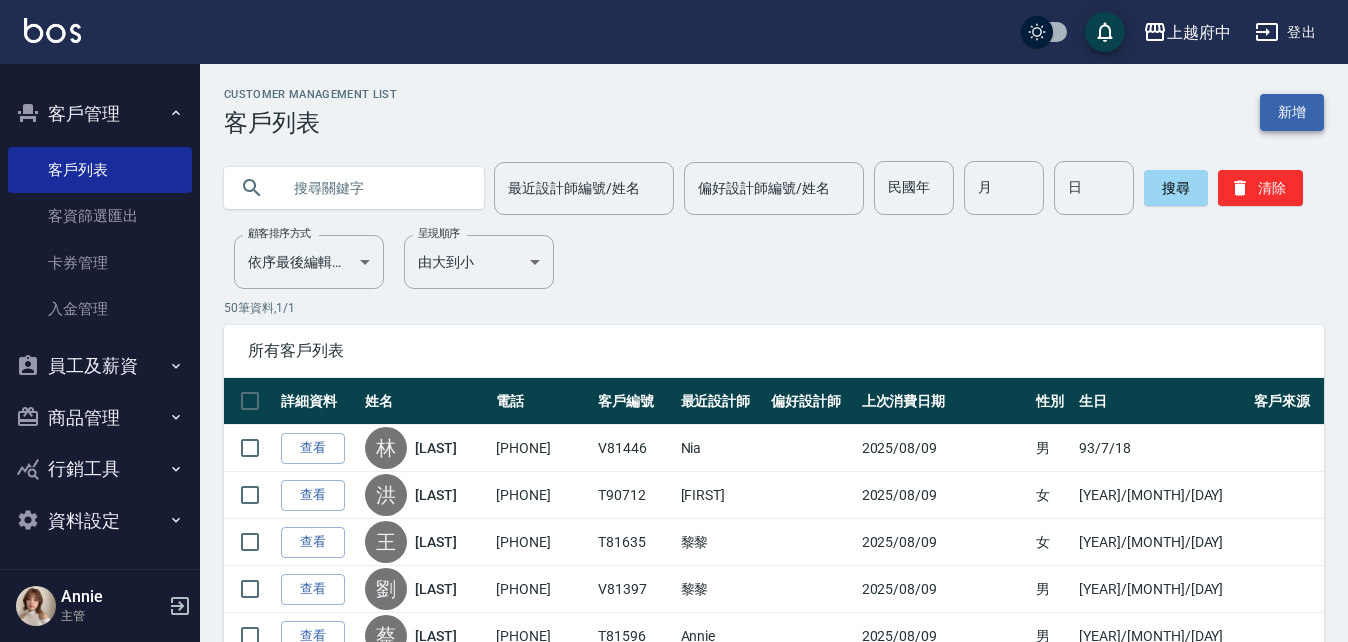click on "新增" at bounding box center (1292, 112) 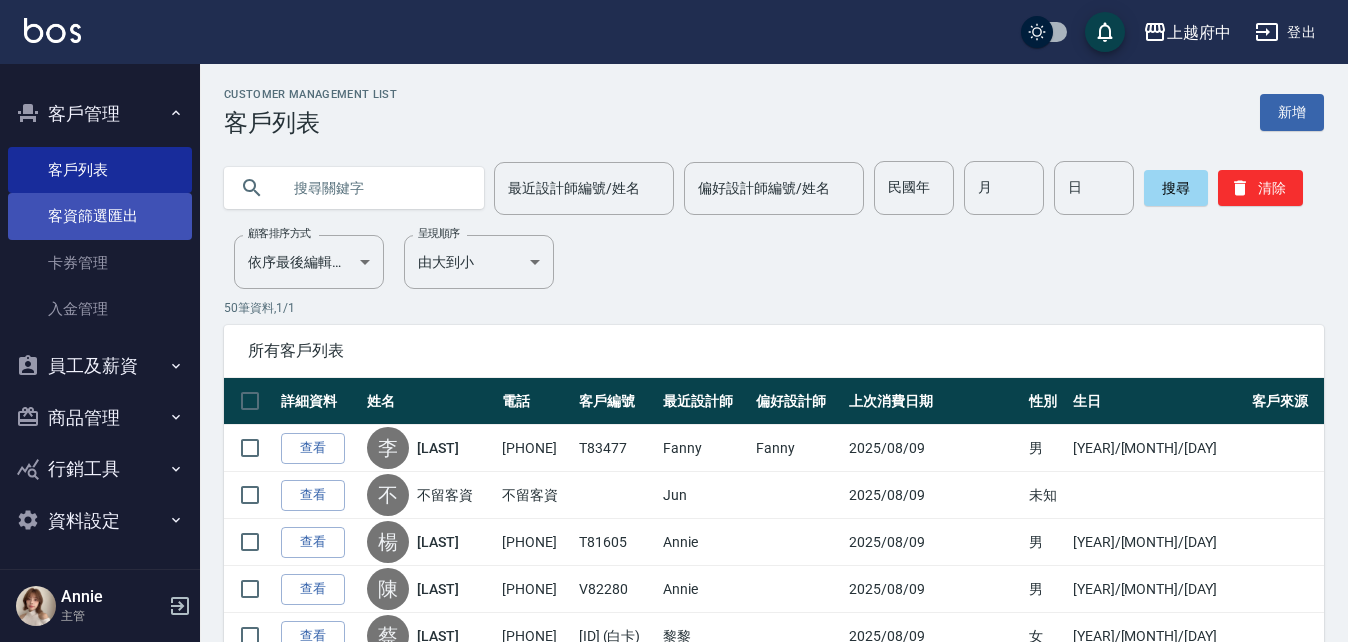 scroll, scrollTop: 2577, scrollLeft: 0, axis: vertical 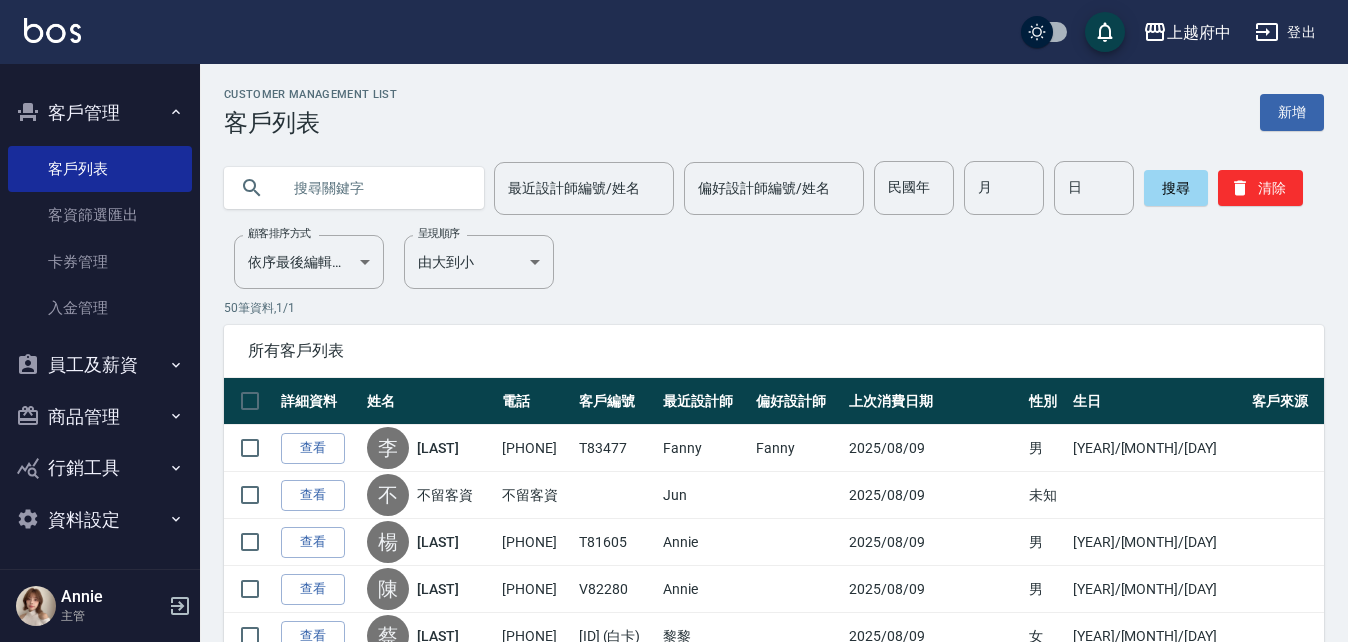 click on "員工及薪資" at bounding box center (100, 365) 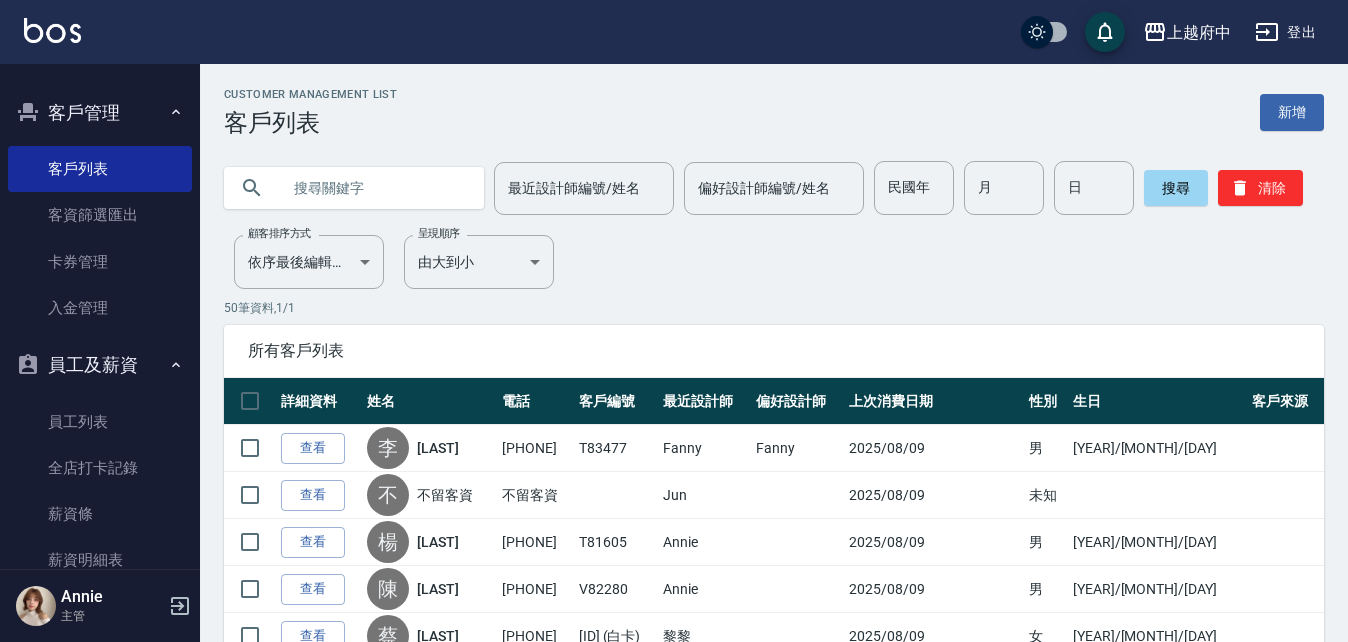 click on "員工及薪資" at bounding box center (100, 365) 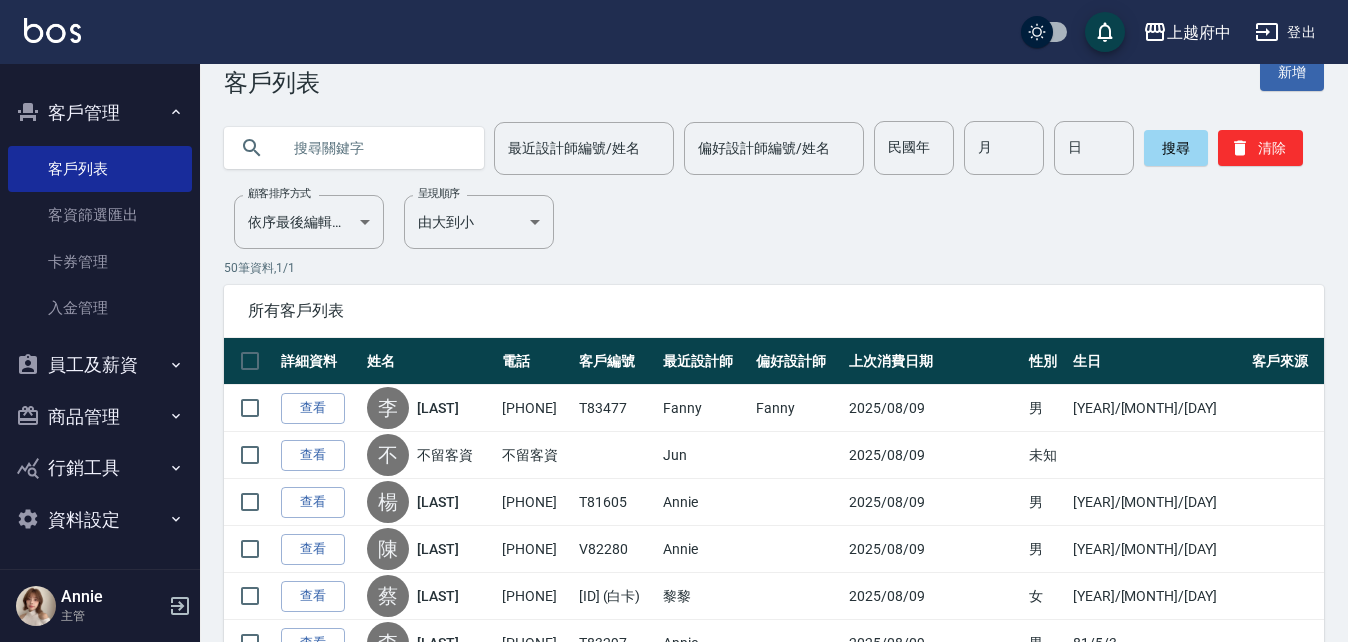 scroll, scrollTop: 100, scrollLeft: 0, axis: vertical 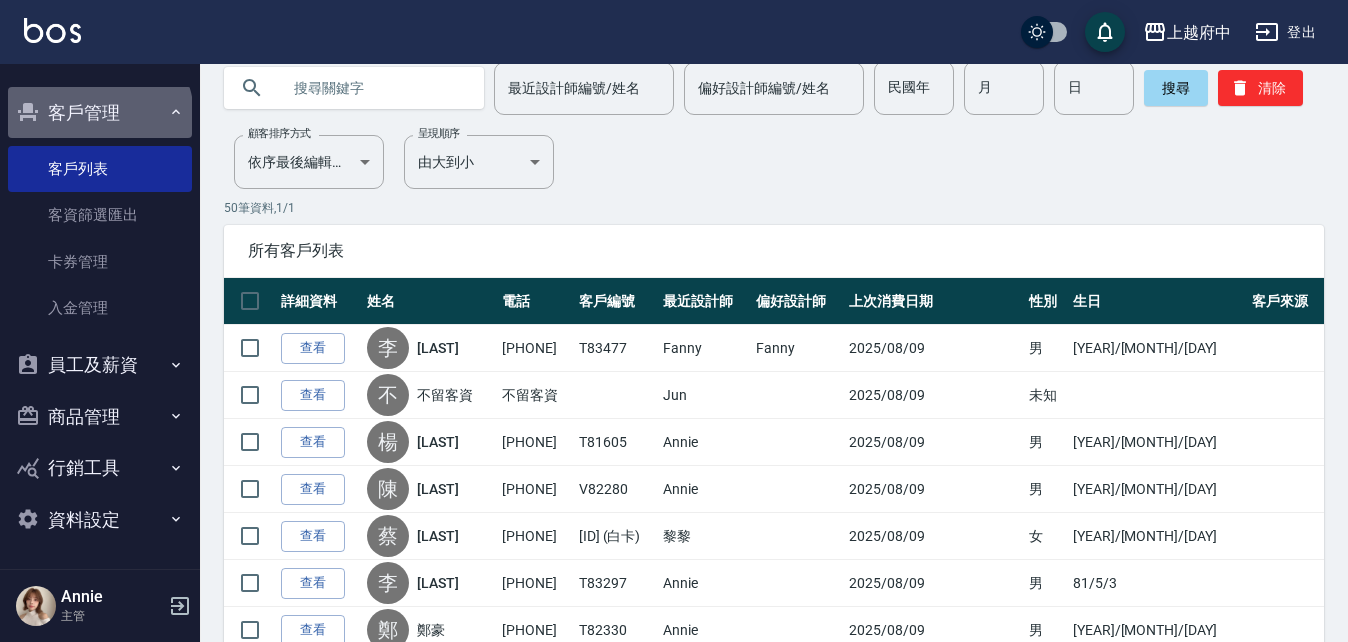 click on "客戶管理" at bounding box center (100, 113) 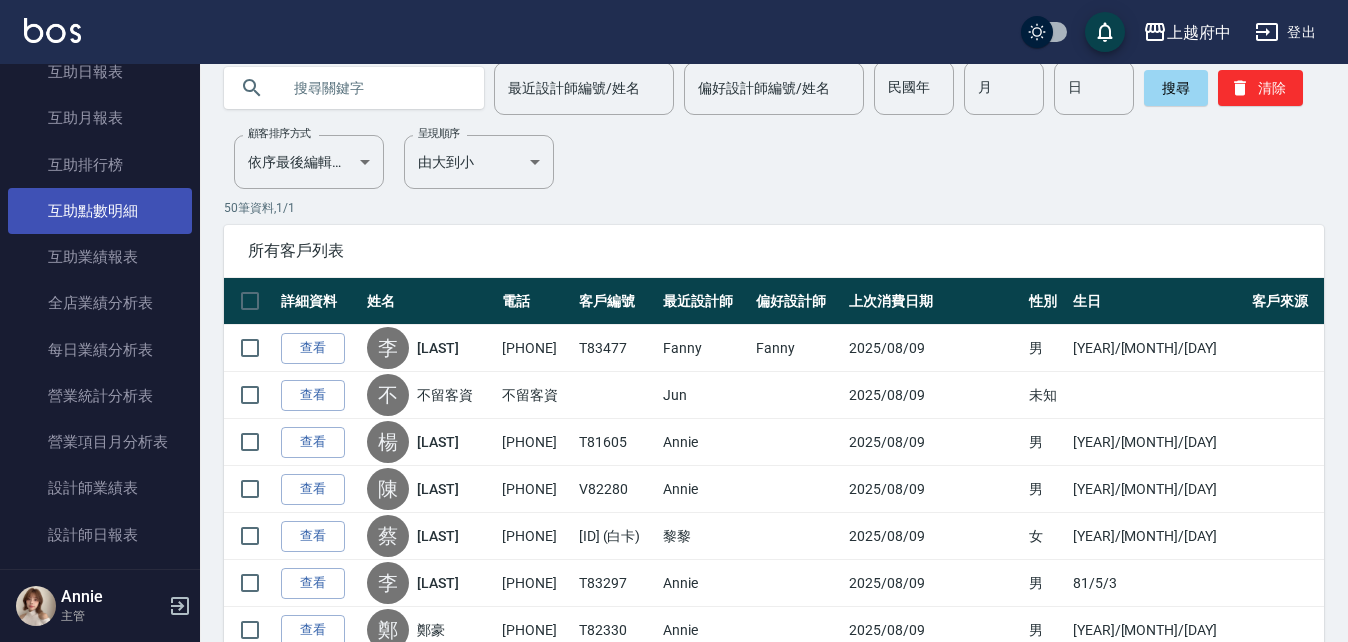 scroll, scrollTop: 876, scrollLeft: 0, axis: vertical 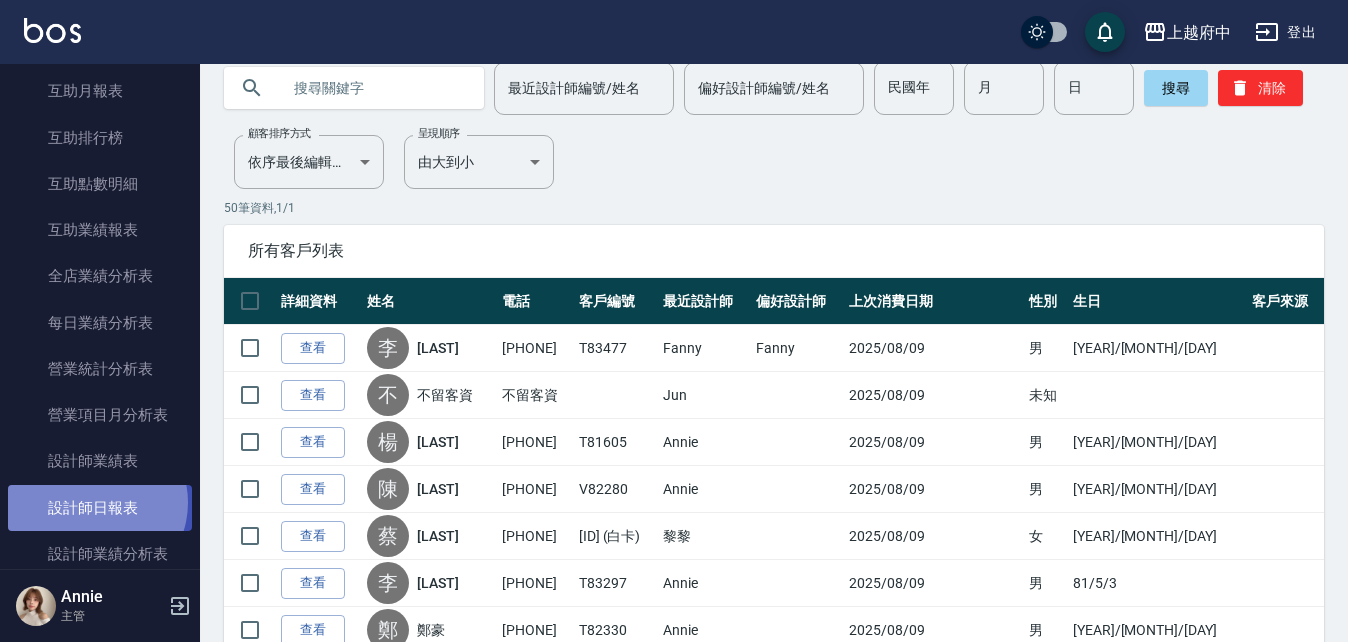 click on "設計師日報表" at bounding box center (100, 508) 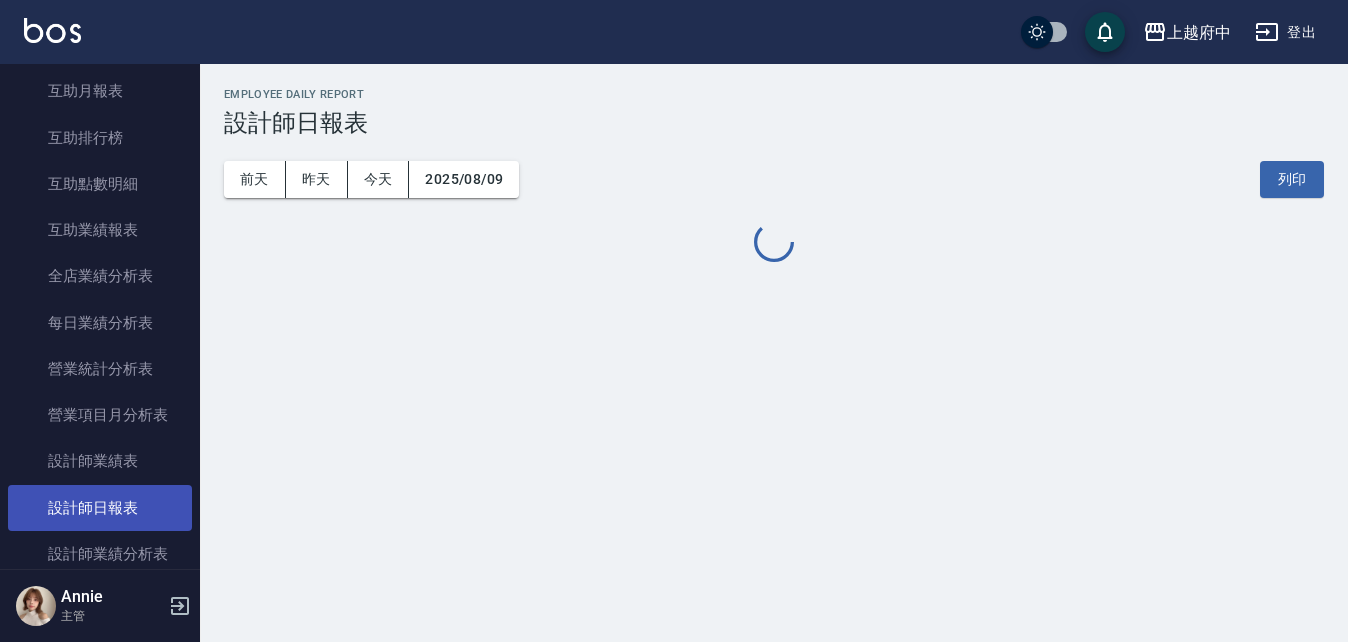 scroll, scrollTop: 0, scrollLeft: 0, axis: both 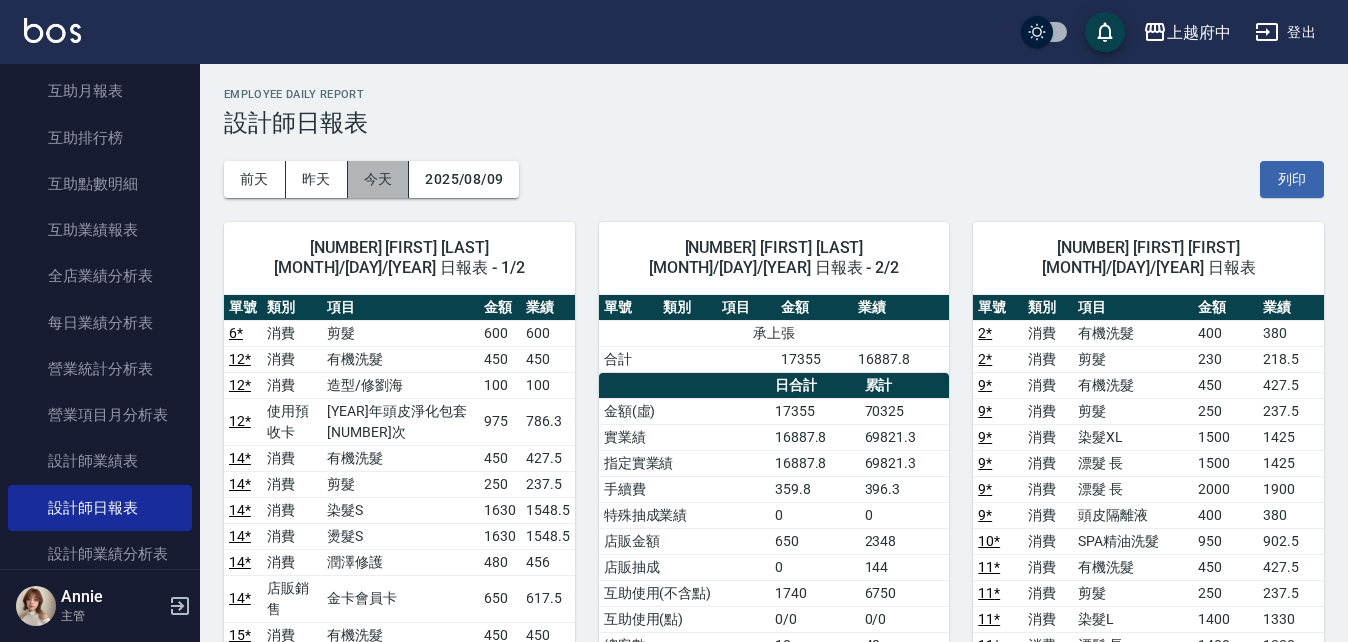 click on "今天" at bounding box center (379, 179) 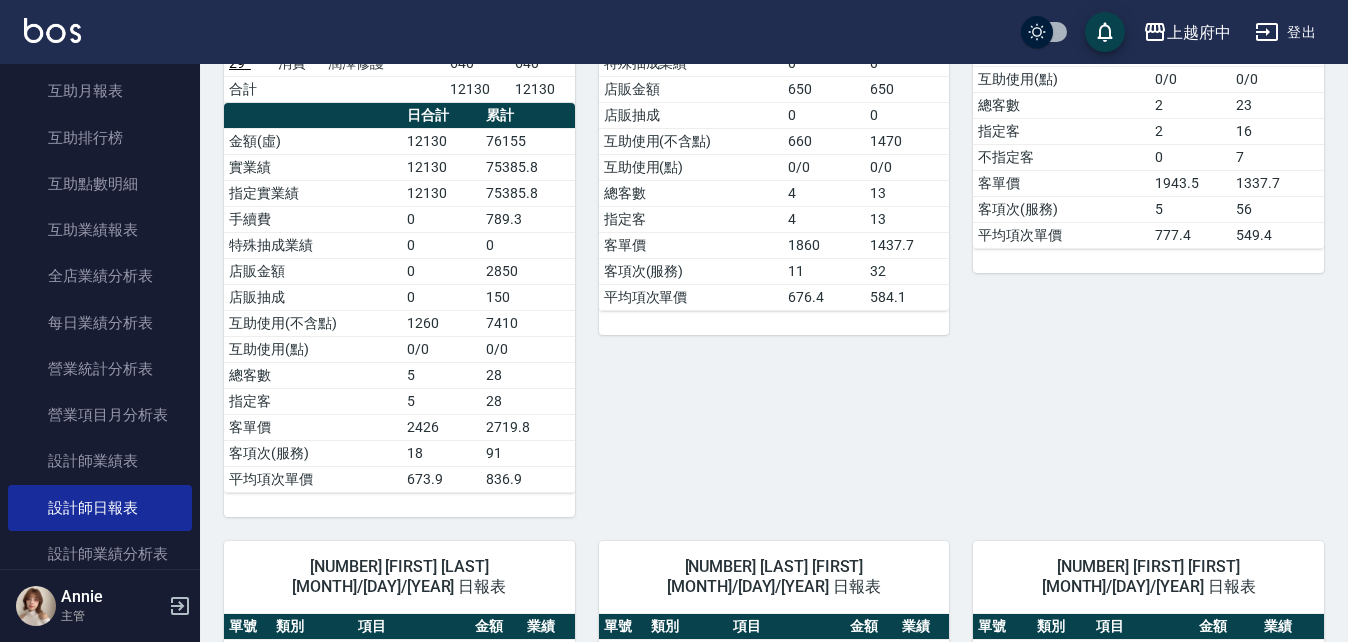 scroll, scrollTop: 1900, scrollLeft: 0, axis: vertical 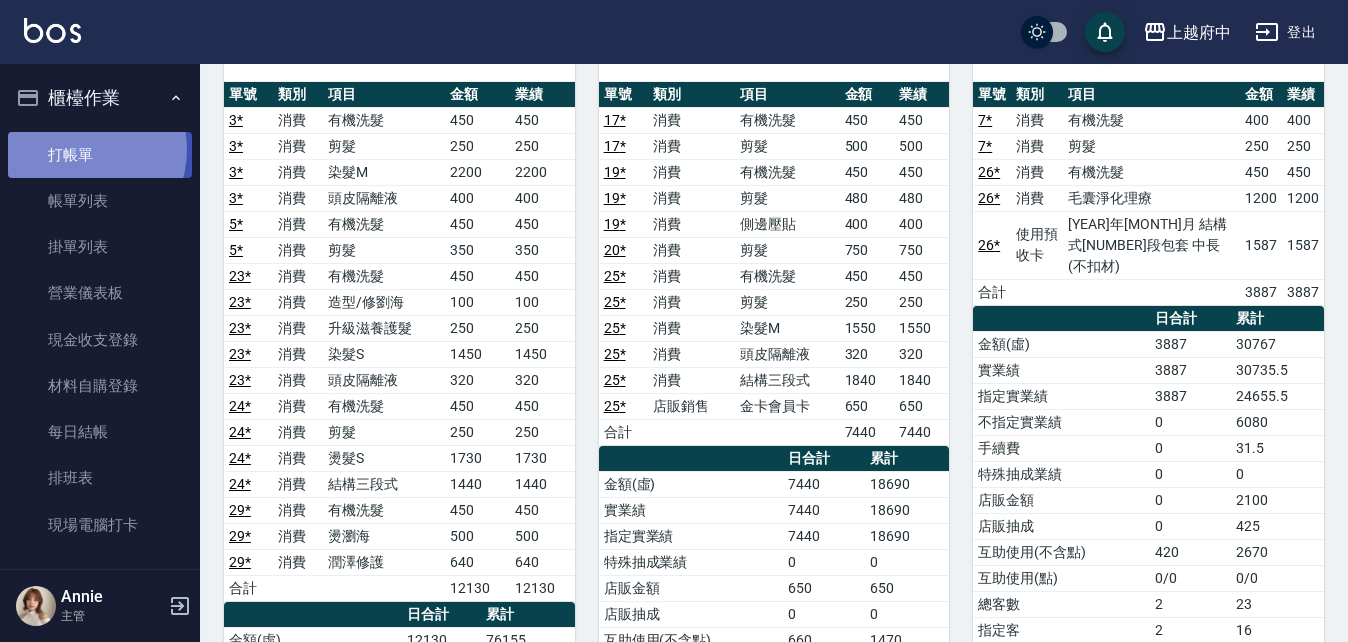 click on "打帳單" at bounding box center [100, 155] 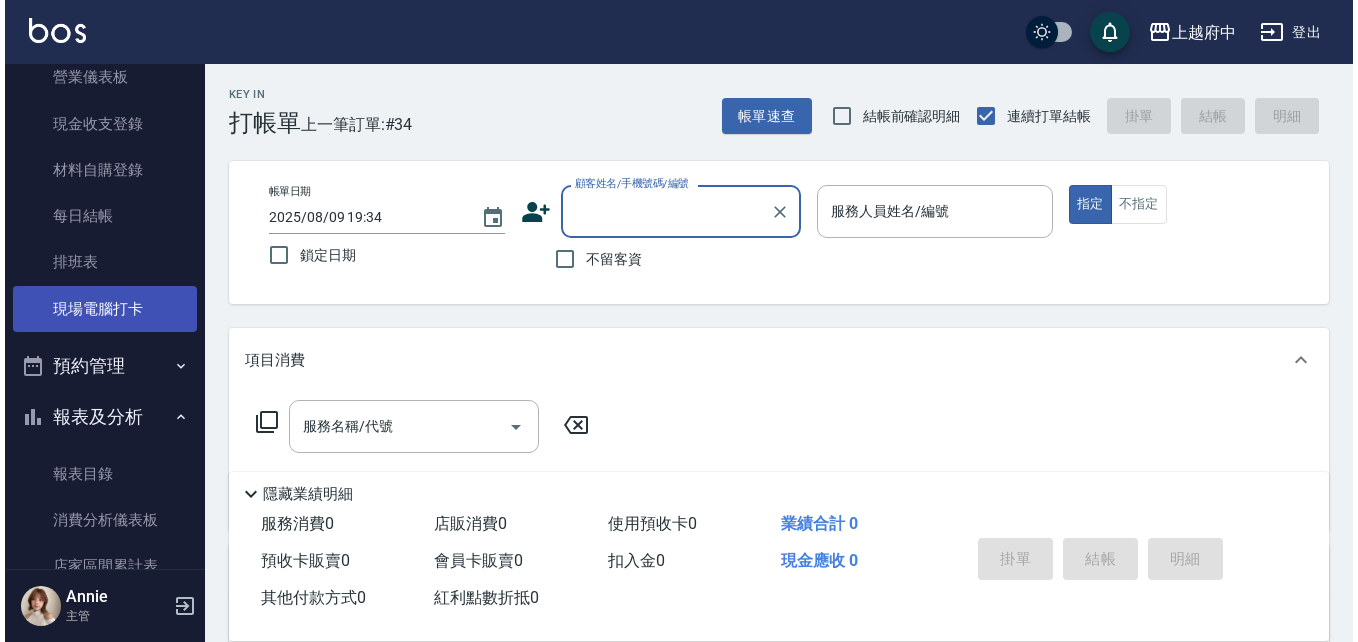 scroll, scrollTop: 200, scrollLeft: 0, axis: vertical 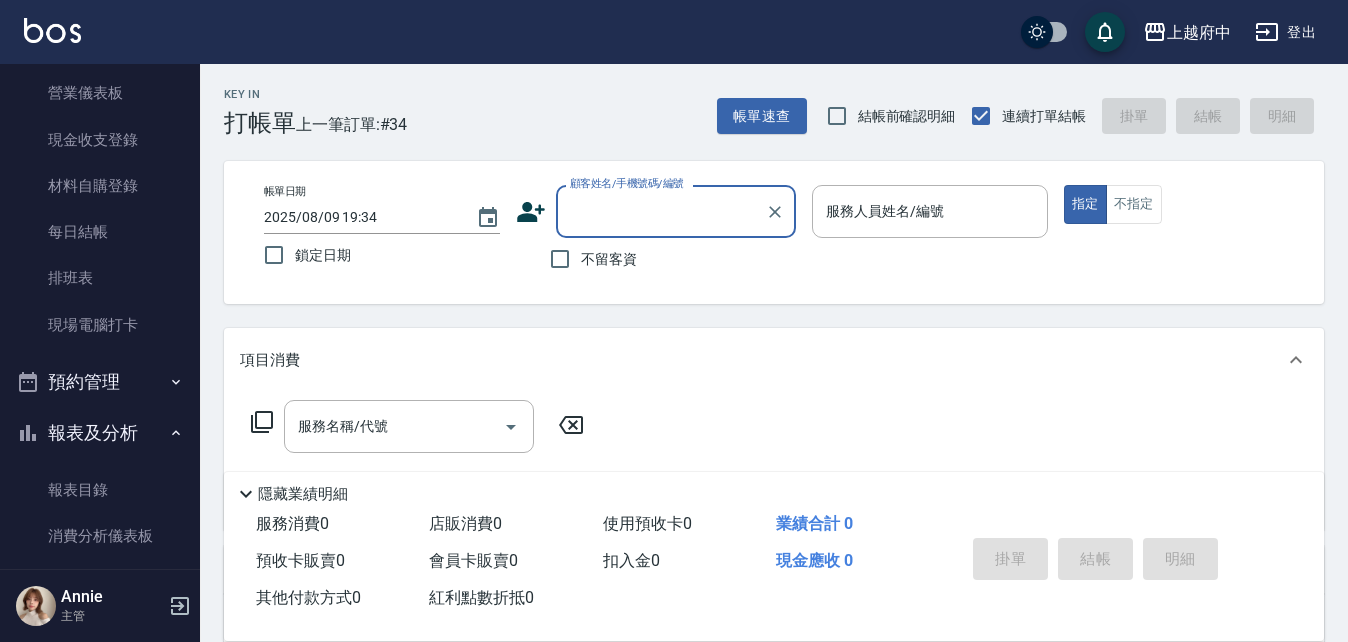 click on "報表及分析" at bounding box center (100, 433) 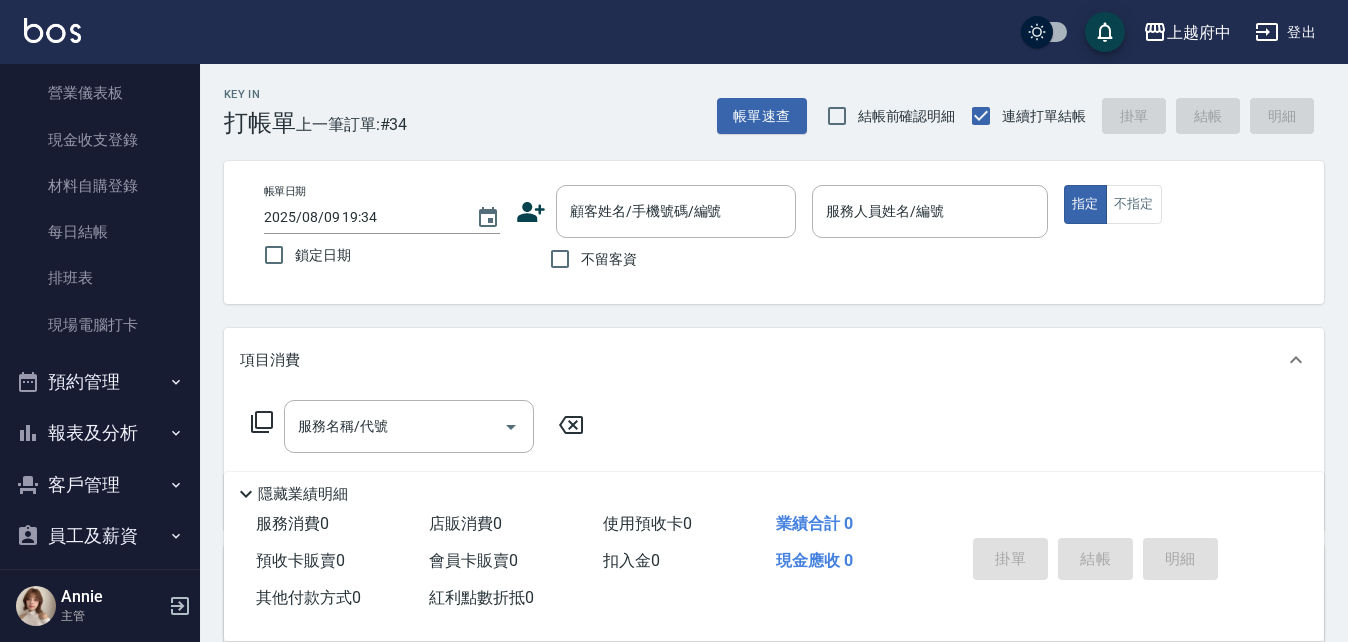 click on "客戶管理" at bounding box center [100, 485] 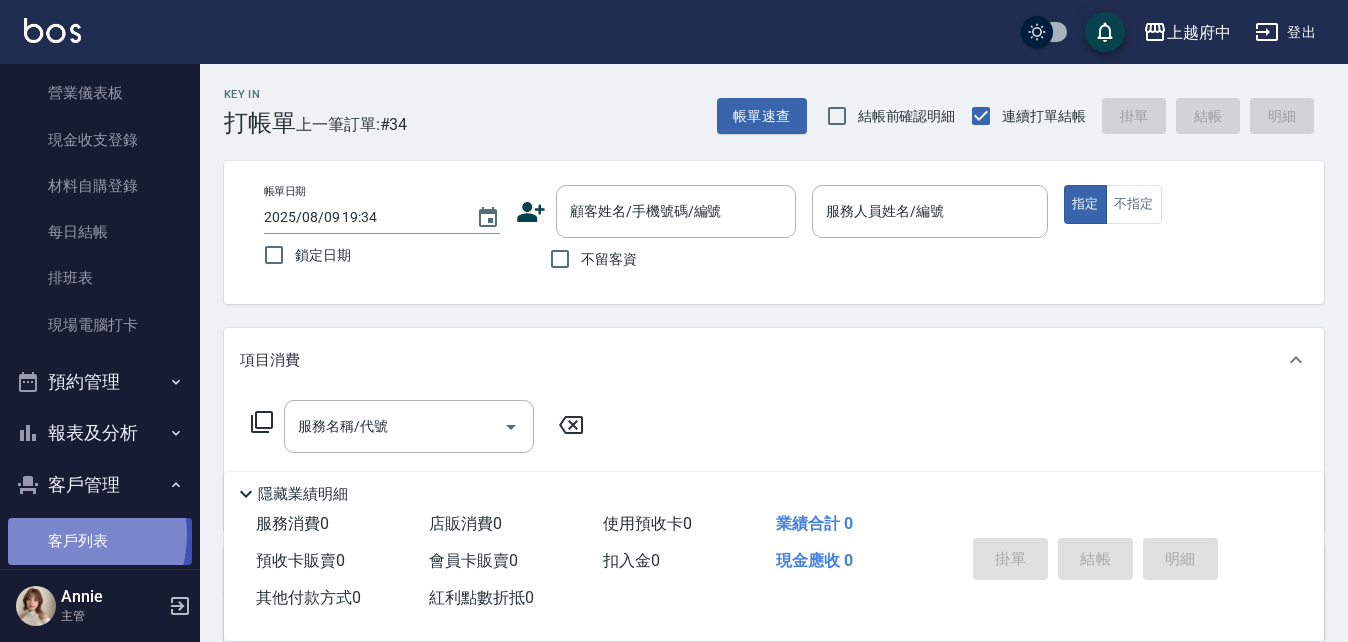 click on "客戶列表" at bounding box center (100, 541) 